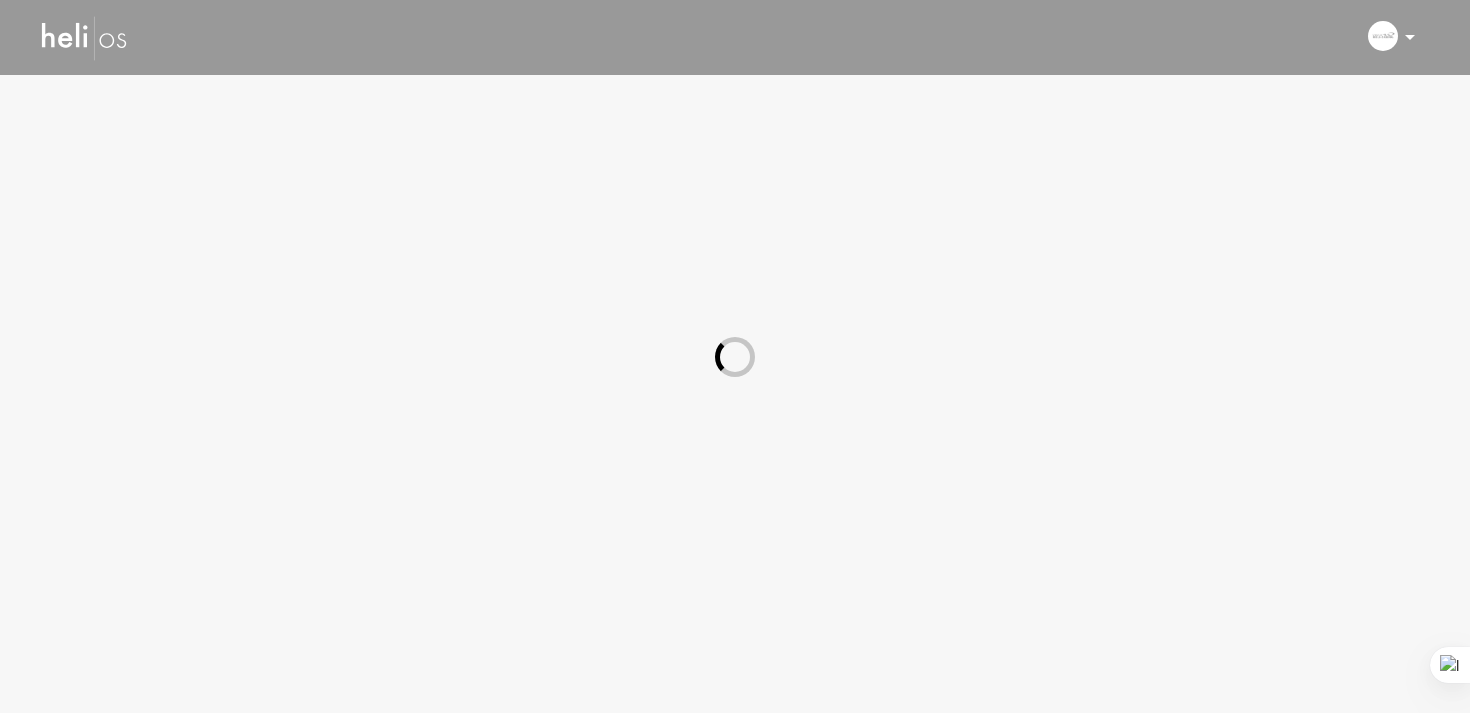 scroll, scrollTop: 0, scrollLeft: 0, axis: both 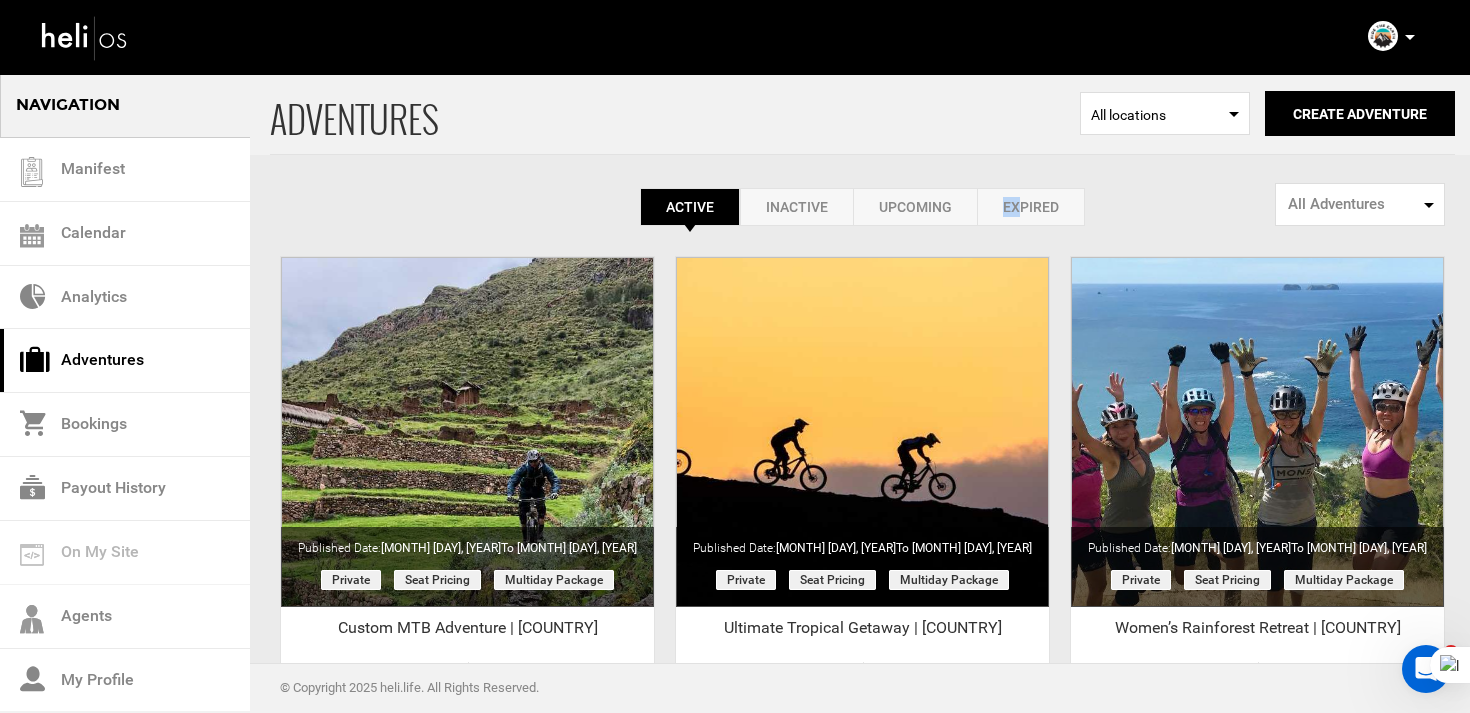 click on "Expired" at bounding box center [1031, 207] 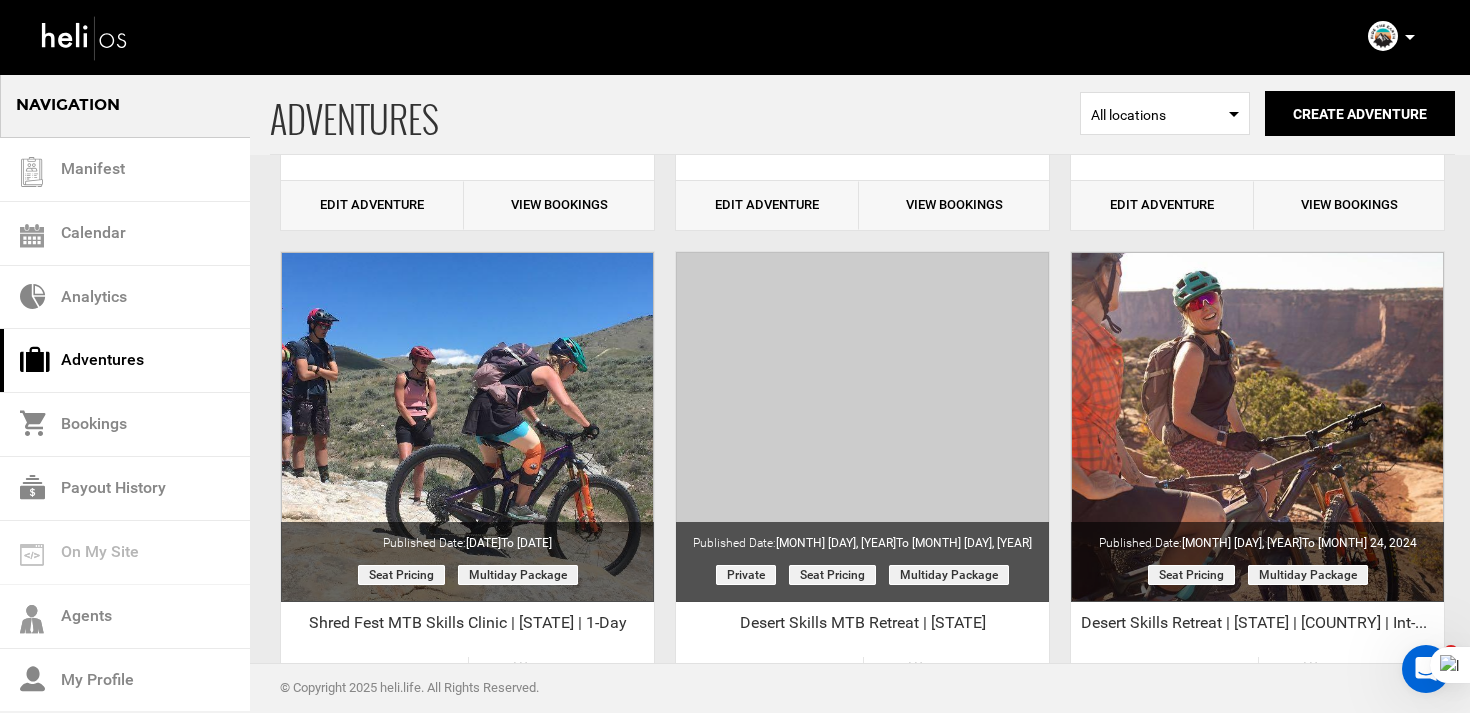 scroll, scrollTop: 0, scrollLeft: 0, axis: both 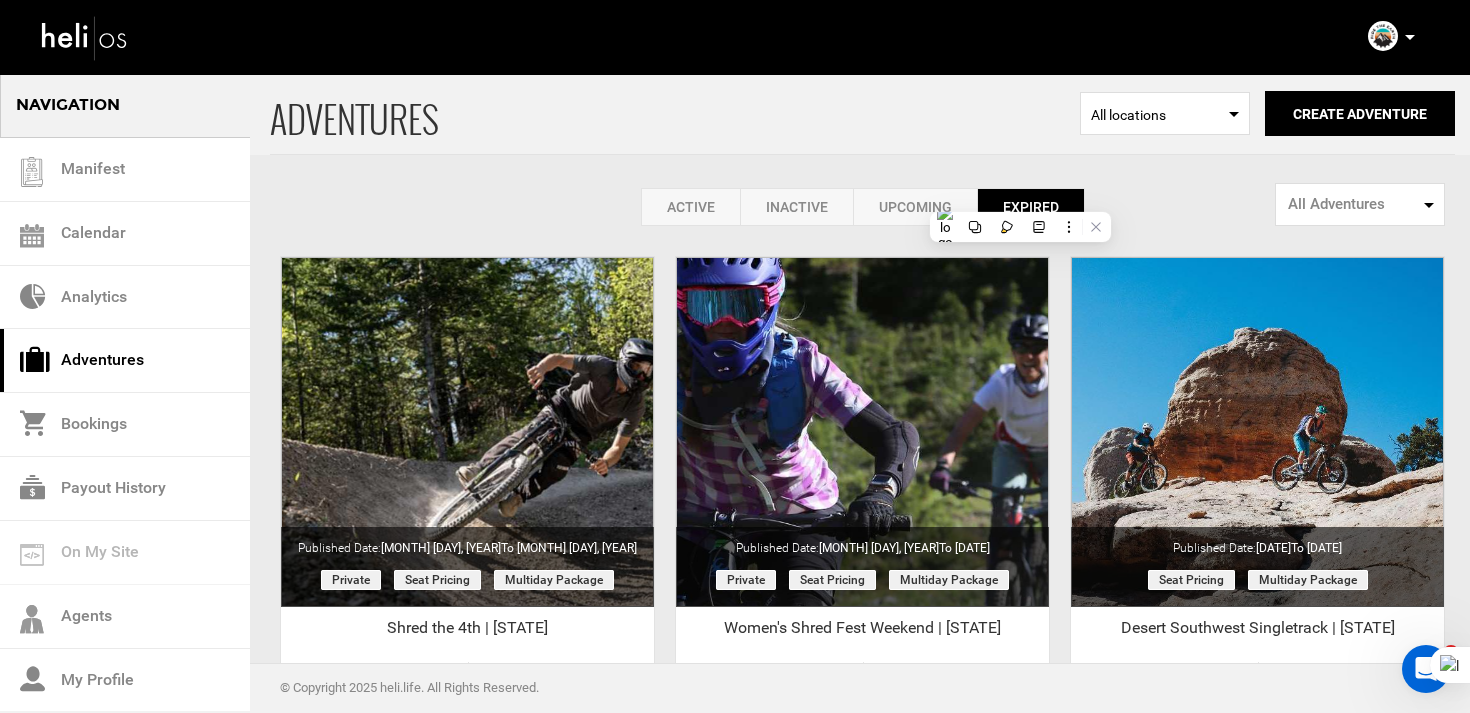 click on "Active" at bounding box center [690, 207] 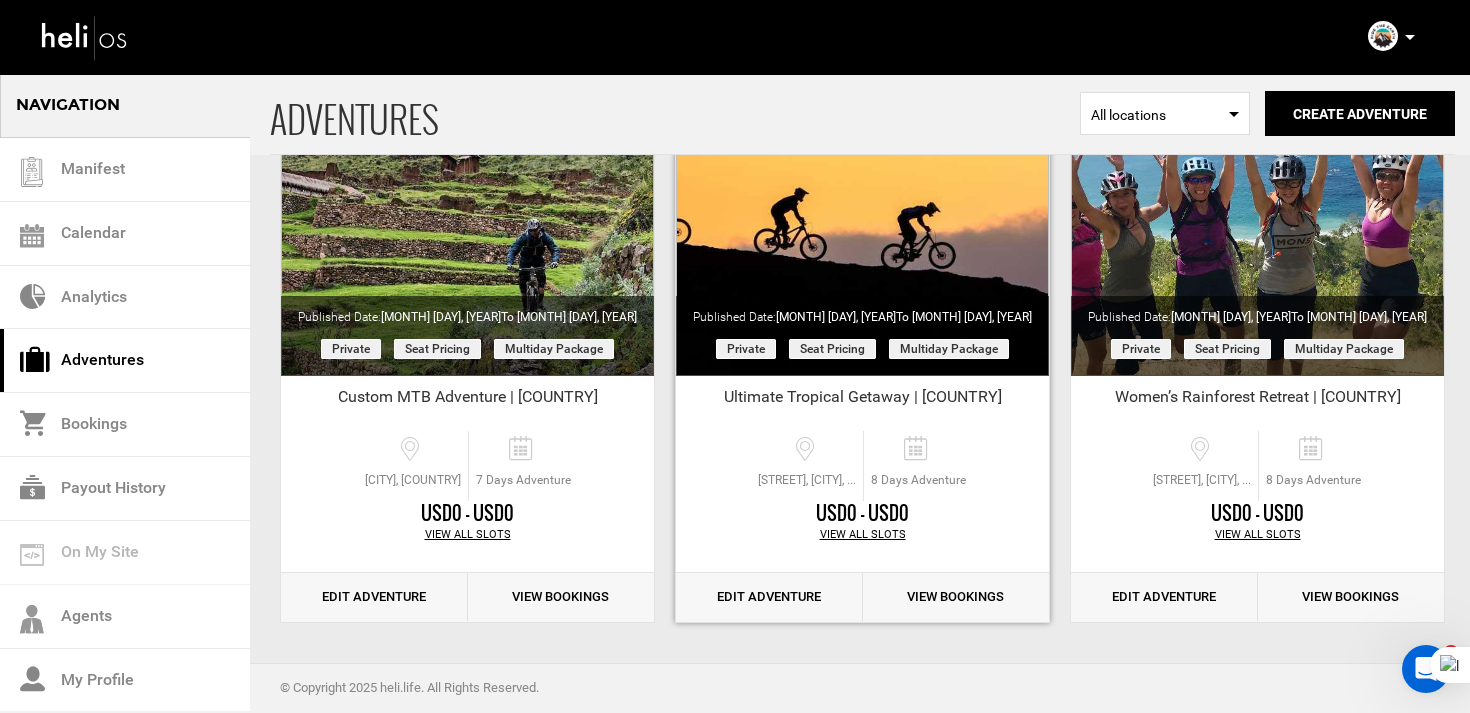 scroll, scrollTop: 0, scrollLeft: 0, axis: both 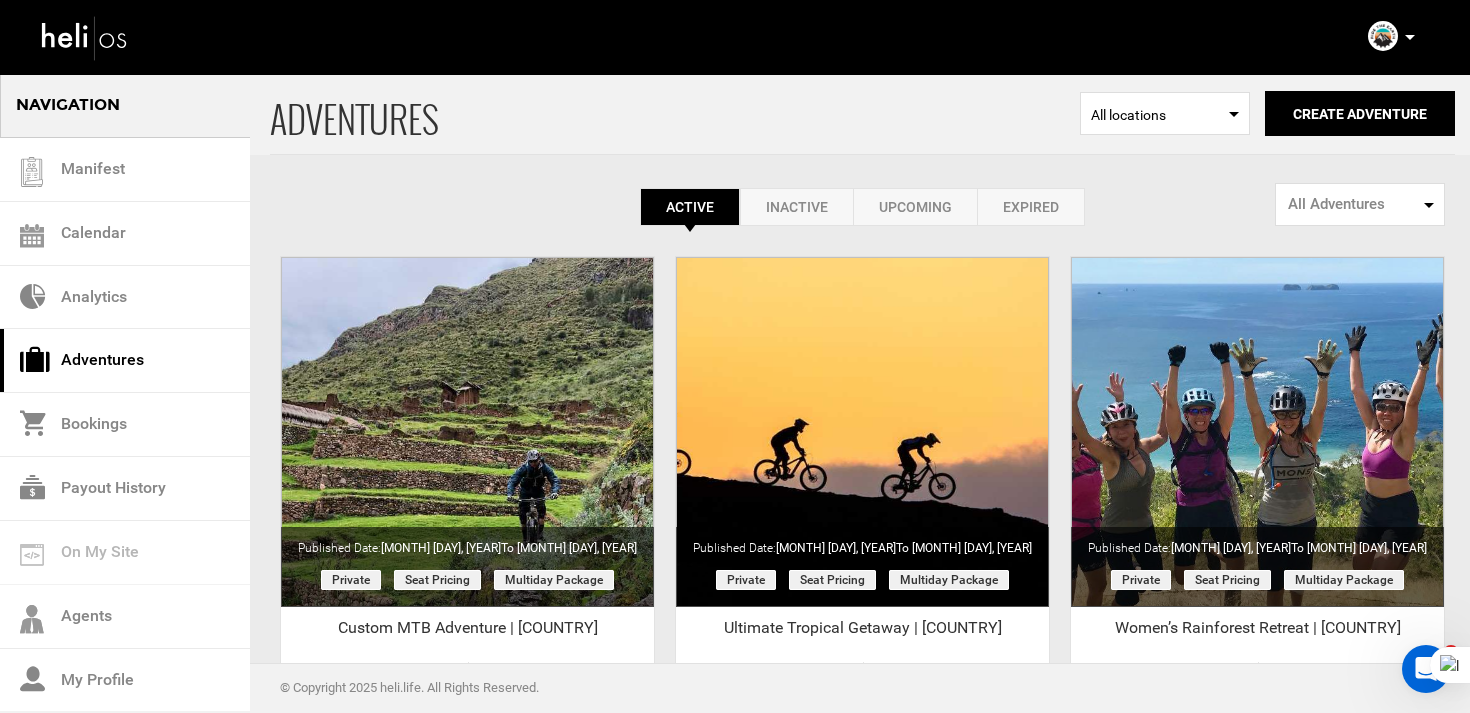 click on "Expired" at bounding box center (1031, 207) 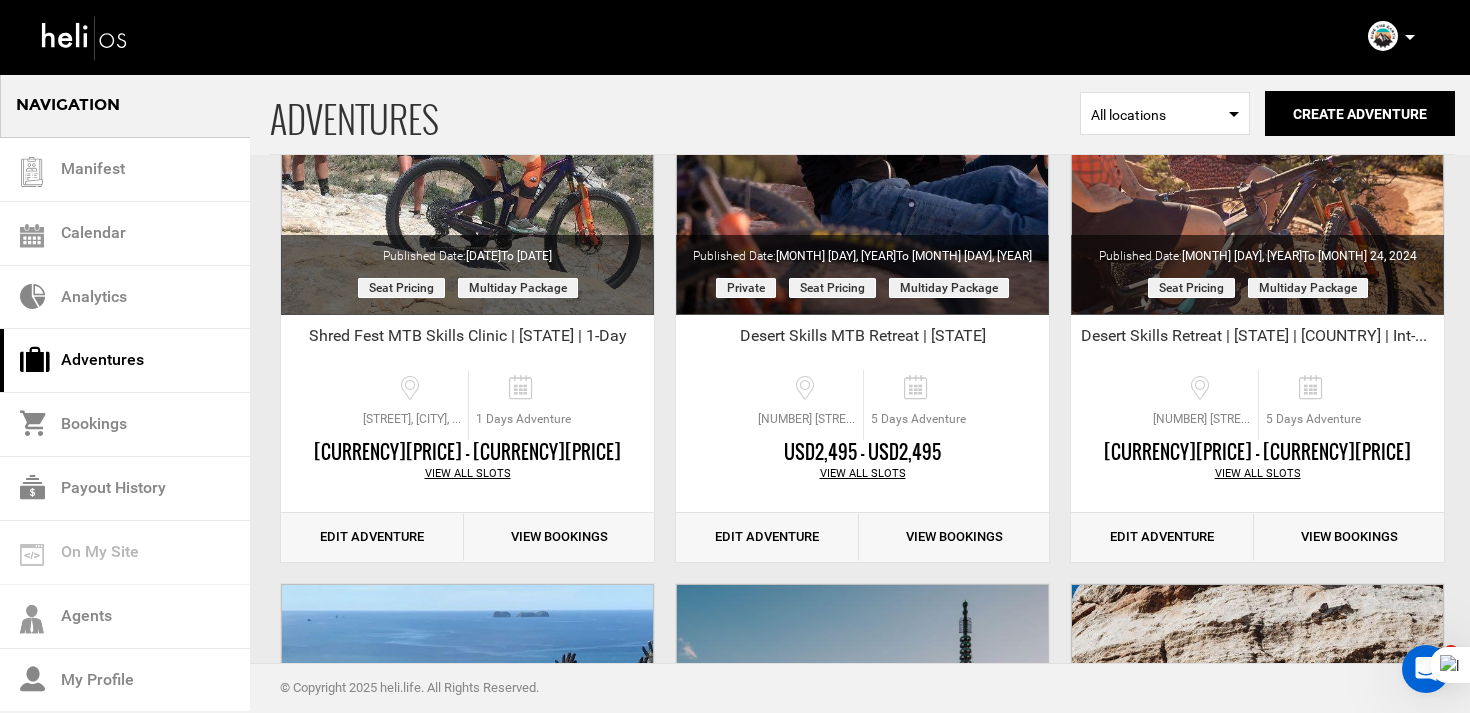 scroll, scrollTop: 0, scrollLeft: 0, axis: both 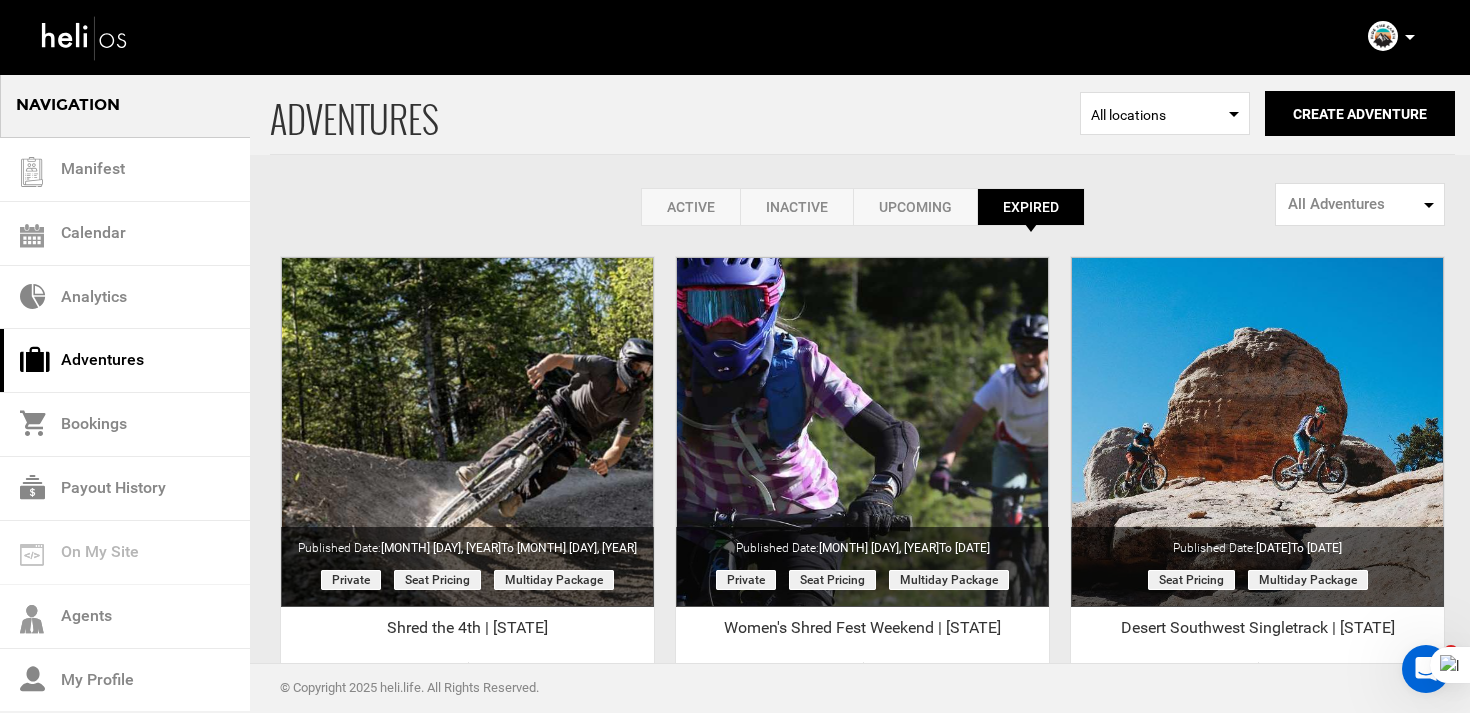 click on "Inactive" at bounding box center (796, 207) 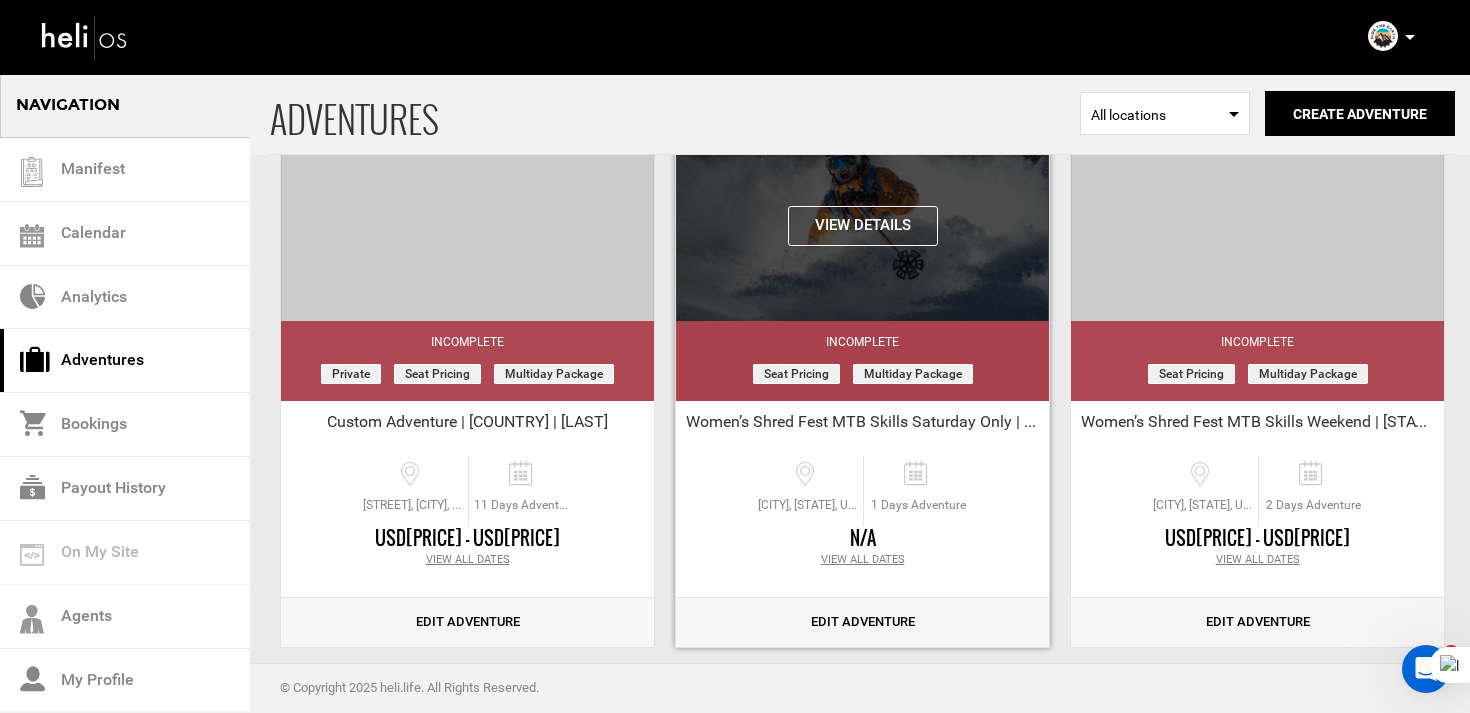 scroll, scrollTop: 0, scrollLeft: 0, axis: both 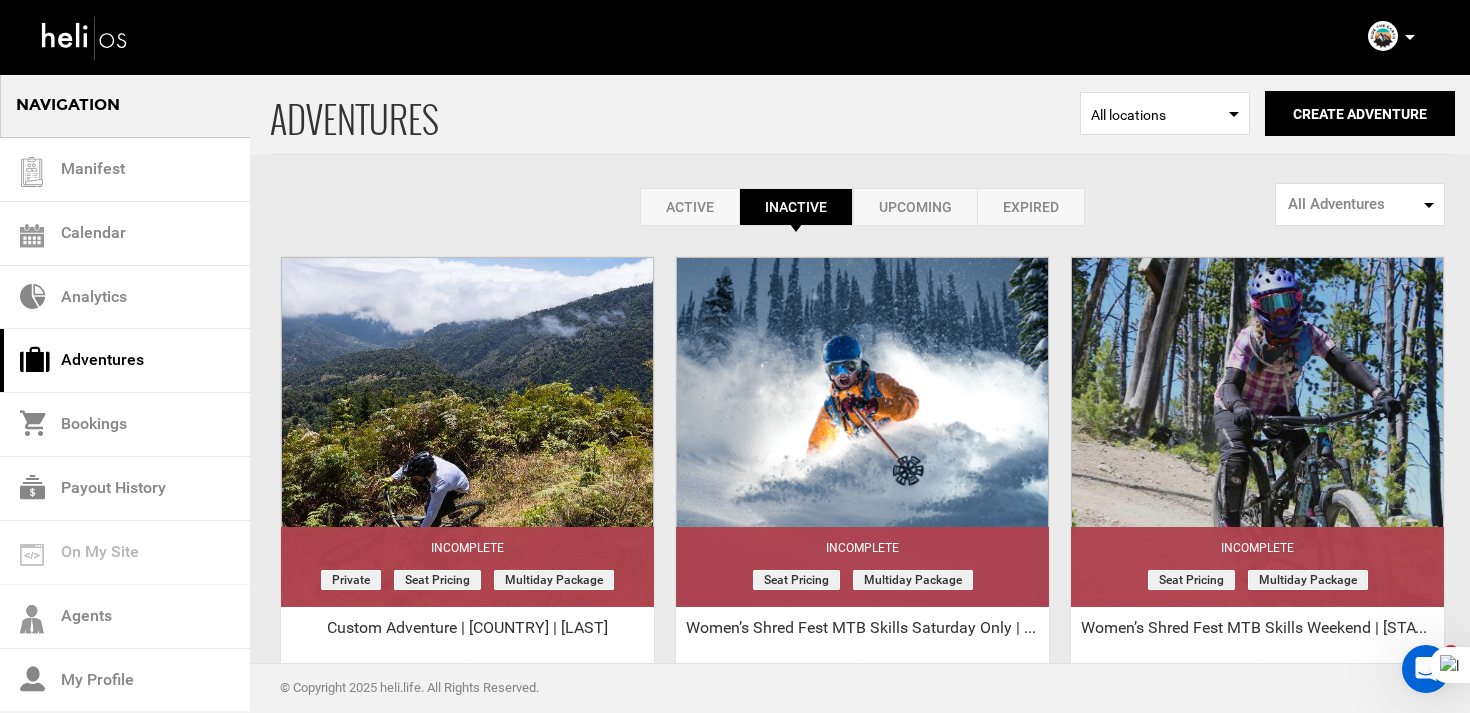 click on "Expired" at bounding box center (1031, 207) 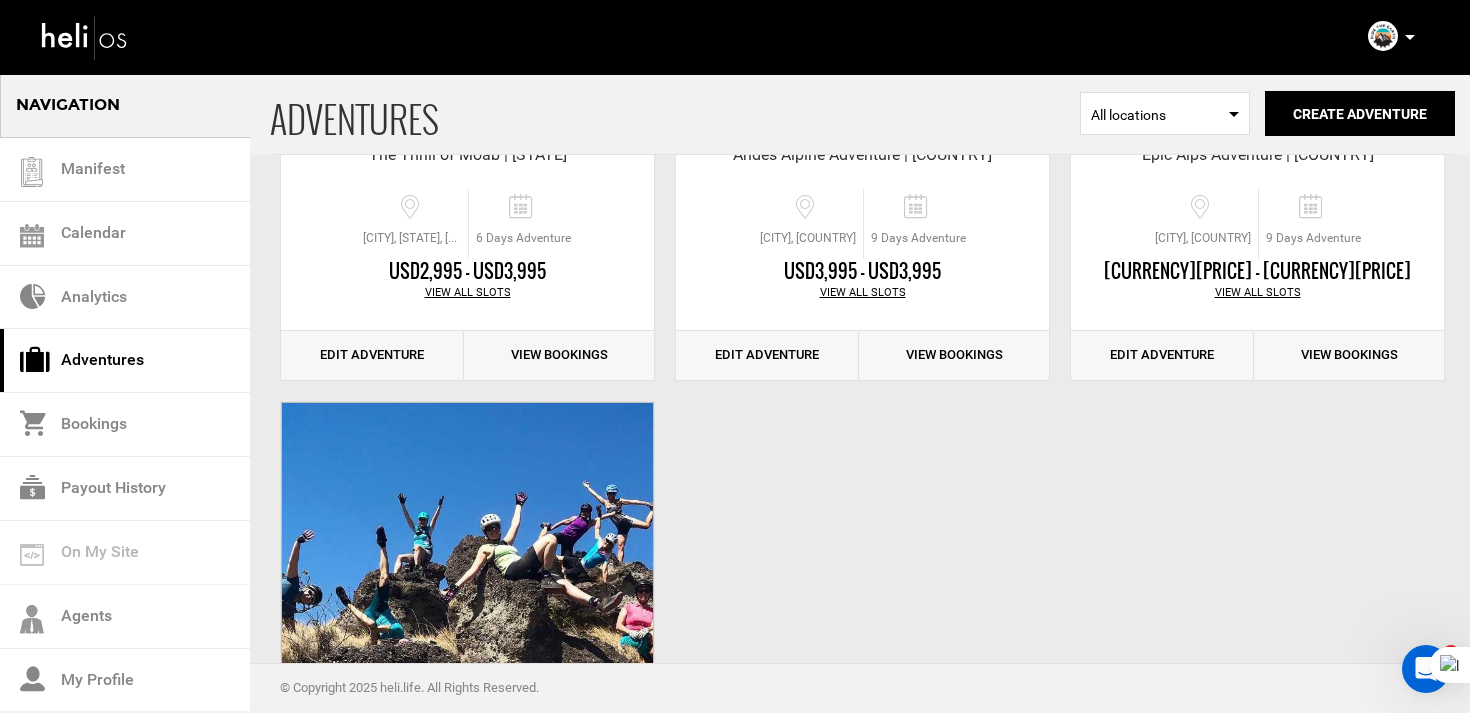 scroll, scrollTop: 5179, scrollLeft: 0, axis: vertical 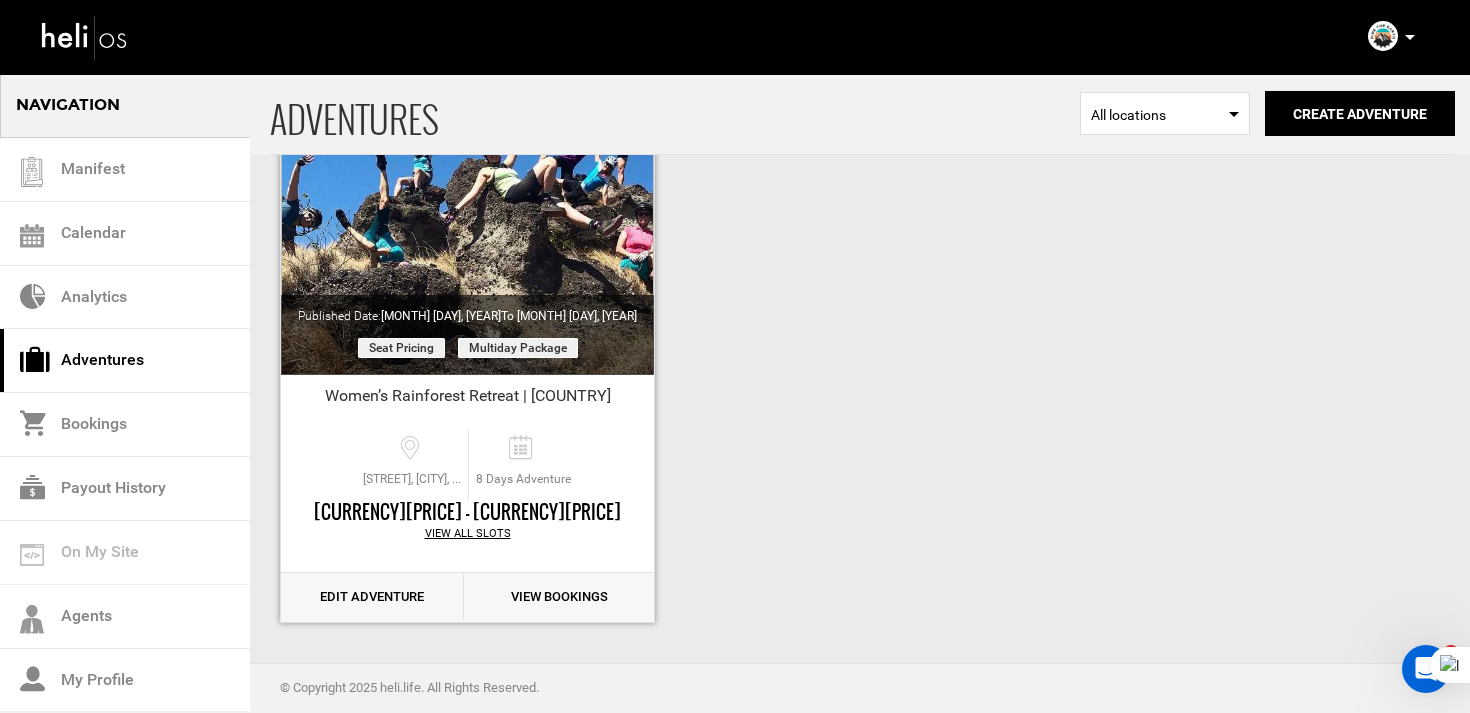 click on "Edit Adventure" at bounding box center [372, 597] 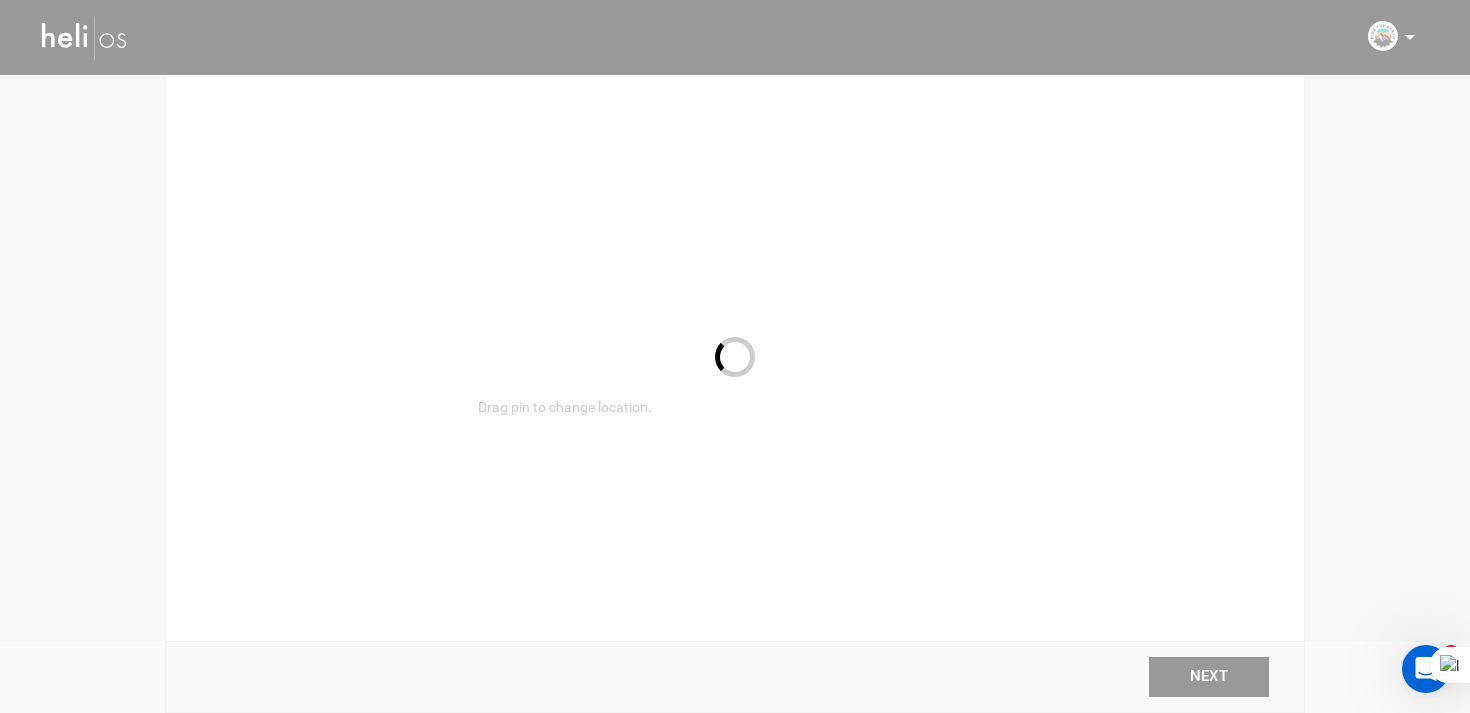 click at bounding box center [735, 356] 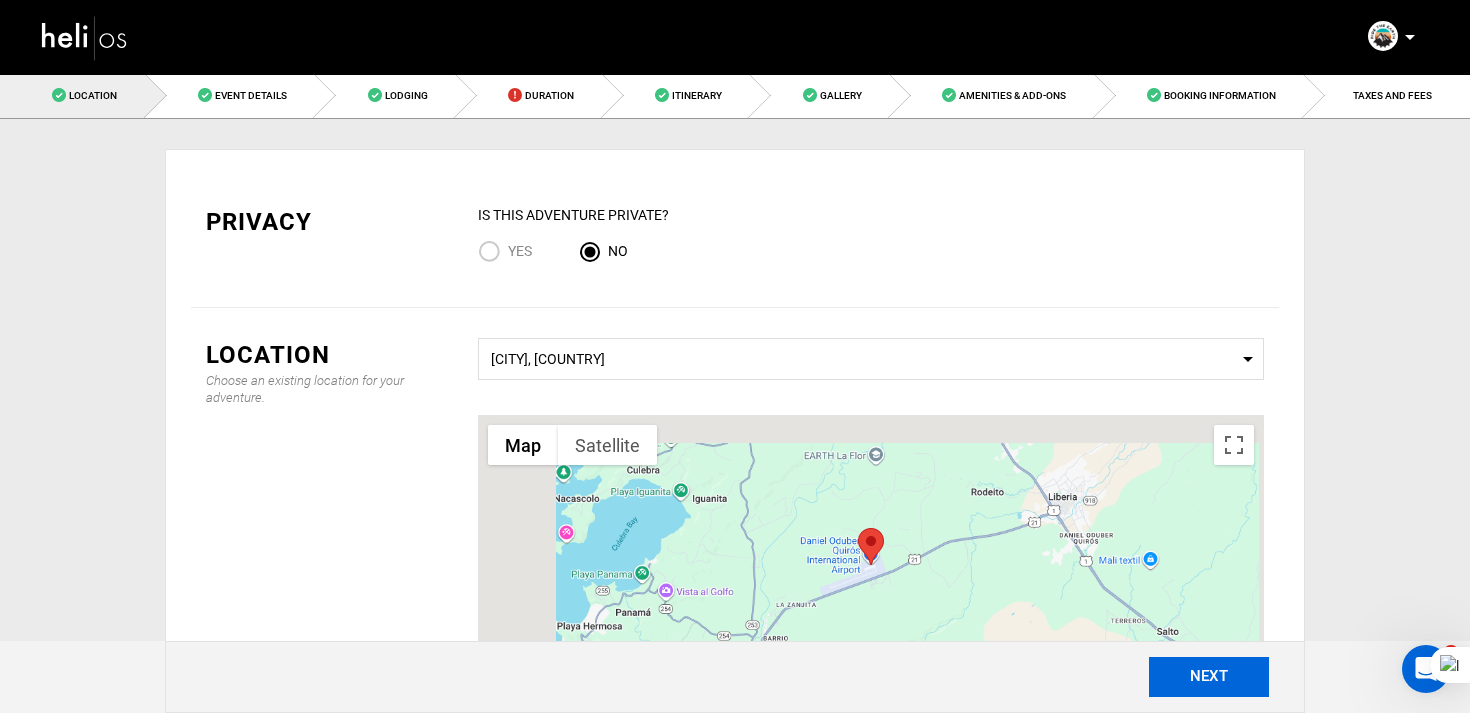 click on "NEXT" at bounding box center [1209, 677] 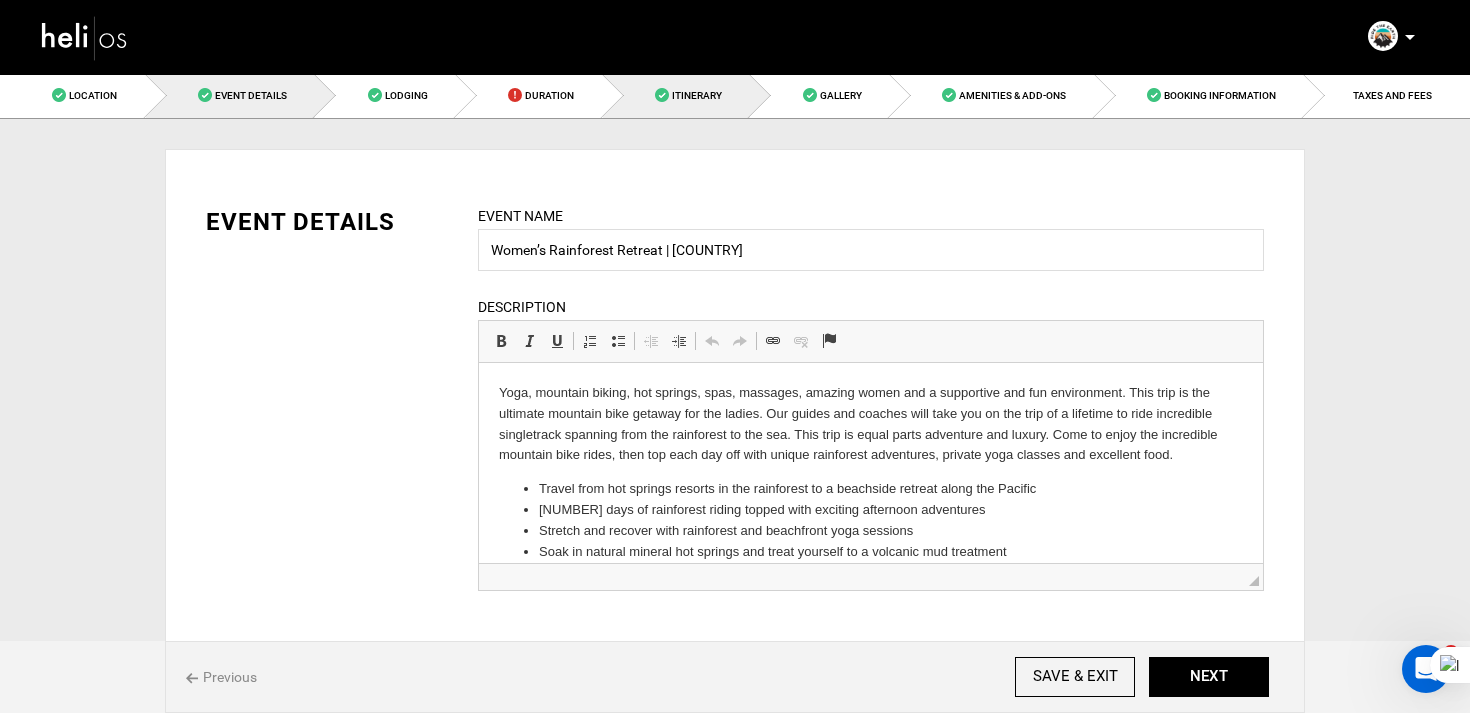 scroll, scrollTop: 0, scrollLeft: 0, axis: both 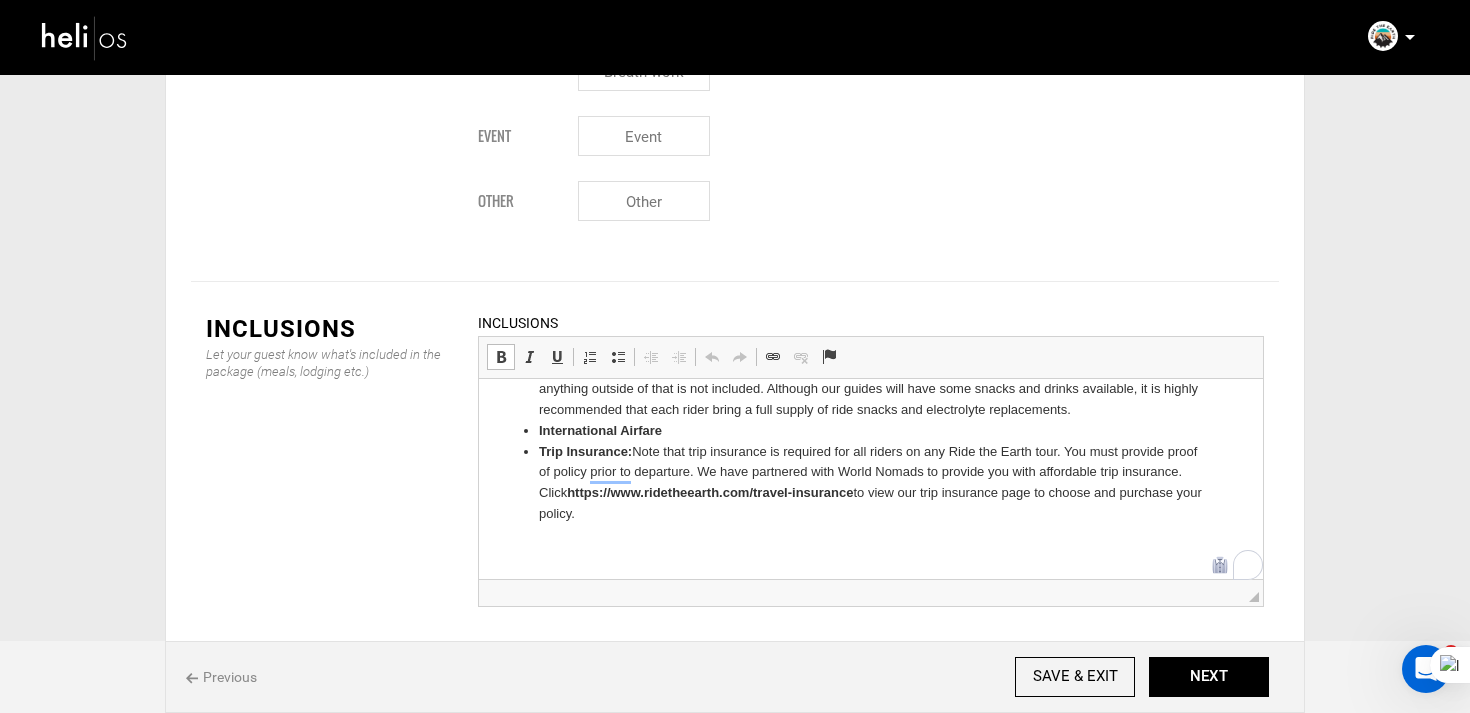 click at bounding box center (871, 548) 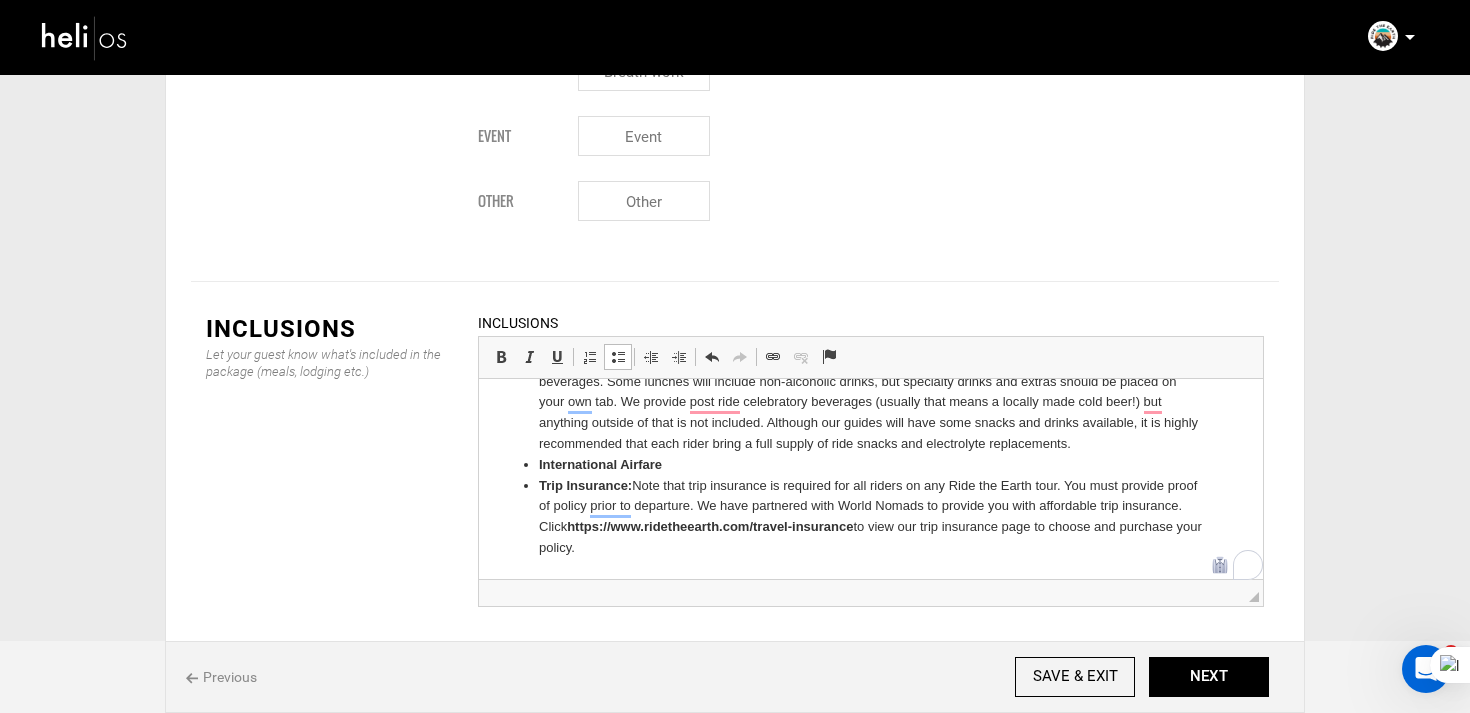 type 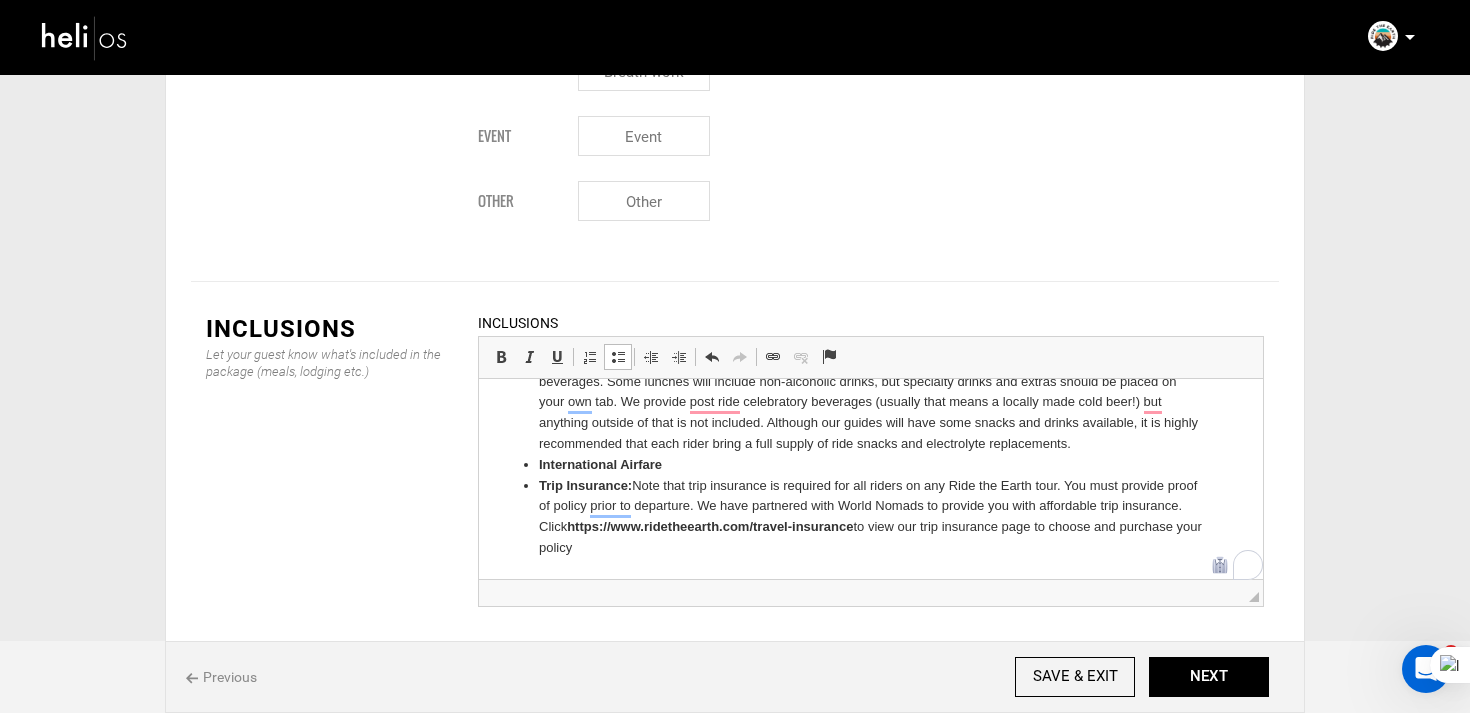 drag, startPoint x: 699, startPoint y: 506, endPoint x: 716, endPoint y: 558, distance: 54.708317 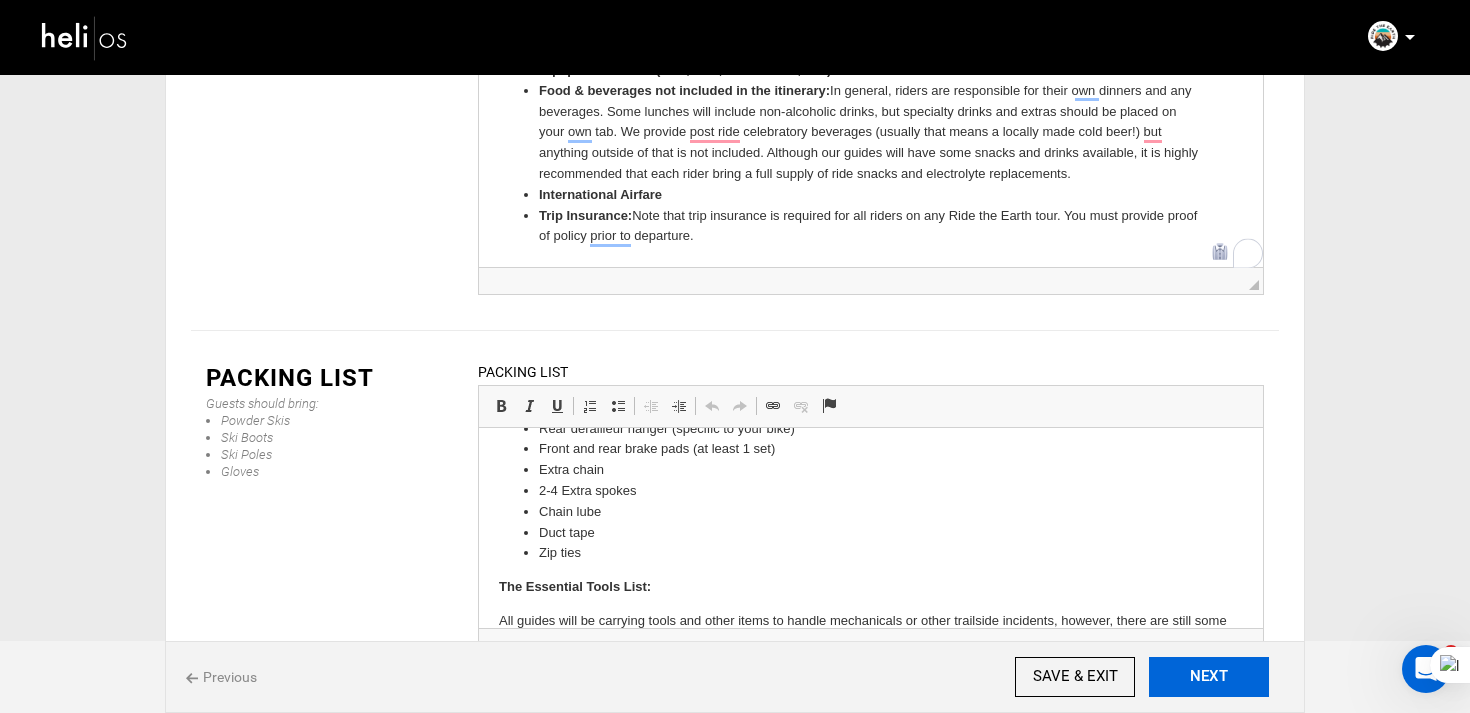 click on "NEXT" at bounding box center (1209, 677) 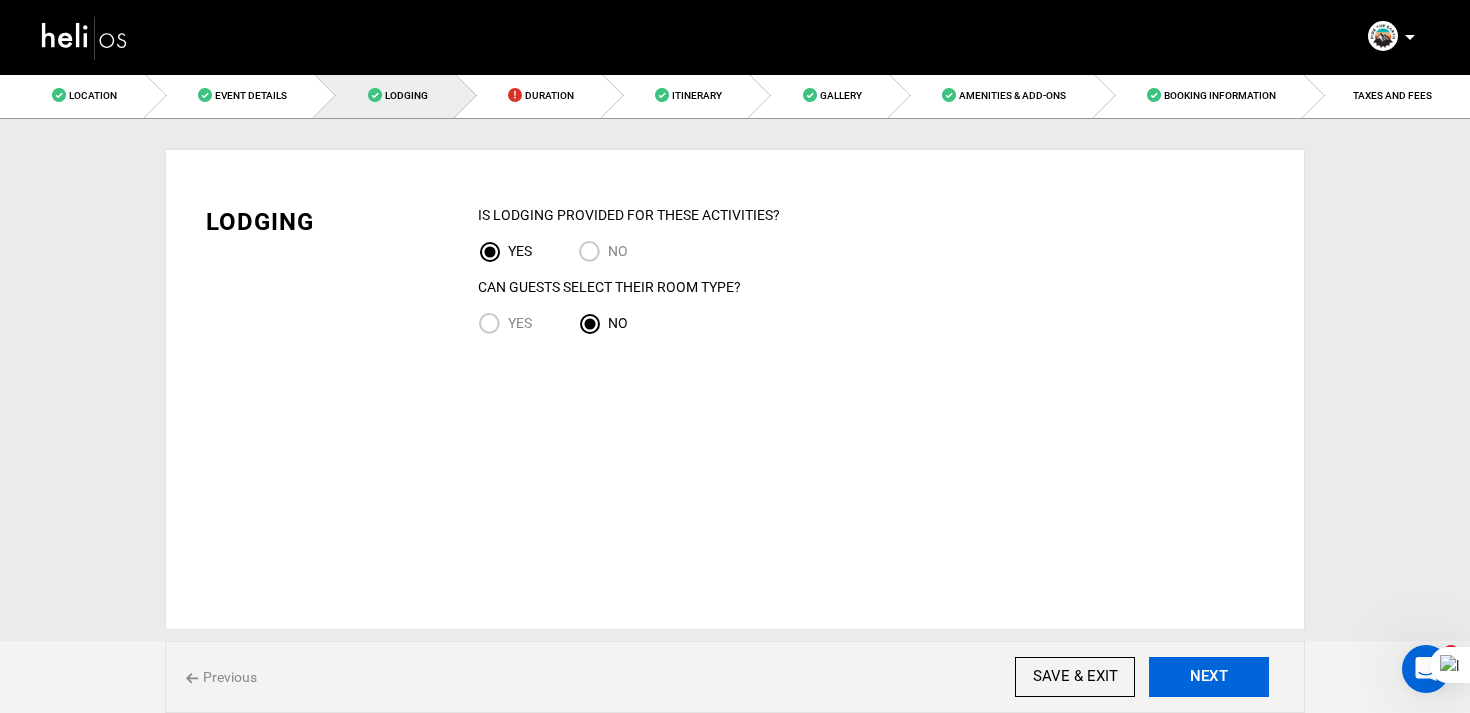 click on "NEXT" at bounding box center (1209, 677) 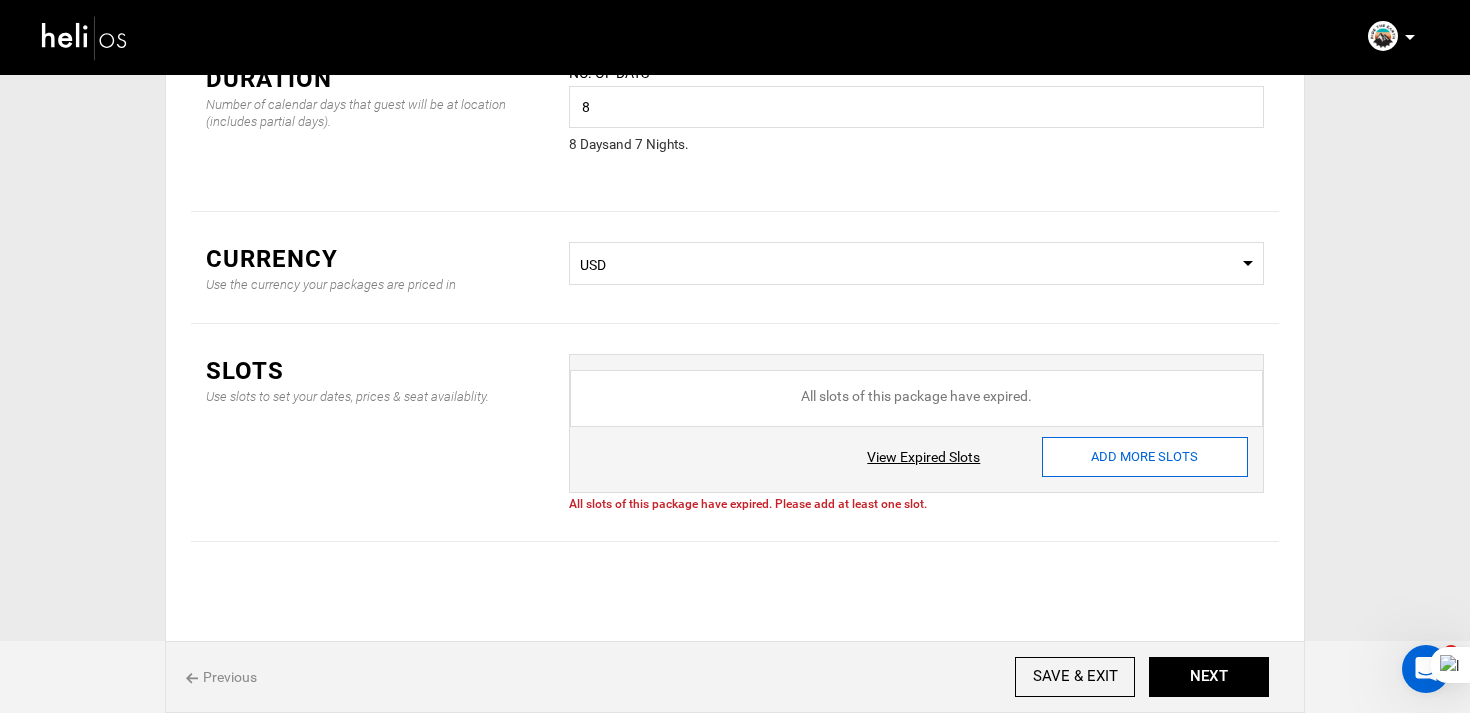 click on "ADD MORE SLOTS" at bounding box center (1145, 457) 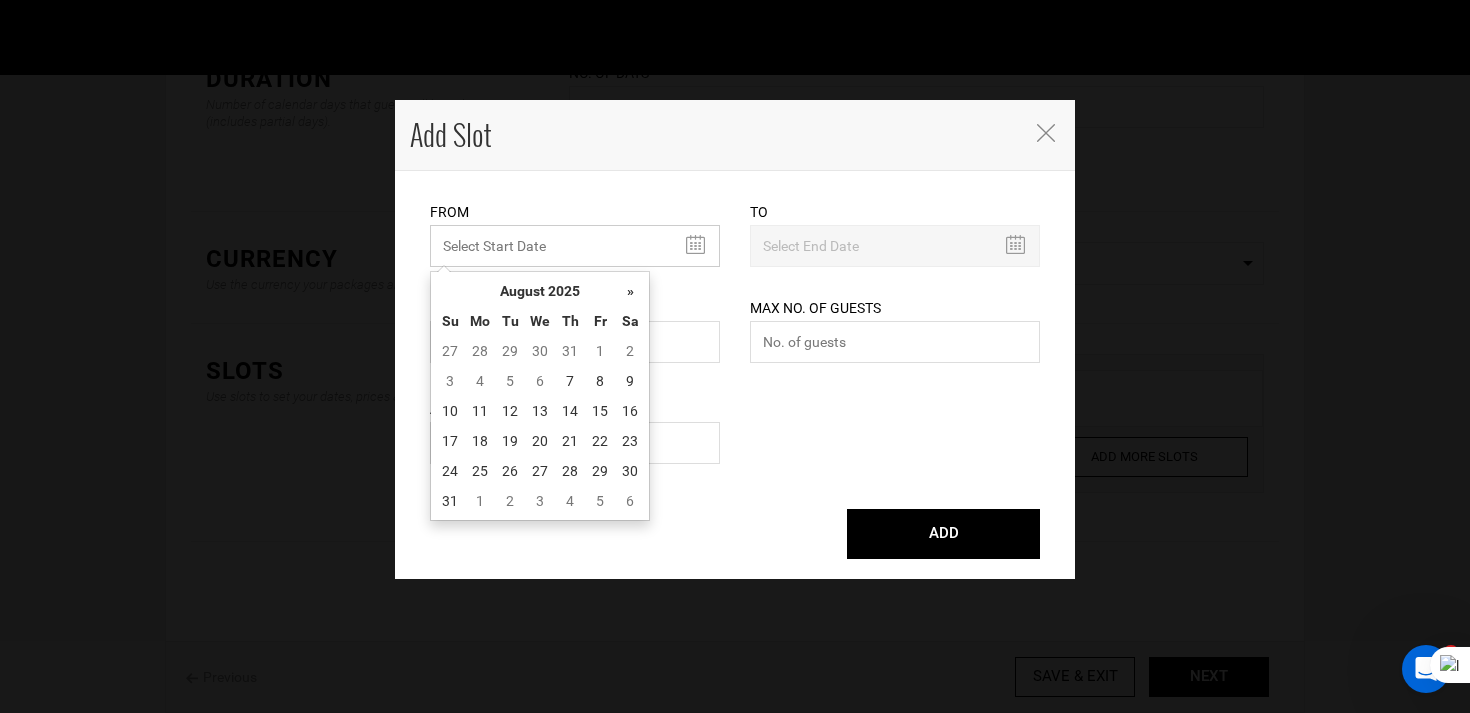 click at bounding box center [575, 246] 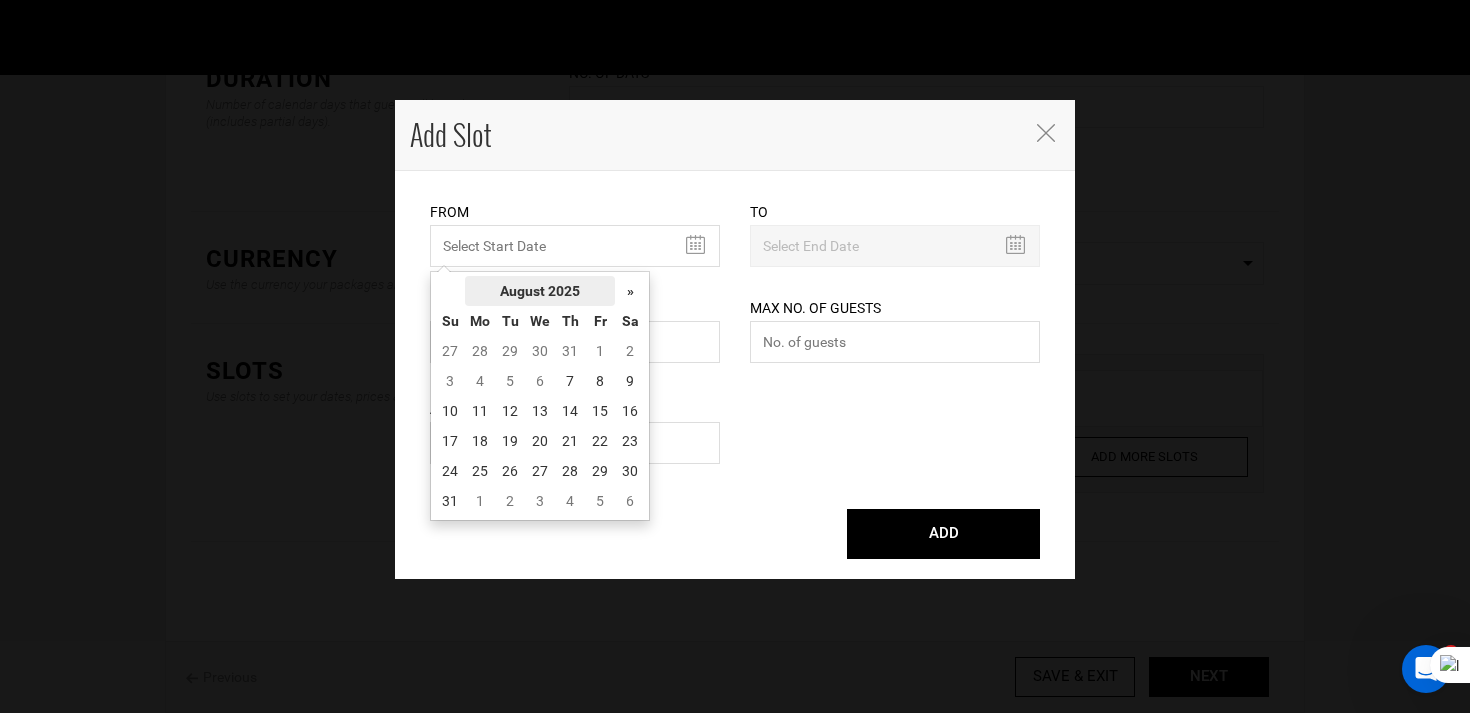 click on "August 2025" at bounding box center (540, 291) 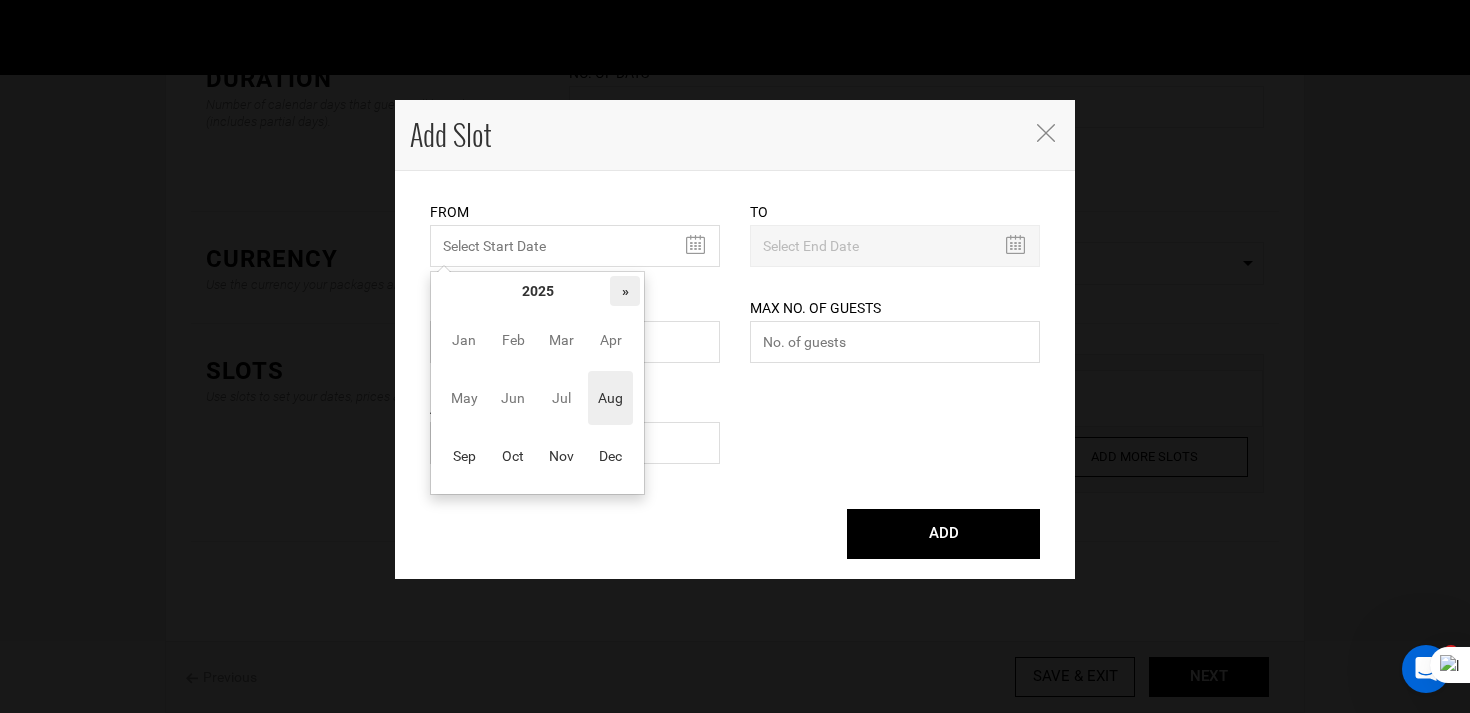 click on "»" at bounding box center [625, 291] 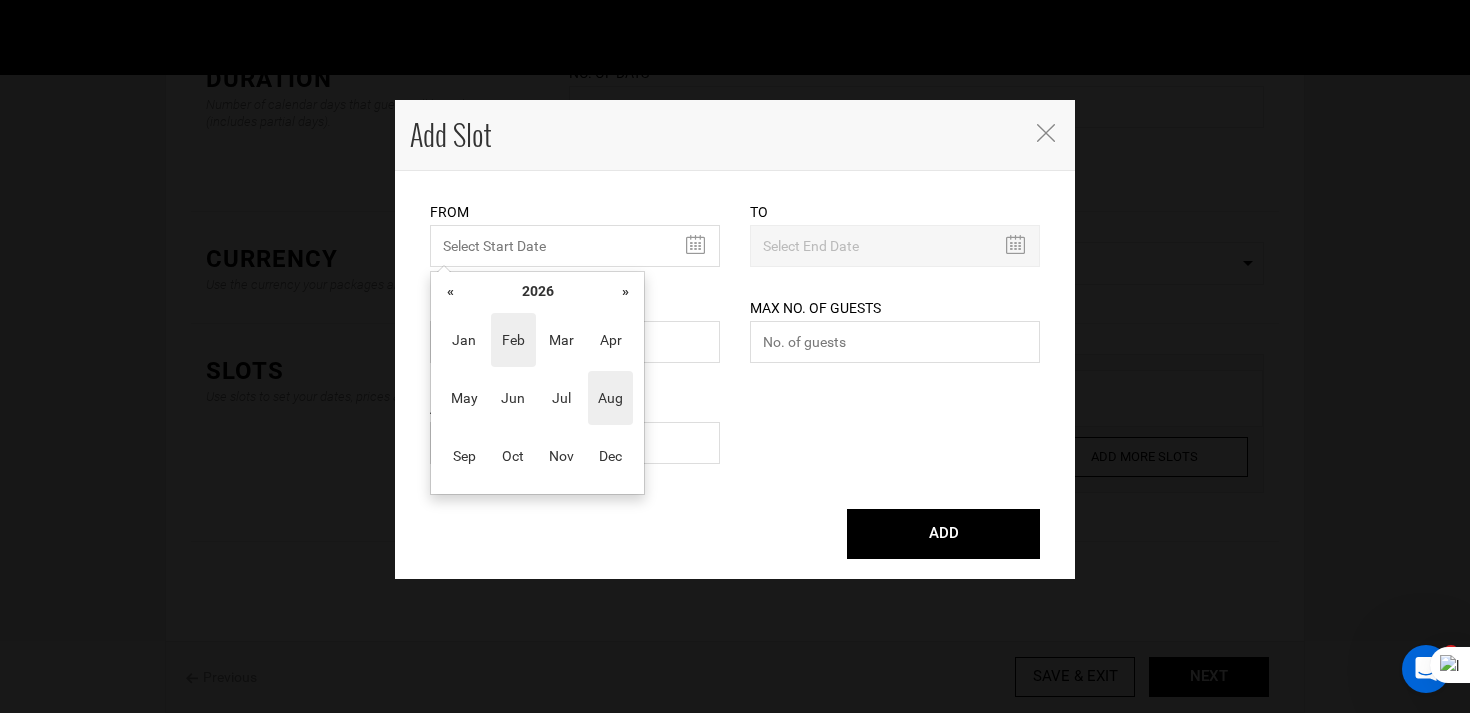 click on "Feb" at bounding box center (513, 340) 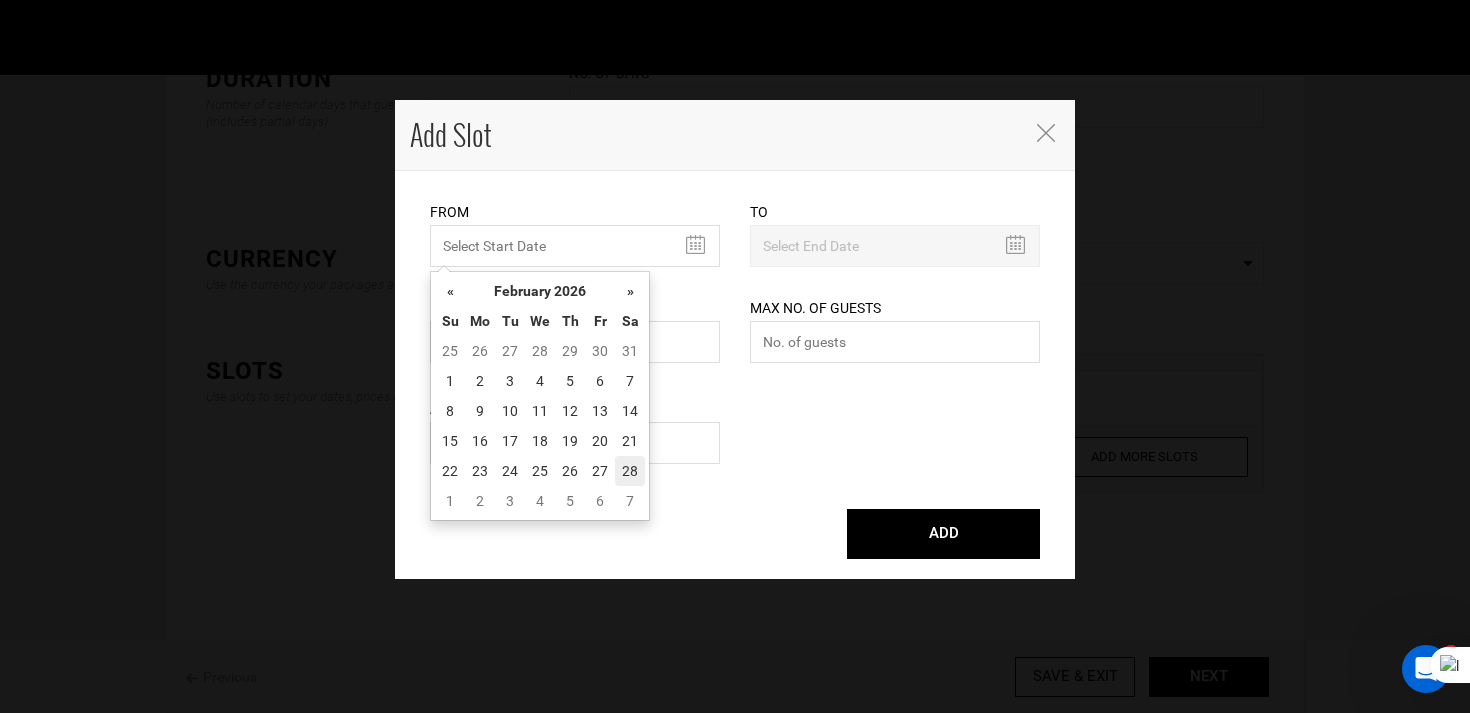 click on "28" at bounding box center (630, 471) 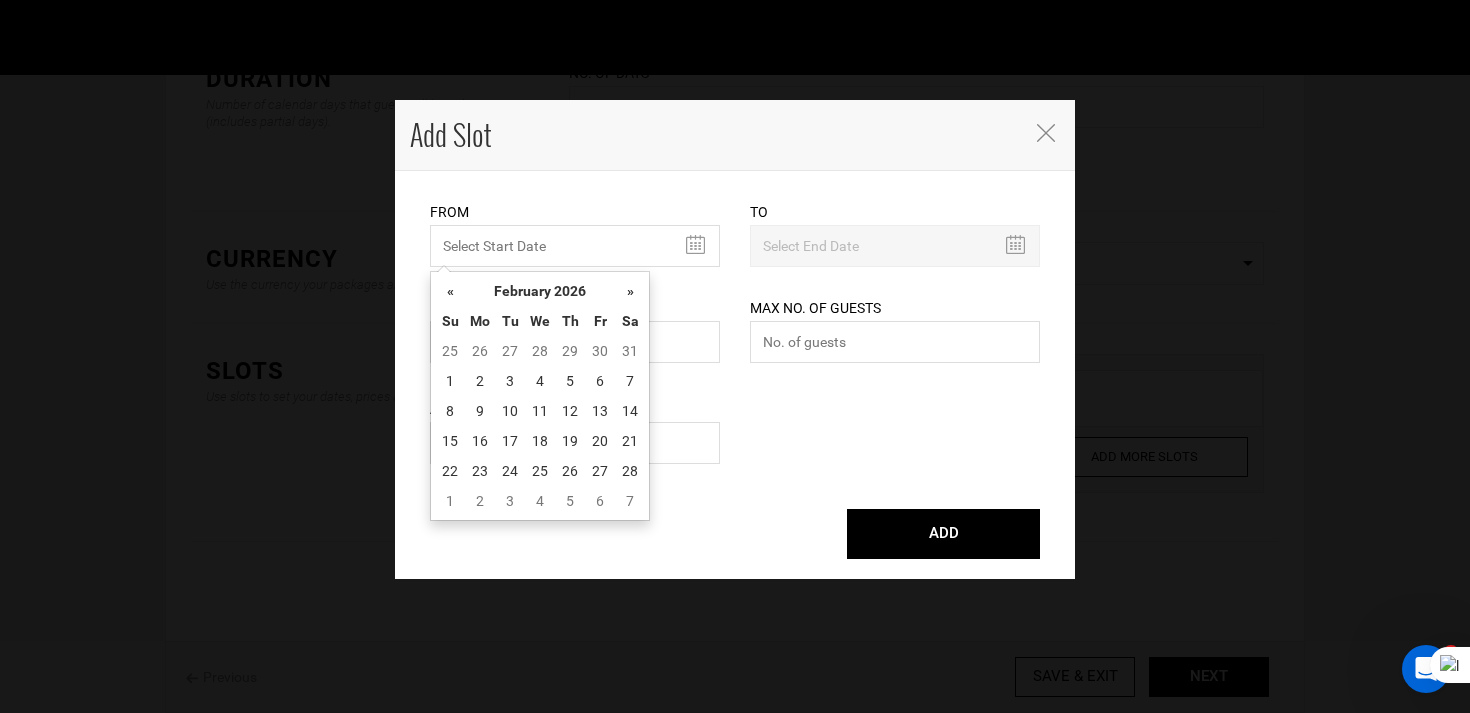type on "02/28/2026" 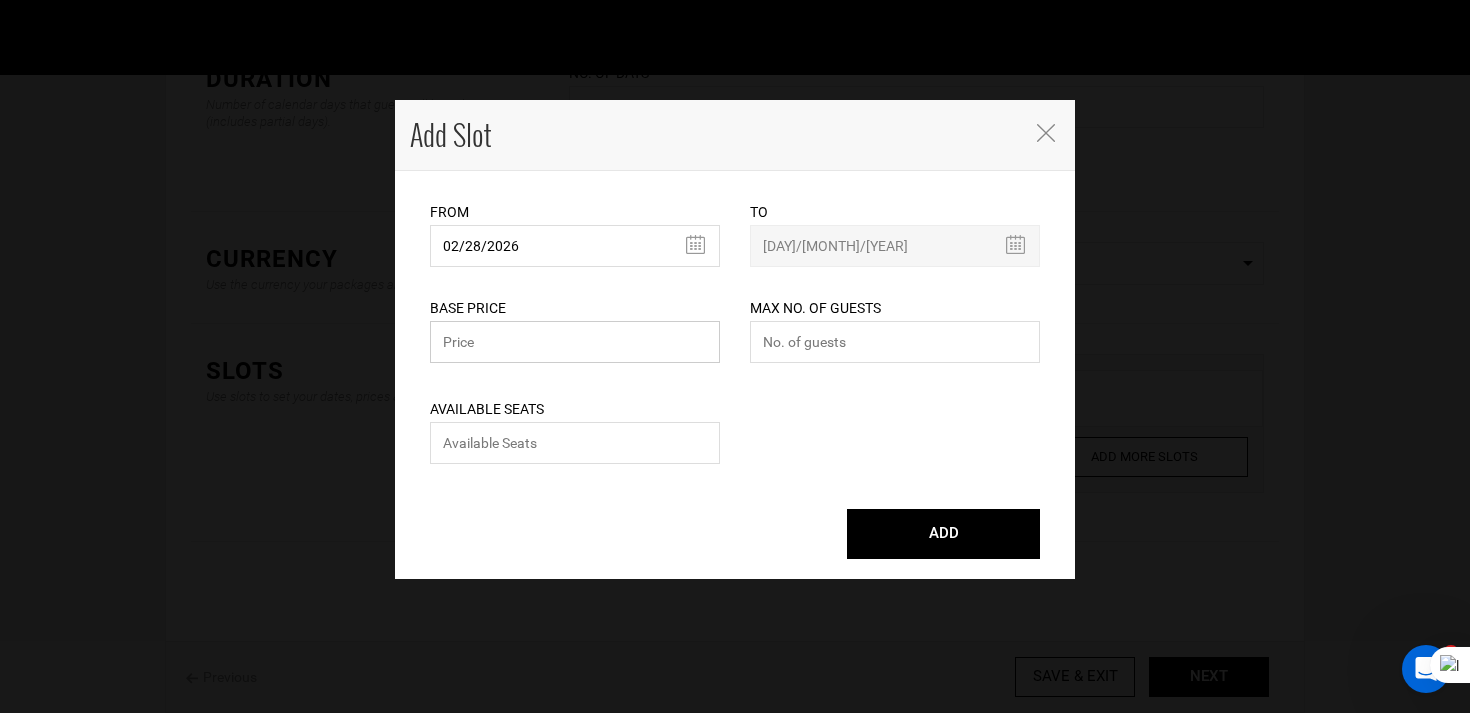 click at bounding box center [575, 342] 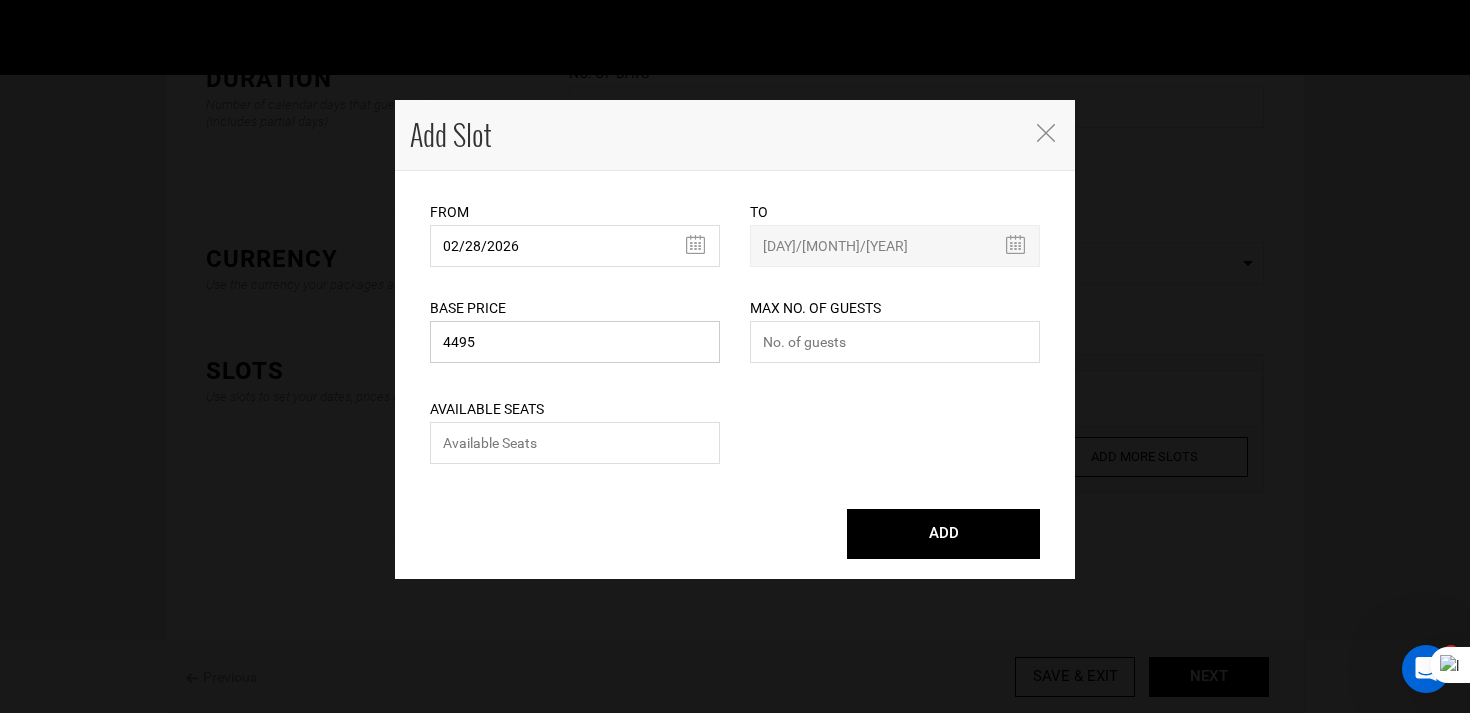 type on "4495" 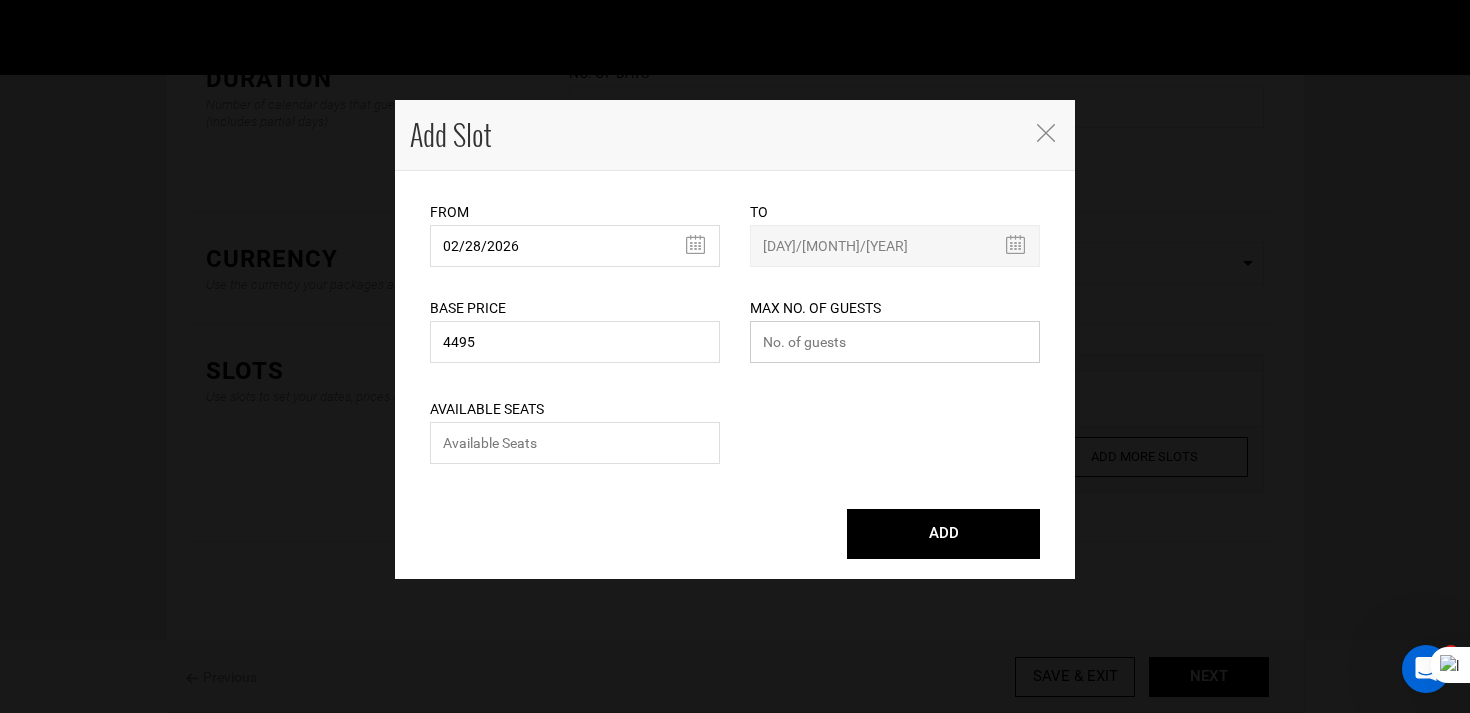 click at bounding box center (895, 342) 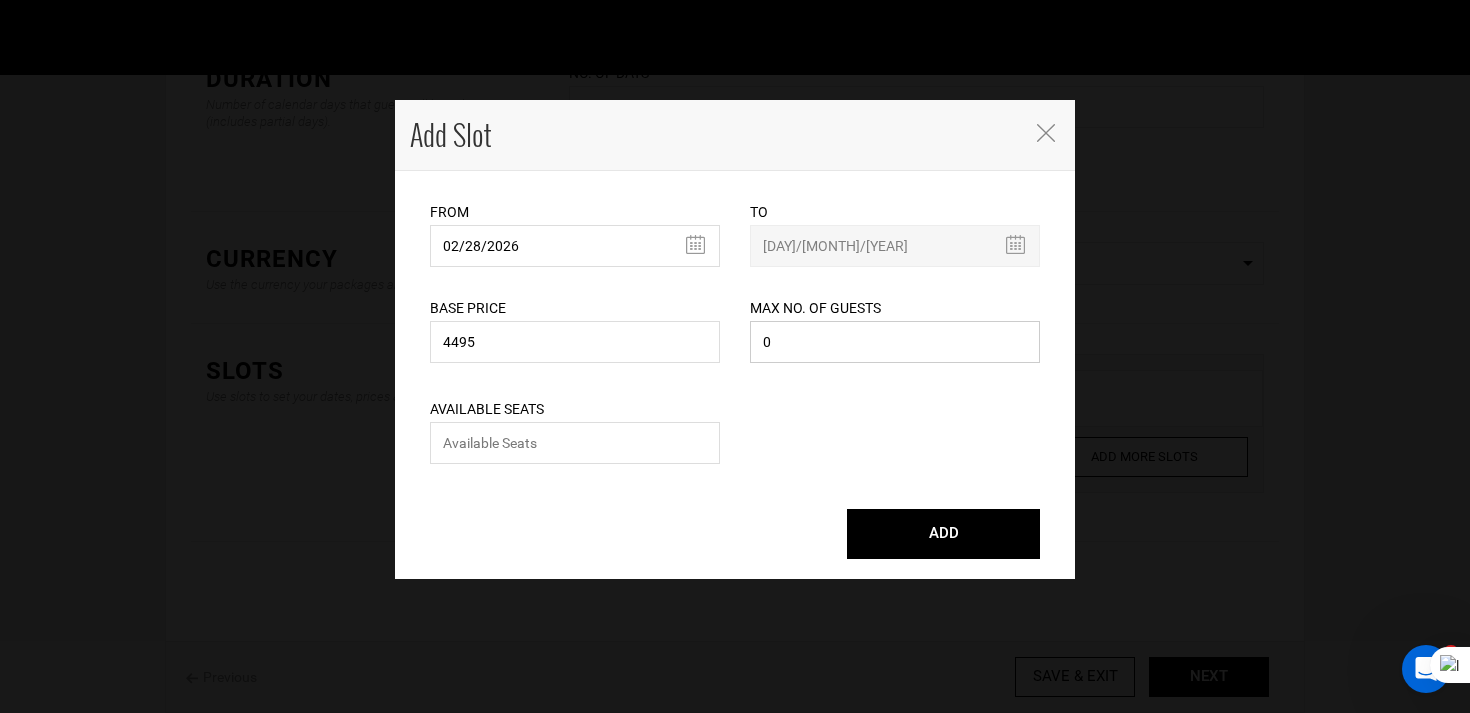 type on "0" 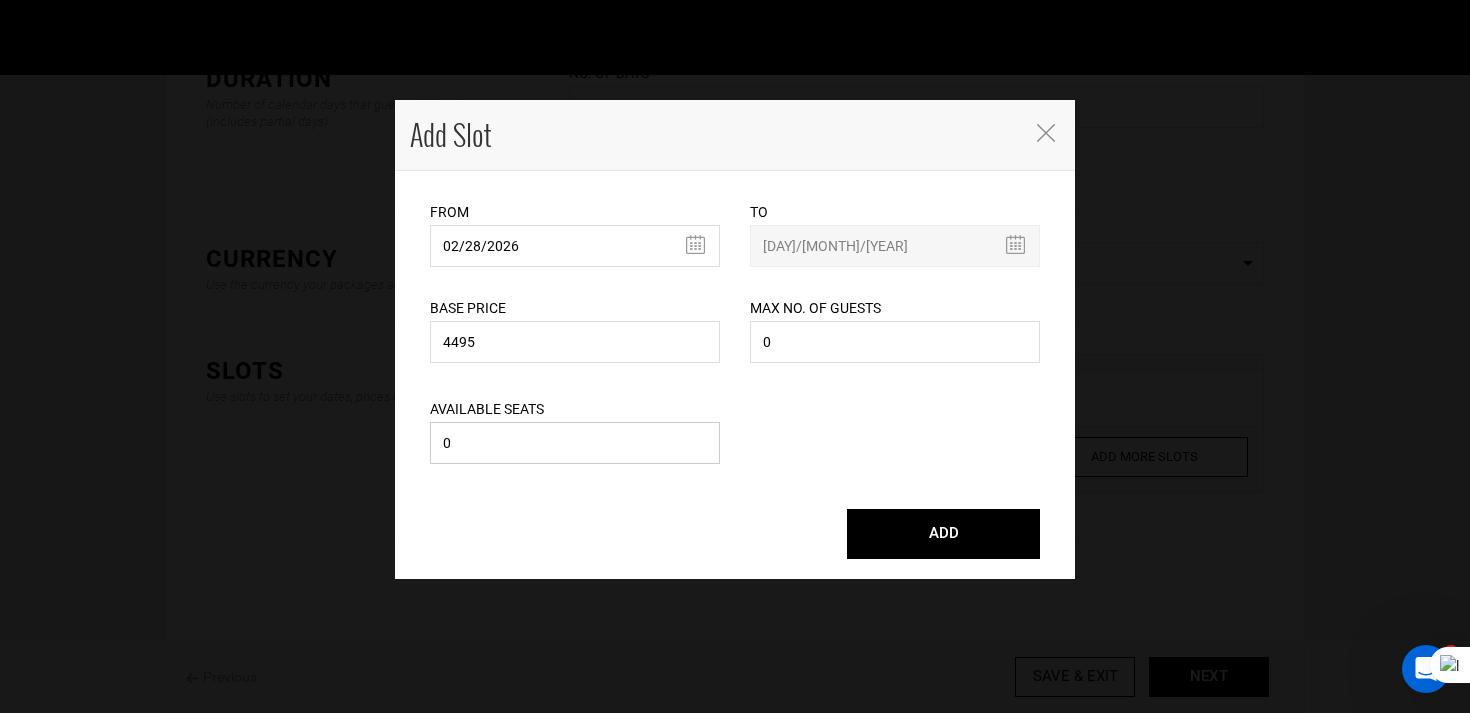 type on "0" 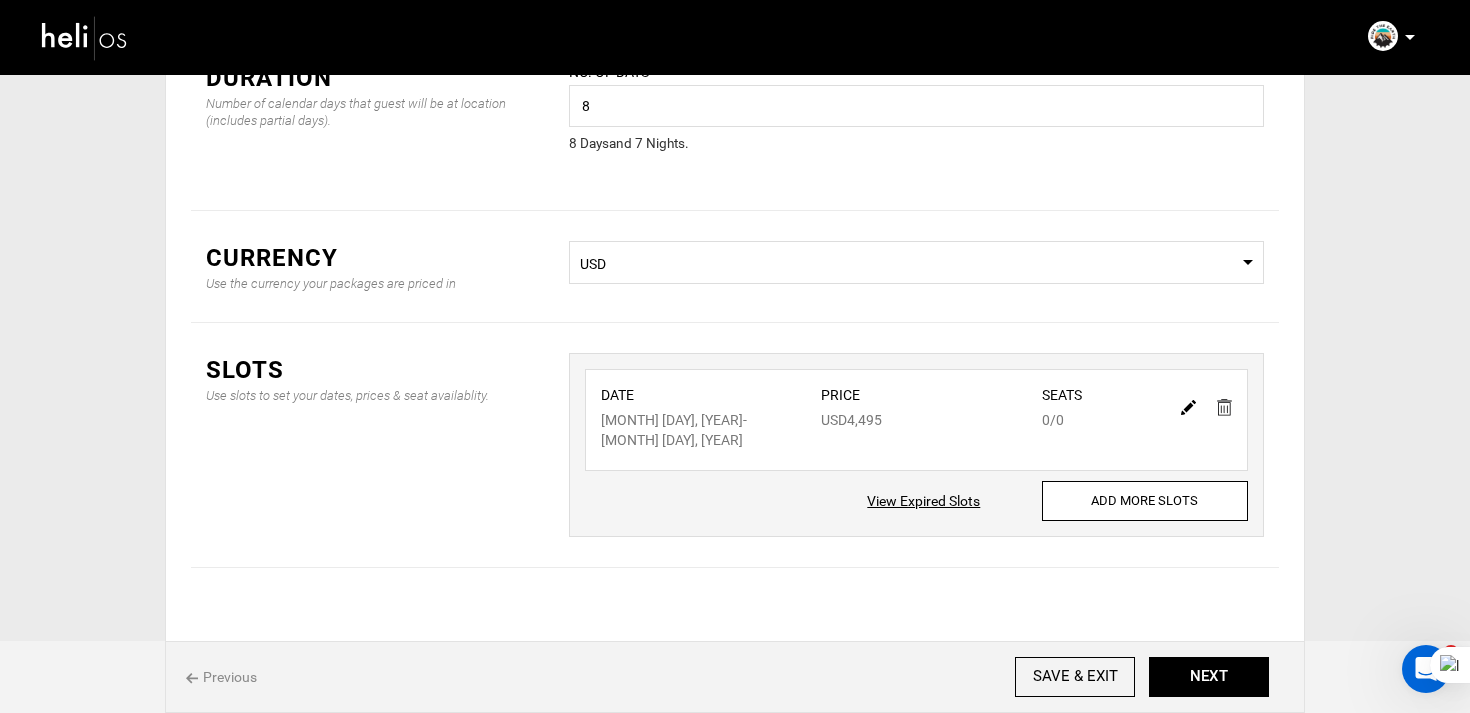 scroll, scrollTop: 0, scrollLeft: 0, axis: both 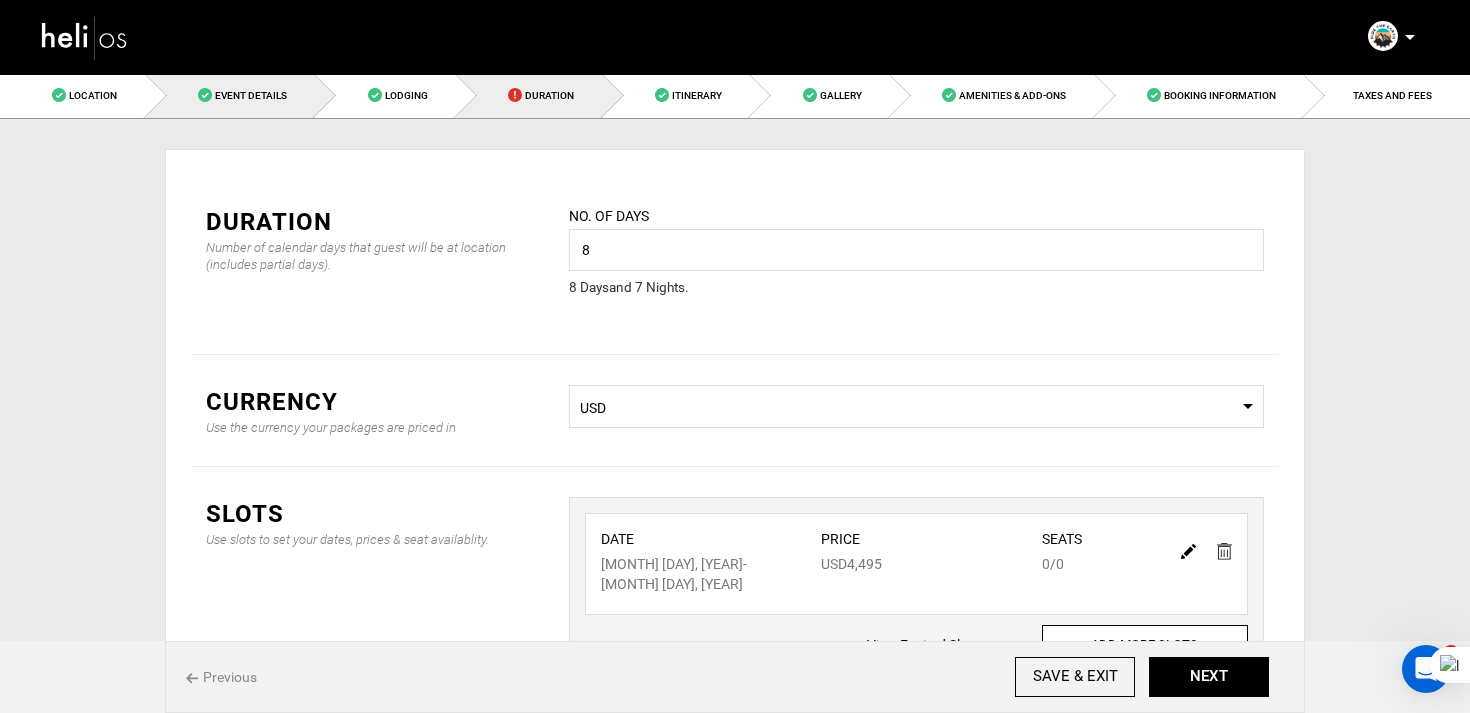 click on "Event Details" at bounding box center [231, 95] 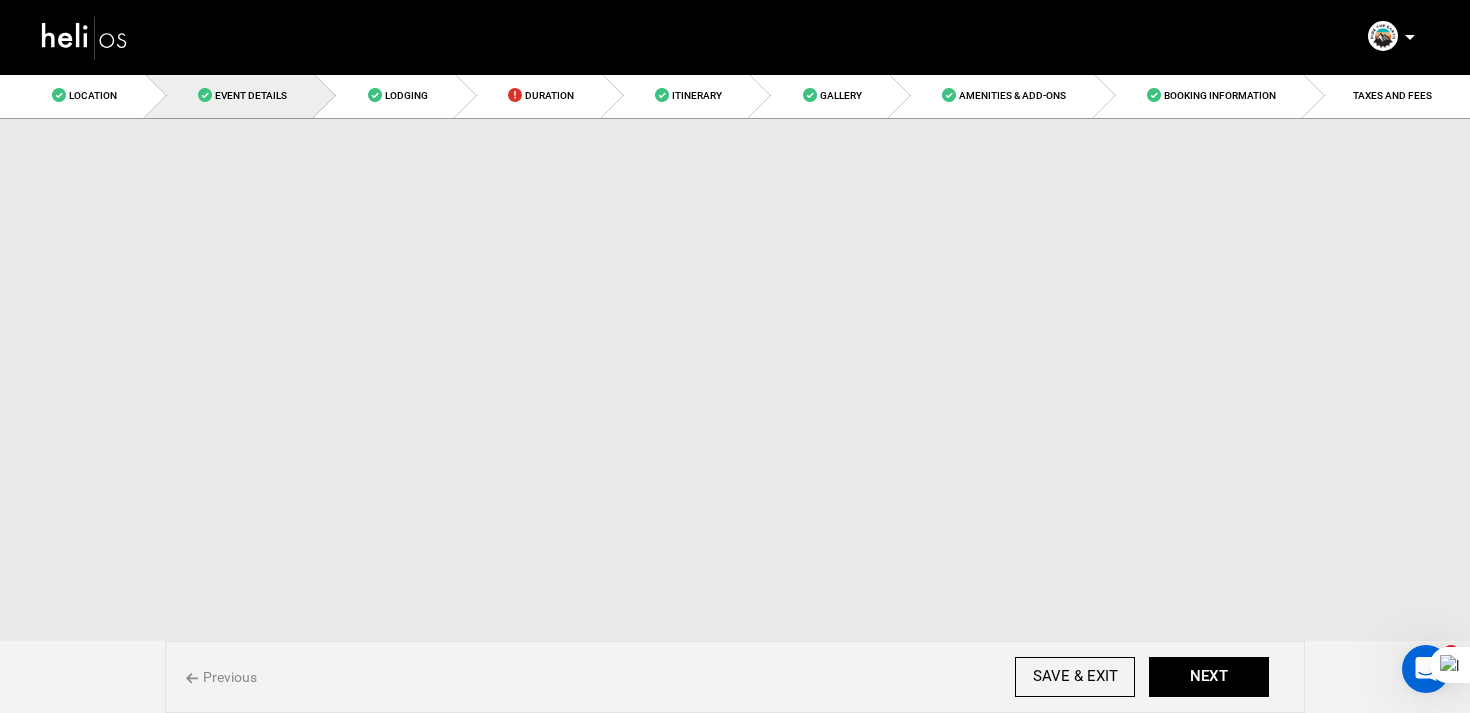 scroll, scrollTop: 0, scrollLeft: 0, axis: both 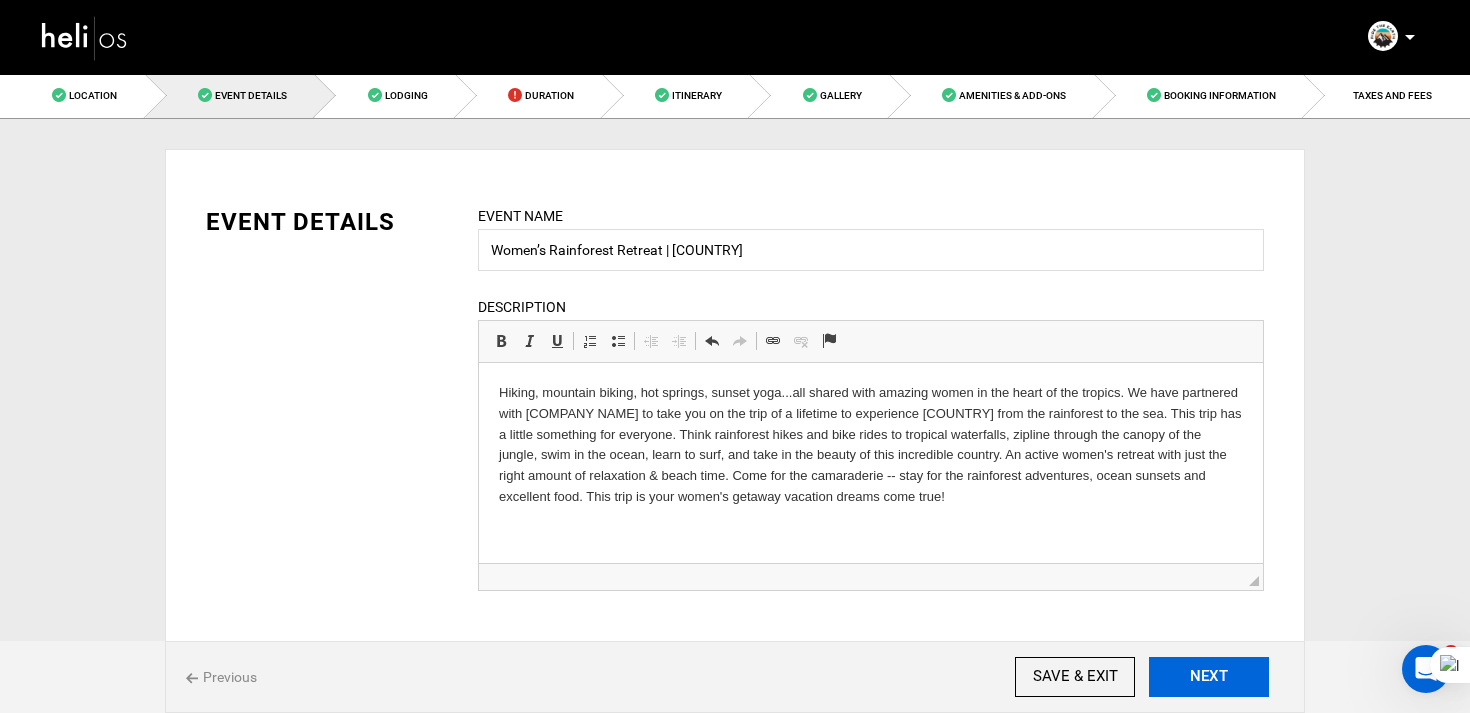 click on "NEXT" at bounding box center [1209, 677] 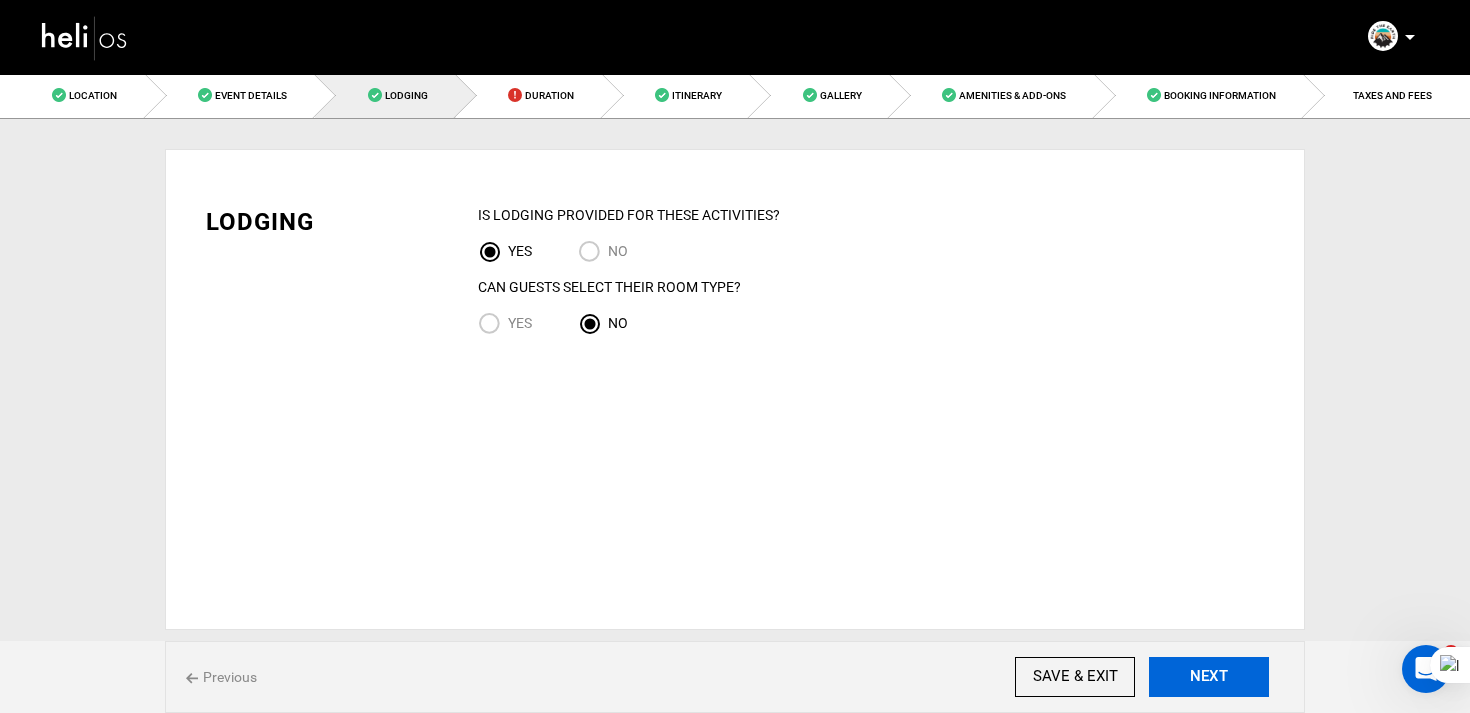 click on "NEXT" at bounding box center (1209, 677) 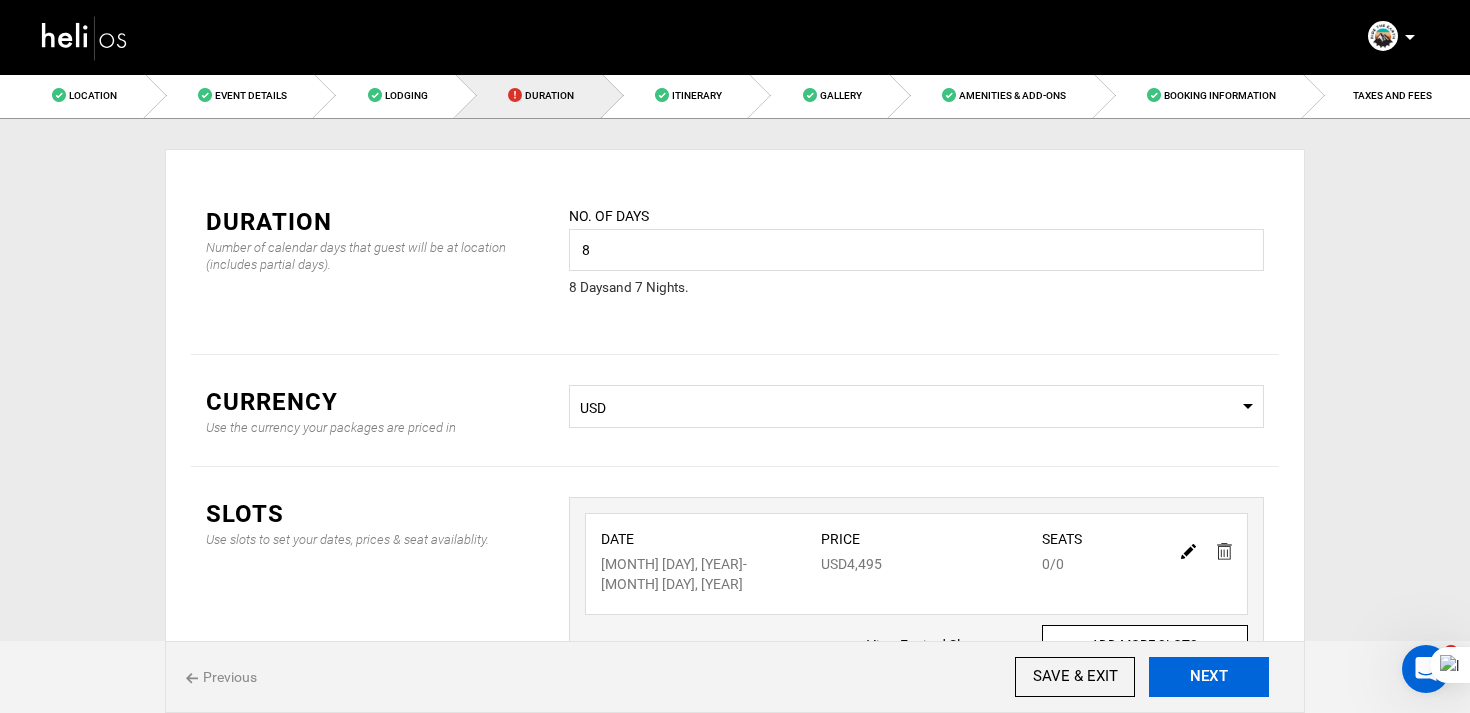 click on "NEXT" at bounding box center (1209, 677) 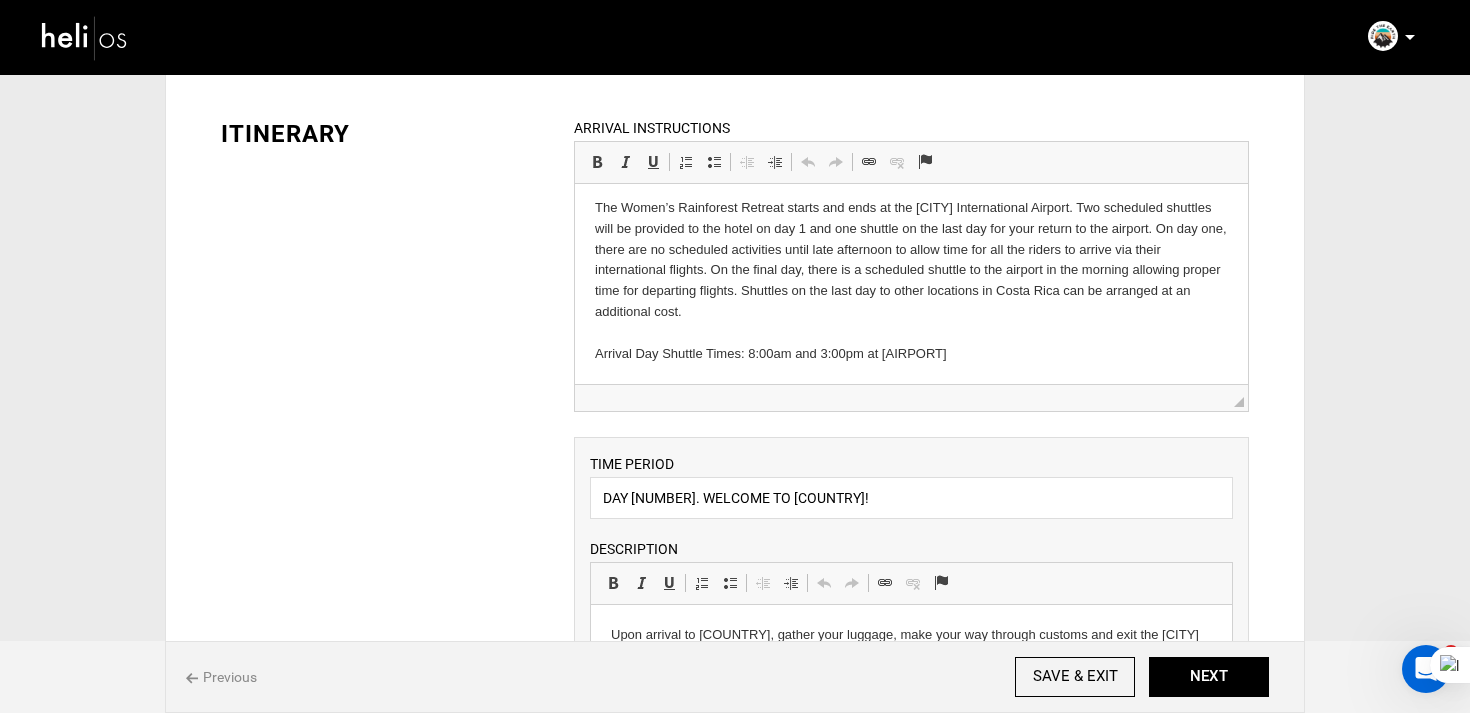 scroll, scrollTop: 0, scrollLeft: 0, axis: both 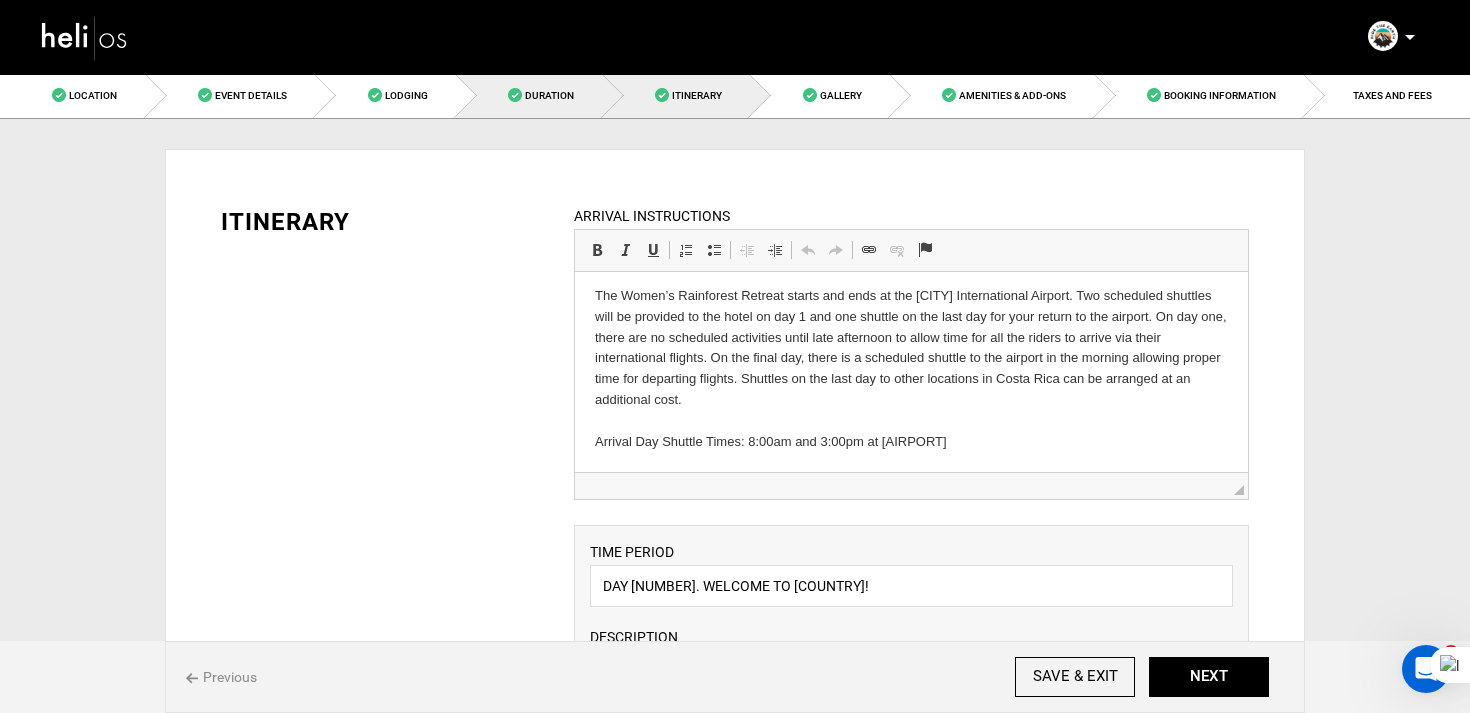 click on "Duration" at bounding box center [529, 95] 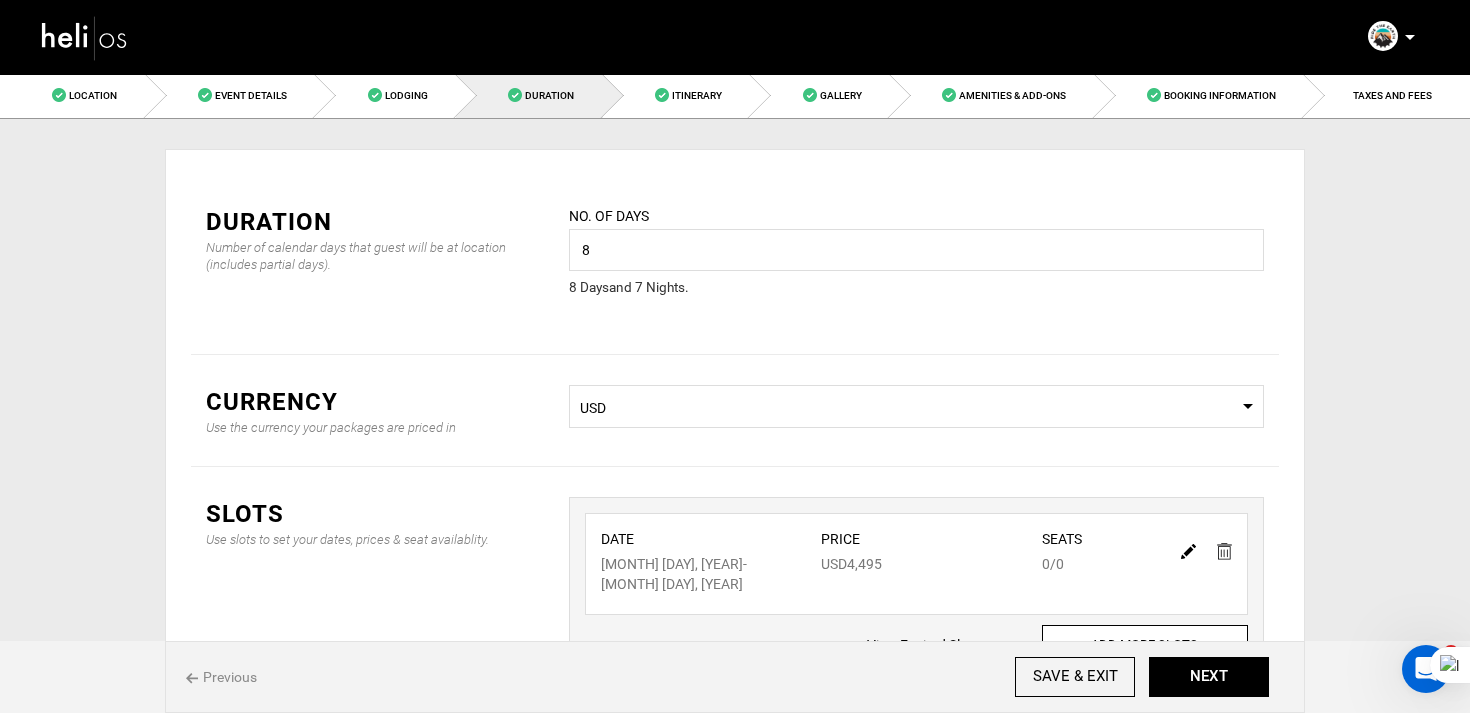 scroll, scrollTop: 151, scrollLeft: 0, axis: vertical 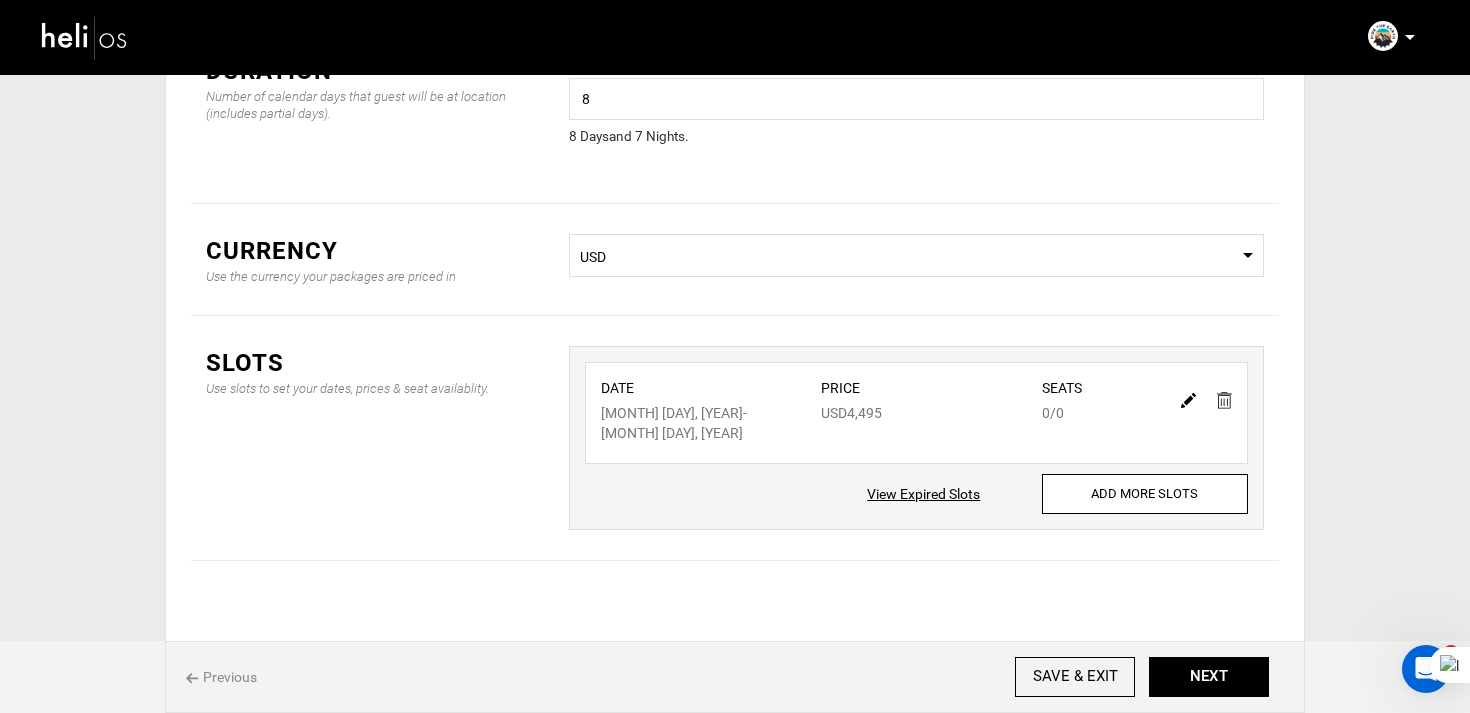 click on "View
Expired Slots" at bounding box center (923, 494) 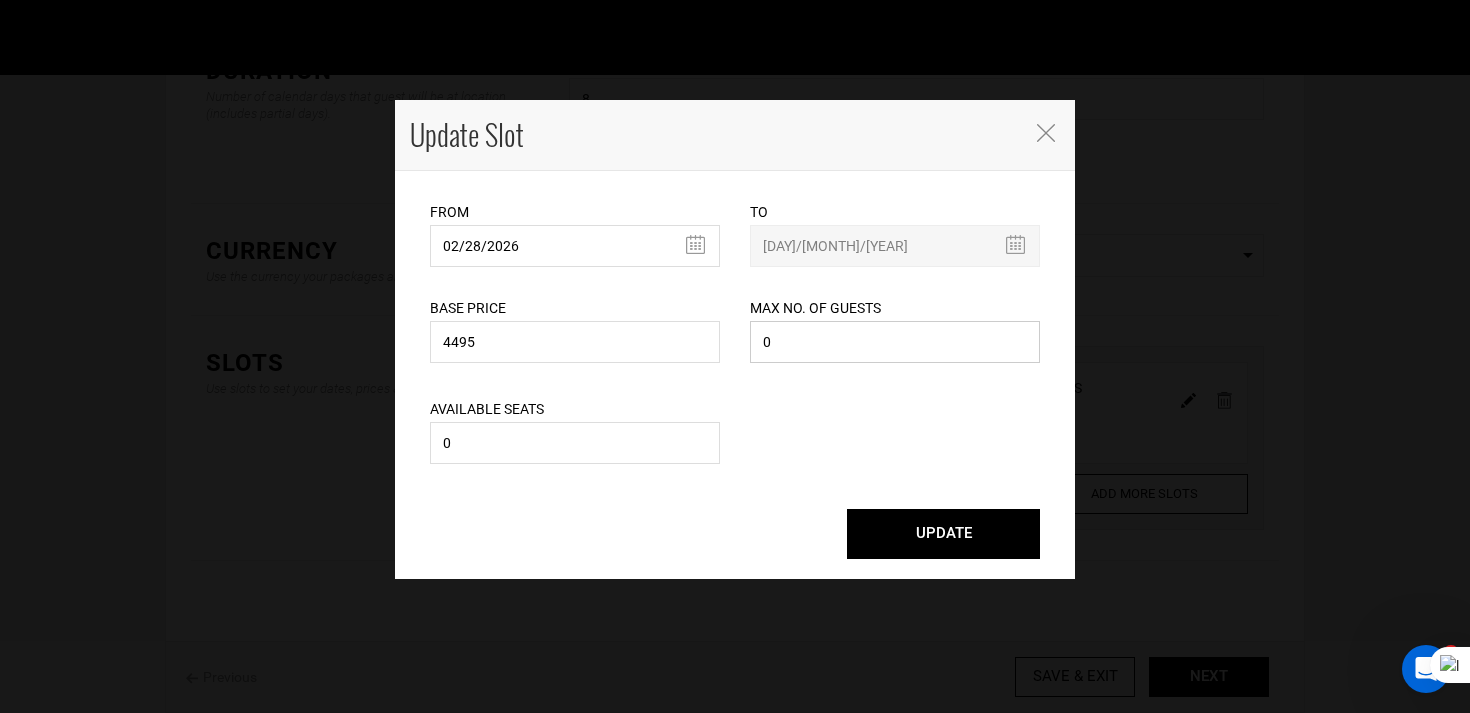 drag, startPoint x: 826, startPoint y: 342, endPoint x: 648, endPoint y: 341, distance: 178.0028 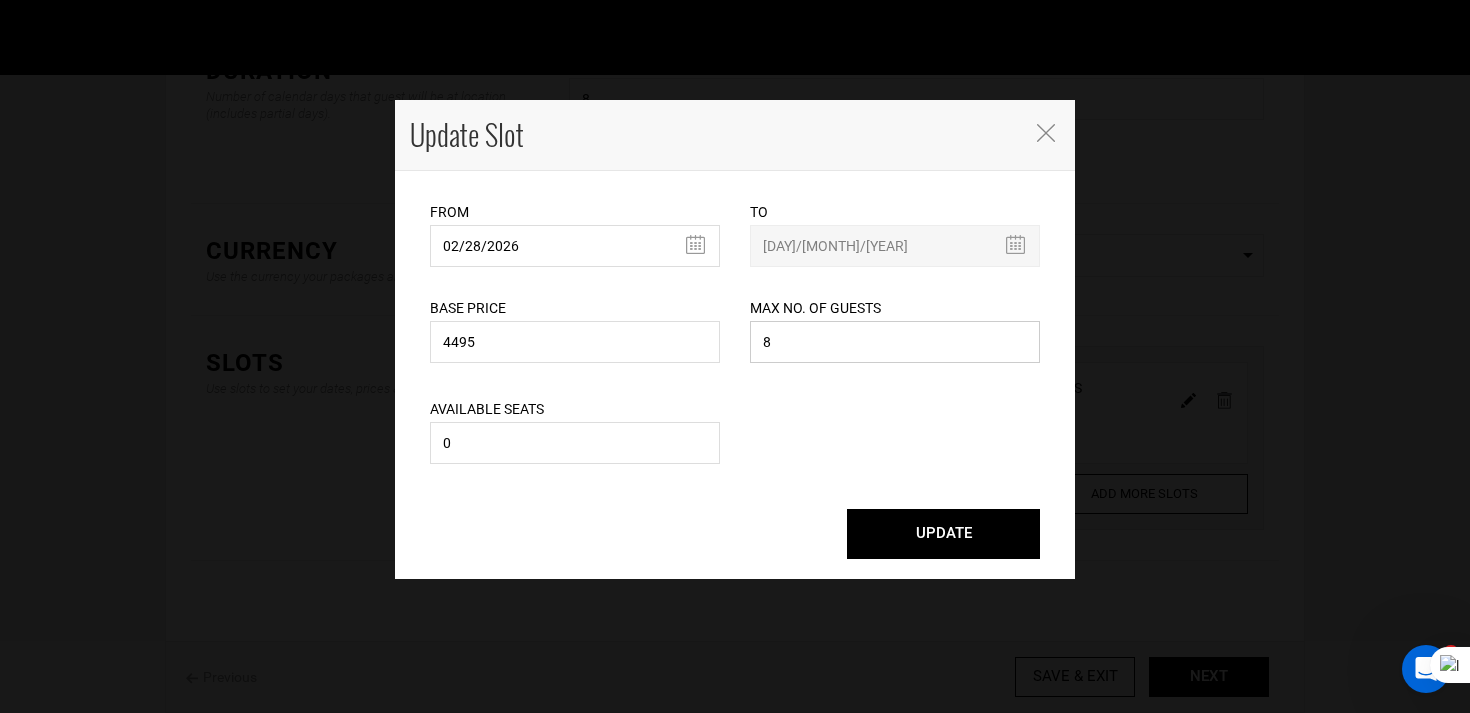 type on "8" 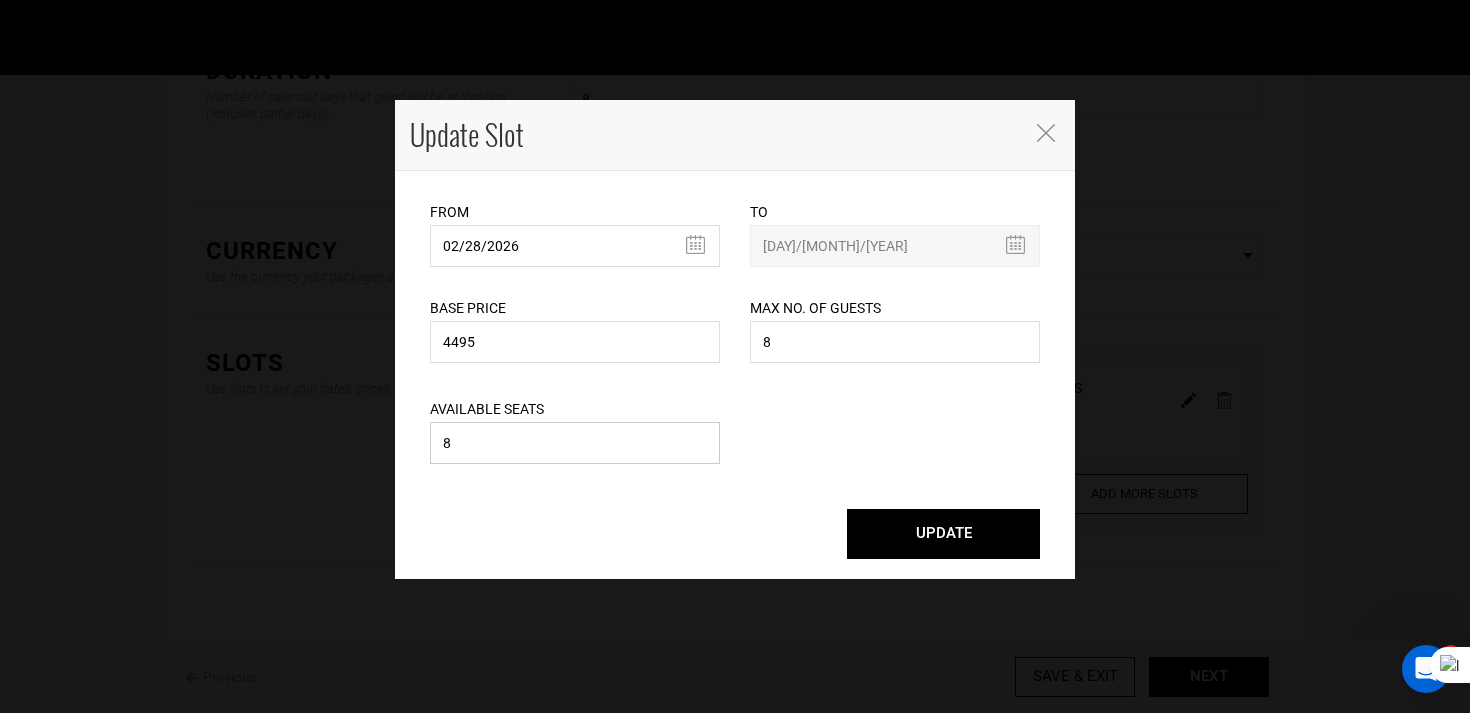 type on "8" 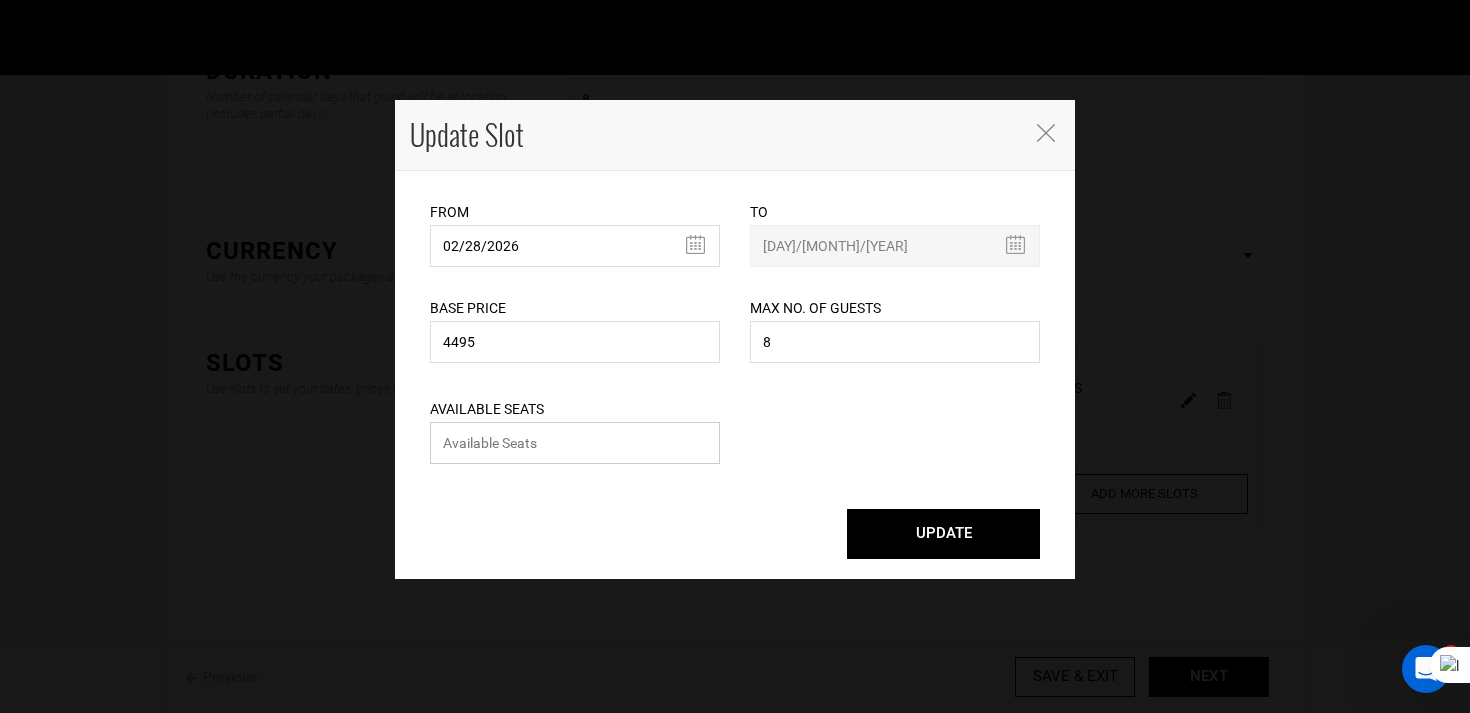 type 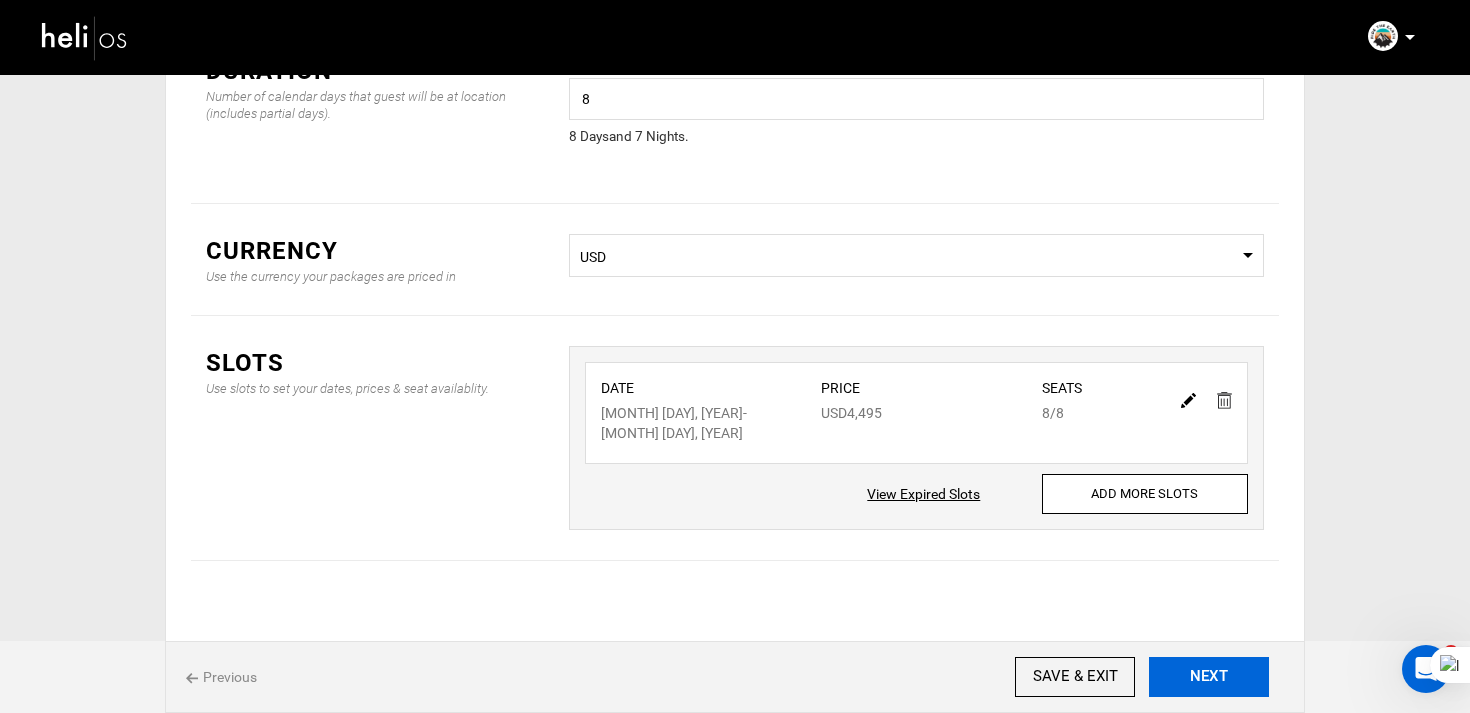 click on "NEXT" at bounding box center [1209, 677] 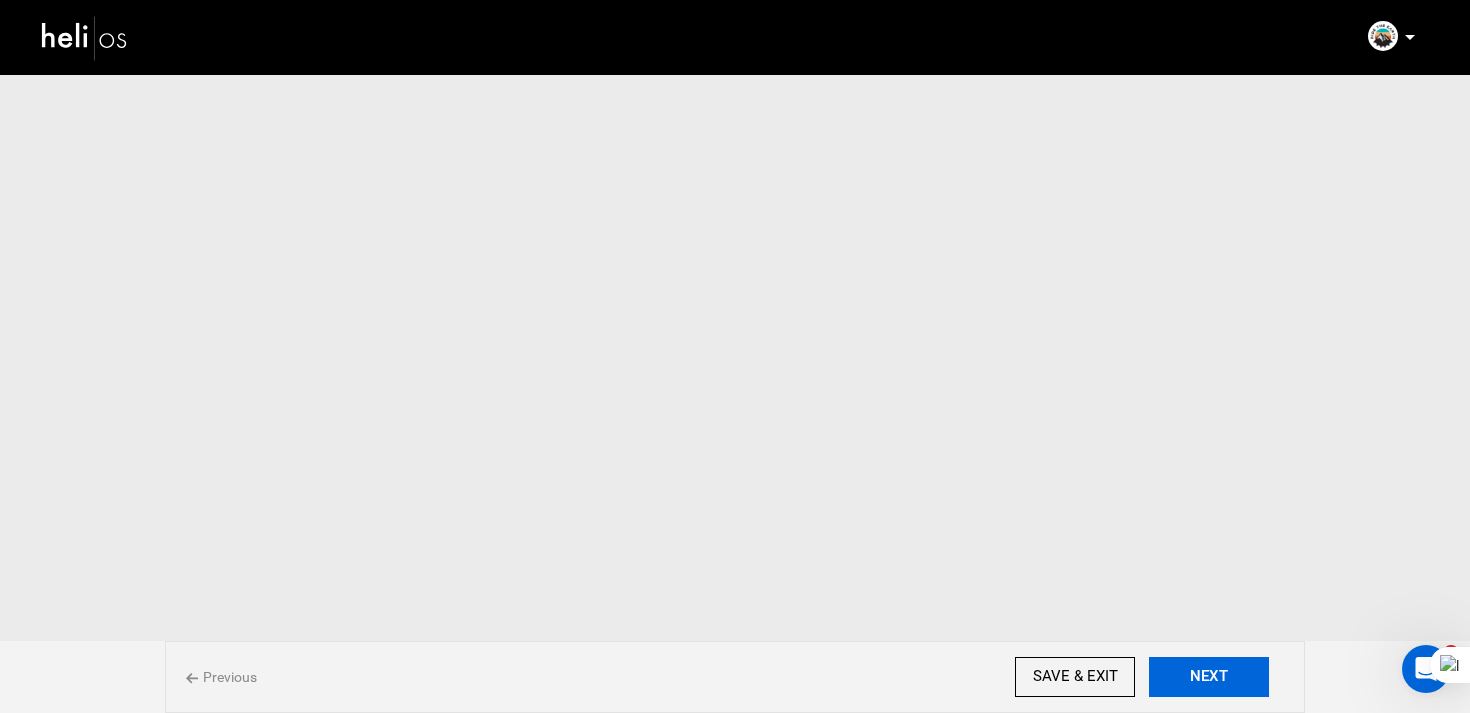 scroll, scrollTop: 0, scrollLeft: 0, axis: both 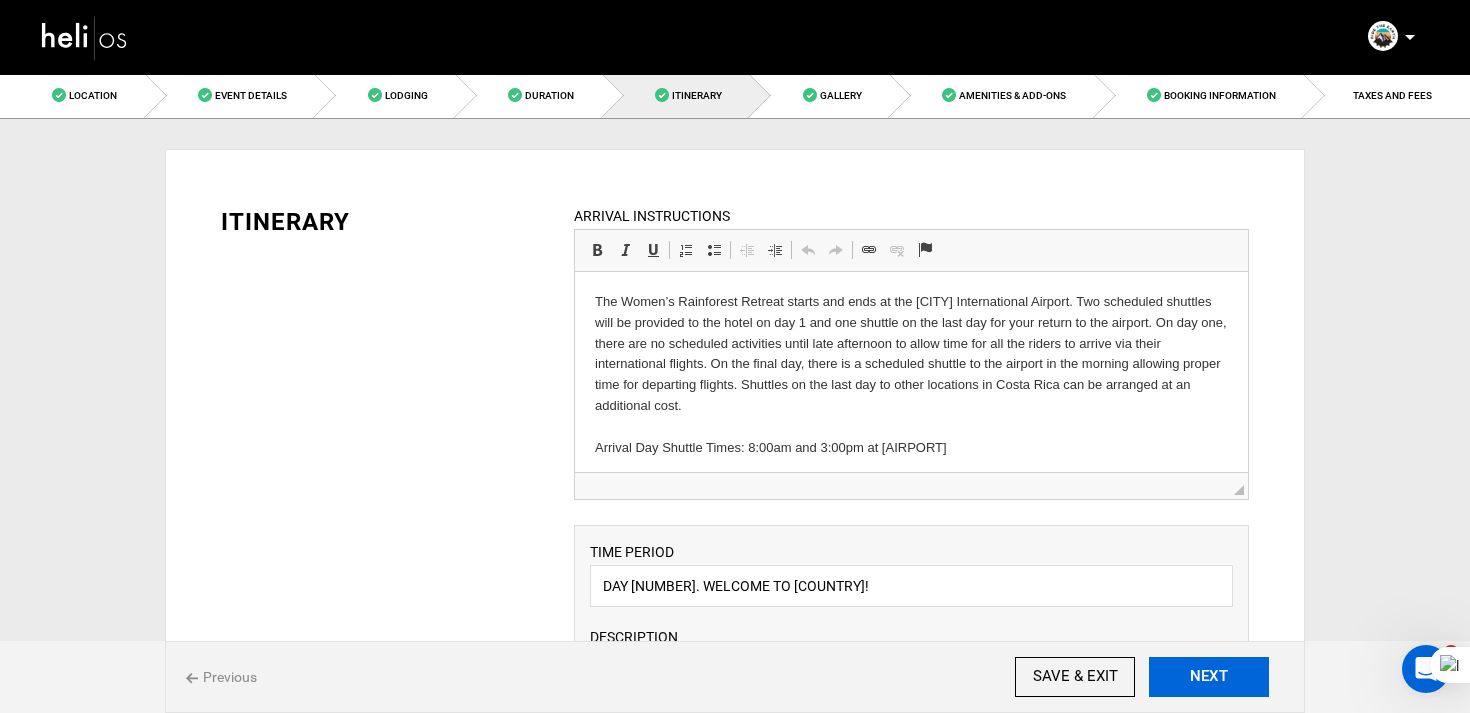 click on "NEXT" at bounding box center [1209, 677] 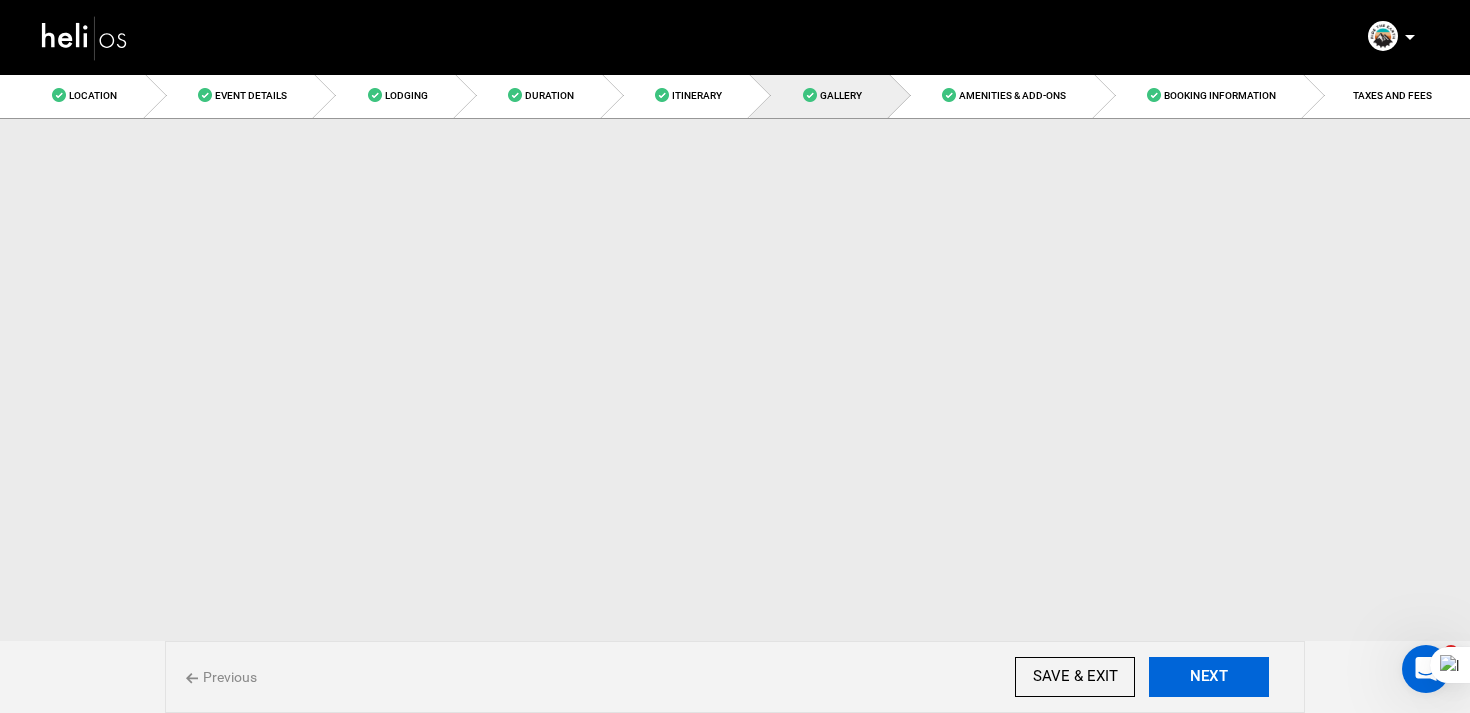 click on "NEXT" at bounding box center [1209, 677] 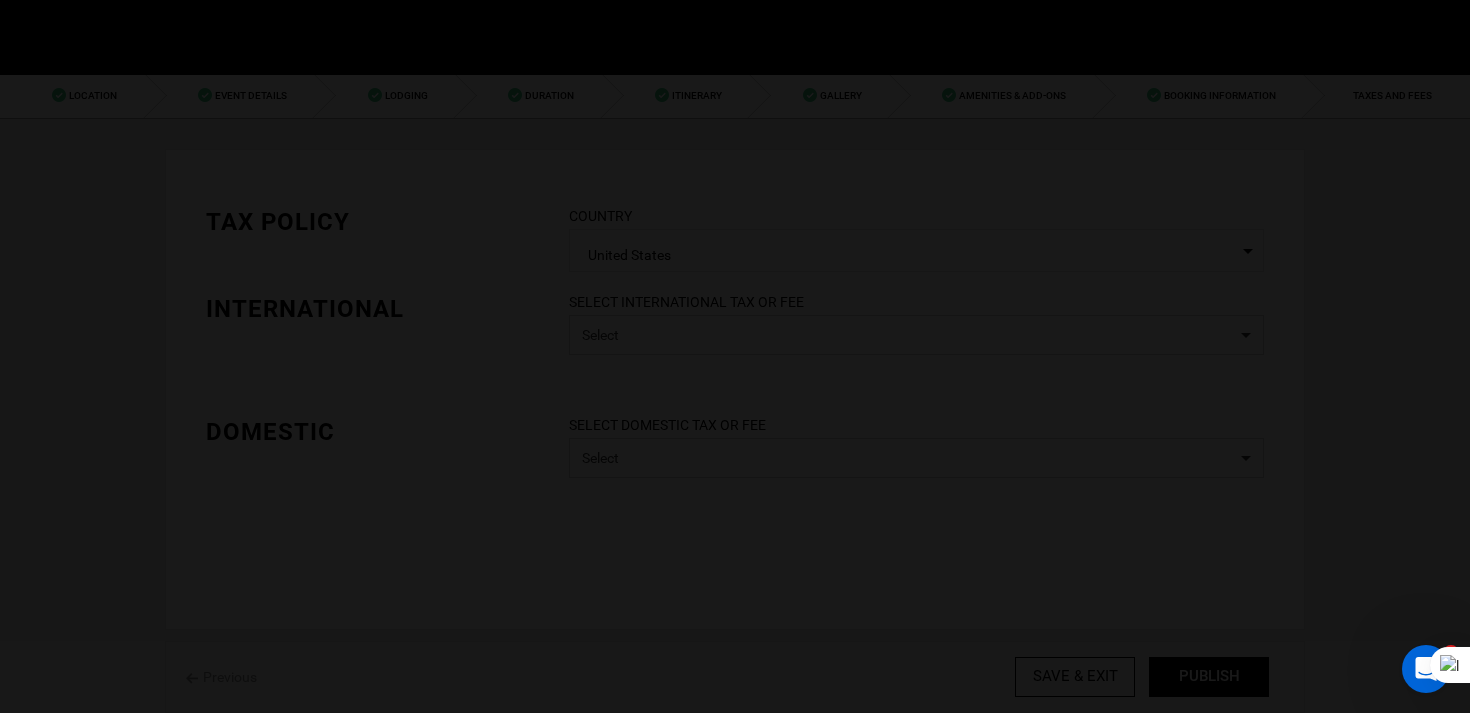 click at bounding box center [735, 356] 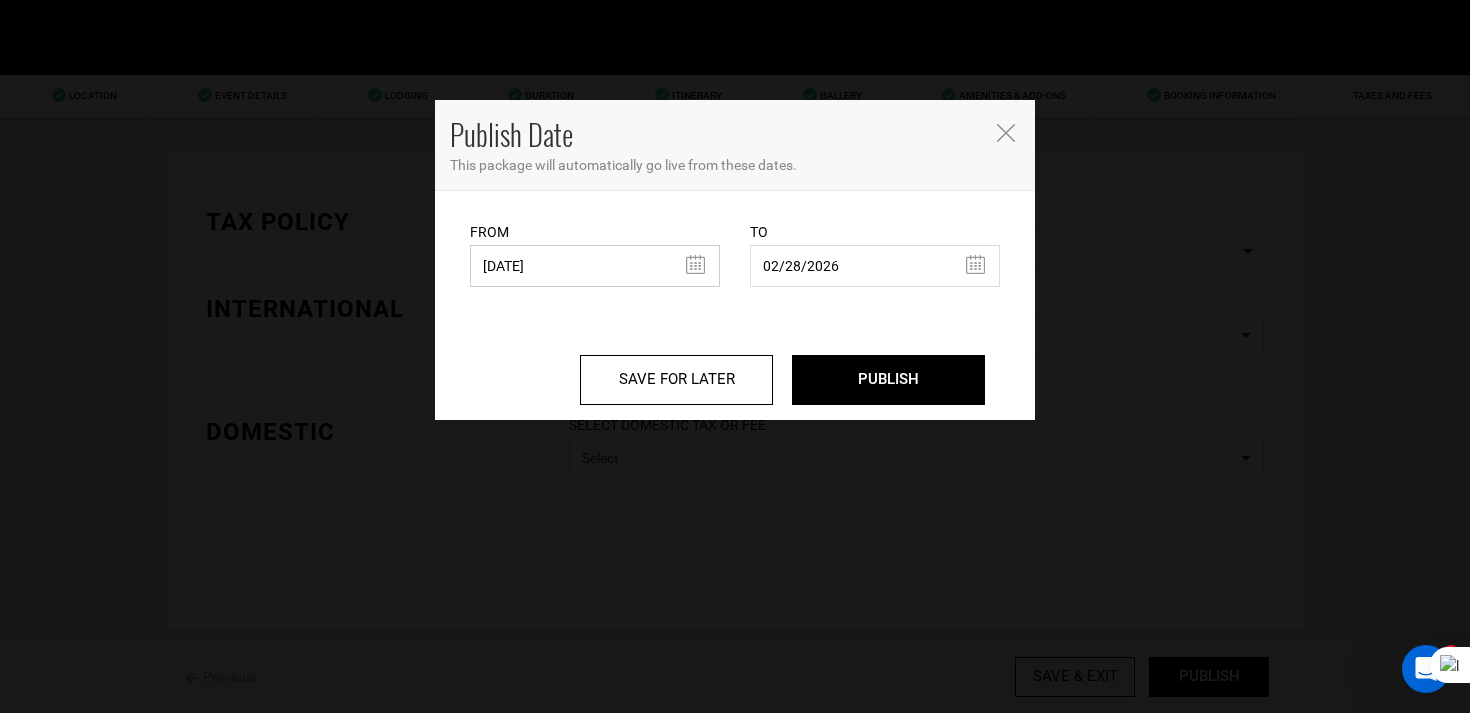 click on "01/22/2021" at bounding box center (595, 266) 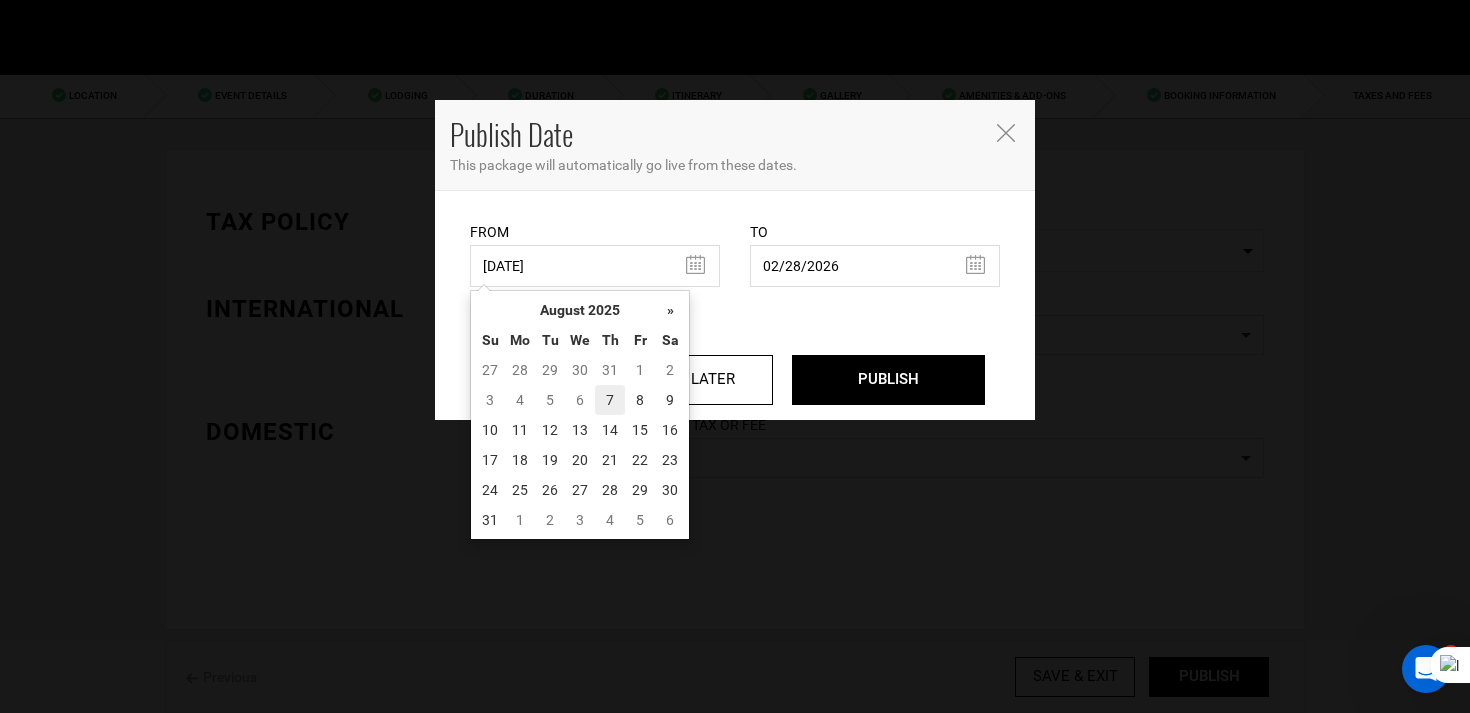 click on "7" at bounding box center [610, 400] 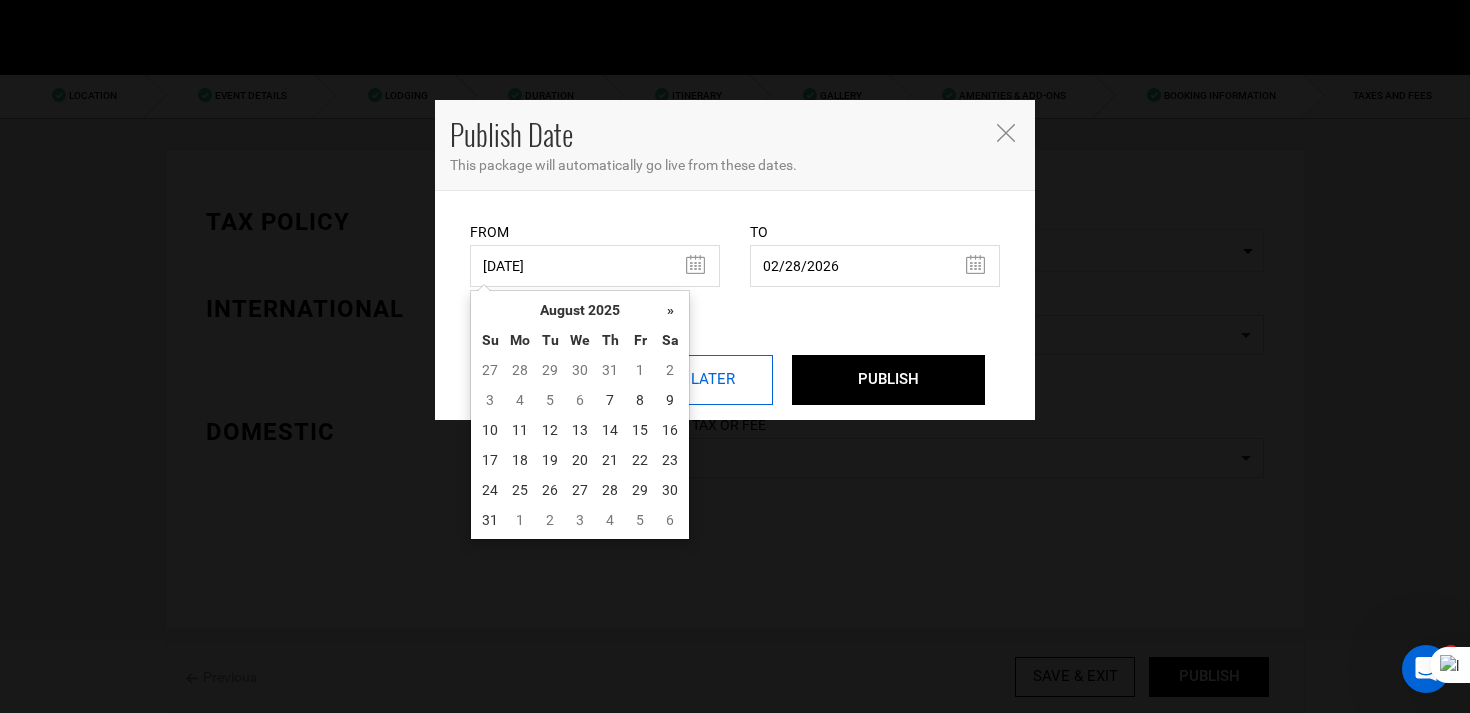 type on "[MONTH]/[DAY]/[YEAR]" 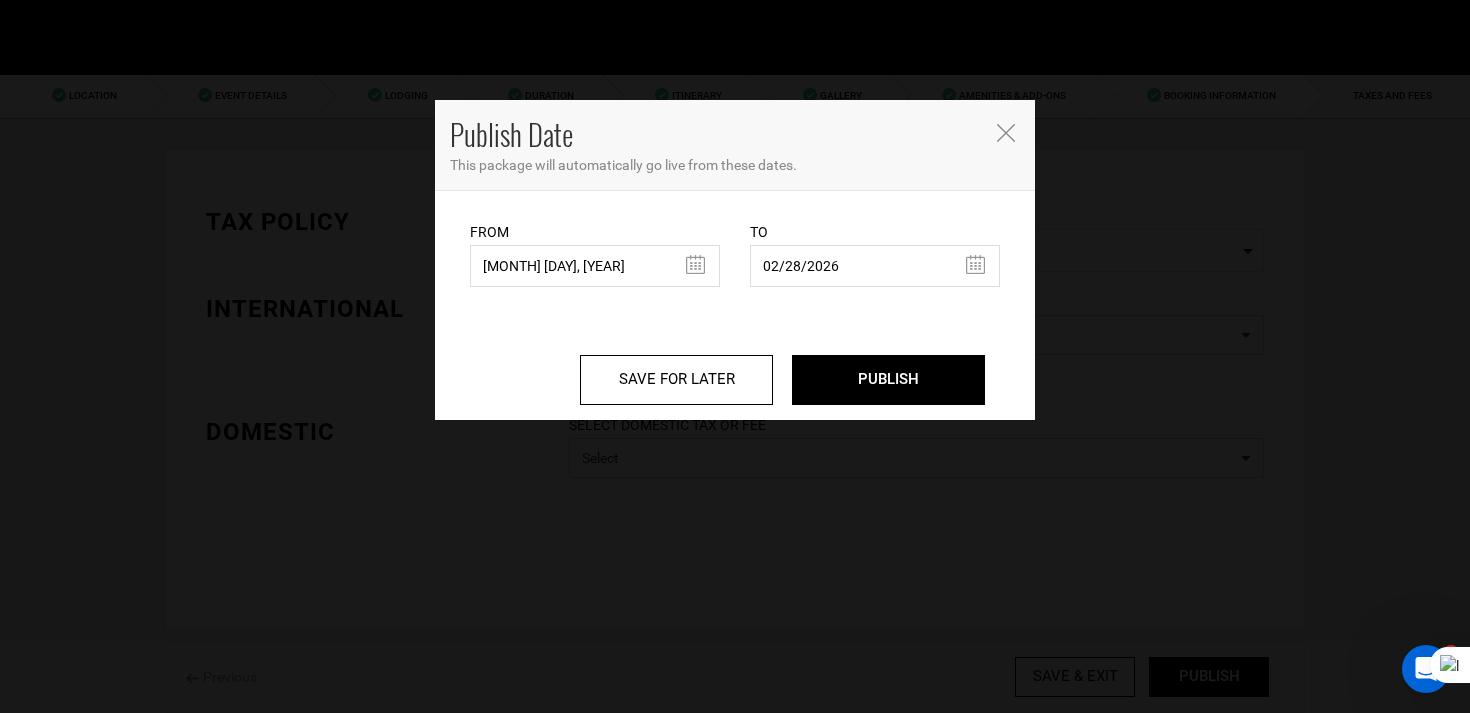 click at bounding box center (1006, 133) 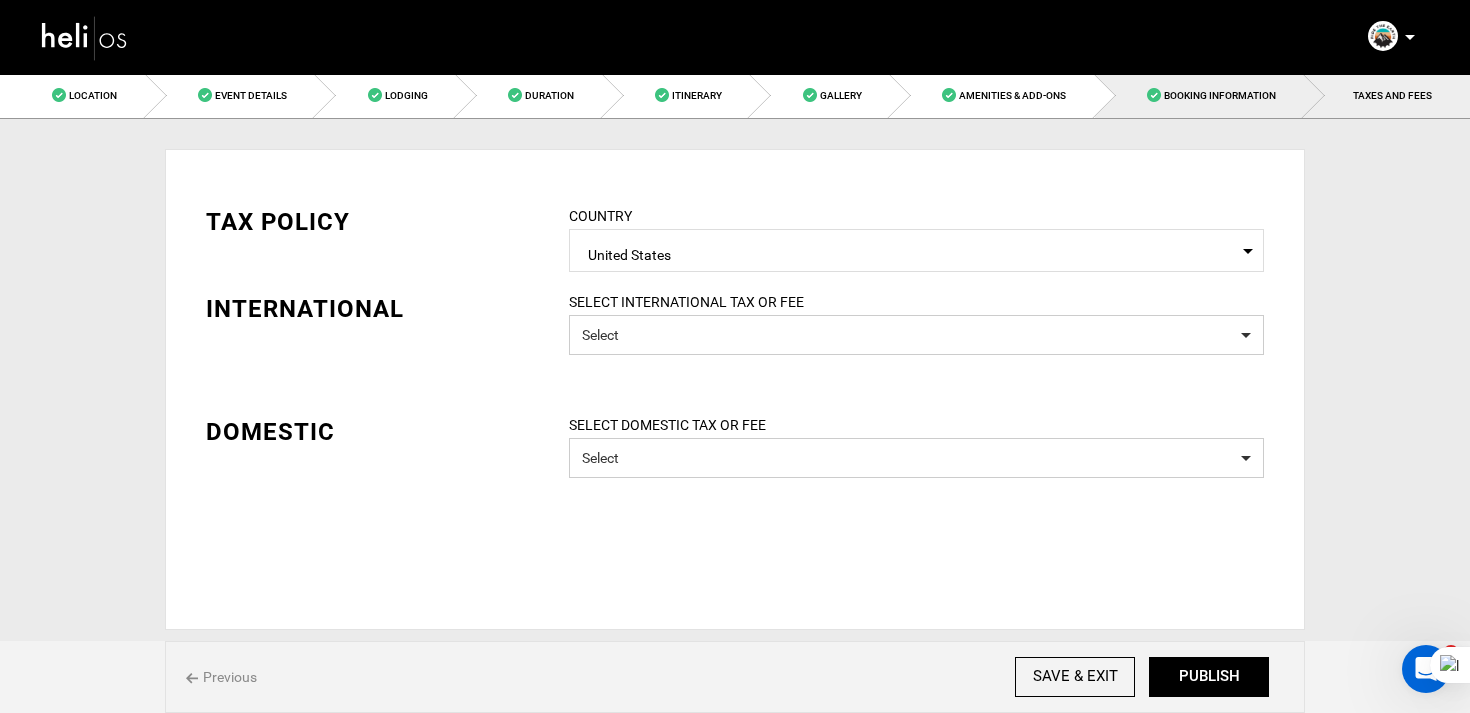 click on "Booking Information" at bounding box center [1200, 95] 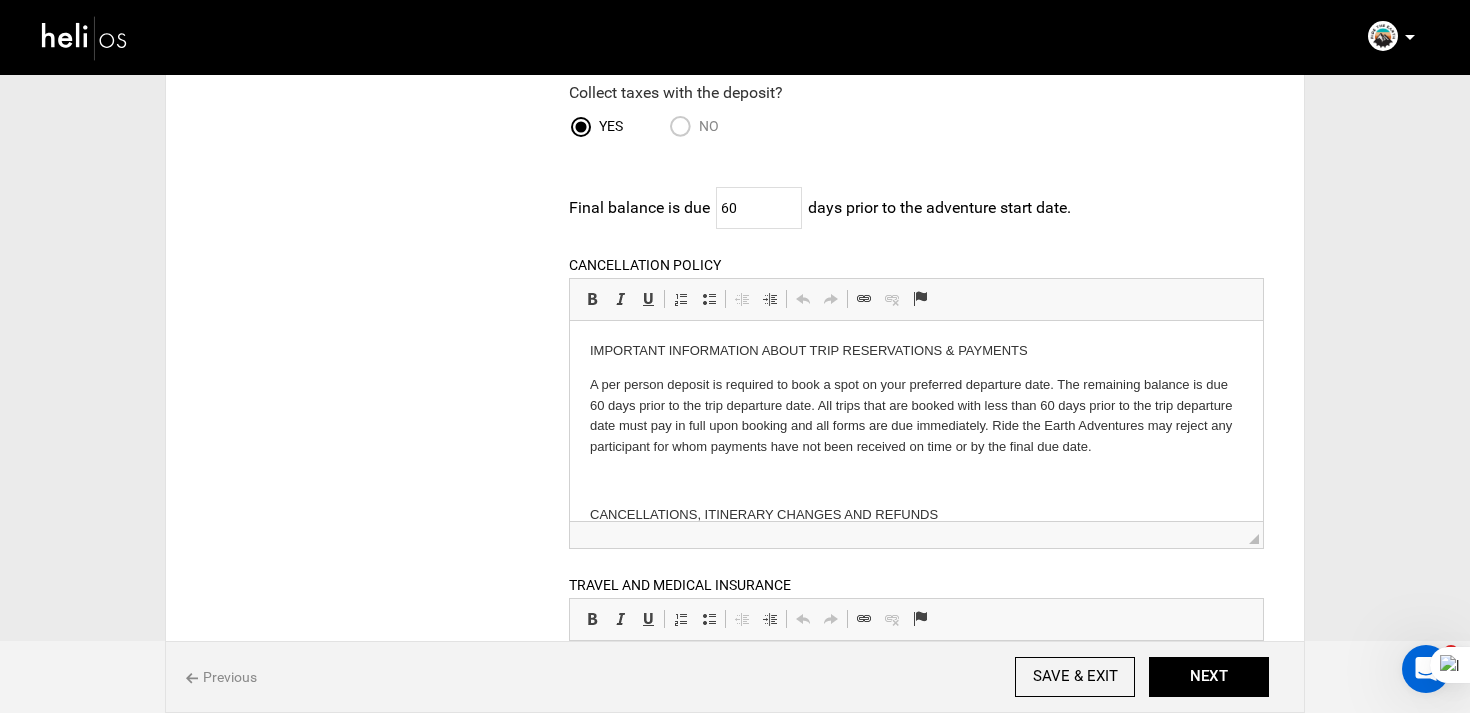 scroll, scrollTop: 343, scrollLeft: 0, axis: vertical 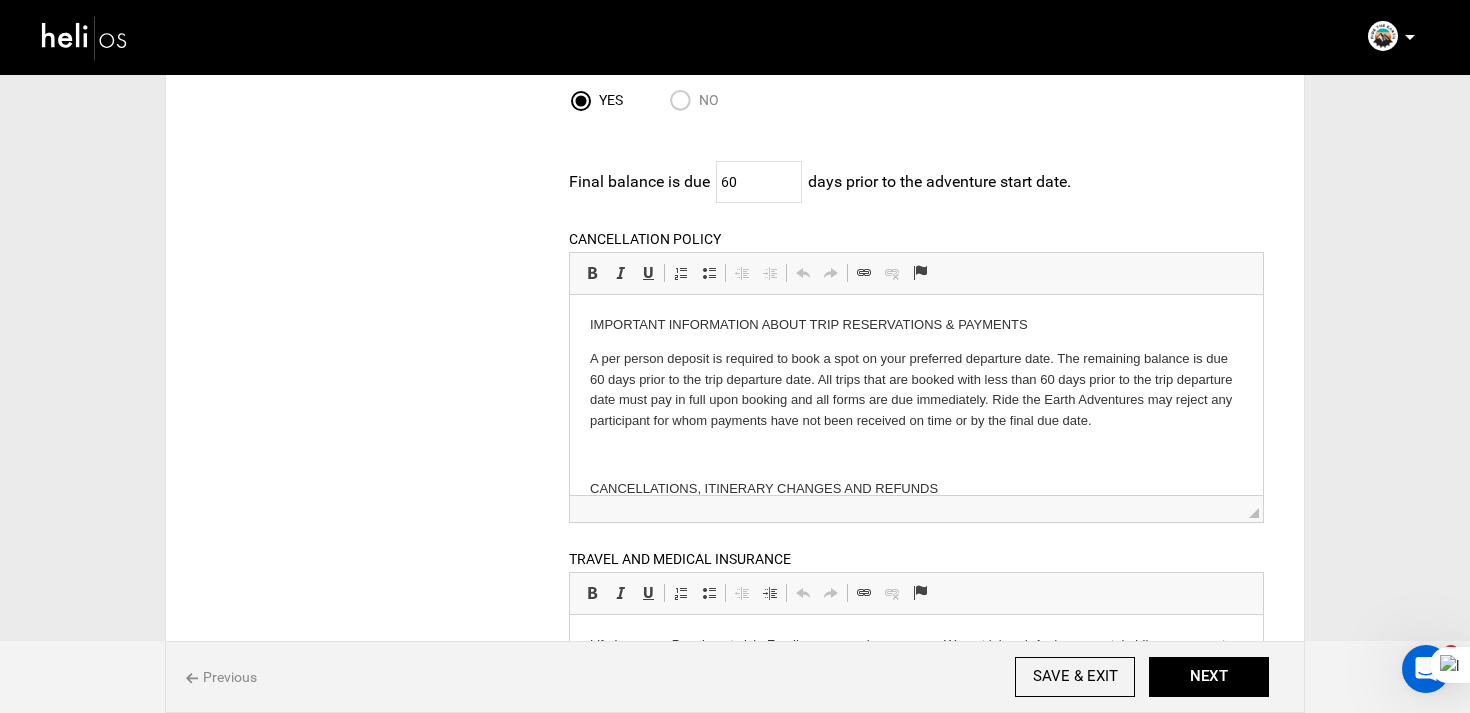 click at bounding box center [915, 454] 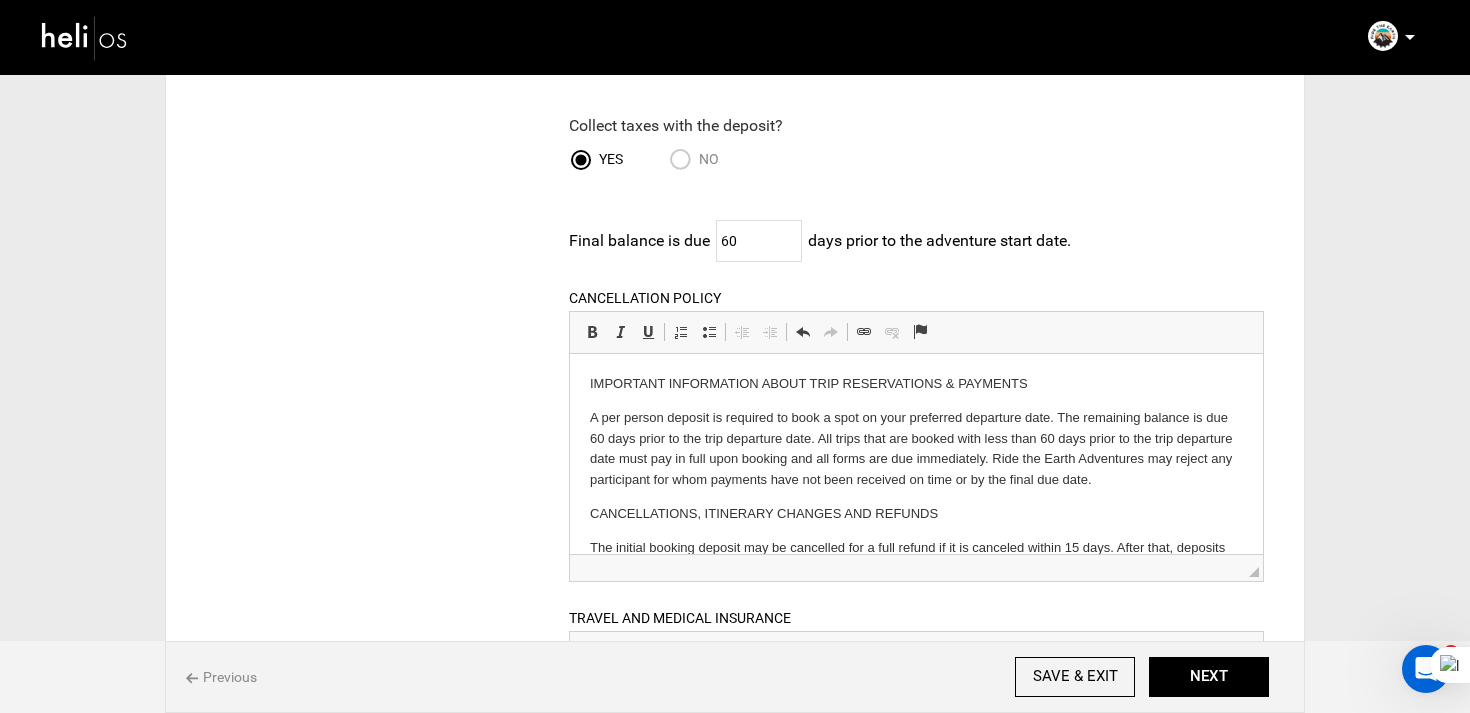 scroll, scrollTop: 404, scrollLeft: 0, axis: vertical 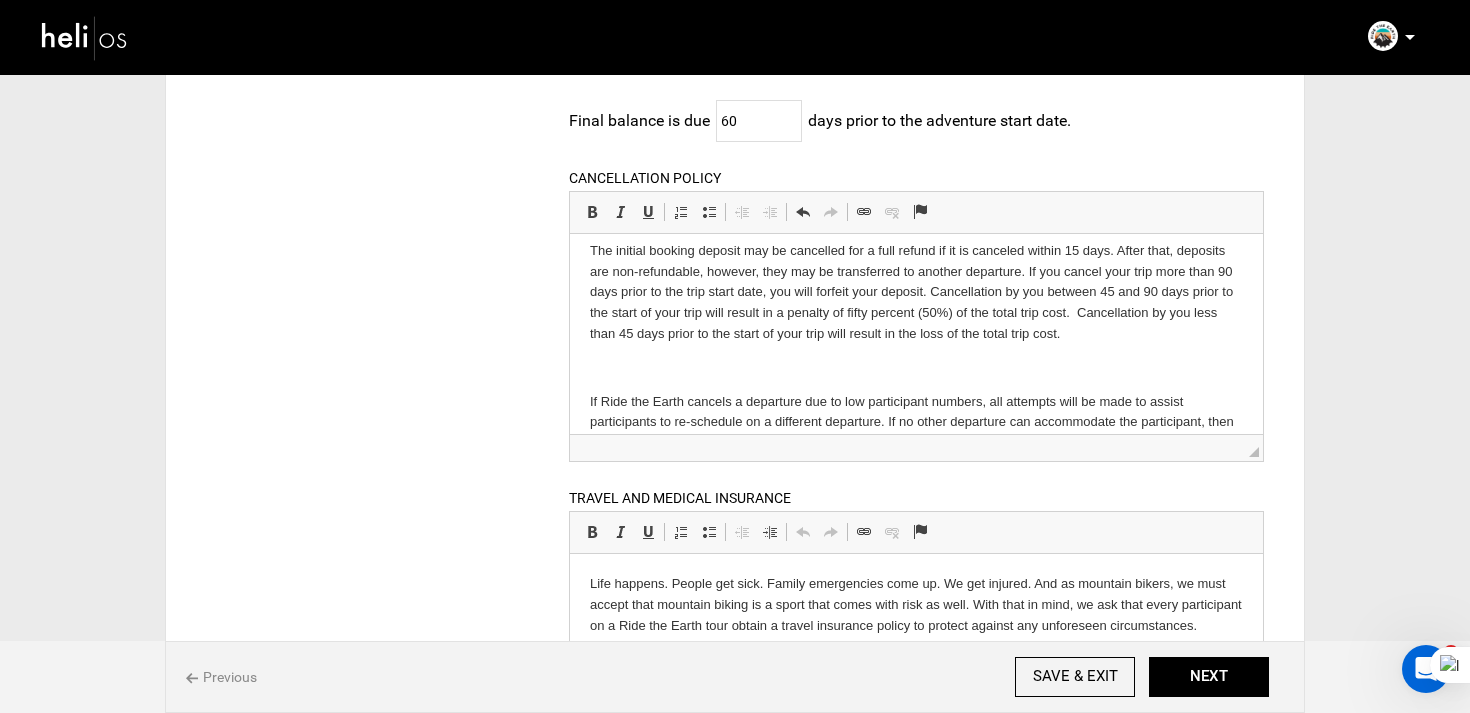 click at bounding box center (915, 367) 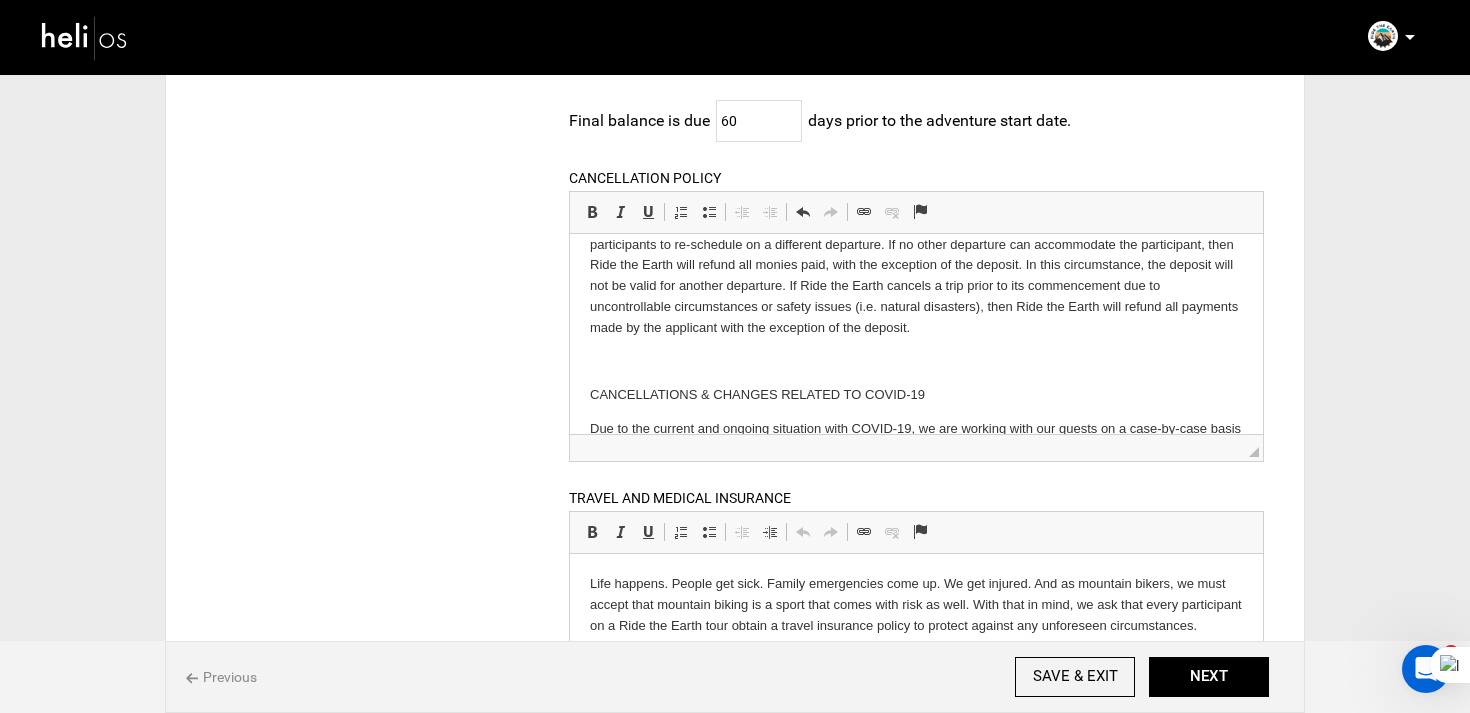 scroll, scrollTop: 373, scrollLeft: 0, axis: vertical 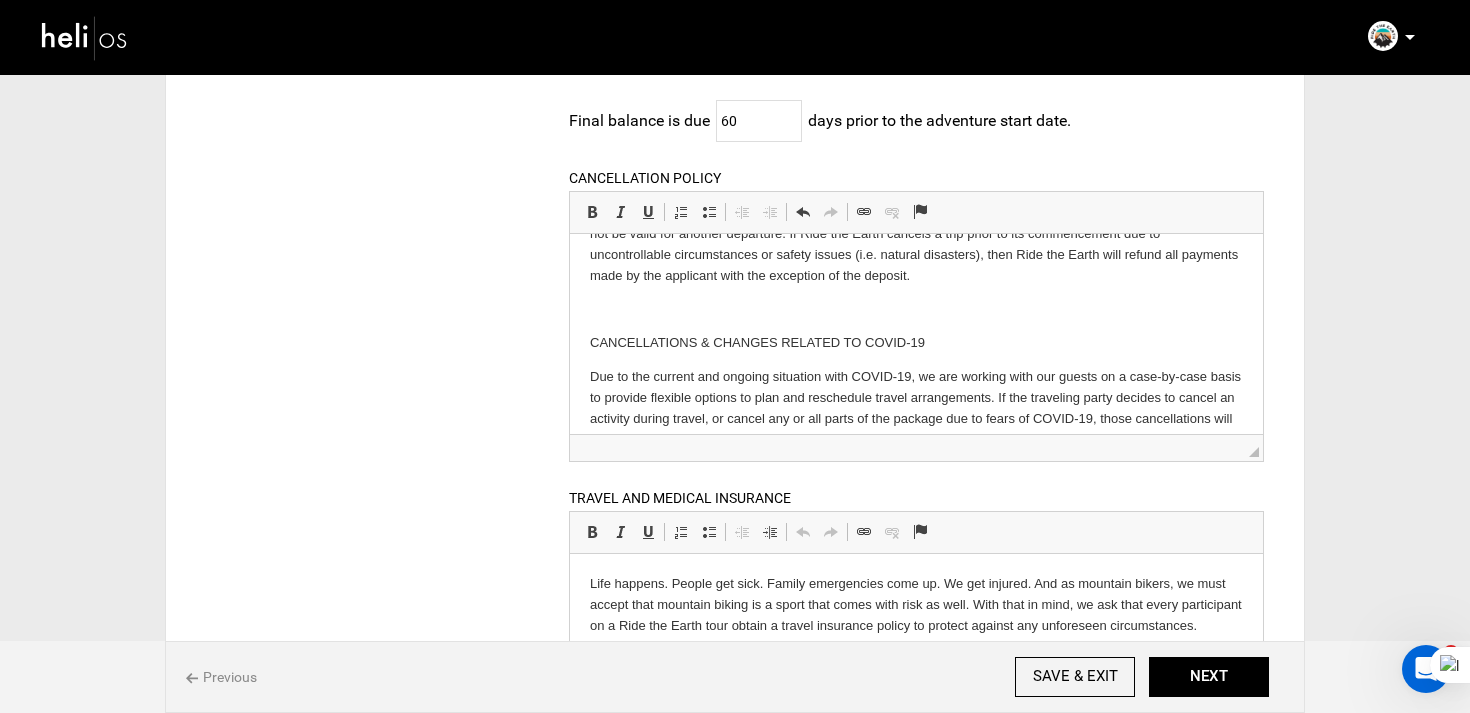 click on "IMPORTANT INFORMATION ABOUT TRIP RESERVATIONS & PAYMENTS A per person deposit is required to book a spot on your preferred departure date. The remaining balance is due 60 days prior to the trip departure date. All trips that are booked with less than 60 days prior to the trip departure date must pay in full upon booking and all forms are due immediately. Ride the Earth Adventures may reject any participant for whom payments have not been received on time or by the final due date.  CANCELLATIONS, ITINERARY CHANGES AND REFUNDS  CANCELLATIONS & CHANGES RELATED TO COVID-19" at bounding box center (915, 206) 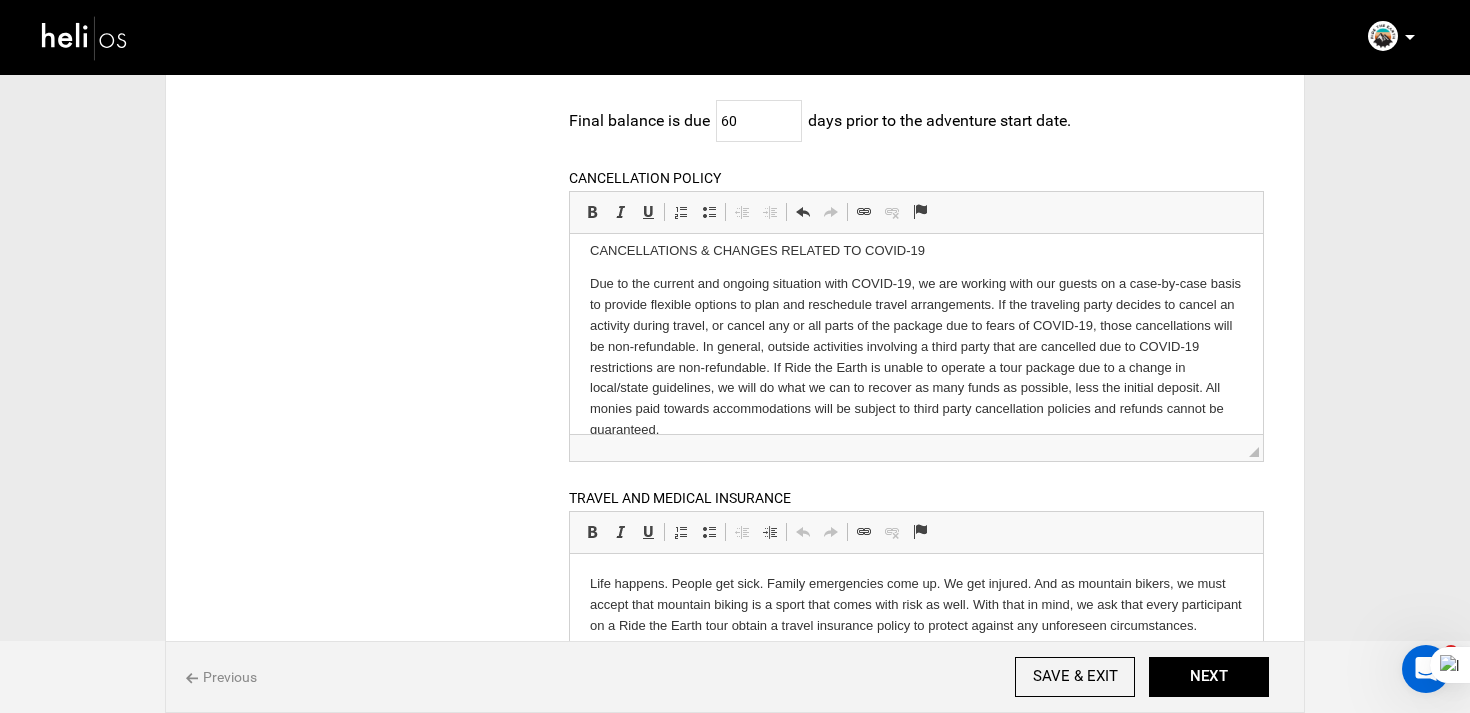 scroll, scrollTop: 424, scrollLeft: 0, axis: vertical 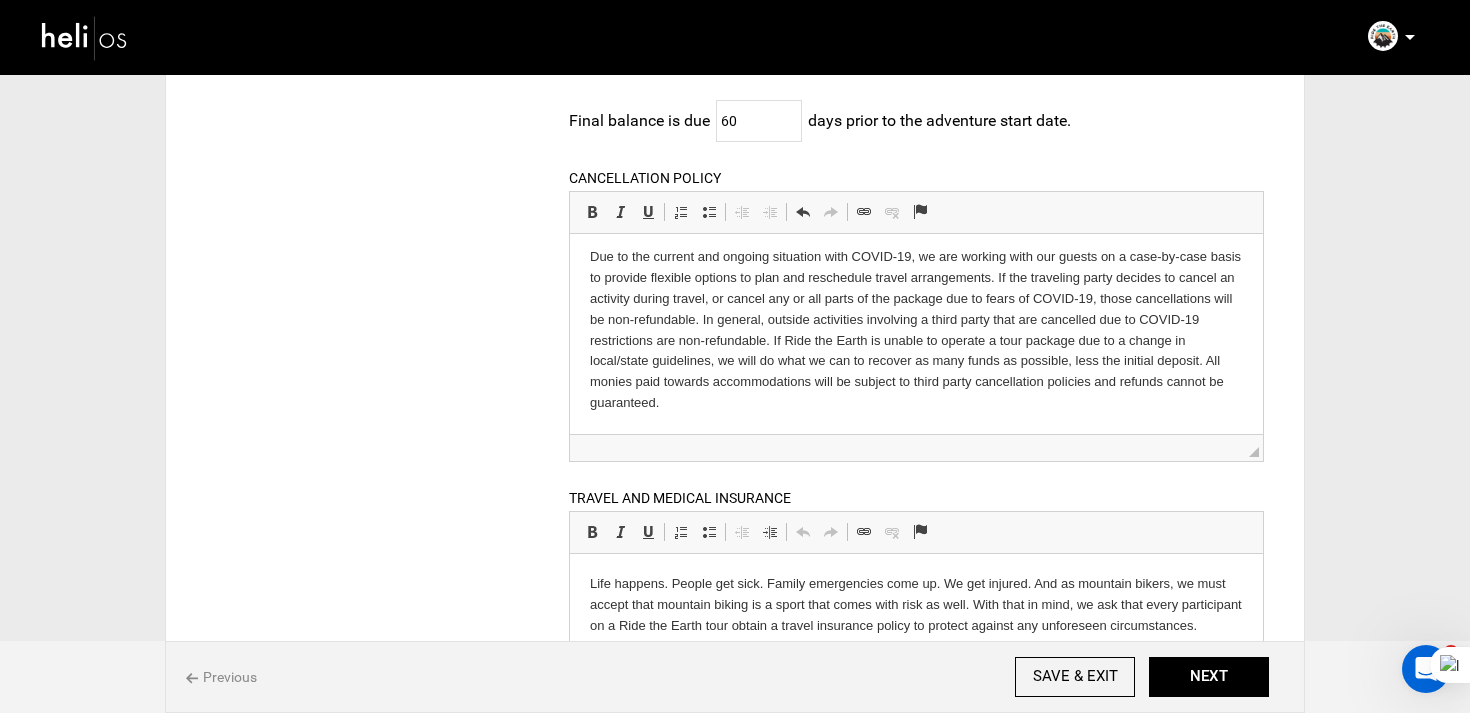drag, startPoint x: 591, startPoint y: 280, endPoint x: 668, endPoint y: 482, distance: 216.17816 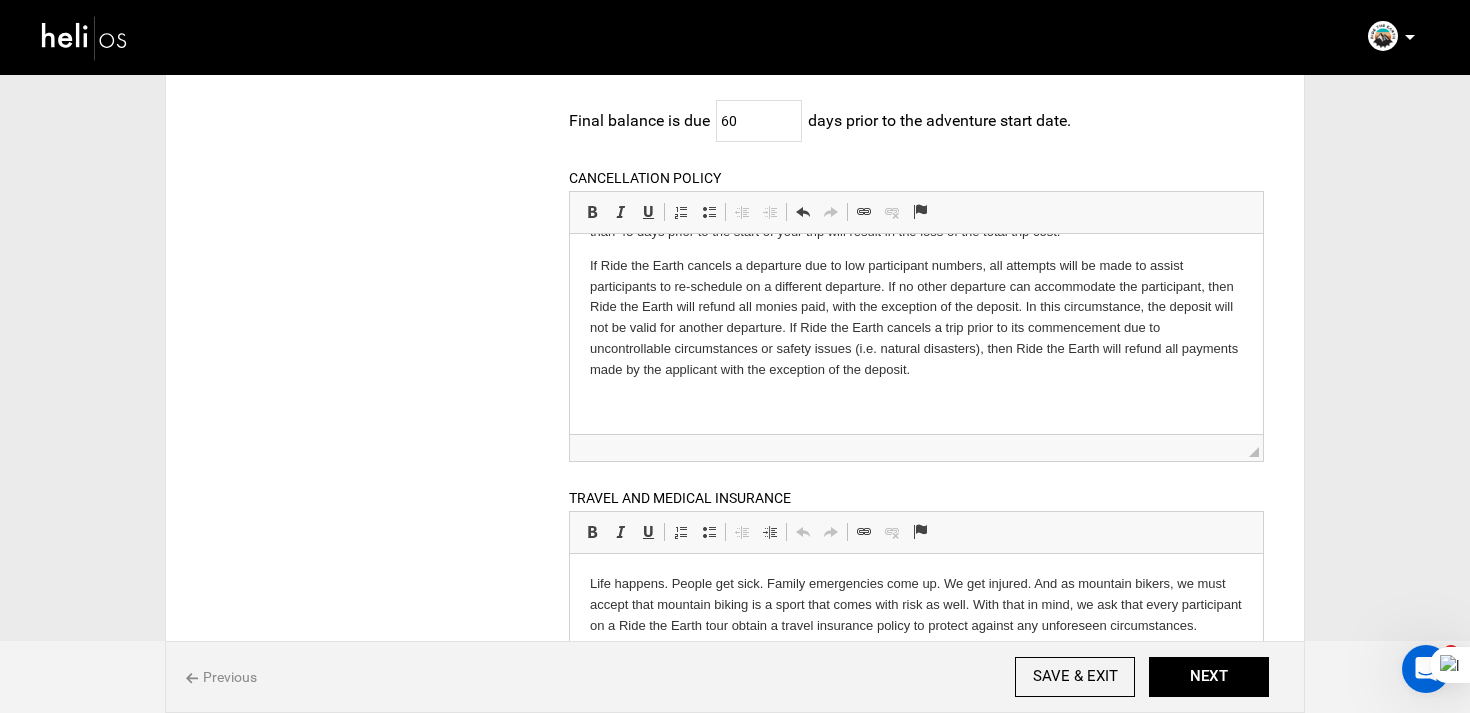 scroll, scrollTop: 266, scrollLeft: 0, axis: vertical 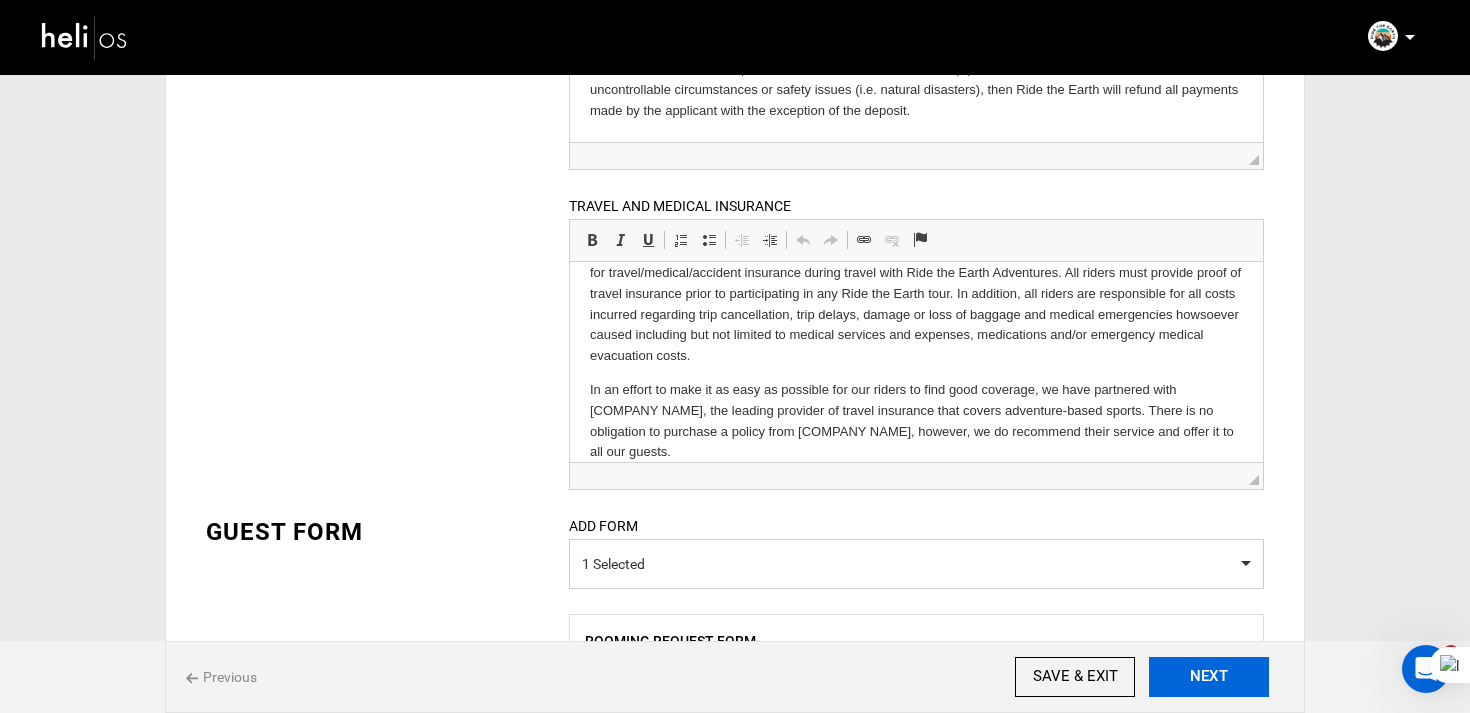 click on "NEXT" at bounding box center [1209, 677] 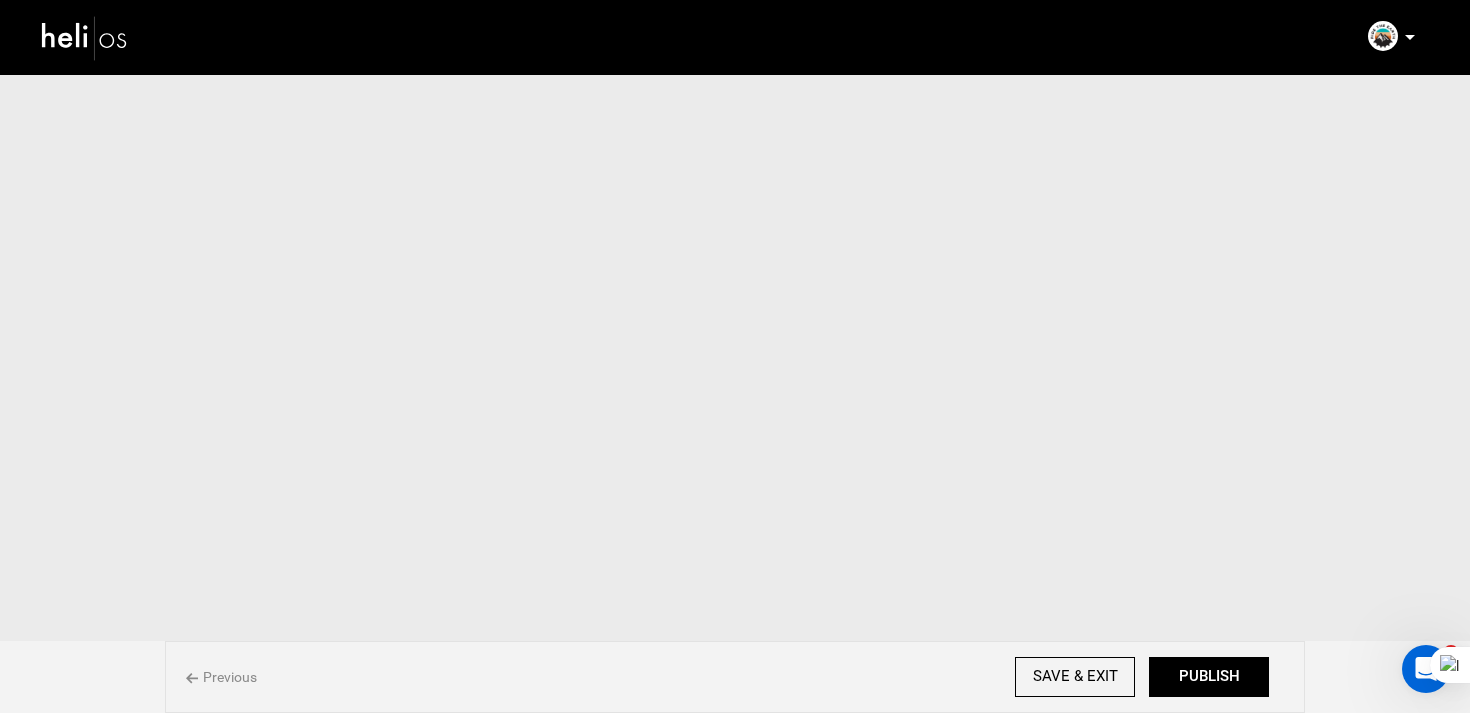 scroll, scrollTop: 0, scrollLeft: 0, axis: both 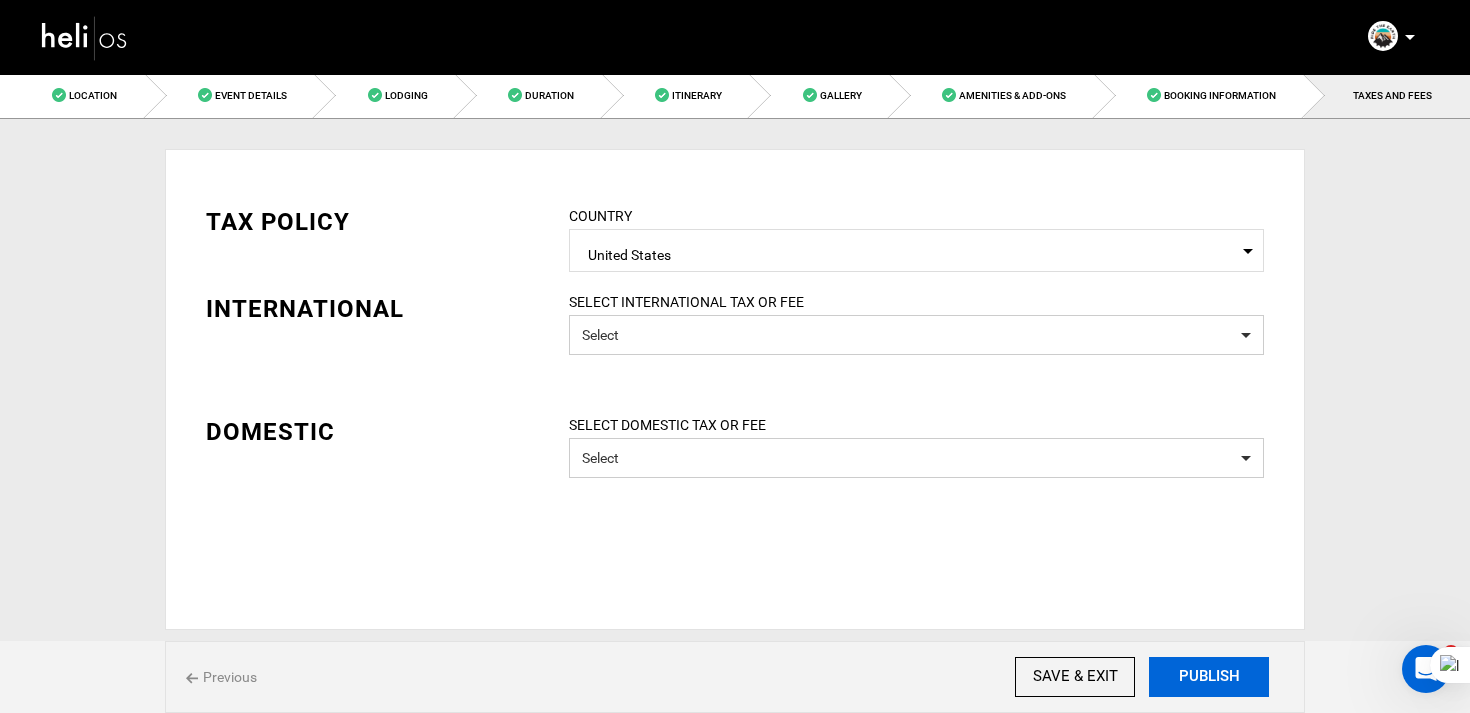 click on "PUBLISH" at bounding box center (1209, 677) 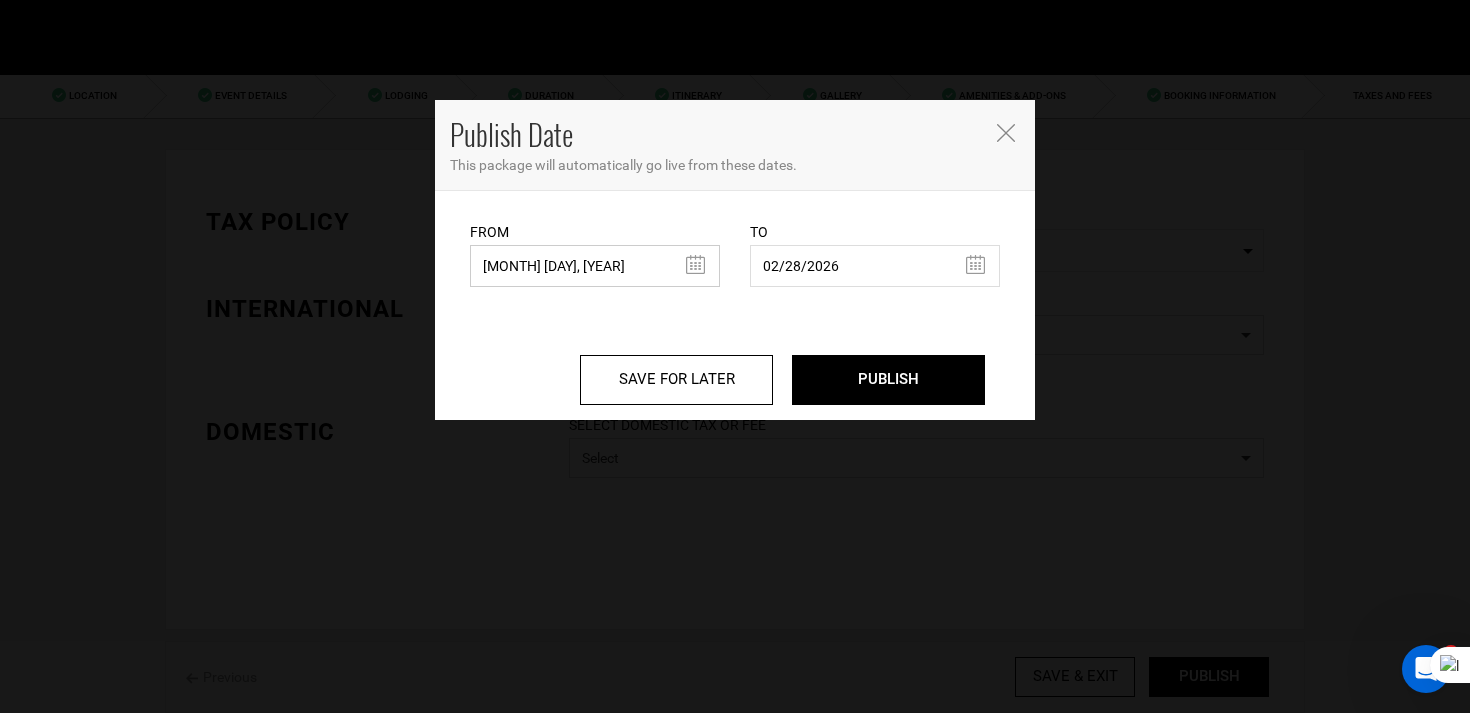 click on "[MONTH]/[DAY]/[YEAR]" at bounding box center (595, 266) 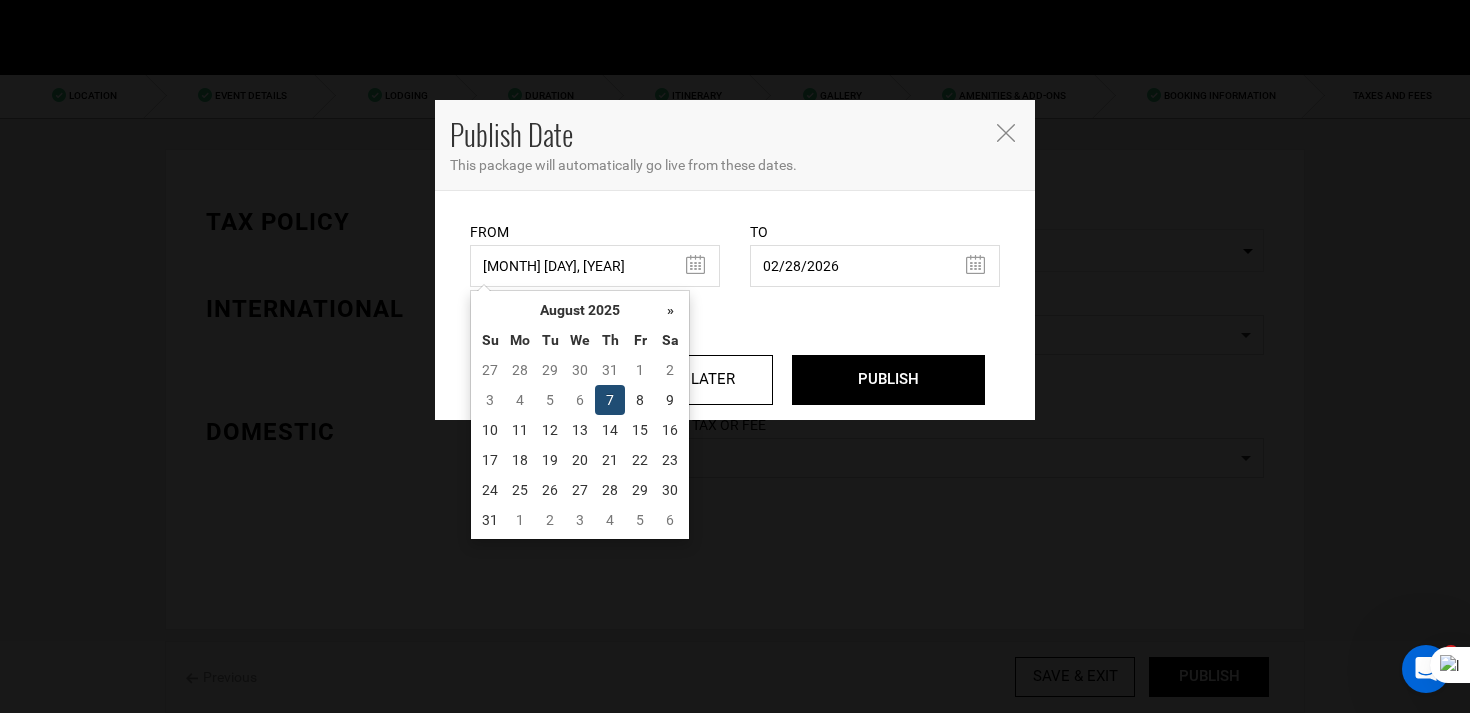 click on "7" at bounding box center [610, 400] 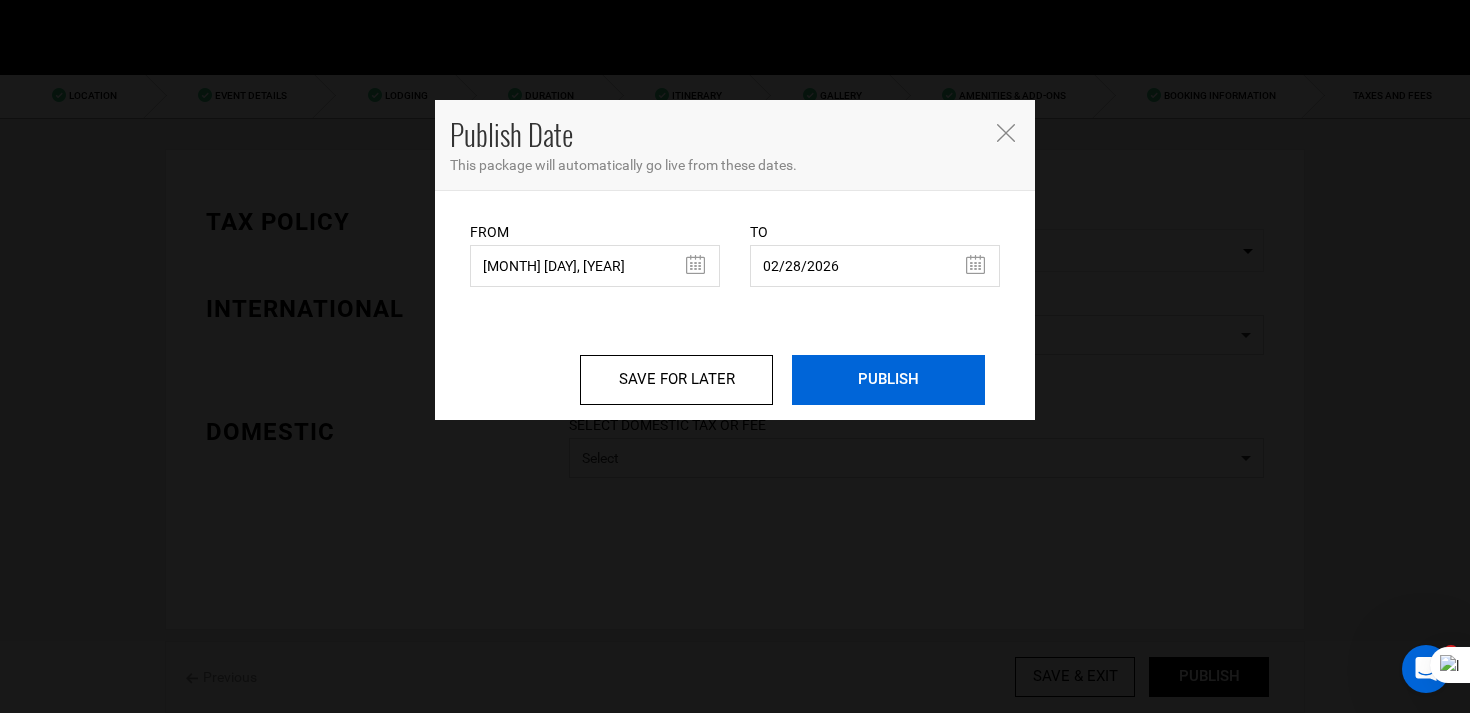 click on "PUBLISH" at bounding box center [888, 380] 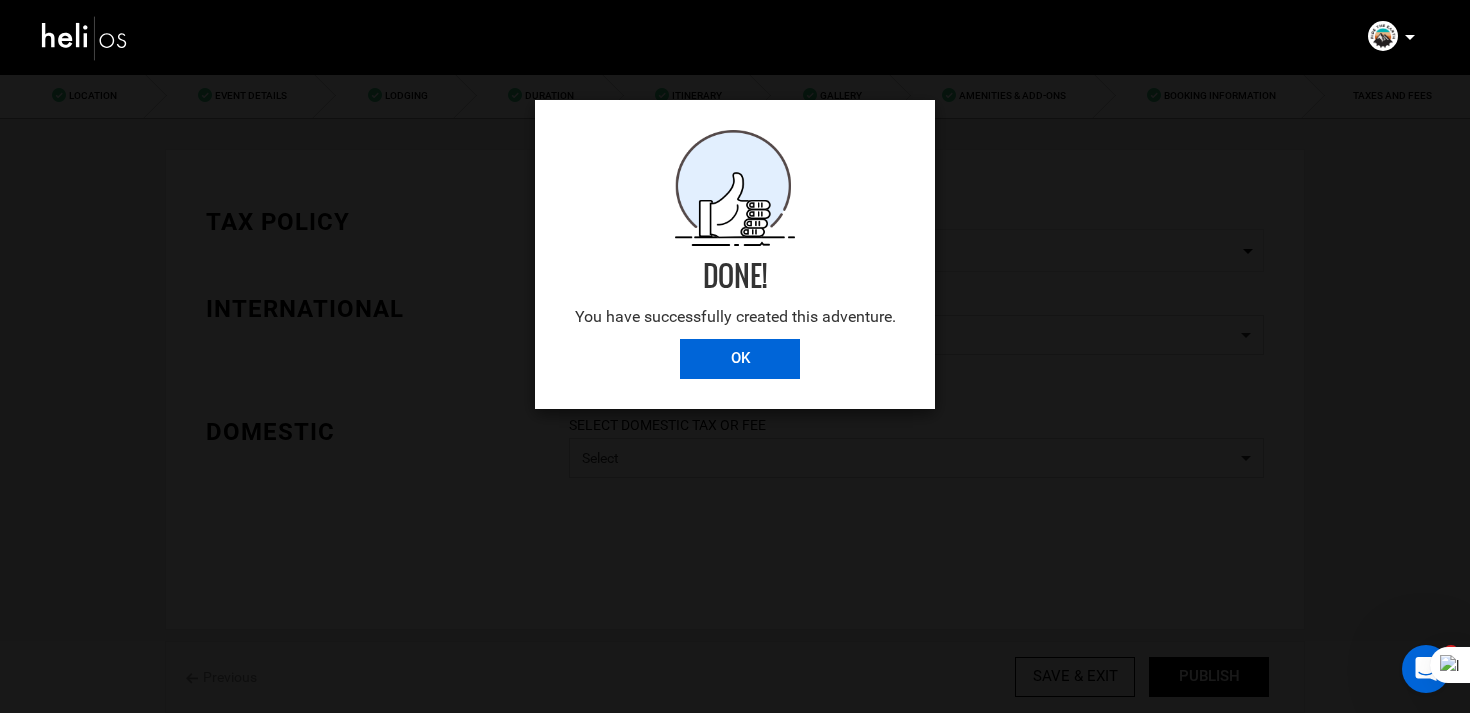 click on "OK" at bounding box center [740, 359] 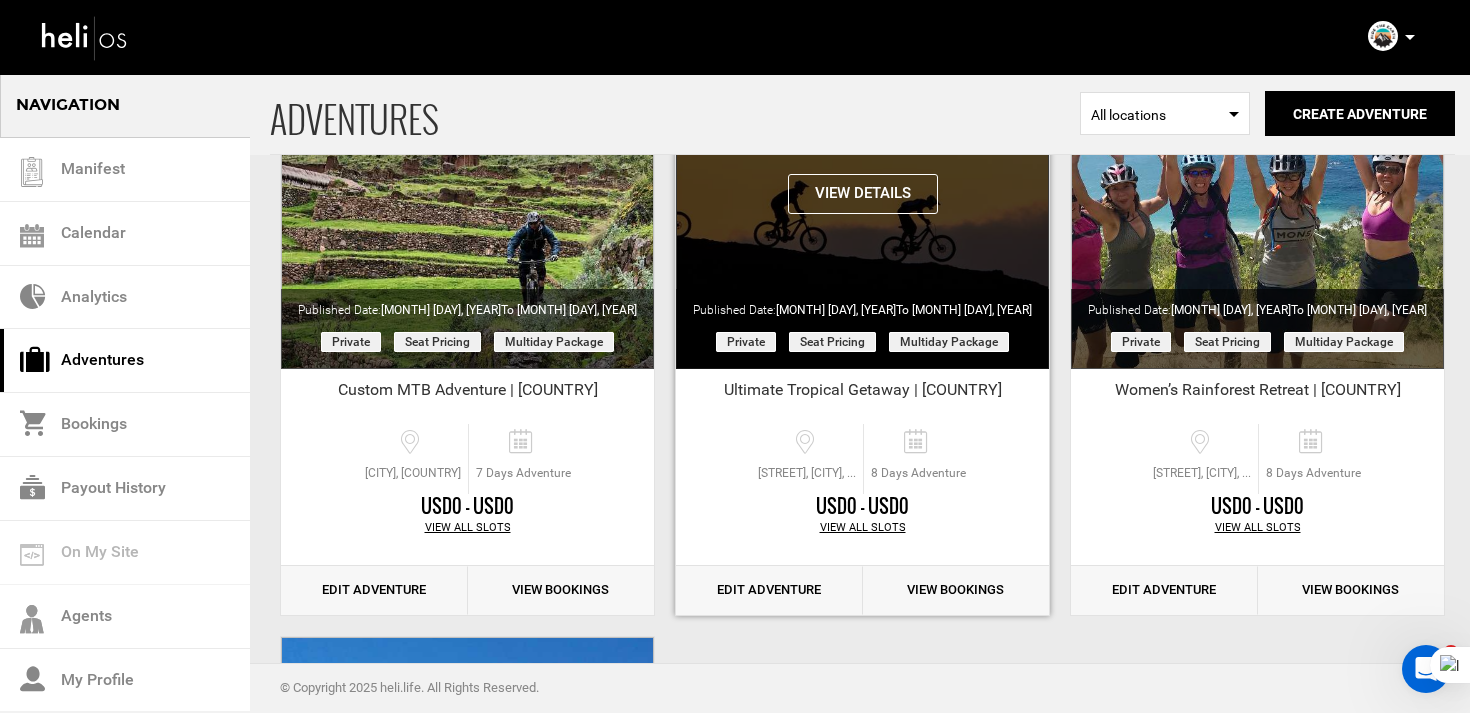 scroll, scrollTop: 255, scrollLeft: 0, axis: vertical 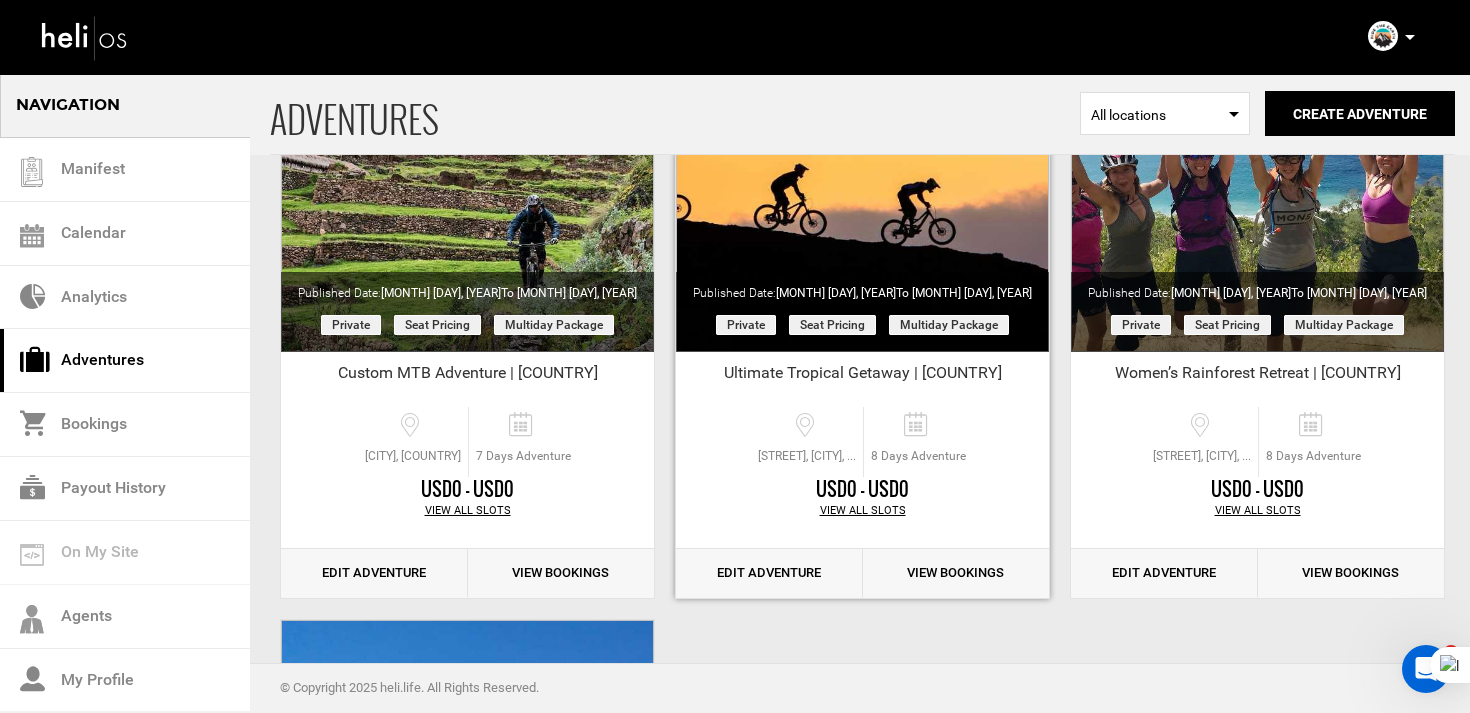 click on "Edit Adventure" at bounding box center (769, 573) 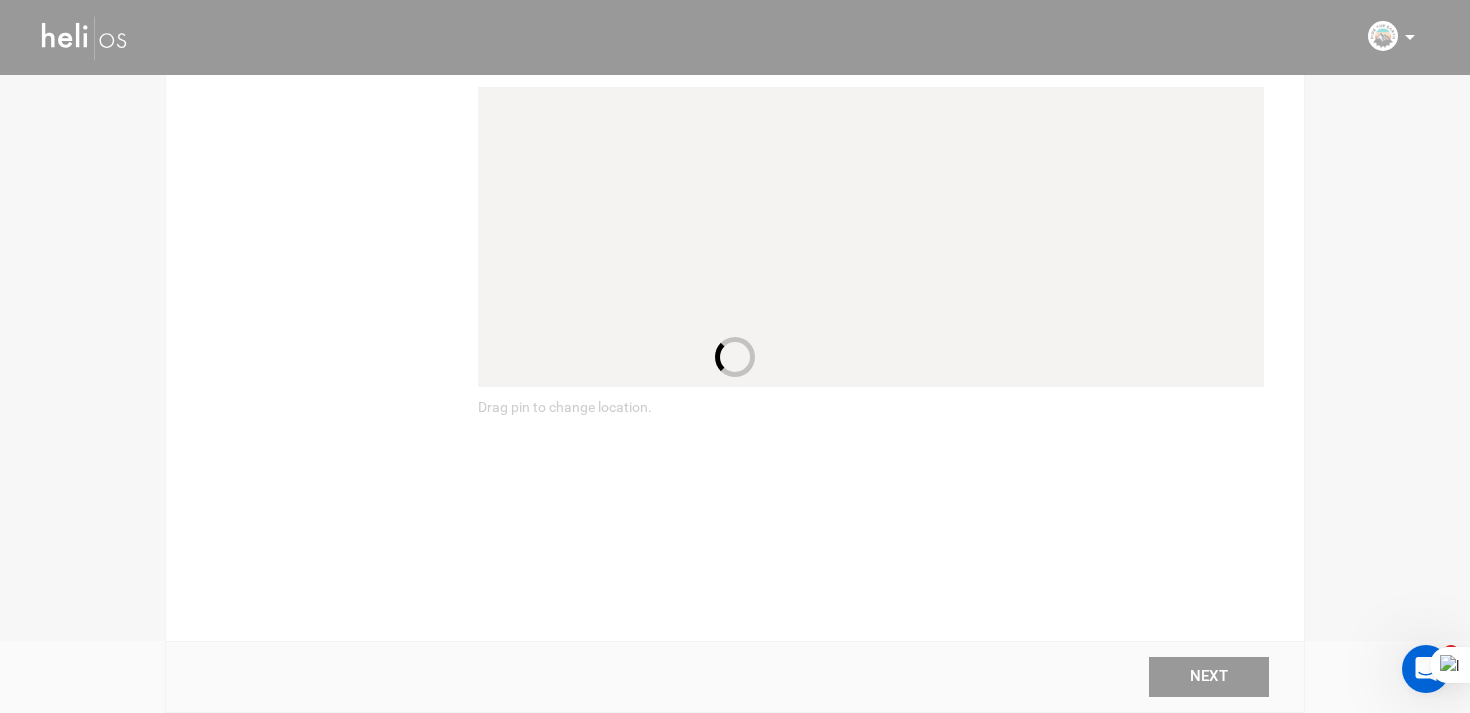 scroll, scrollTop: 0, scrollLeft: 0, axis: both 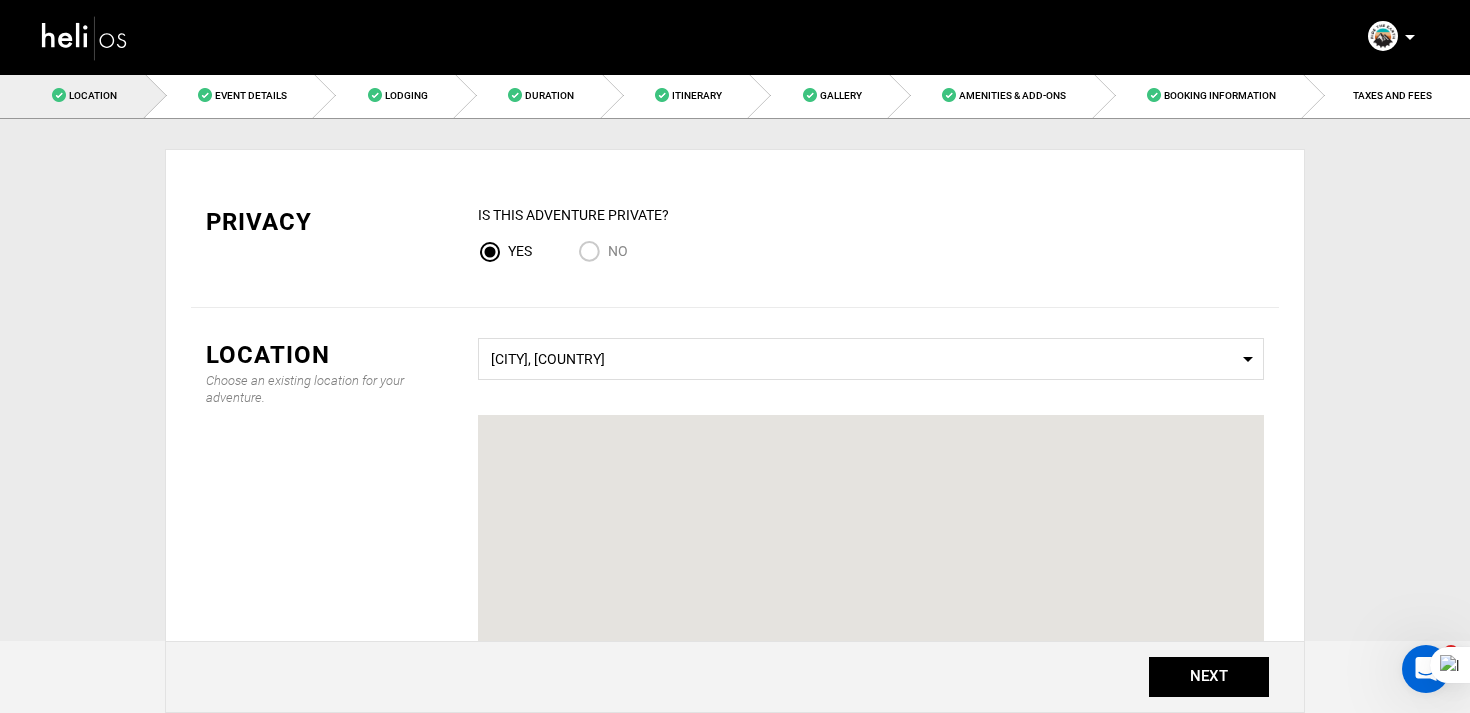 click at bounding box center (85, 37) 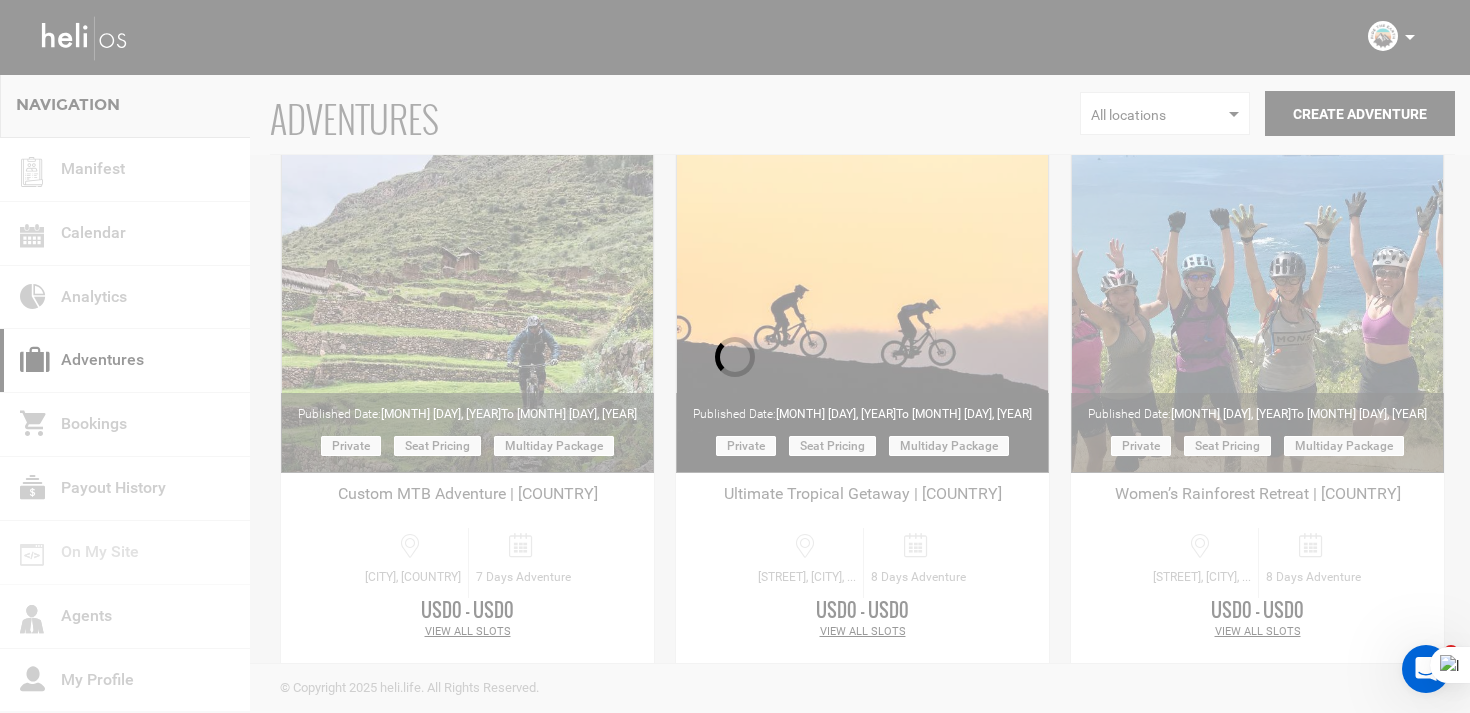 scroll, scrollTop: 131, scrollLeft: 0, axis: vertical 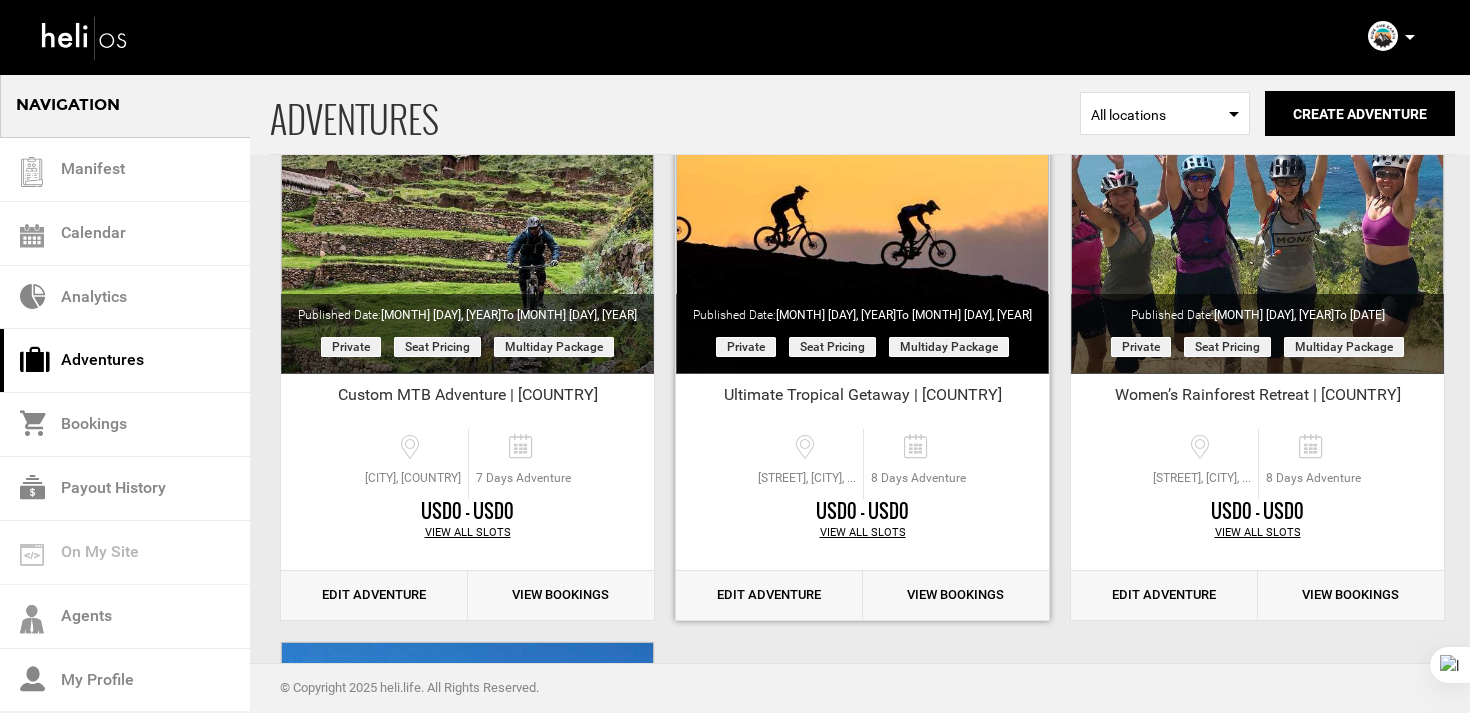 click on "Edit Adventure" at bounding box center (769, 595) 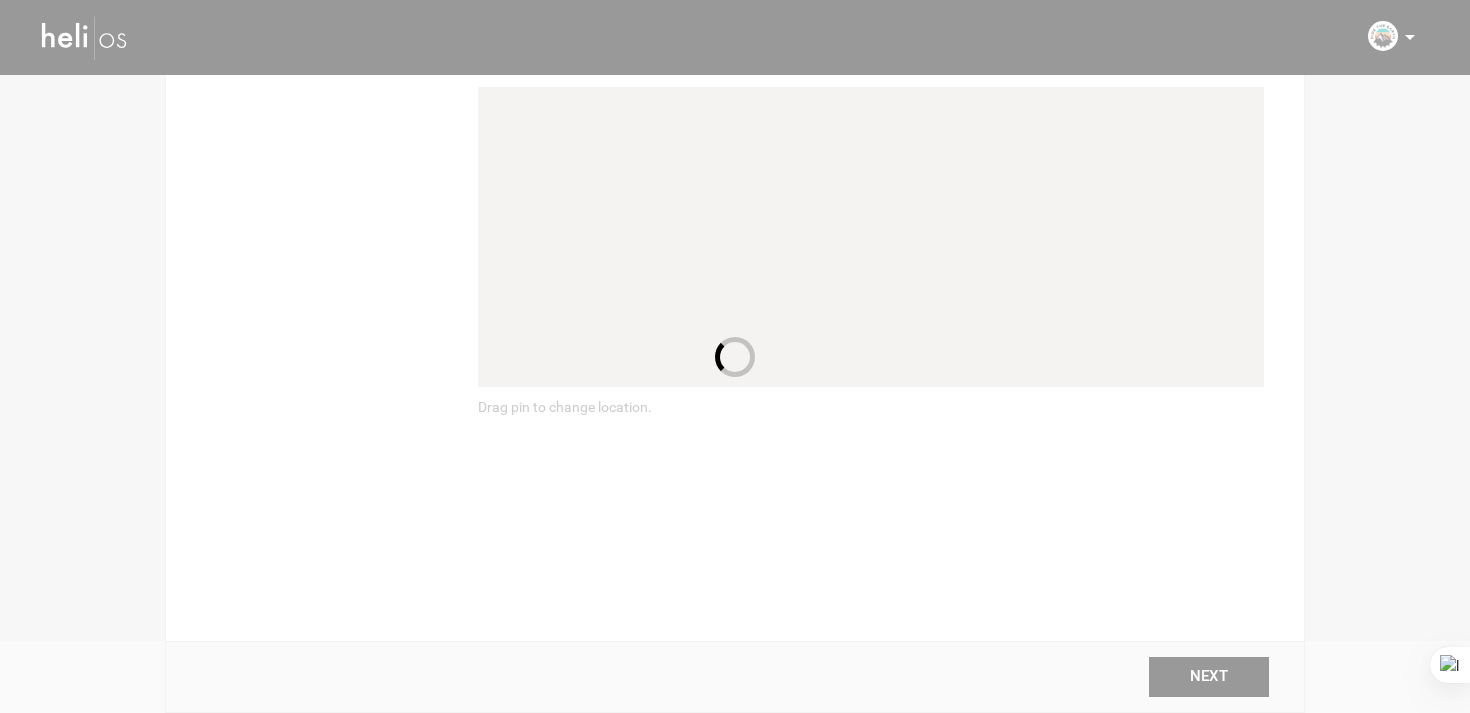 scroll, scrollTop: 0, scrollLeft: 0, axis: both 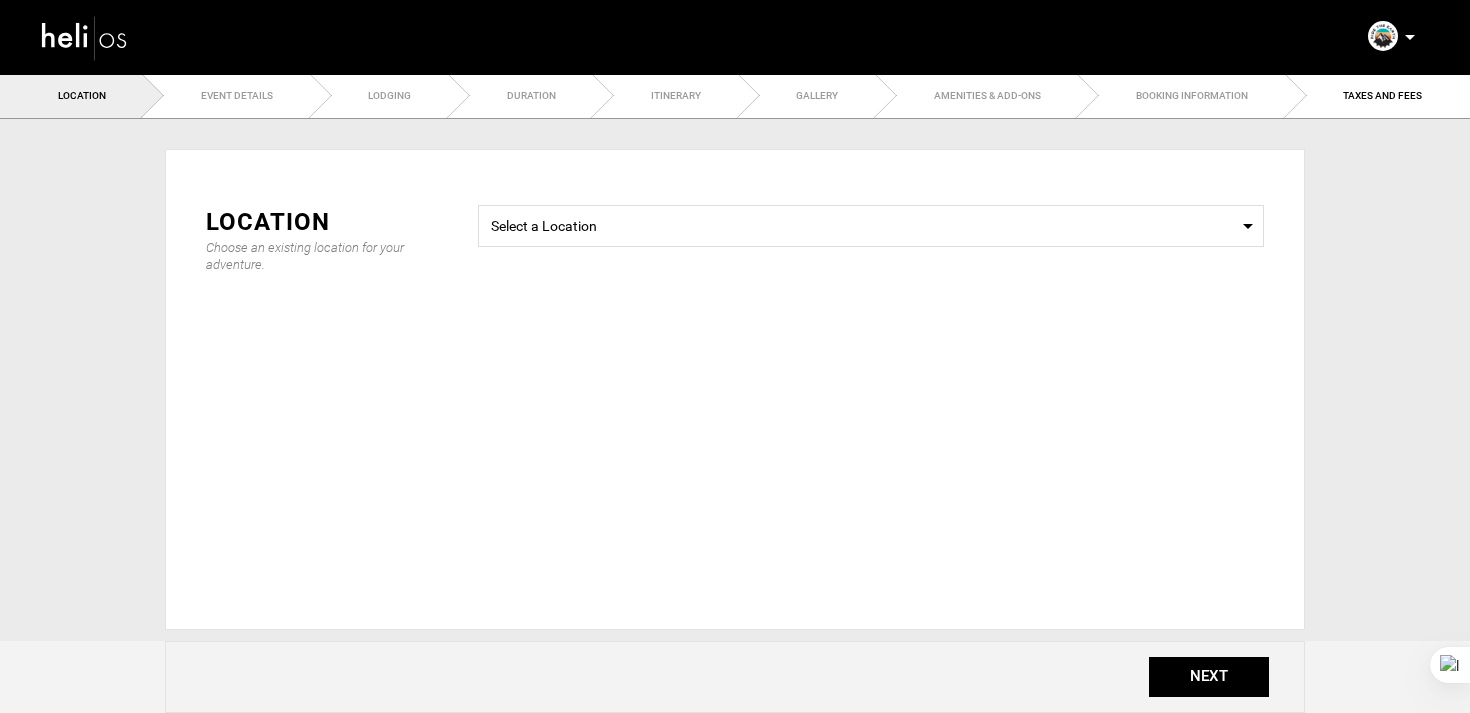 type on "8" 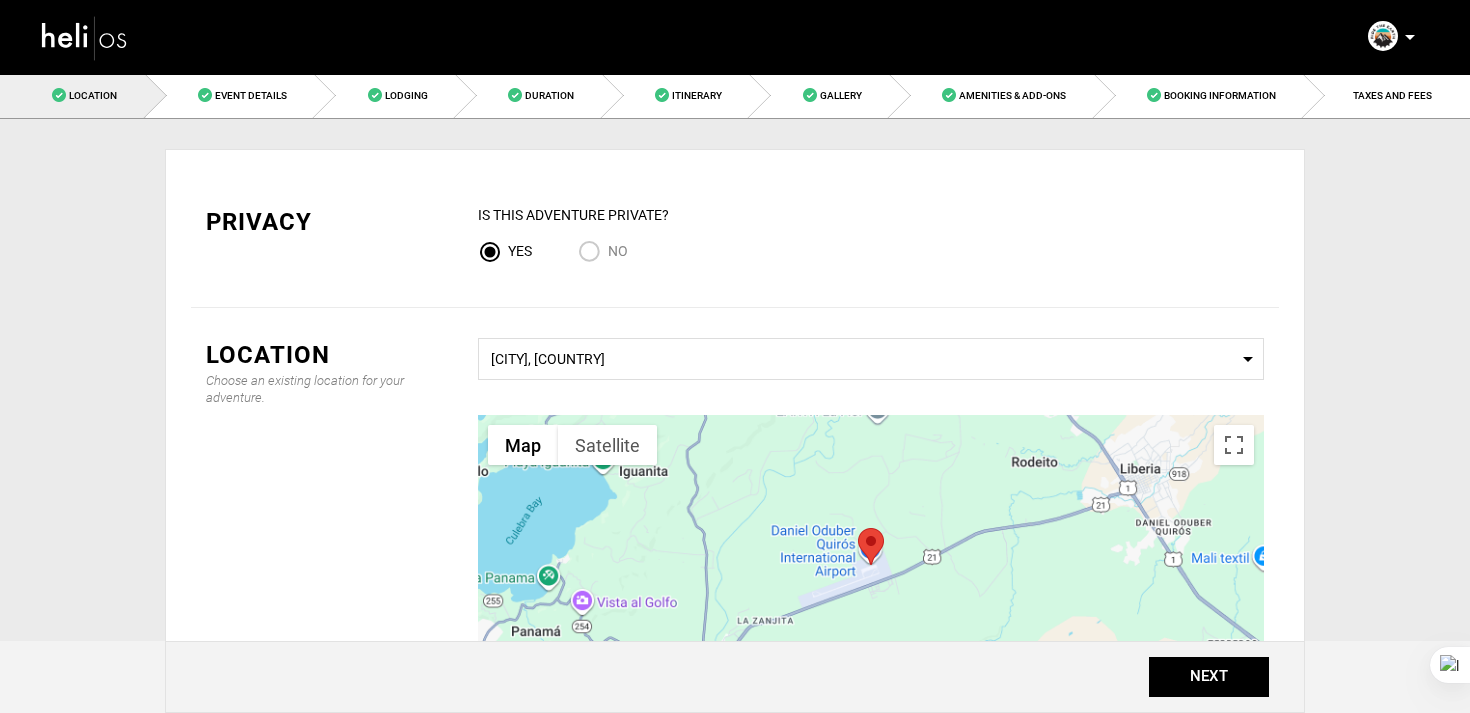 click on "No" at bounding box center [593, 253] 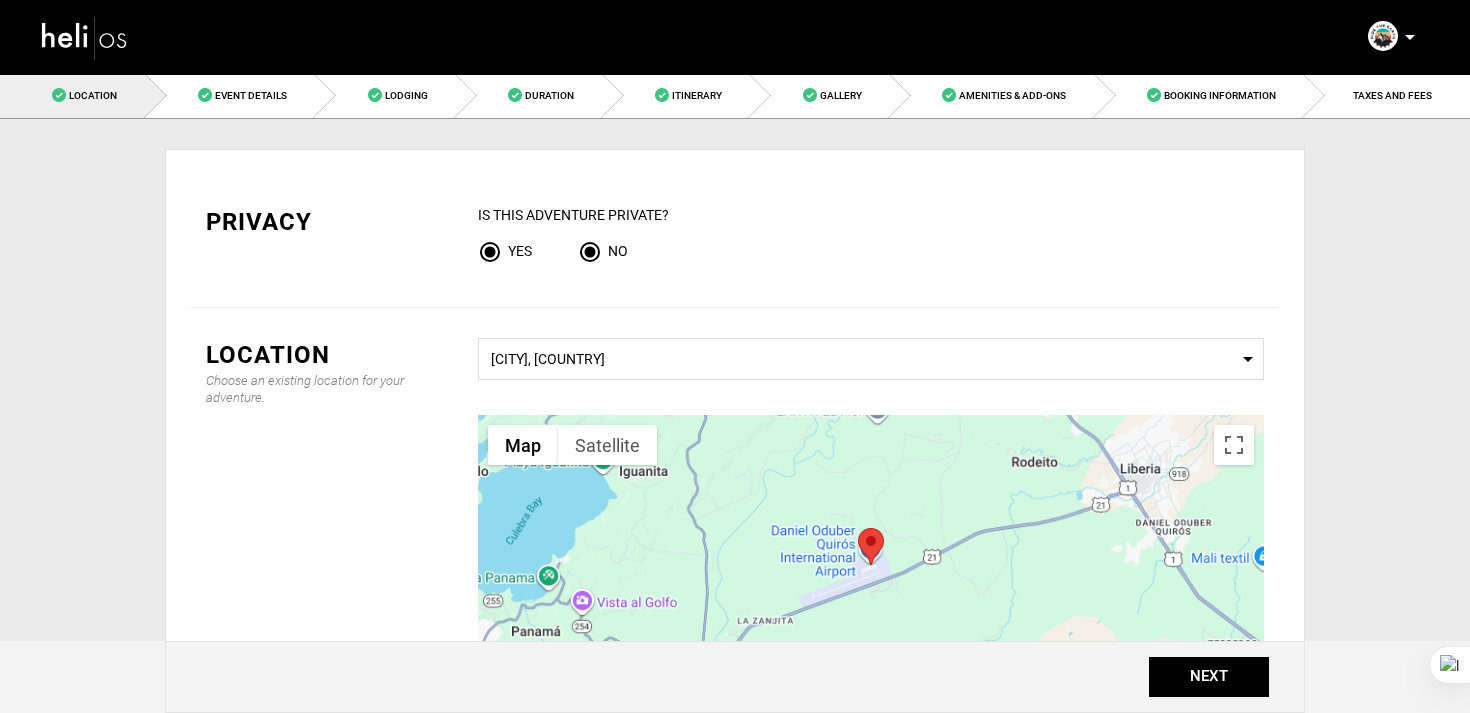 radio on "false" 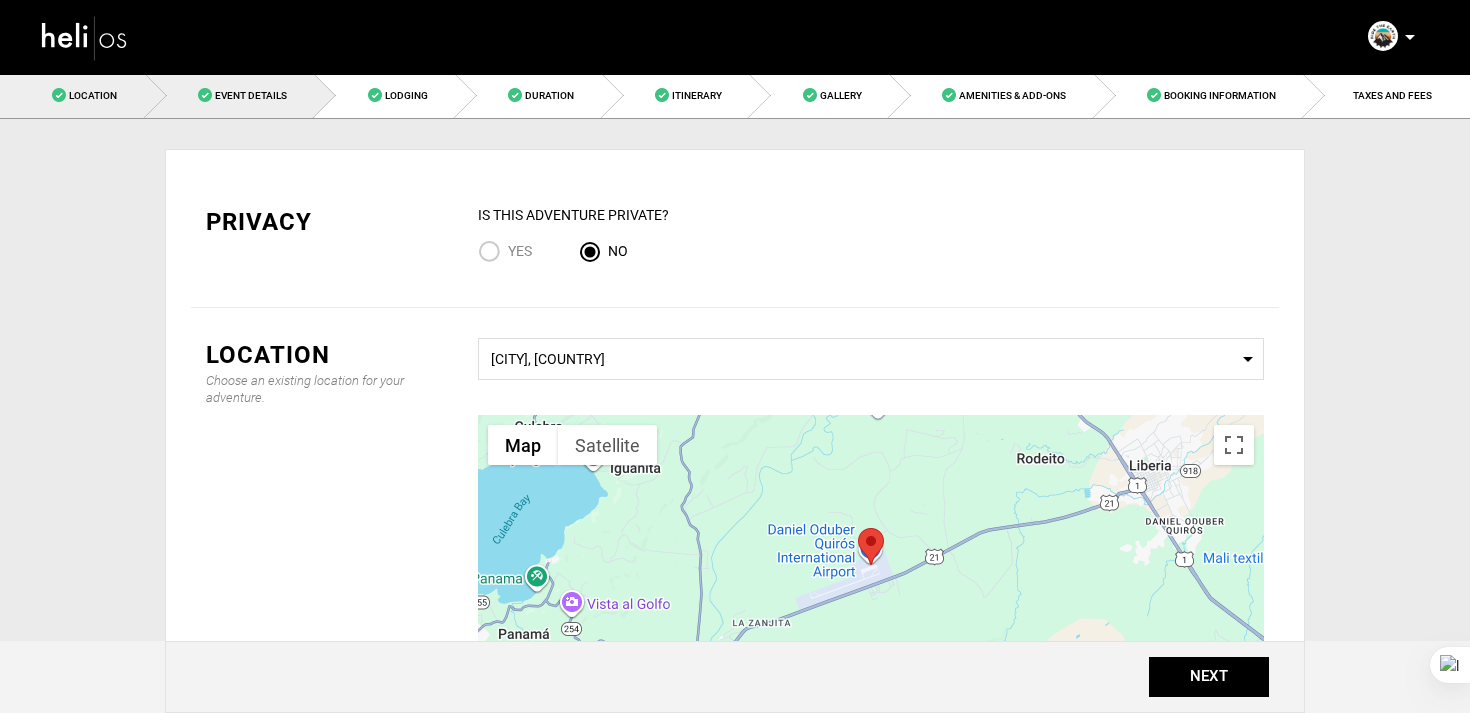 click on "Event Details" at bounding box center [251, 95] 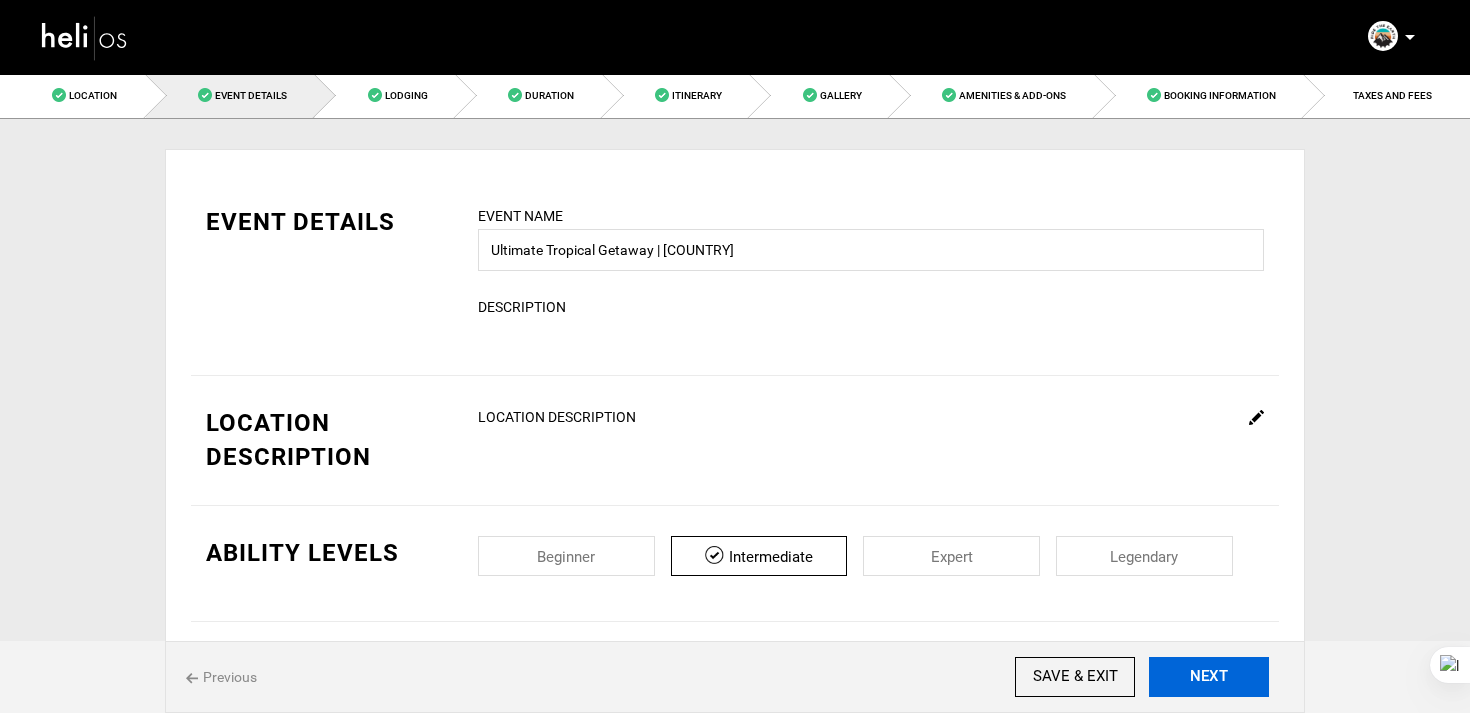 click on "NEXT" at bounding box center [1209, 677] 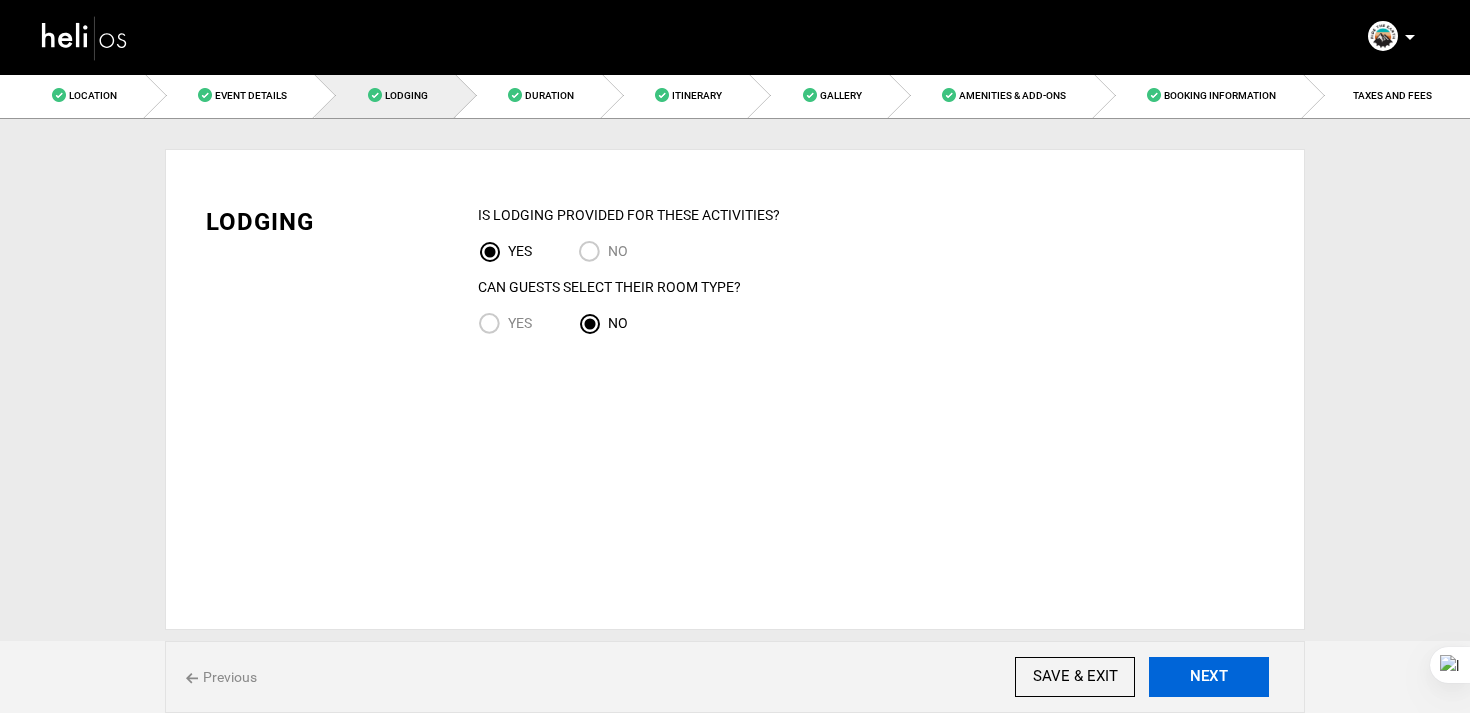 click on "NEXT" at bounding box center (1209, 677) 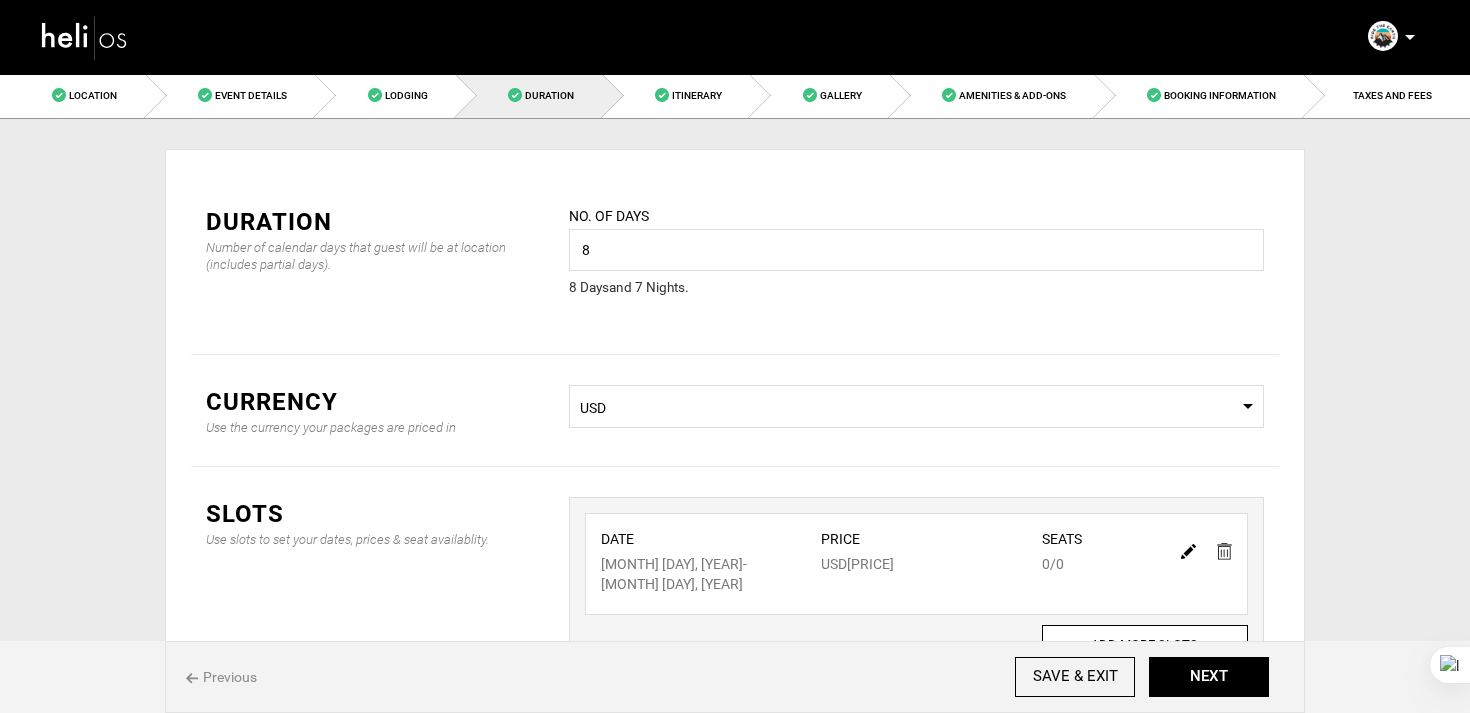 scroll, scrollTop: 0, scrollLeft: 0, axis: both 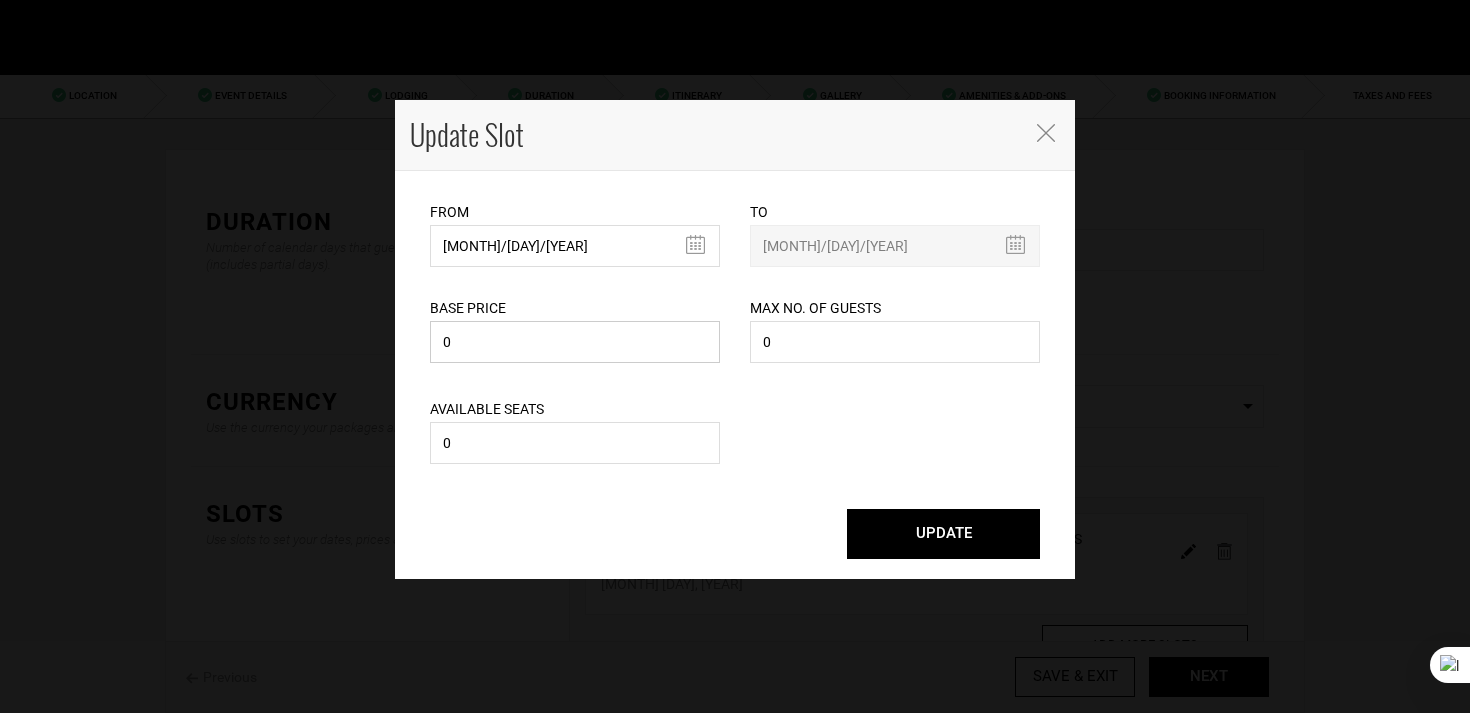 click on "0" at bounding box center [575, 342] 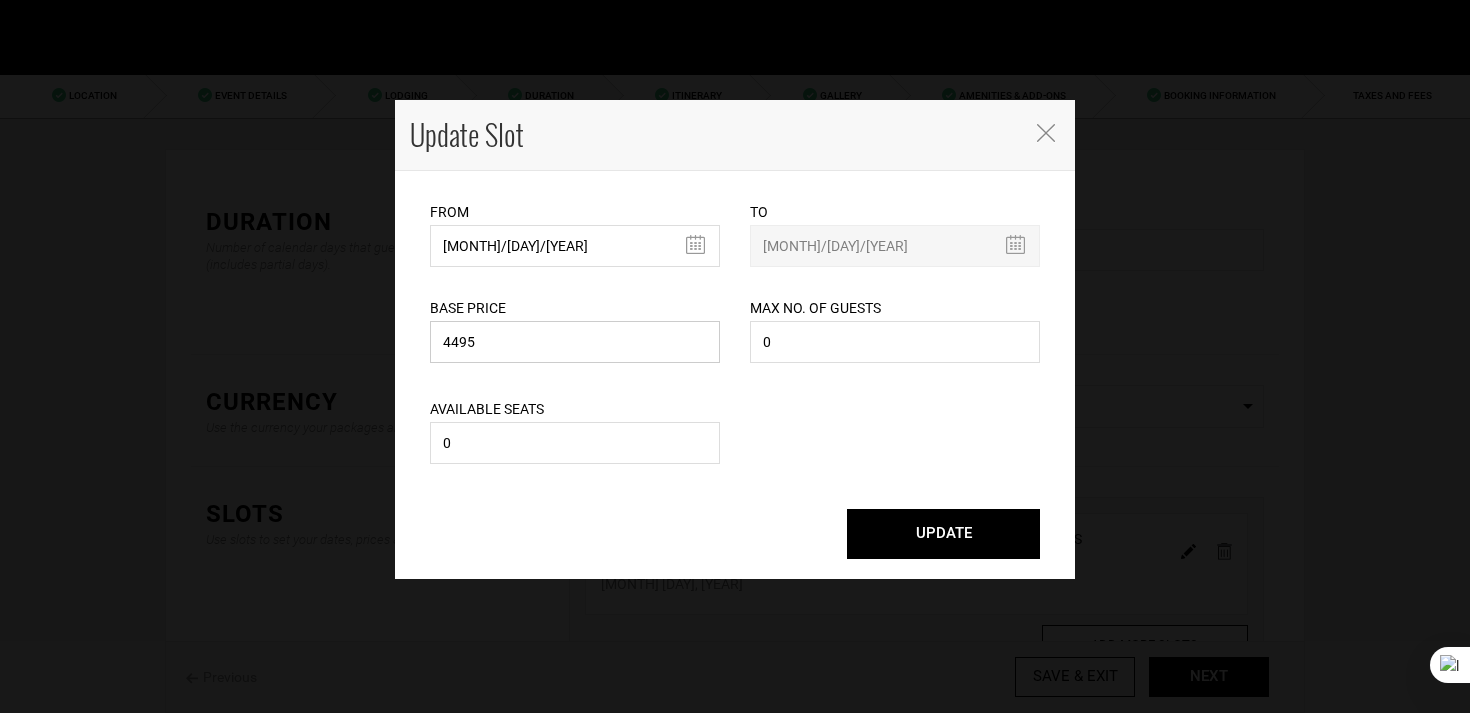 scroll, scrollTop: 0, scrollLeft: 0, axis: both 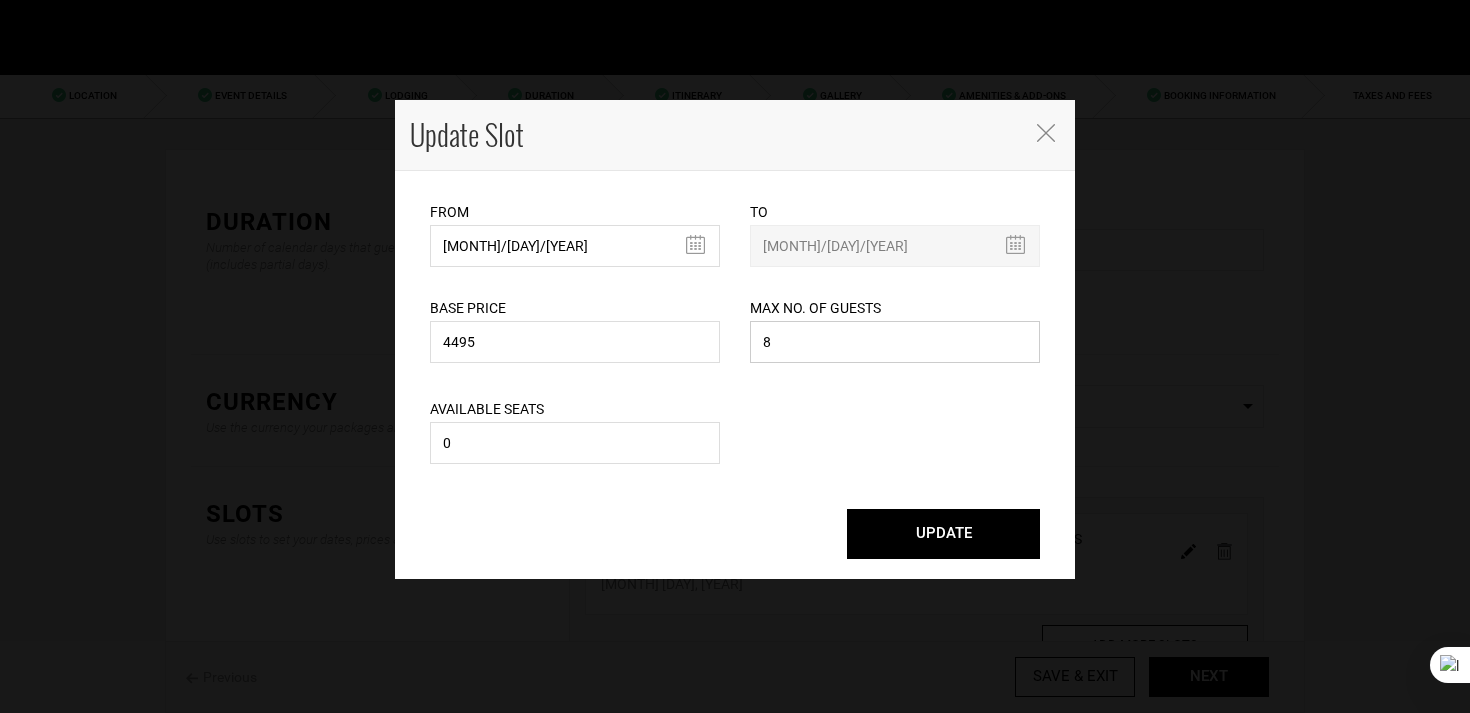 type on "8" 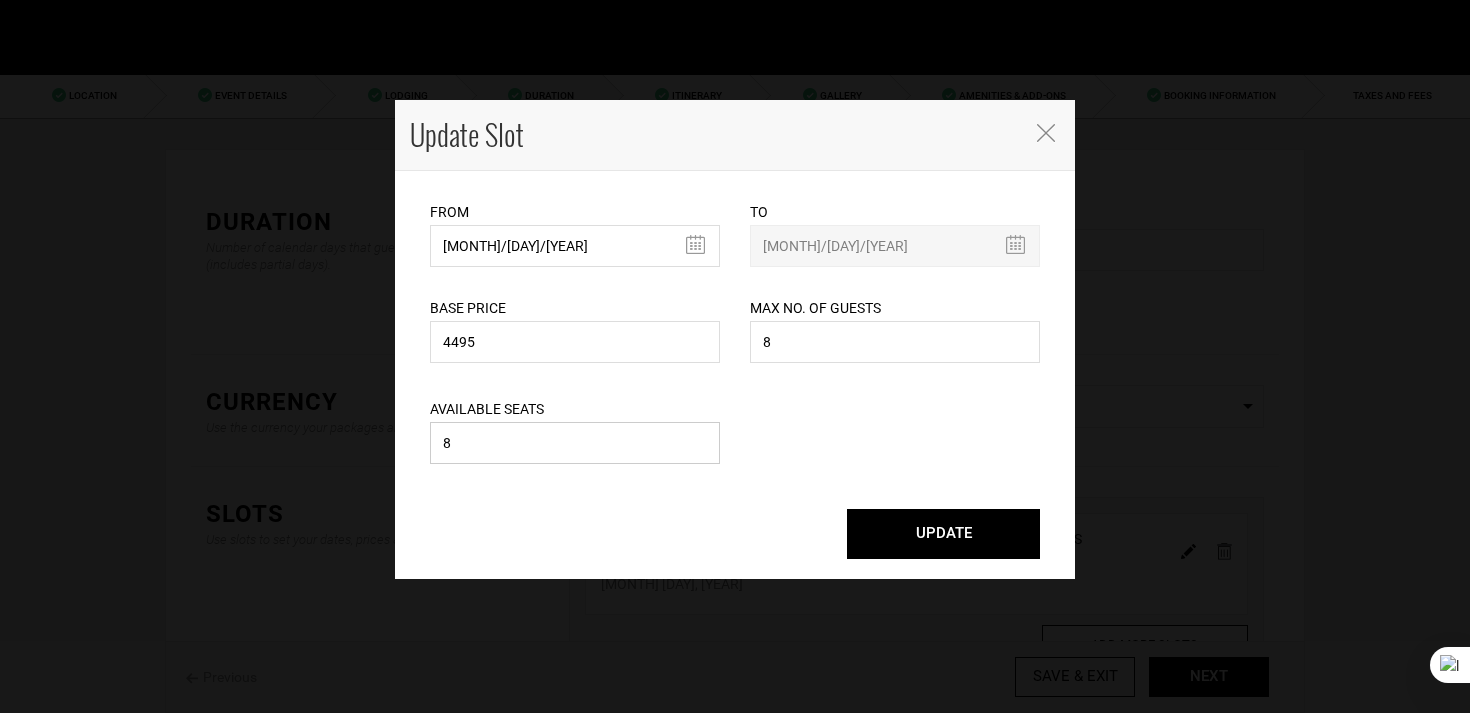 type on "8" 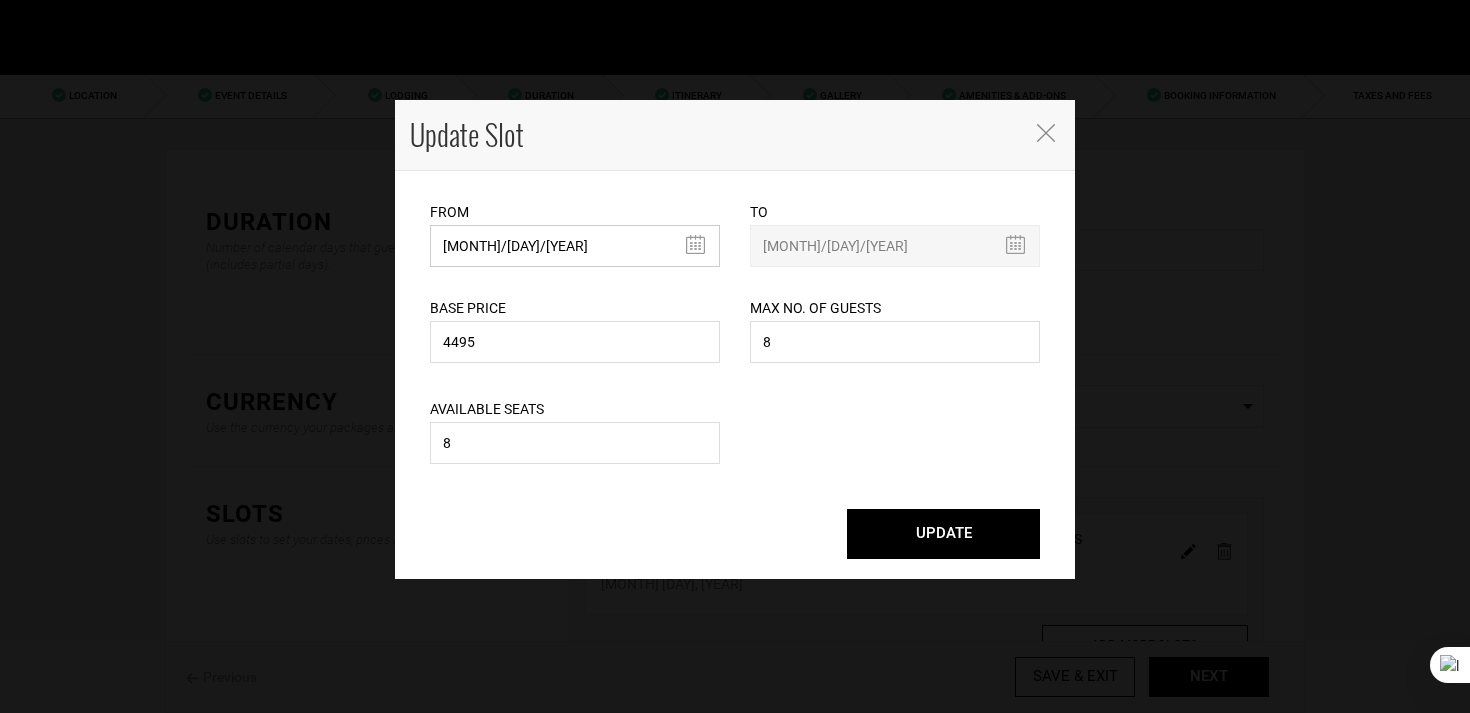 click on "[MONTH]/[DAY]/[YEAR]" at bounding box center (575, 246) 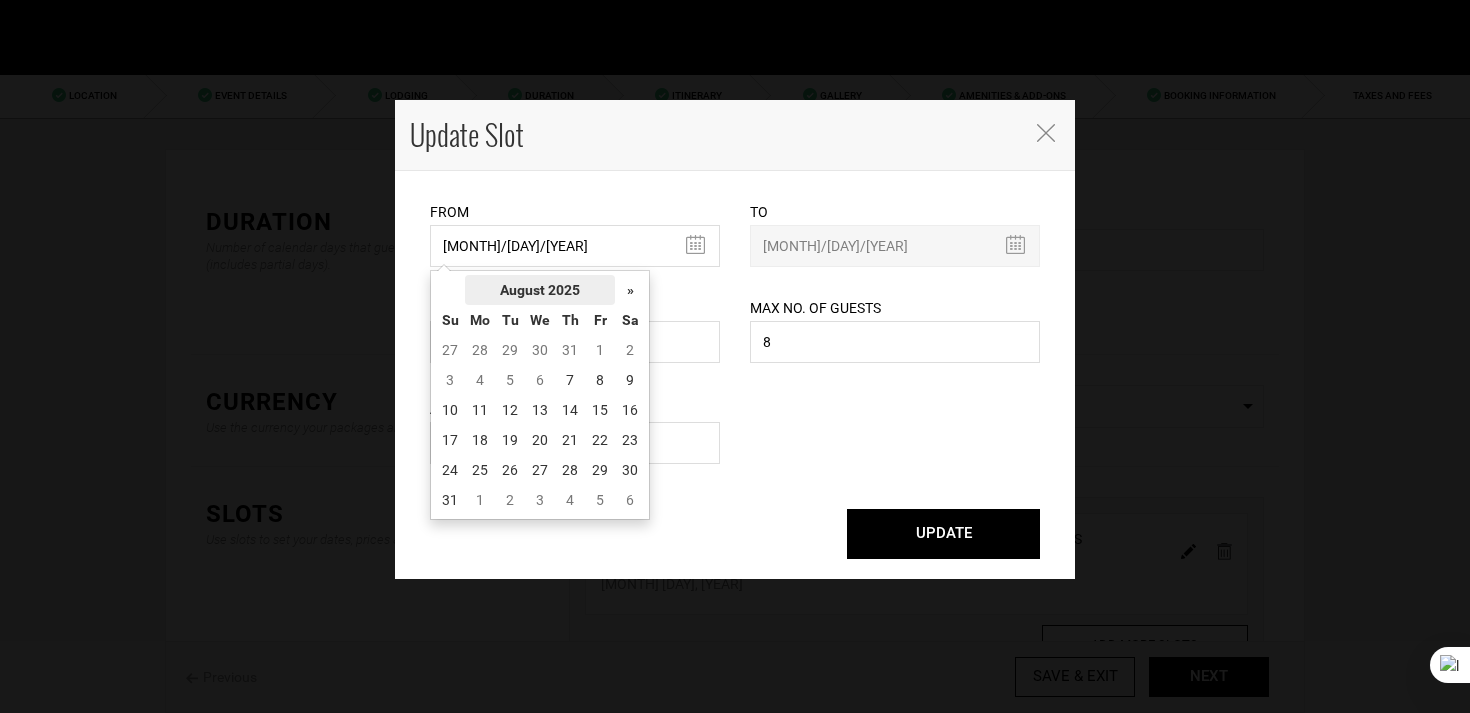 click on "August 2025" at bounding box center [540, 290] 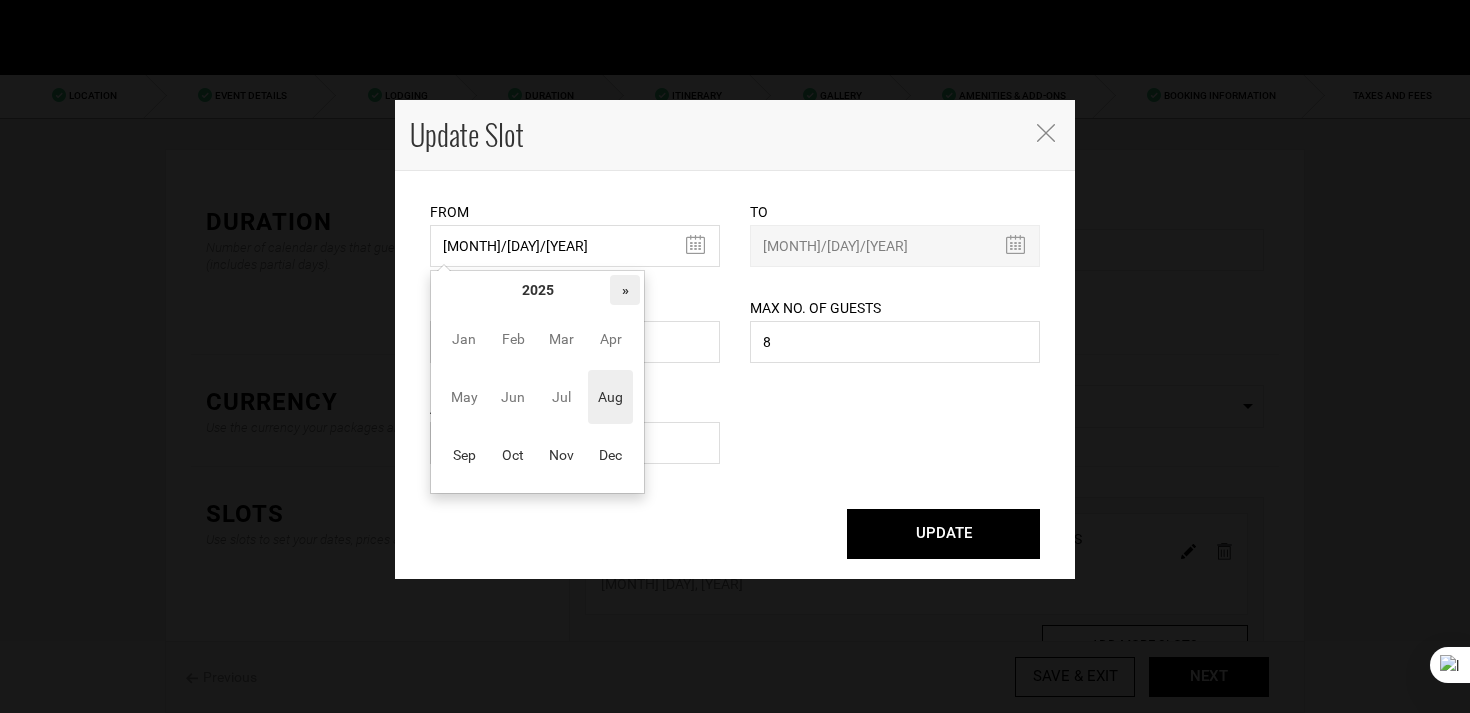 click on "»" at bounding box center [625, 290] 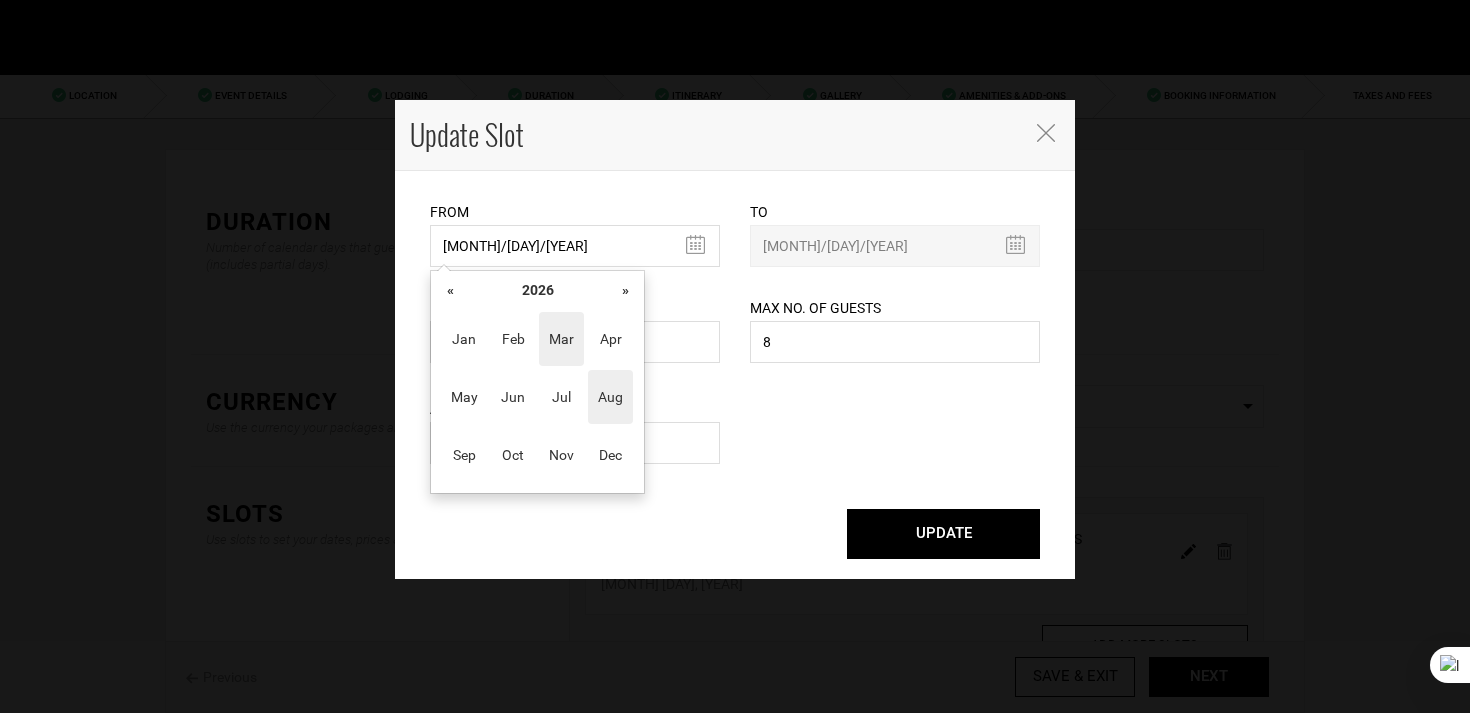 click on "Mar" at bounding box center (561, 339) 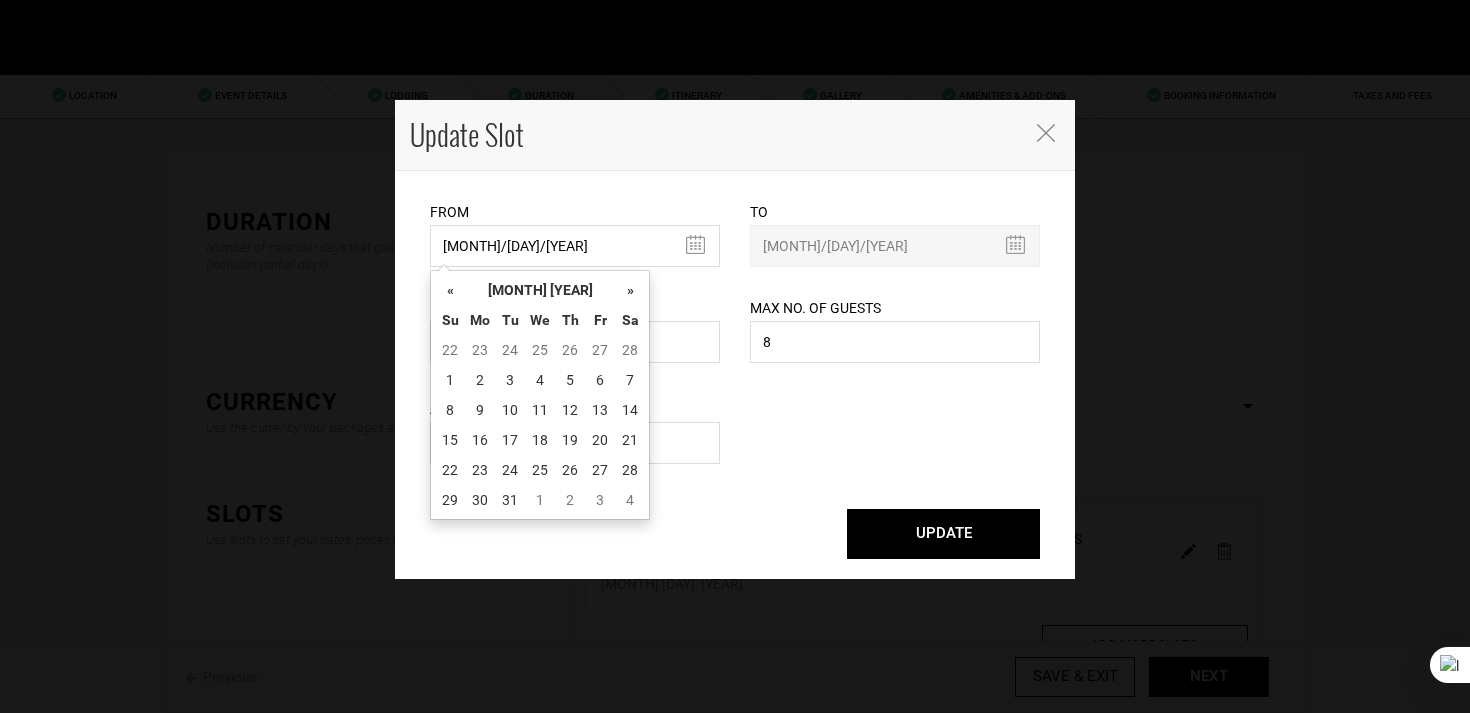 click on "7" at bounding box center [630, 380] 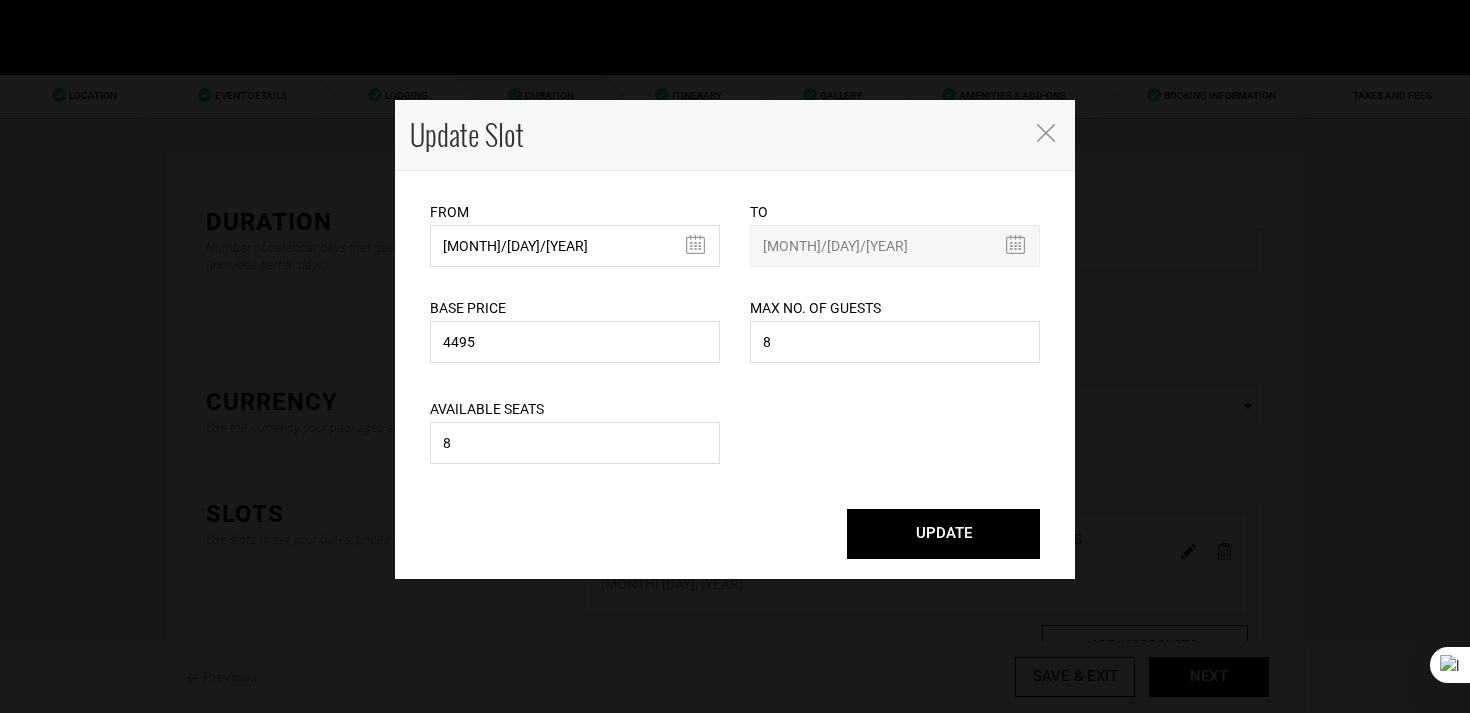 click on "UPDATE" at bounding box center [943, 534] 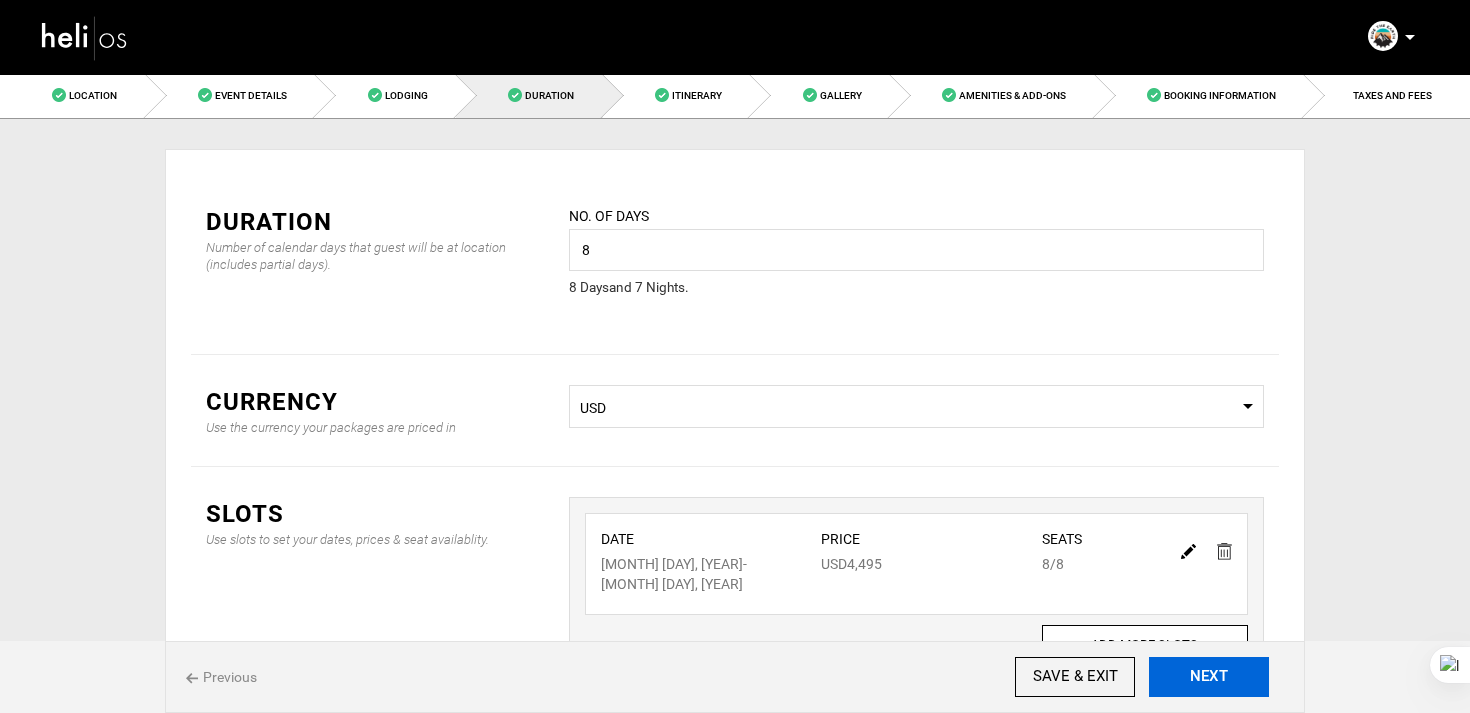 click on "NEXT" at bounding box center [1209, 677] 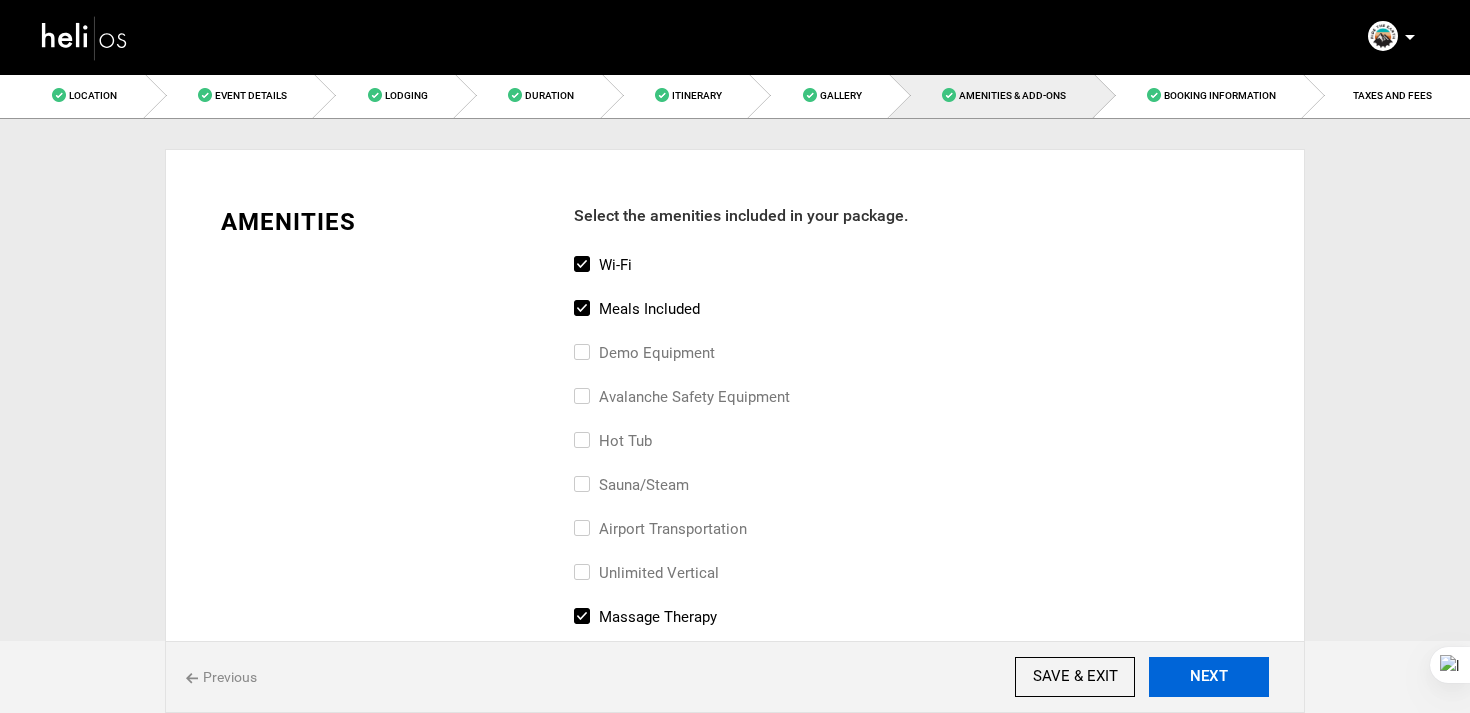 click on "NEXT" at bounding box center (1209, 677) 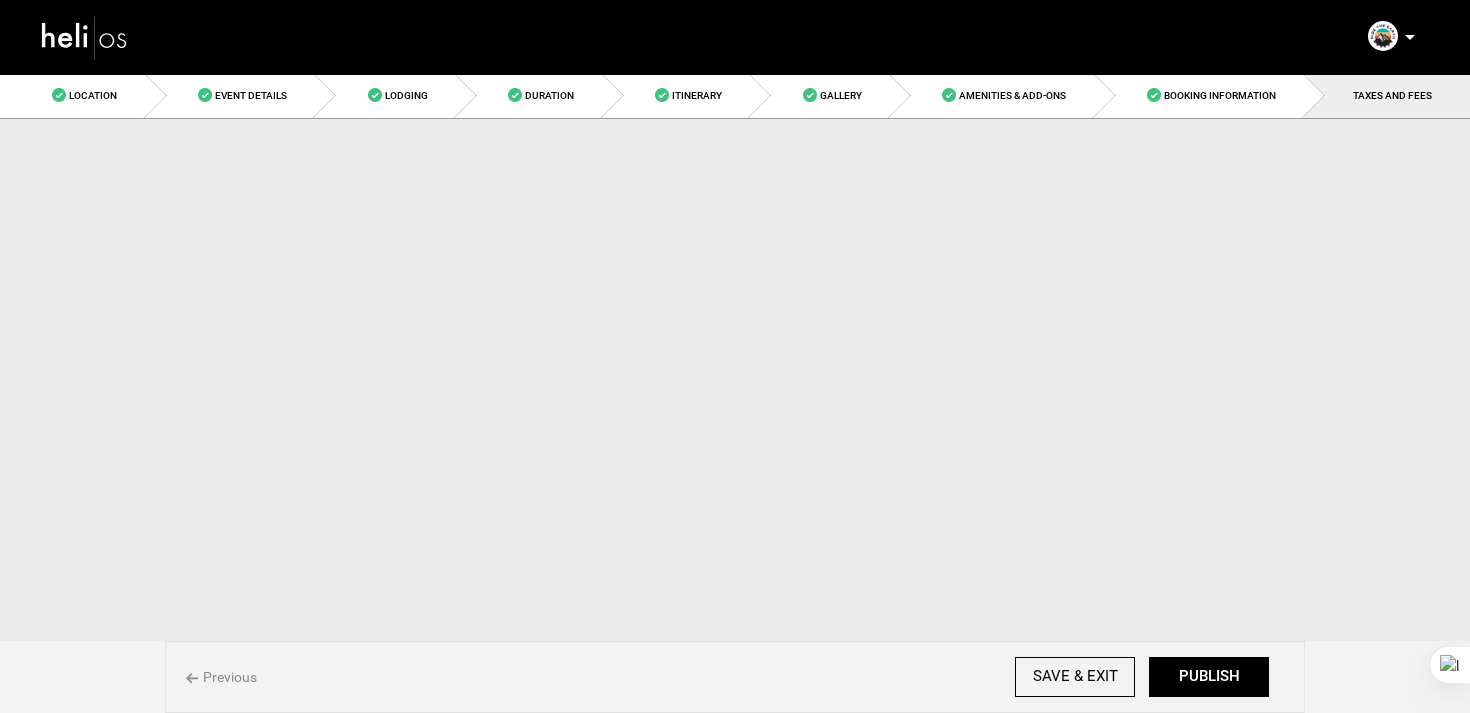 click on "PUBLISH" at bounding box center [1209, 677] 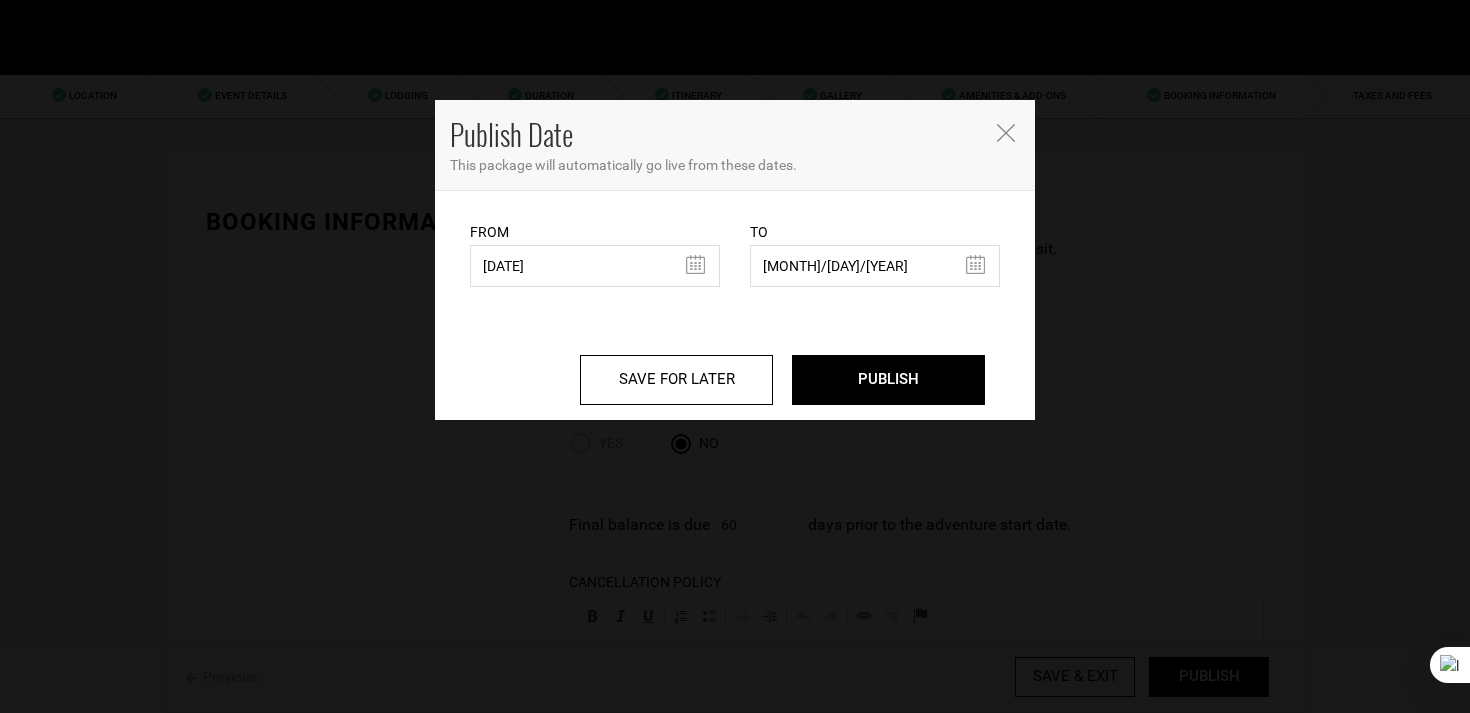click on "Publish Date This package will automatically go live from these dates. From [DATE] From Date needs to be future date. Please select From Date. To [DATE] End date should be equal to or before the last adventure slot's start date. End date should be equal to or before the booking window end date. End date should be greater than or equal to start date. Please select End Date. SAVE FOR LATER" at bounding box center [735, 356] 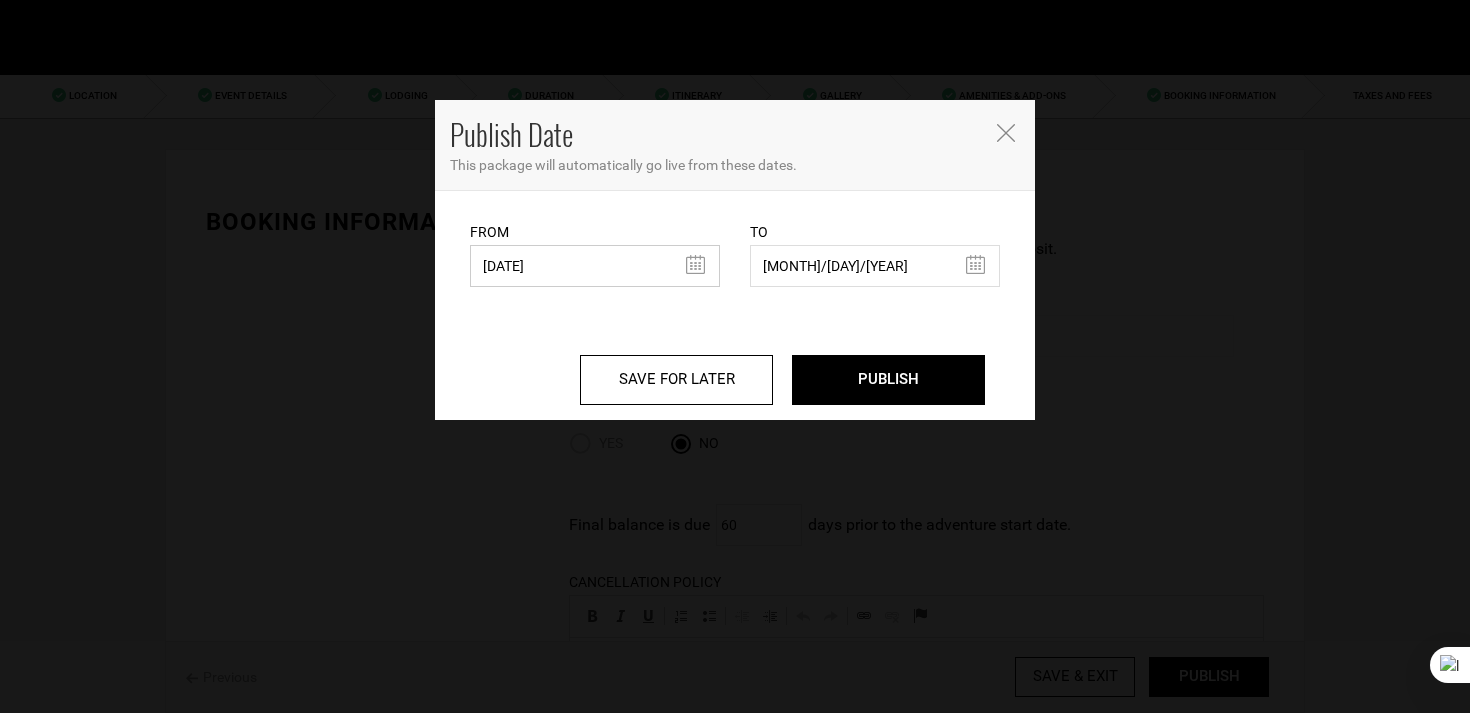 click on "[DATE]" at bounding box center [595, 266] 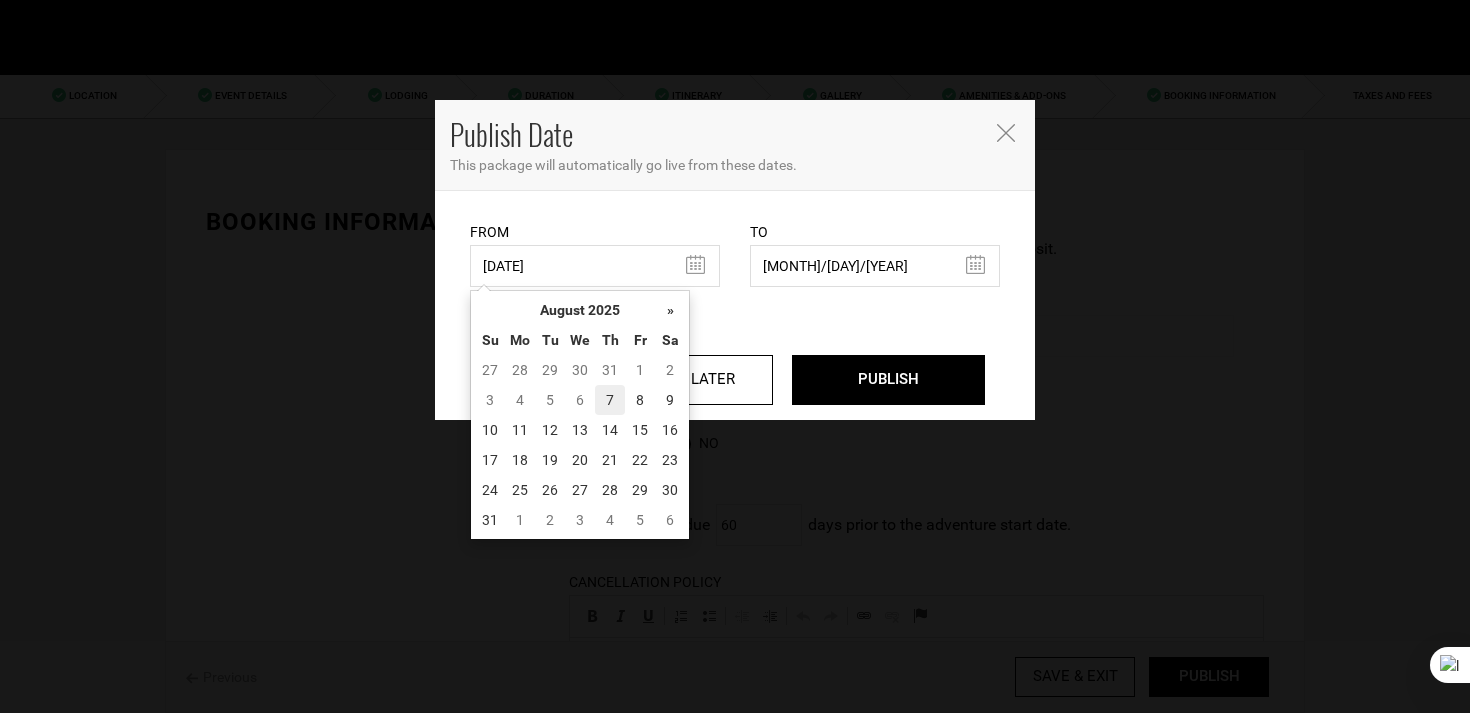 click on "7" at bounding box center (610, 400) 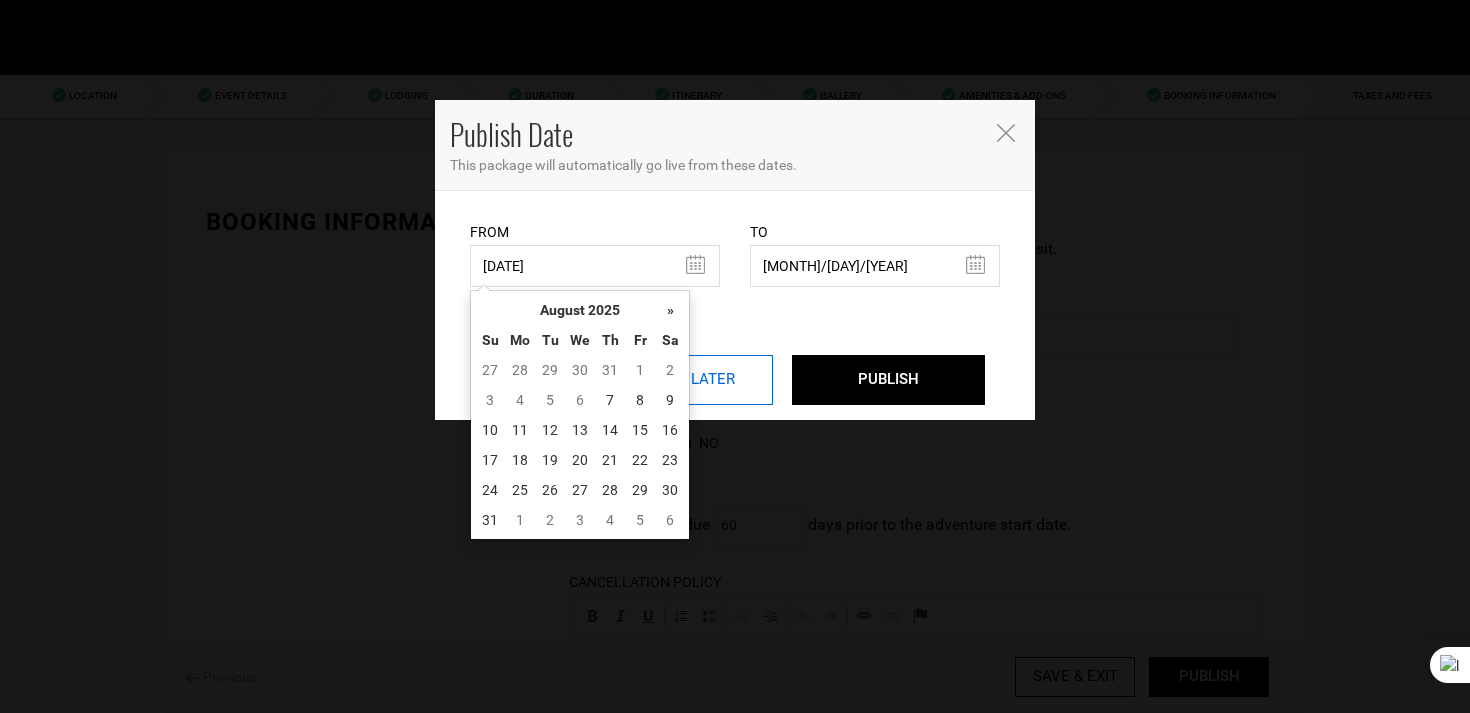 type on "[MONTH]/[DAY]/[YEAR]" 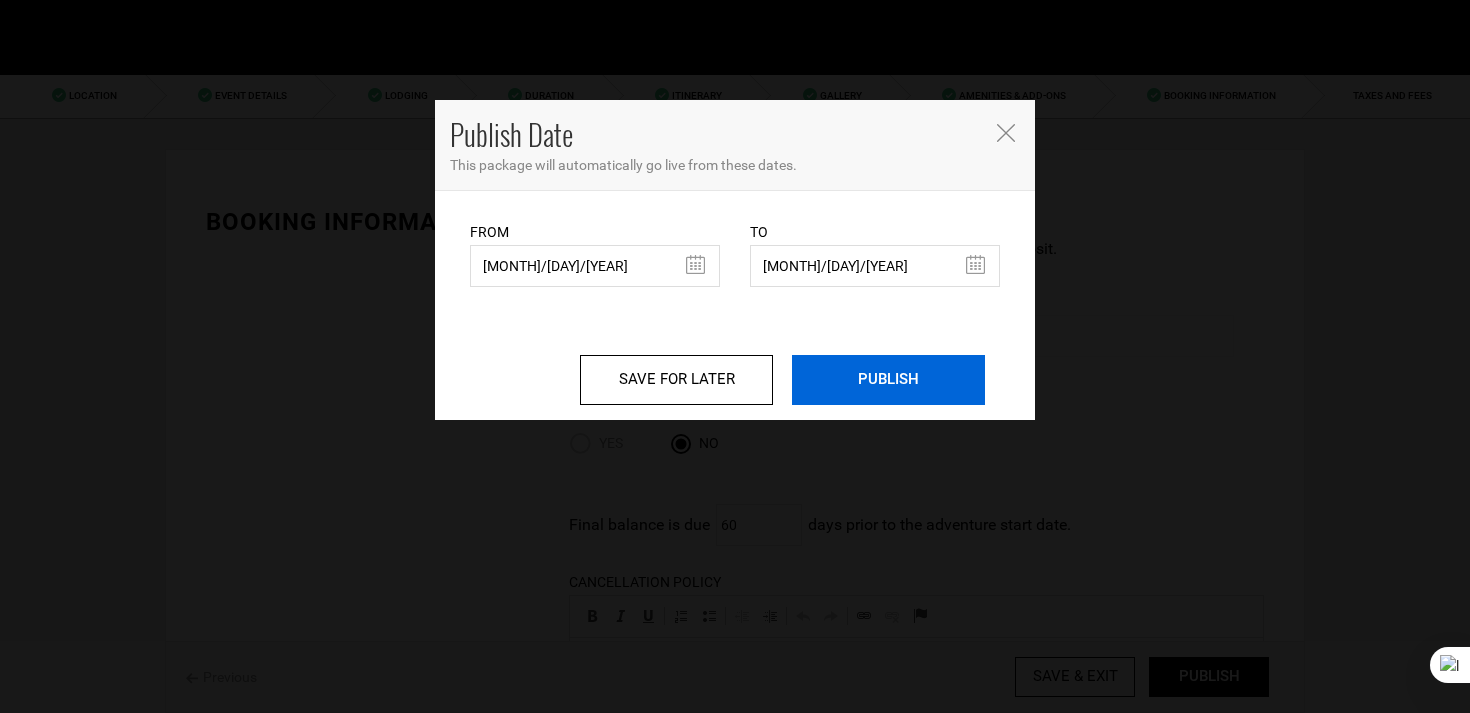 click on "PUBLISH" at bounding box center [888, 380] 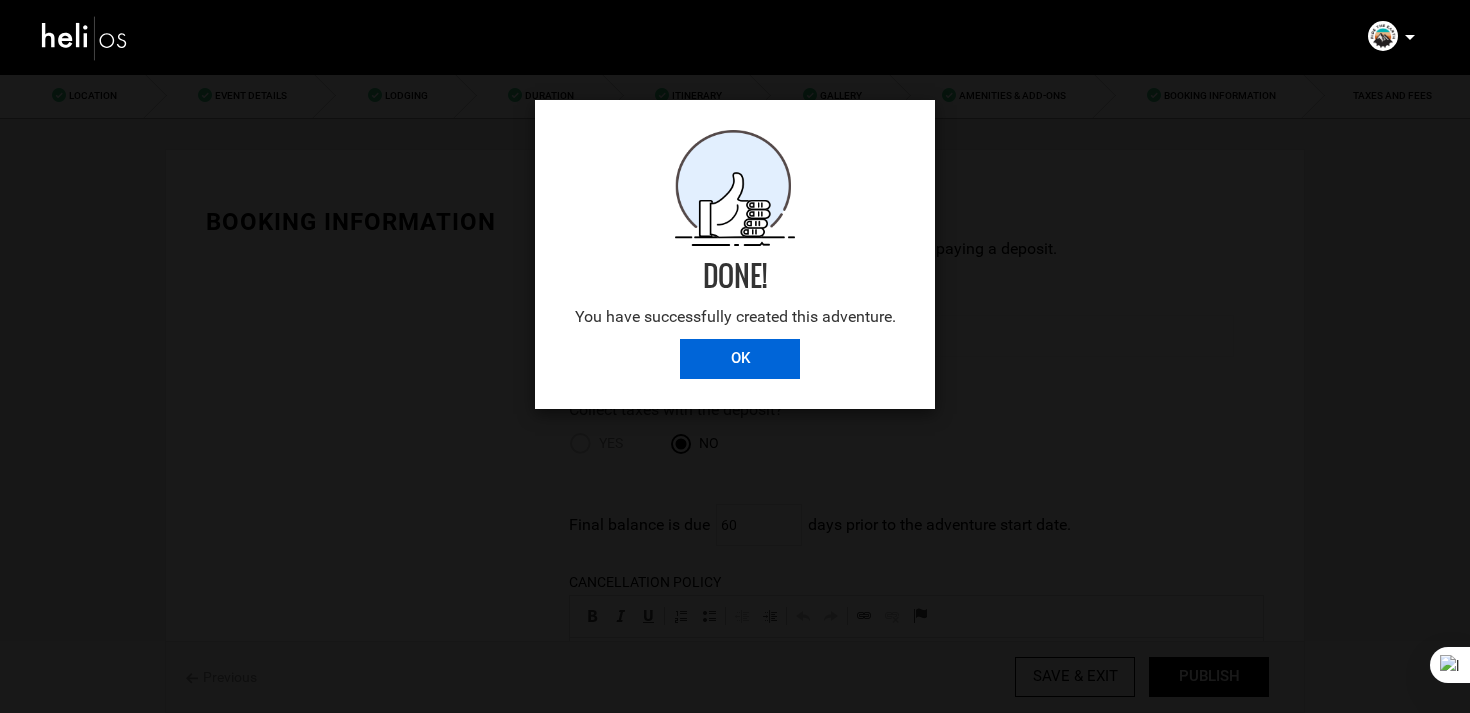 click on "OK" at bounding box center (740, 359) 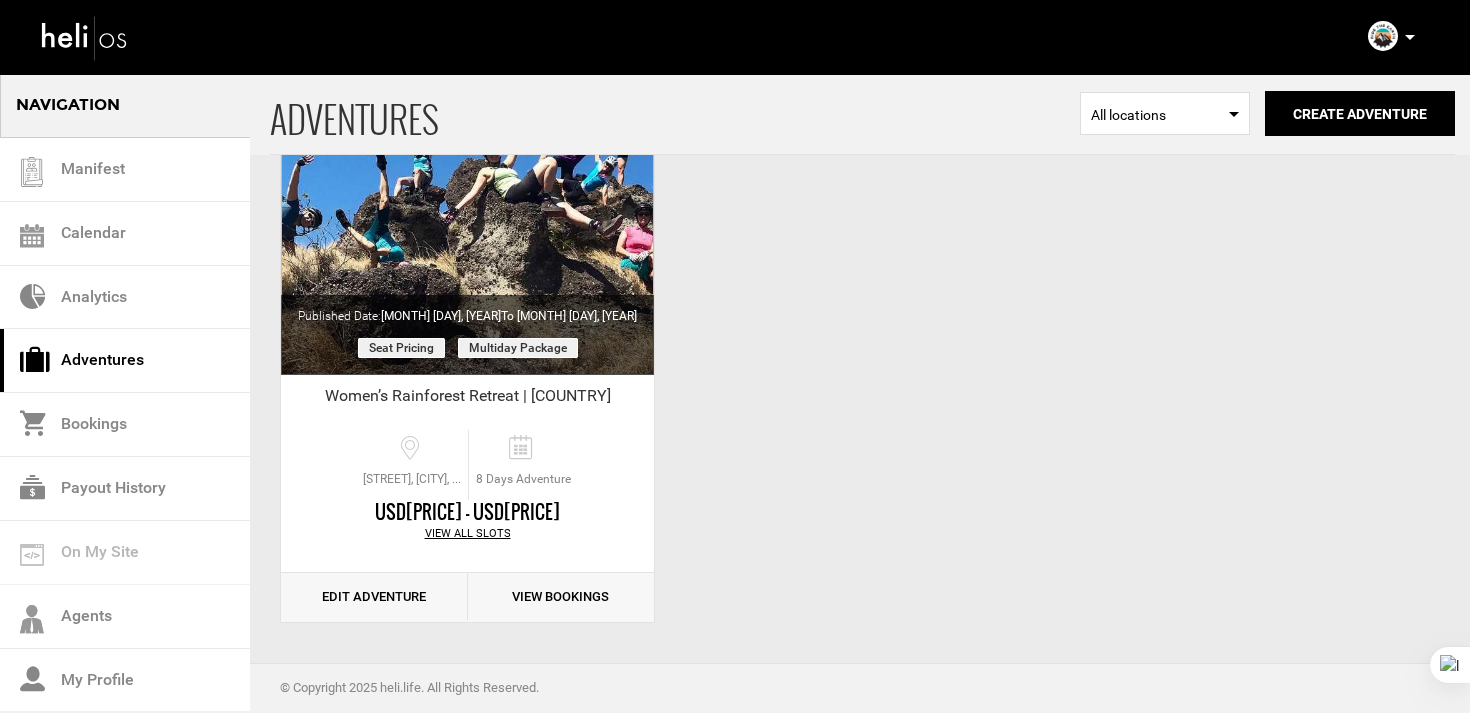 scroll, scrollTop: 0, scrollLeft: 0, axis: both 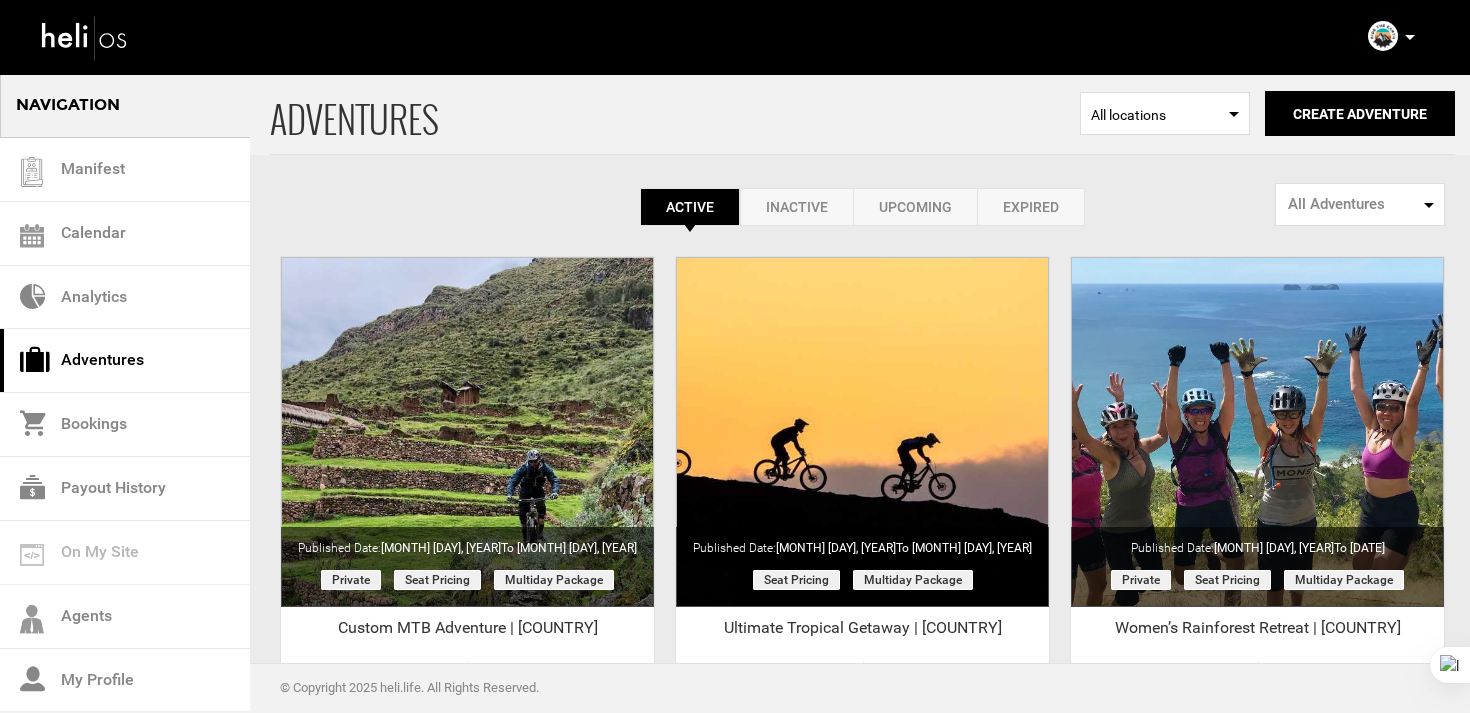 click on "Expired" at bounding box center [1031, 207] 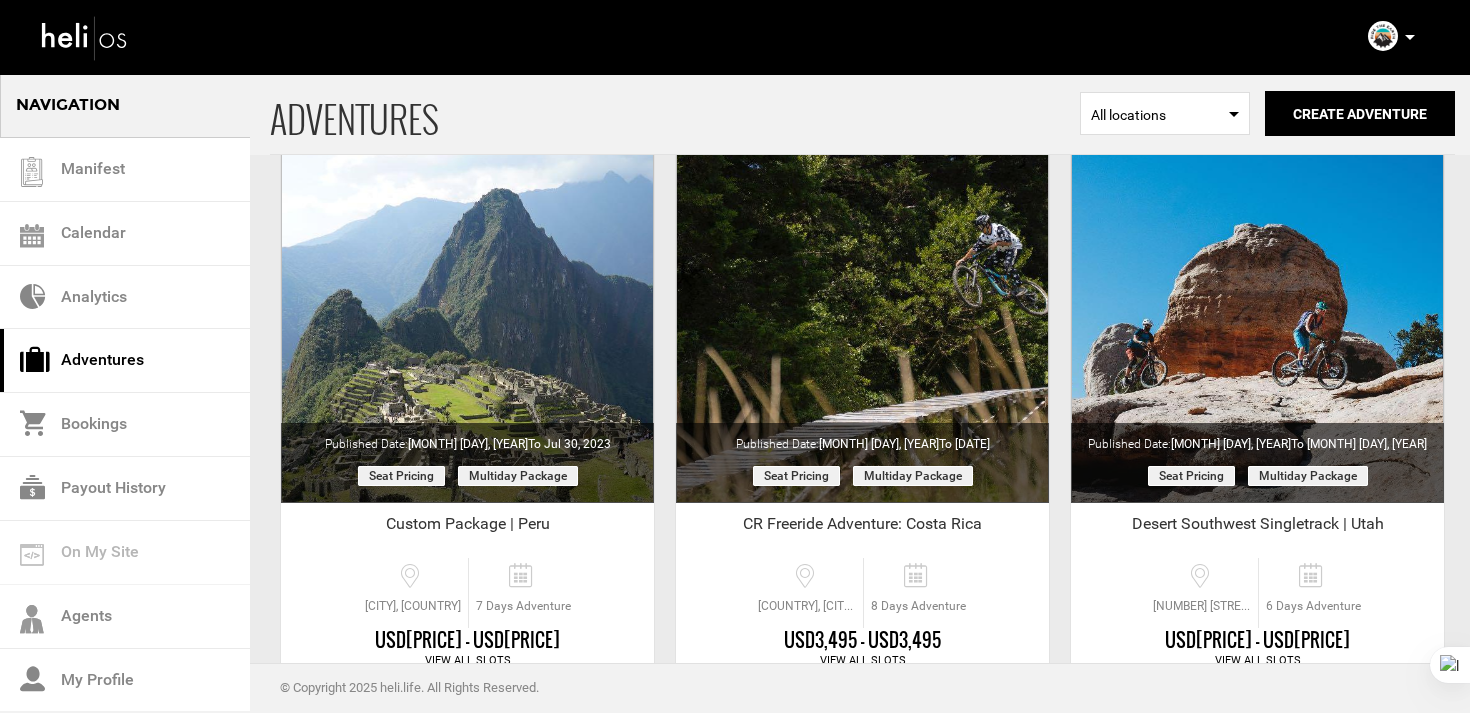 scroll, scrollTop: 2814, scrollLeft: 0, axis: vertical 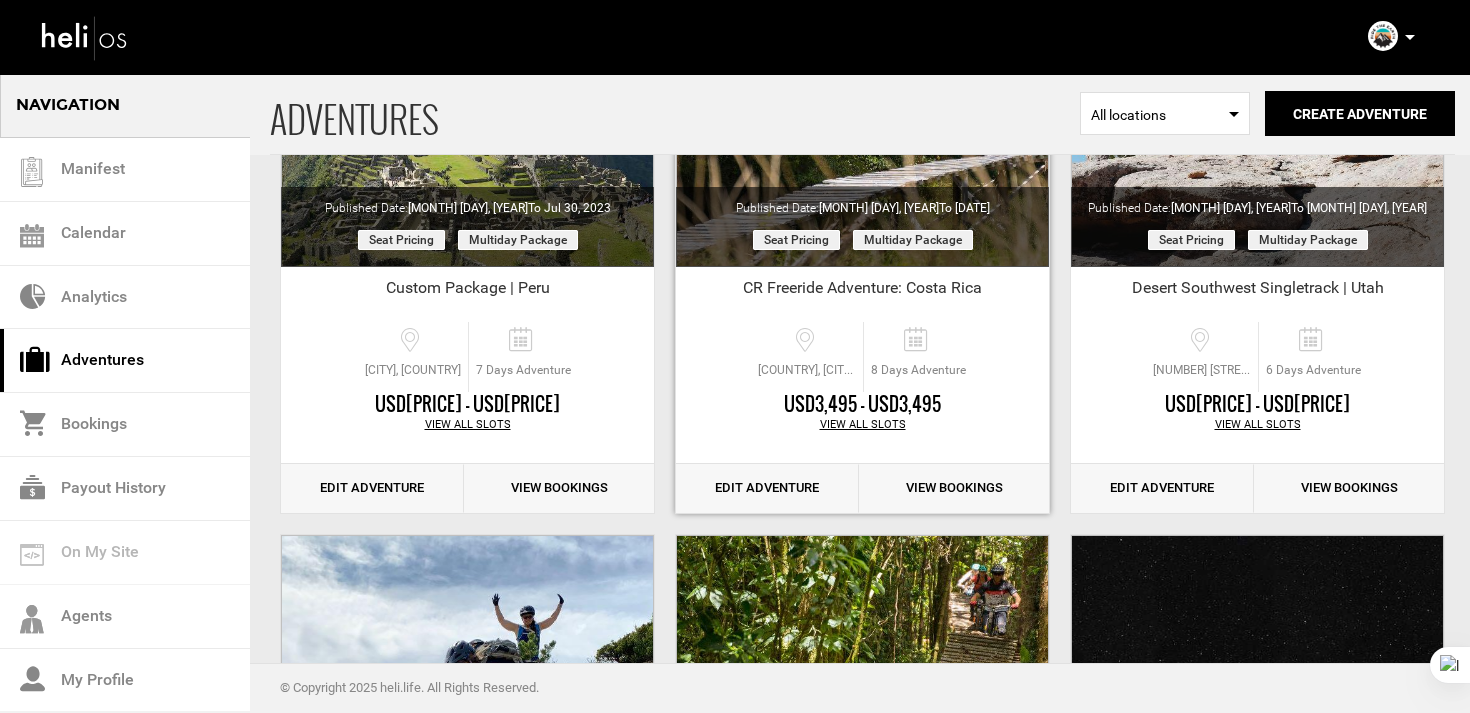 click on "Edit Adventure" at bounding box center (767, 488) 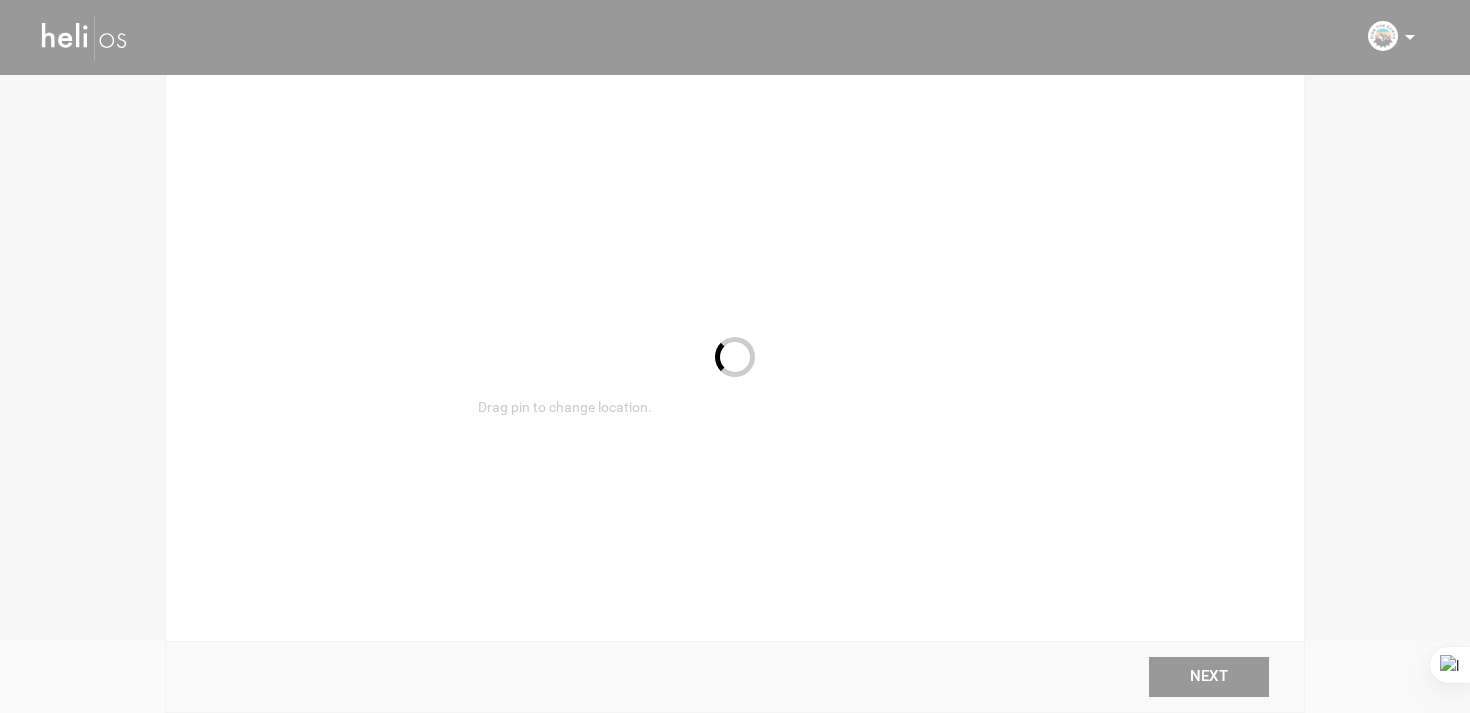scroll, scrollTop: 0, scrollLeft: 0, axis: both 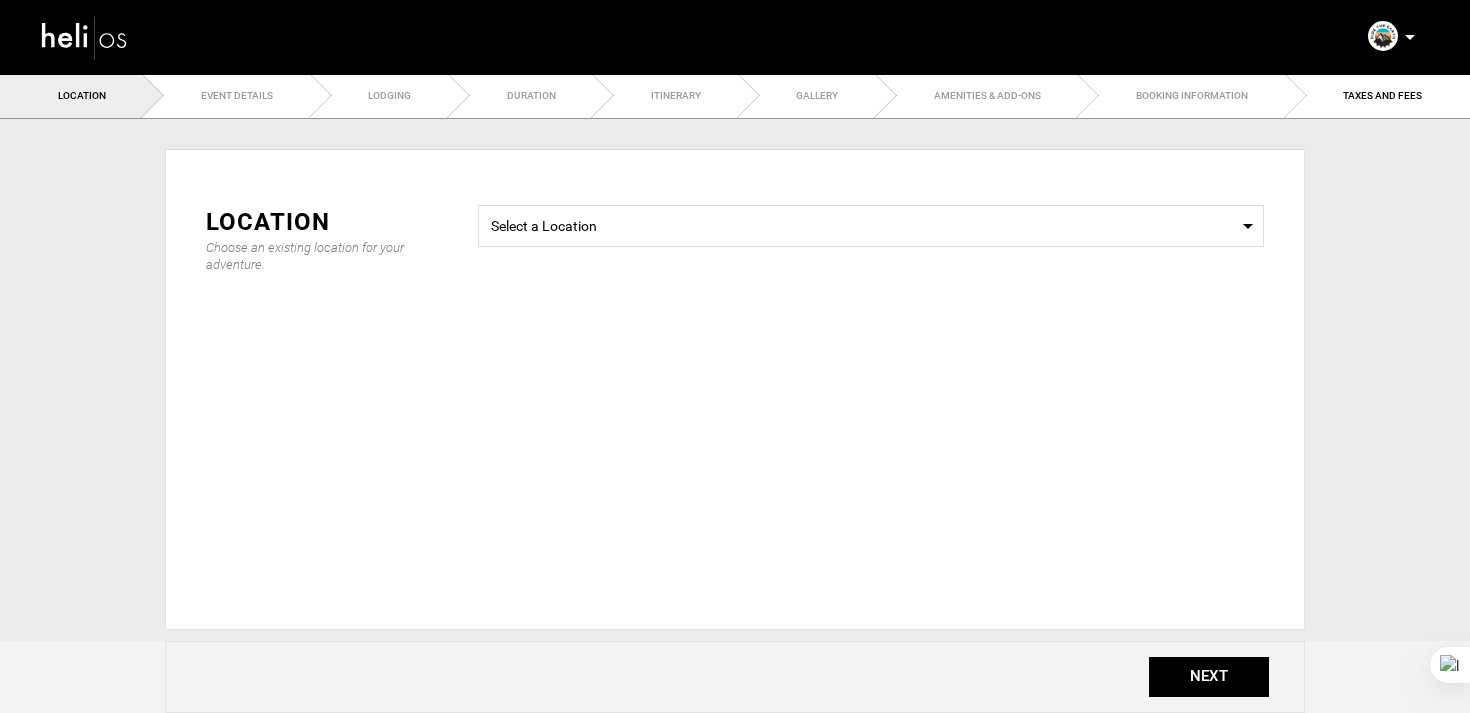 type on "CR Freeride Adventure: Costa Rica" 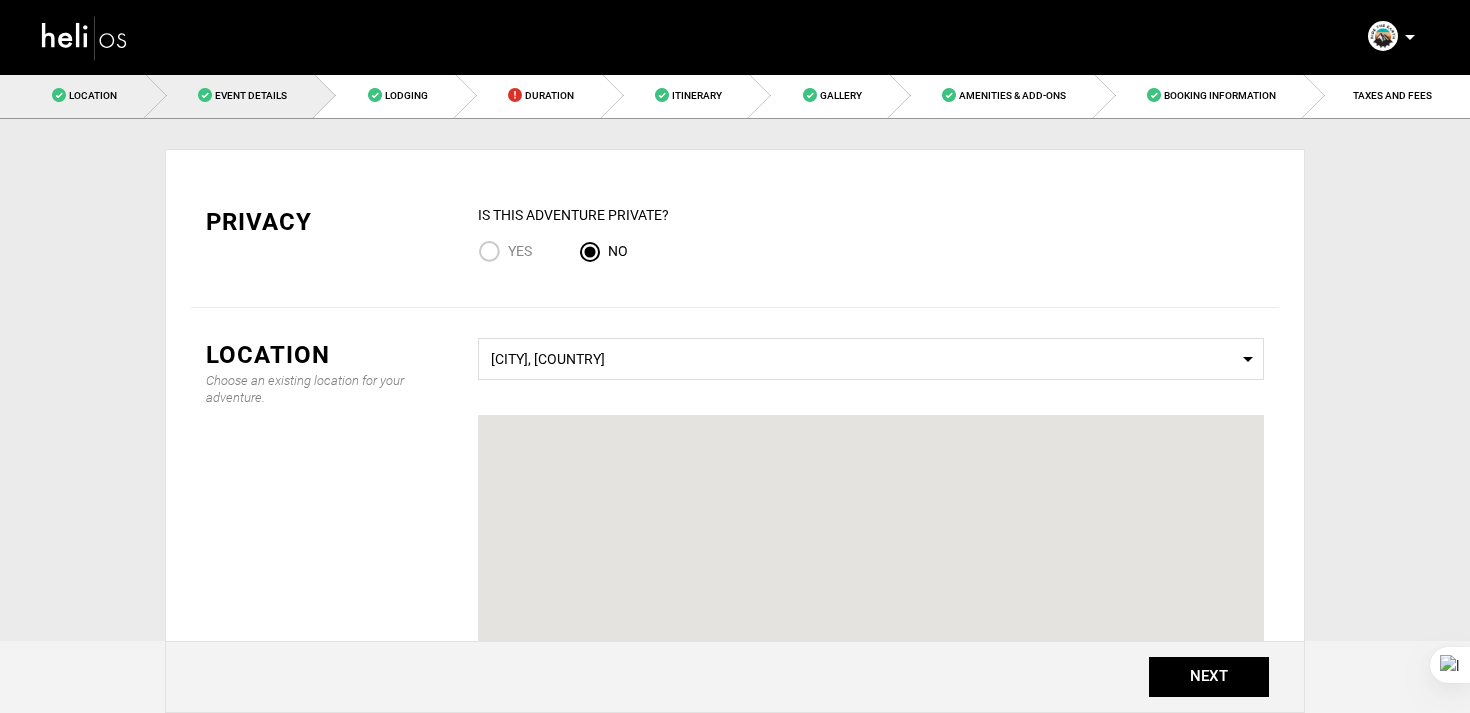 click on "Event Details" at bounding box center [251, 95] 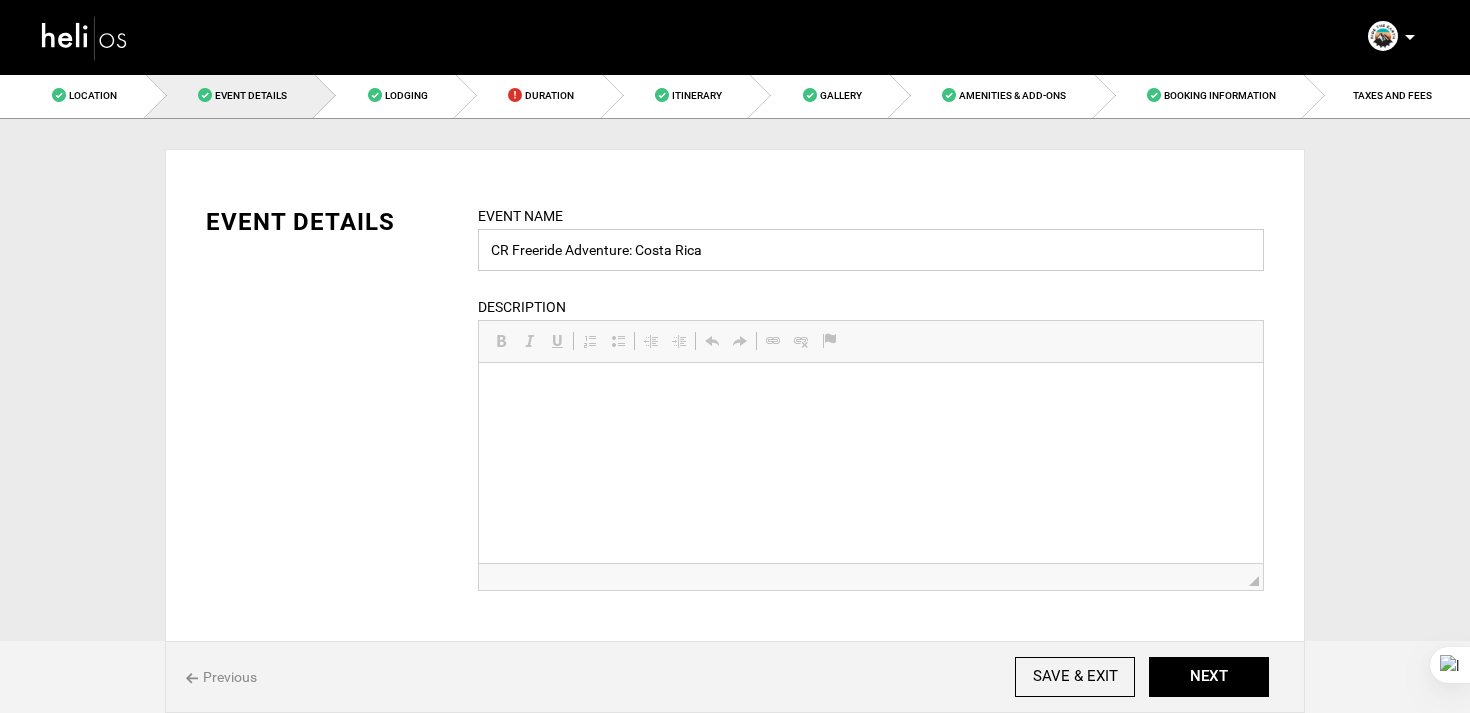 click on "CR Freeride Adventure: Costa Rica" at bounding box center [871, 250] 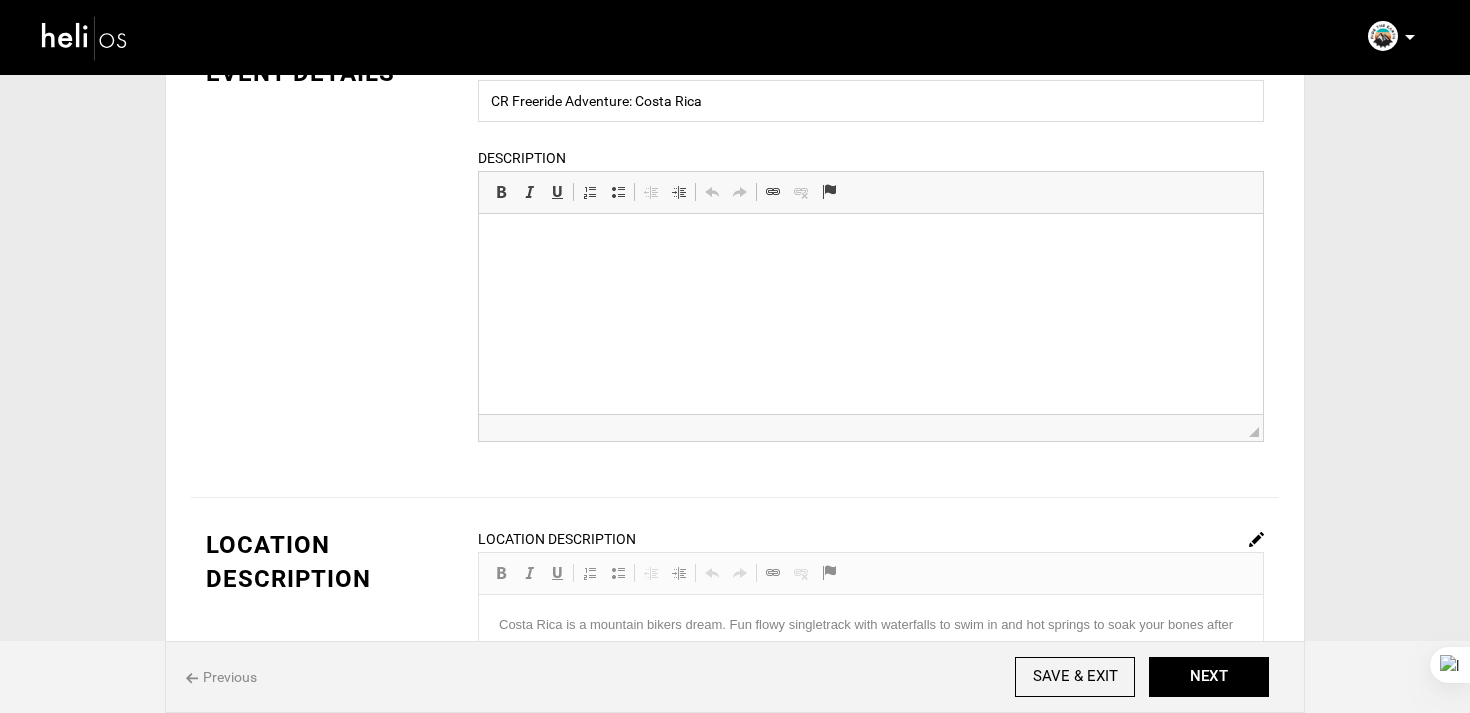 scroll, scrollTop: 0, scrollLeft: 0, axis: both 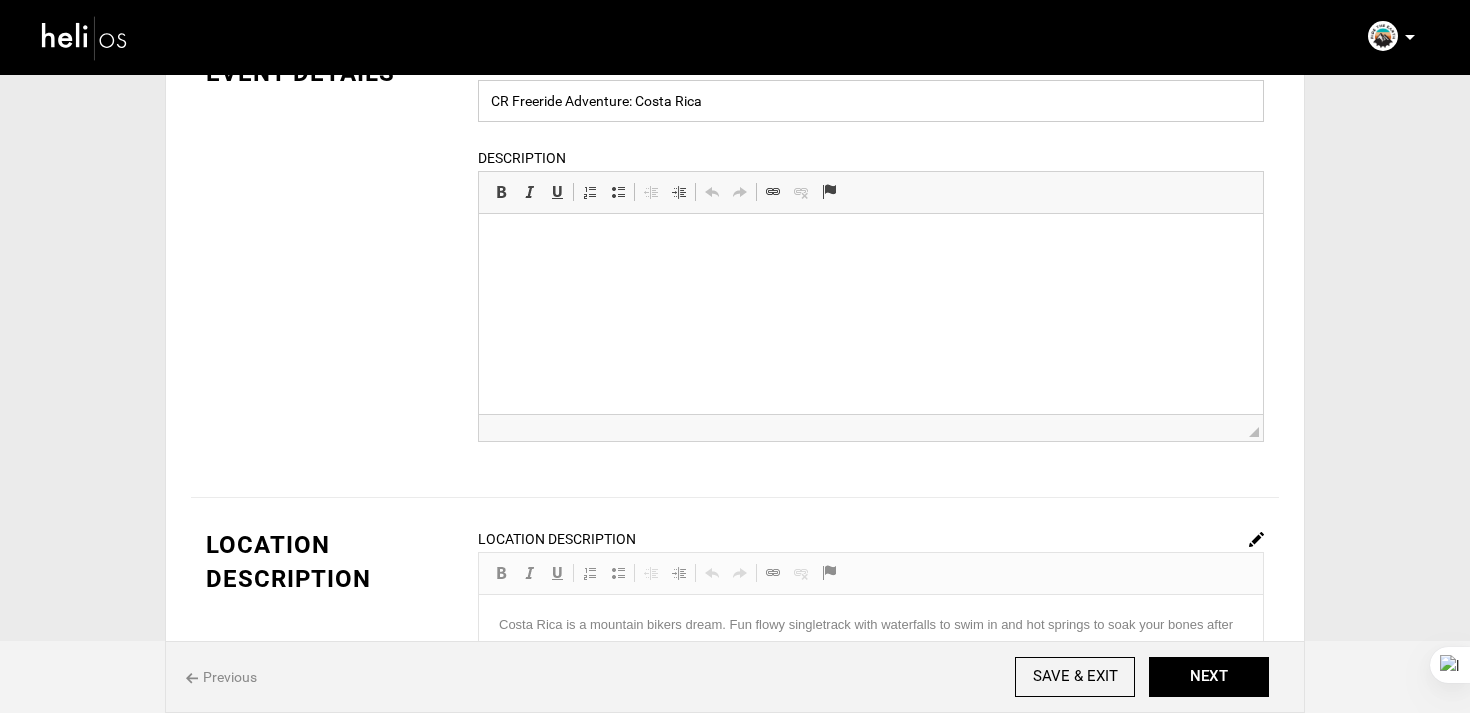 click on "CR Freeride Adventure: Costa Rica" at bounding box center (871, 101) 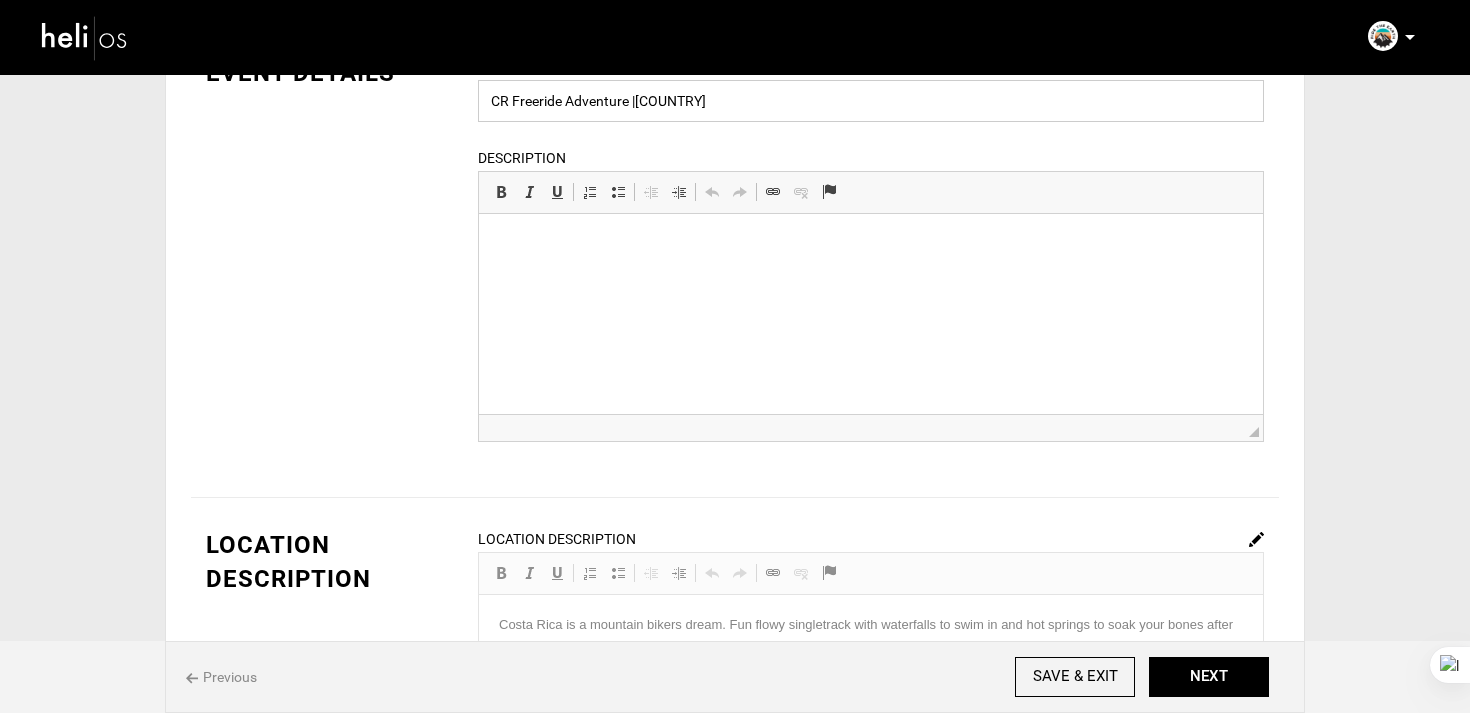 scroll, scrollTop: 0, scrollLeft: 0, axis: both 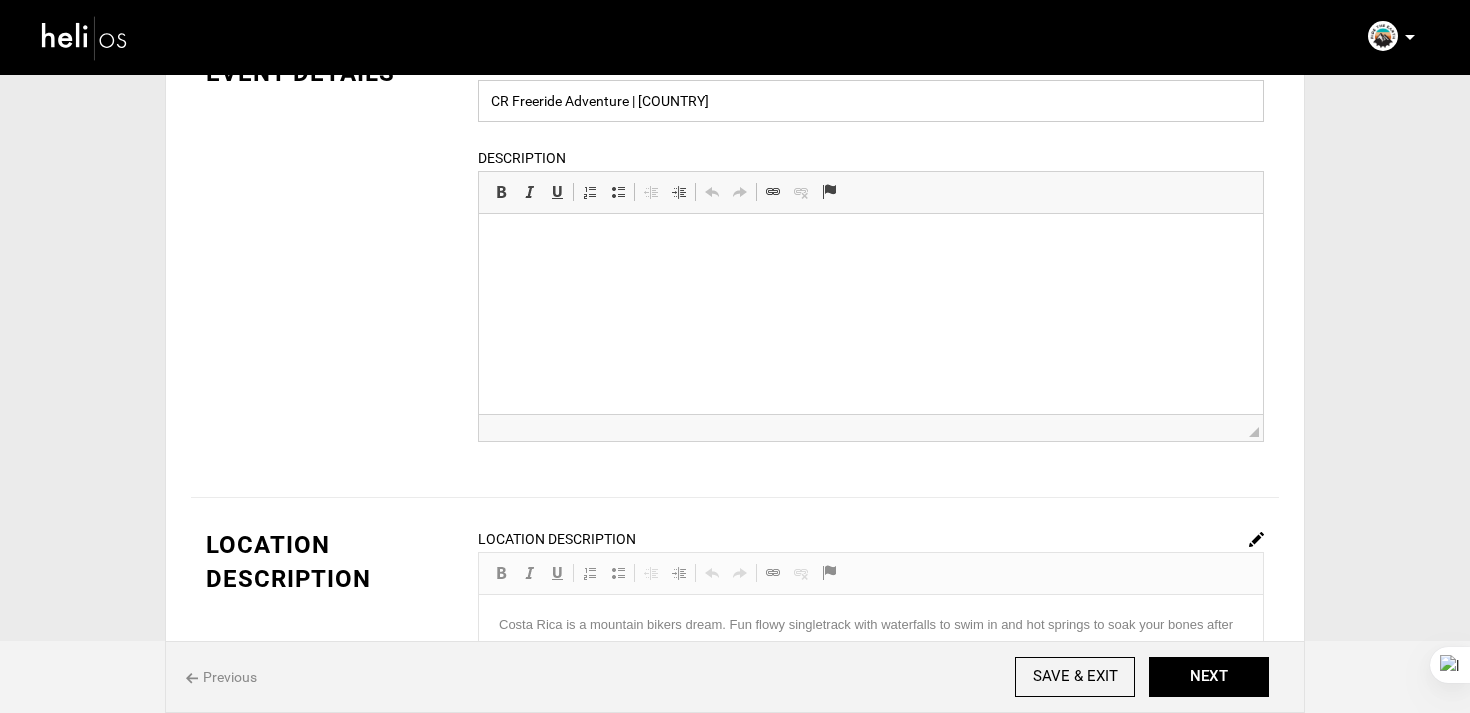 type on "CR Freeride Adventure | [COUNTRY]" 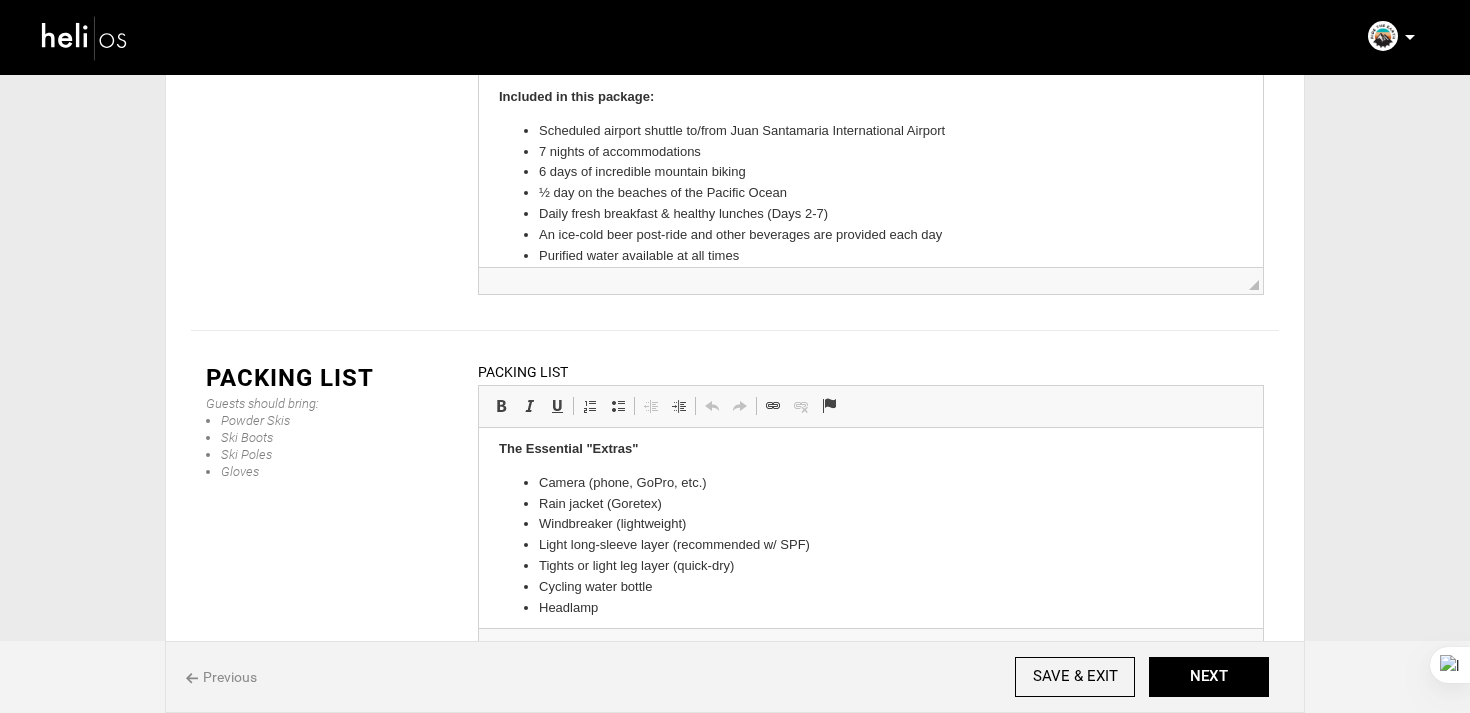 scroll, scrollTop: 668, scrollLeft: 0, axis: vertical 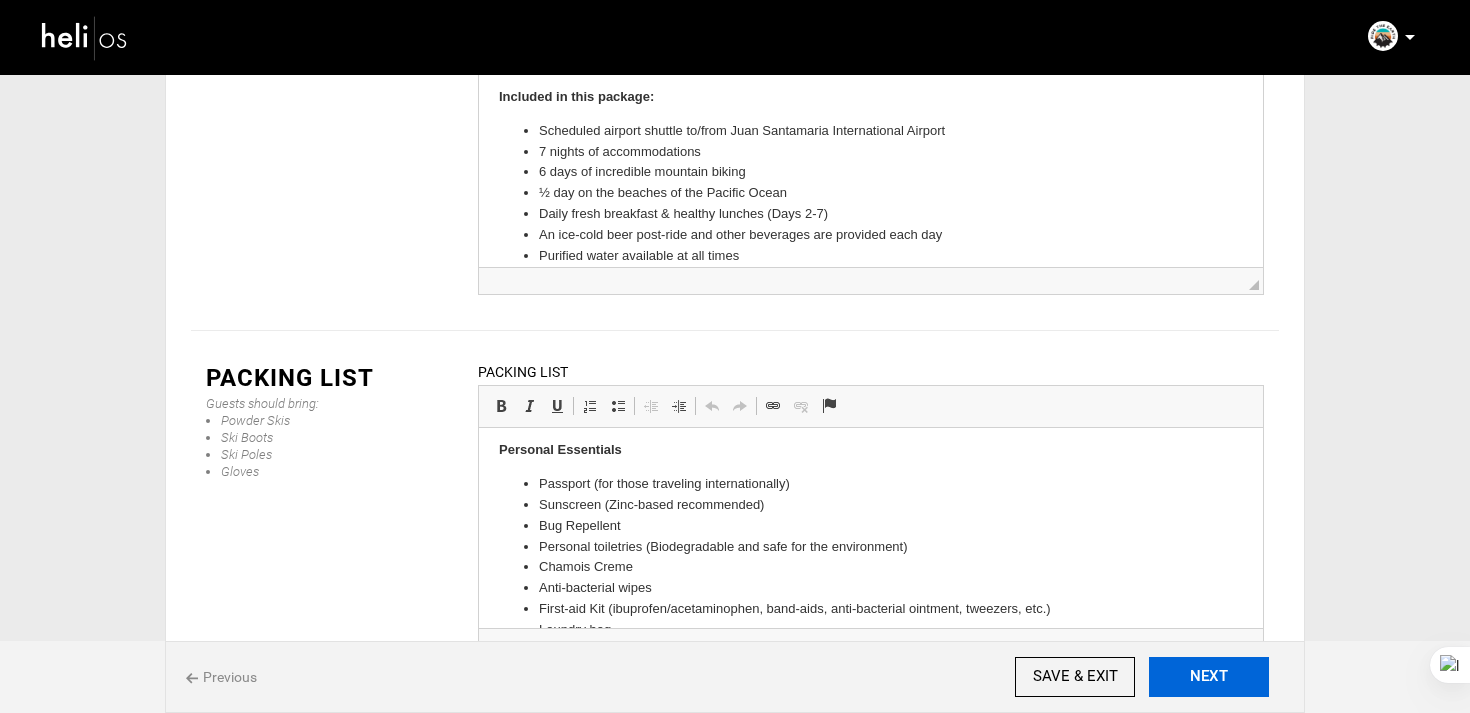 click on "NEXT" at bounding box center [1209, 677] 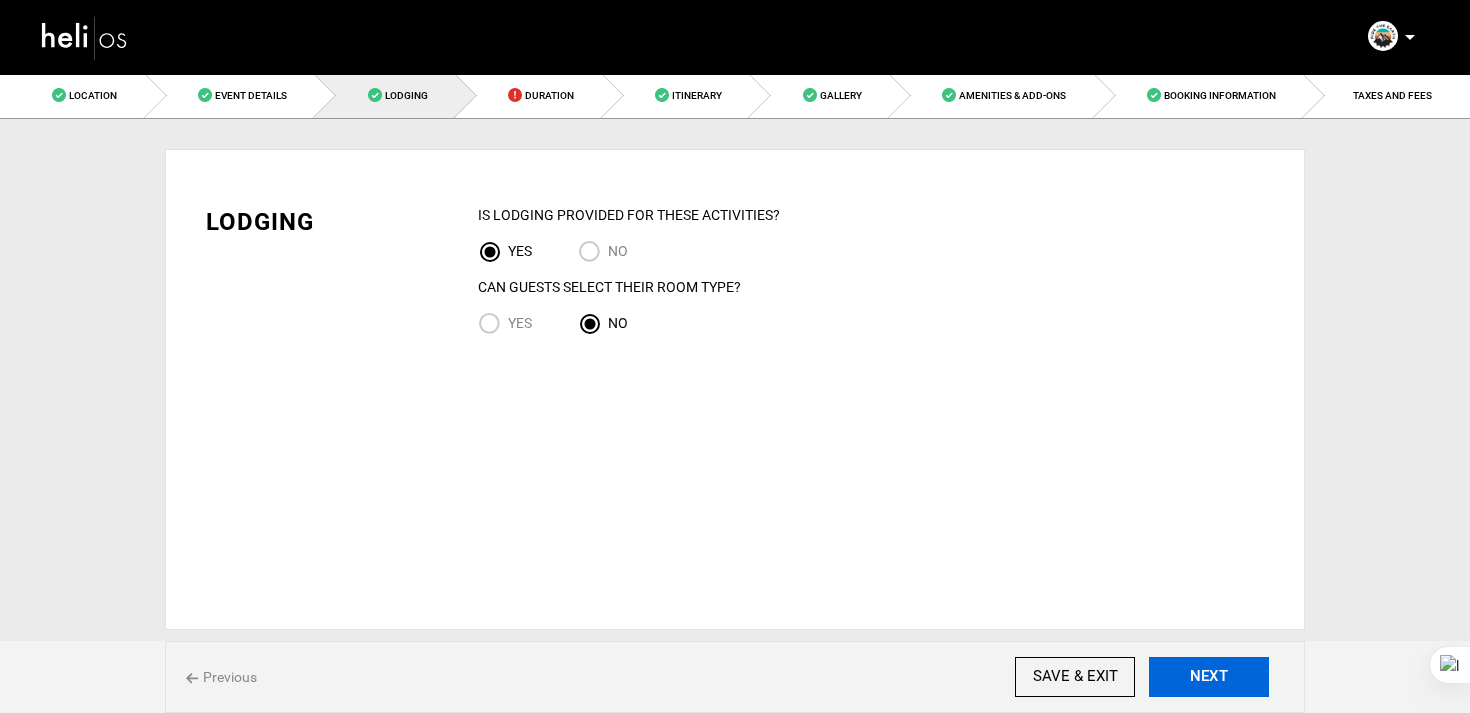 scroll, scrollTop: 0, scrollLeft: 0, axis: both 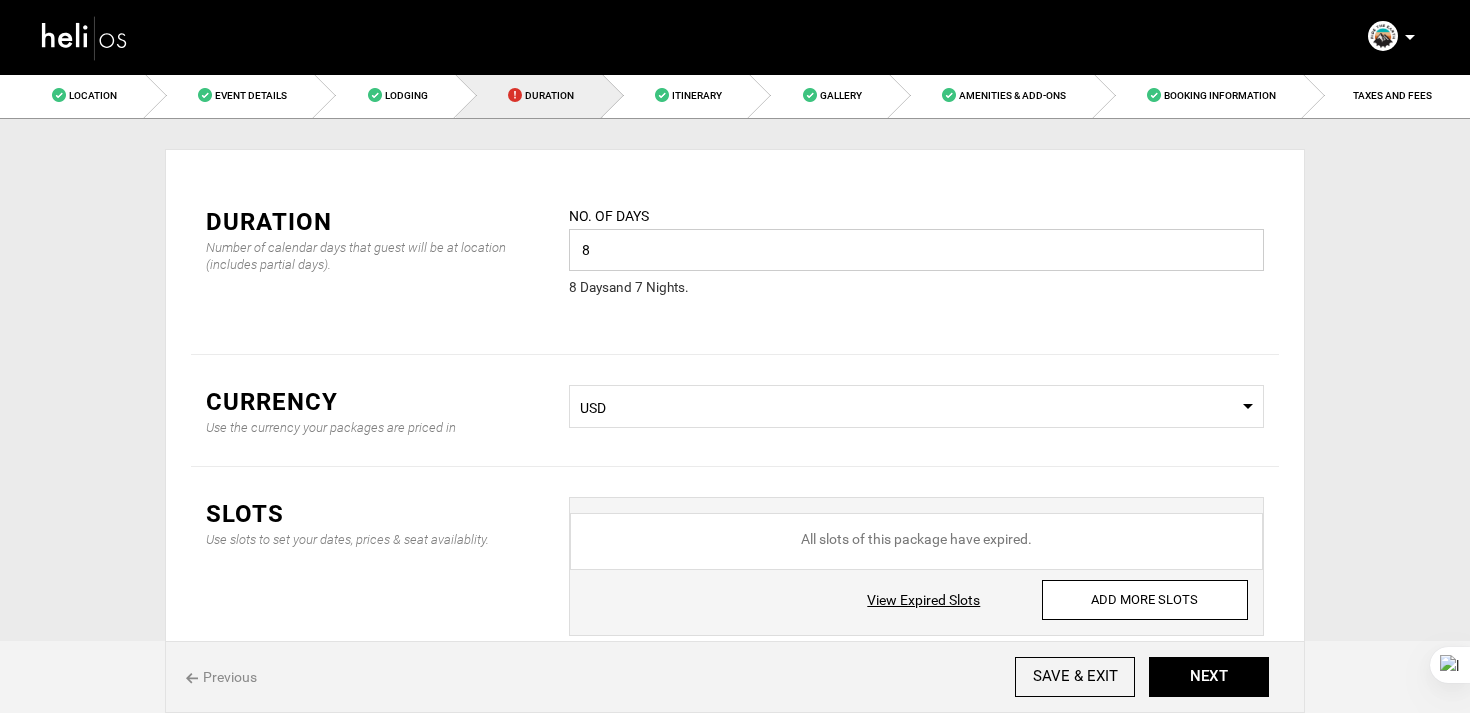 drag, startPoint x: 655, startPoint y: 244, endPoint x: 519, endPoint y: 244, distance: 136 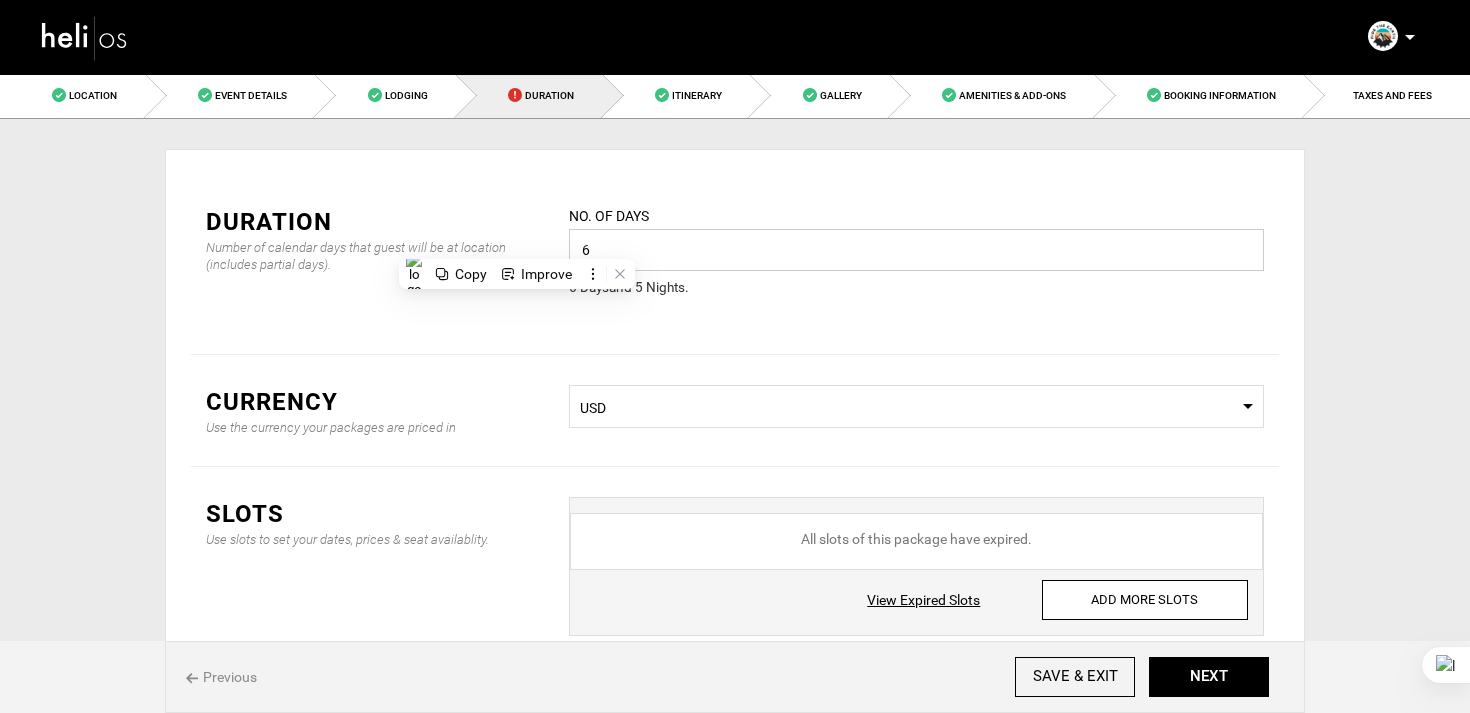 type on "6" 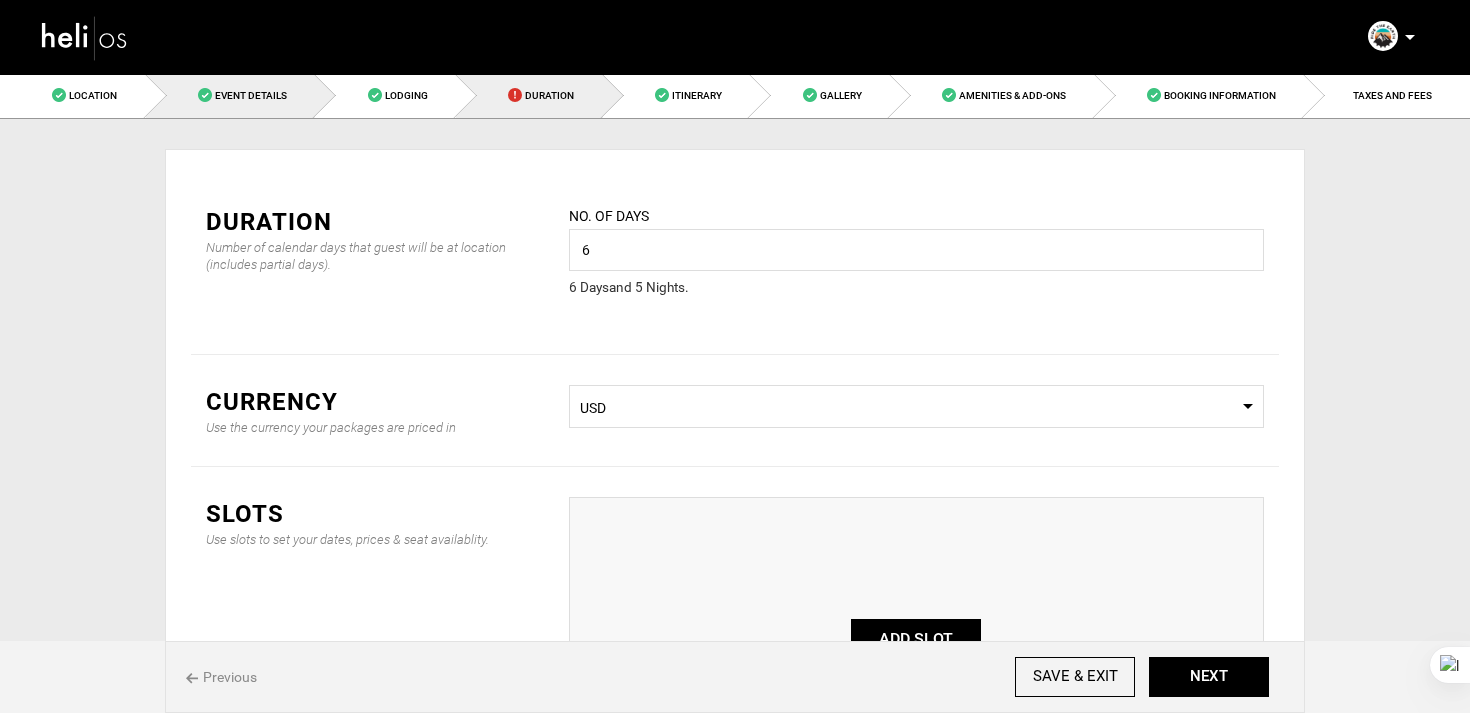 click on "Event Details" at bounding box center [251, 95] 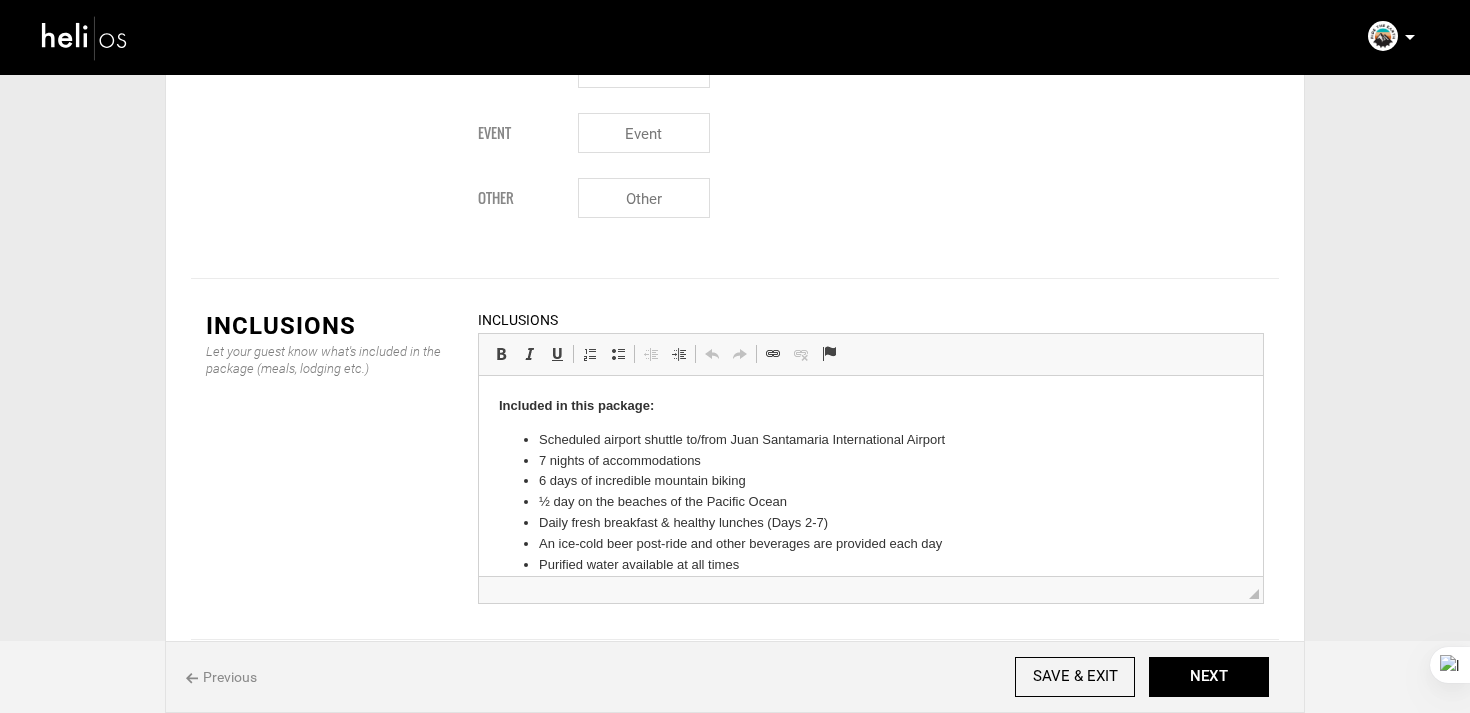 scroll, scrollTop: 5, scrollLeft: 0, axis: vertical 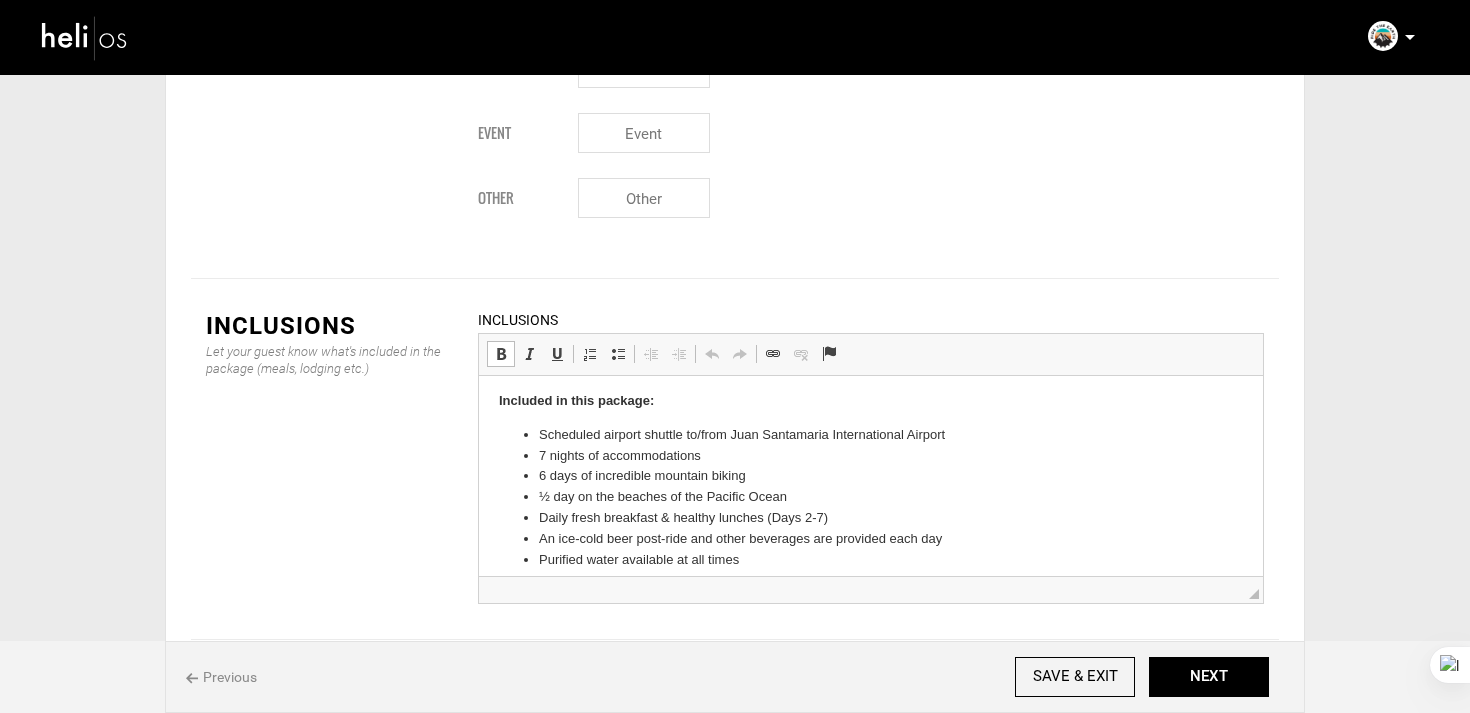 click on "7 nights of accommodations" at bounding box center (871, 456) 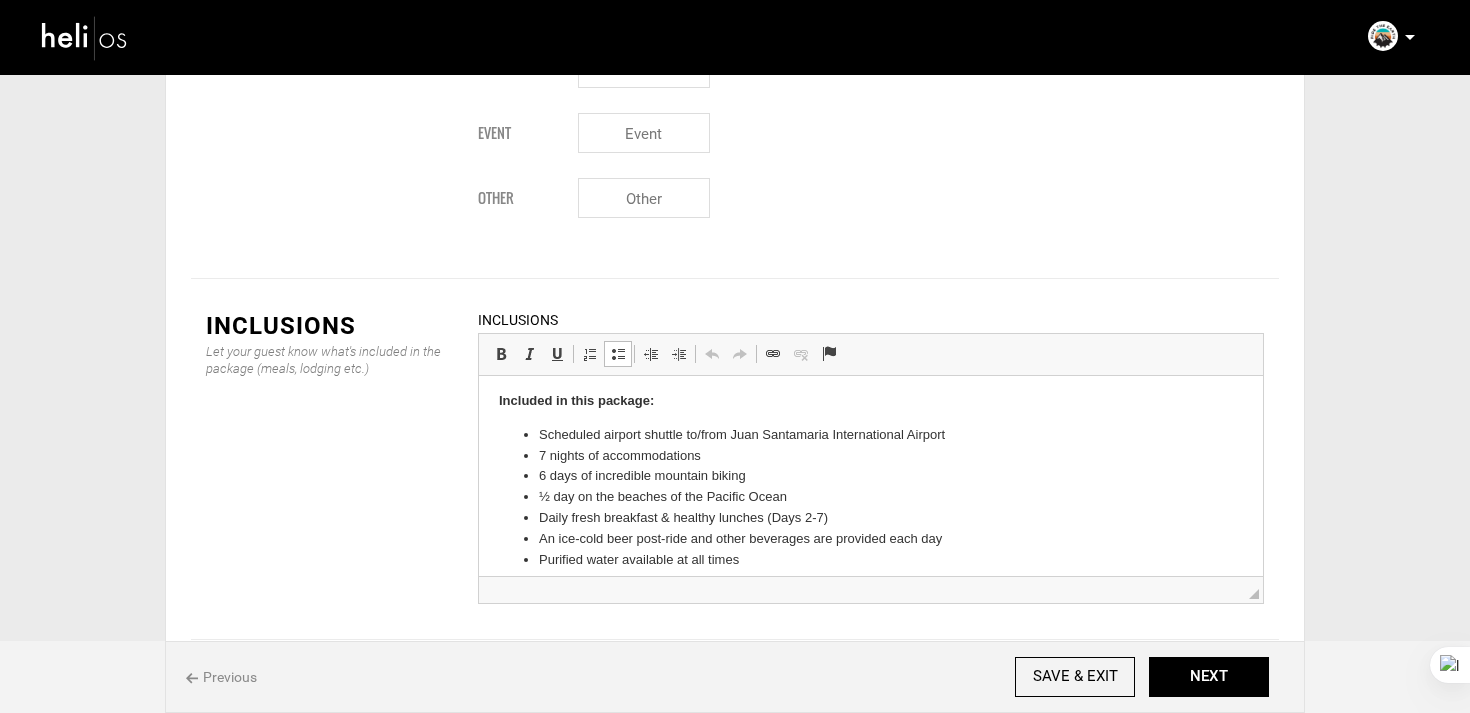 type 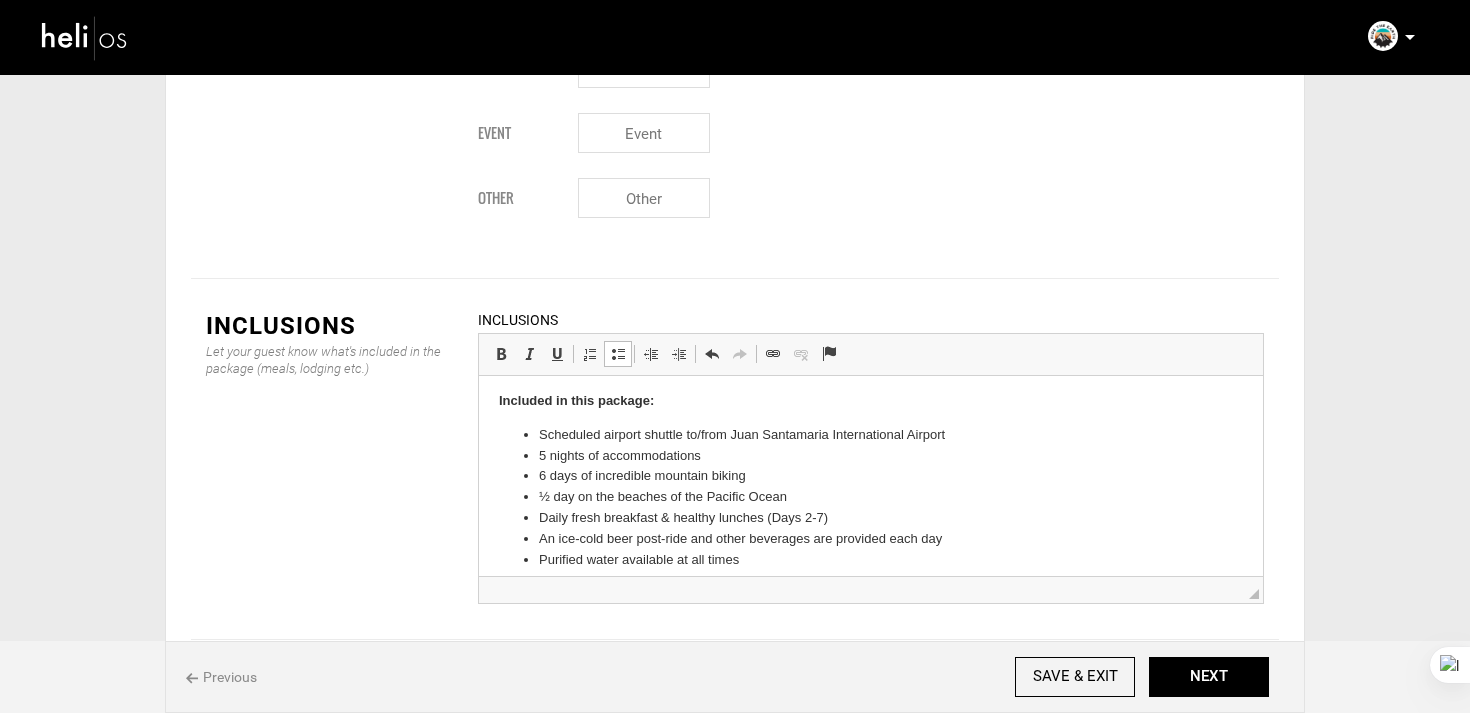 click on "6 days of incredible mountain biking" at bounding box center (871, 476) 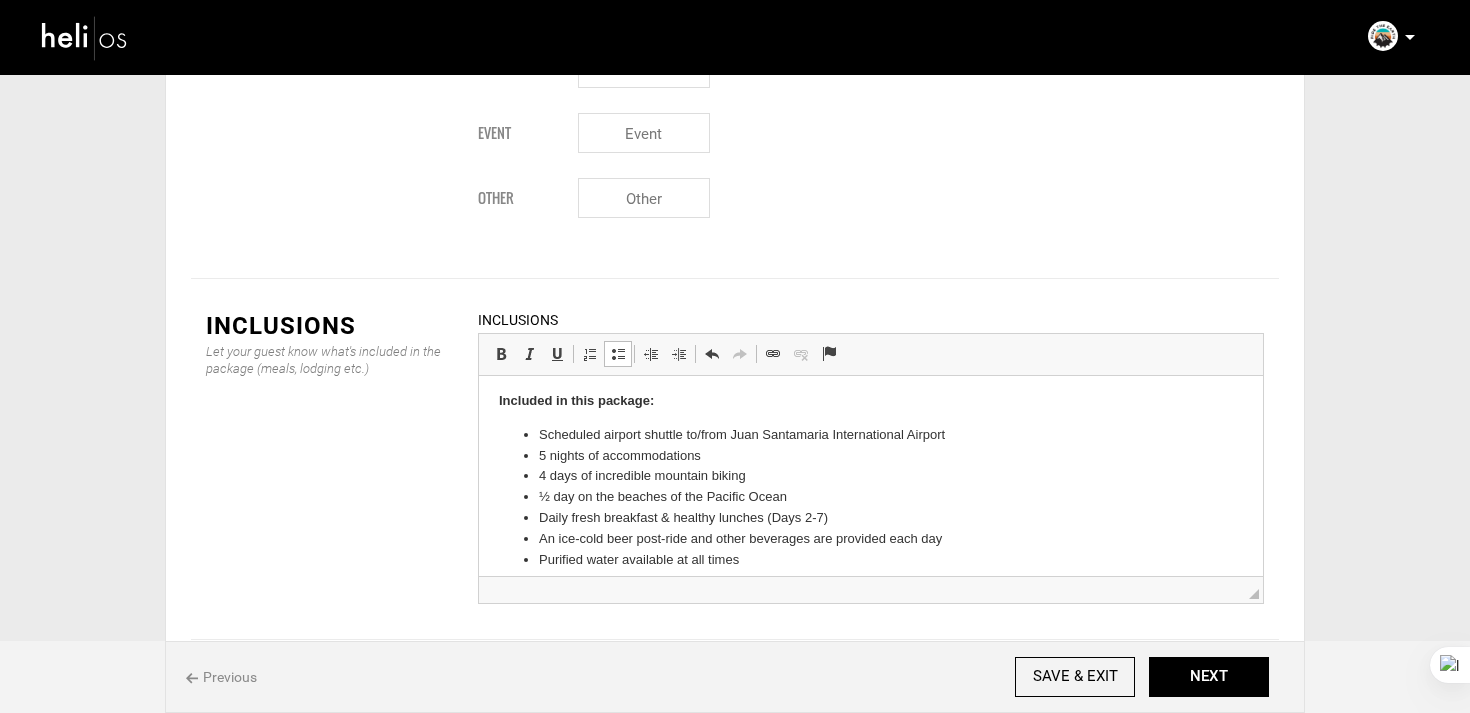 click on "4 days of incredible mountain biking" at bounding box center [871, 476] 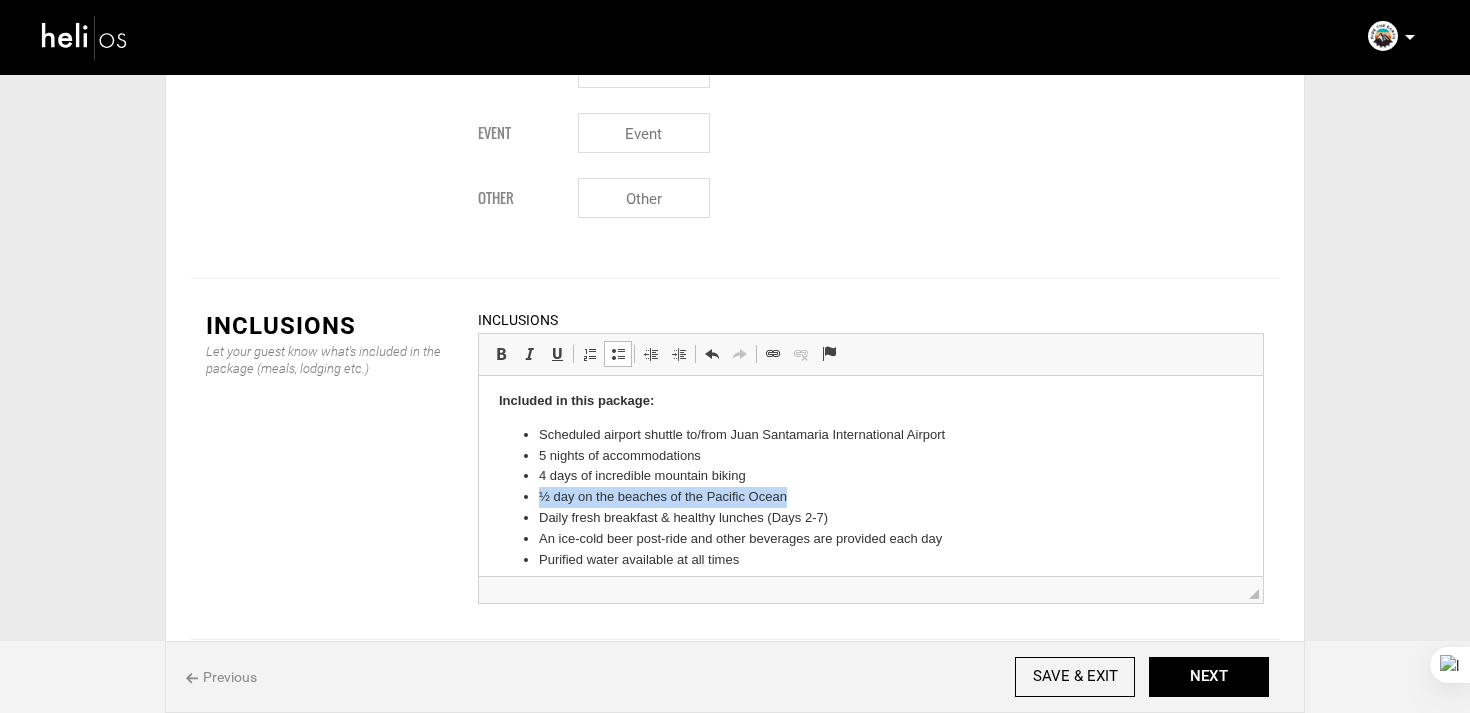 drag, startPoint x: 530, startPoint y: 498, endPoint x: 837, endPoint y: 497, distance: 307.00162 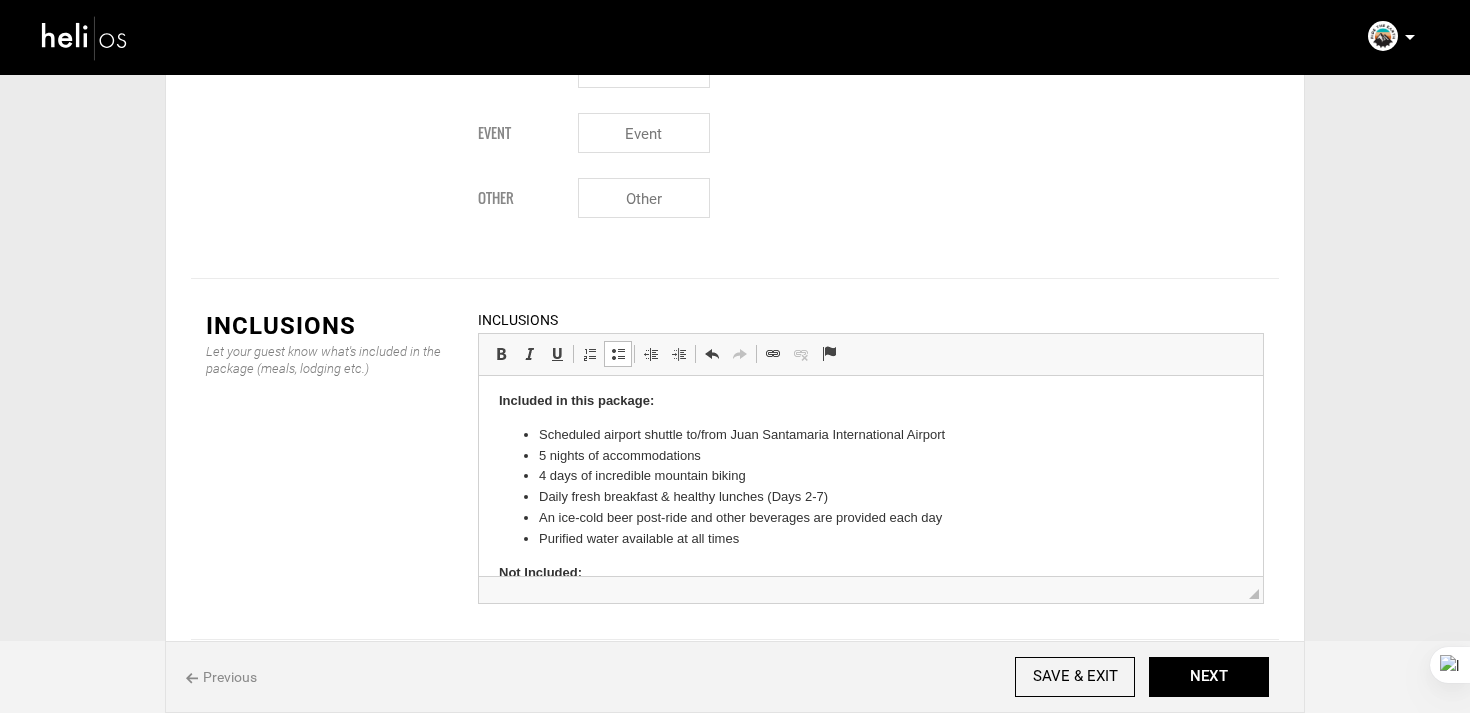 click on "Daily fresh breakfast & healthy lunches (Days 2-7)" at bounding box center [871, 497] 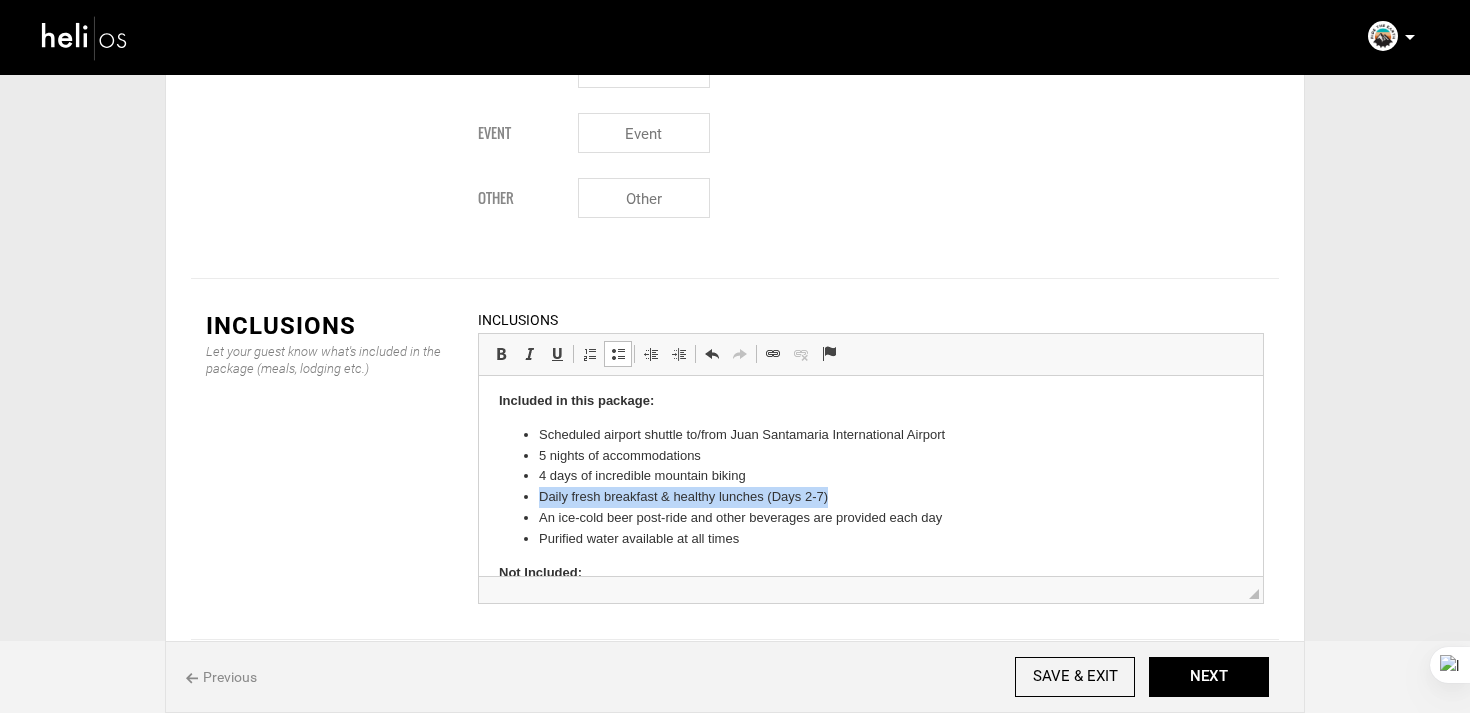 drag, startPoint x: 538, startPoint y: 501, endPoint x: 929, endPoint y: 500, distance: 391.00128 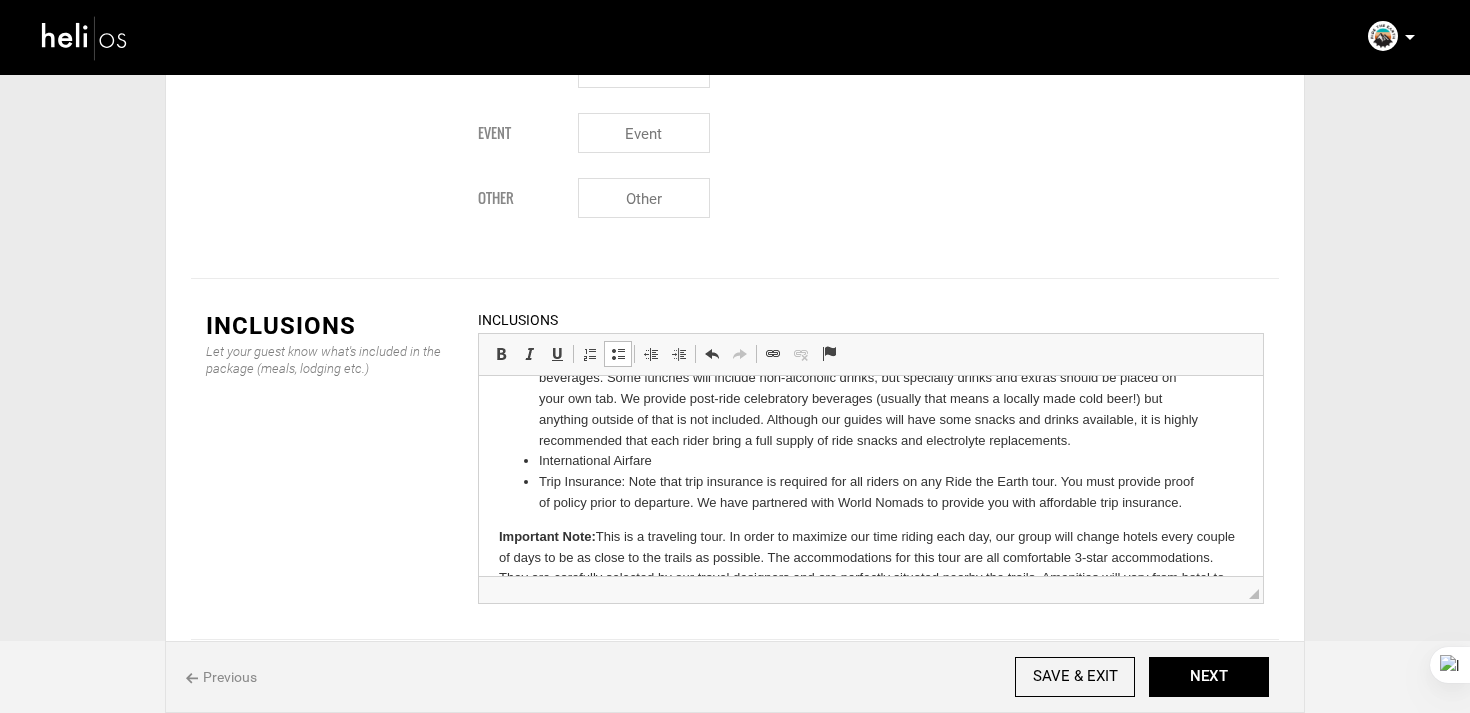 scroll, scrollTop: 516, scrollLeft: 0, axis: vertical 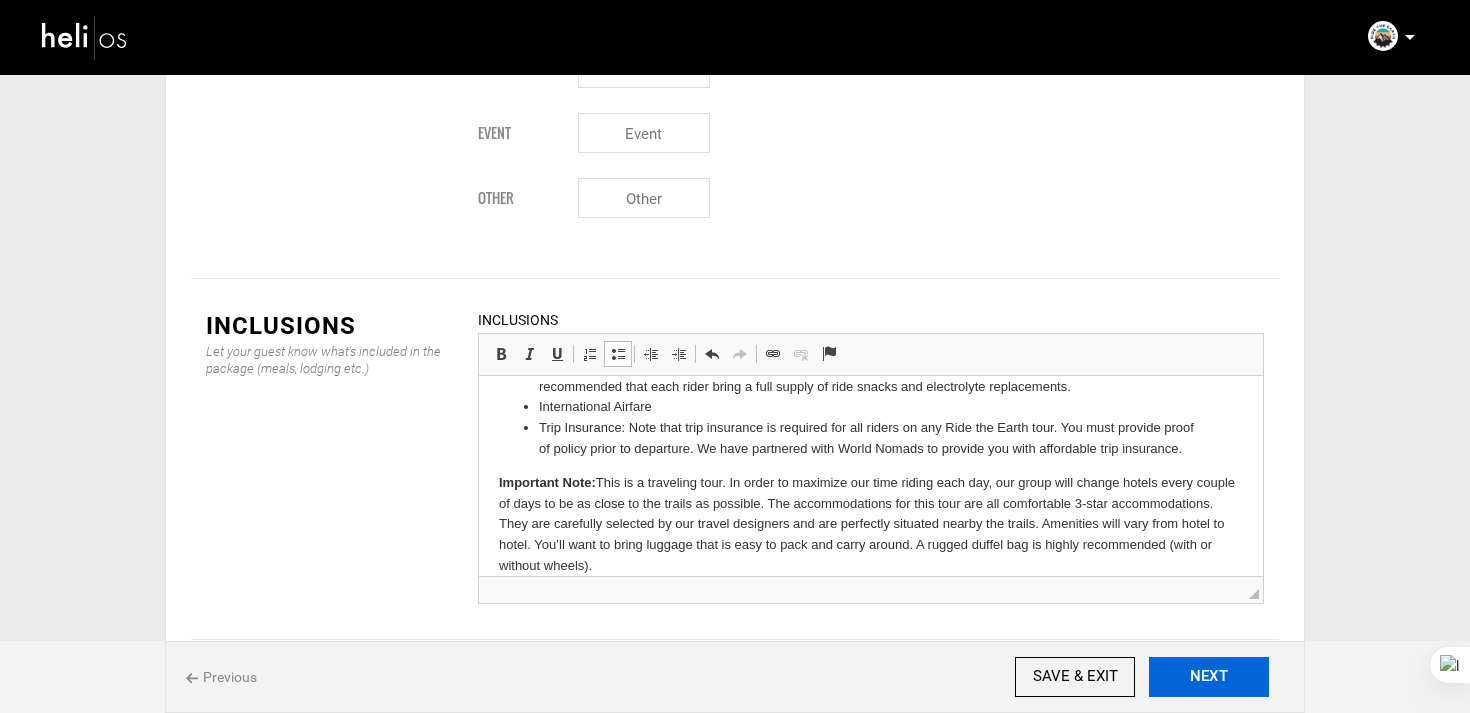 click on "NEXT" at bounding box center (1209, 677) 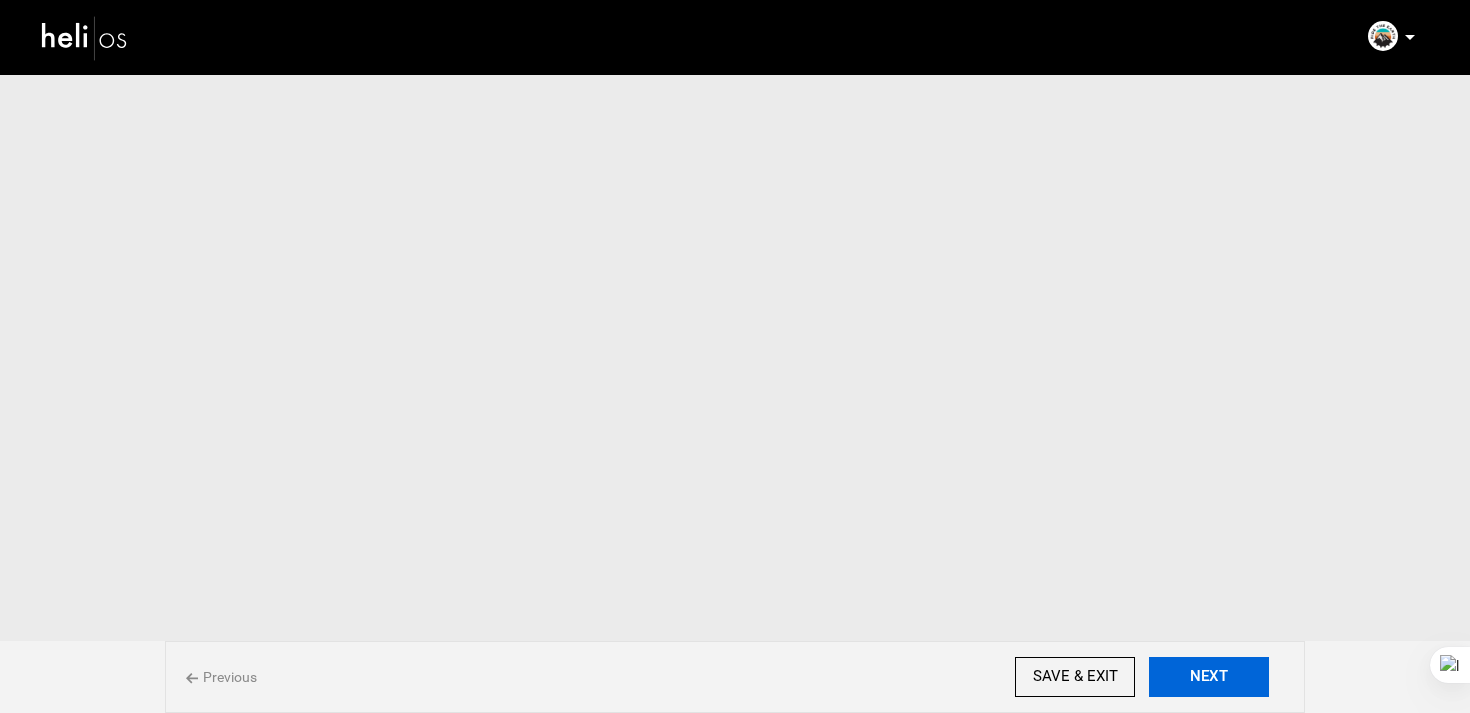 scroll, scrollTop: 0, scrollLeft: 0, axis: both 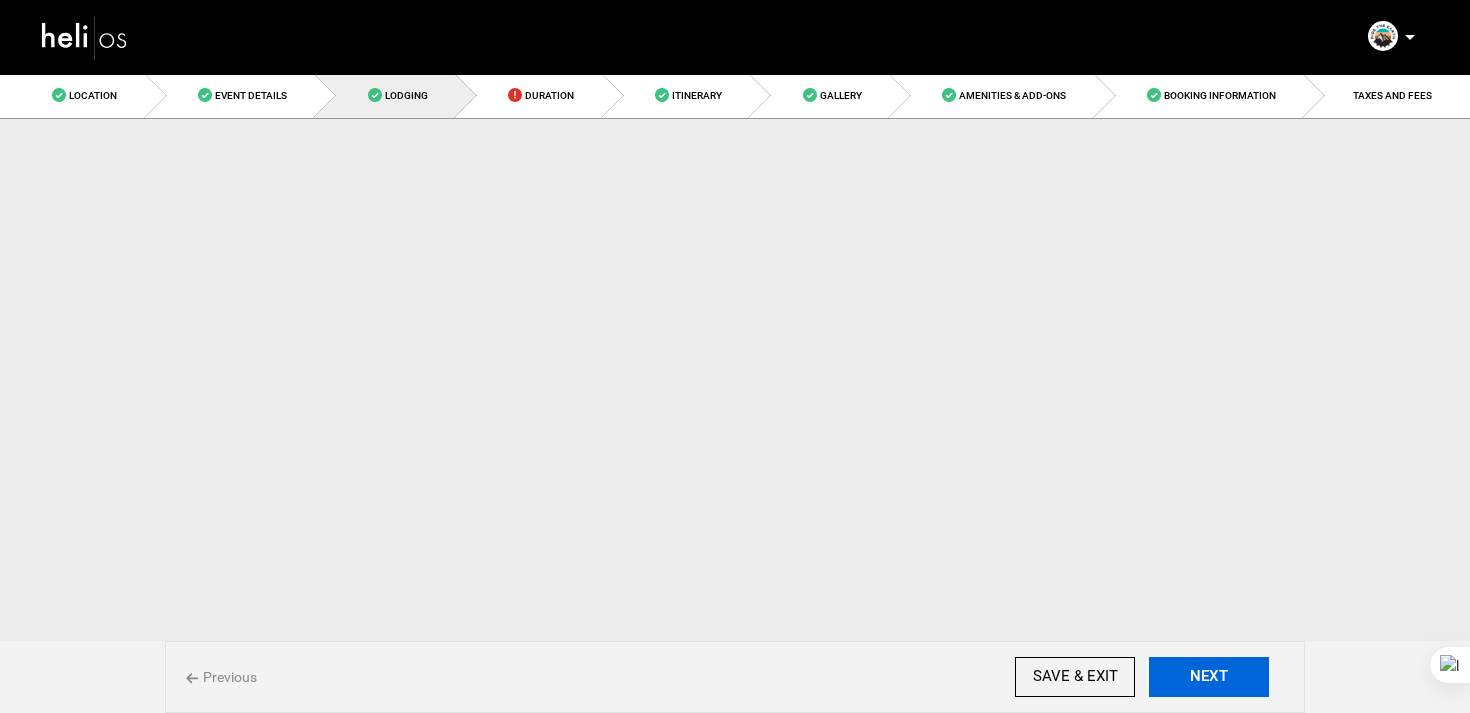 click on "NEXT" at bounding box center (1209, 677) 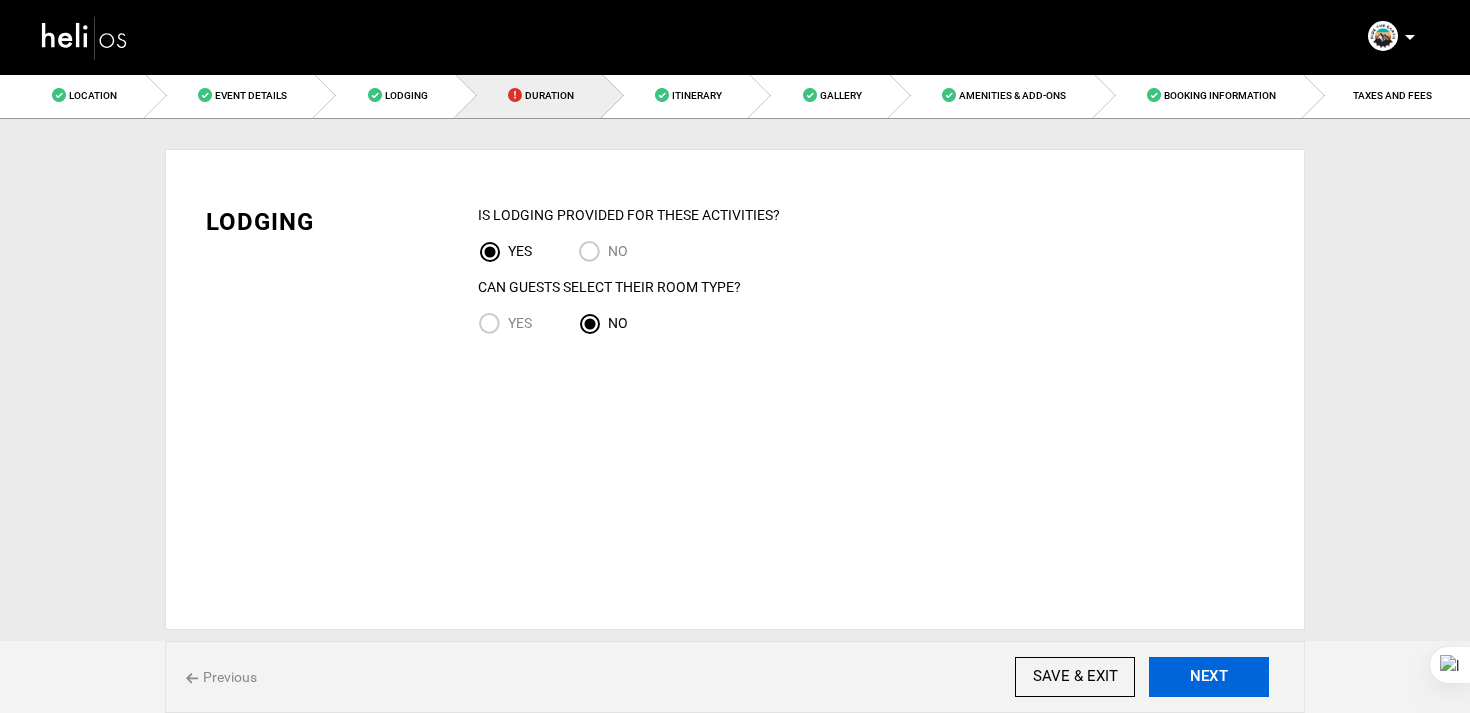 scroll, scrollTop: 0, scrollLeft: 0, axis: both 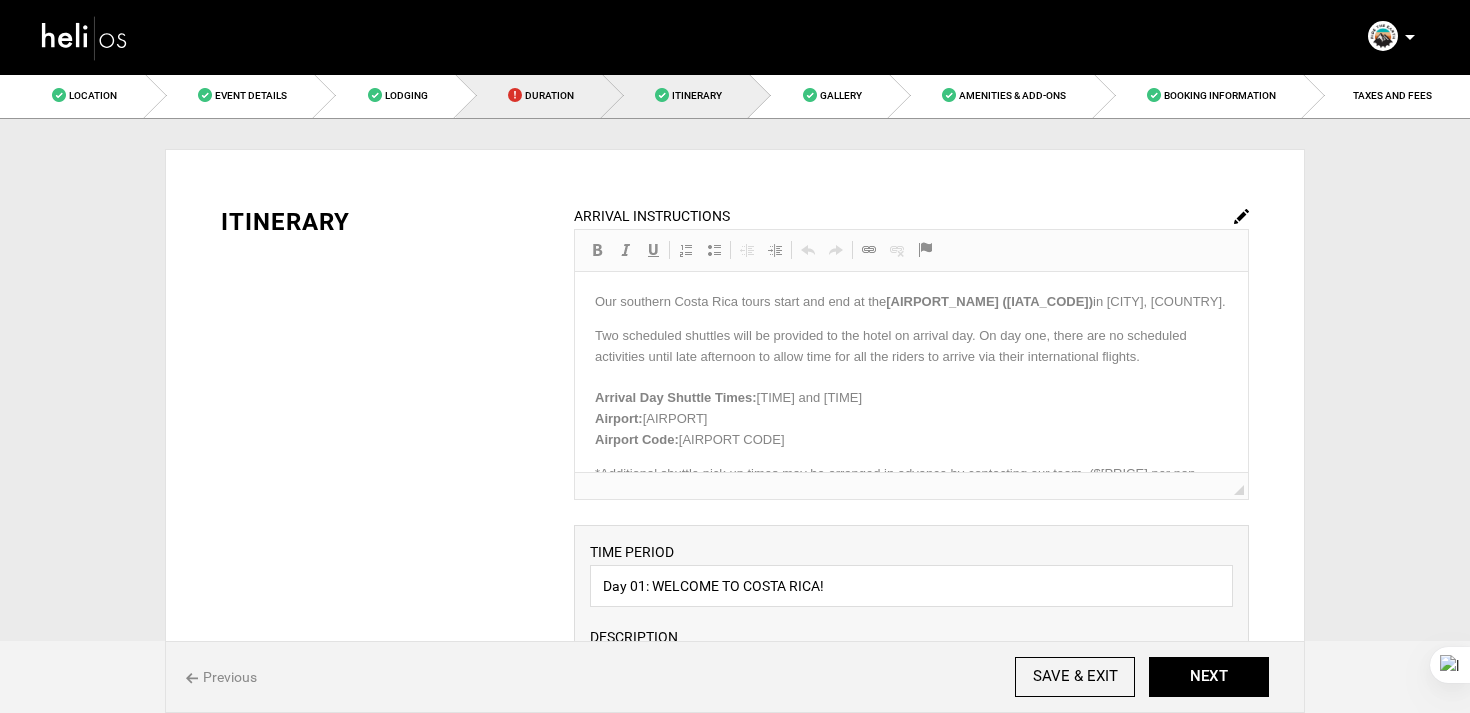 click on "Duration" at bounding box center [529, 95] 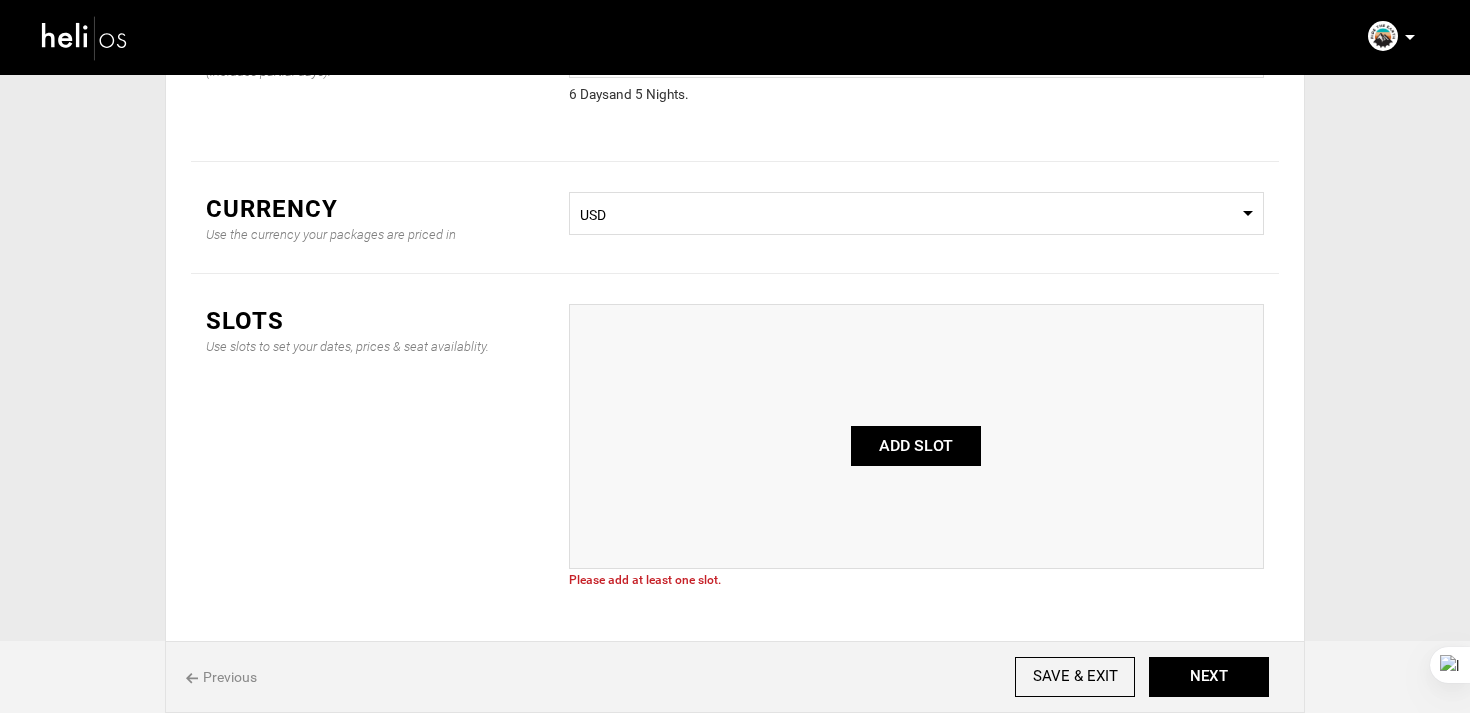 scroll, scrollTop: 207, scrollLeft: 0, axis: vertical 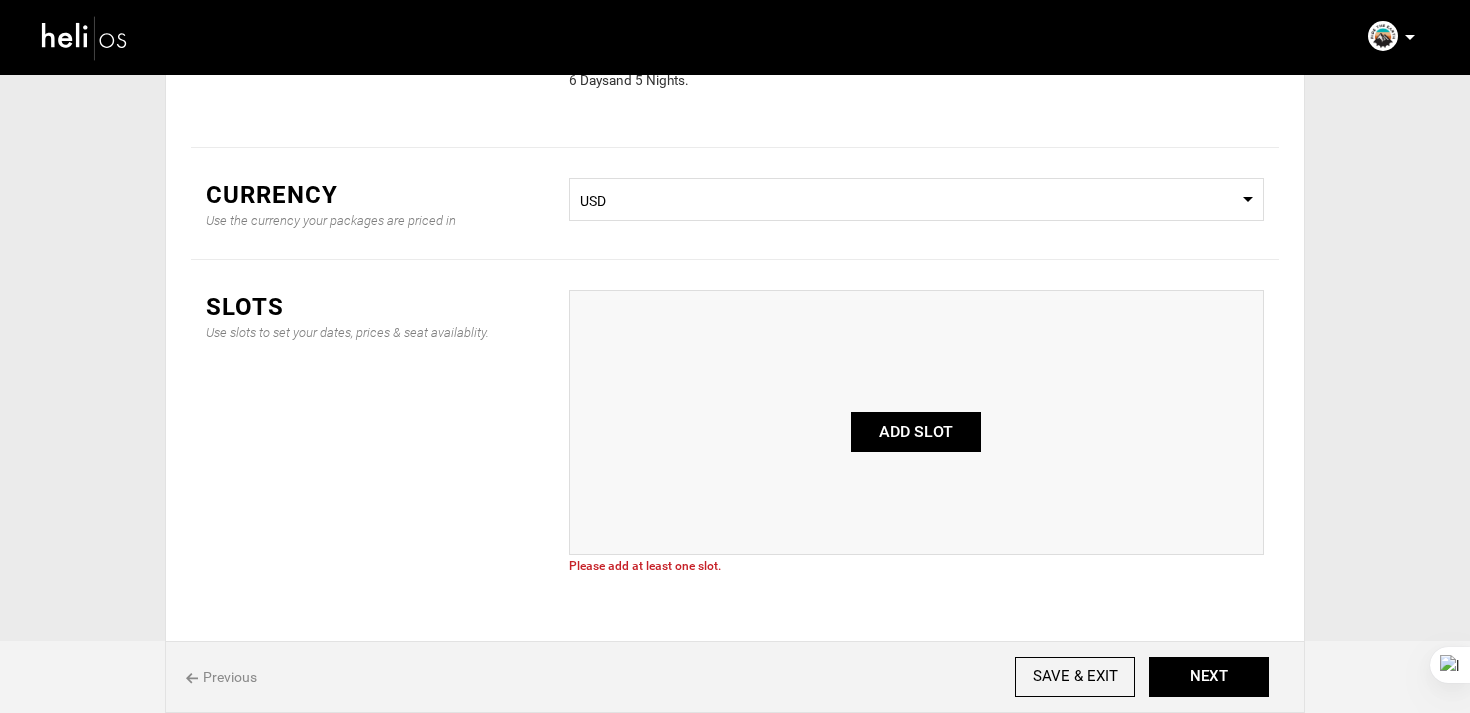click on "ADD
SLOT" at bounding box center [916, 432] 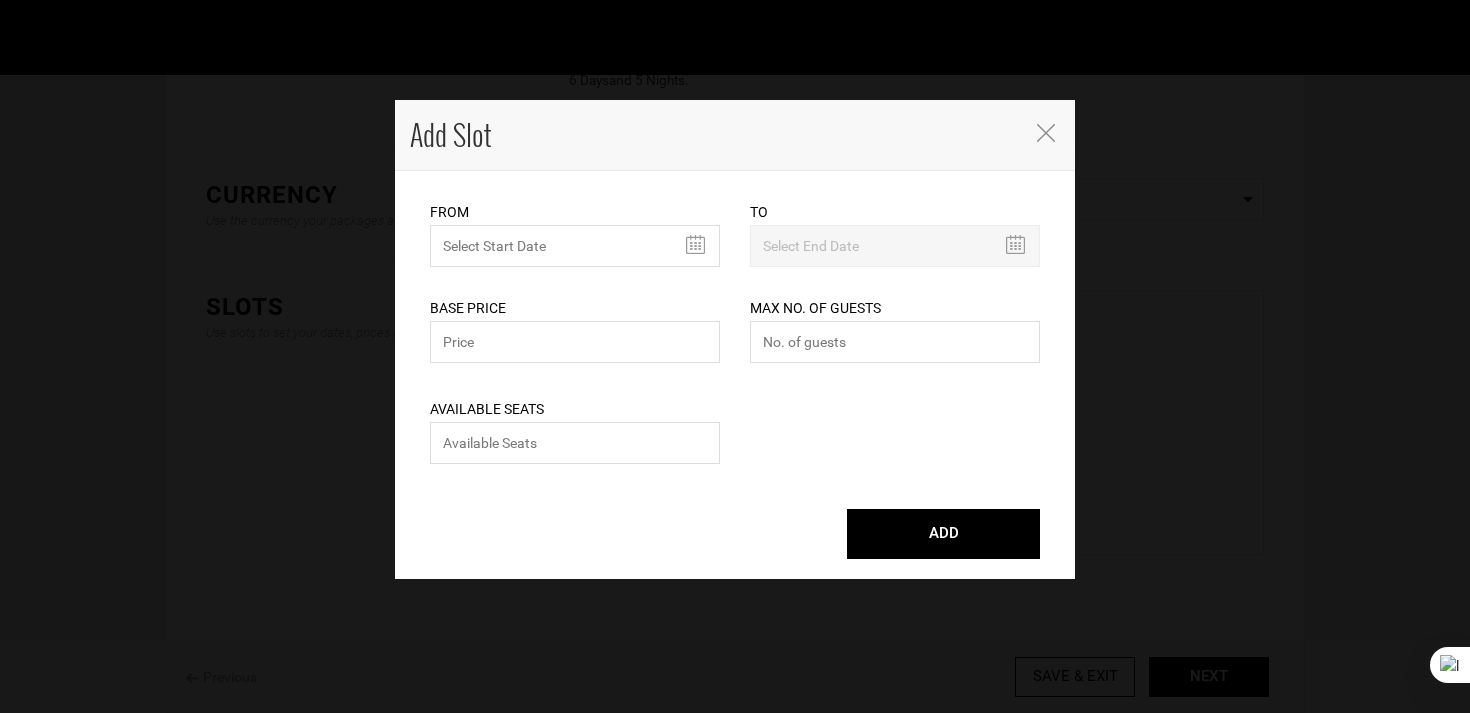click on "Base
Price
Please enter a valid
total price." at bounding box center (575, 317) 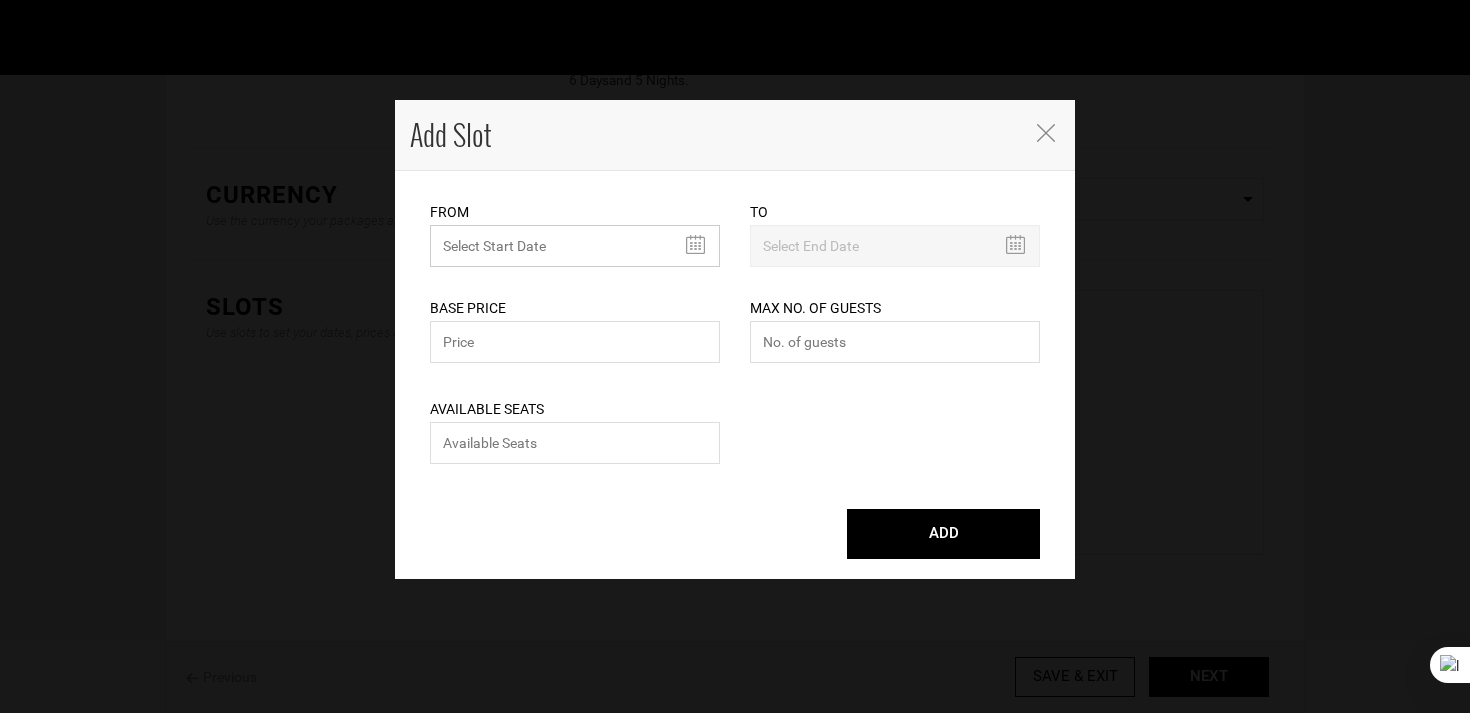 click at bounding box center [575, 246] 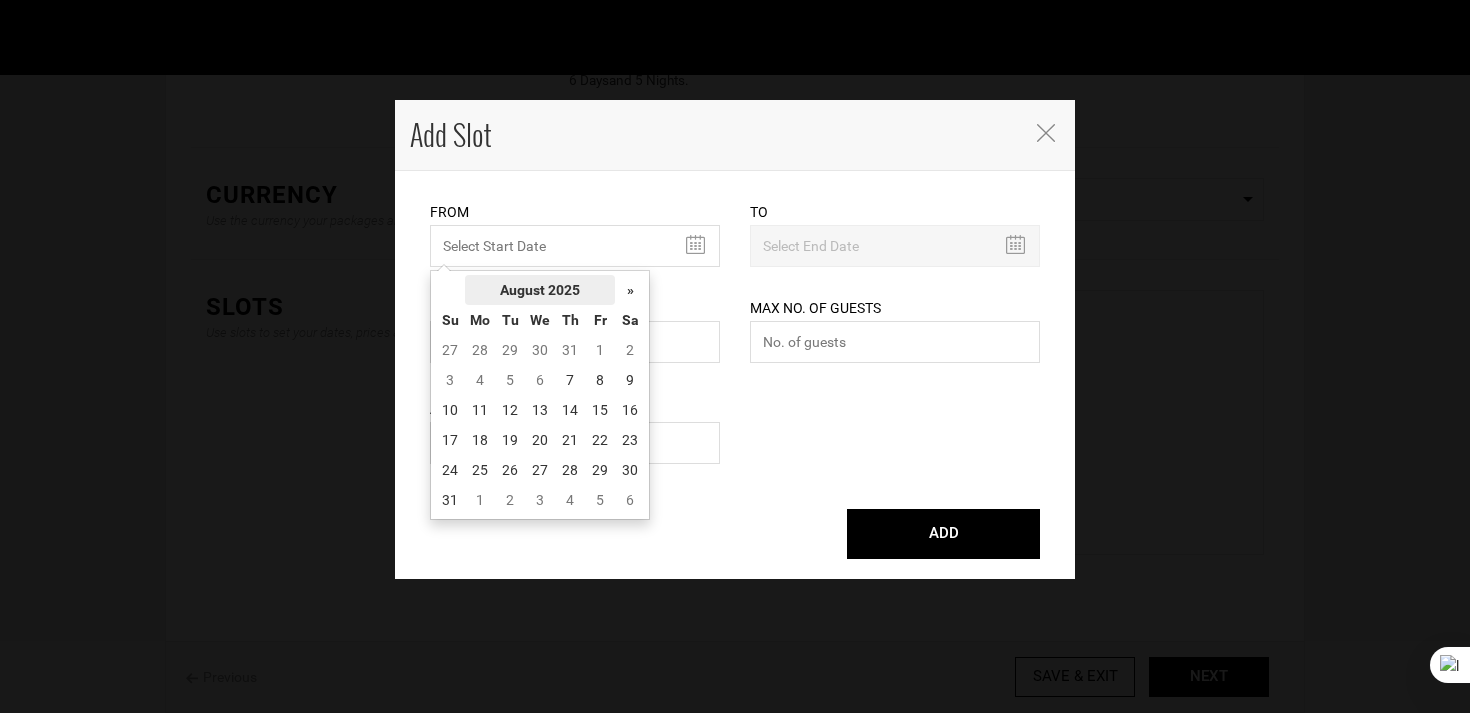 click on "August 2025" at bounding box center (540, 290) 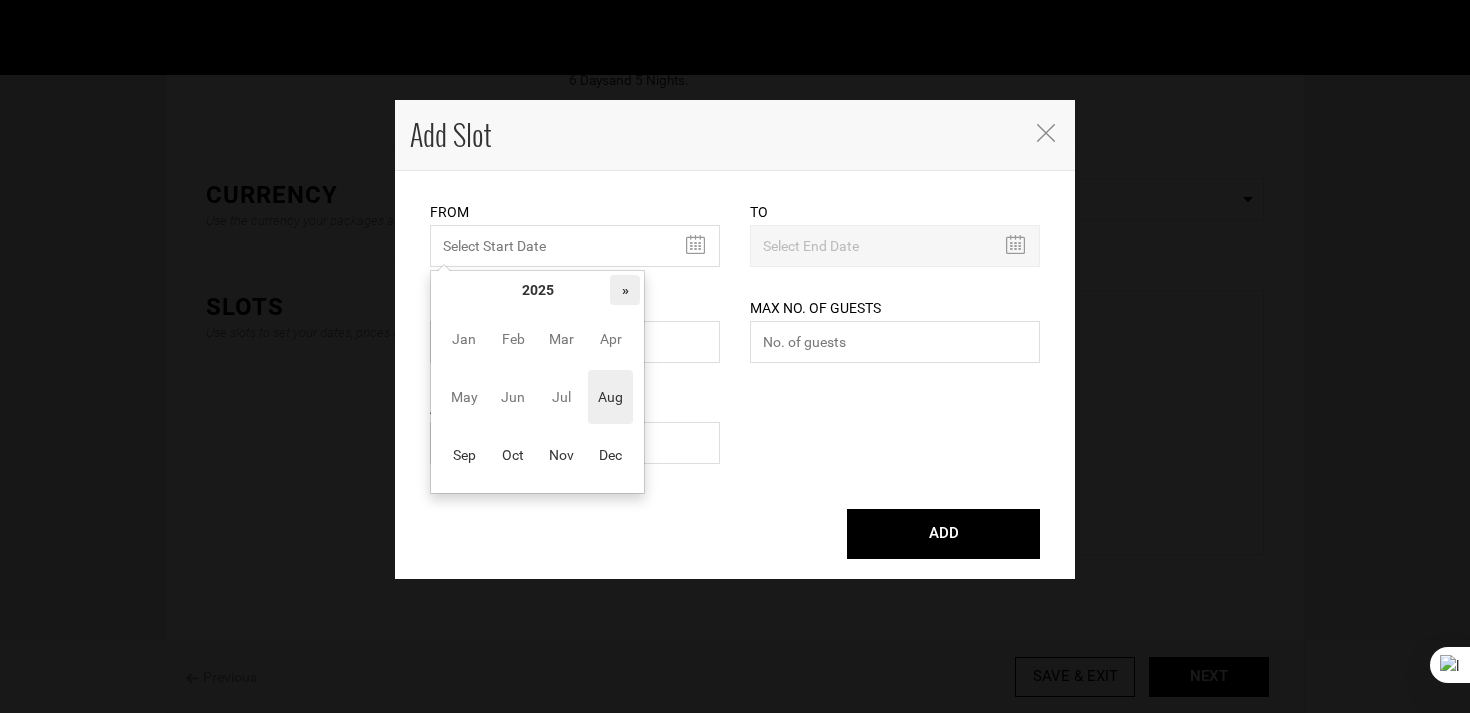 click on "»" at bounding box center (625, 290) 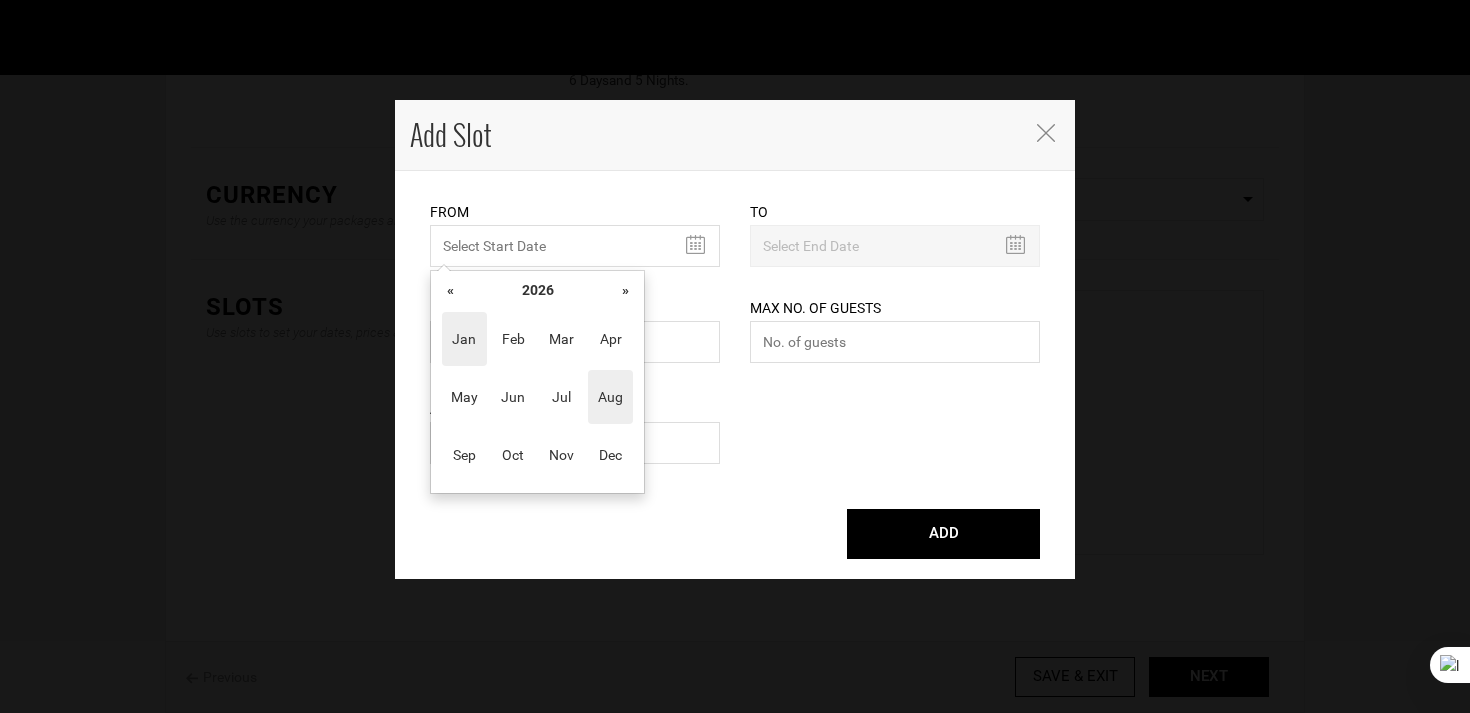 click on "Jan" at bounding box center [464, 339] 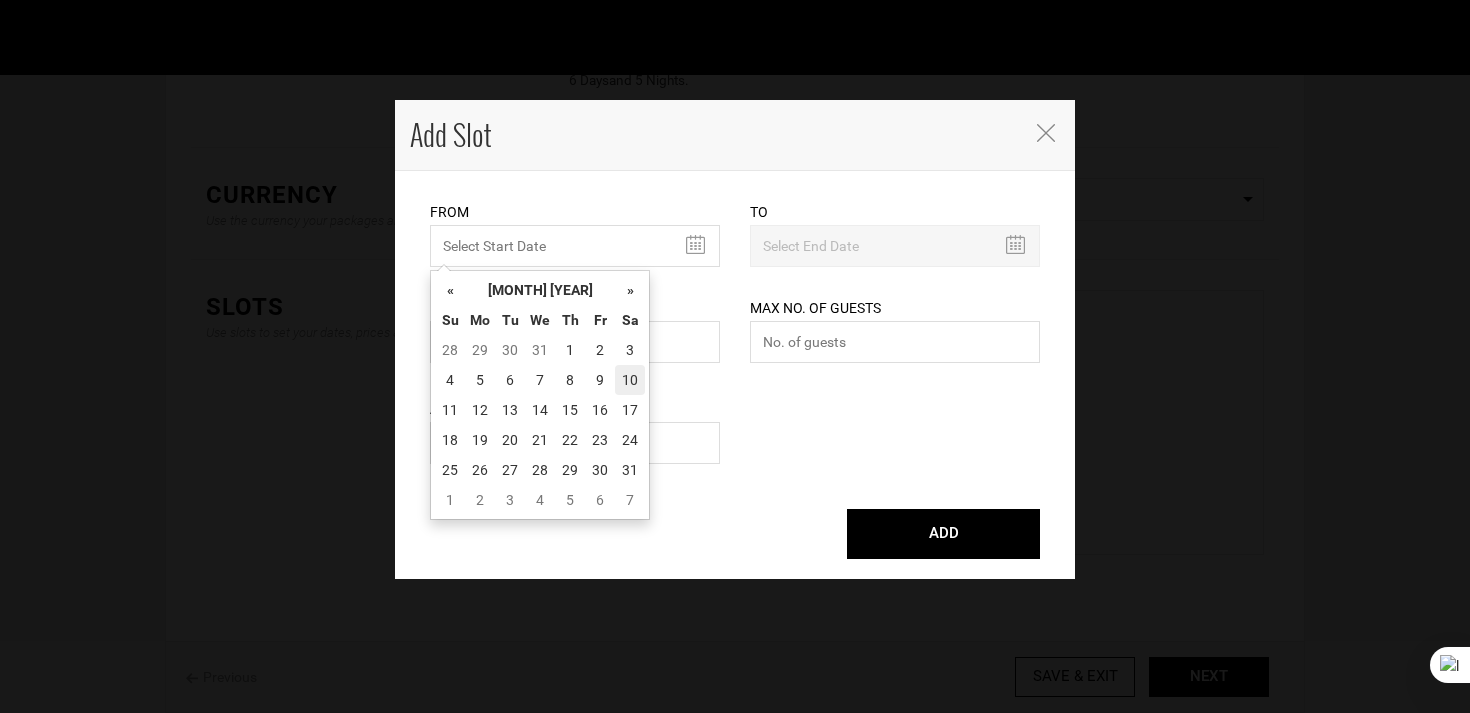 click on "10" at bounding box center [630, 380] 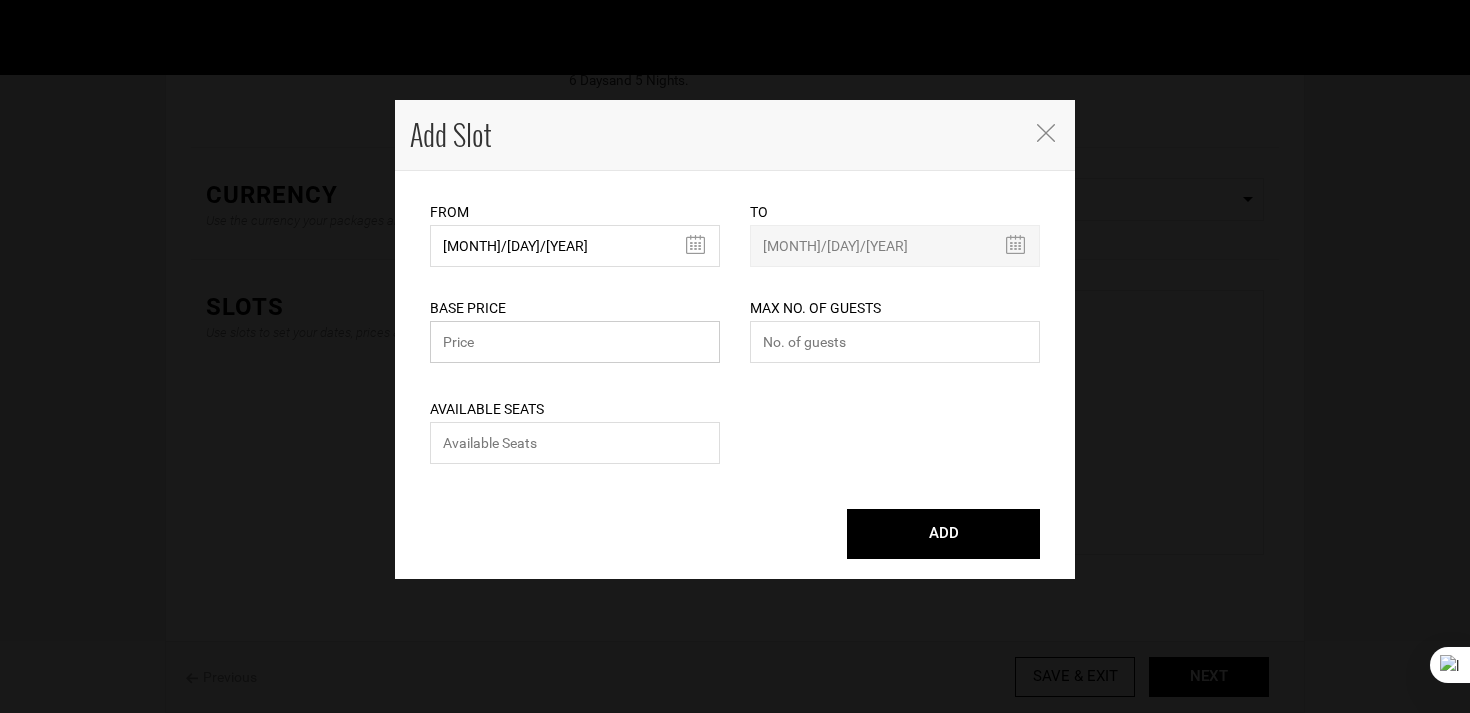 click at bounding box center [575, 342] 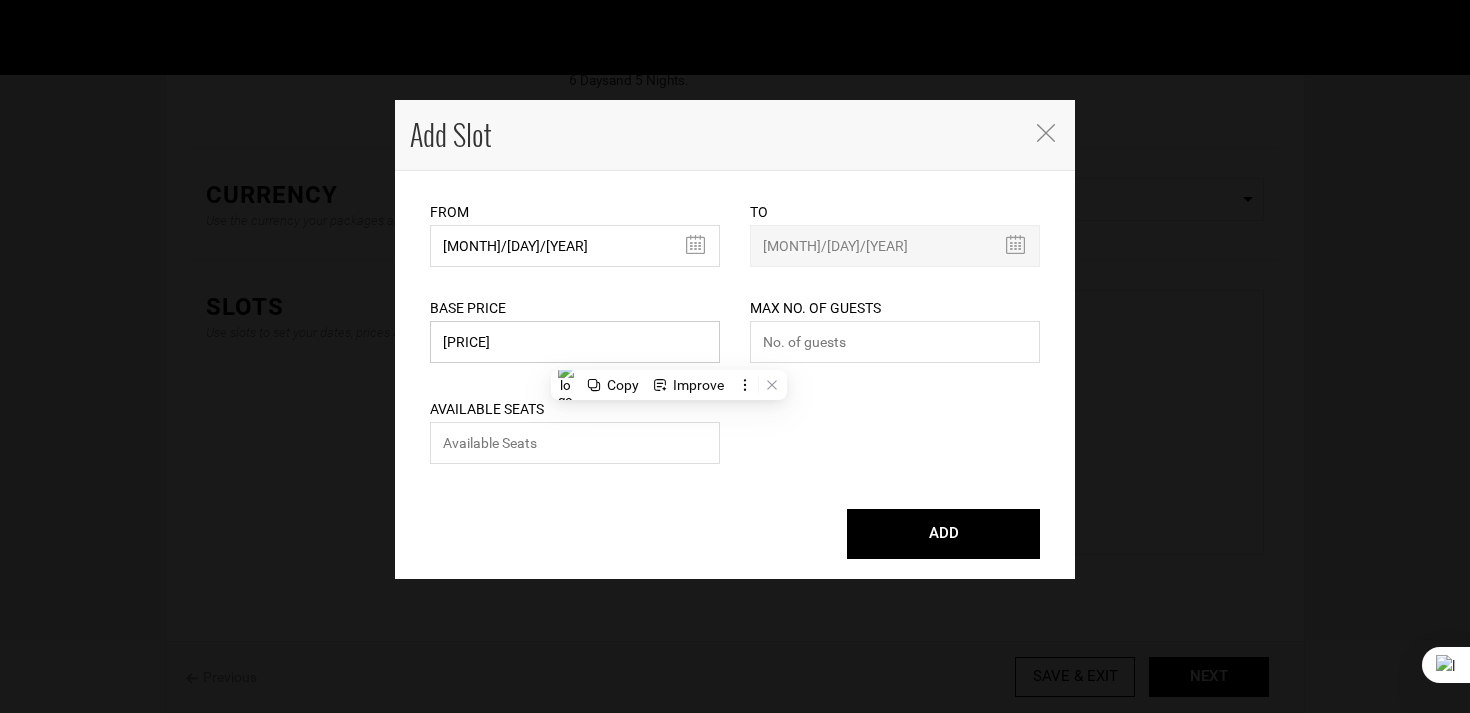 type on "[PRICE]" 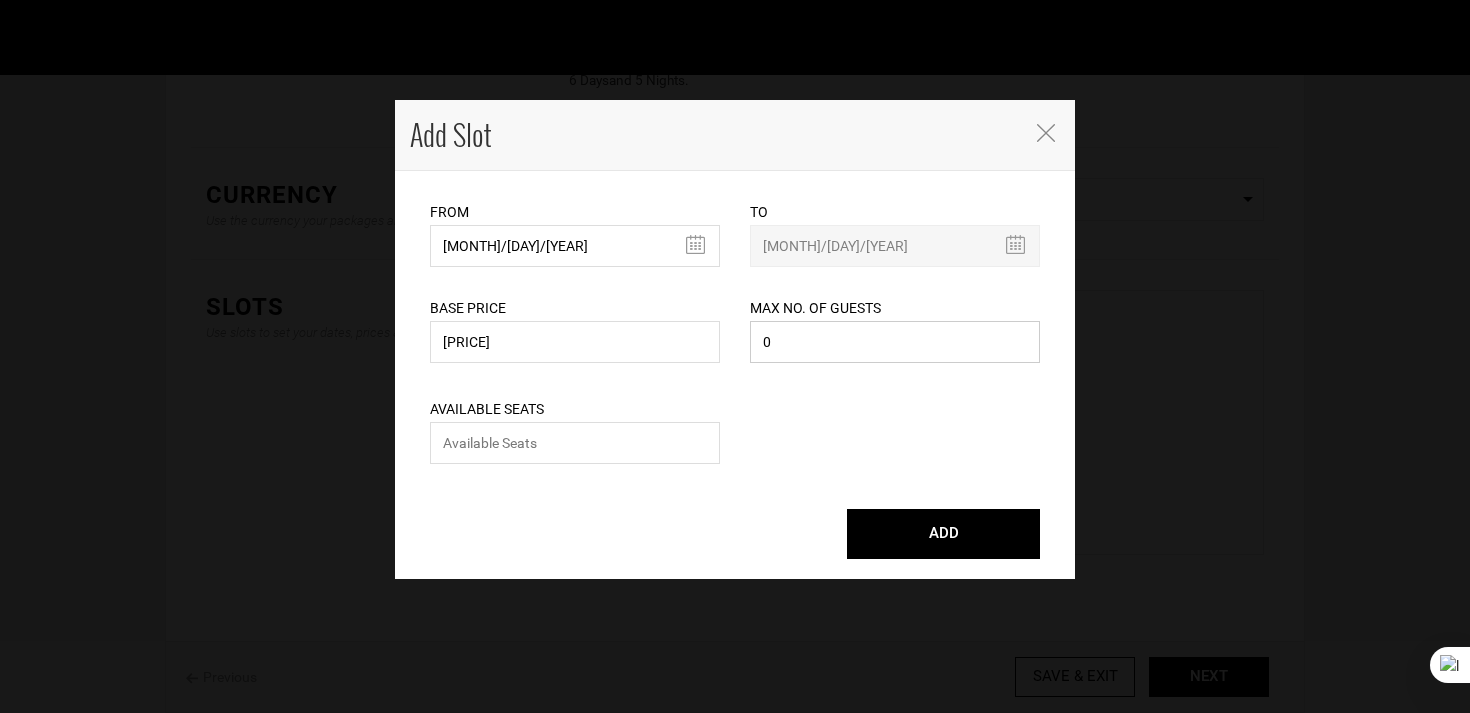 type on "0" 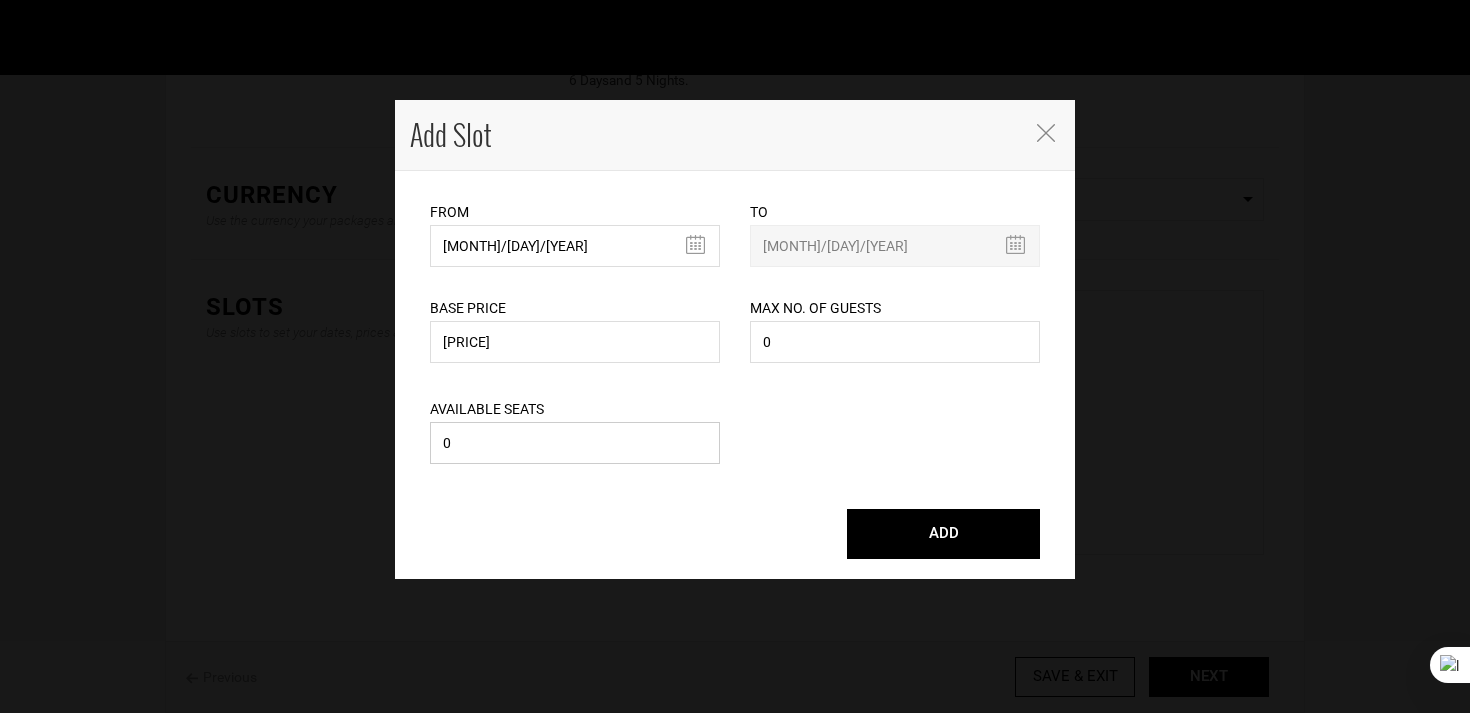 type on "0" 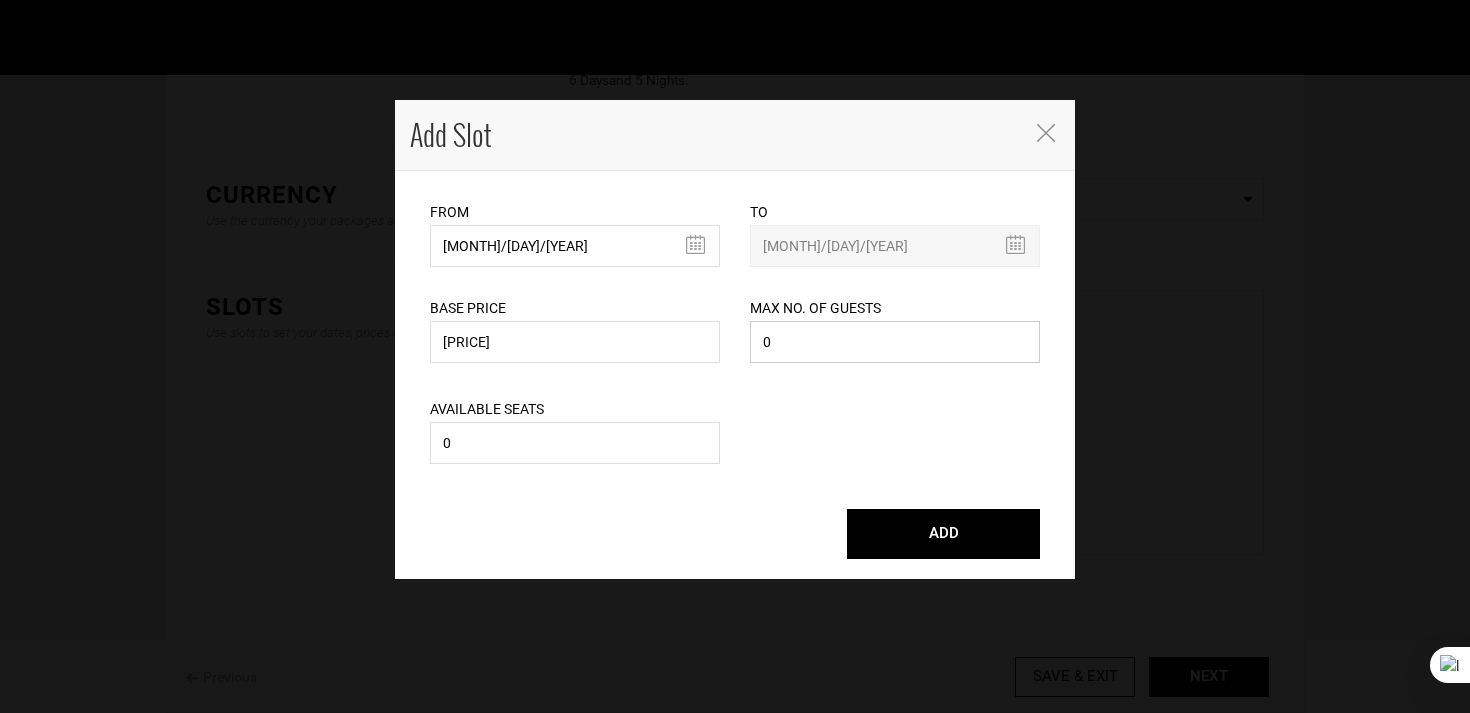 drag, startPoint x: 798, startPoint y: 348, endPoint x: 713, endPoint y: 348, distance: 85 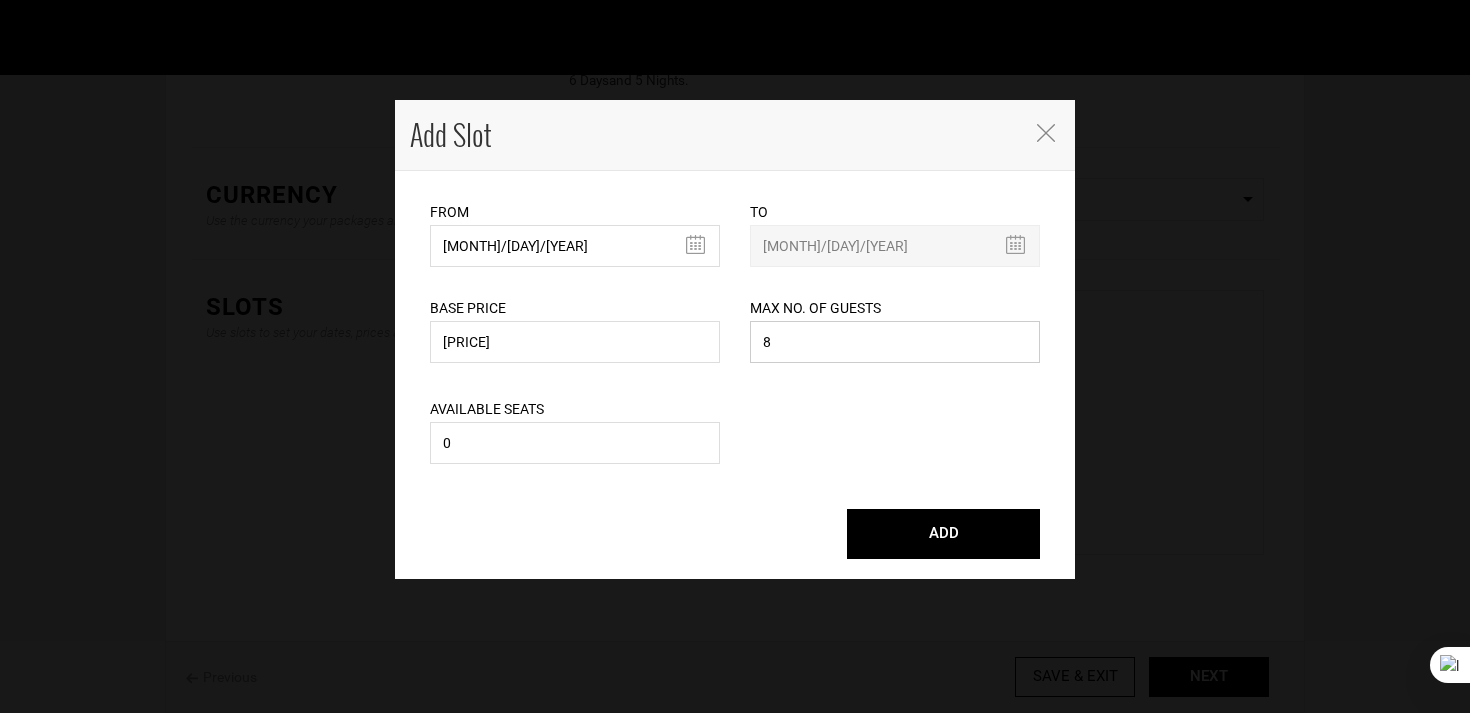 type on "8" 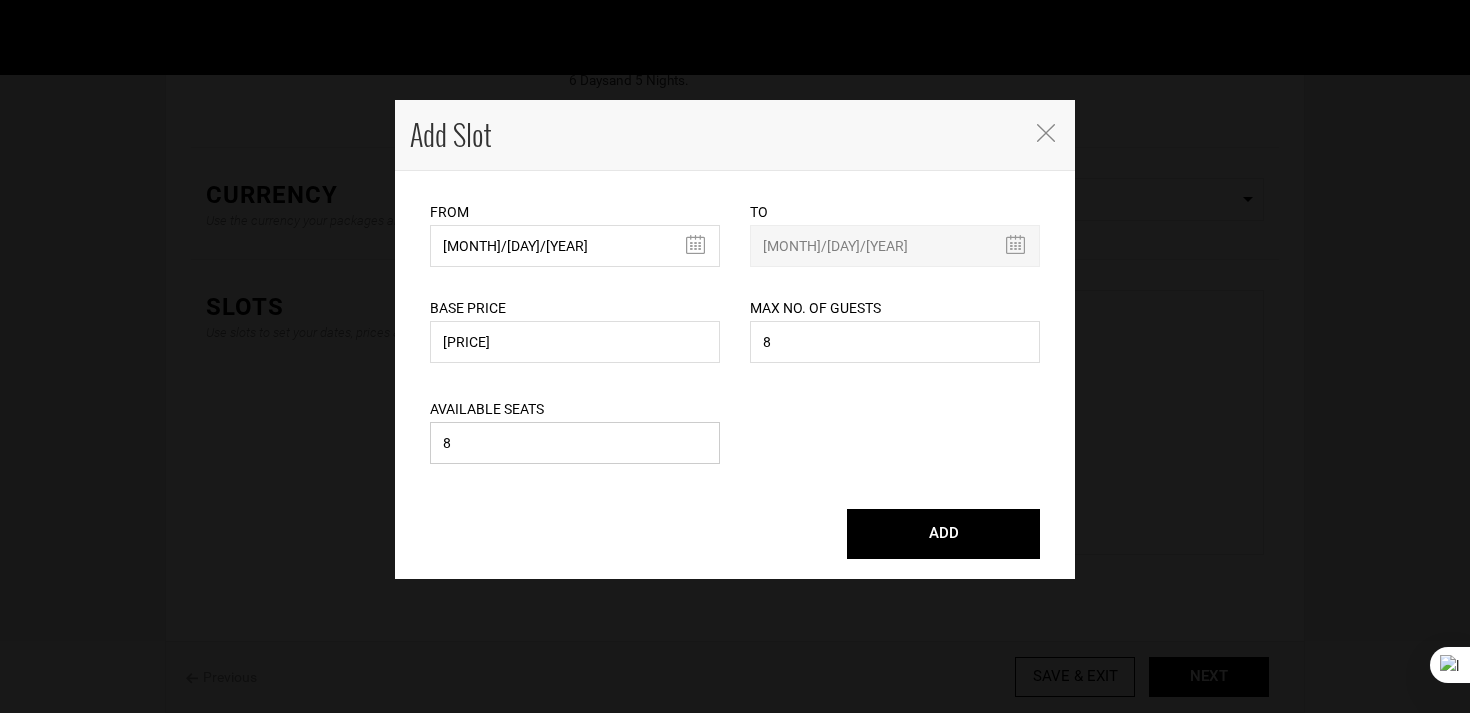 type on "8" 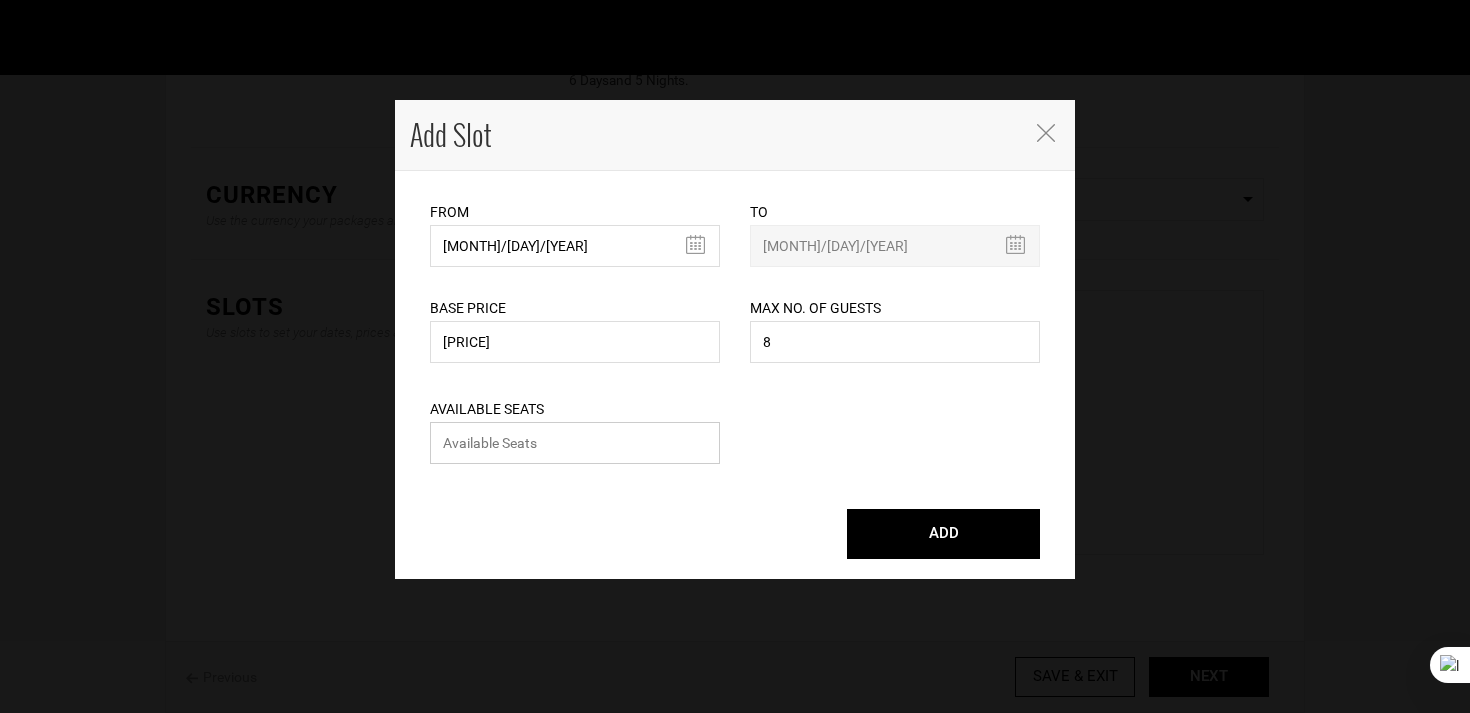 type 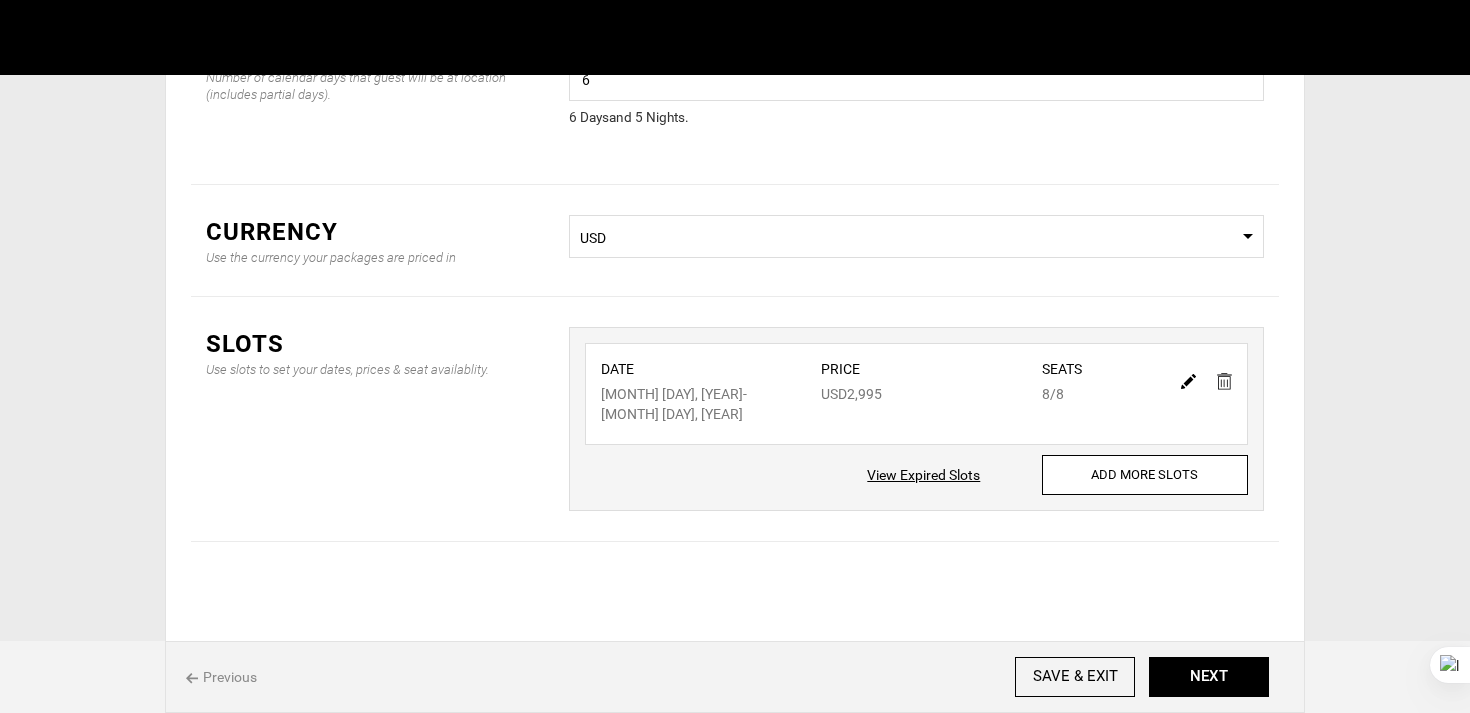 scroll, scrollTop: 151, scrollLeft: 0, axis: vertical 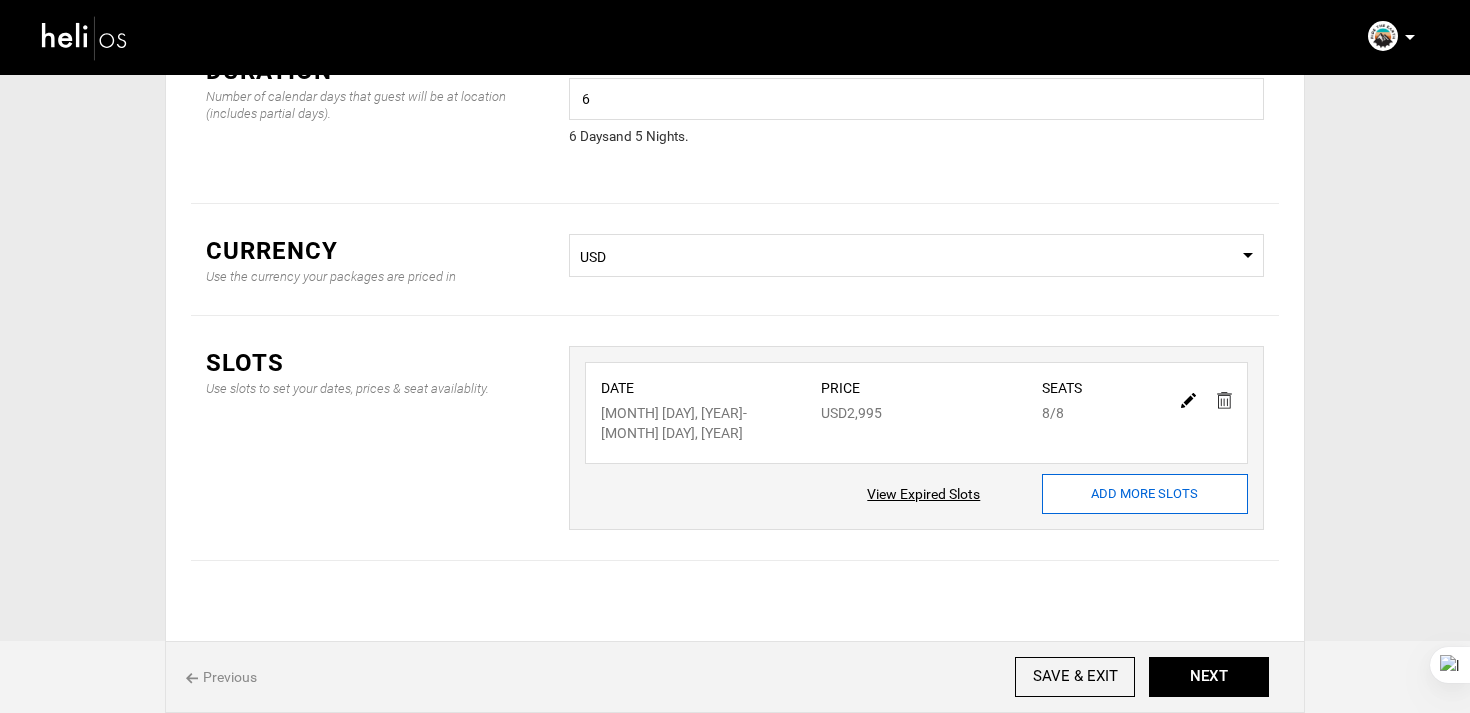 click on "ADD MORE SLOTS" at bounding box center [1145, 494] 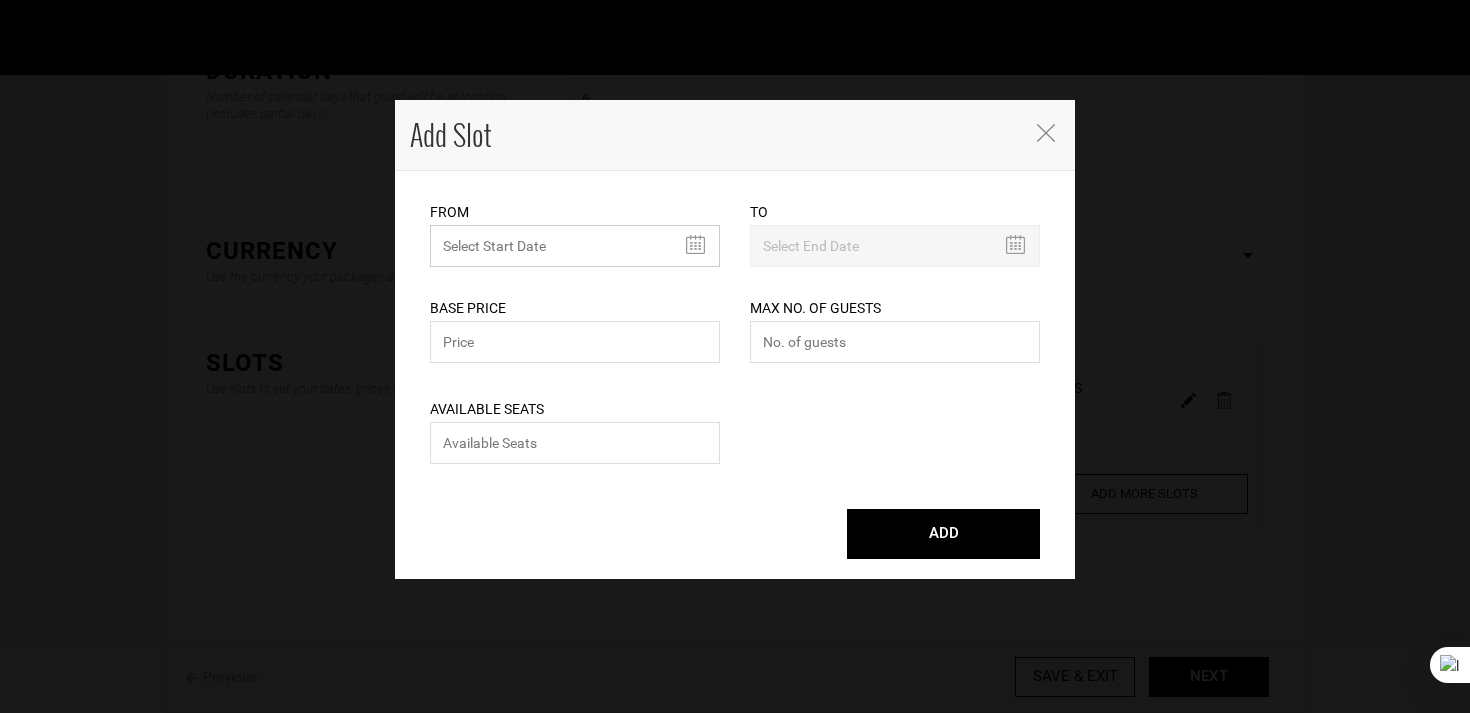 click on "MINIMUM NUMBER OF
NIGHTS" at bounding box center [575, 246] 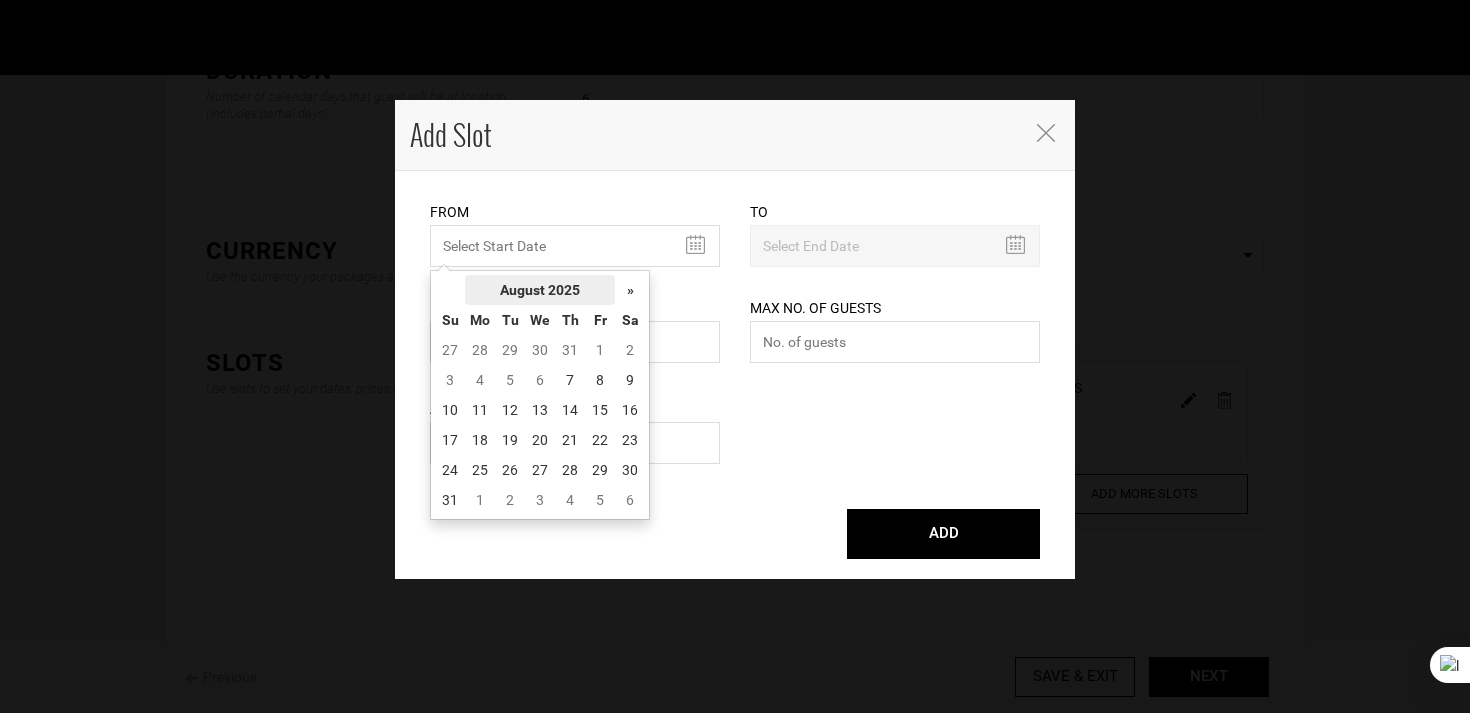 click on "August 2025" at bounding box center (540, 290) 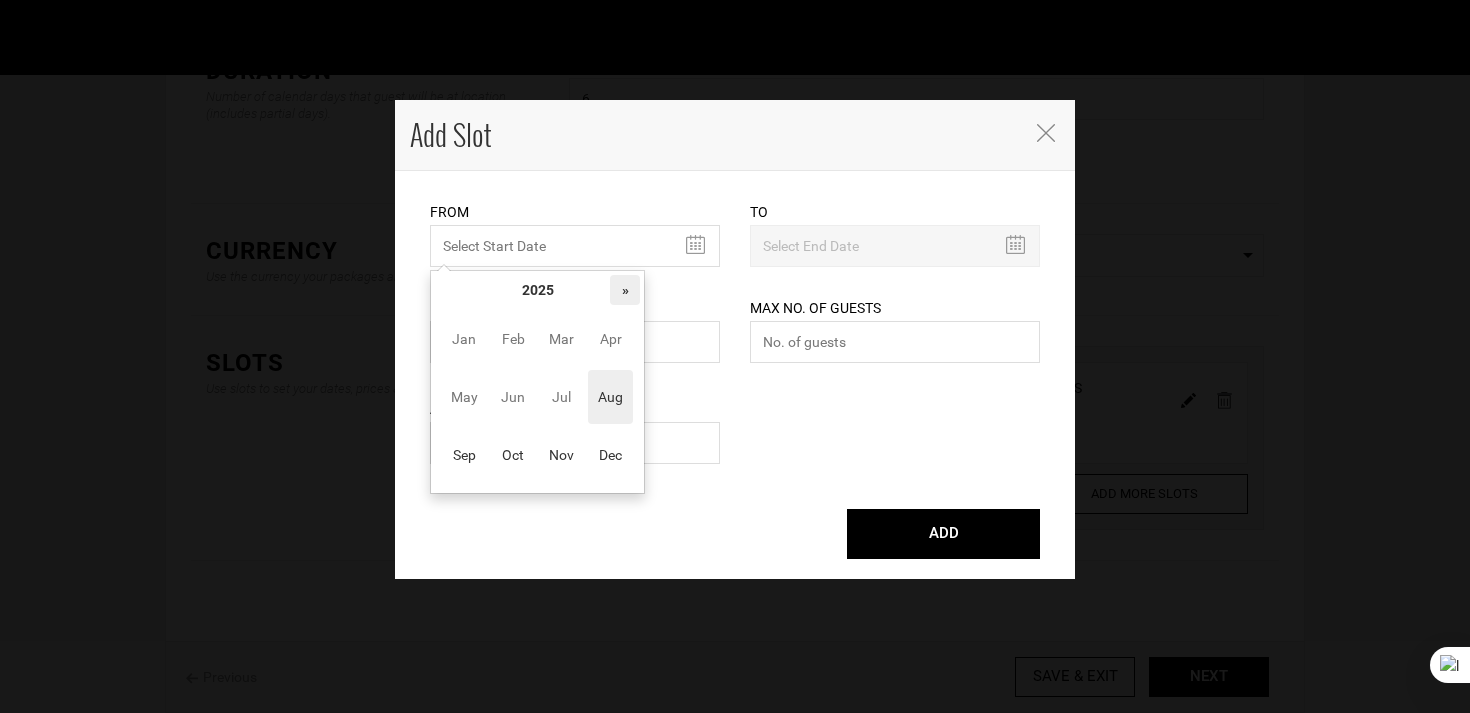 click on "»" at bounding box center (625, 290) 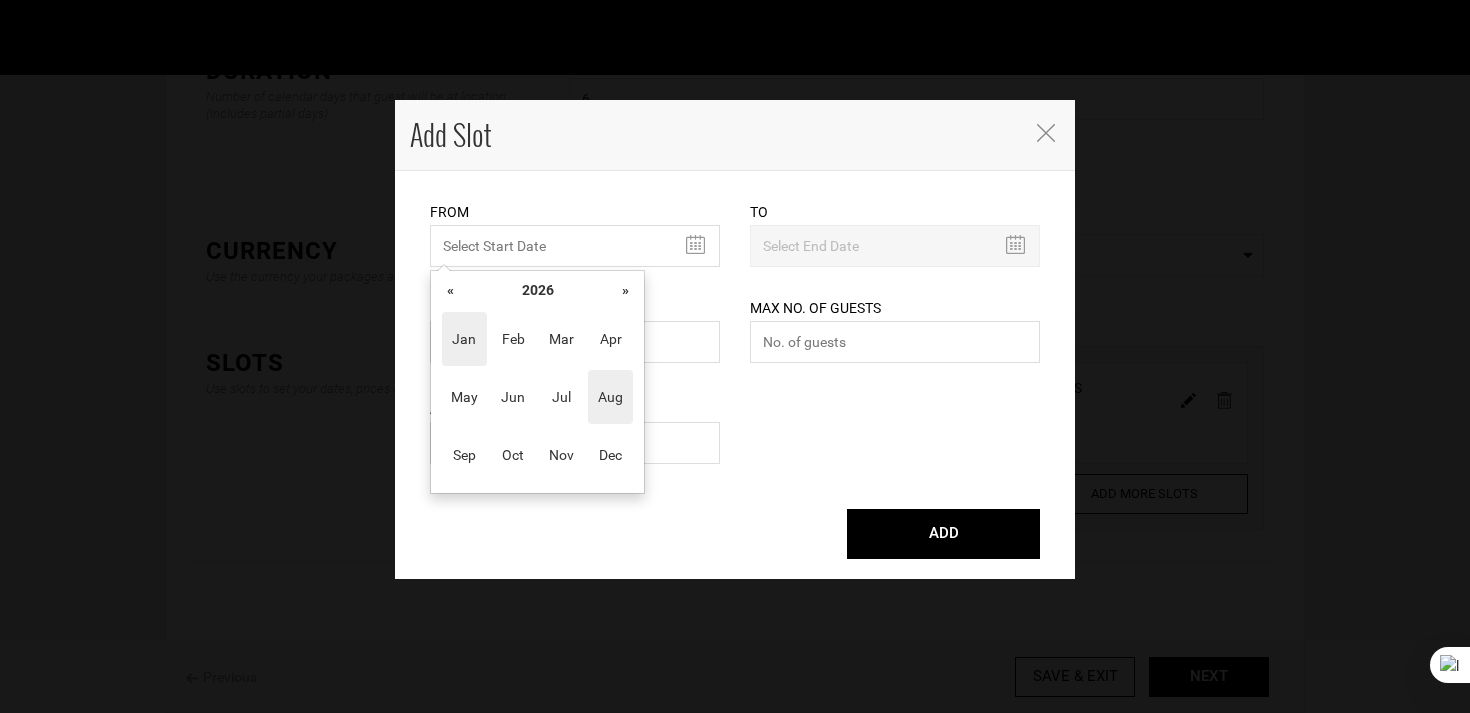 click on "Jan" at bounding box center [464, 339] 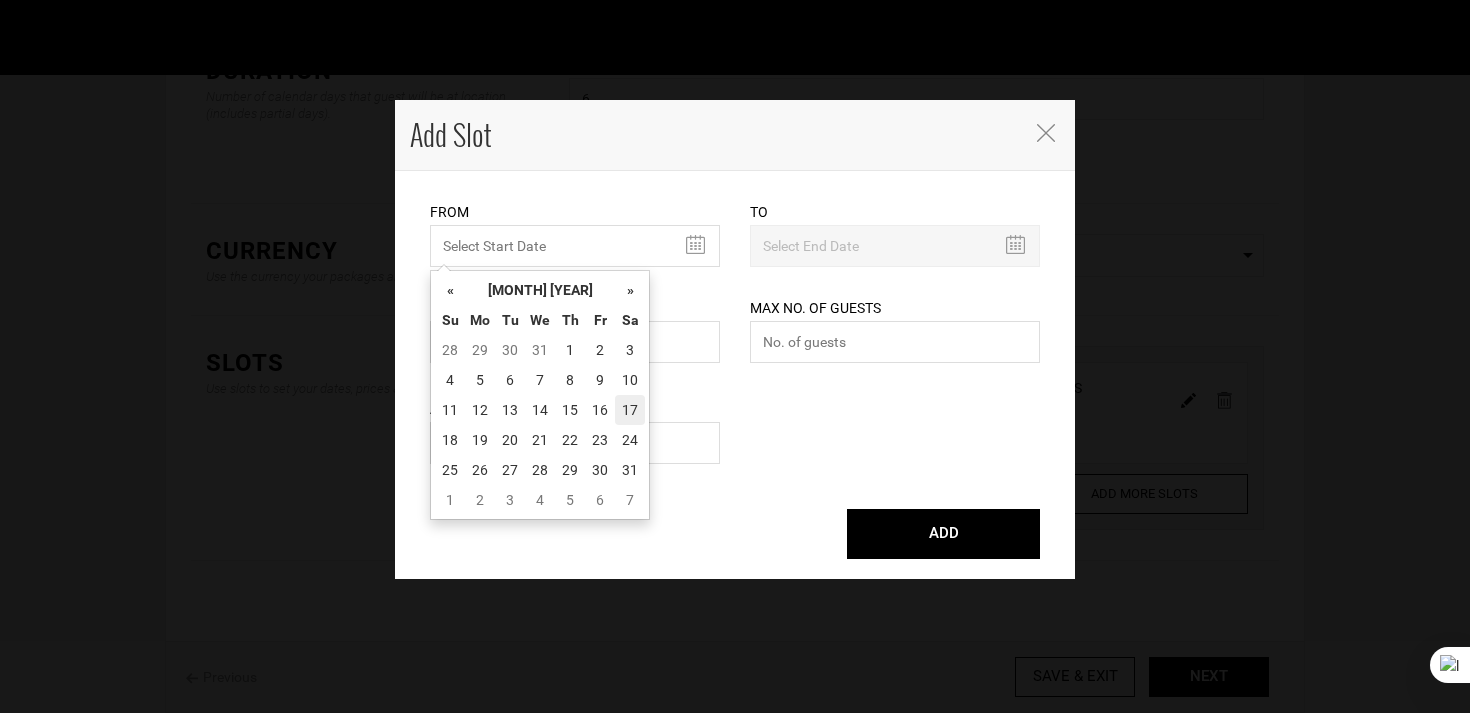 click on "17" at bounding box center (630, 410) 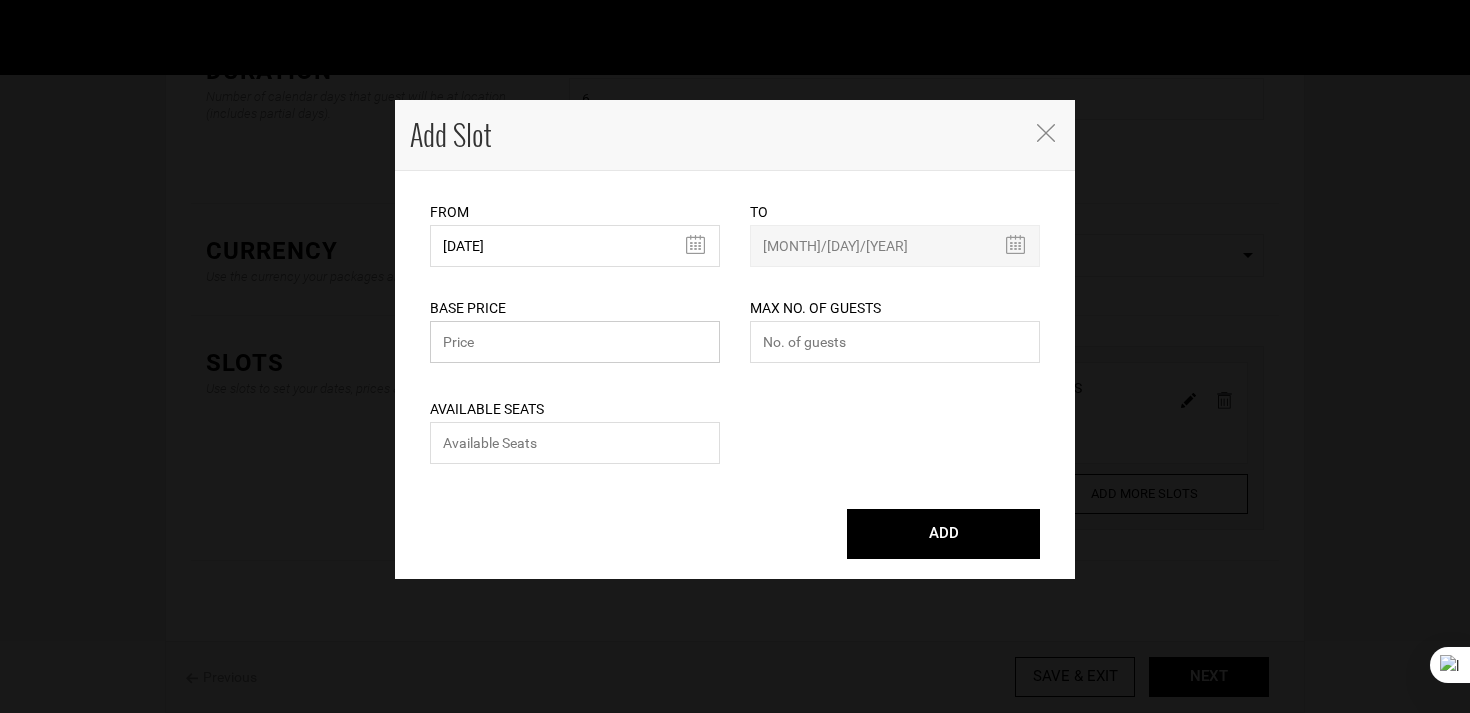 click at bounding box center (575, 342) 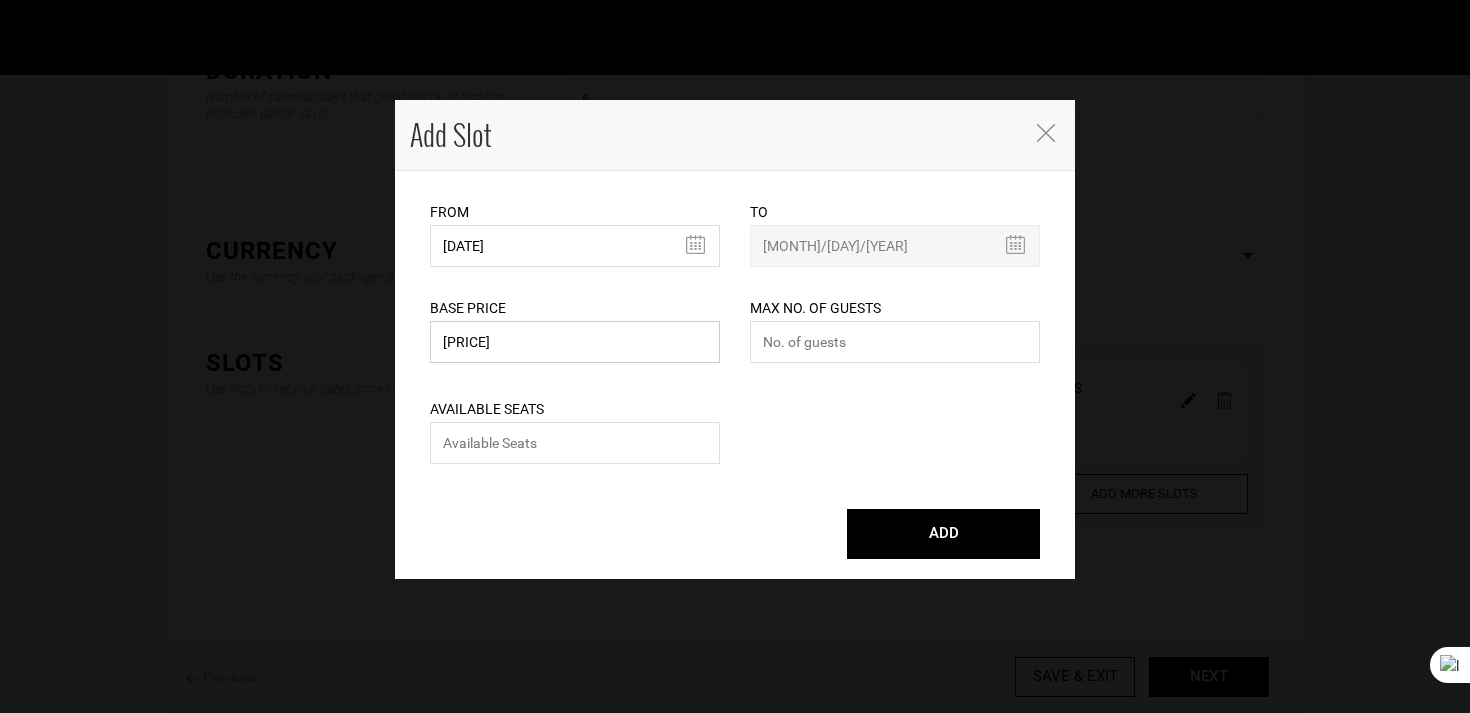 type on "[PRICE]" 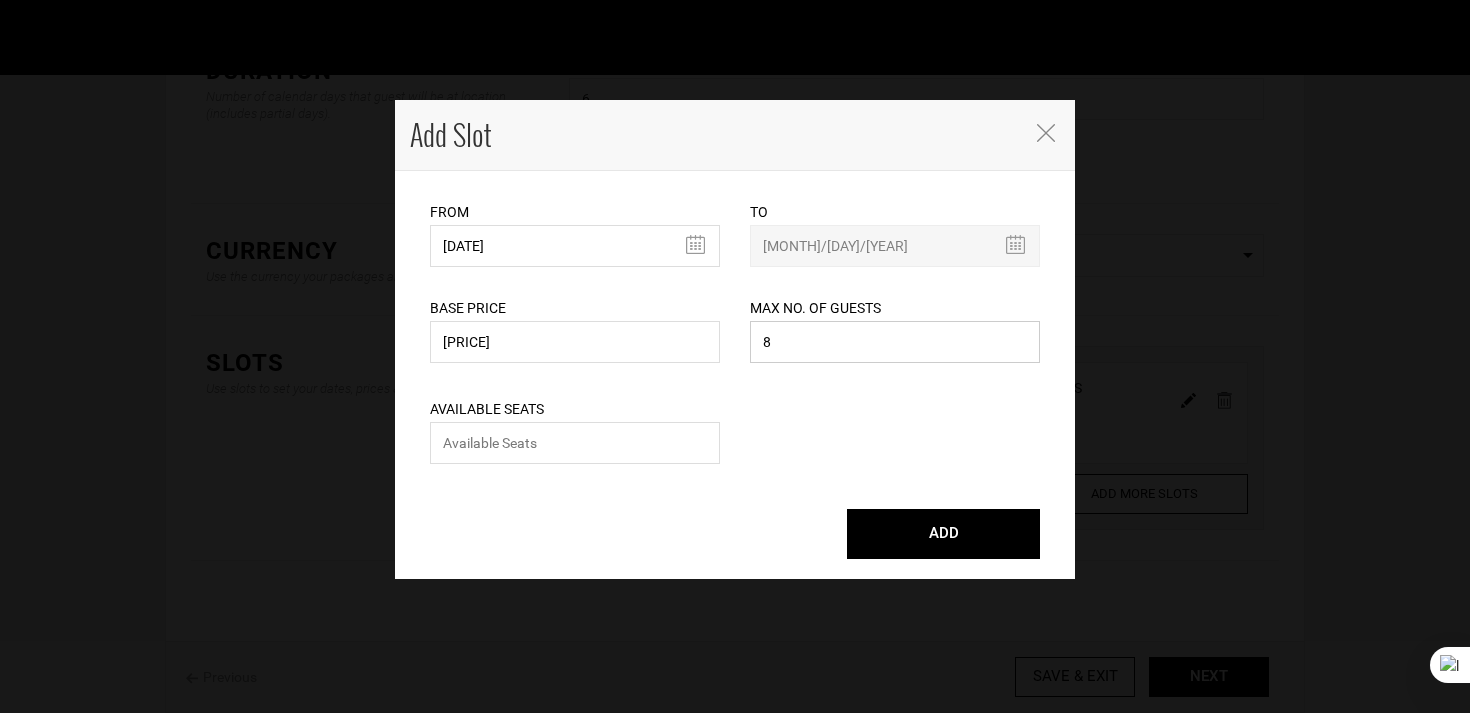 type on "8" 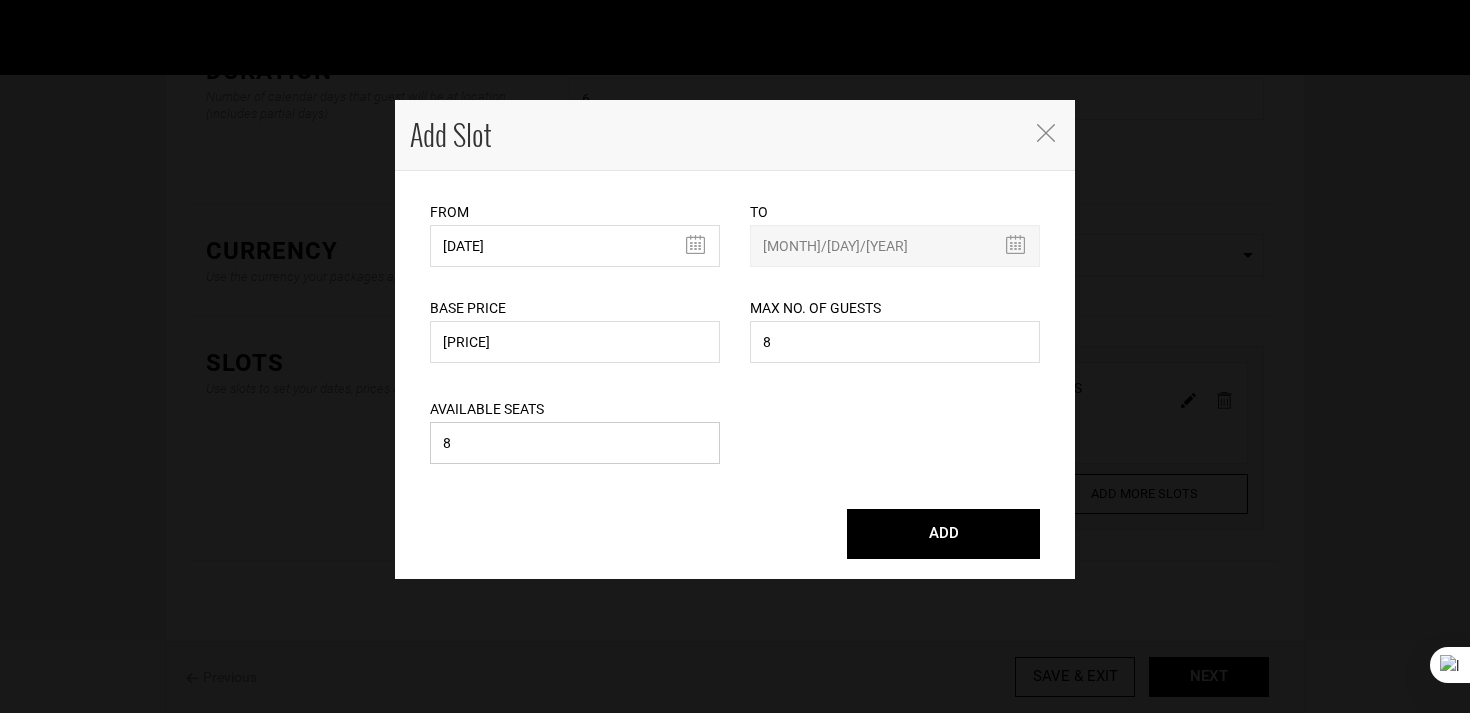 type on "8" 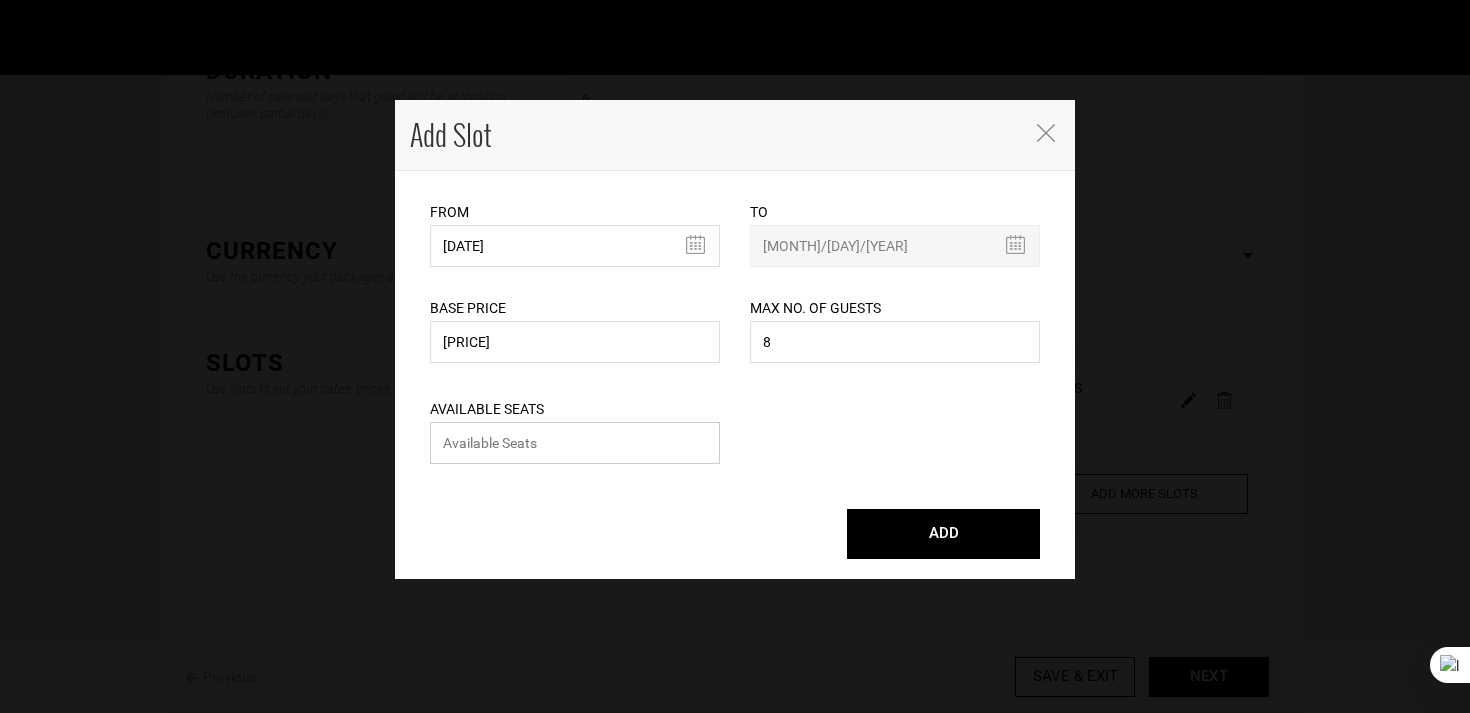 type 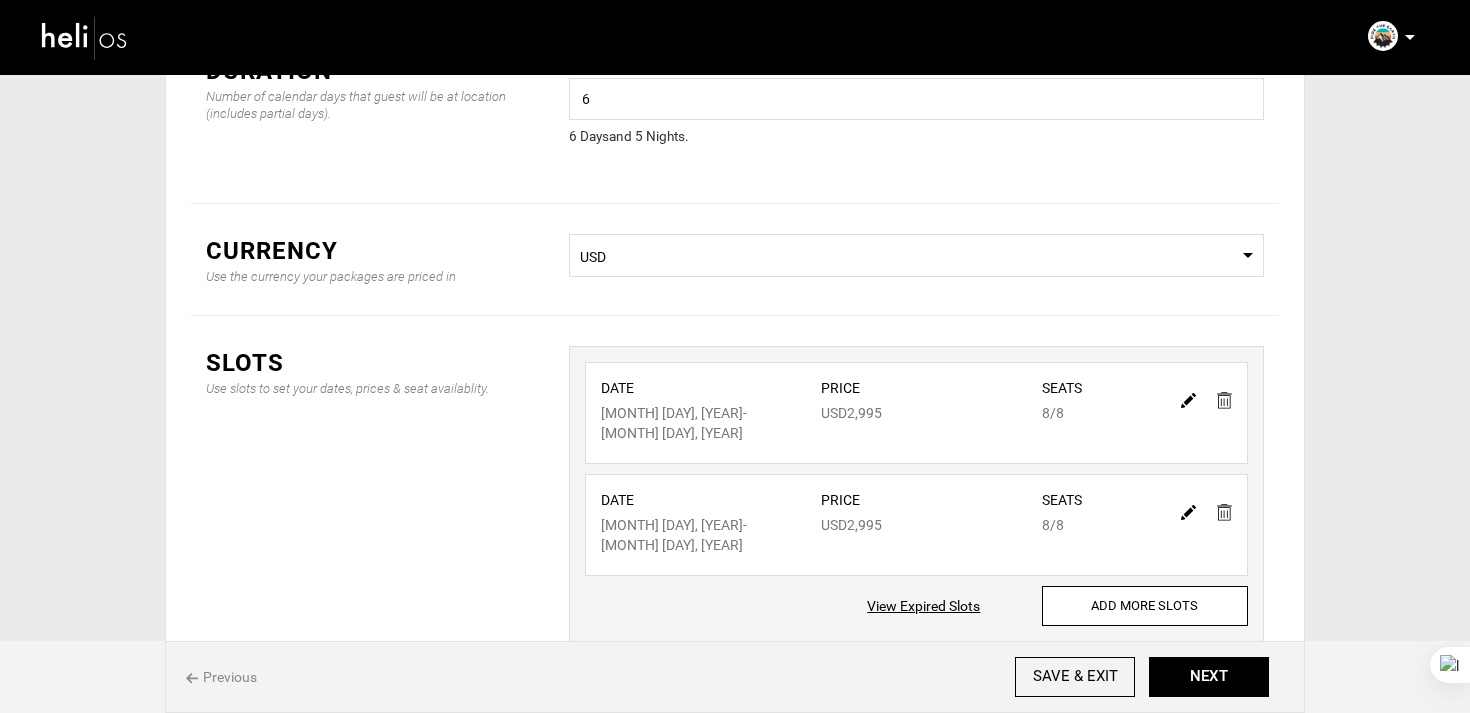 scroll, scrollTop: 243, scrollLeft: 0, axis: vertical 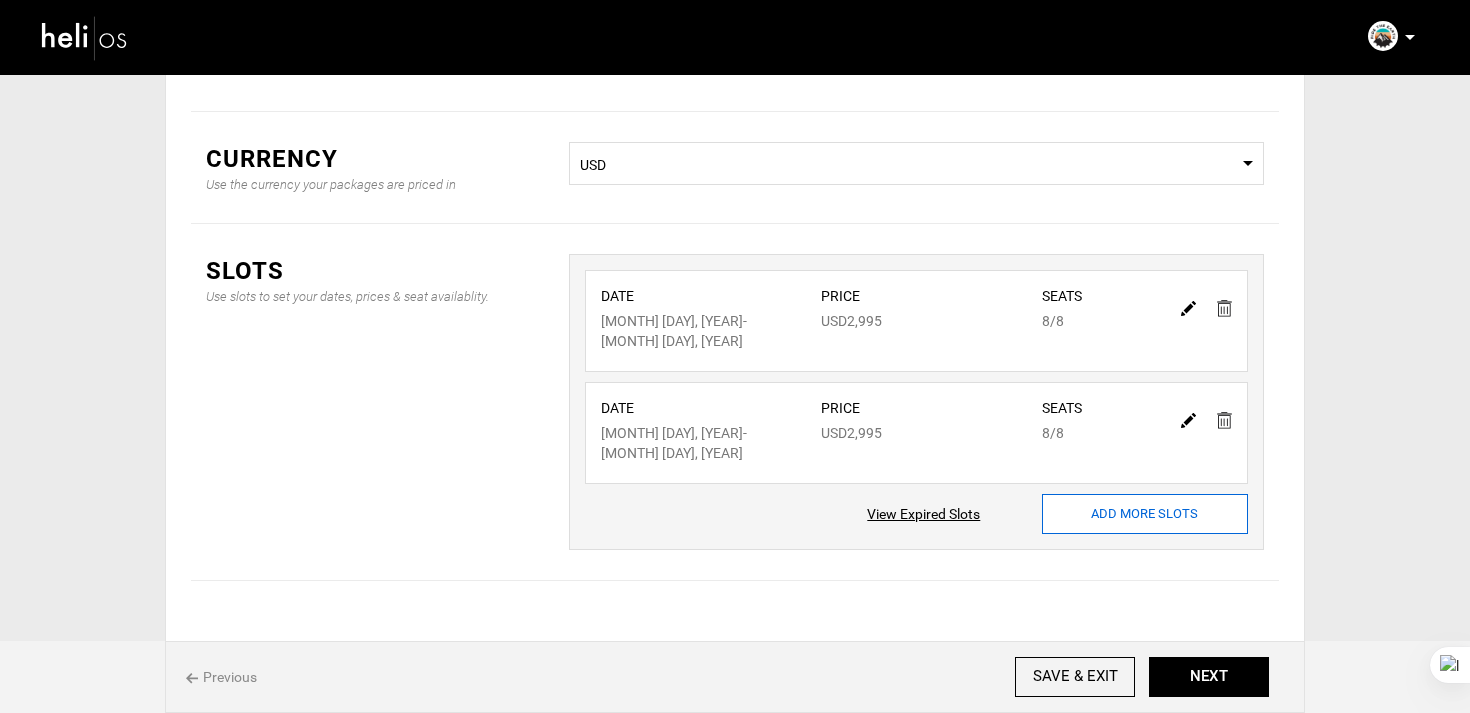 click on "ADD MORE SLOTS" at bounding box center (1145, 514) 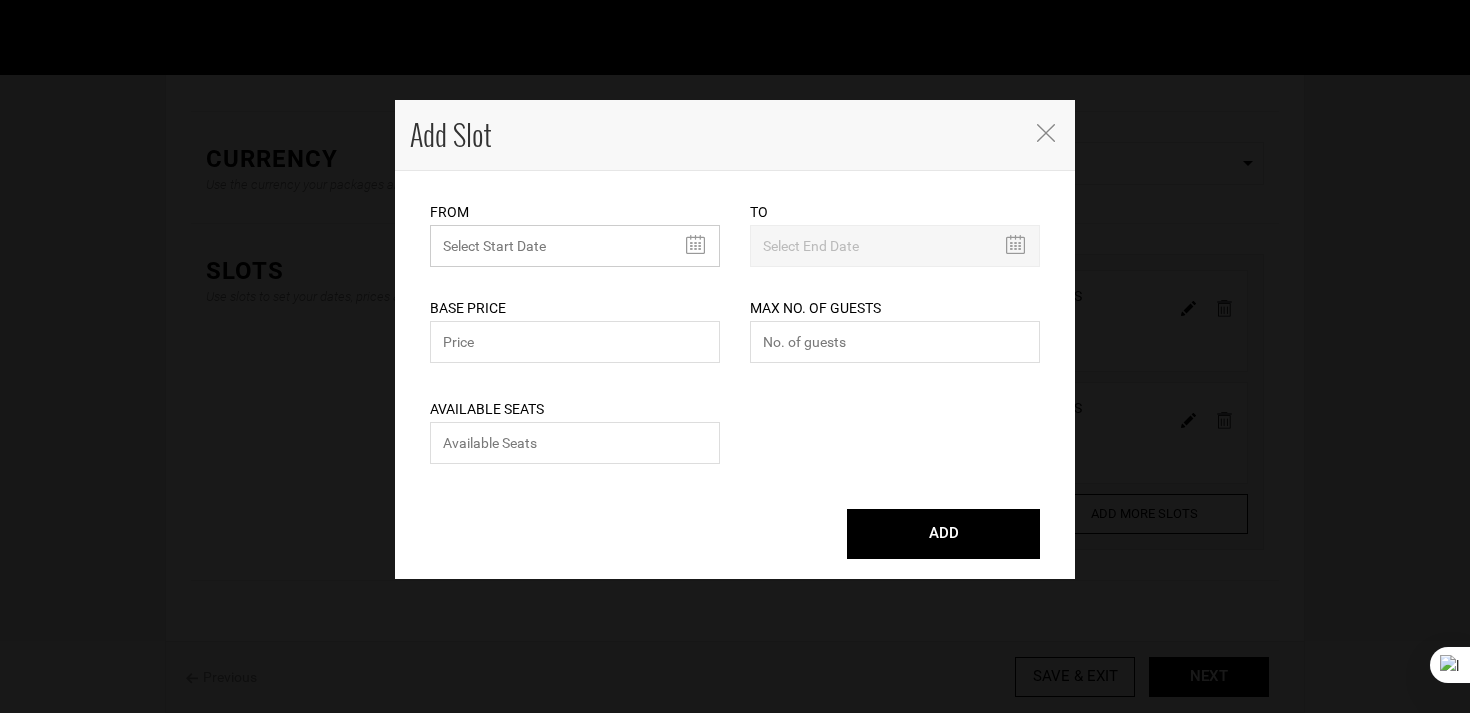 click on "MINIMUM NUMBER OF
NIGHTS" at bounding box center [575, 246] 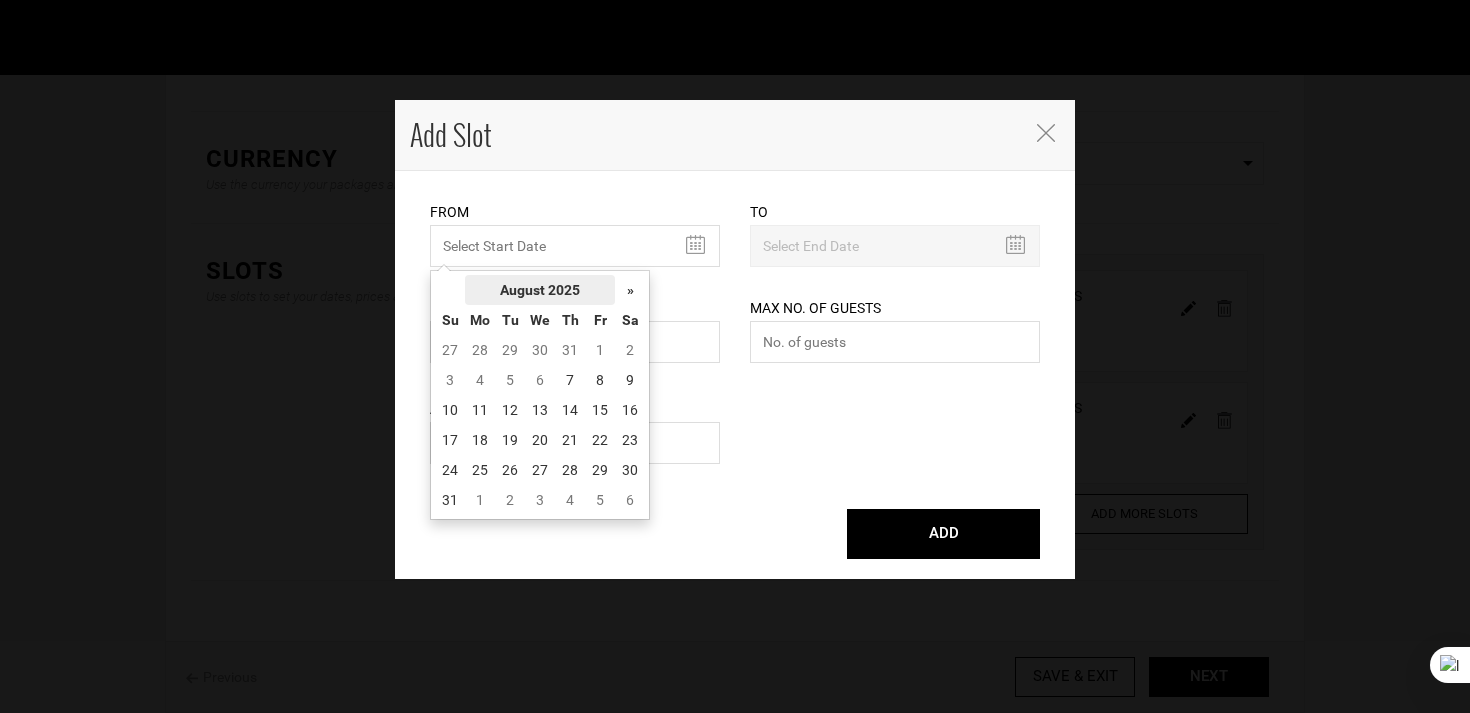 click on "August 2025" at bounding box center (540, 290) 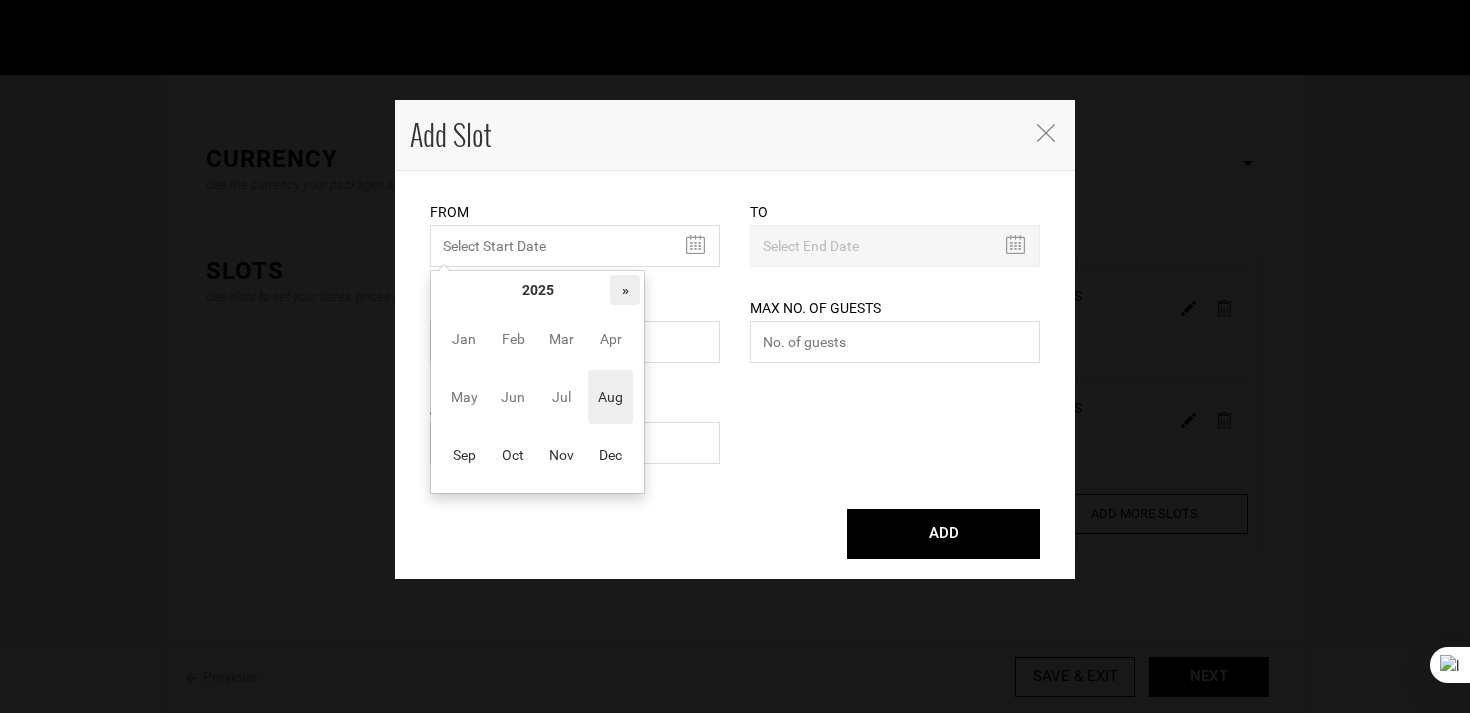click on "»" at bounding box center [625, 290] 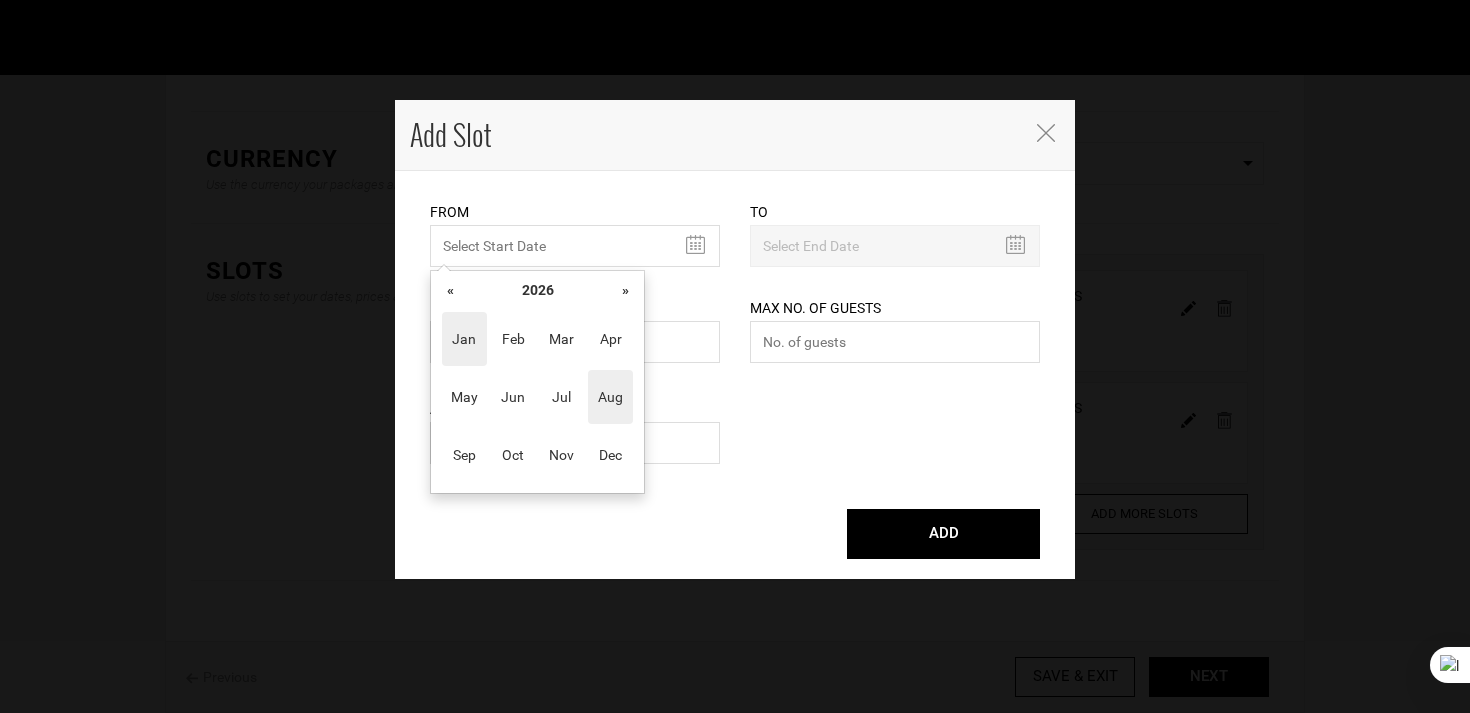 click on "Jan" at bounding box center (464, 339) 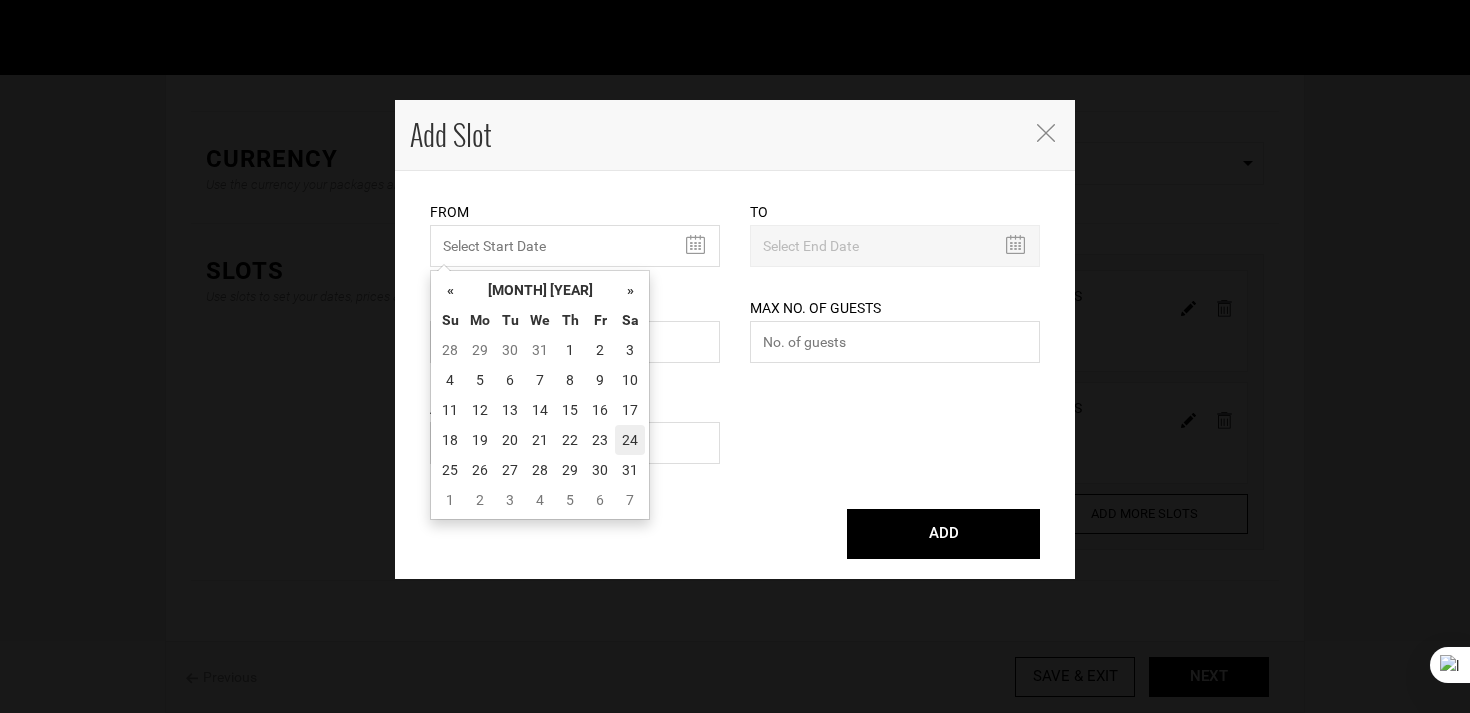 click on "24" at bounding box center (630, 440) 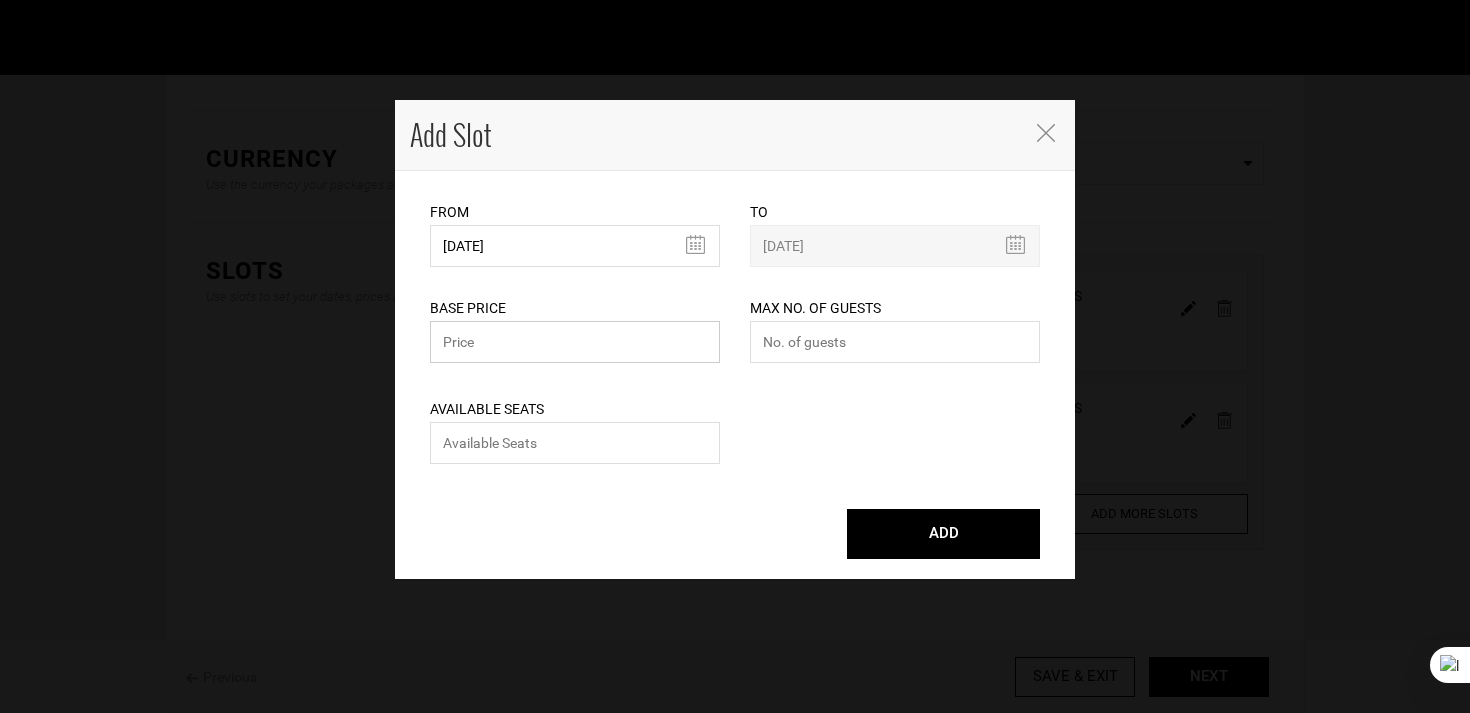 click at bounding box center [575, 342] 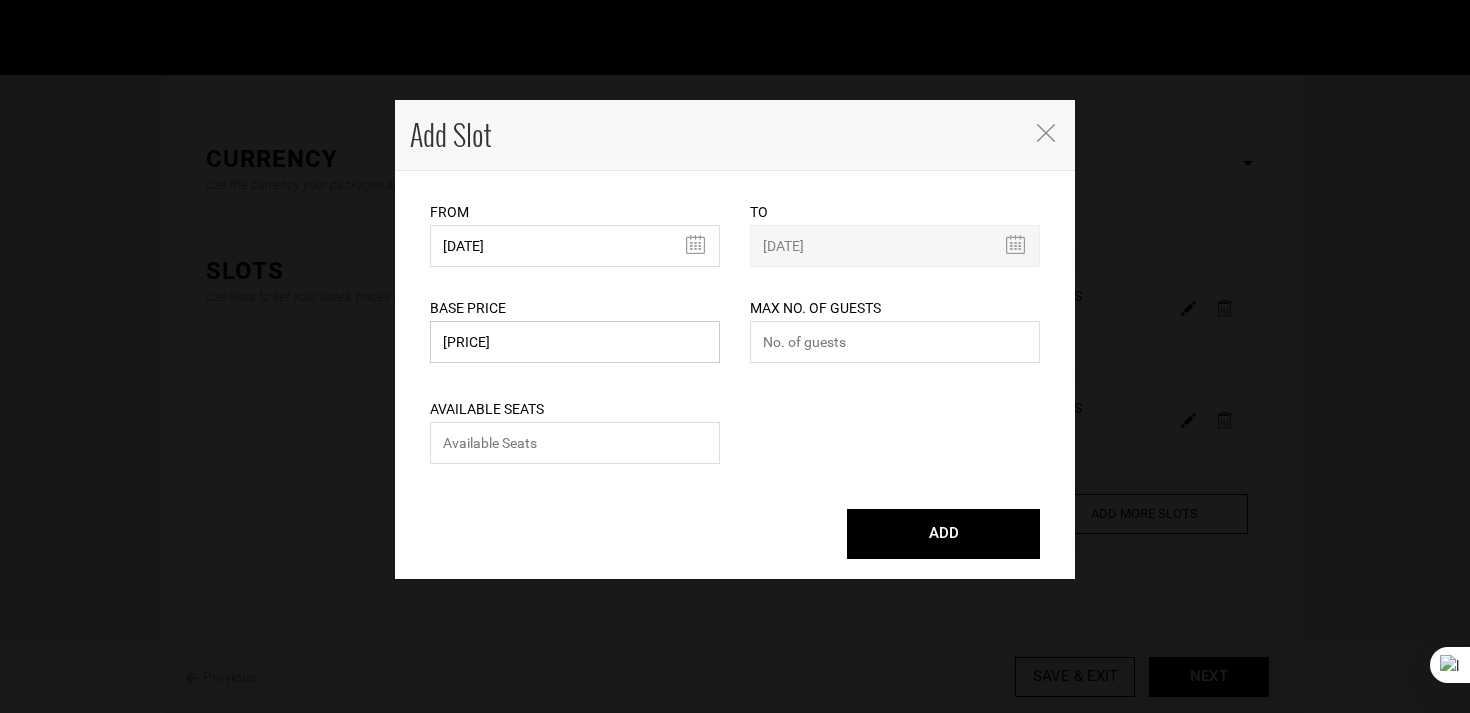 type on "[PRICE]" 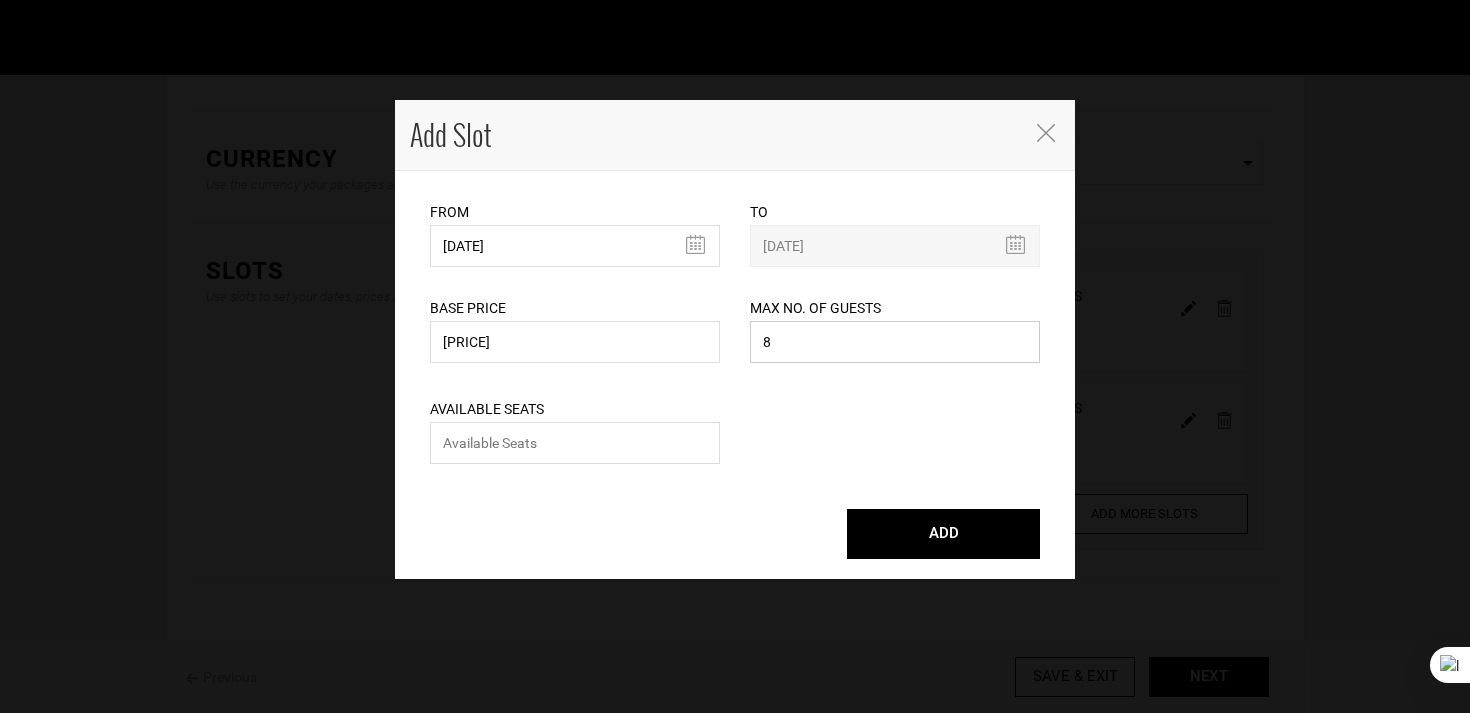 type on "8" 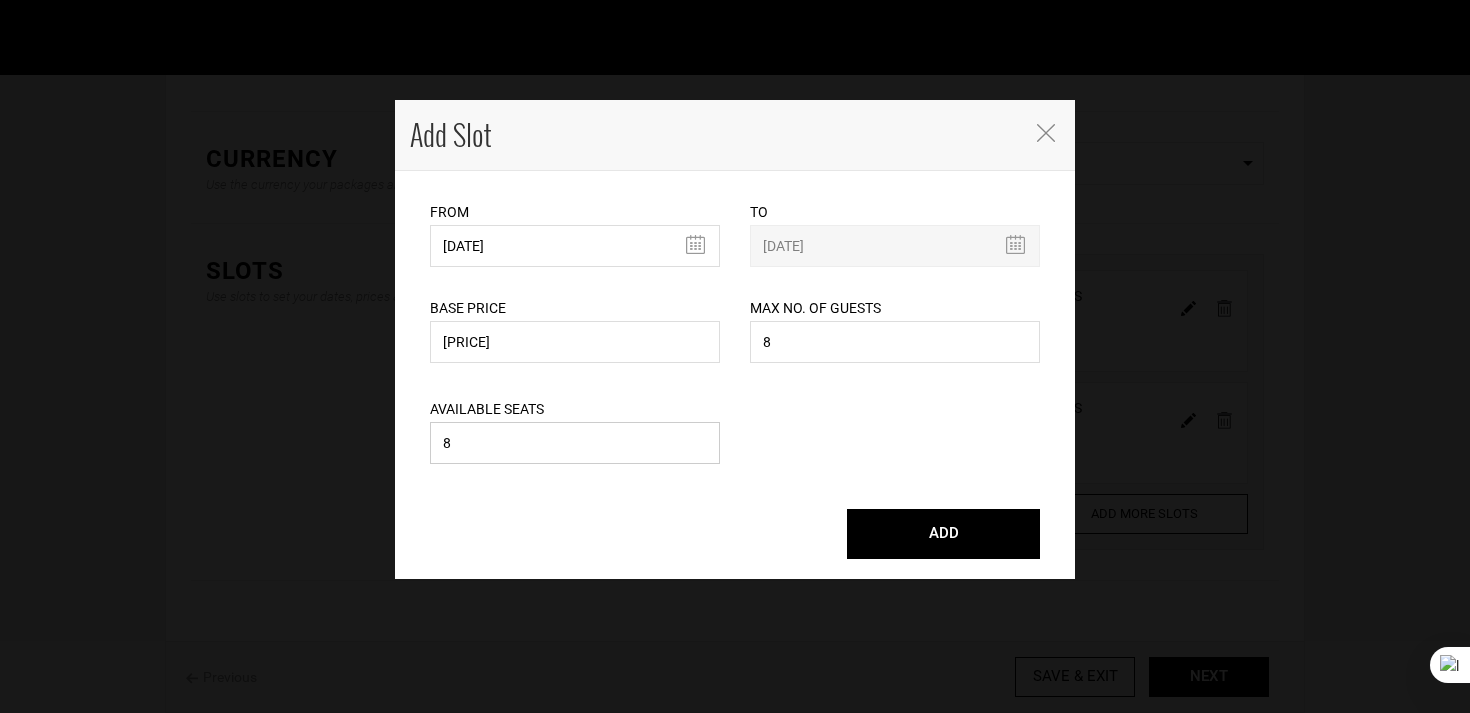 type on "8" 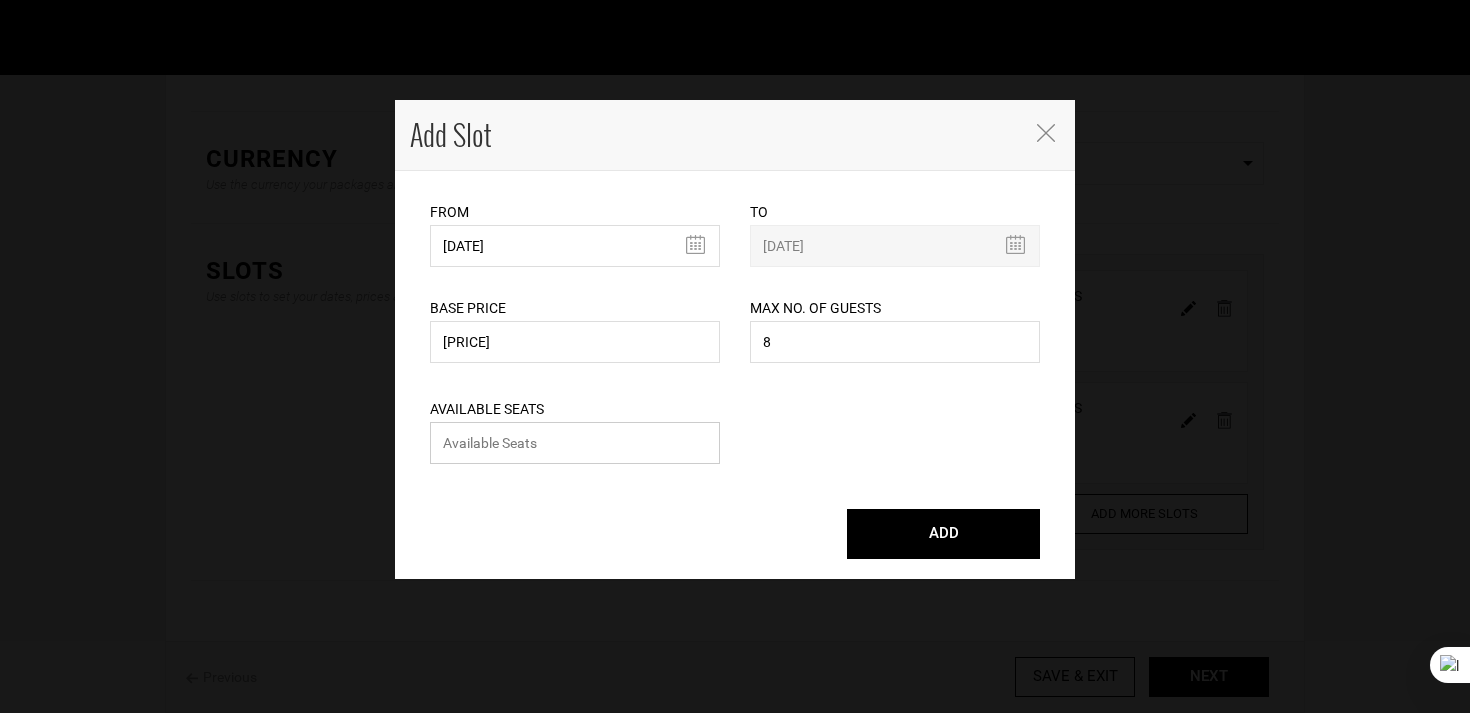 type 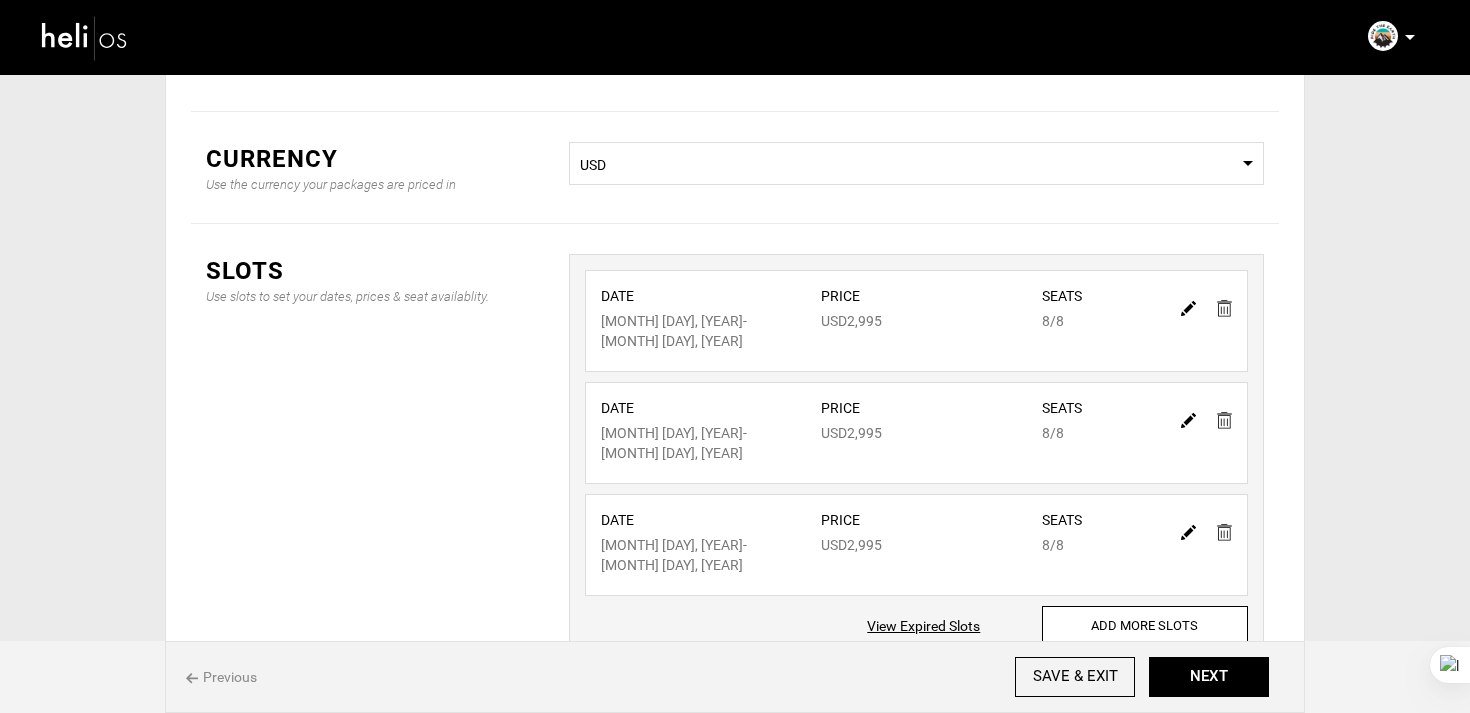 scroll, scrollTop: 335, scrollLeft: 0, axis: vertical 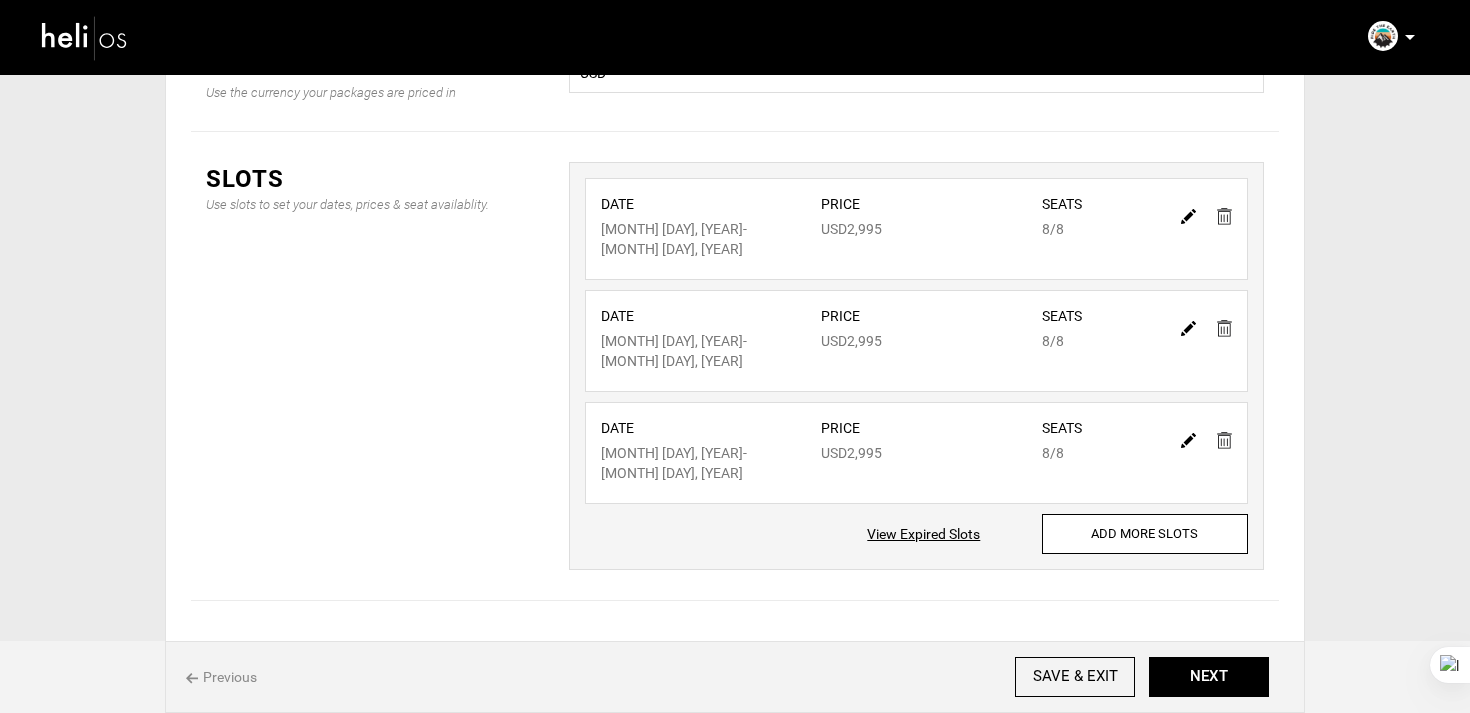 click on "Date
[MONTH] [DAY], [YEAR] - [MONTH] [DAY], [YEAR]
Price
USD[PRICE]
Seats
[NUMBER]/[NUMBER]" at bounding box center (916, 453) 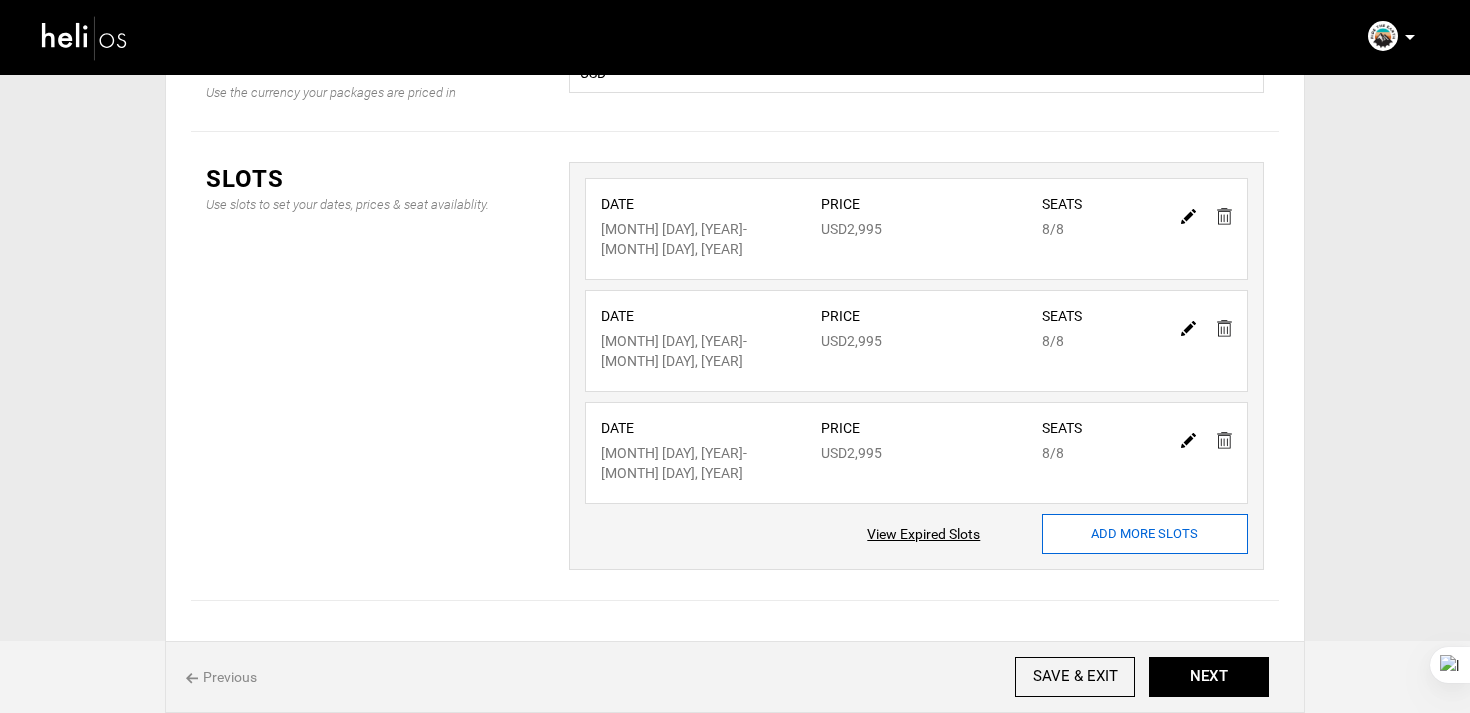 click on "ADD MORE SLOTS" at bounding box center [1145, 534] 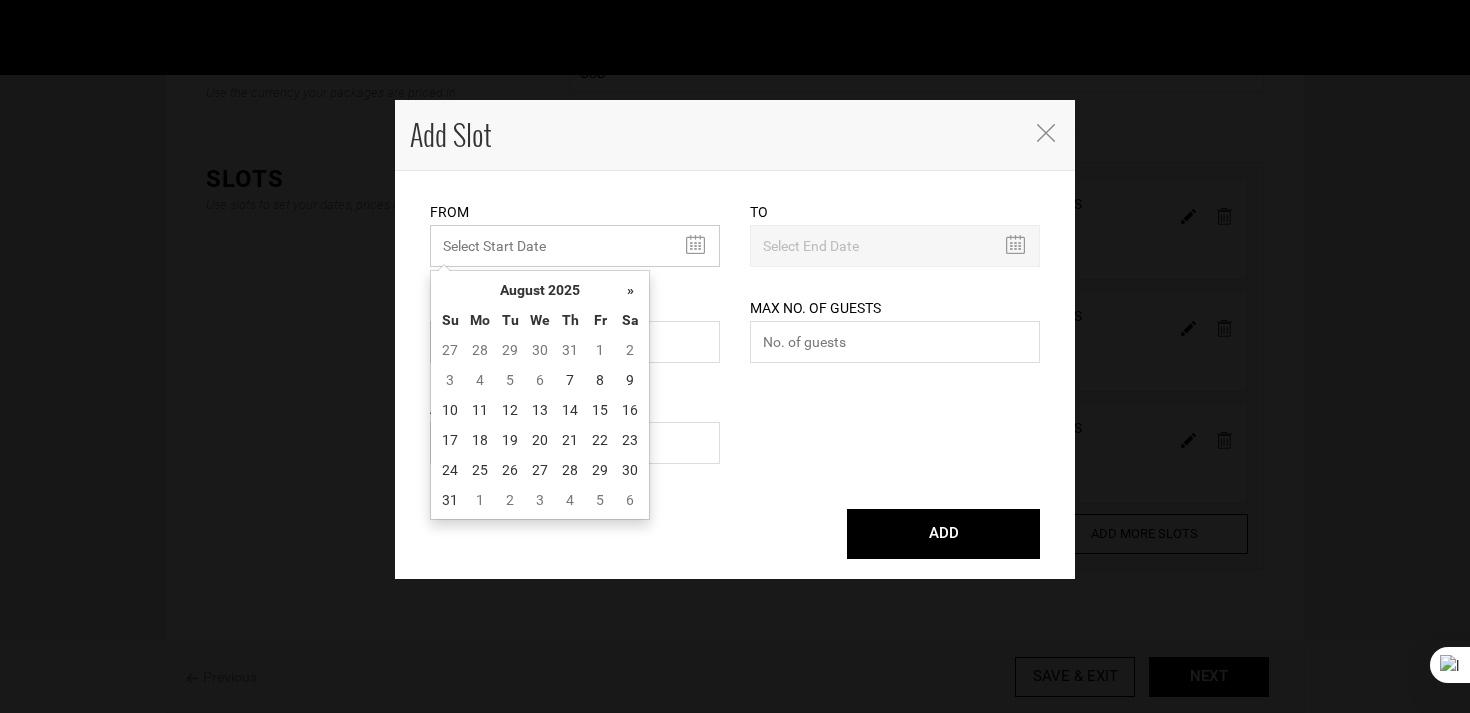 click on "MINIMUM NUMBER OF
NIGHTS" at bounding box center [575, 246] 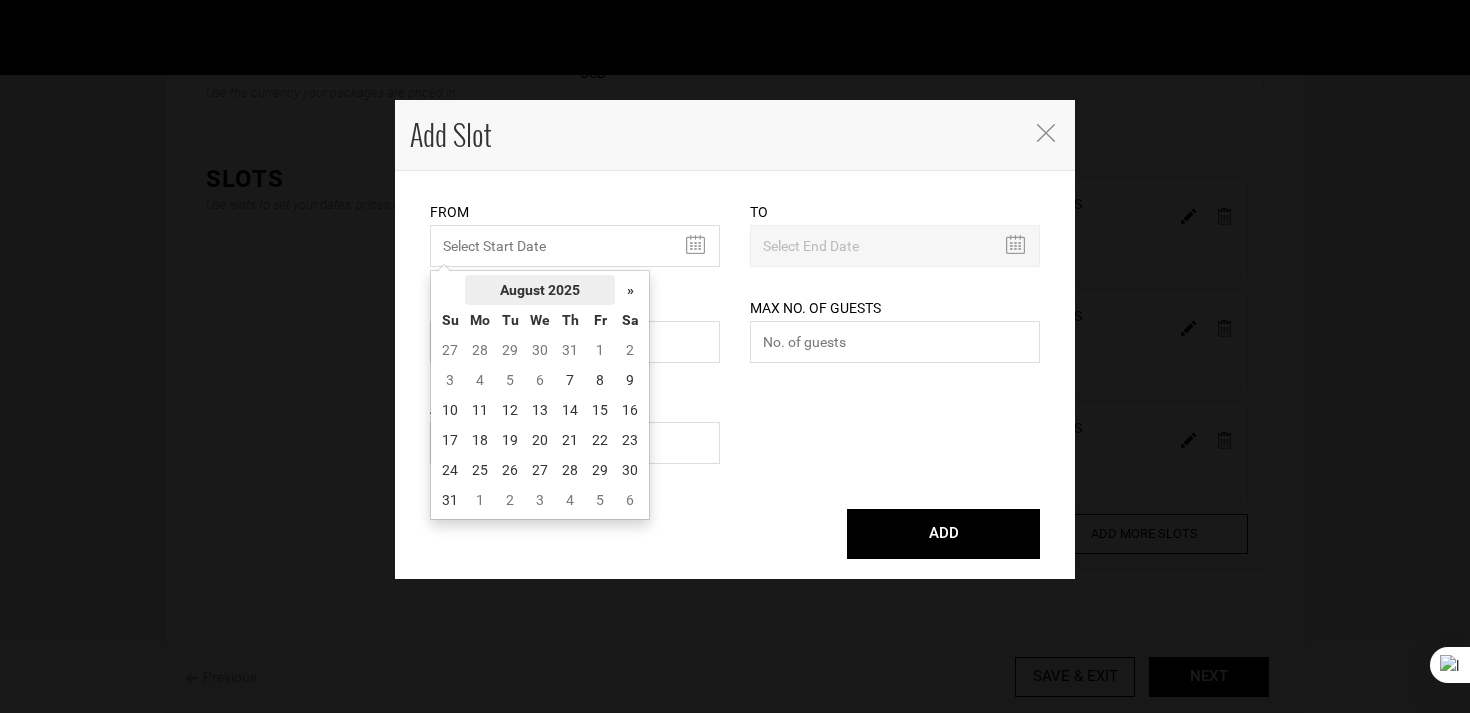 click on "August 2025" at bounding box center [540, 290] 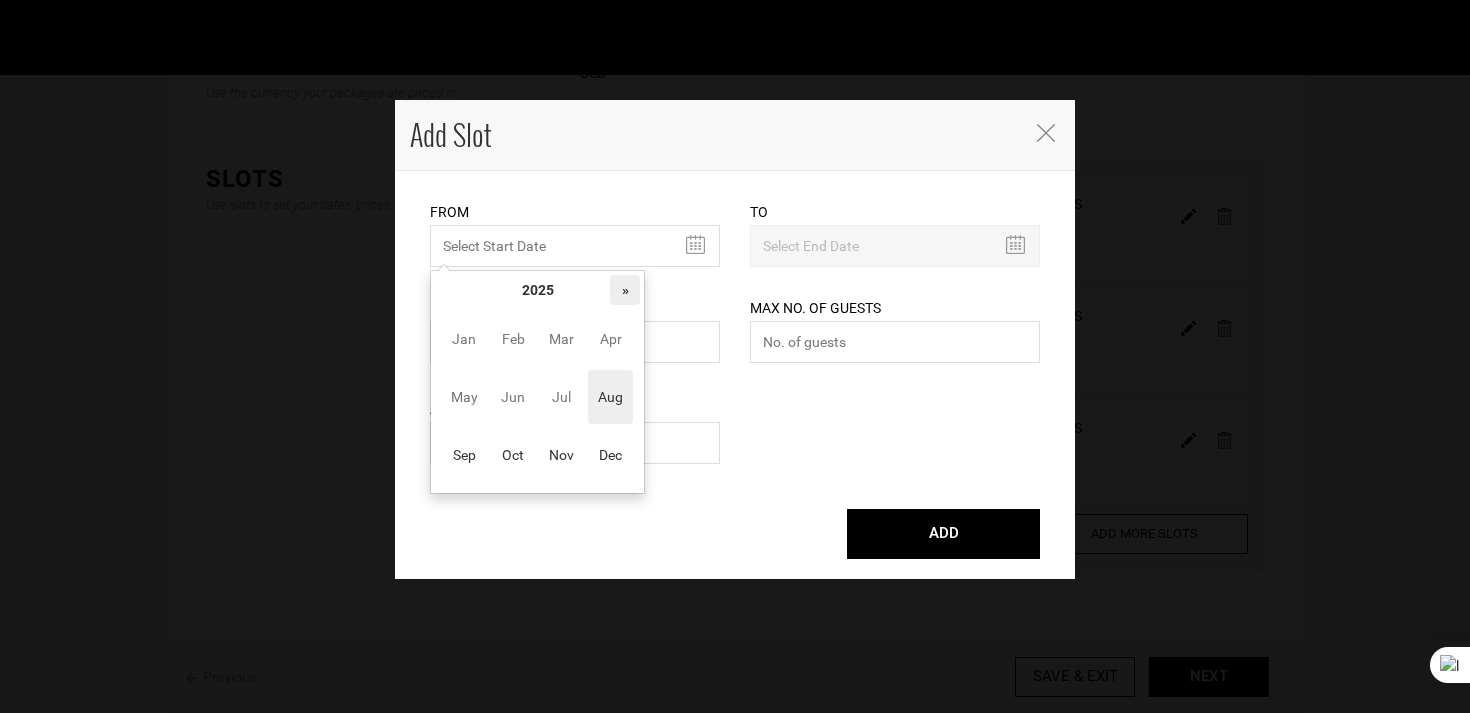 click on "»" at bounding box center [625, 290] 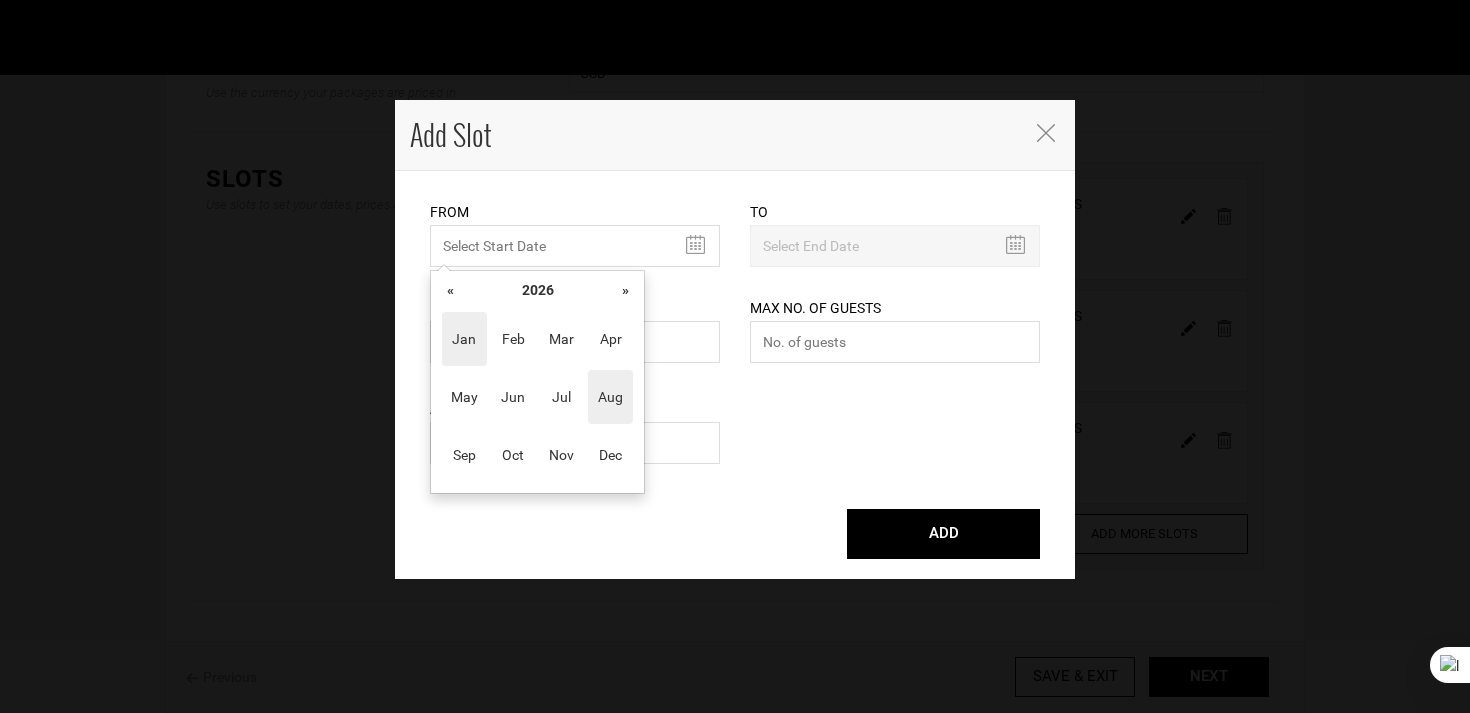 click on "Jan" at bounding box center (464, 339) 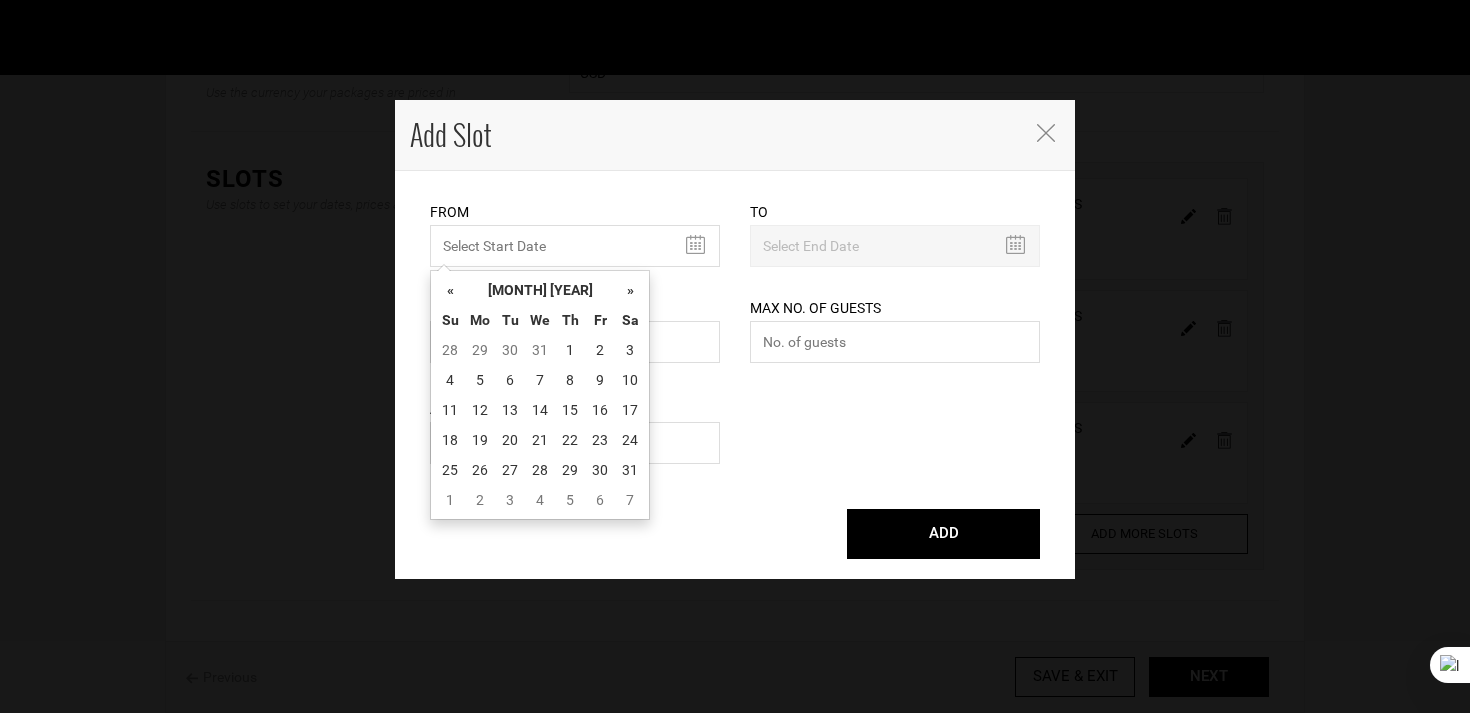 click on "31" at bounding box center [630, 470] 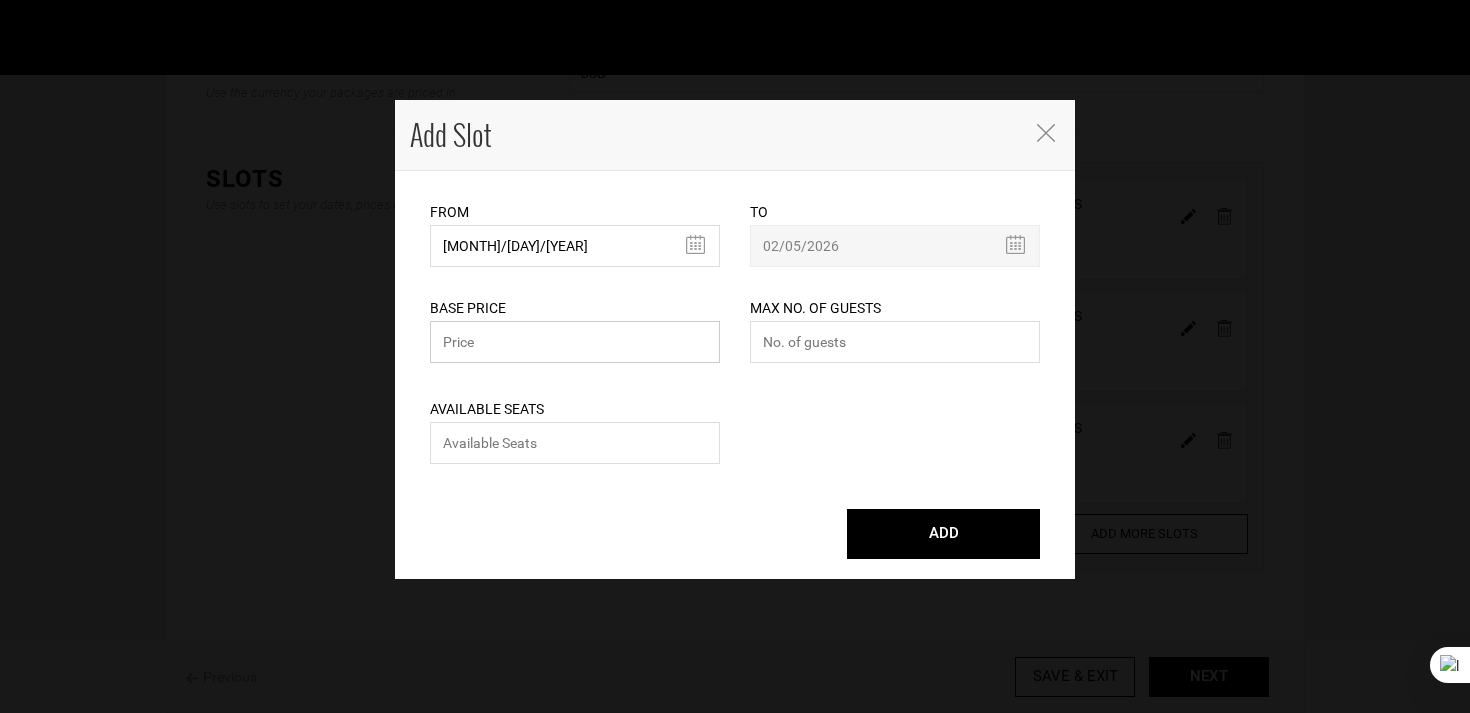 click at bounding box center (575, 342) 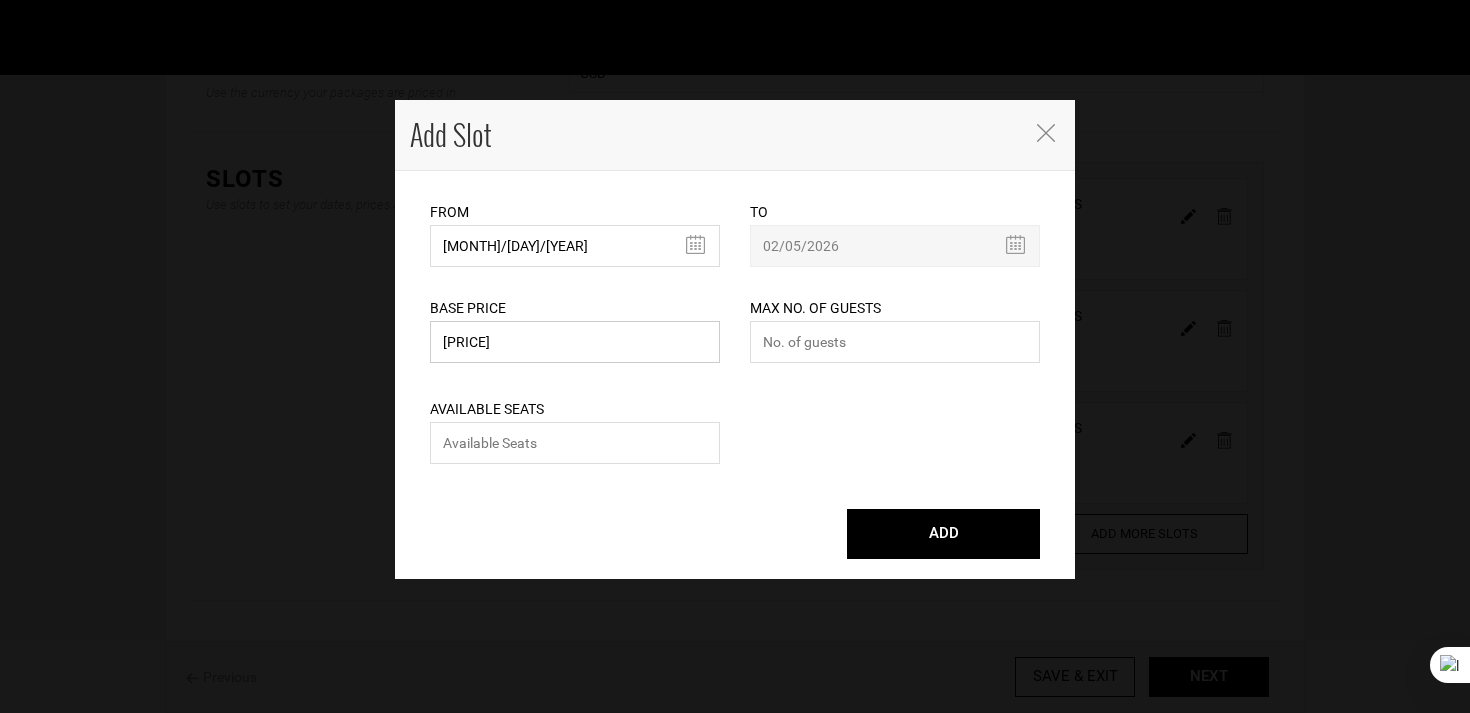 type on "[PRICE]" 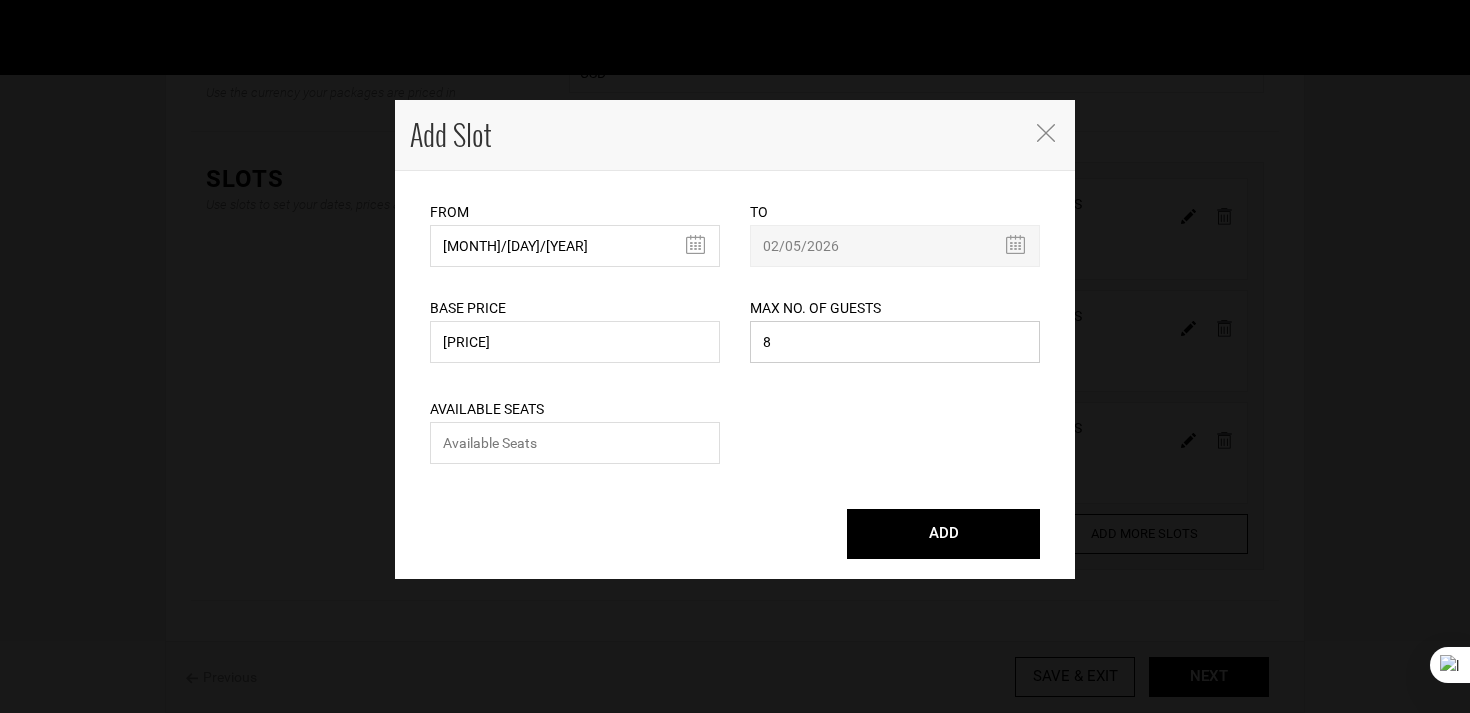 type on "8" 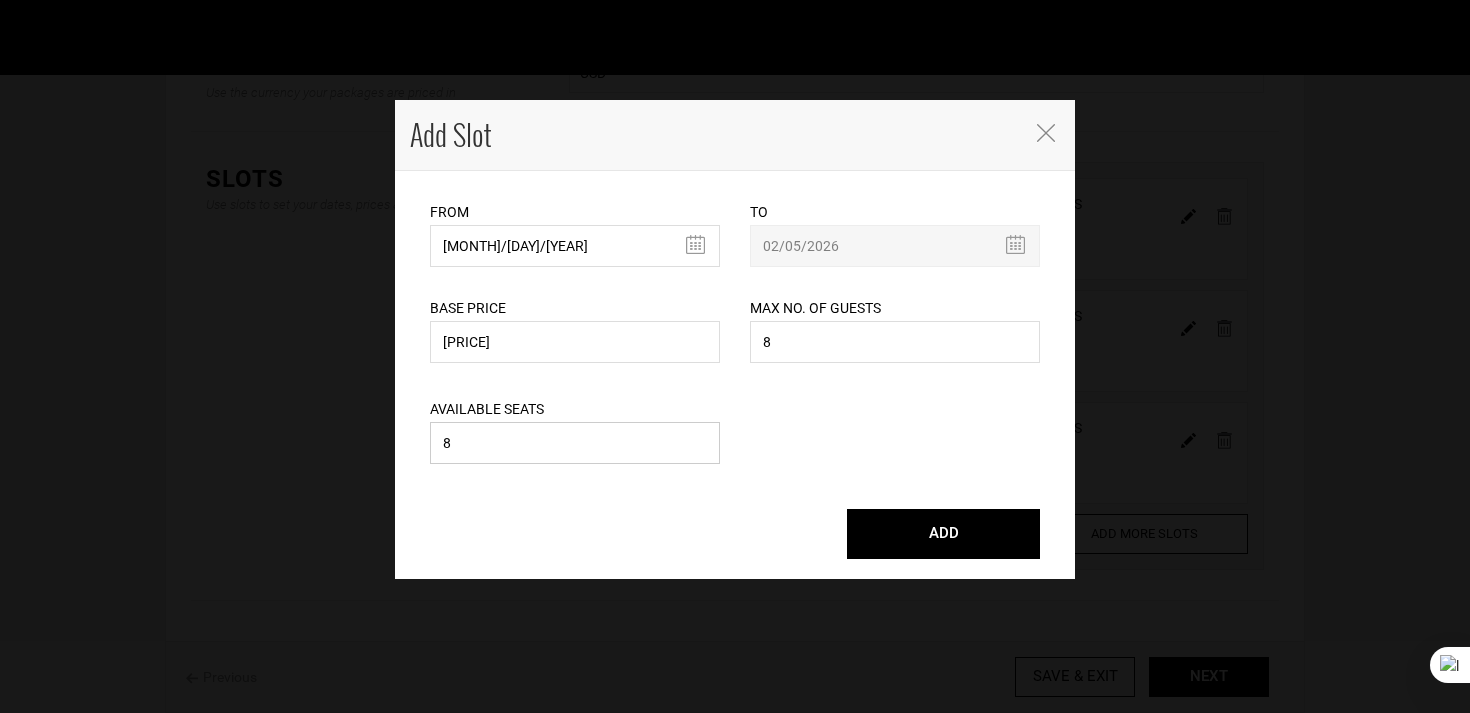 type on "8" 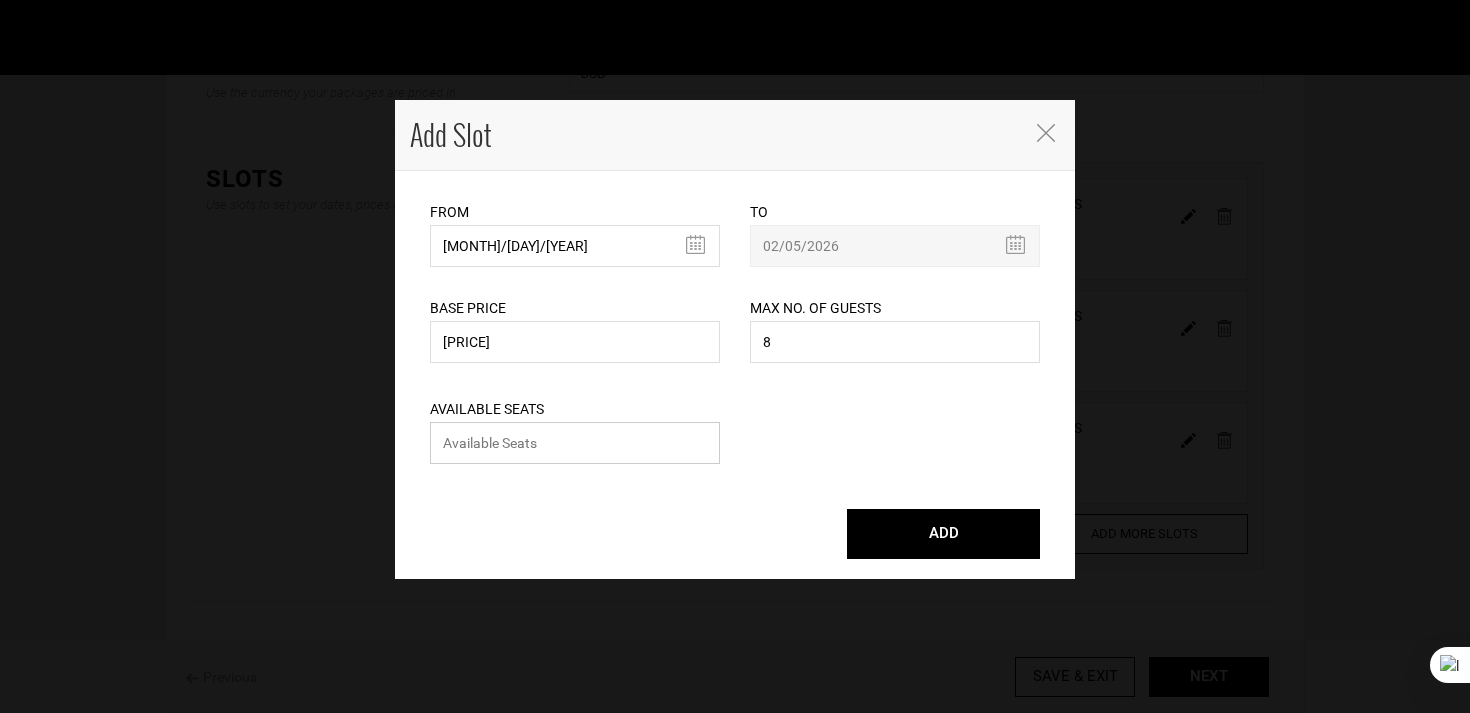 type 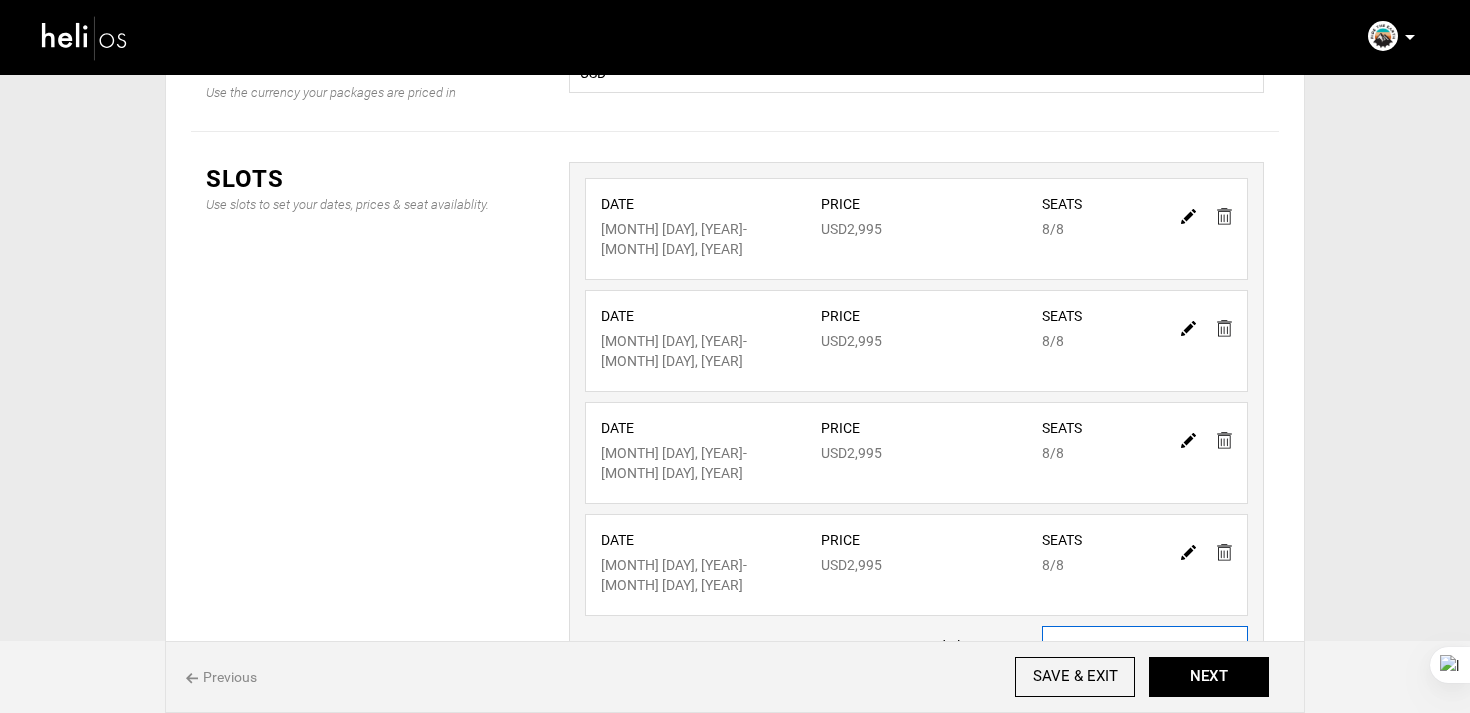 click on "ADD MORE SLOTS" at bounding box center (1145, 646) 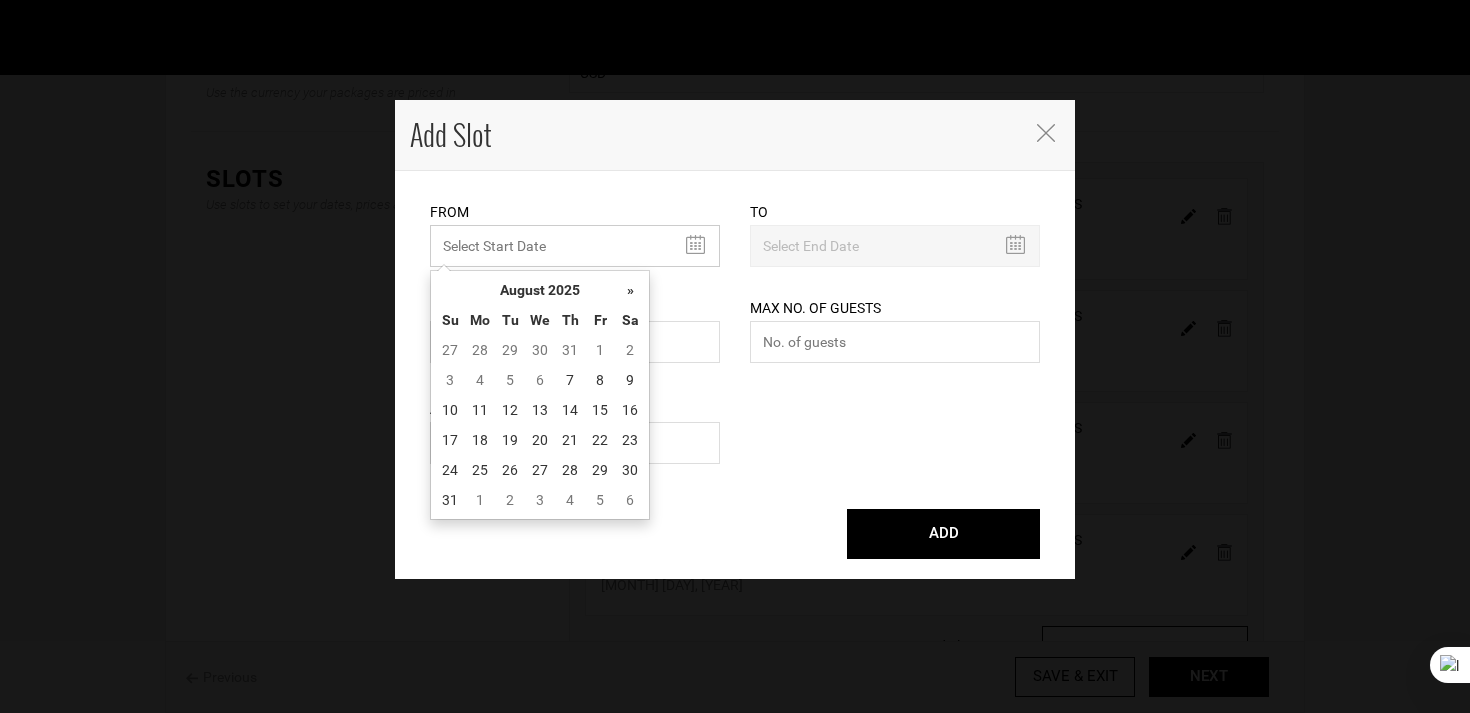 click on "MINIMUM NUMBER OF
NIGHTS" at bounding box center [575, 246] 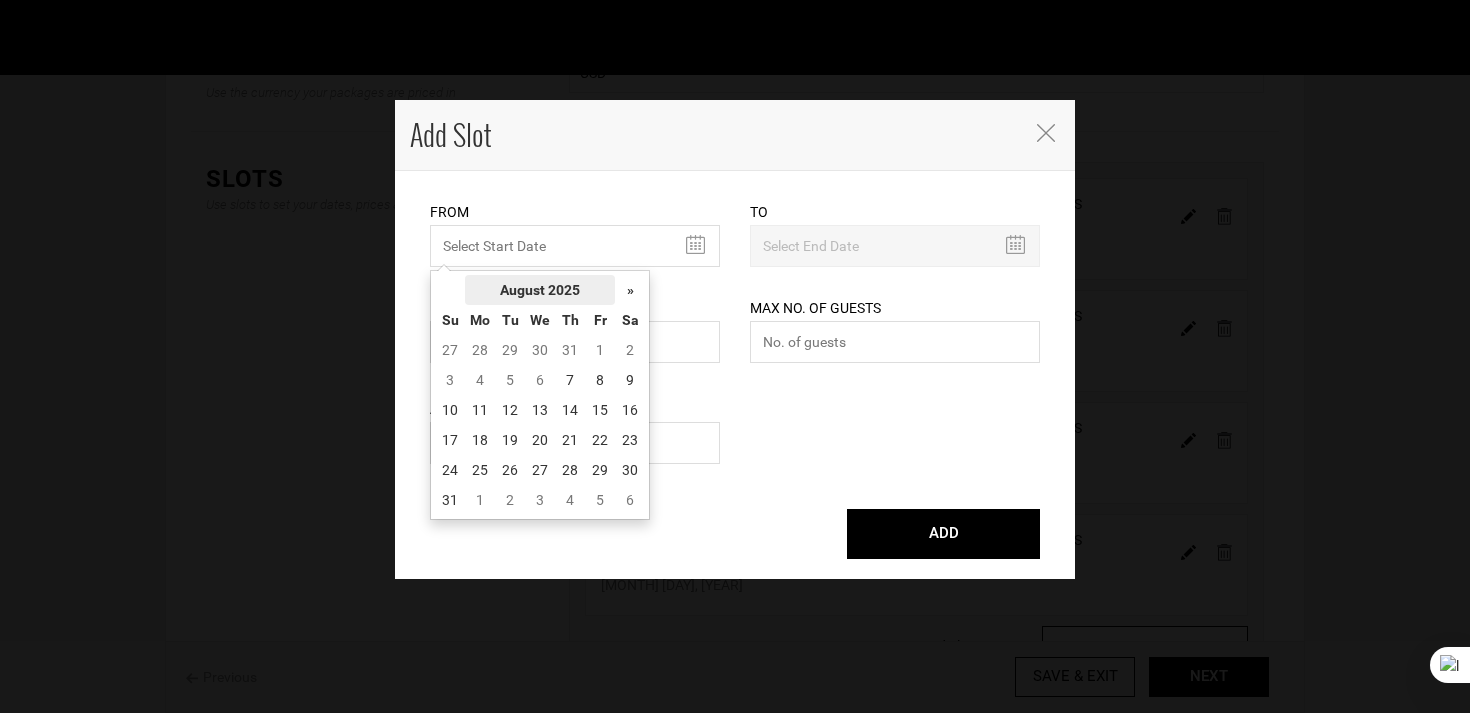 click on "August 2025" at bounding box center [540, 290] 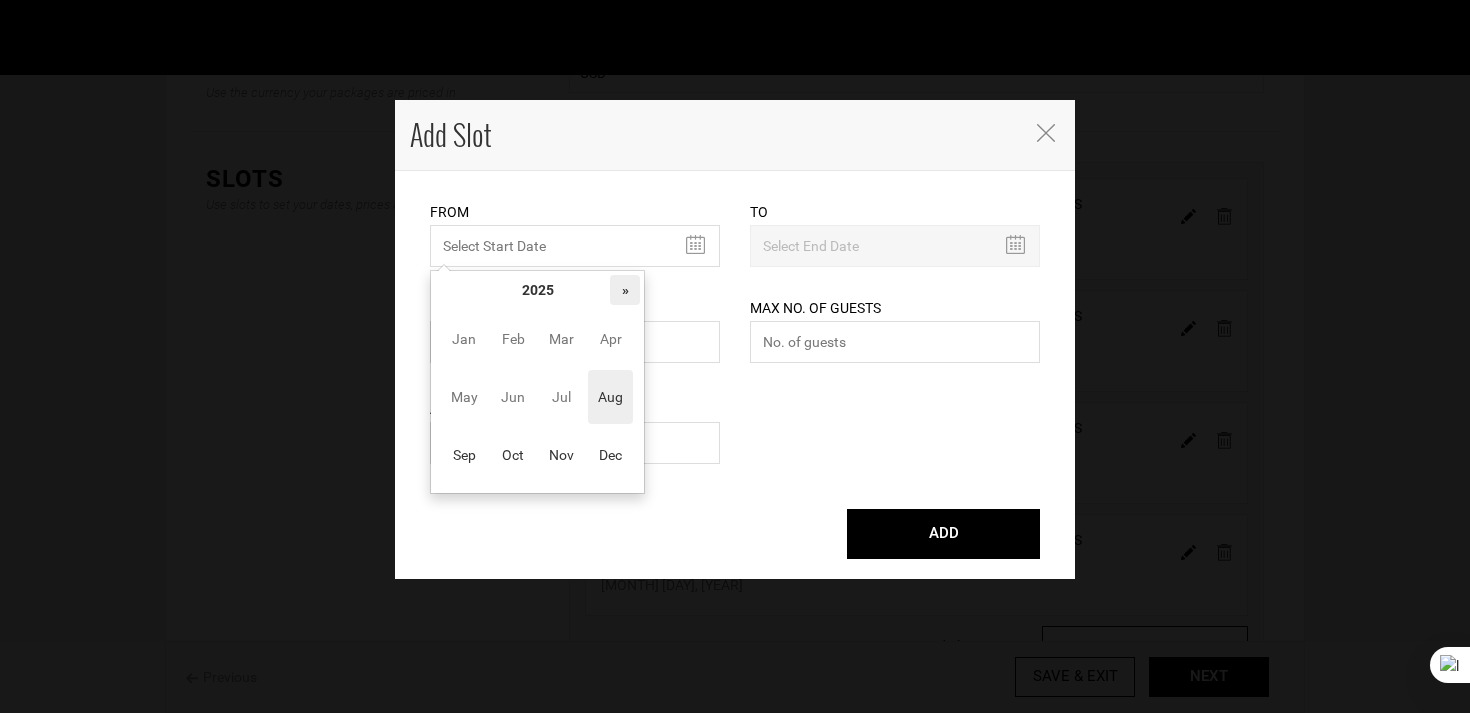 click on "»" at bounding box center [625, 290] 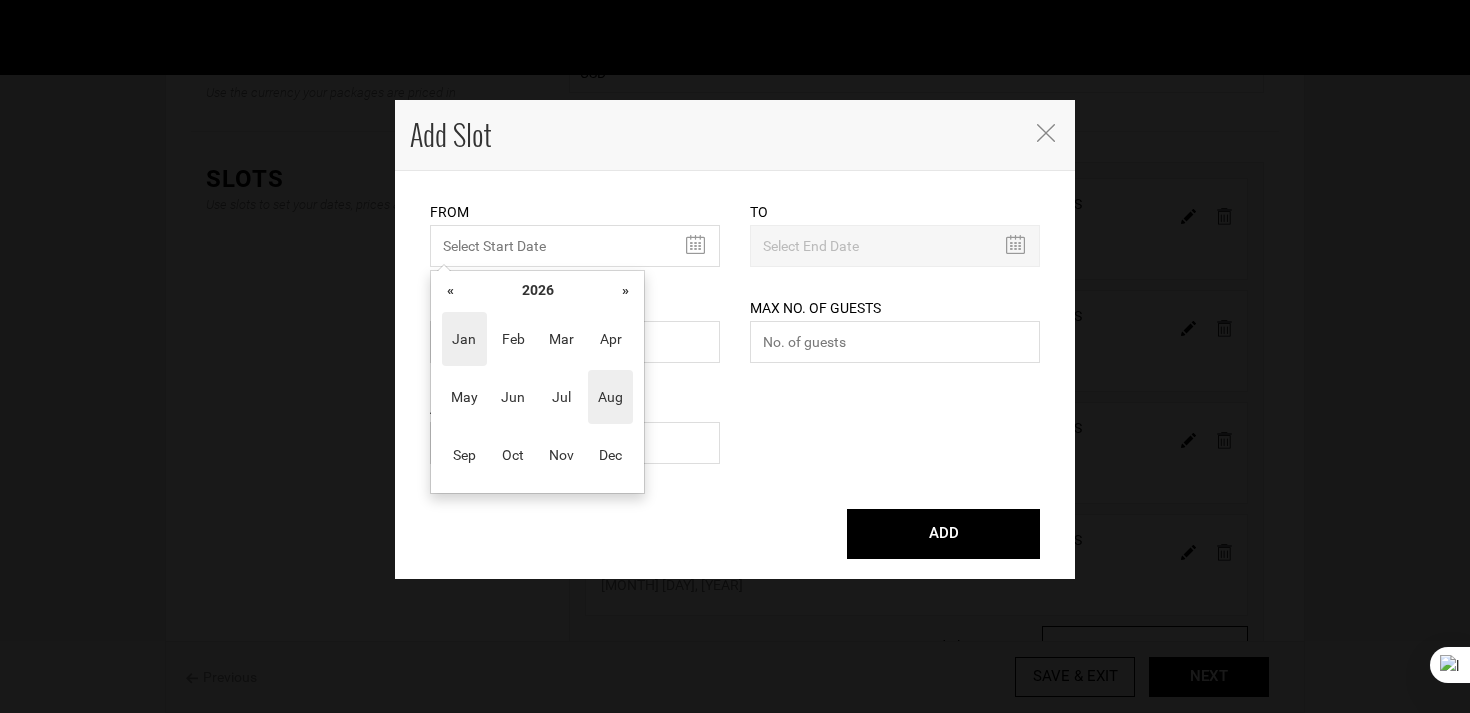 click on "Jan" at bounding box center (464, 339) 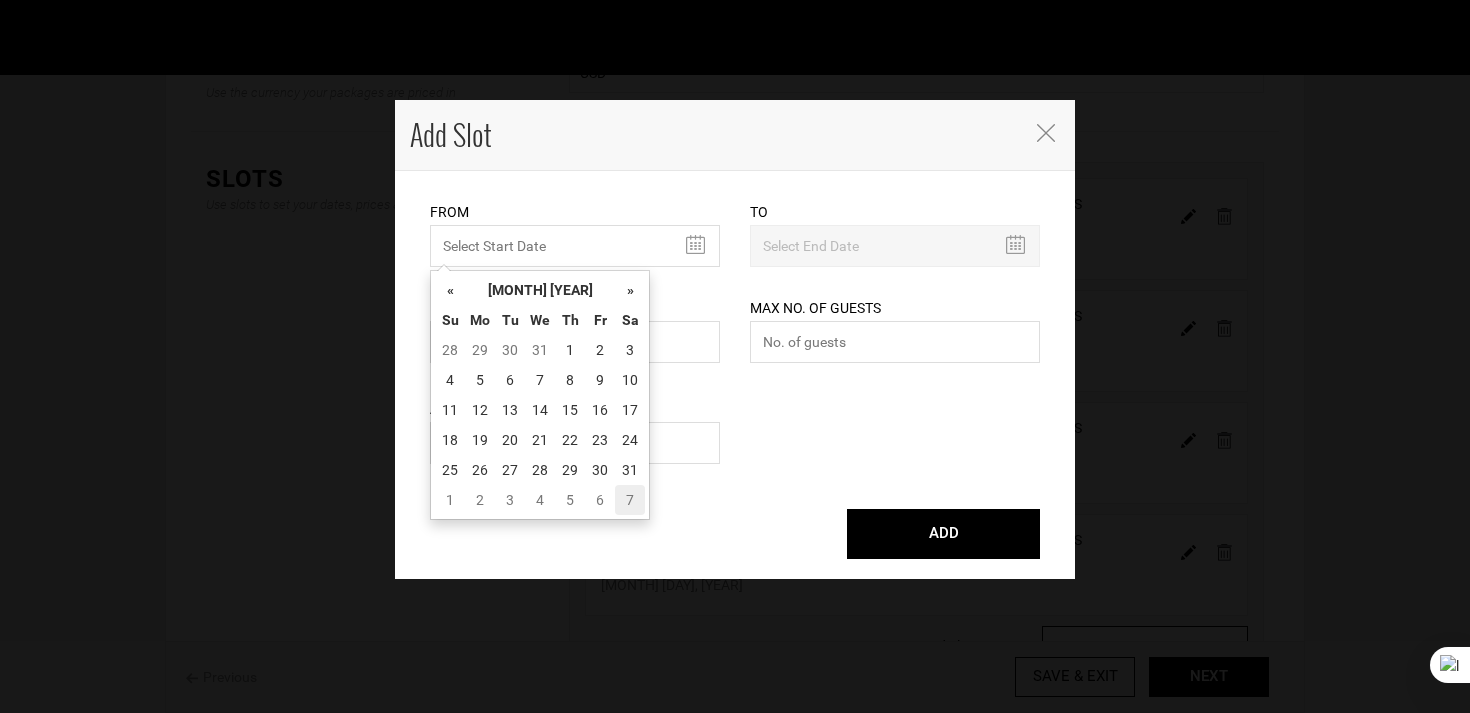 click on "7" at bounding box center (630, 500) 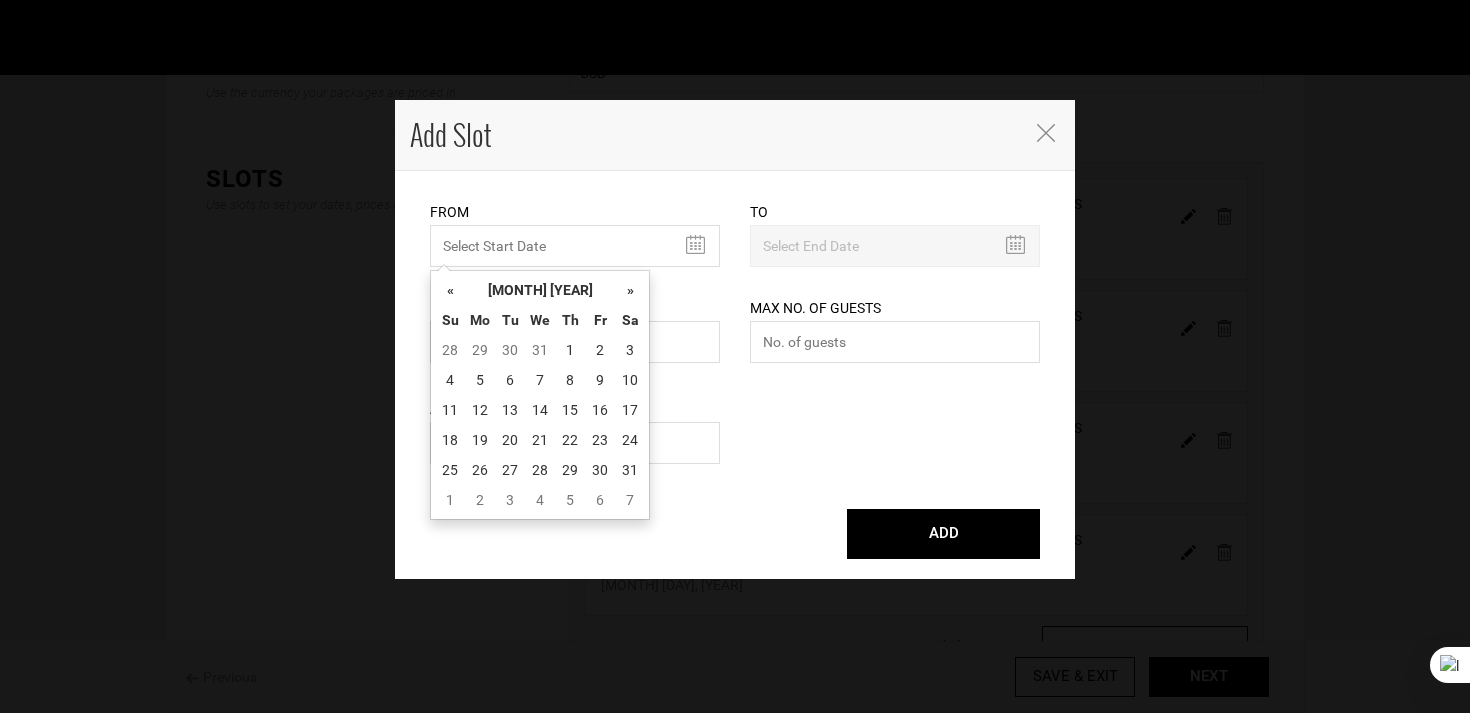 type on "[DAY]/[MONTH]/[YEAR]" 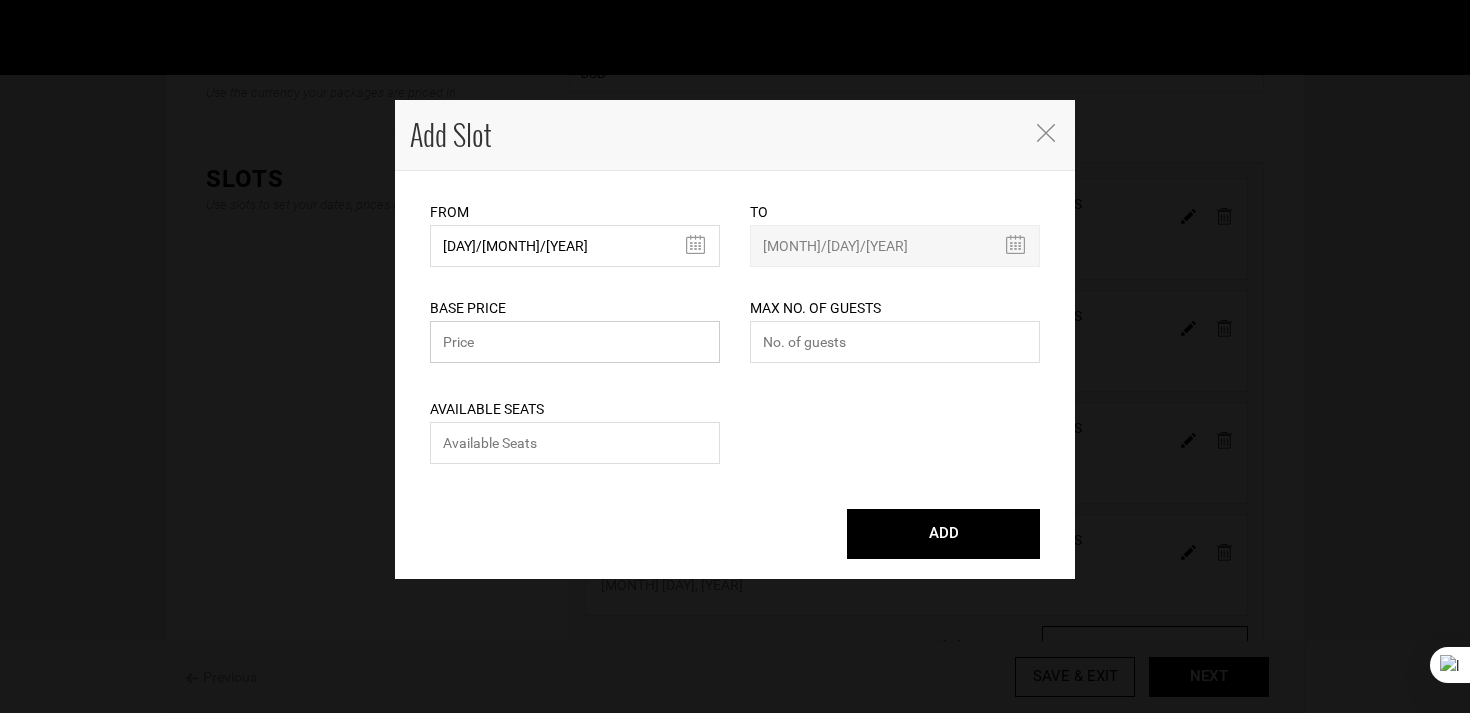 click at bounding box center (575, 342) 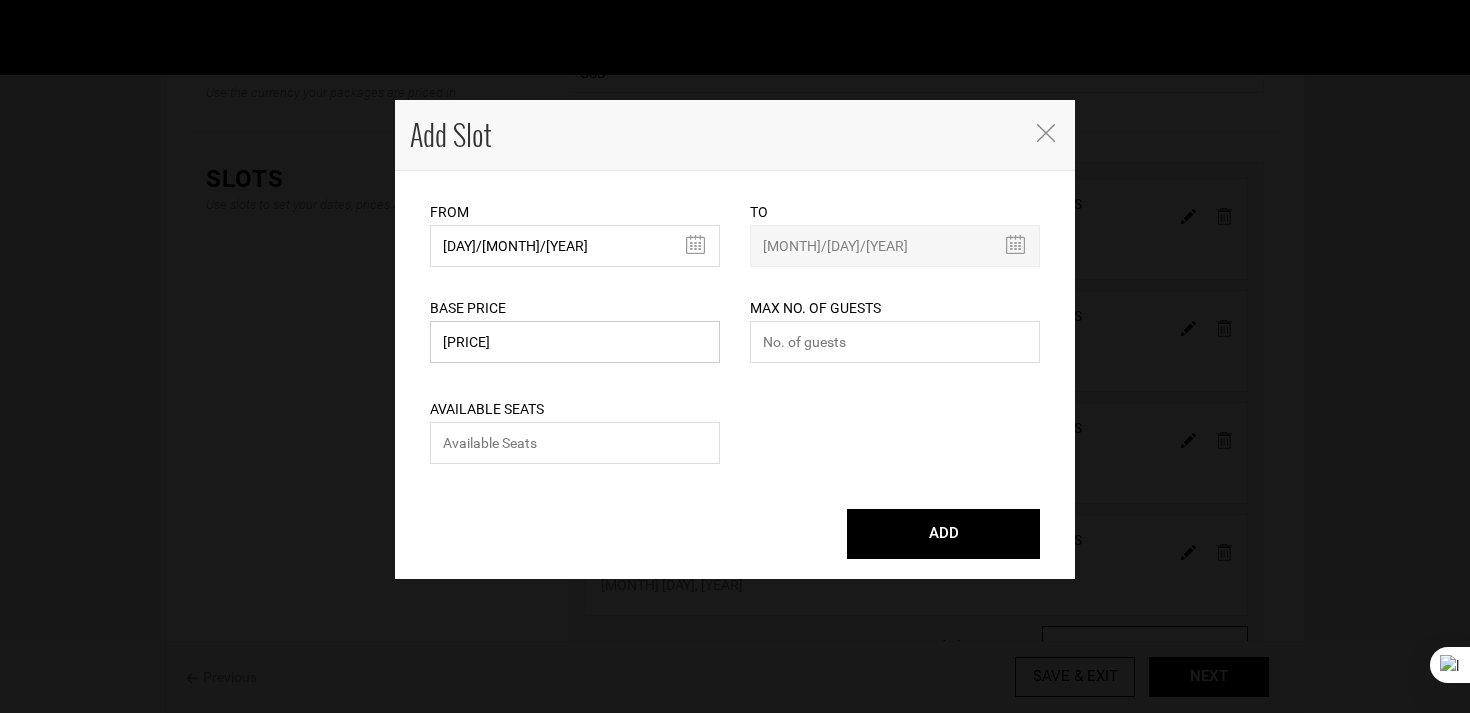 type on "[PRICE]" 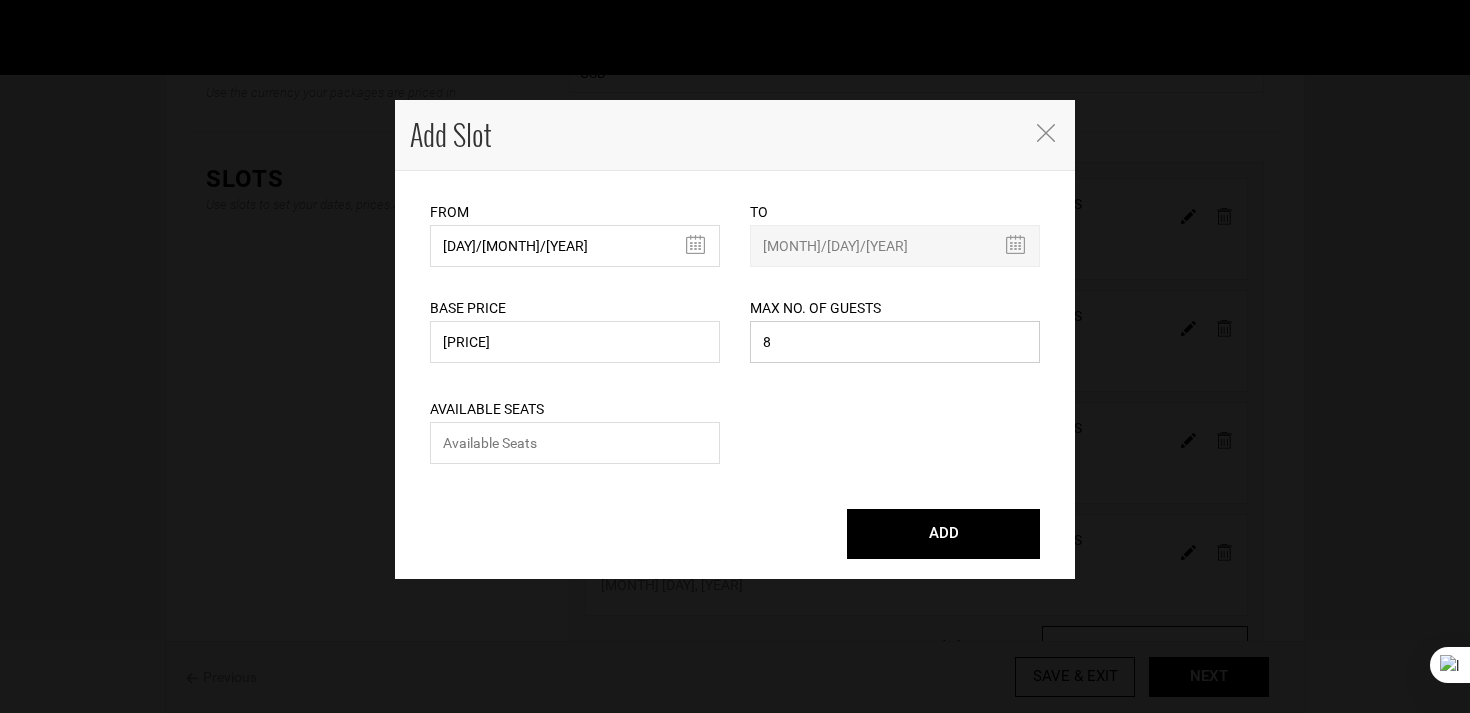 type on "8" 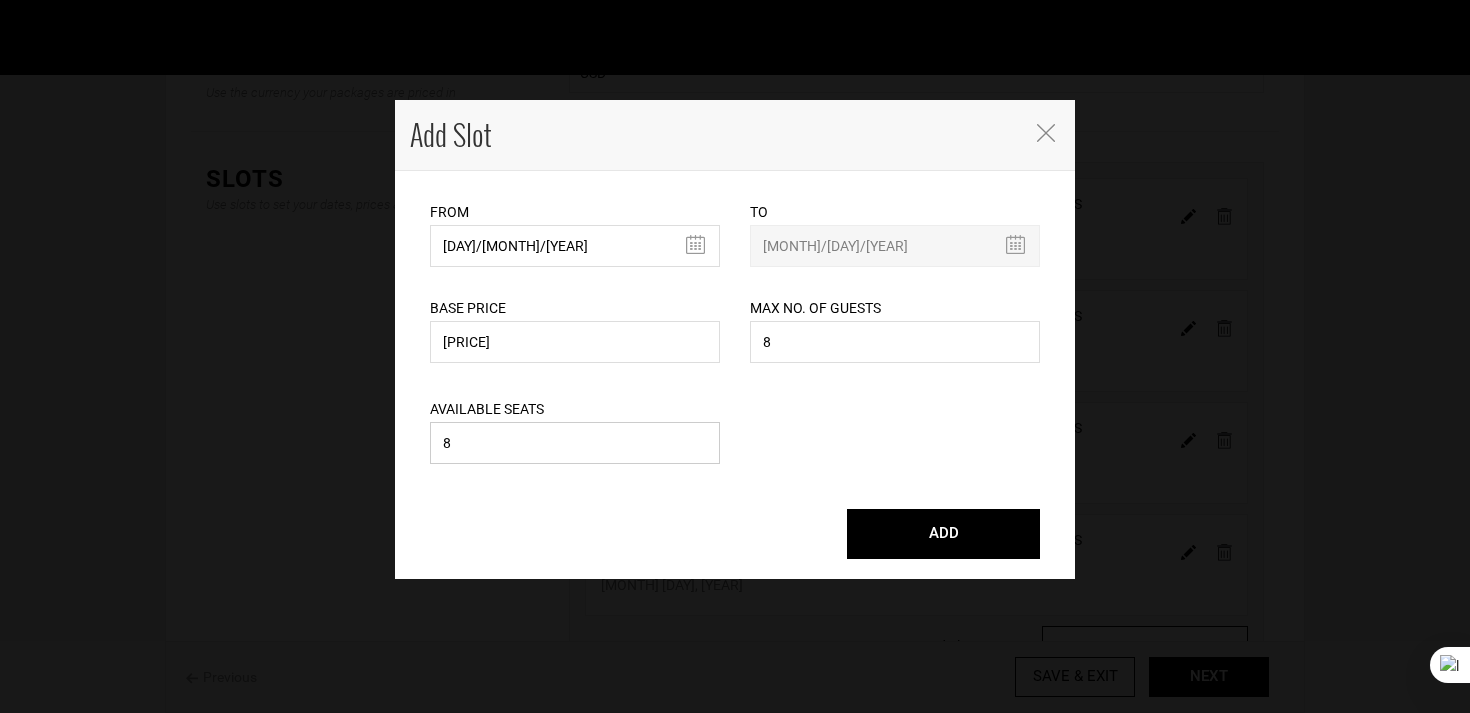 type on "8" 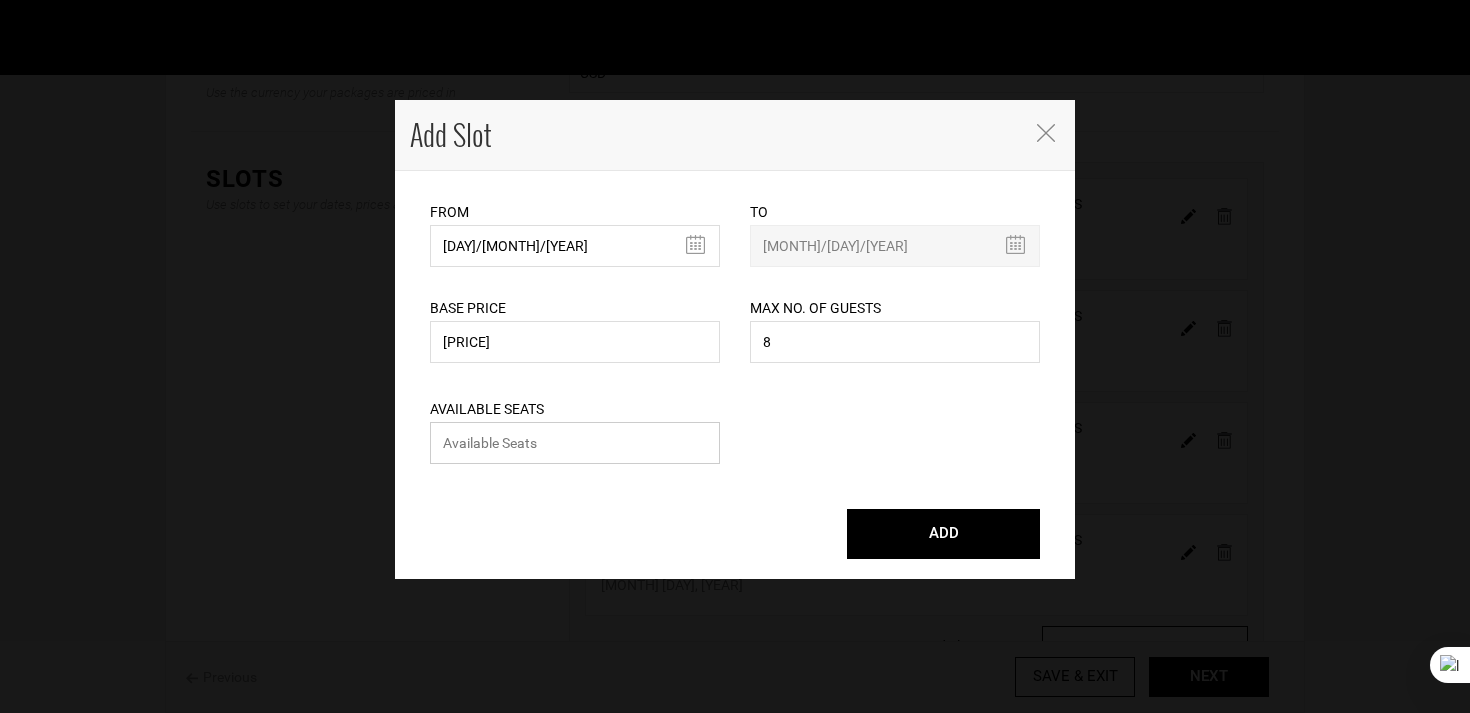 type 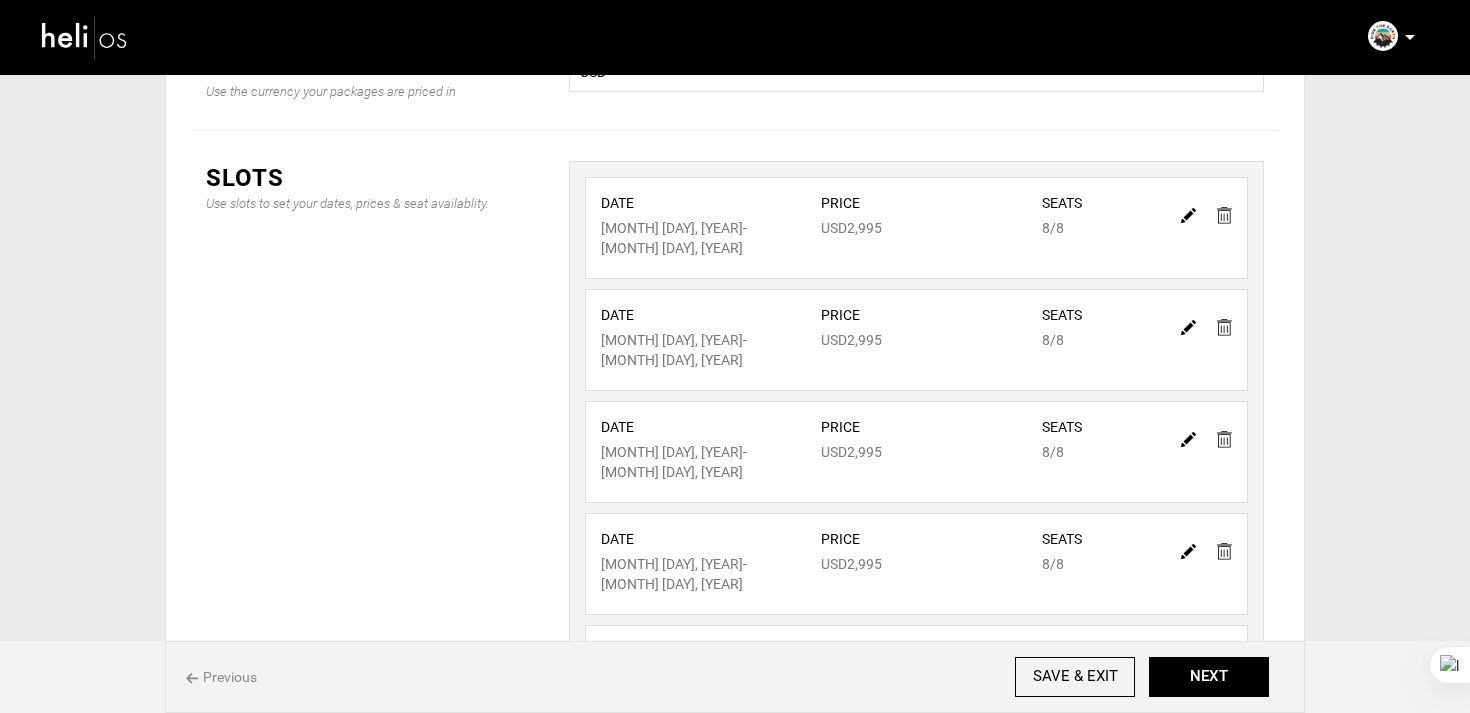 scroll, scrollTop: 519, scrollLeft: 0, axis: vertical 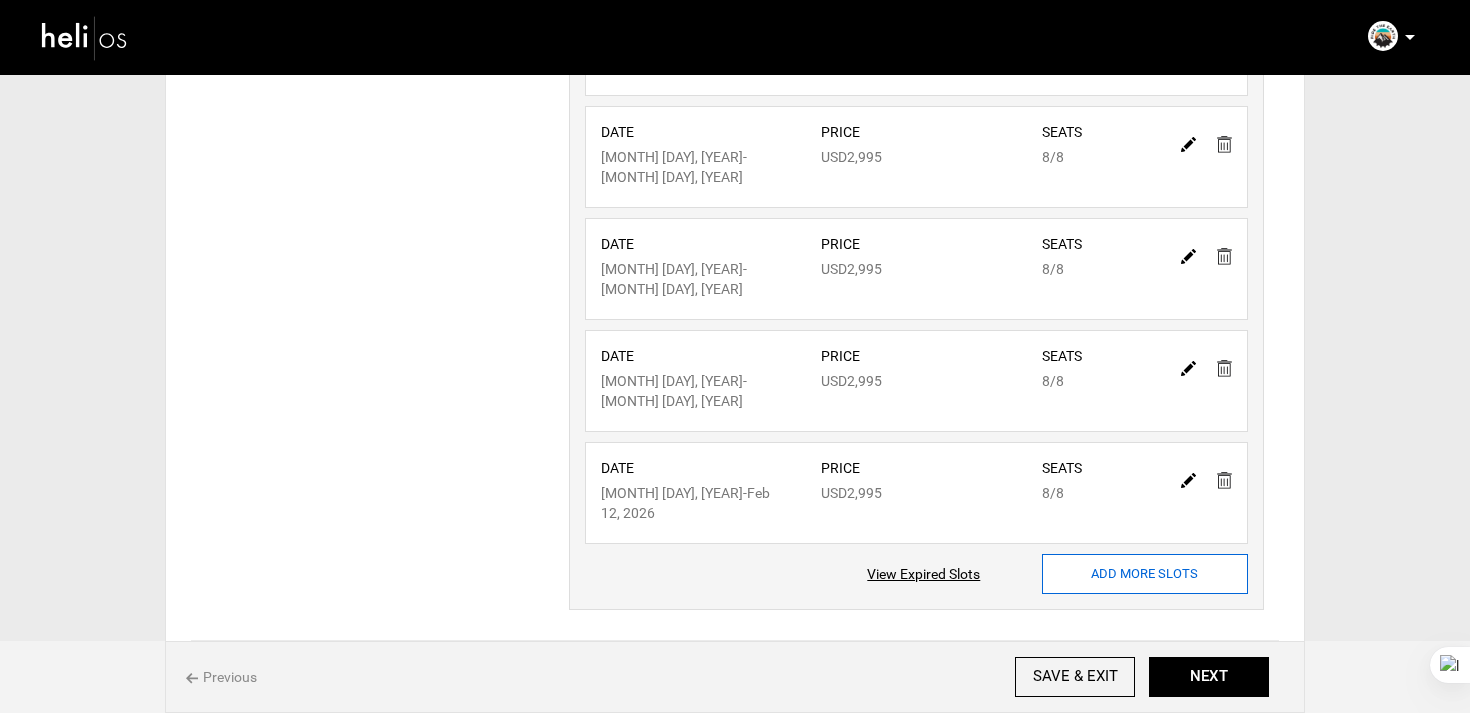 click on "ADD MORE SLOTS" at bounding box center (1145, 574) 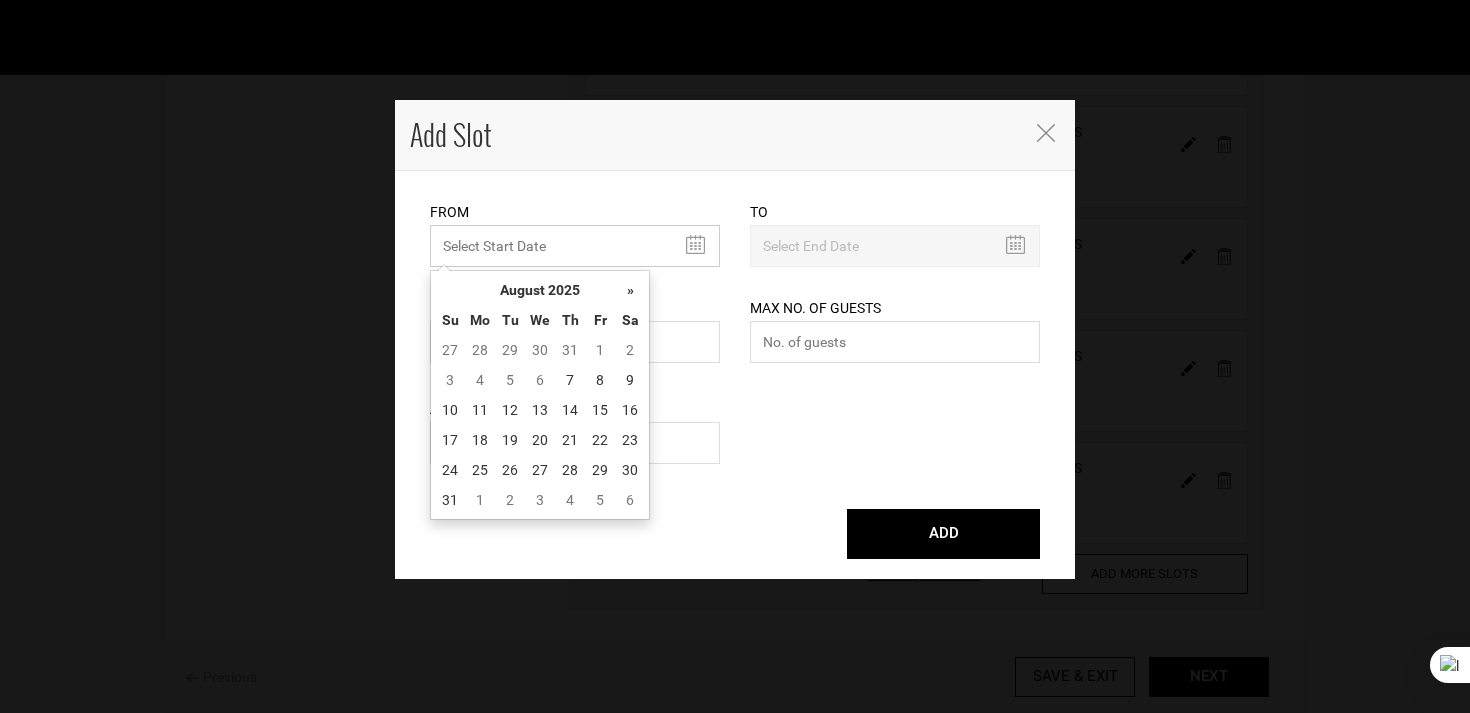 click on "MINIMUM NUMBER OF
NIGHTS" at bounding box center (575, 246) 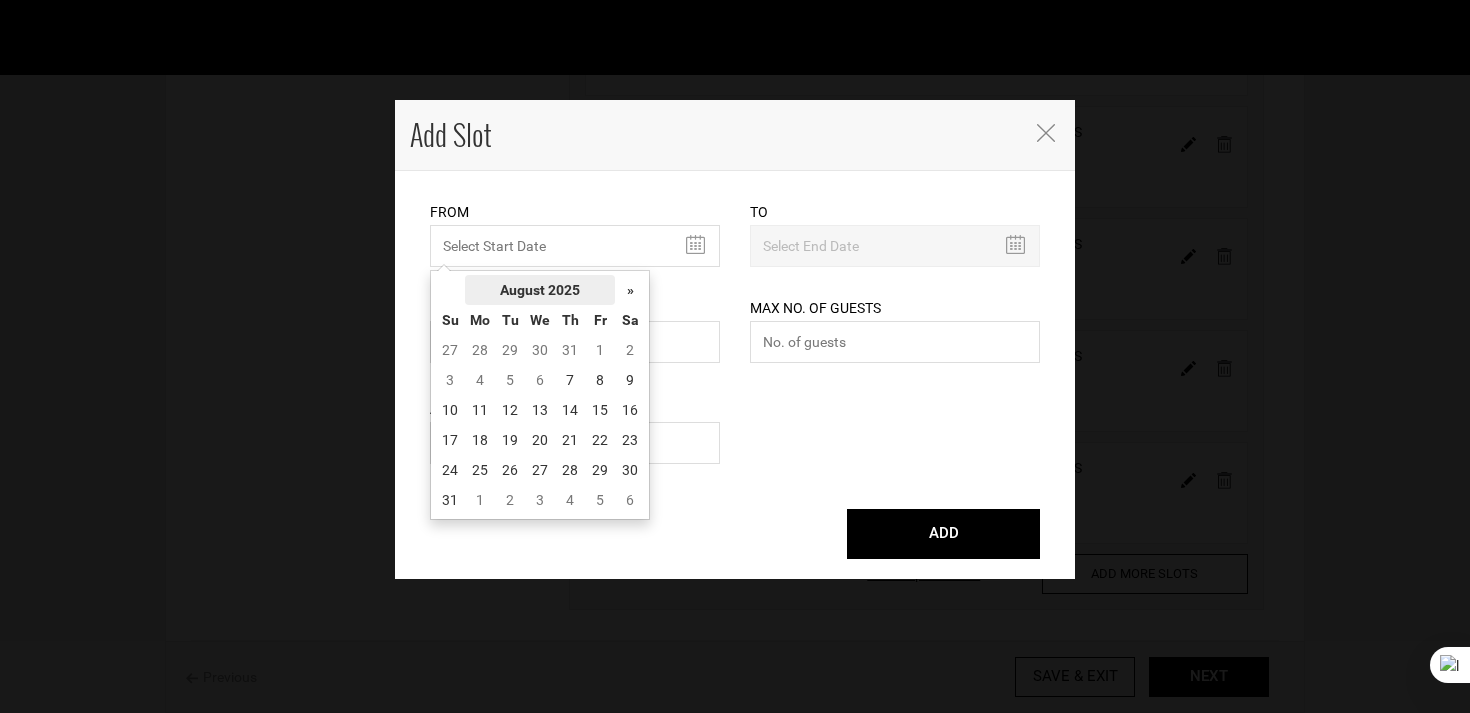 click on "August 2025" at bounding box center [540, 290] 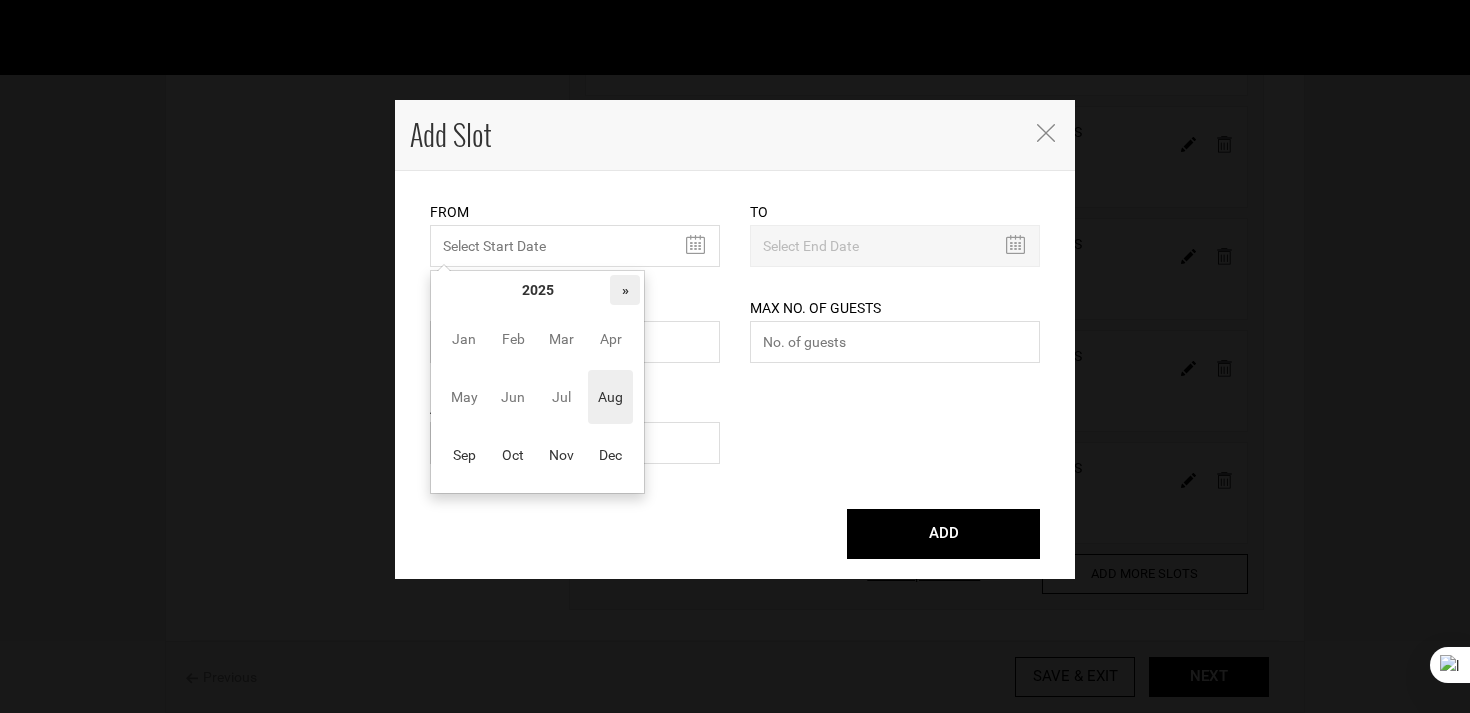 click on "»" at bounding box center (625, 290) 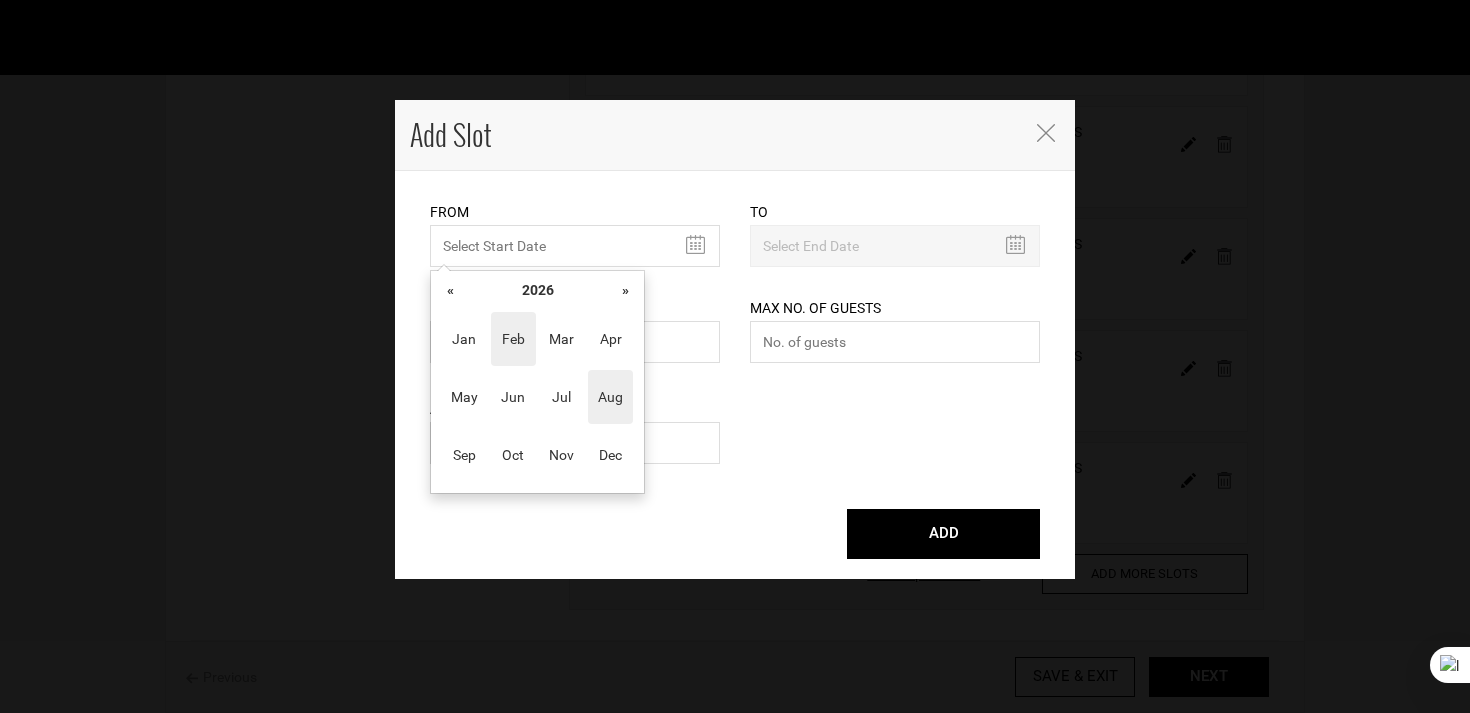click on "Jan Feb Mar Apr May Jun Jul Aug Sep Oct Nov Dec" at bounding box center (537, 397) 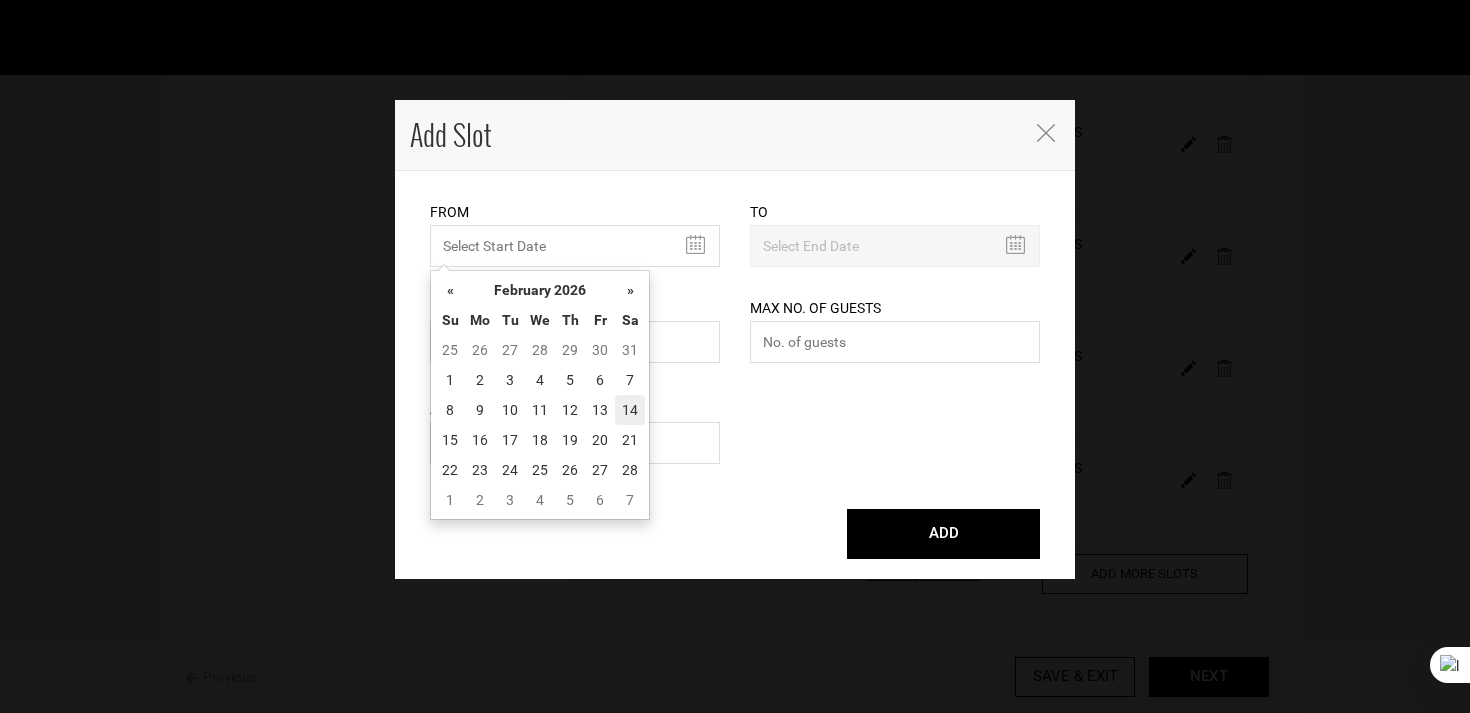 click on "14" at bounding box center (630, 410) 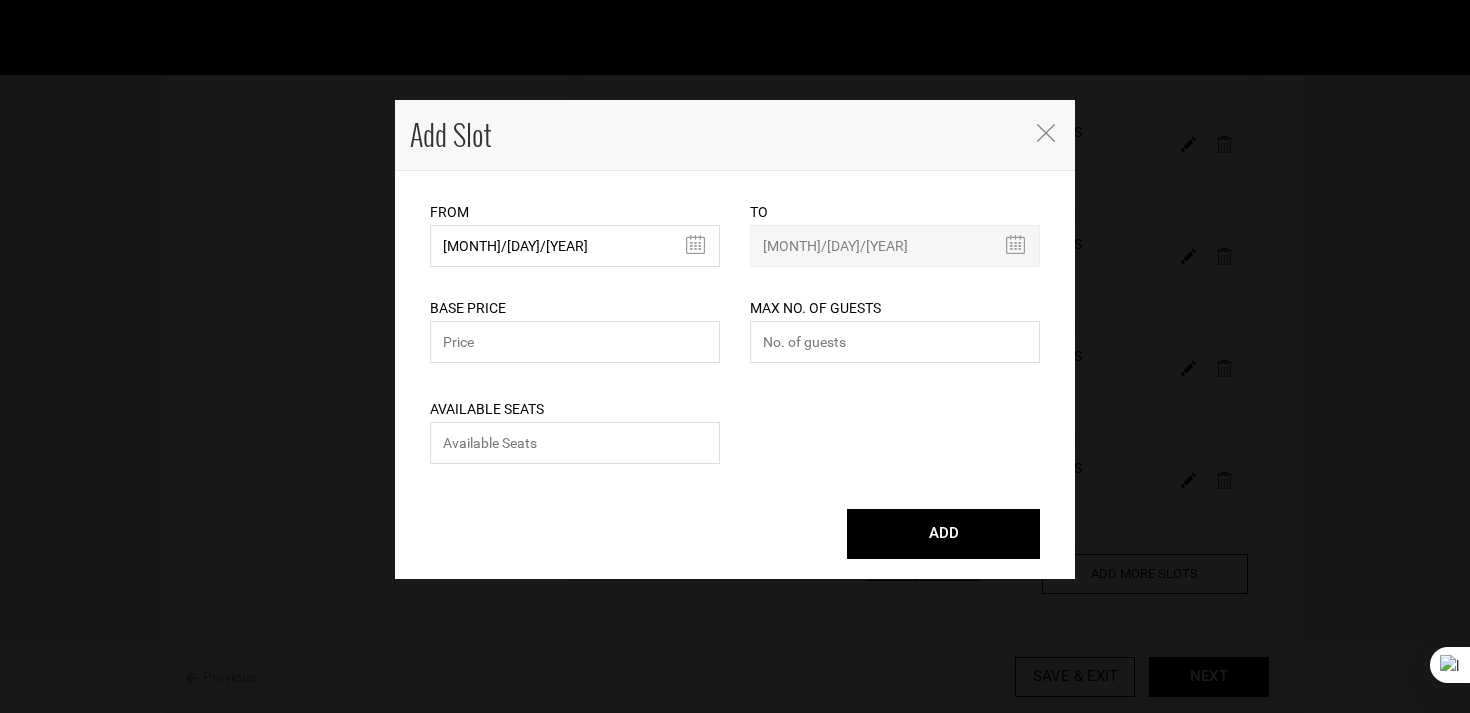 click on "Available Seats
Please enter available seats.
Available seats can not exceed maximum
capacity." at bounding box center (575, 418) 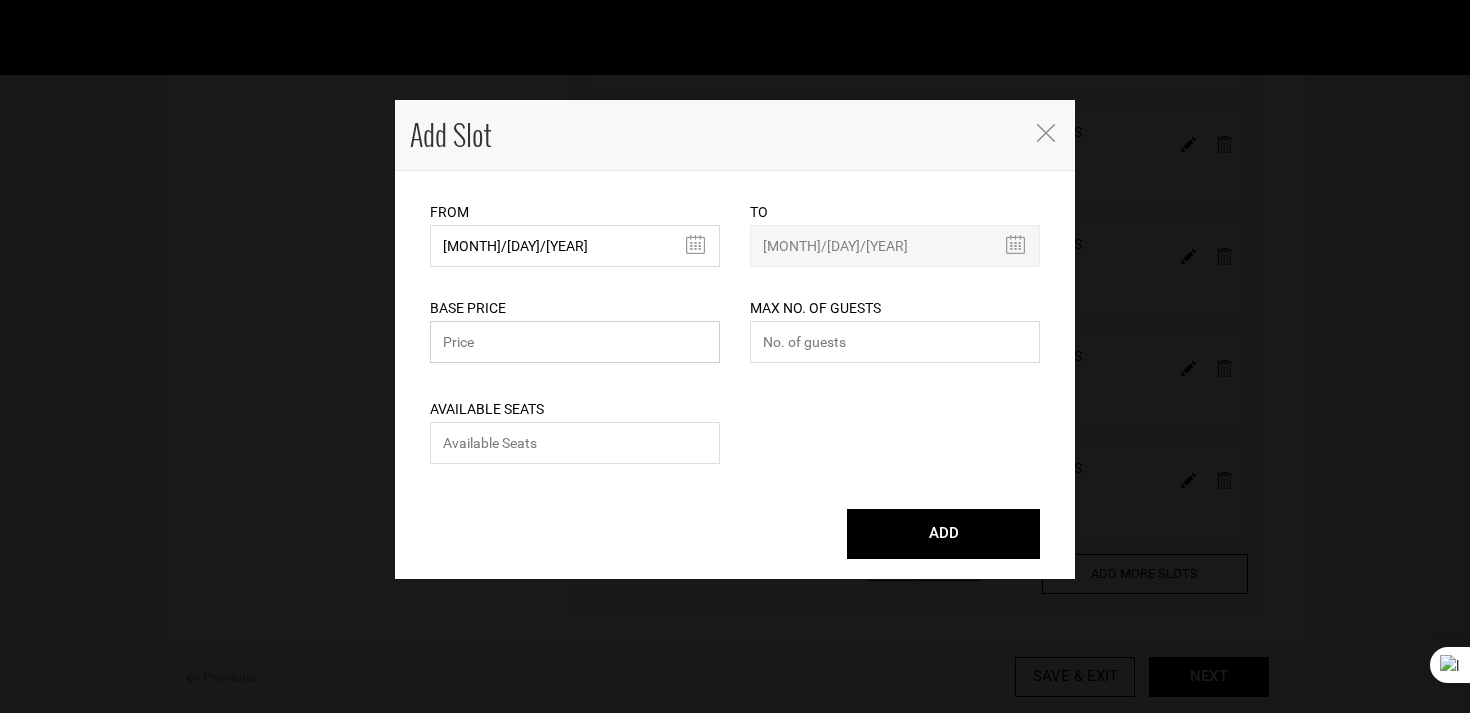 click at bounding box center [575, 342] 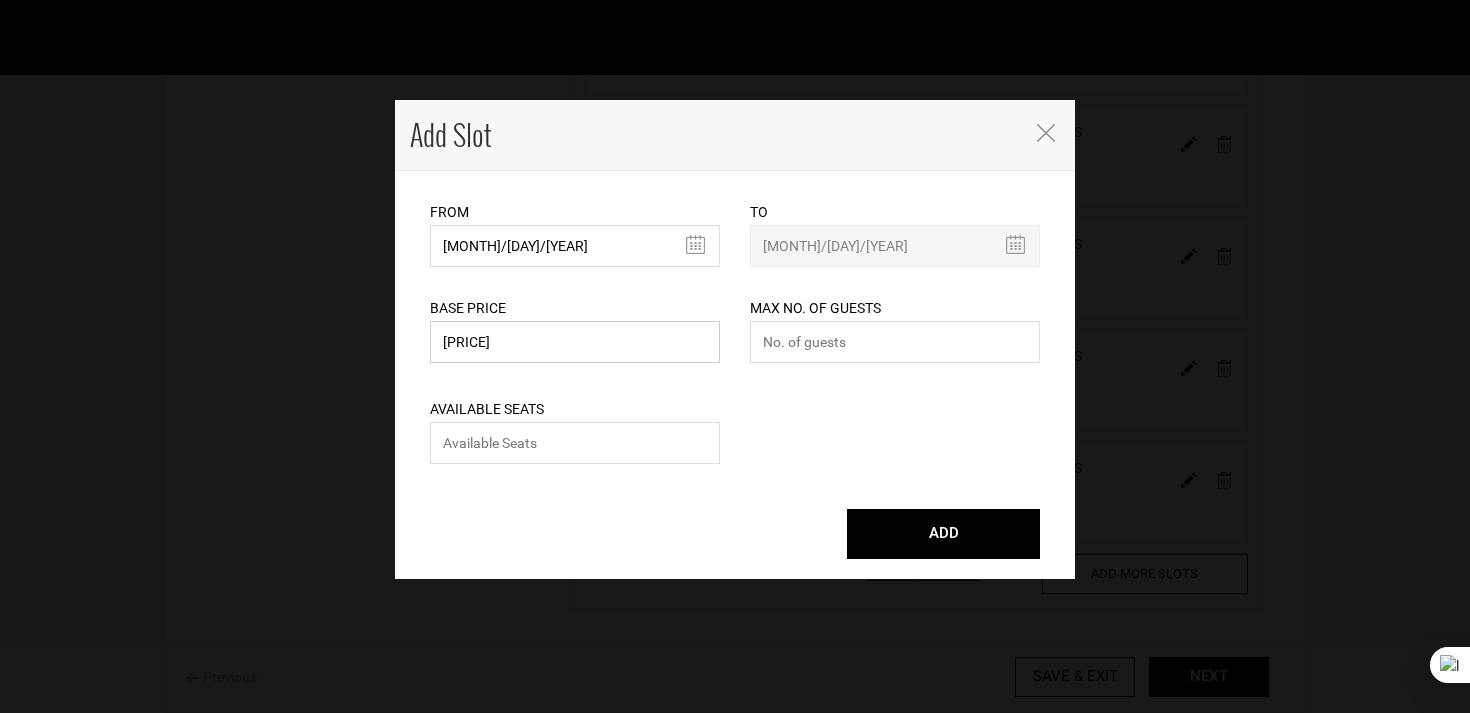 type on "[PRICE]" 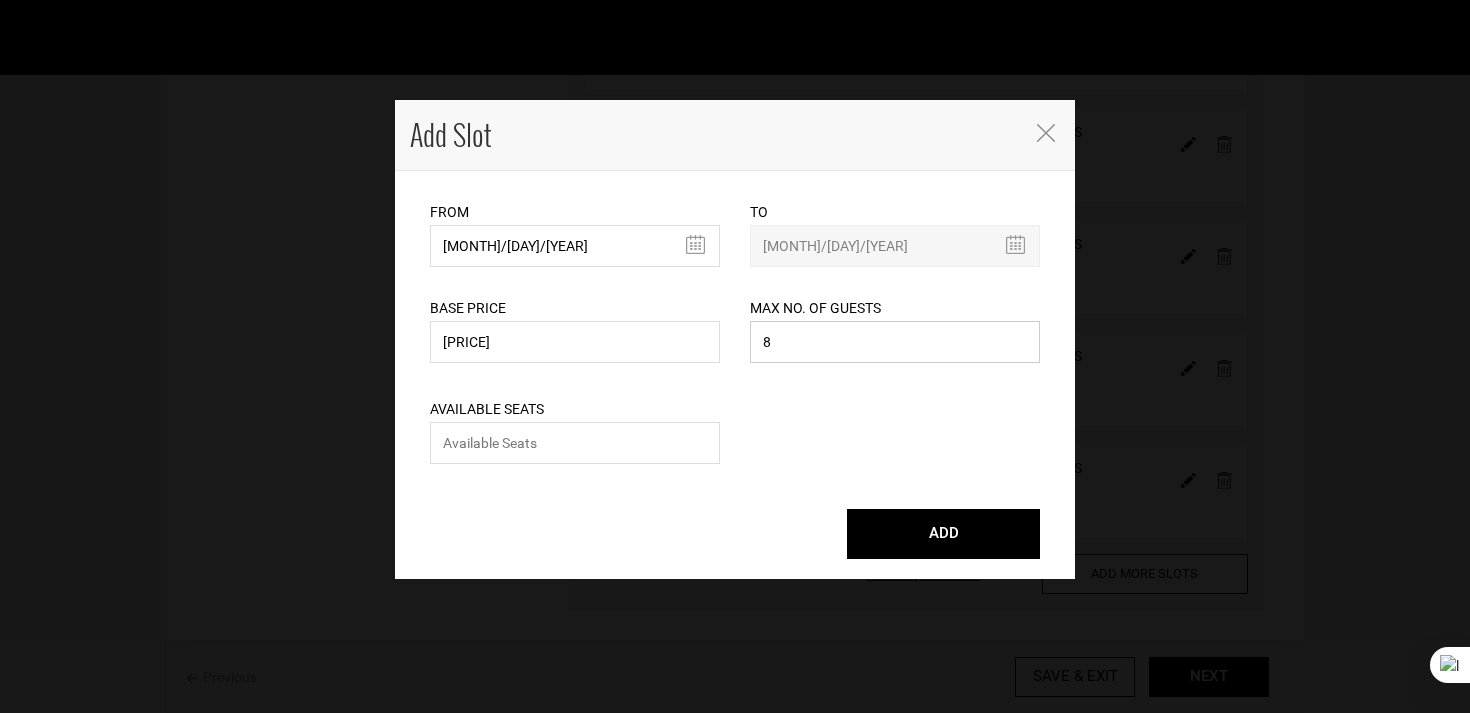 type on "8" 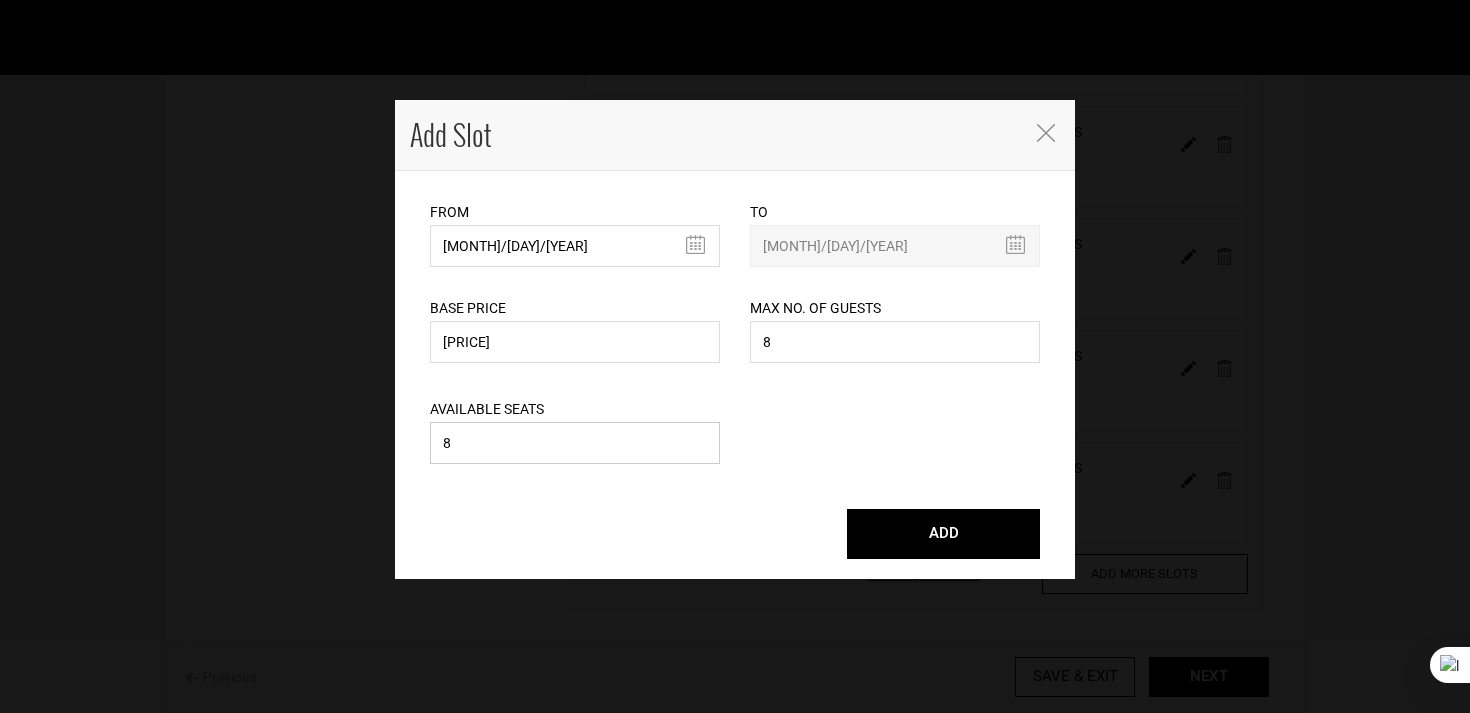 type on "8" 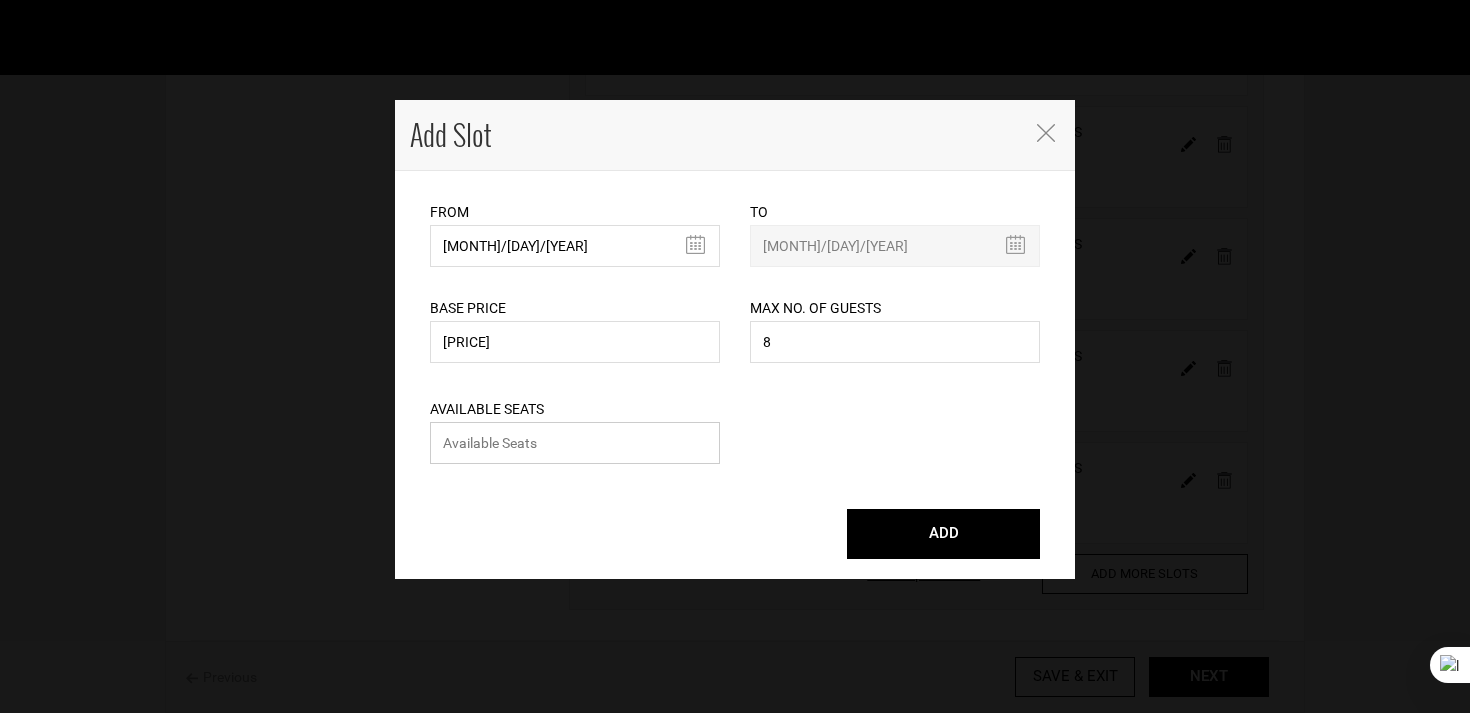 type 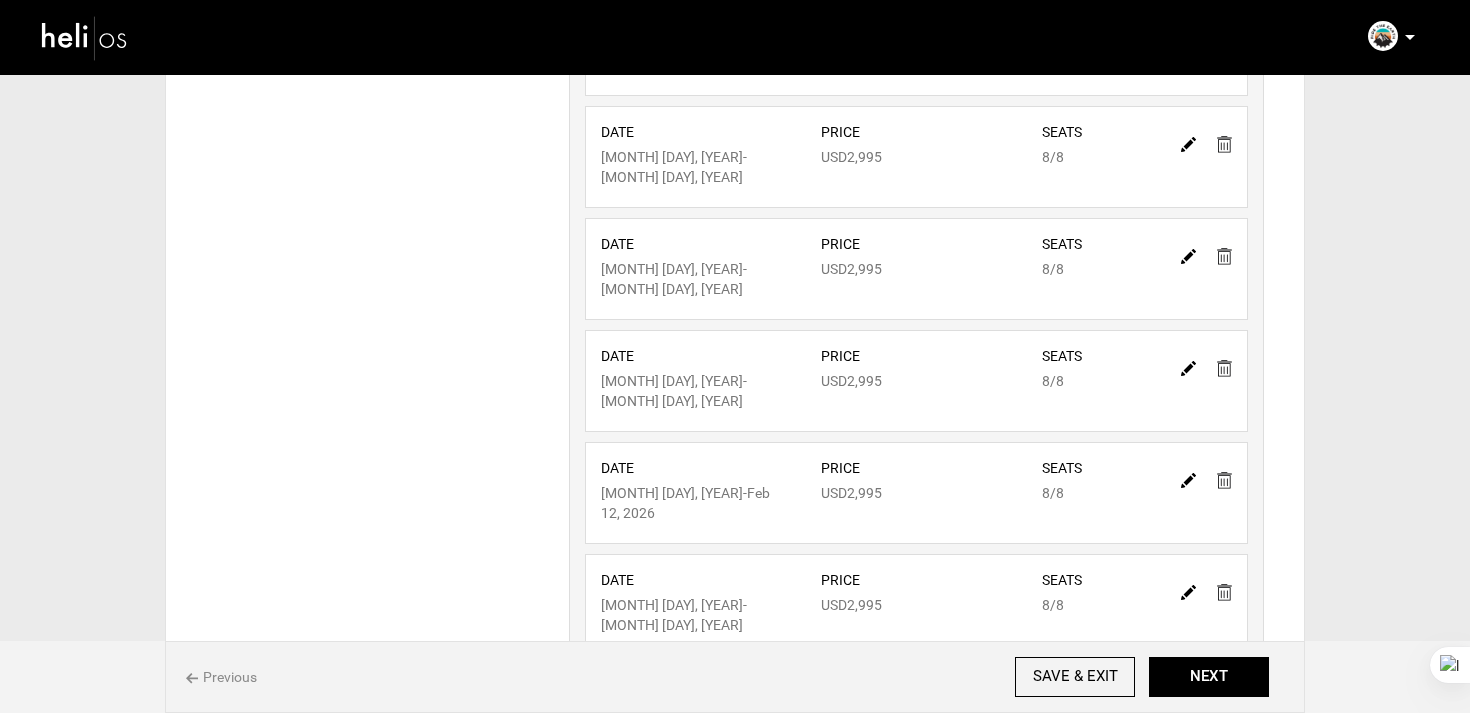 click on "ADD MORE SLOTS" at bounding box center (1145, 686) 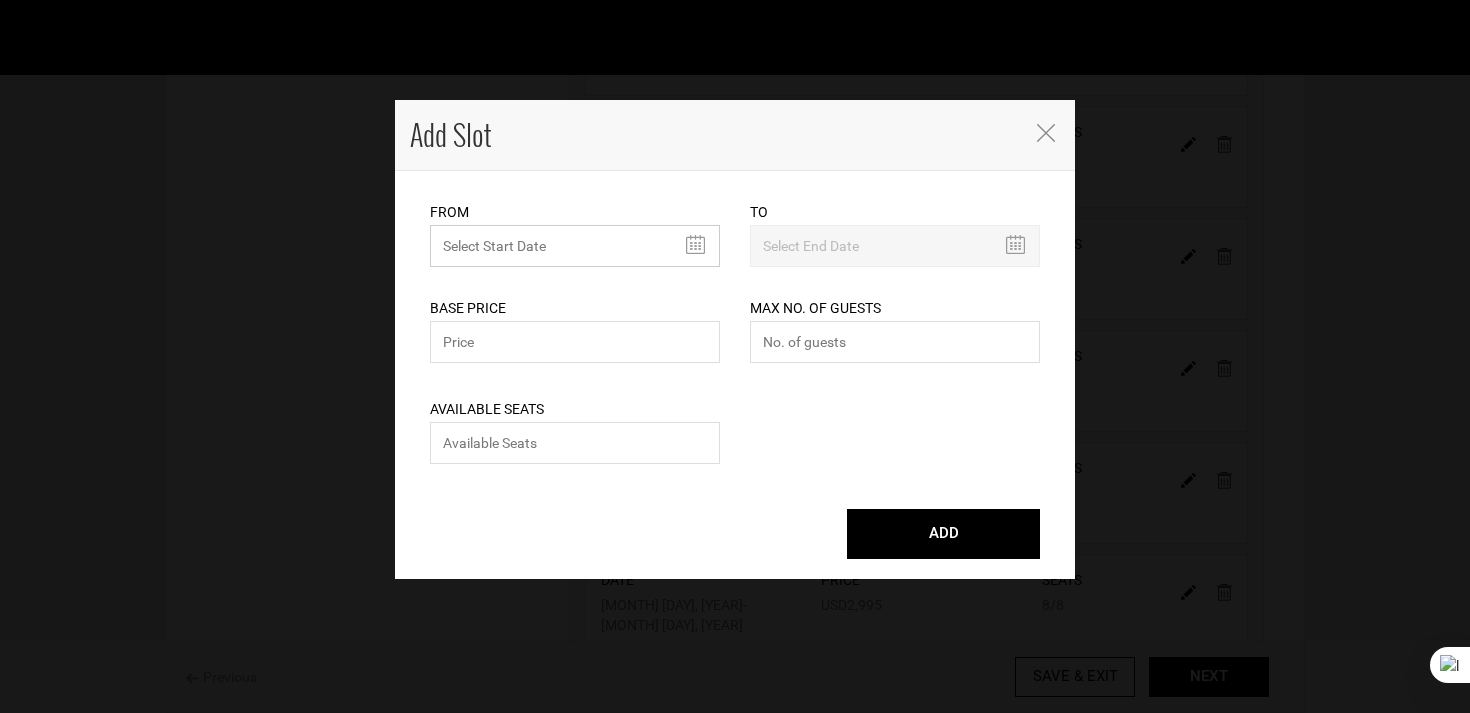 click on "MINIMUM NUMBER OF
NIGHTS" at bounding box center [575, 246] 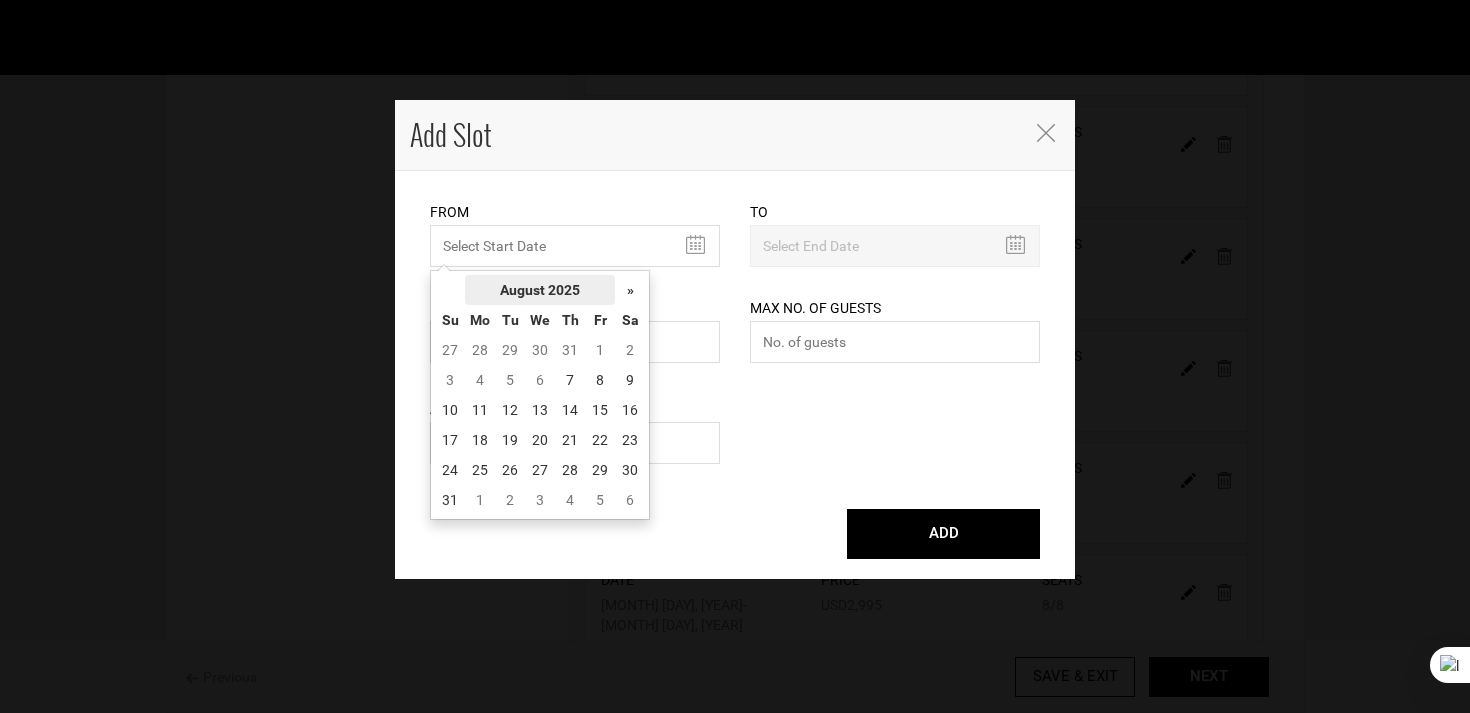 click on "August 2025" at bounding box center [540, 290] 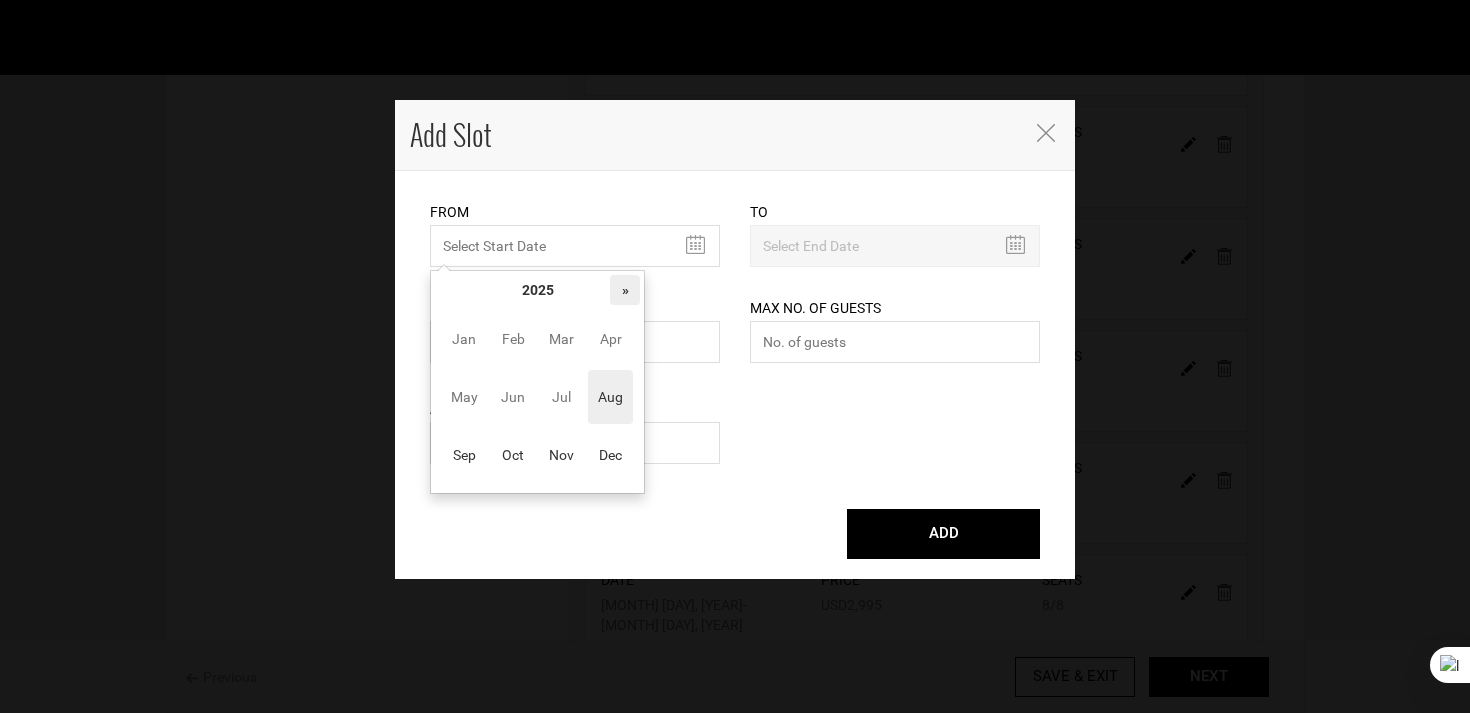 click on "»" at bounding box center [625, 290] 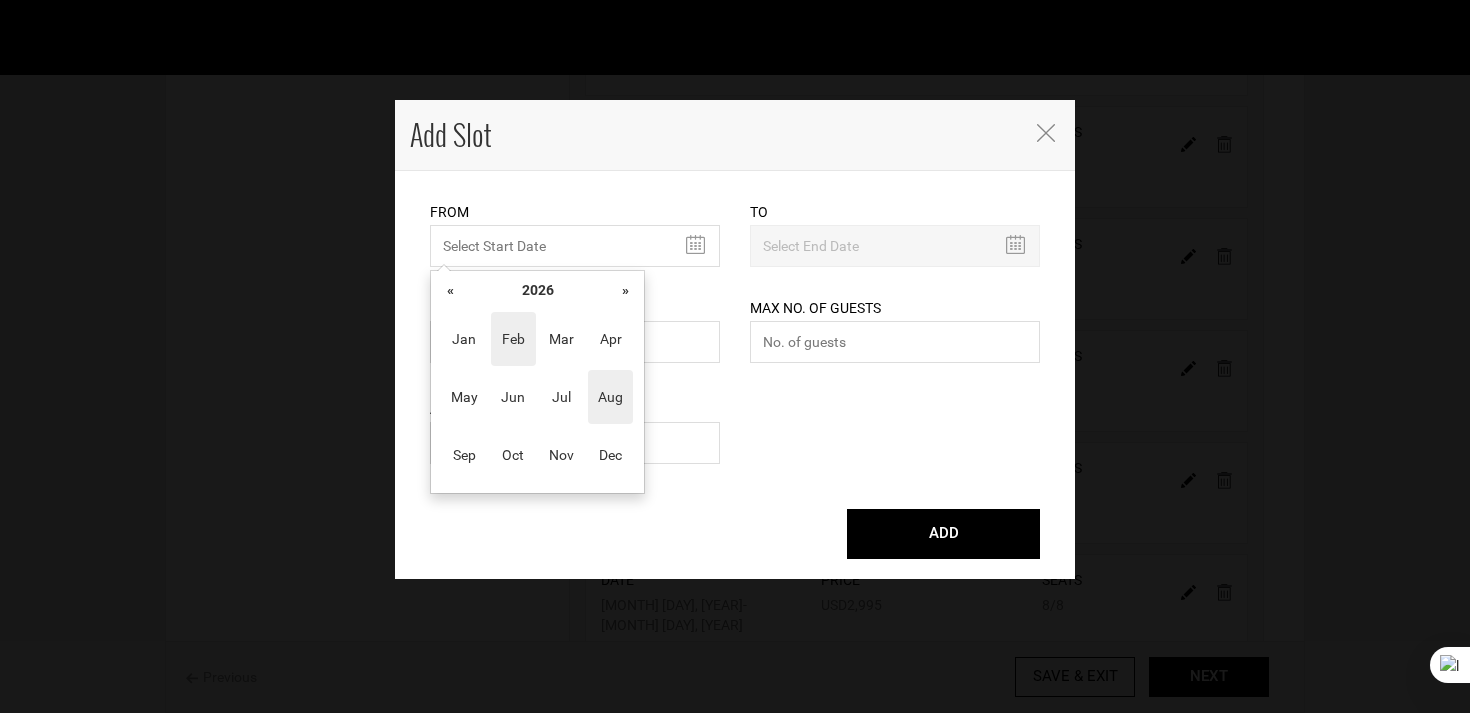 click on "Feb" at bounding box center (513, 339) 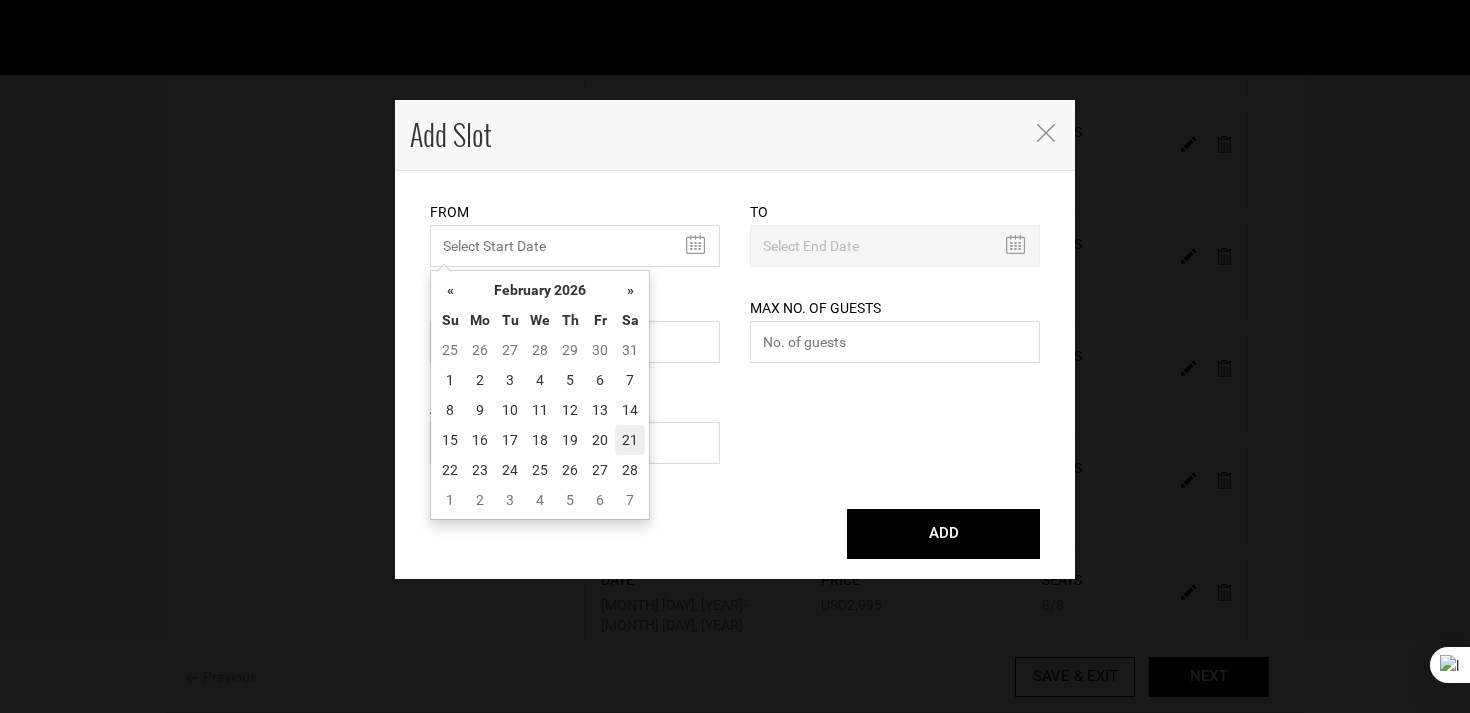click on "21" at bounding box center (630, 440) 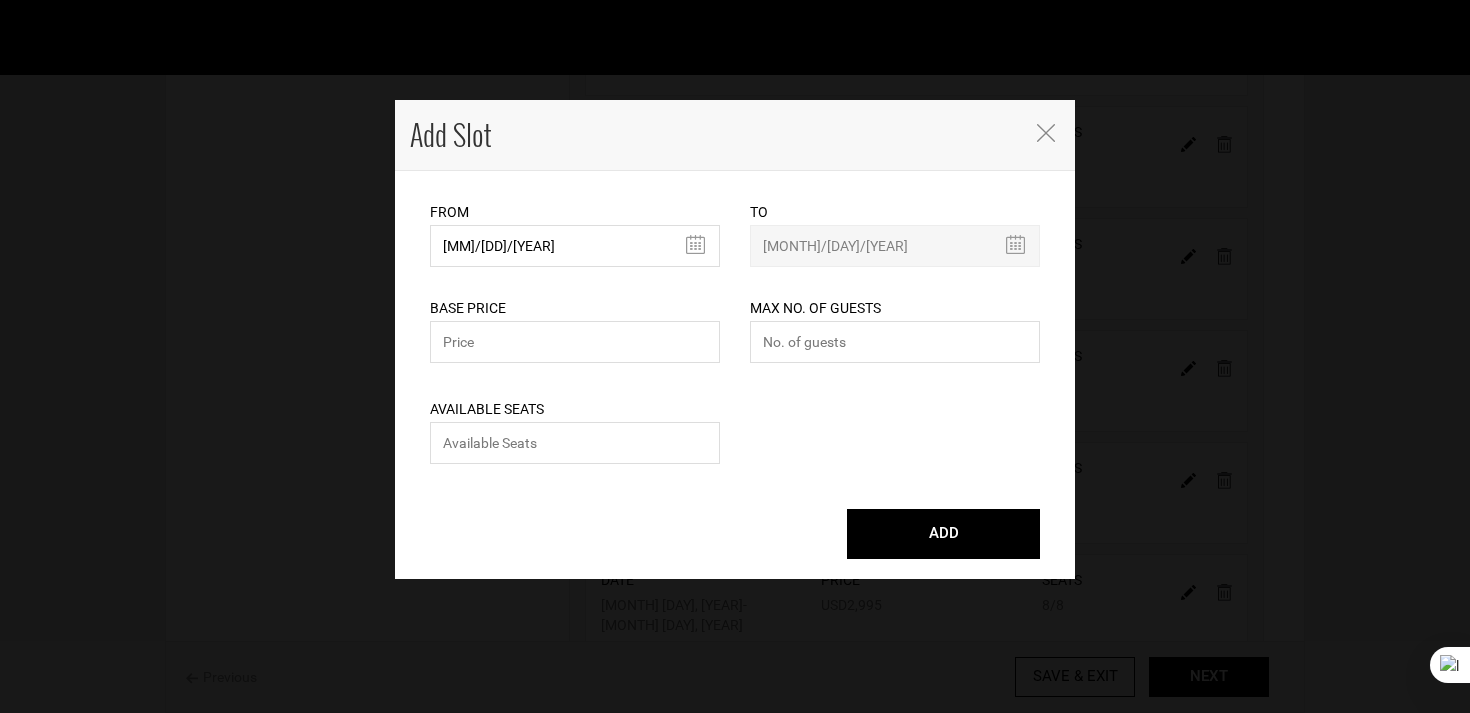 click on "Available Seats
Please enter available seats.
Available seats can not exceed maximum
capacity." at bounding box center (575, 418) 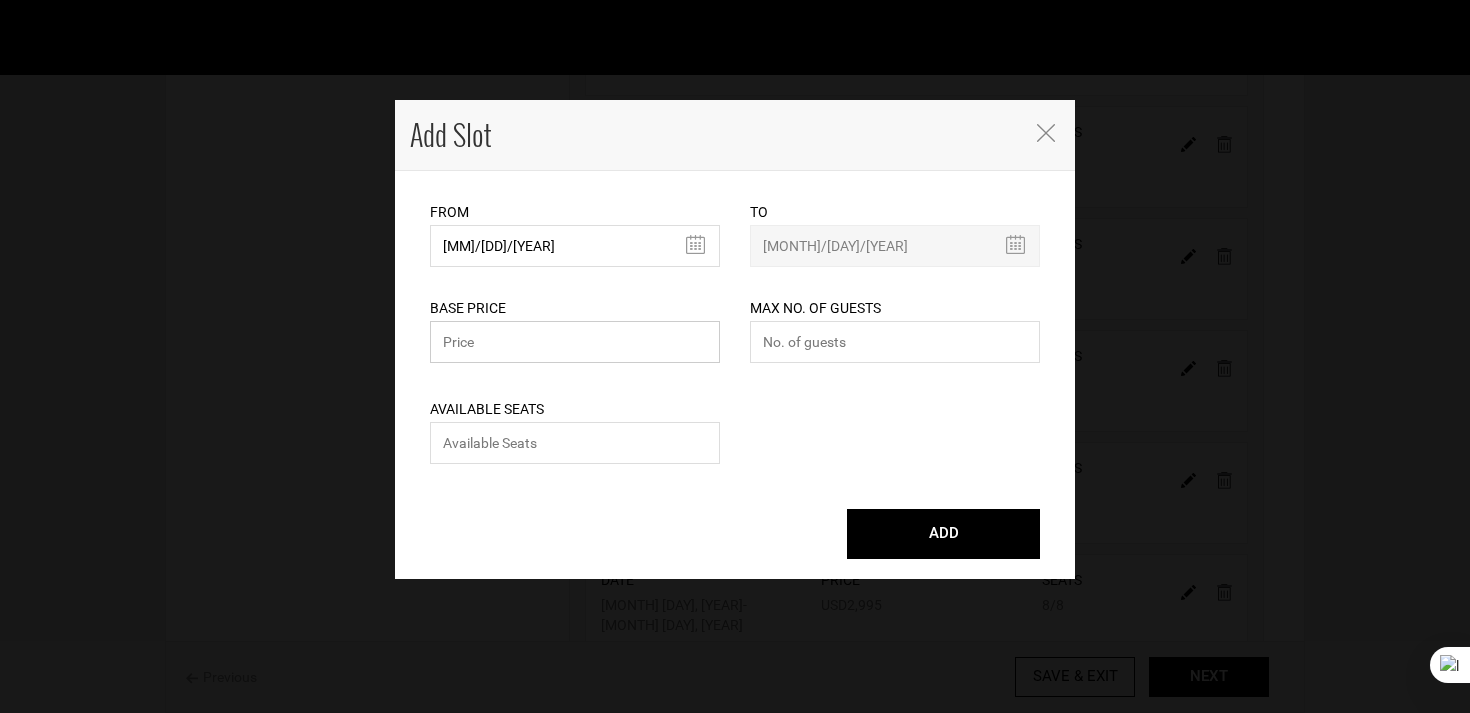 click at bounding box center (575, 342) 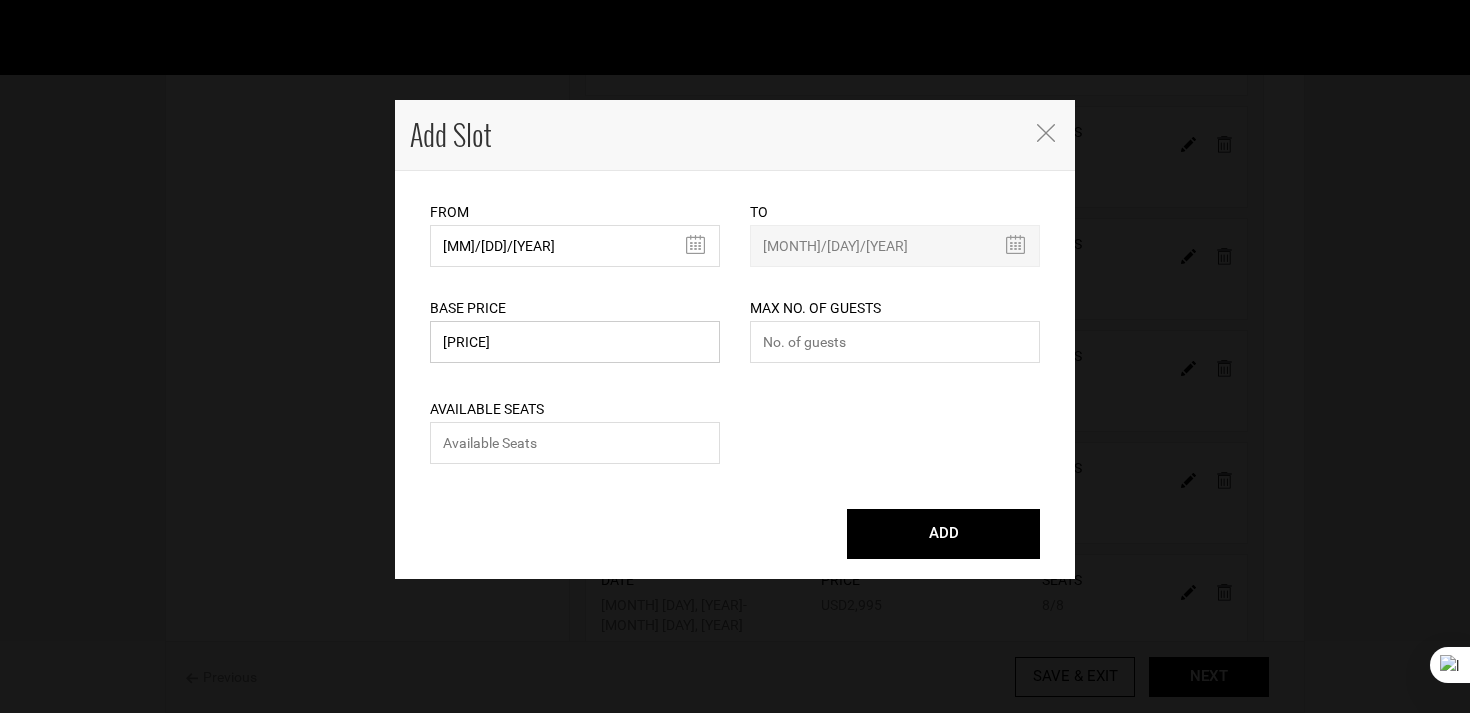 type on "[PRICE]" 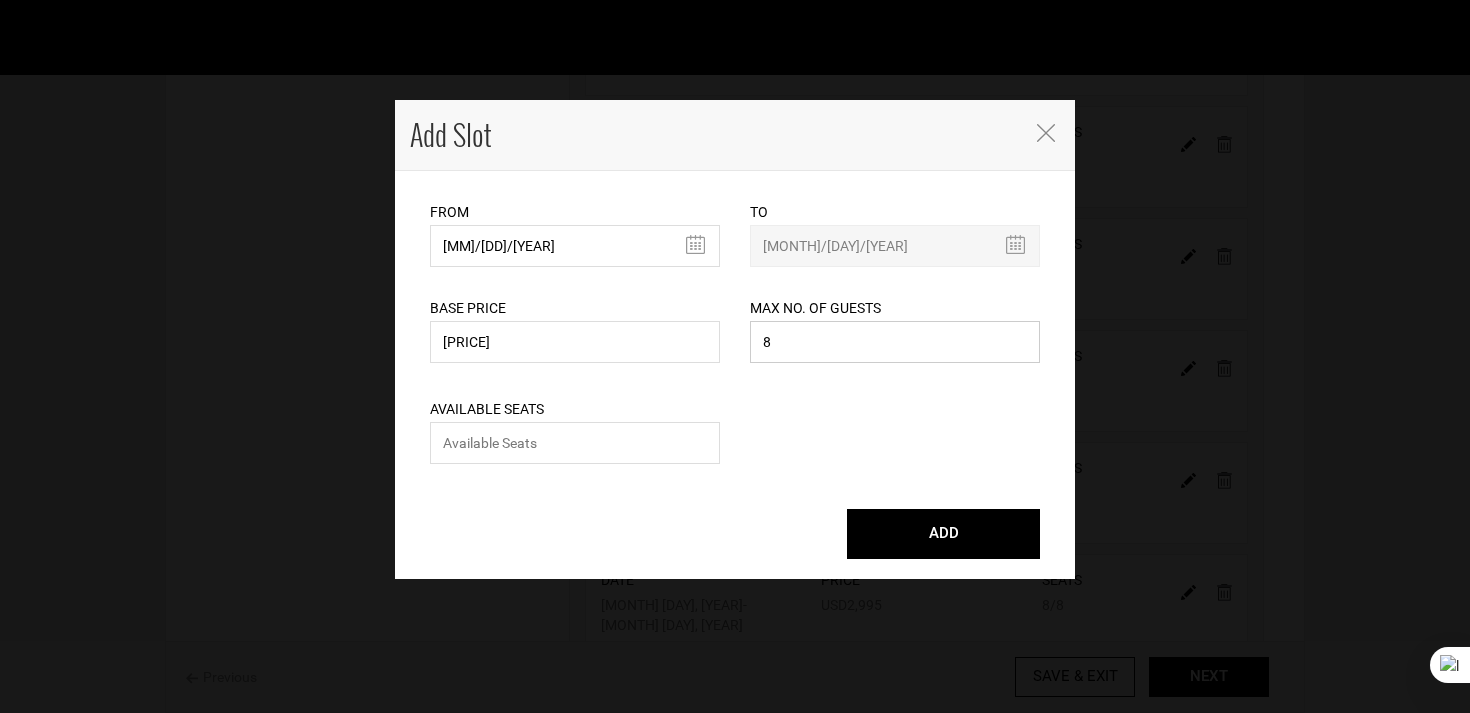 type on "8" 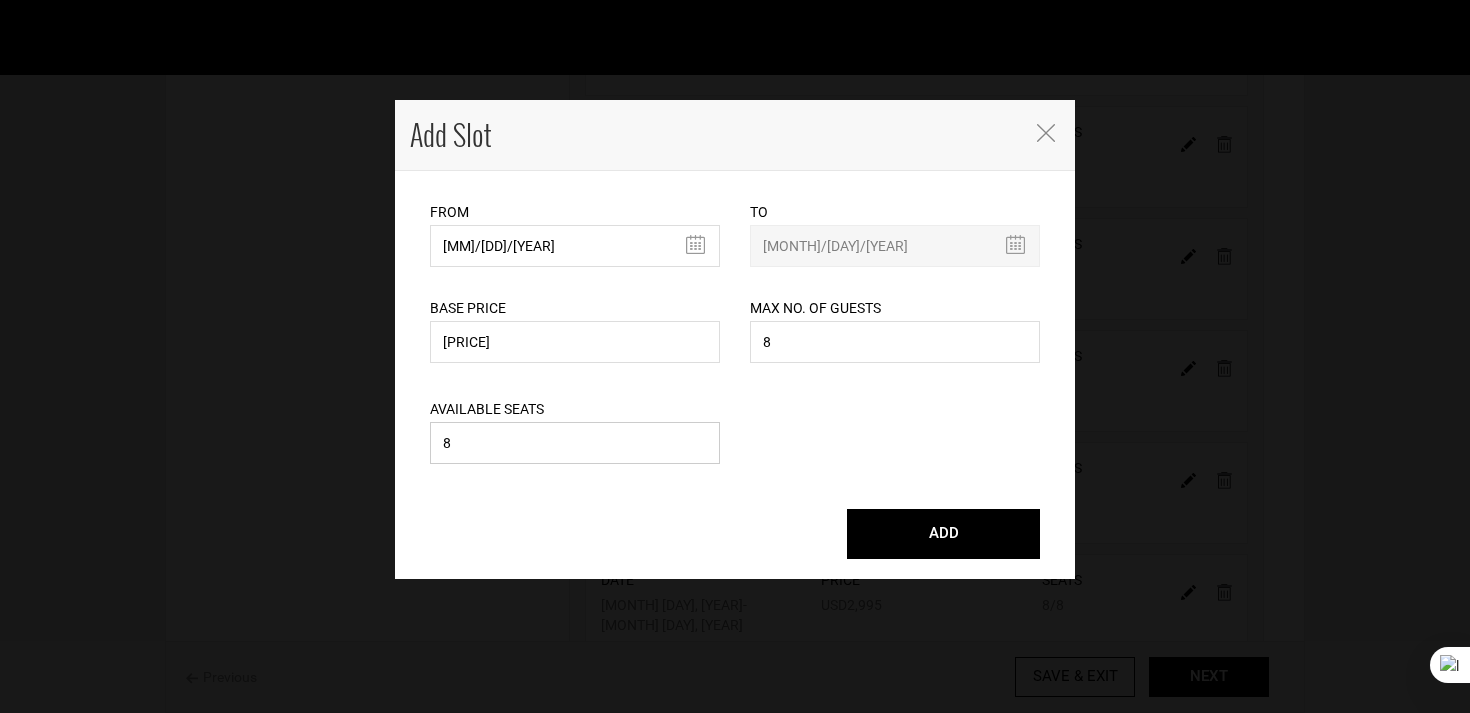 type on "8" 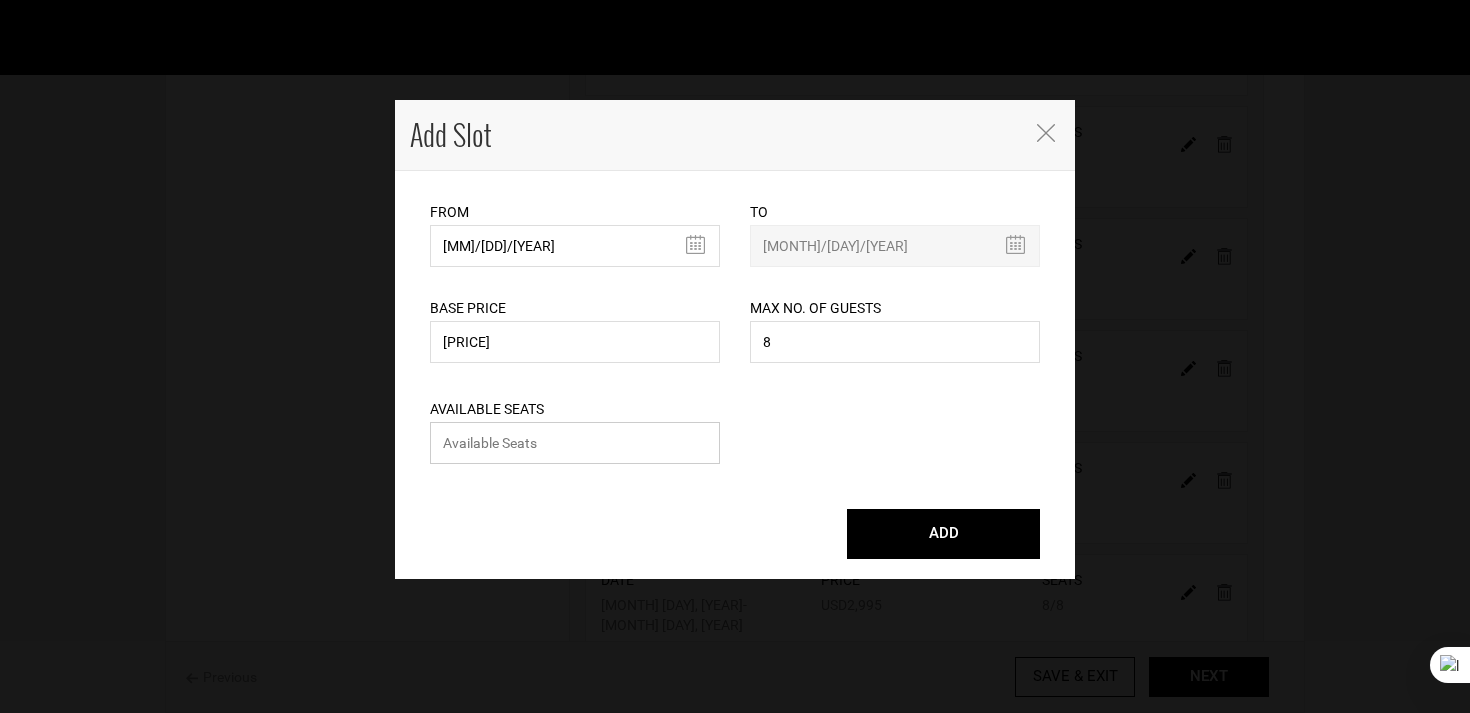 type 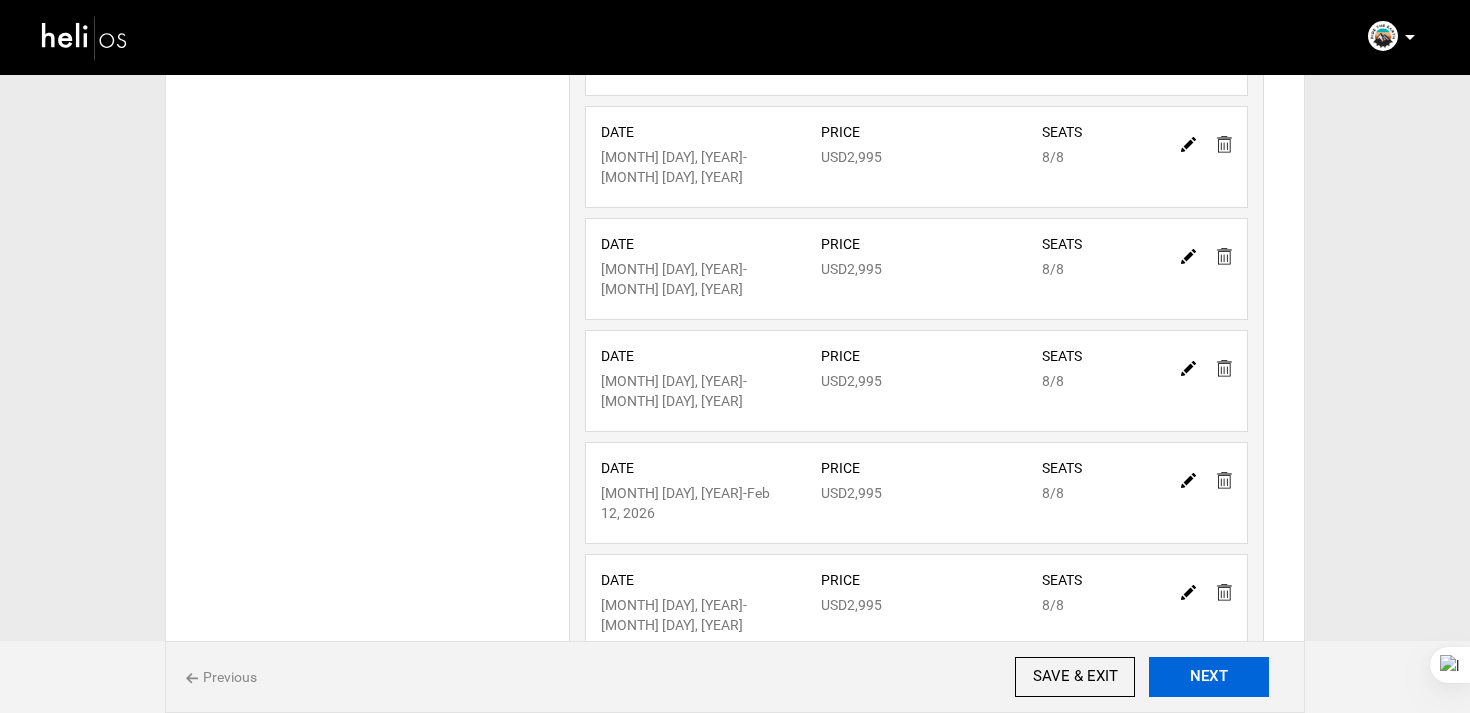 click on "NEXT" at bounding box center (1209, 677) 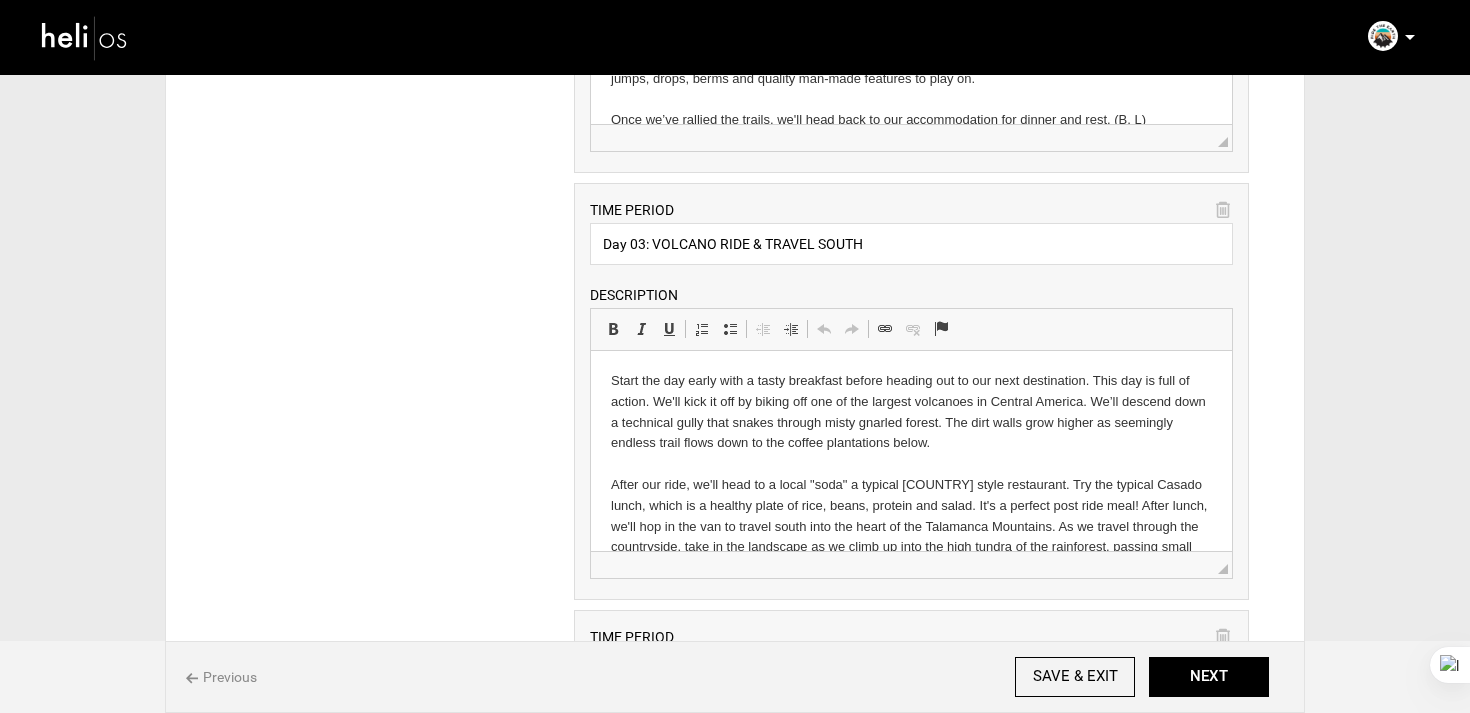 scroll, scrollTop: 1211, scrollLeft: 0, axis: vertical 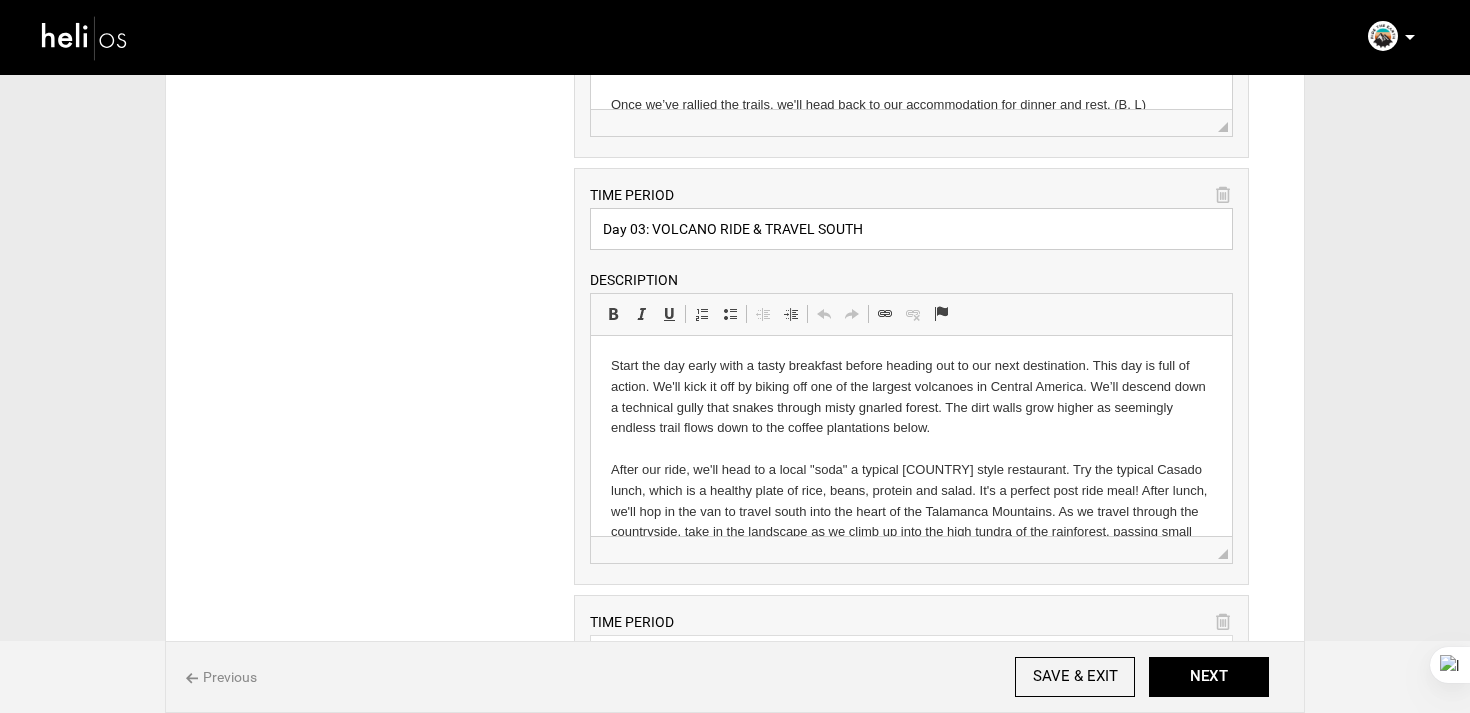 click on "Day 03: VOLCANO RIDE & TRAVEL SOUTH" at bounding box center (911, 229) 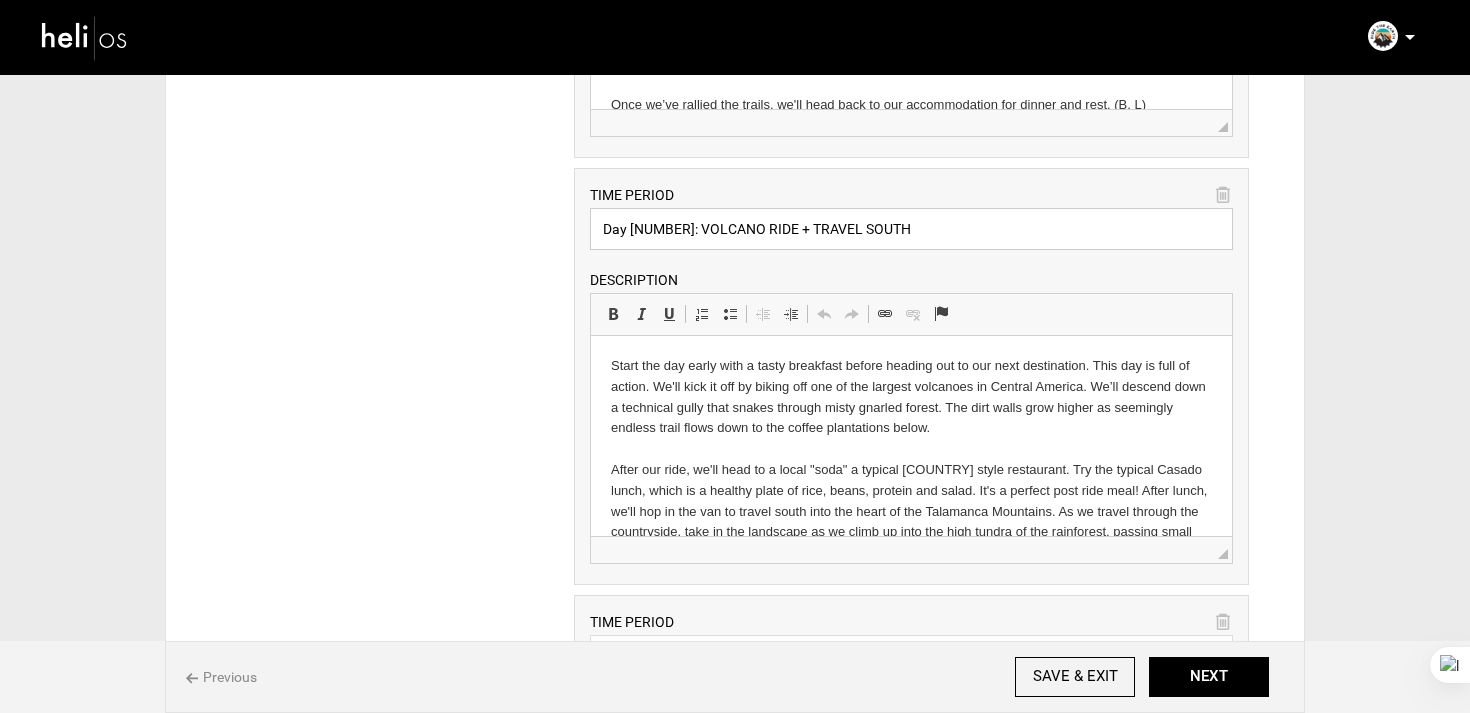 drag, startPoint x: 814, startPoint y: 233, endPoint x: 1044, endPoint y: 231, distance: 230.0087 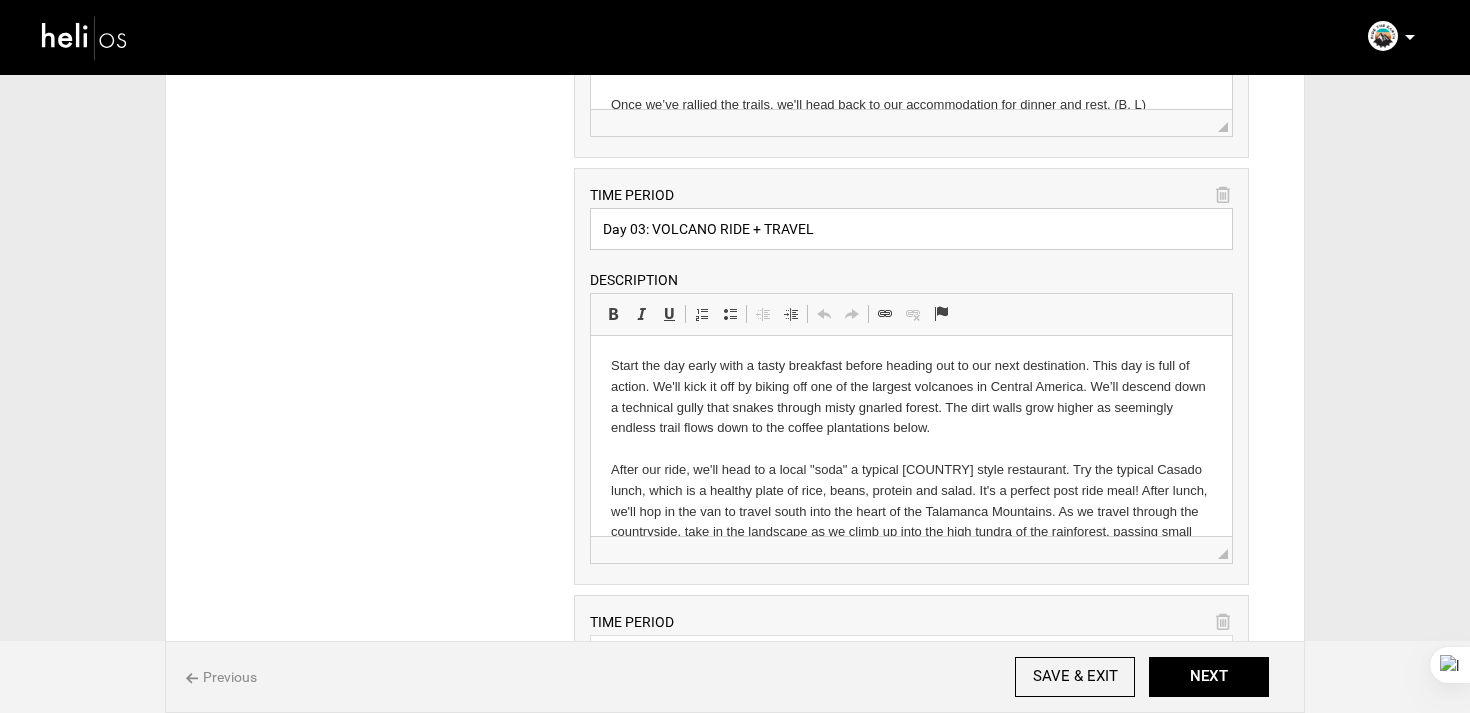 type on "Day 03: VOLCANO RIDE + TRAVEL" 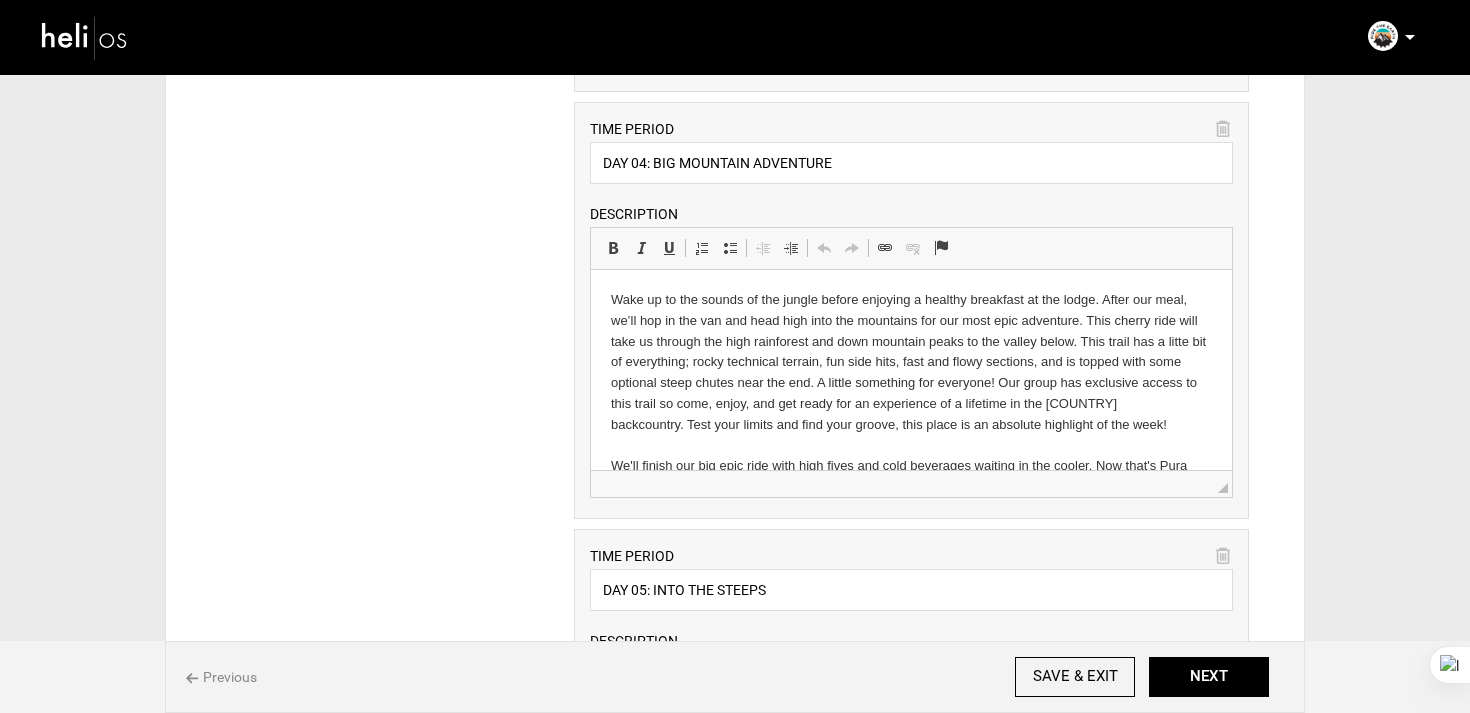 scroll, scrollTop: 1706, scrollLeft: 0, axis: vertical 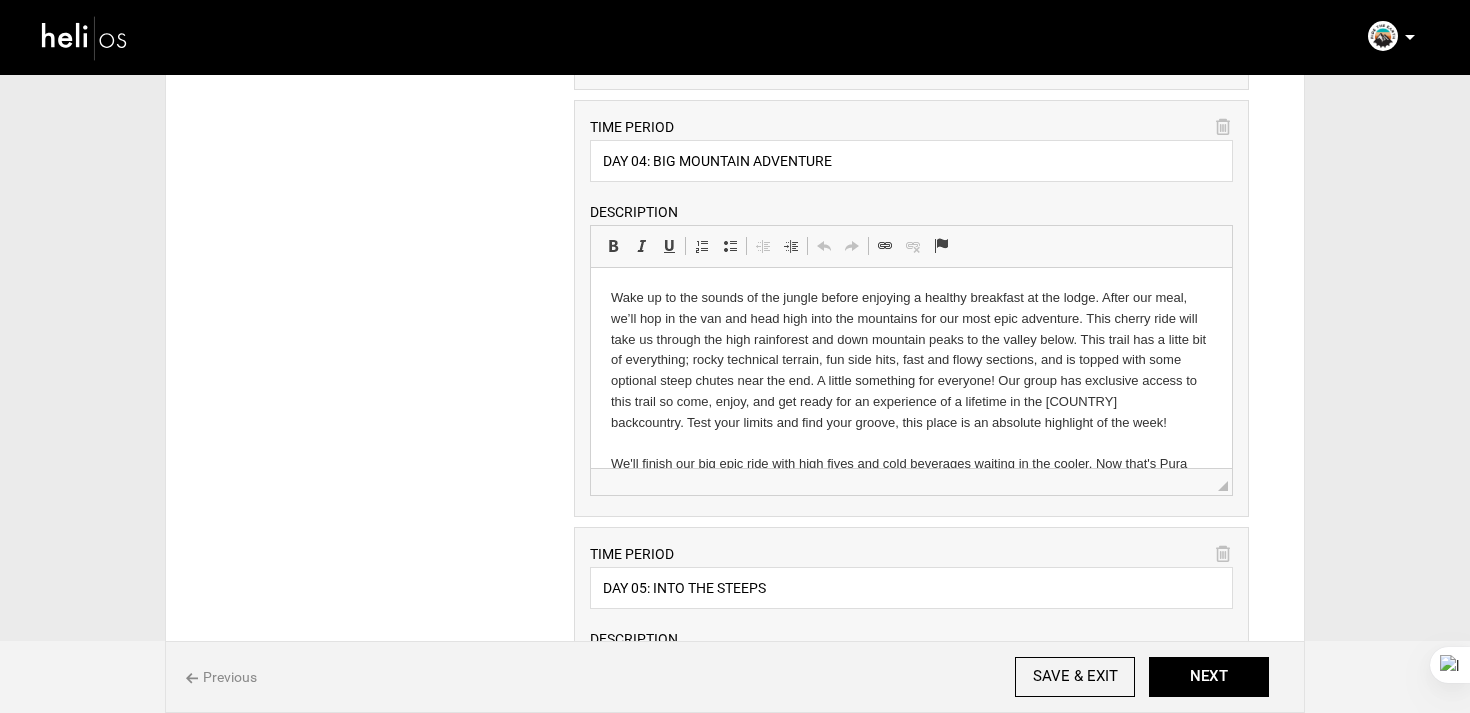 click at bounding box center (1223, 127) 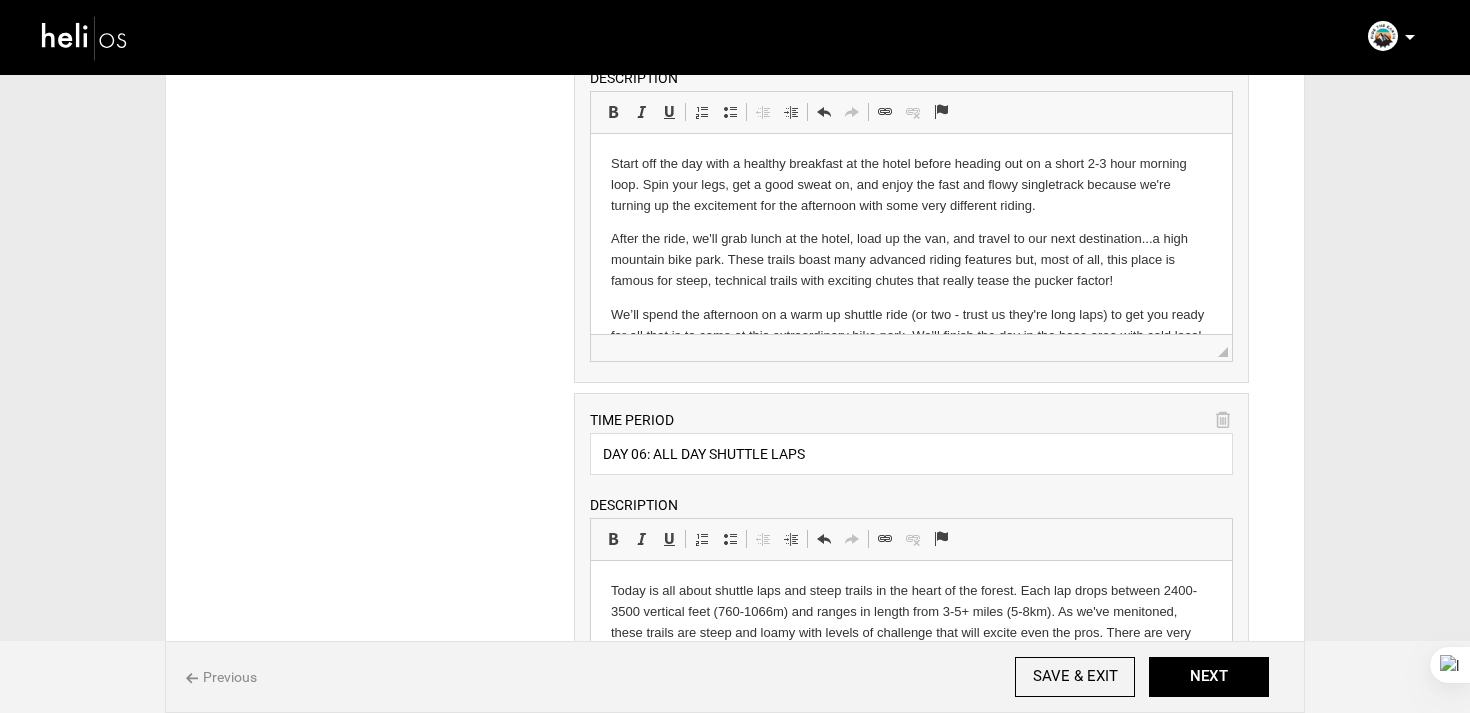 scroll, scrollTop: 1893, scrollLeft: 0, axis: vertical 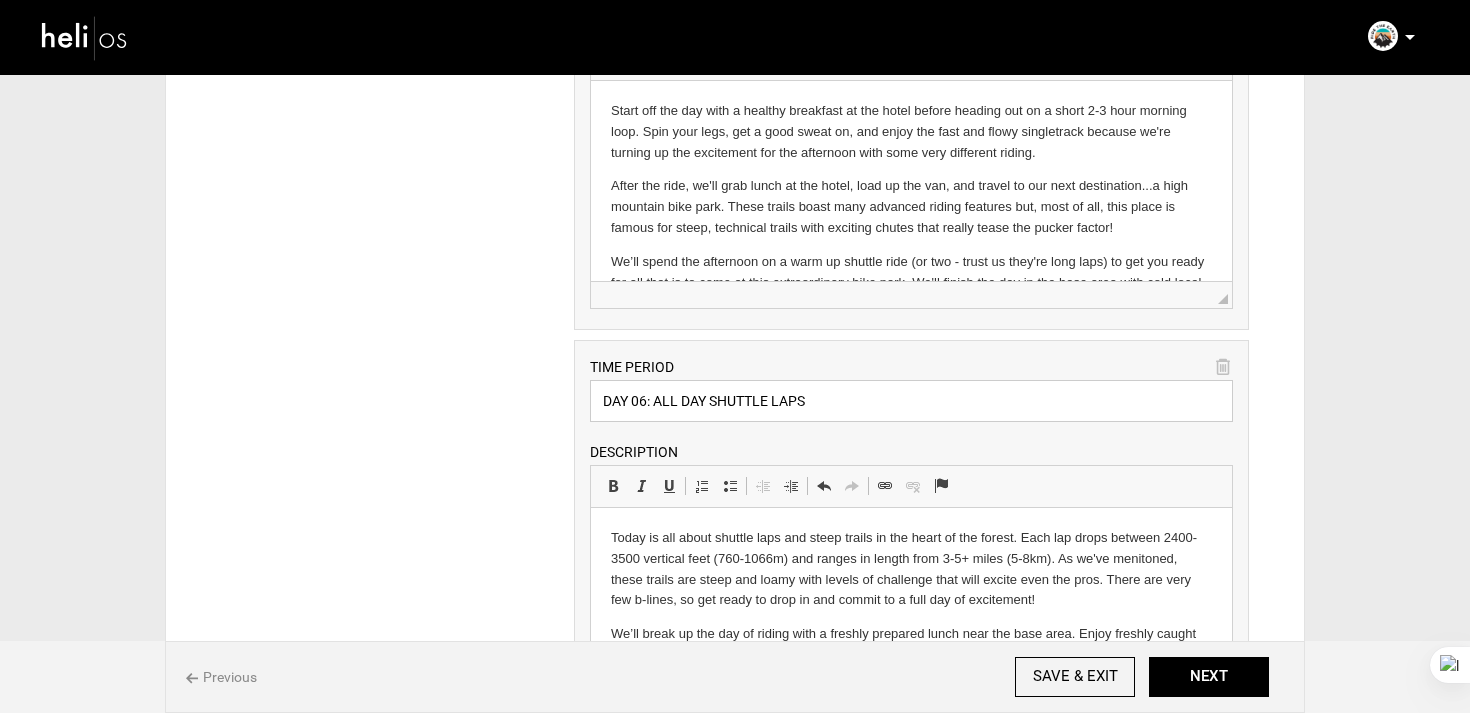 drag, startPoint x: 656, startPoint y: 409, endPoint x: 937, endPoint y: 411, distance: 281.0071 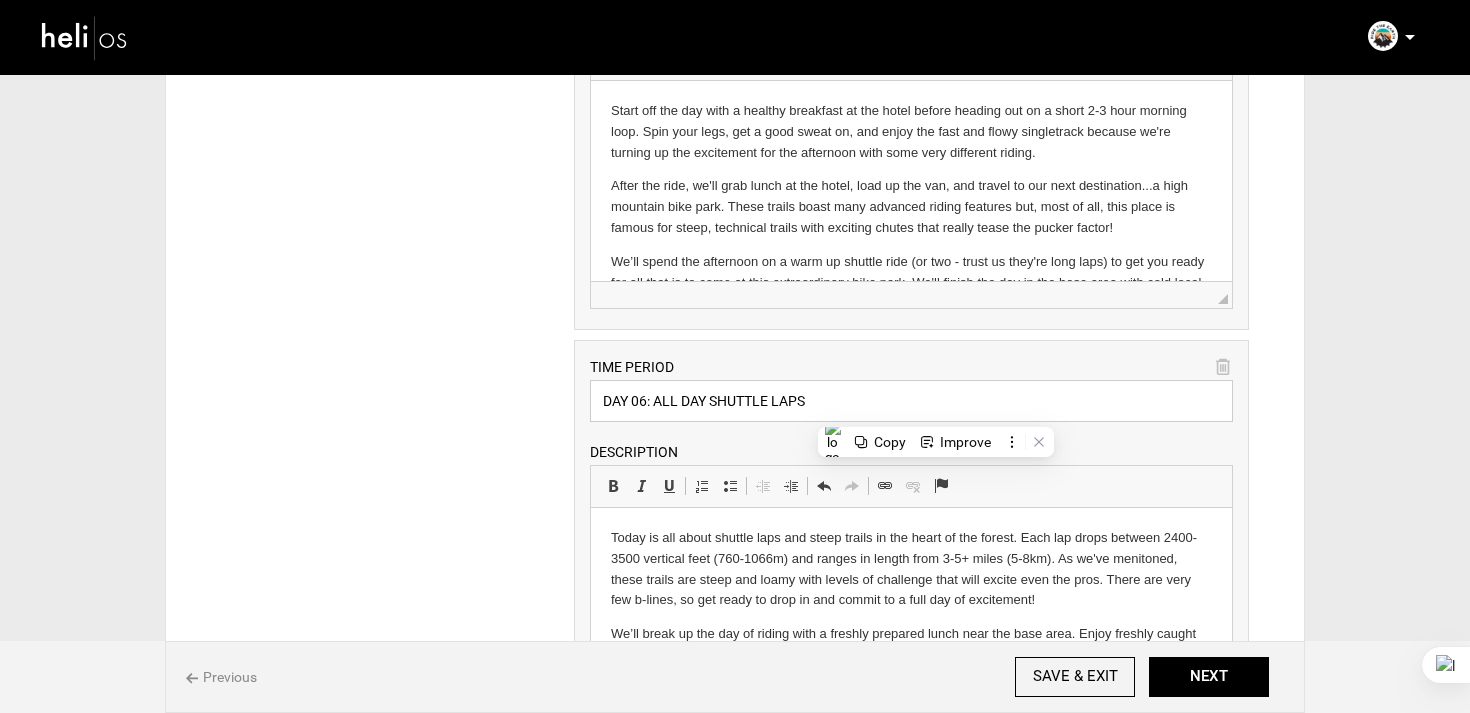 paste on "Shred. Shuttle. Shred. Rinse. Repeat" 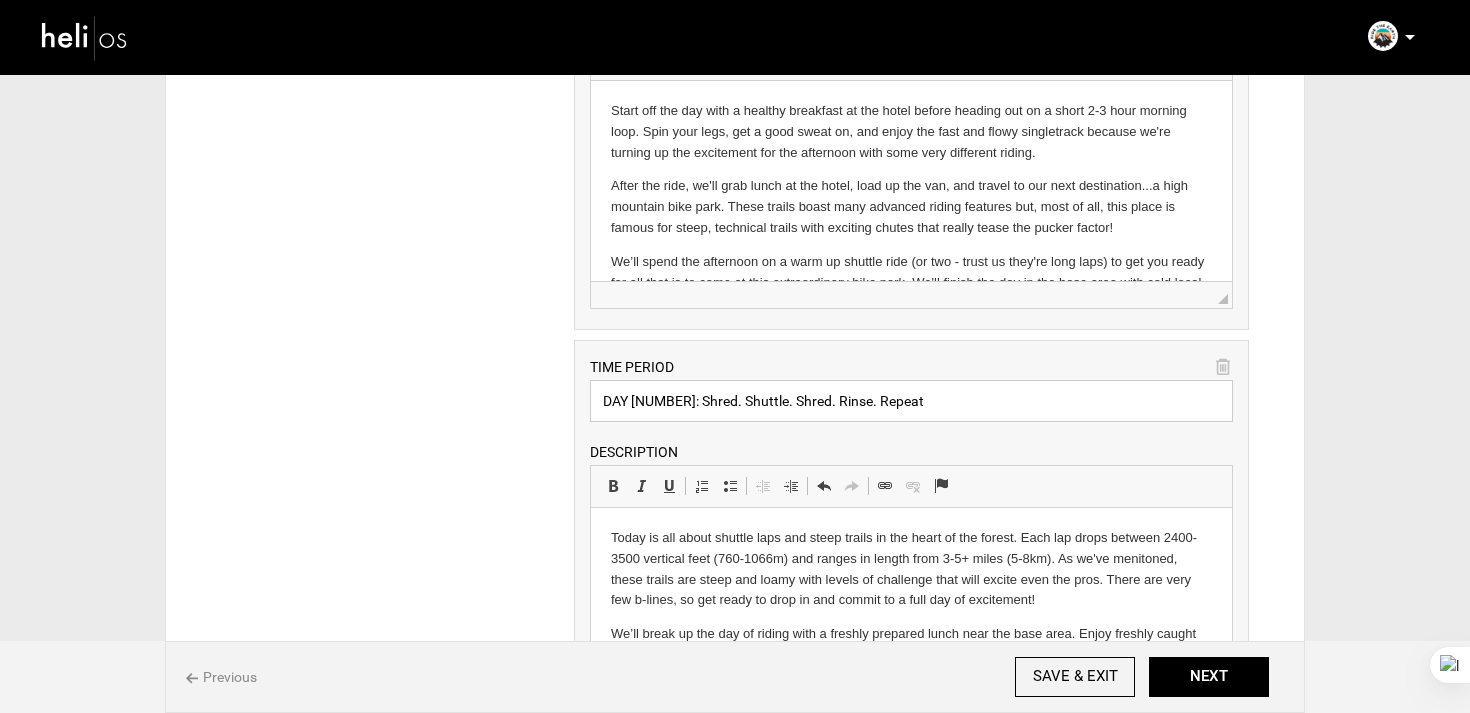 type on "DAY [NUMBER]: Shred. Shuttle. Shred. Rinse. Repeat" 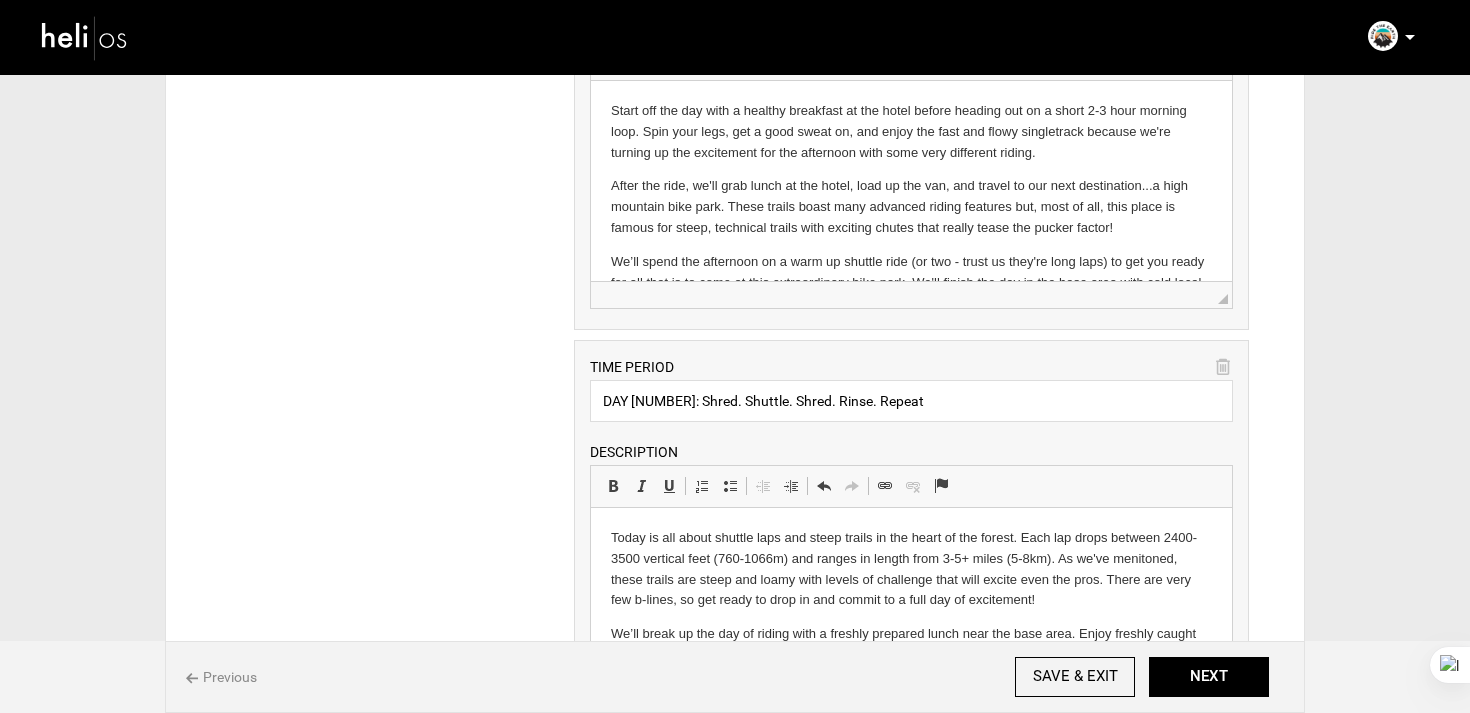 click on "Today is all about shuttle laps and steep trails in the heart of the forest. Each lap drops between 2400-3500 vertical feet (760-1066m) and ranges in length from 3-5+ miles (5-8km). As we've menitoned, these trails are steep and loamy with levels of challenge that will excite even the pros. There are very few b-lines, so get ready to drop in and commit to a full day of excitement!" at bounding box center (910, 569) 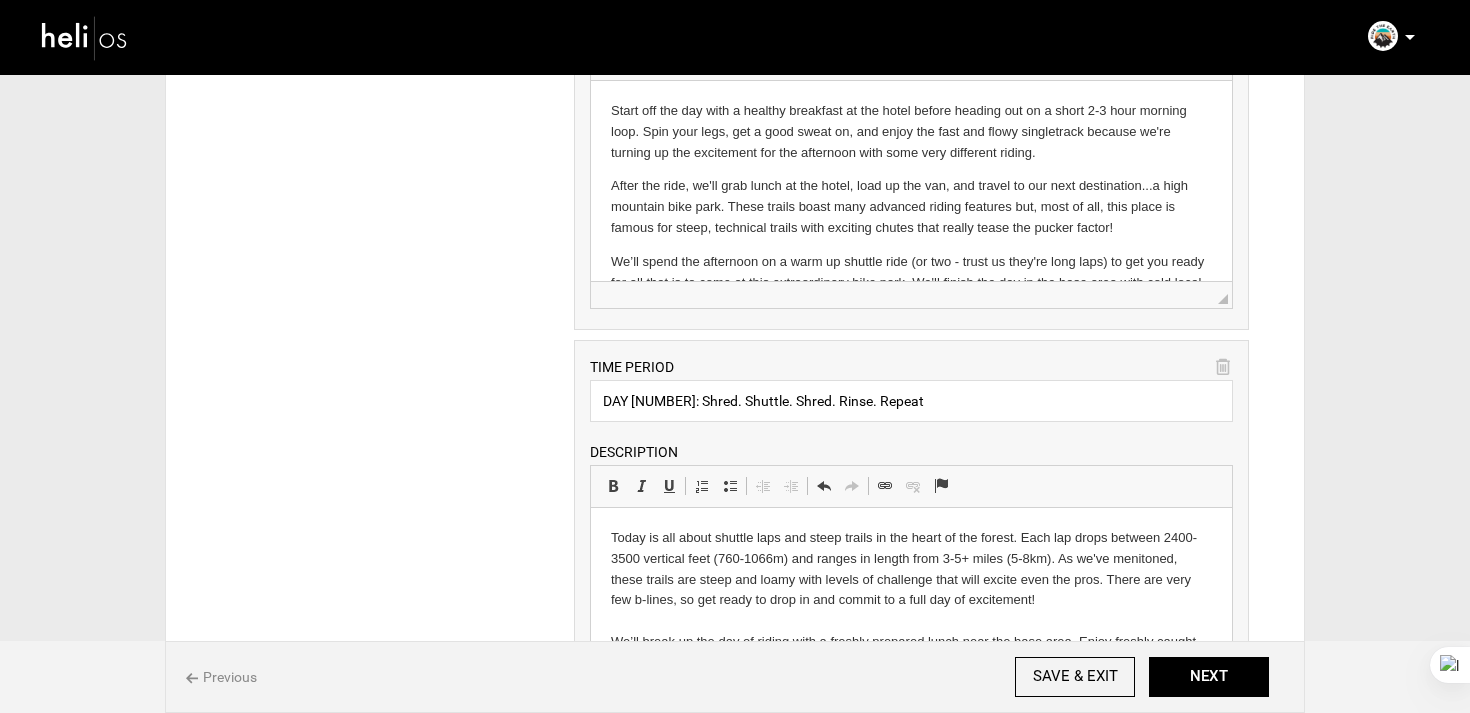 scroll, scrollTop: 2238, scrollLeft: 0, axis: vertical 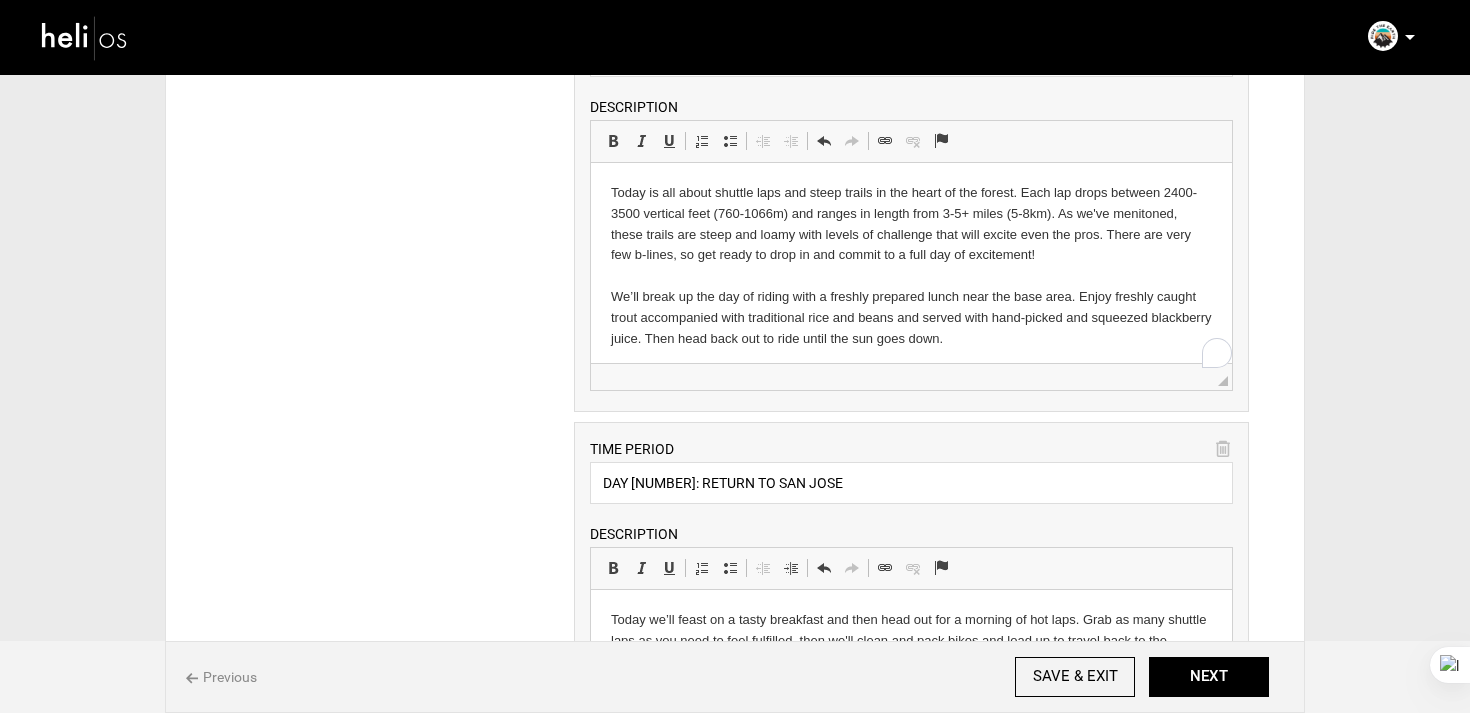 click on "Today is all about shuttle laps and steep trails in the heart of the forest. Each lap drops between 2400-3500 vertical feet (760-1066m) and ranges in length from 3-5+ miles (5-8km). As we've menitoned, these trails are steep and loamy with levels of challenge that will excite even the pros. There are very few b-lines, so get ready to drop in and commit to a full day of excitement!   We’ll break up the day of riding with a freshly prepared lunch near the base area. Enjoy freshly caught trout accompanied with traditional rice and beans and served with hand-picked and squeezed blackberry juice. Then head back out to ride until the sun goes down." at bounding box center (910, 266) 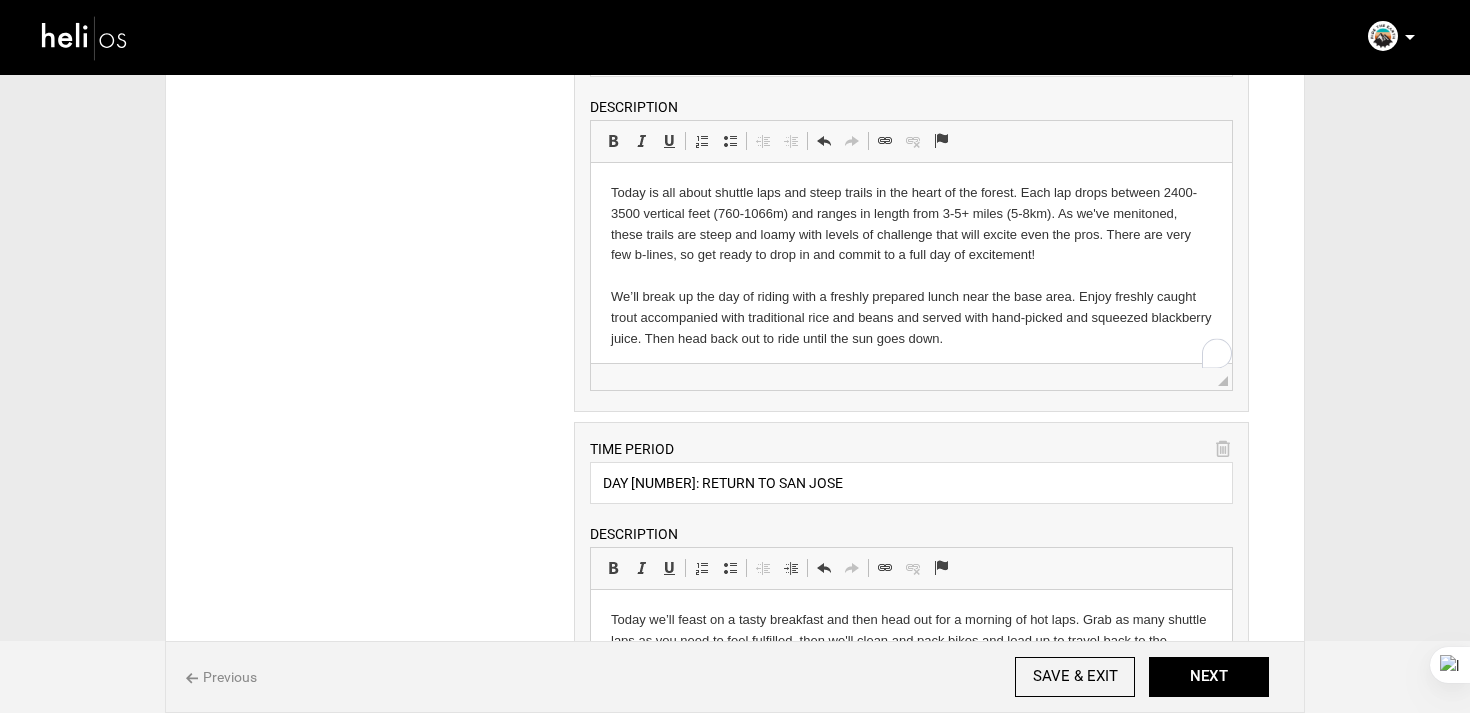 type 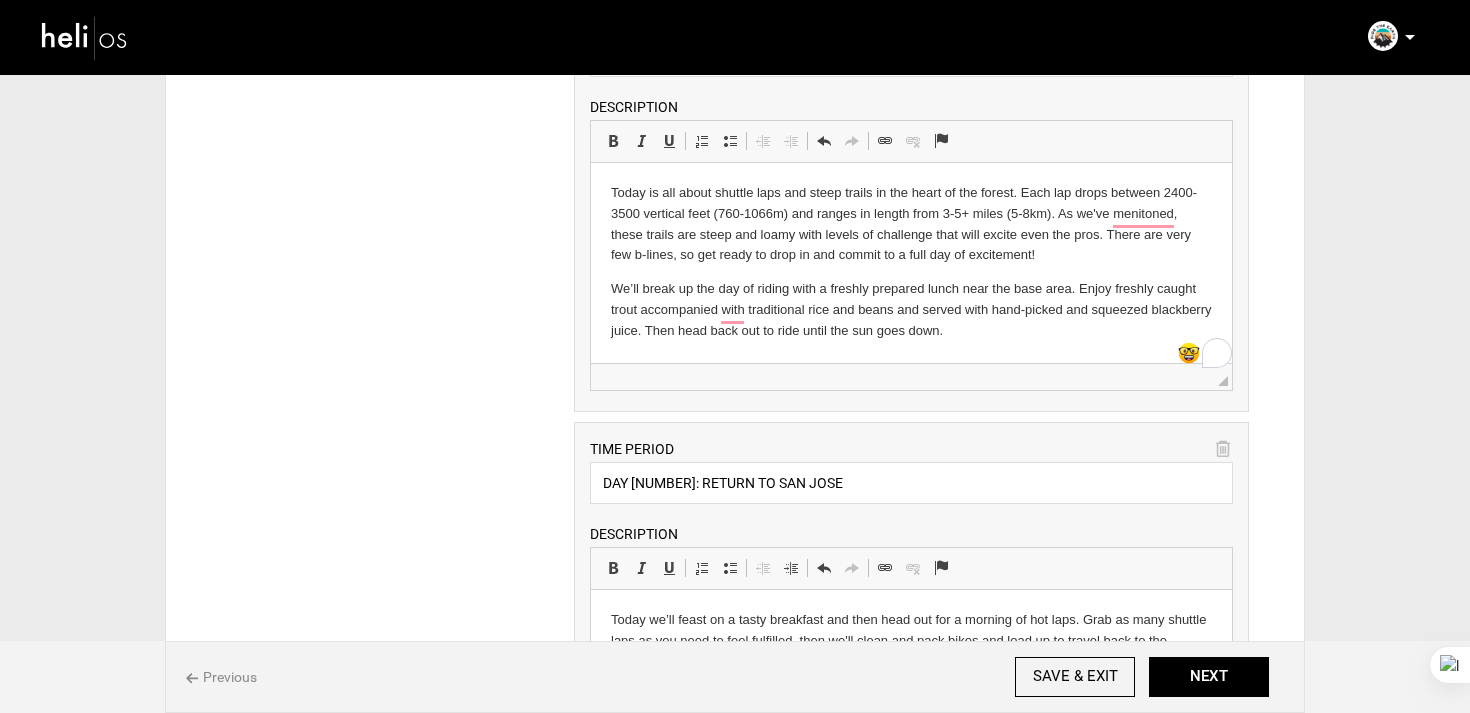 scroll, scrollTop: 2545, scrollLeft: 0, axis: vertical 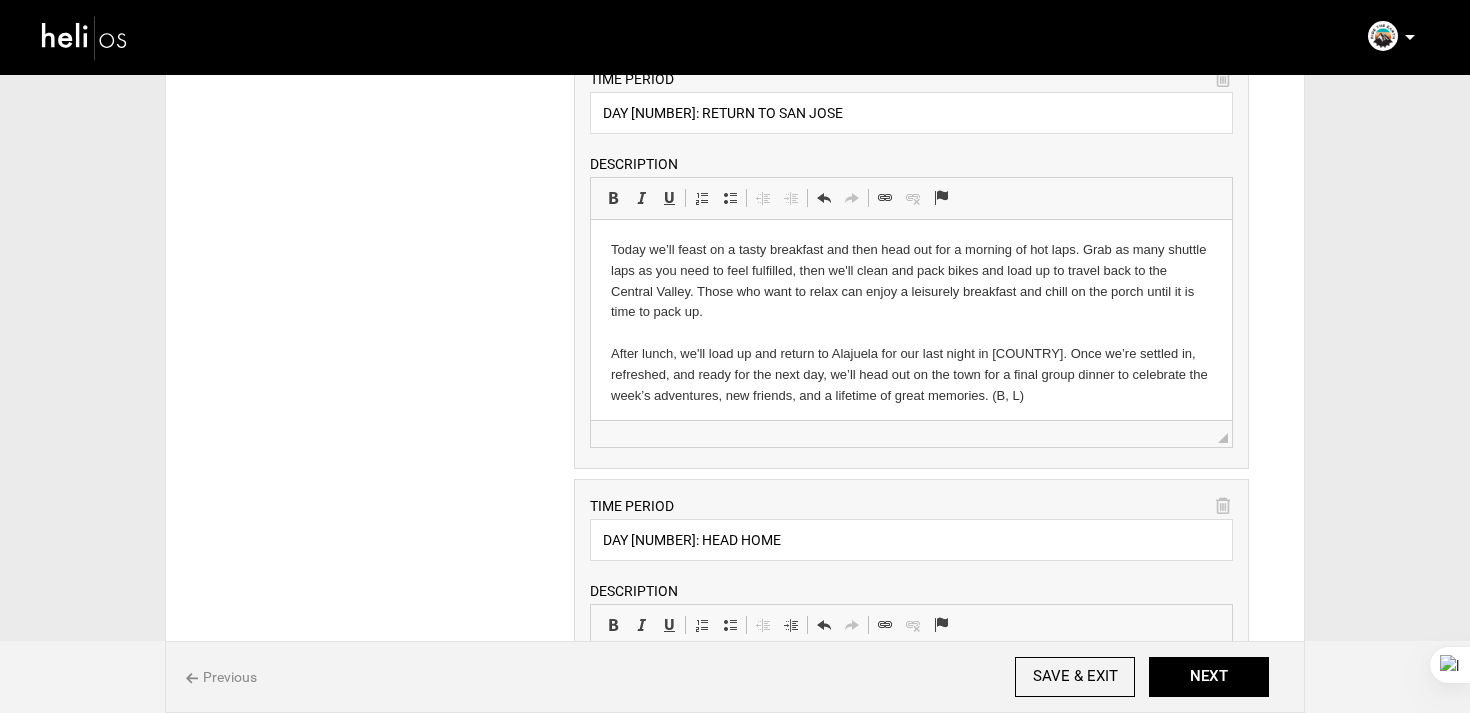 click on "Today we’ll feast on a tasty breakfast and then head out for a morning of hot laps. Grab as many shuttle laps as you need to feel fulfilled, then we'll clean and pack bikes and load up to travel back to the Central Valley. Those who want to relax can enjoy a leisurely breakfast and chill on the porch until it is time to pack up.  After lunch, we'll load up and return to Alajuela for our last night in Costa Rica. Once we’re settled in, refreshed, and ready for the next day, we’ll head out on the town for a final group dinner to celebrate the week’s adventures, new friends, and a lifetime of great memories. (B, L)" at bounding box center [910, 323] 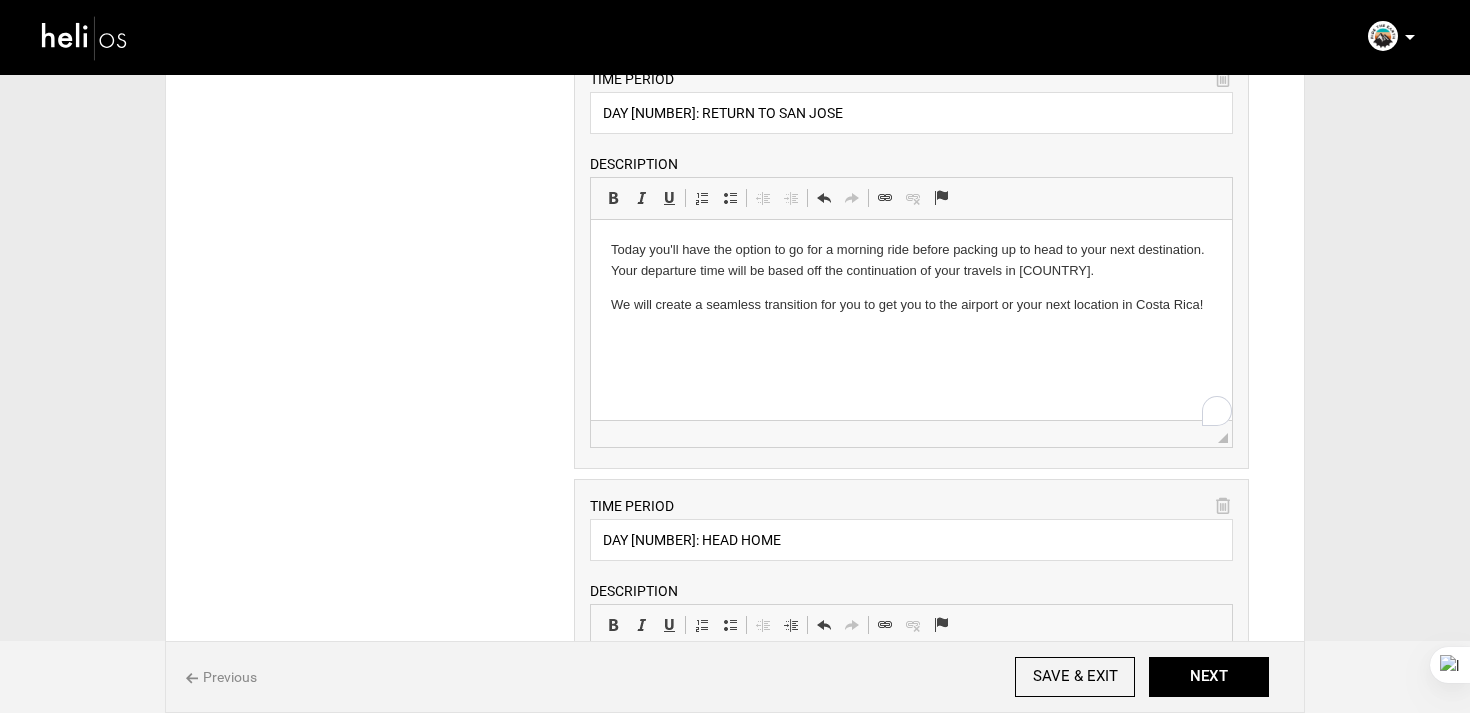 click on "We will create a seamless transition for you to get you to the airport or your next location in Costa Rica!" at bounding box center (910, 305) 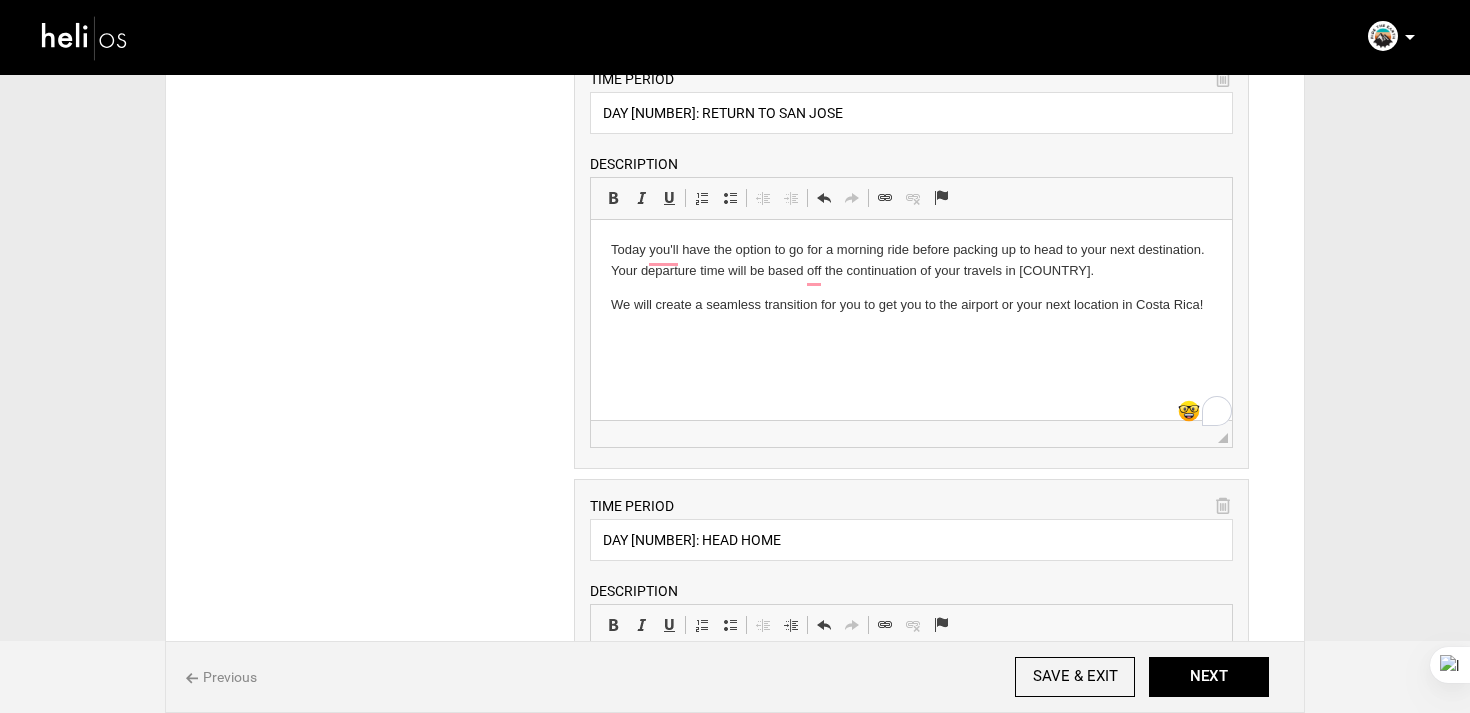 click on "Today you'll have the option to go for a morning ride before packing up to head to your next destination. Your departure time will be based off the continuation of your travels in Costa Rica.  We will create a seamless transition for you to get you to the airport or your next location in Costa Rica!" at bounding box center (910, 277) 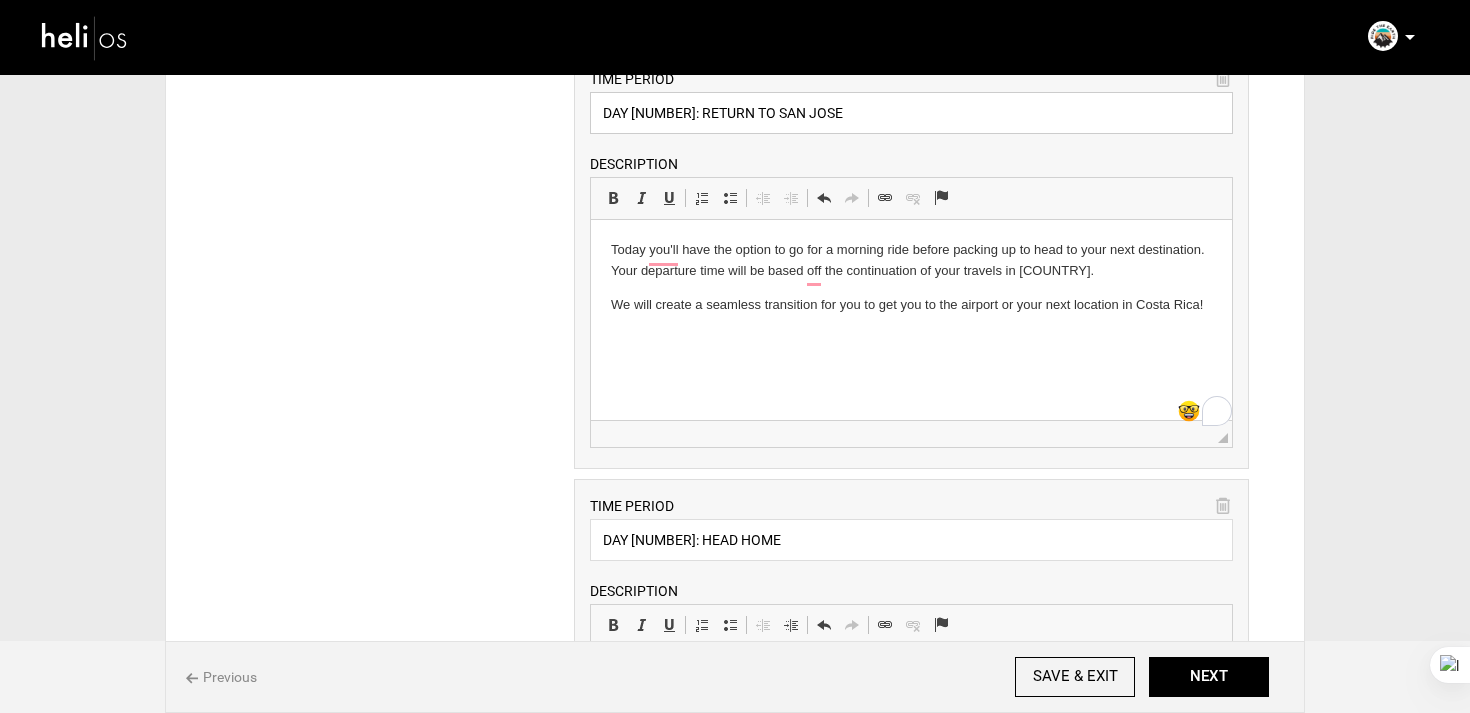 drag, startPoint x: 655, startPoint y: 121, endPoint x: 920, endPoint y: 121, distance: 265 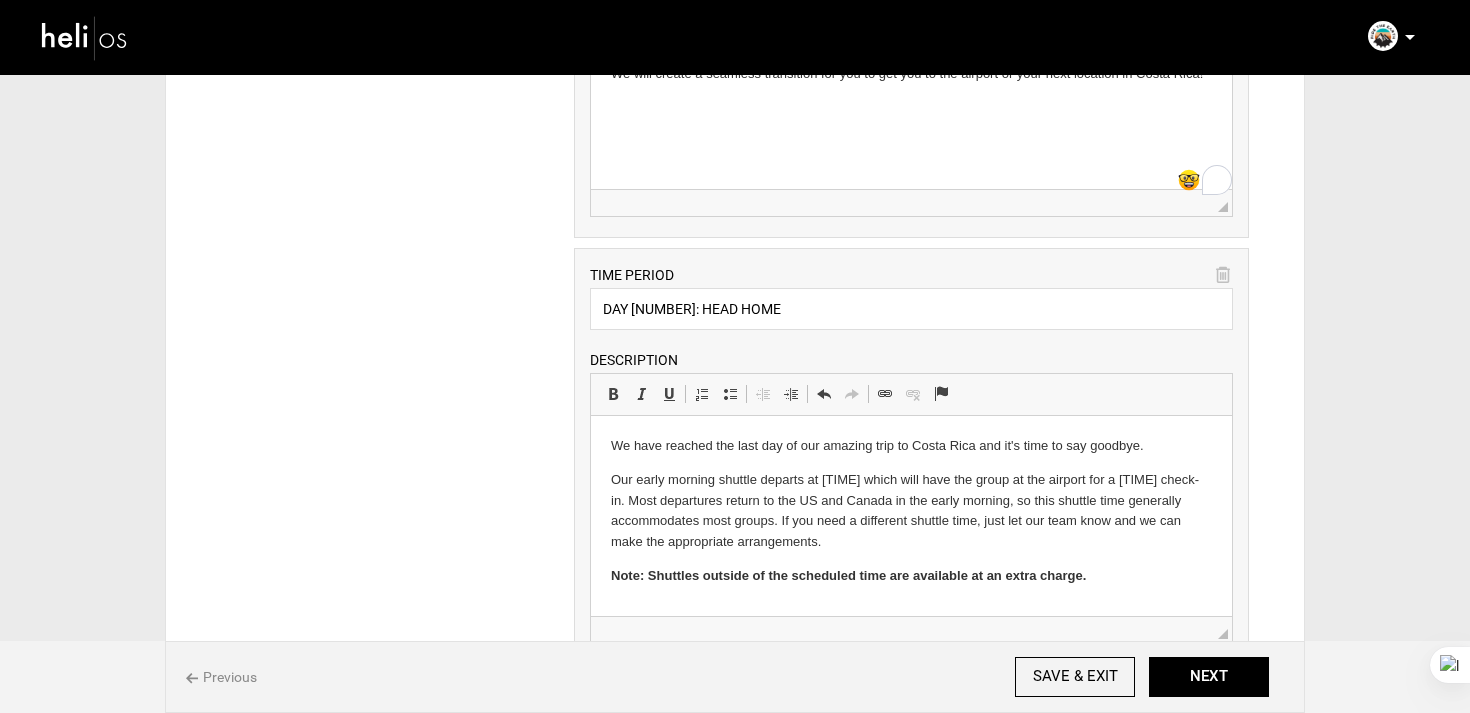 scroll, scrollTop: 2880, scrollLeft: 0, axis: vertical 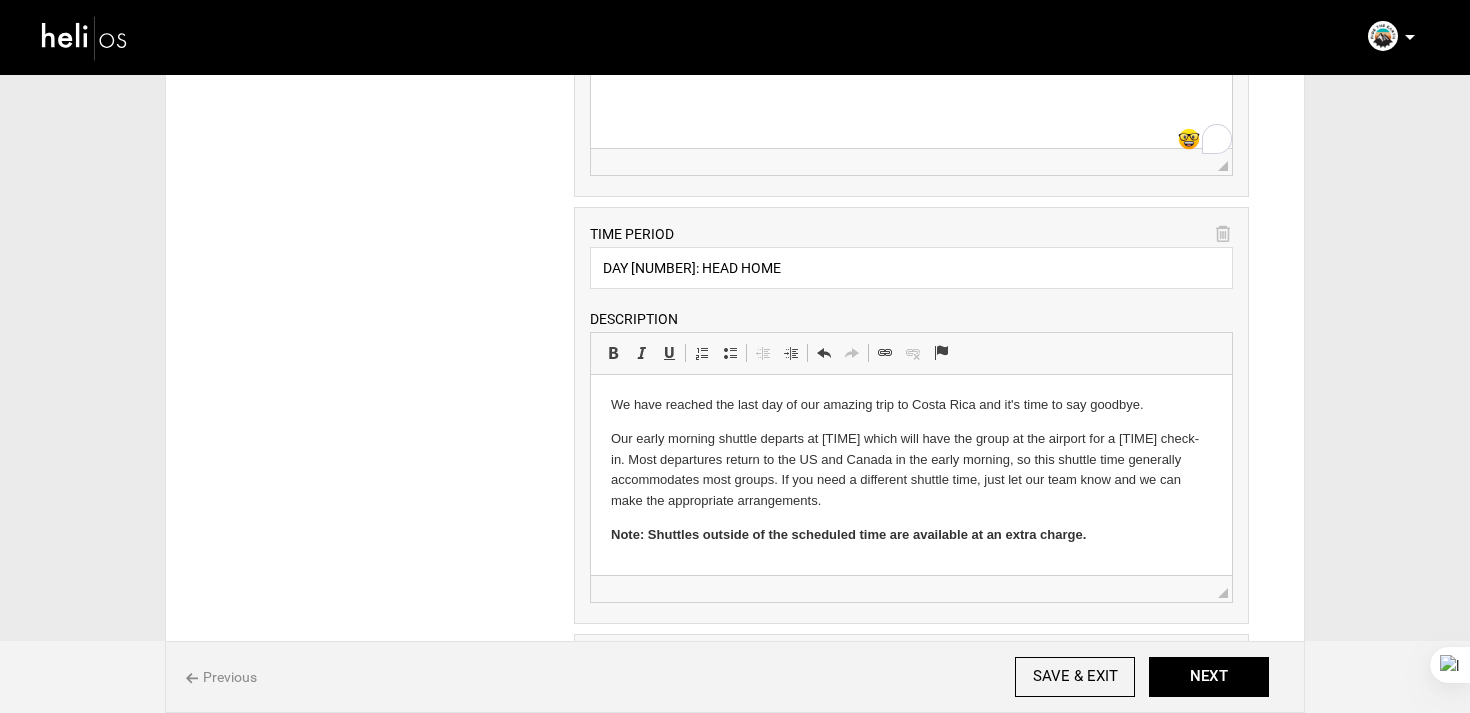 type on "DAY 07: Transfer to SJO or other CR Destination" 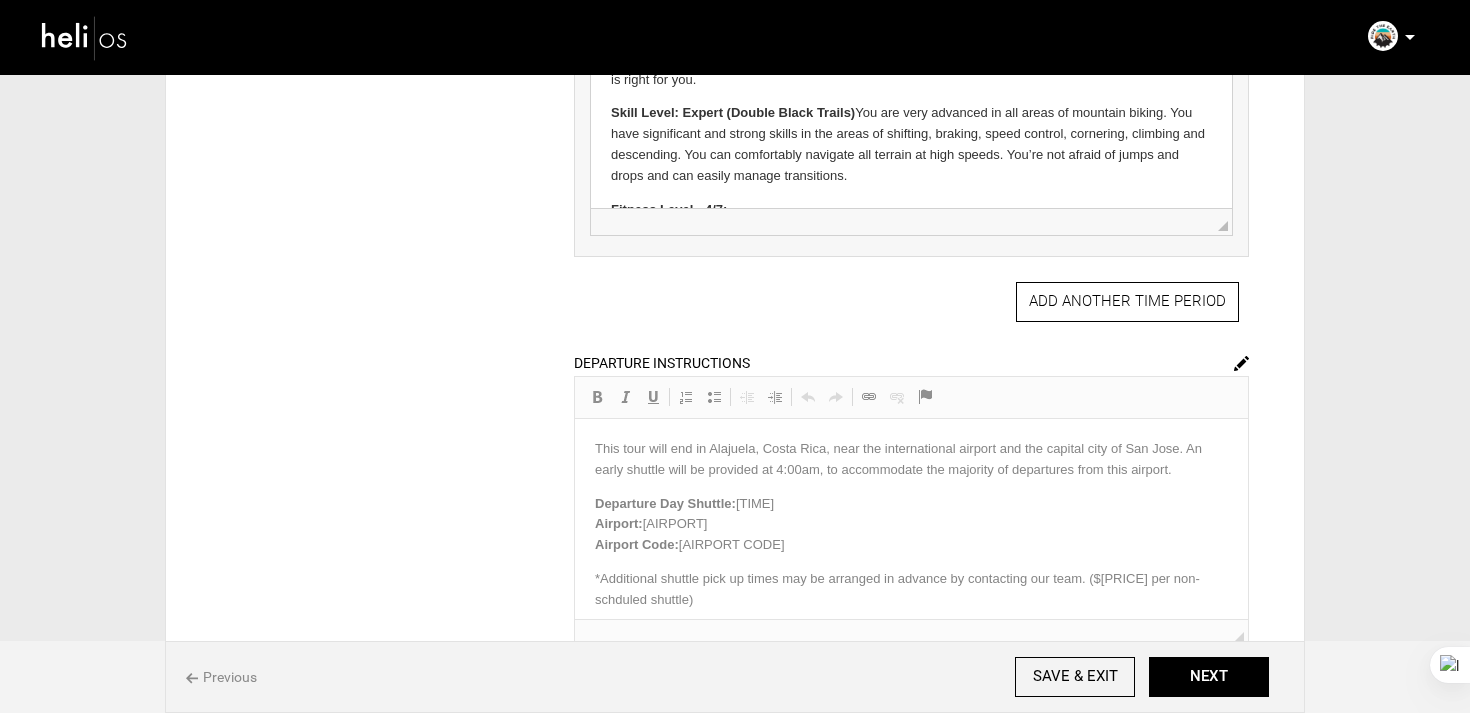 scroll, scrollTop: 3257, scrollLeft: 0, axis: vertical 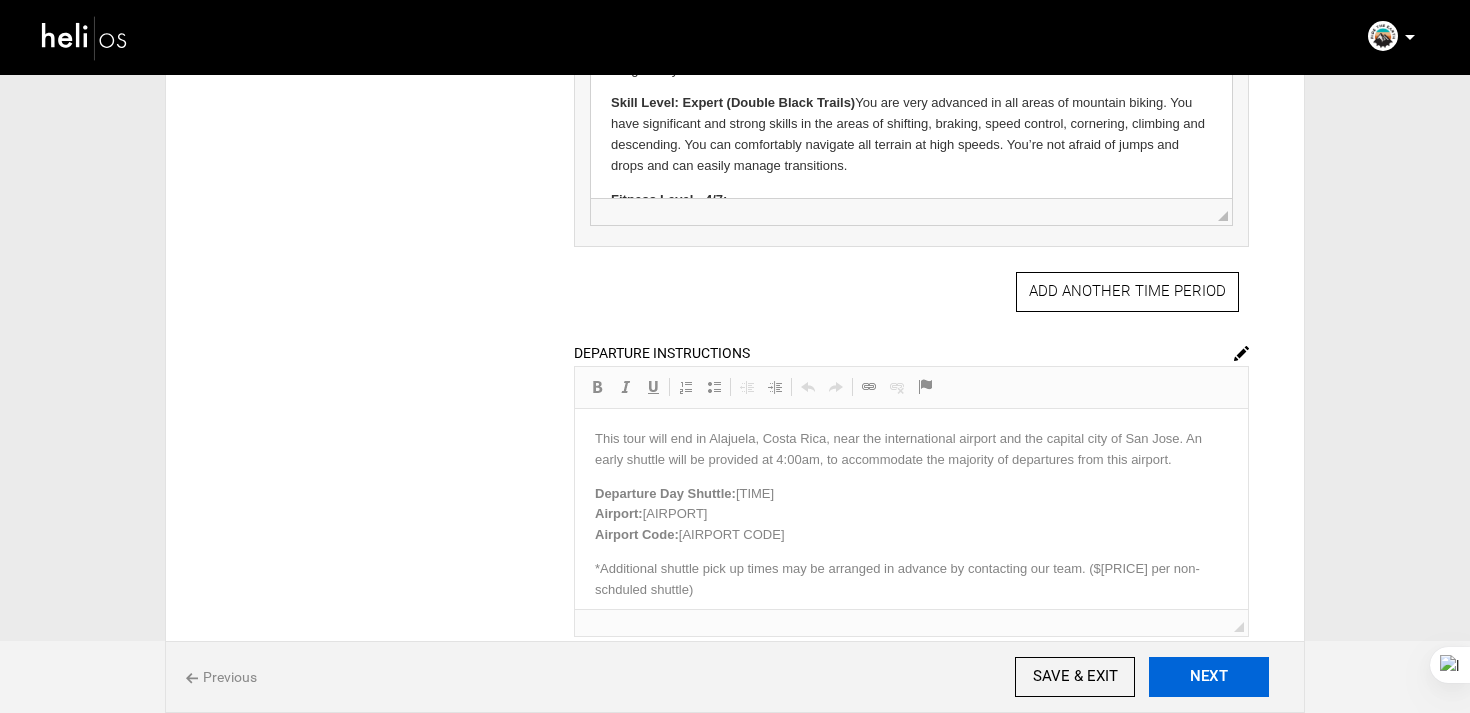 click on "NEXT" at bounding box center [1209, 677] 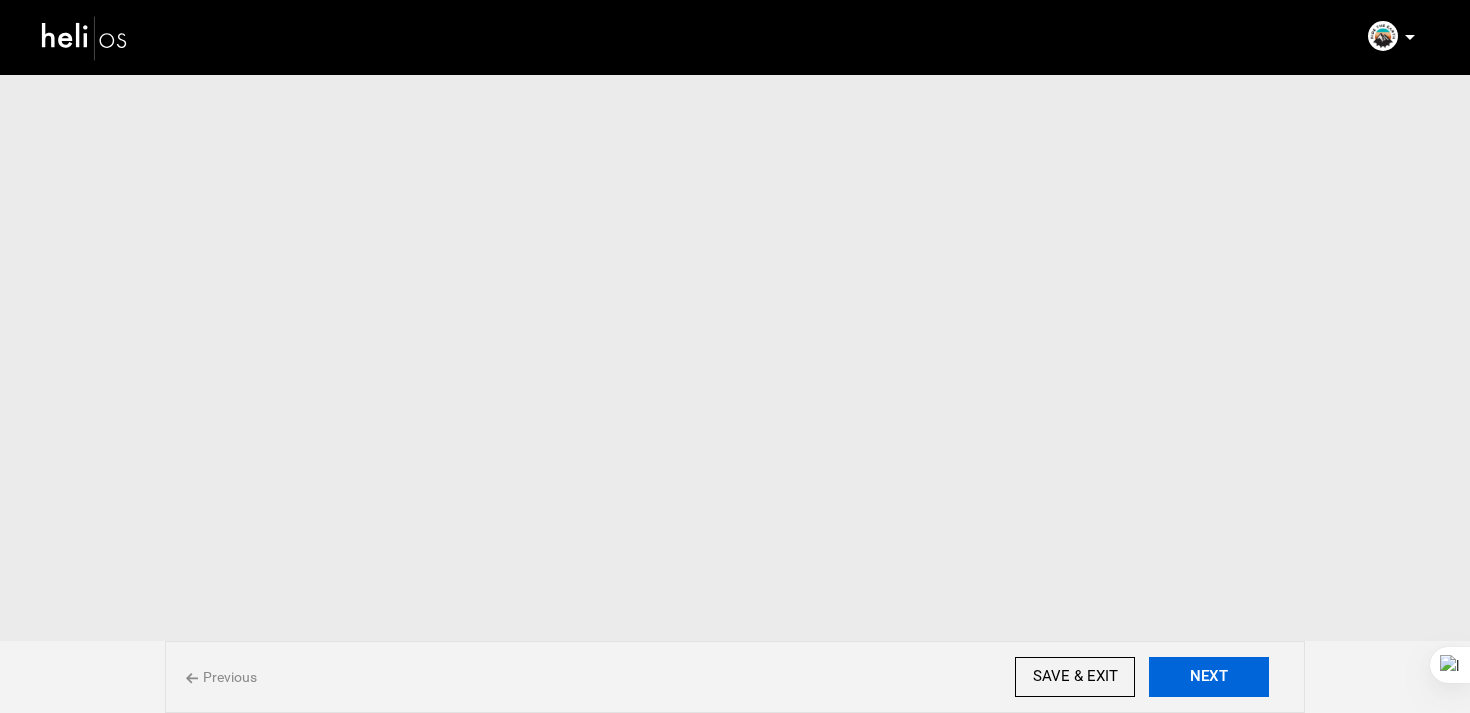 scroll, scrollTop: 0, scrollLeft: 0, axis: both 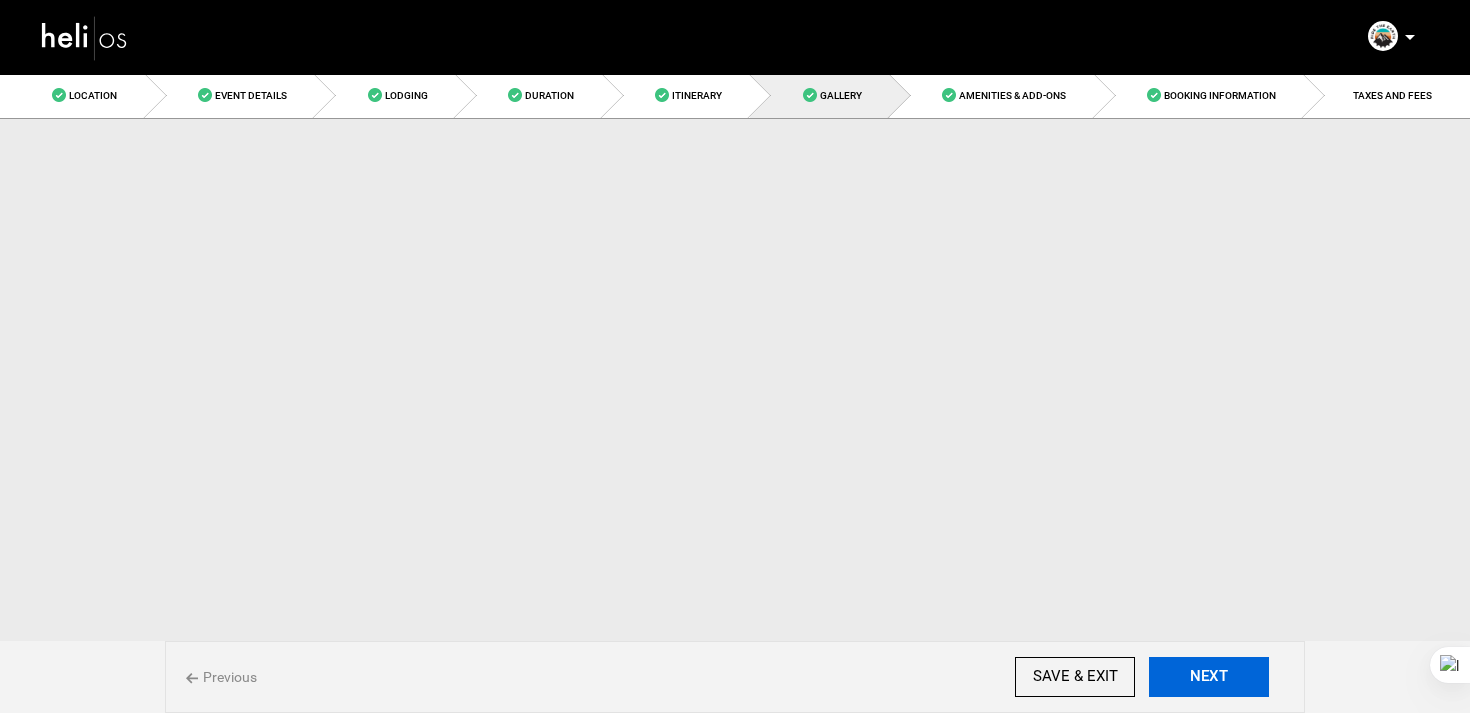 click on "NEXT" at bounding box center (1209, 677) 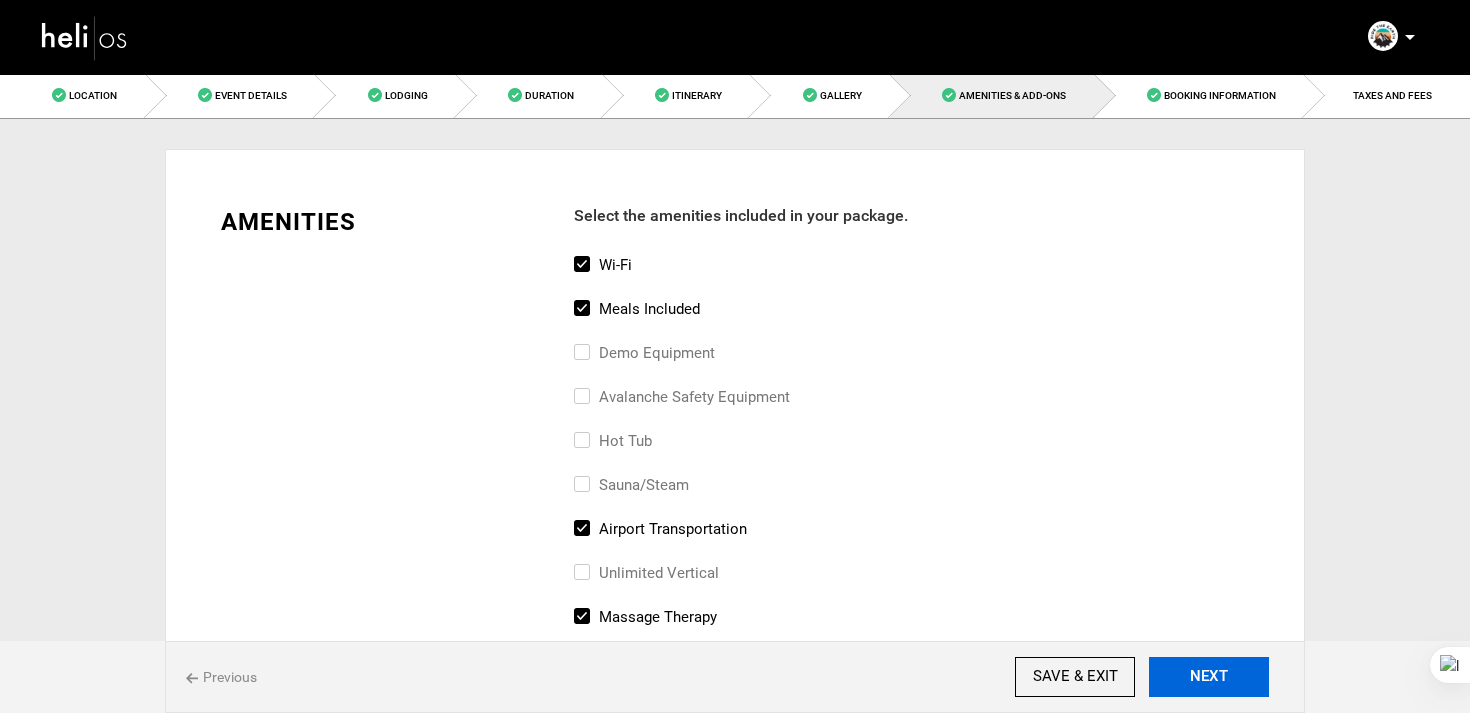 click on "NEXT" at bounding box center [1209, 677] 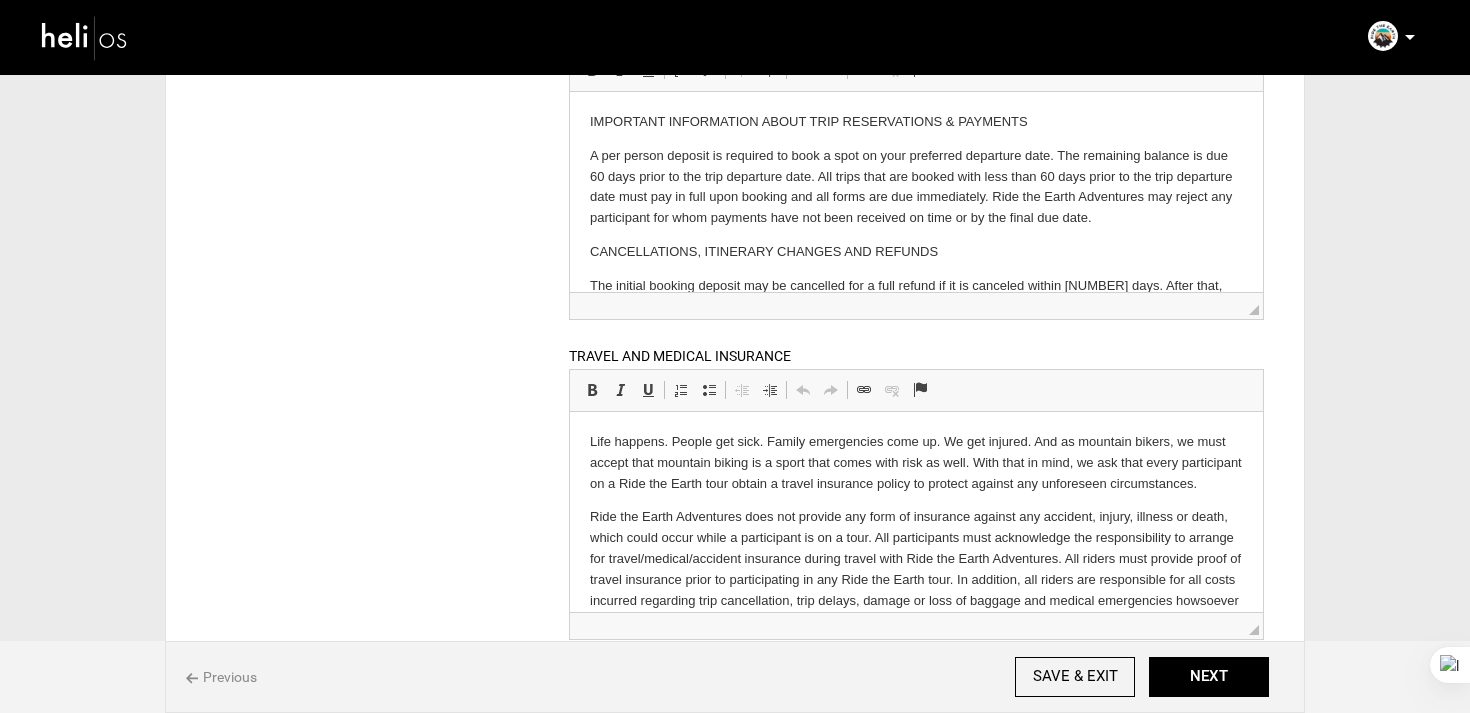 scroll, scrollTop: 602, scrollLeft: 0, axis: vertical 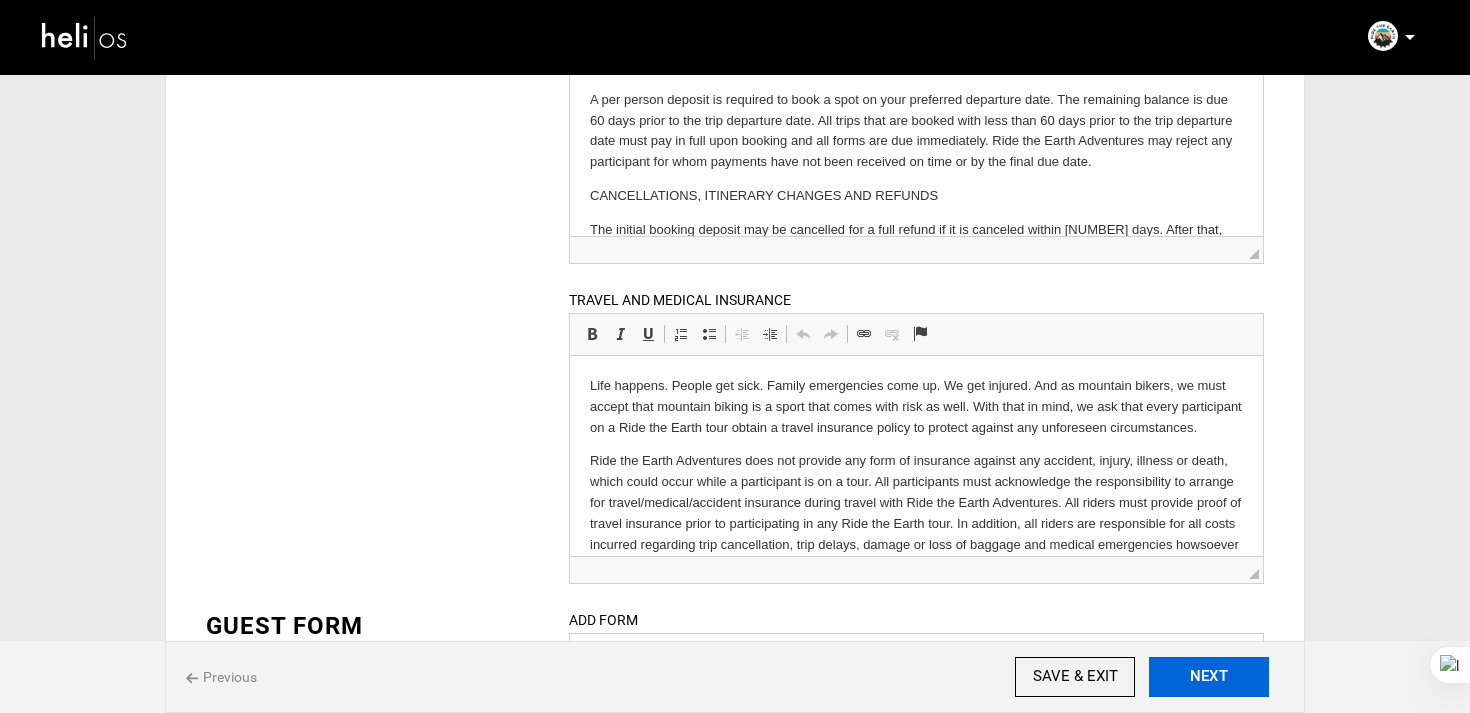 click on "NEXT" at bounding box center [1209, 677] 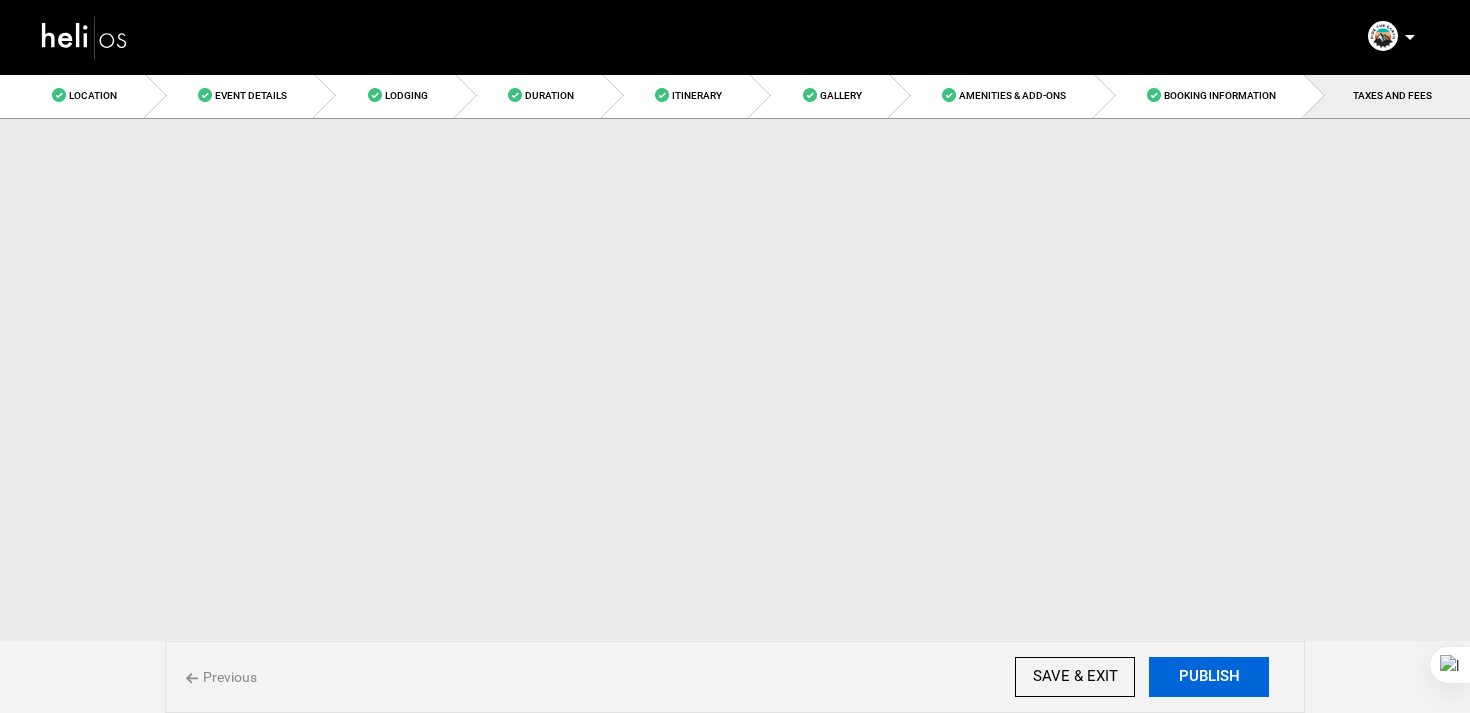 click on "PUBLISH" at bounding box center (1209, 677) 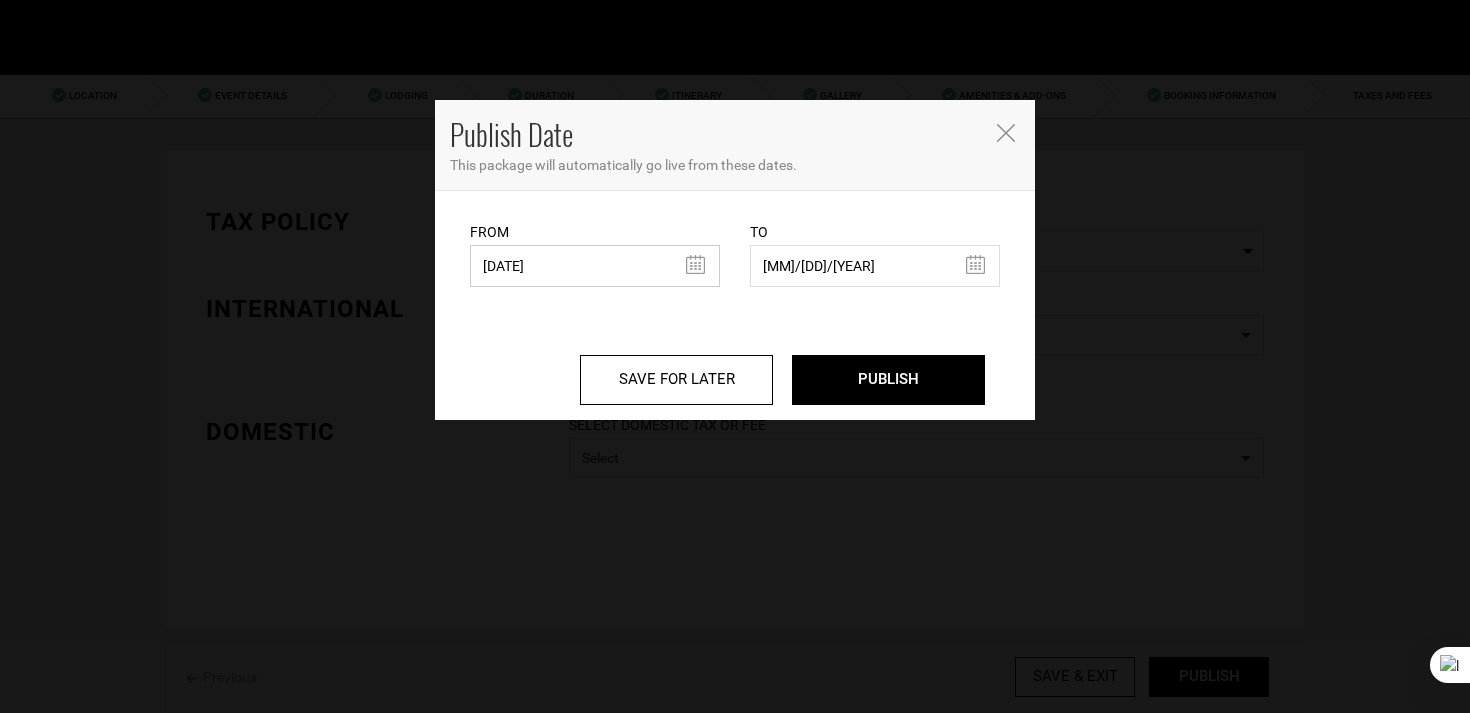 click on "[DATE]" at bounding box center [595, 266] 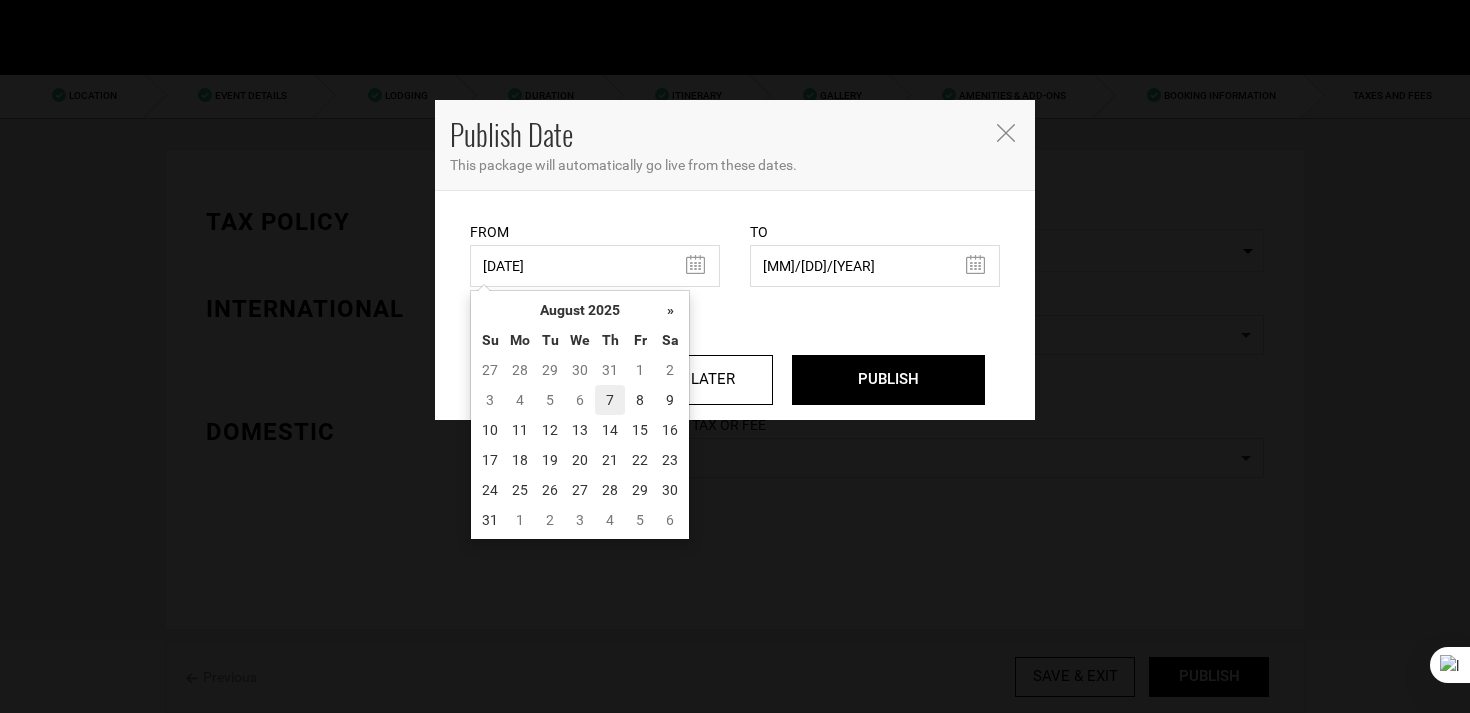 click on "7" at bounding box center [610, 400] 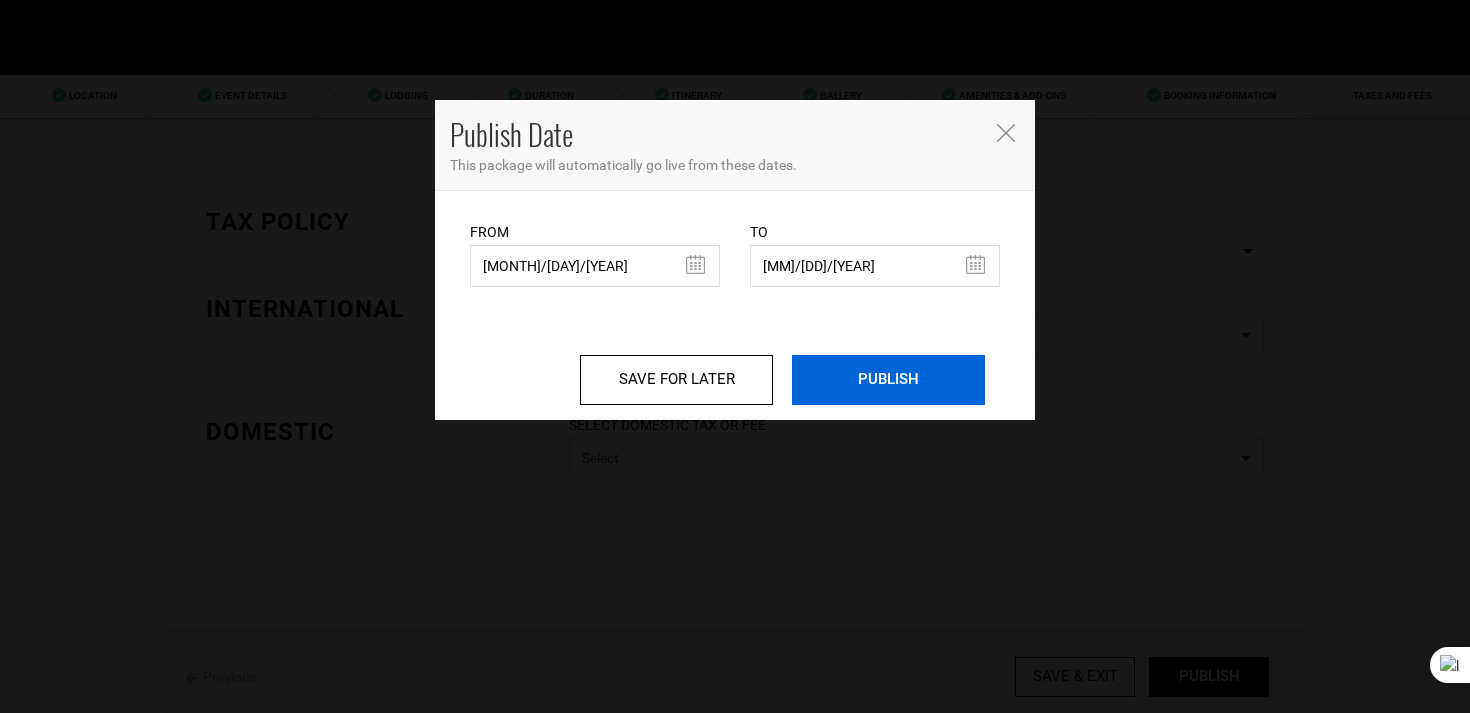 click on "PUBLISH" at bounding box center (888, 380) 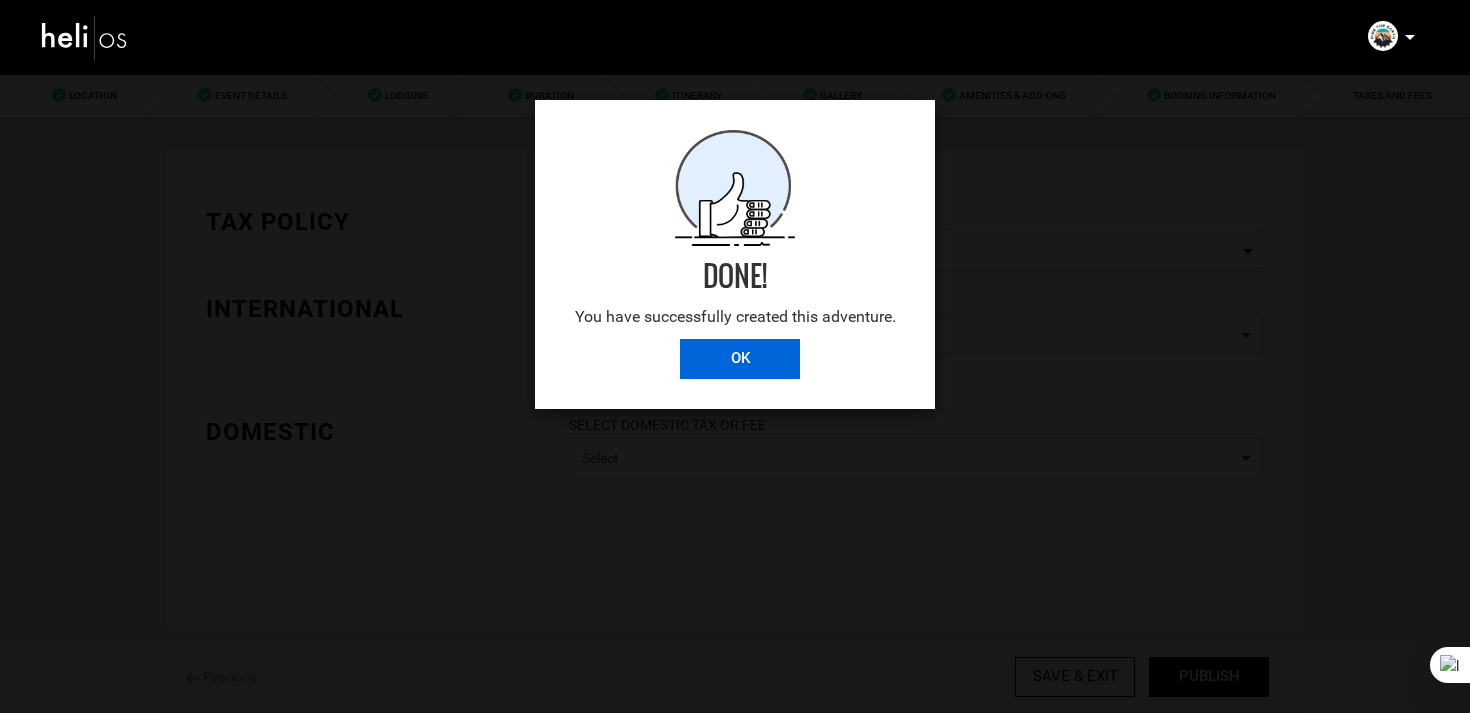 click on "OK" at bounding box center [740, 359] 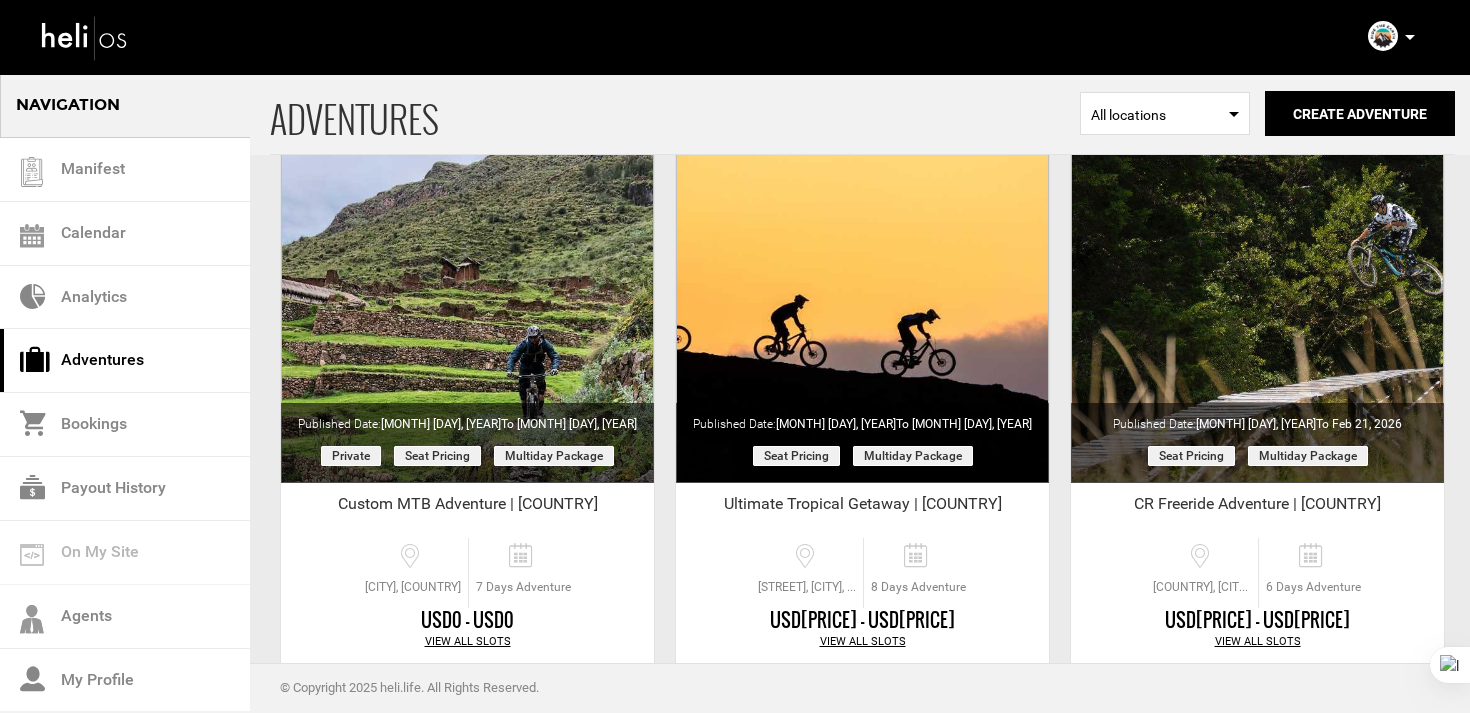 scroll, scrollTop: 0, scrollLeft: 0, axis: both 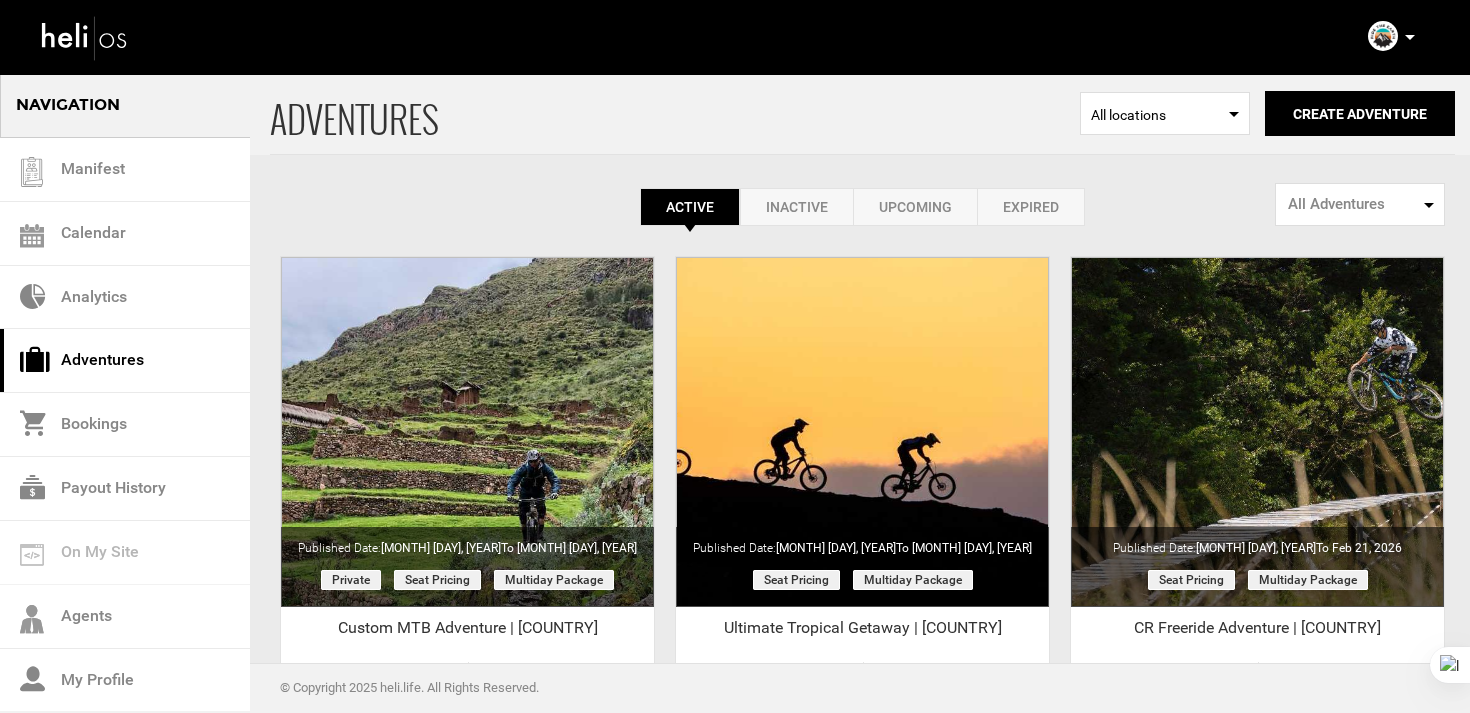click on "Expired" at bounding box center [1031, 207] 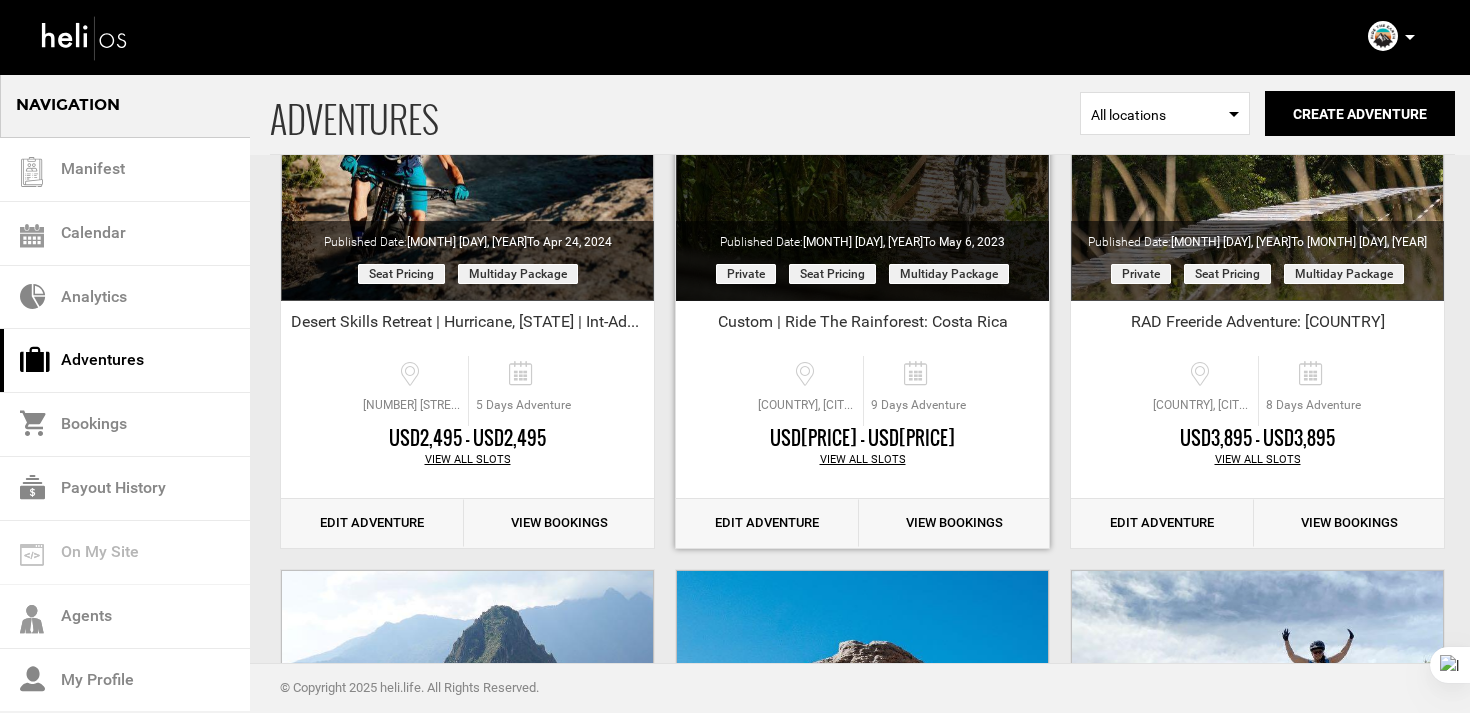 scroll, scrollTop: 2116, scrollLeft: 0, axis: vertical 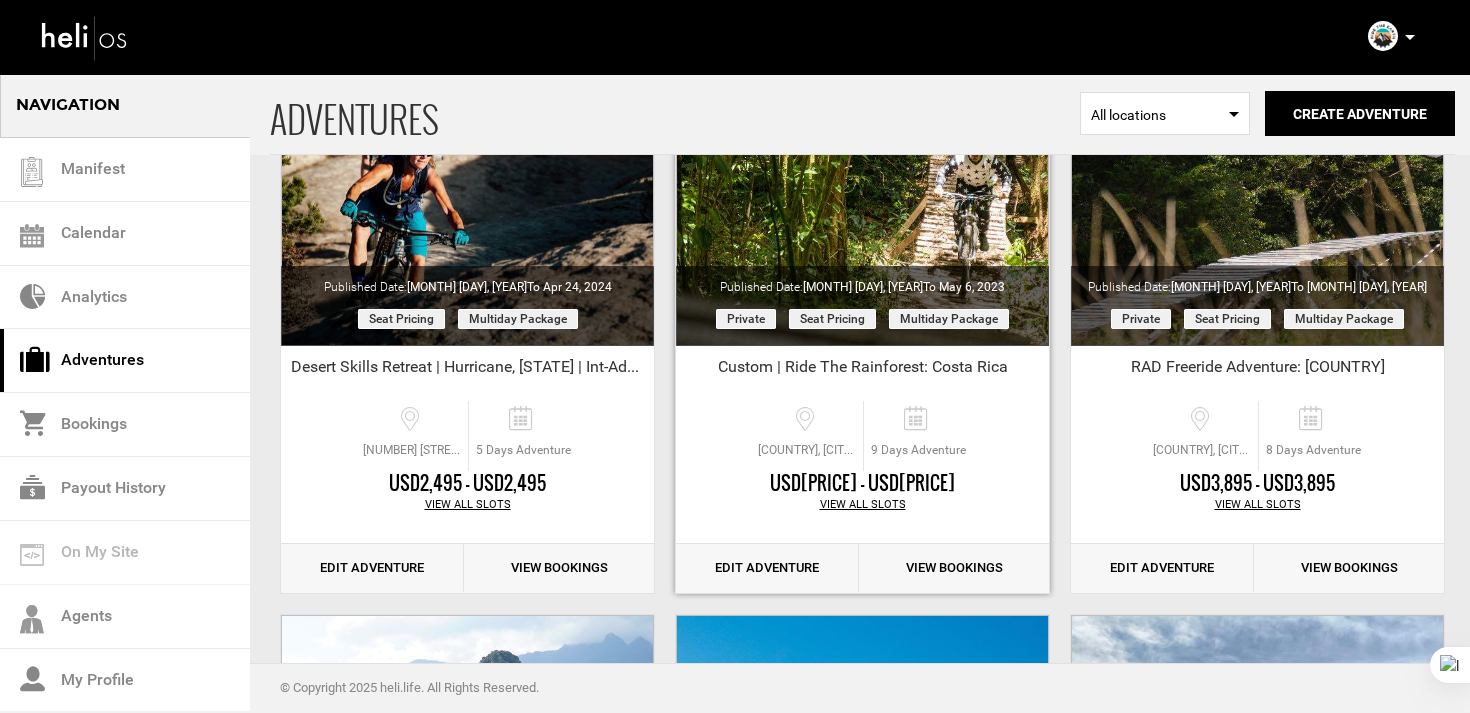 click on "Edit Adventure" at bounding box center [767, 568] 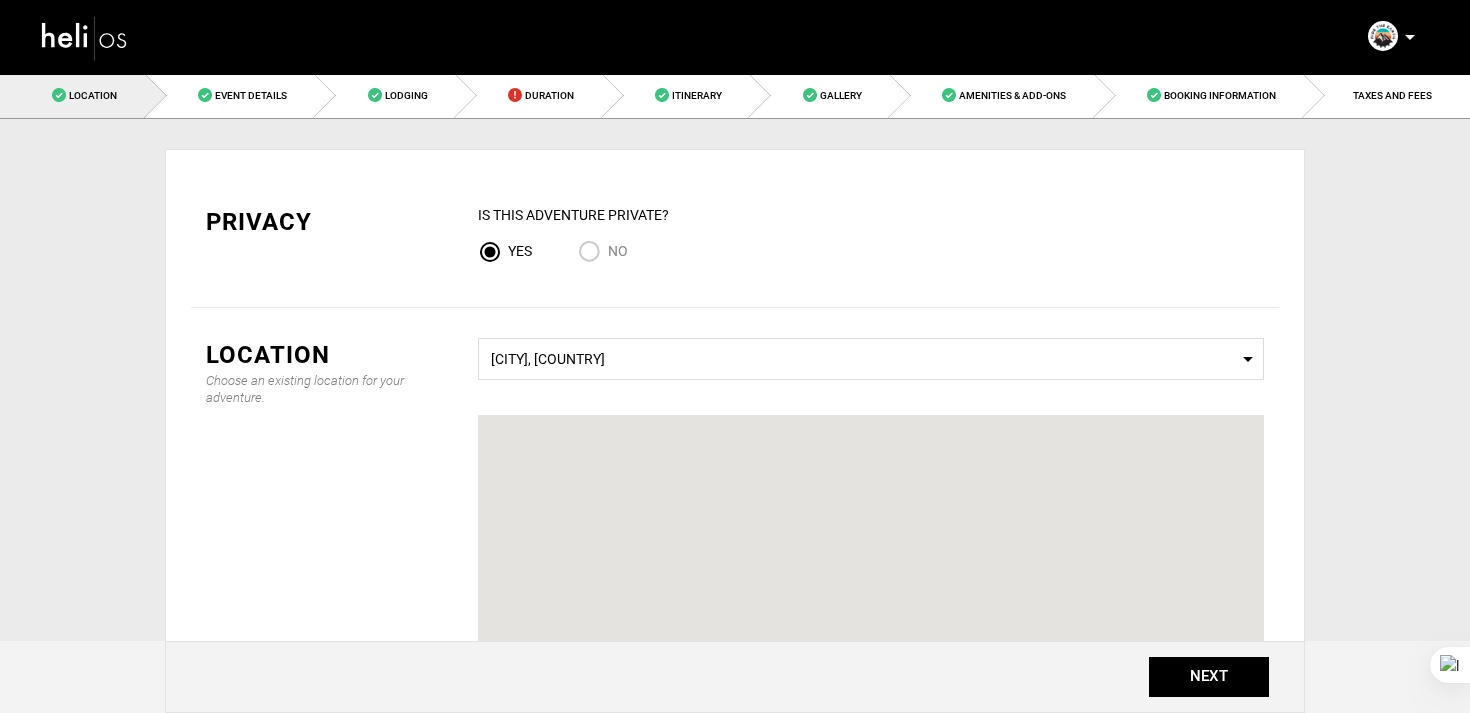 click on "No" at bounding box center (593, 253) 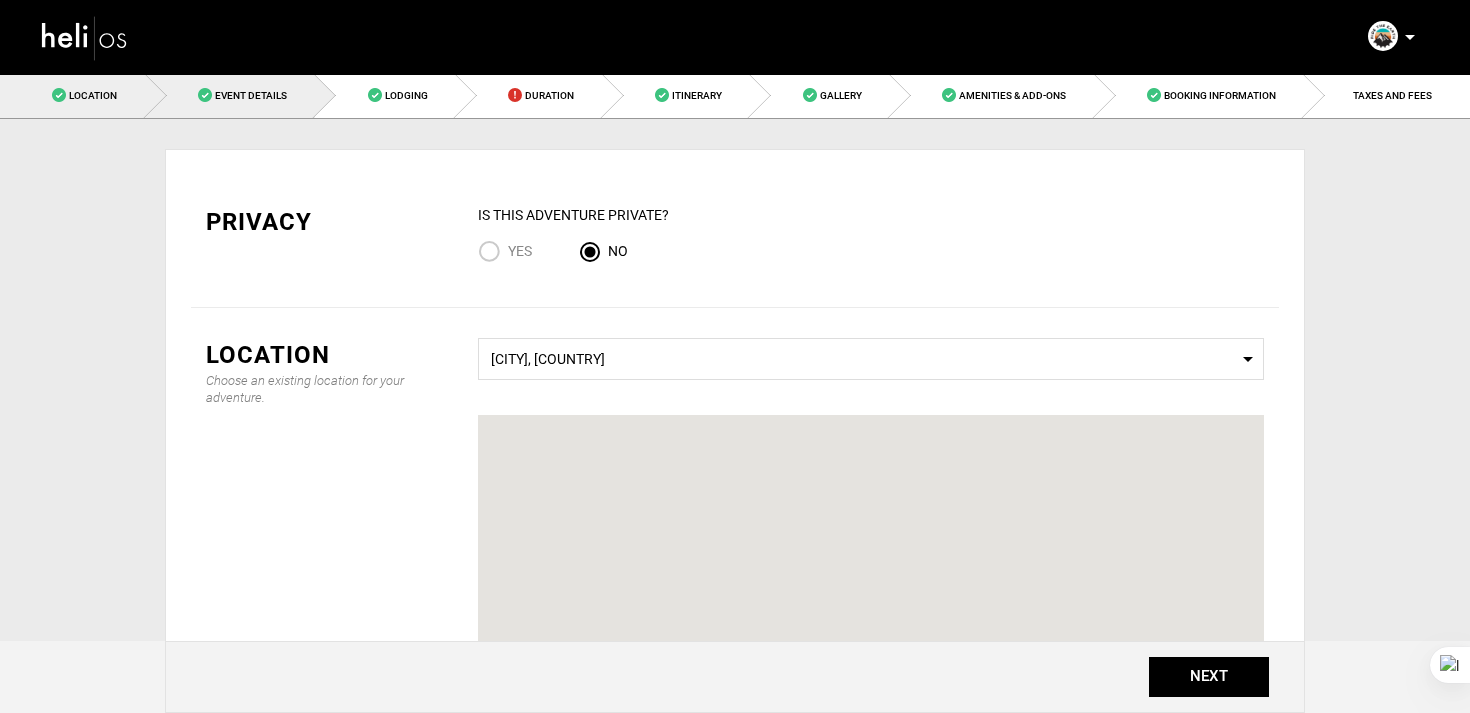 click on "Event Details" at bounding box center (231, 95) 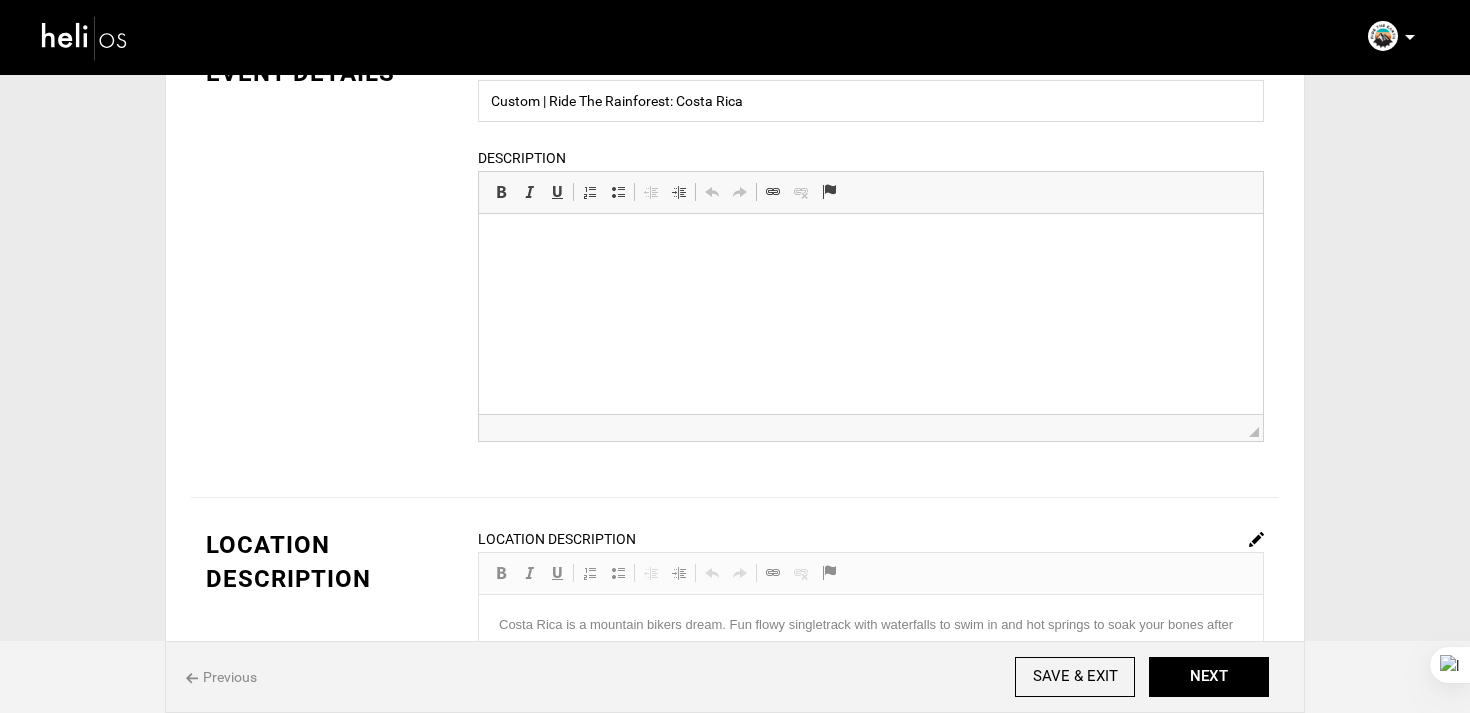 scroll, scrollTop: 0, scrollLeft: 0, axis: both 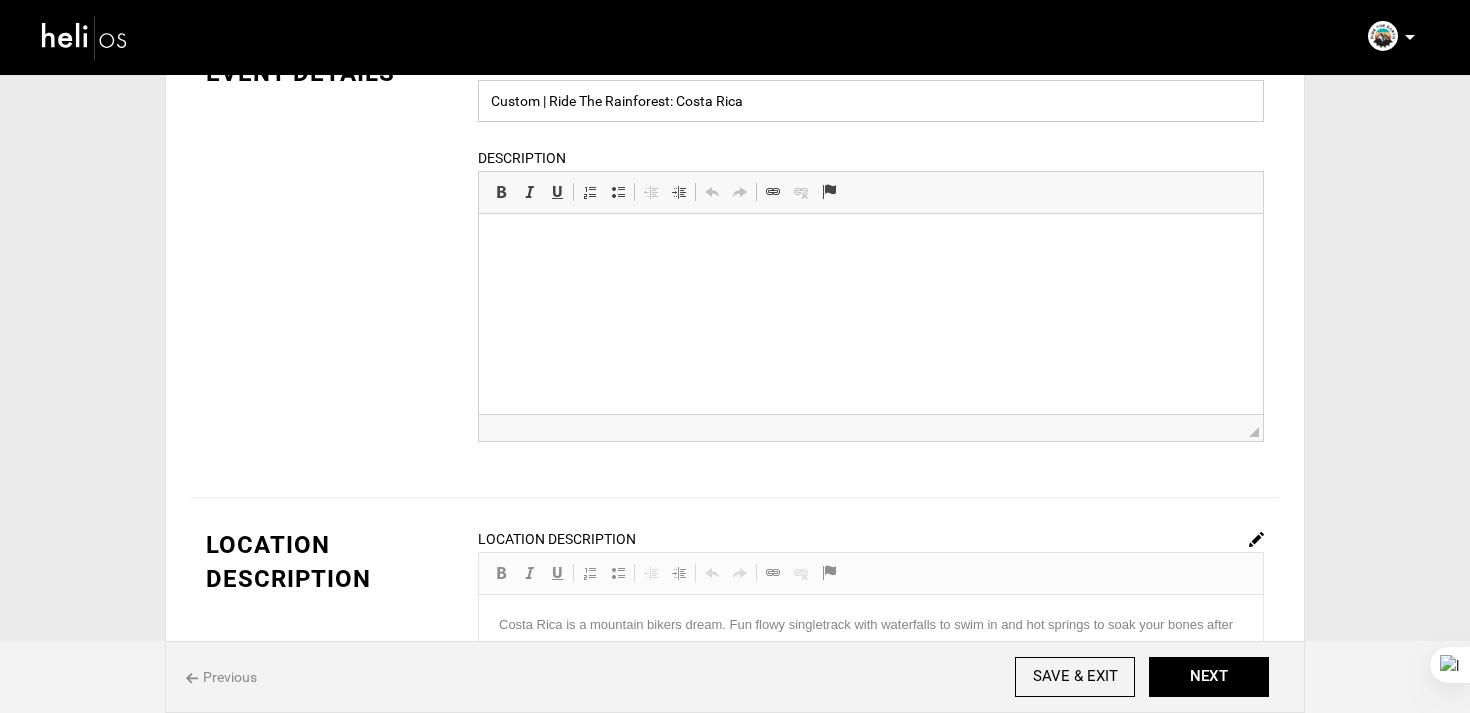 drag, startPoint x: 551, startPoint y: 107, endPoint x: 385, endPoint y: 90, distance: 166.86821 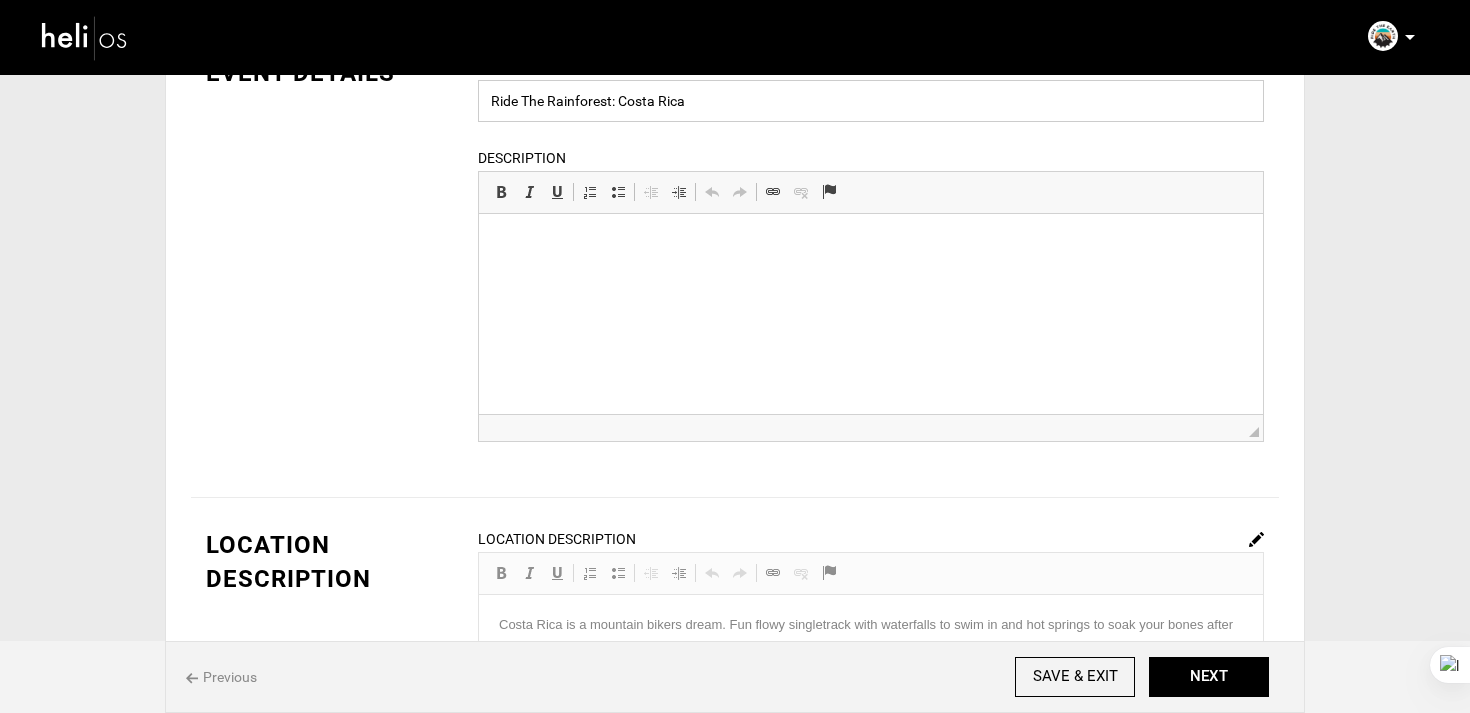 scroll, scrollTop: 0, scrollLeft: 0, axis: both 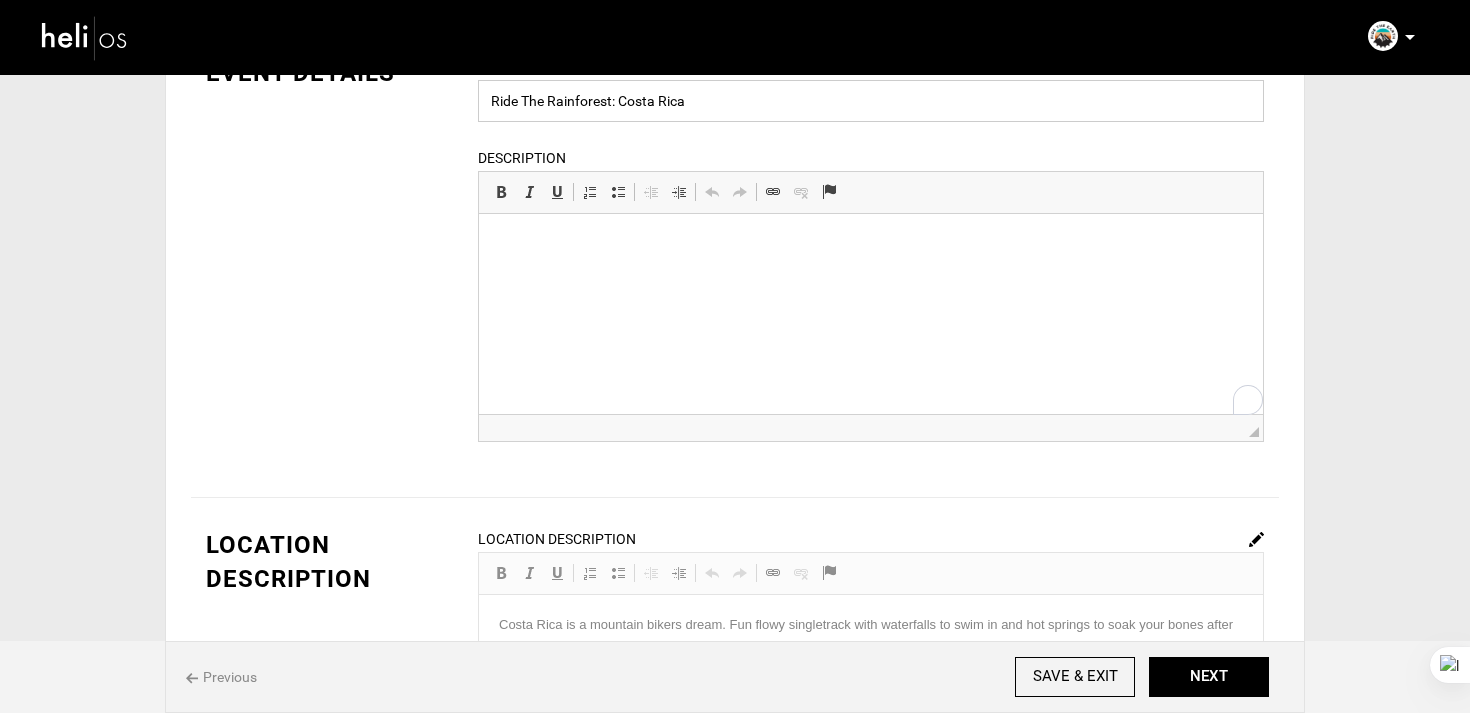 click on "Ride The Rainforest: Costa Rica" at bounding box center (871, 101) 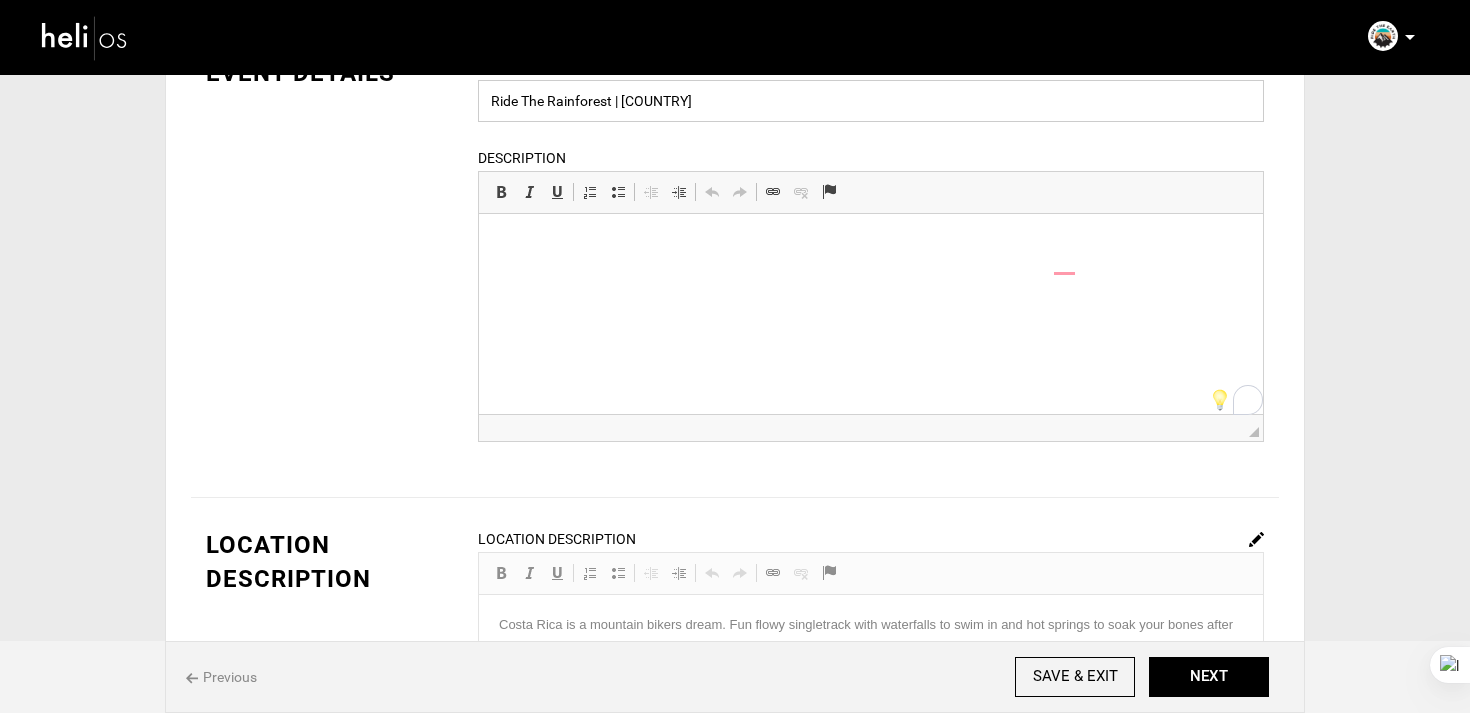 scroll, scrollTop: 53, scrollLeft: 0, axis: vertical 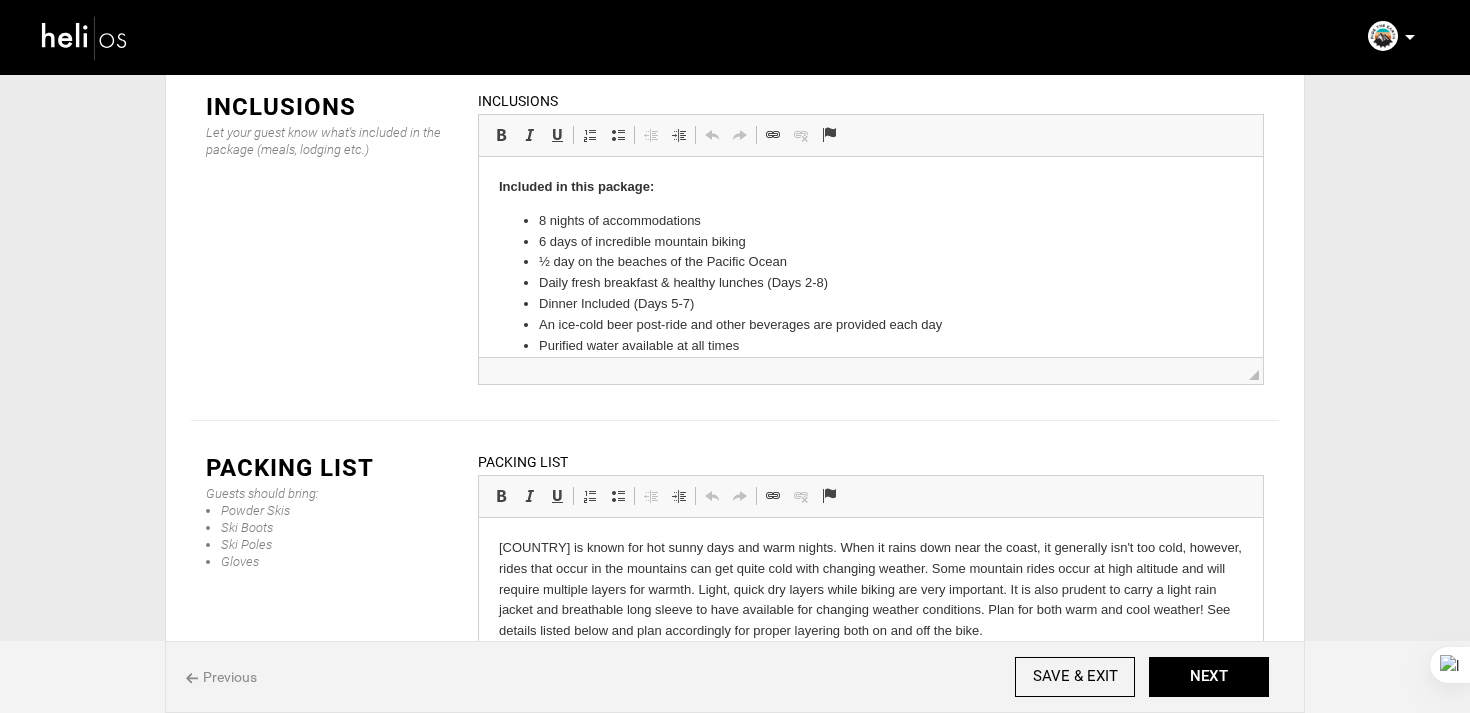 type on "Ride The Rainforest | [COUNTRY]" 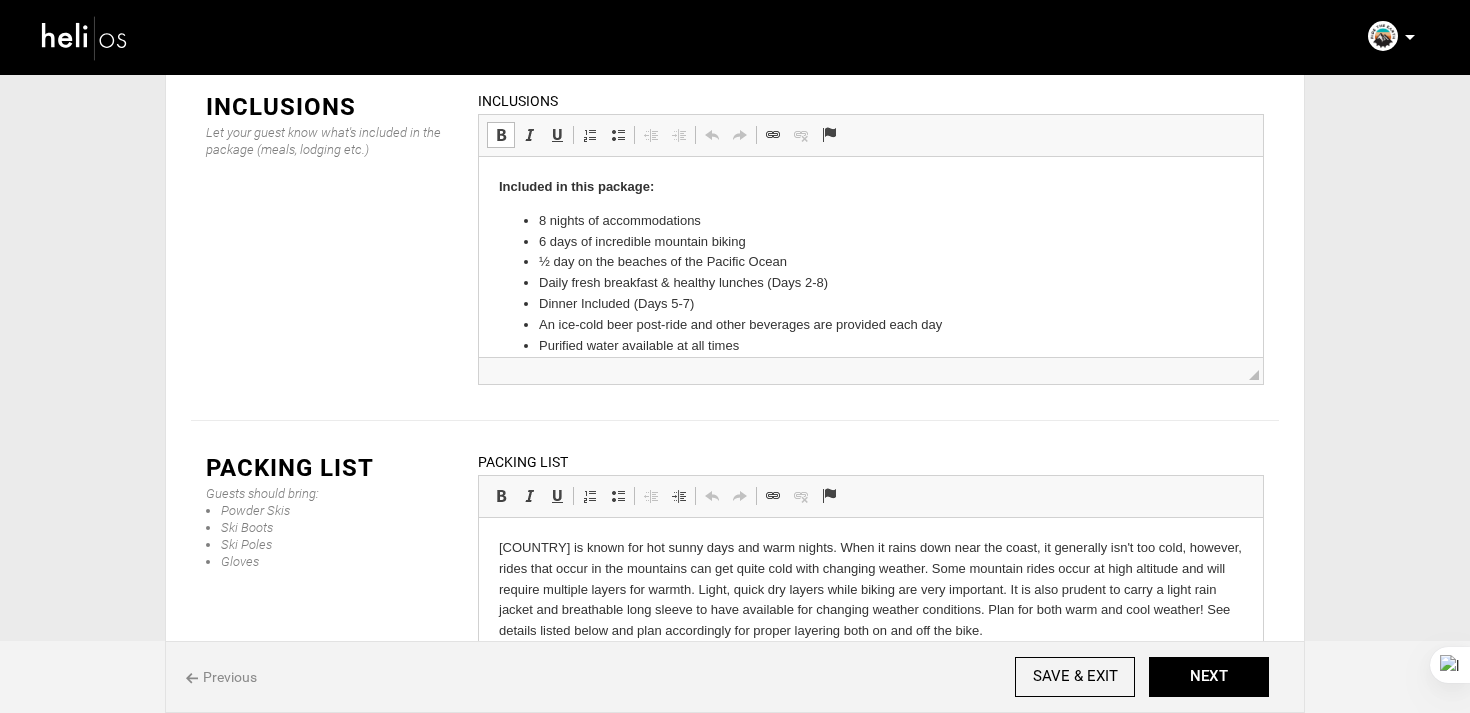 click on "8 nights of accommodations" at bounding box center (871, 221) 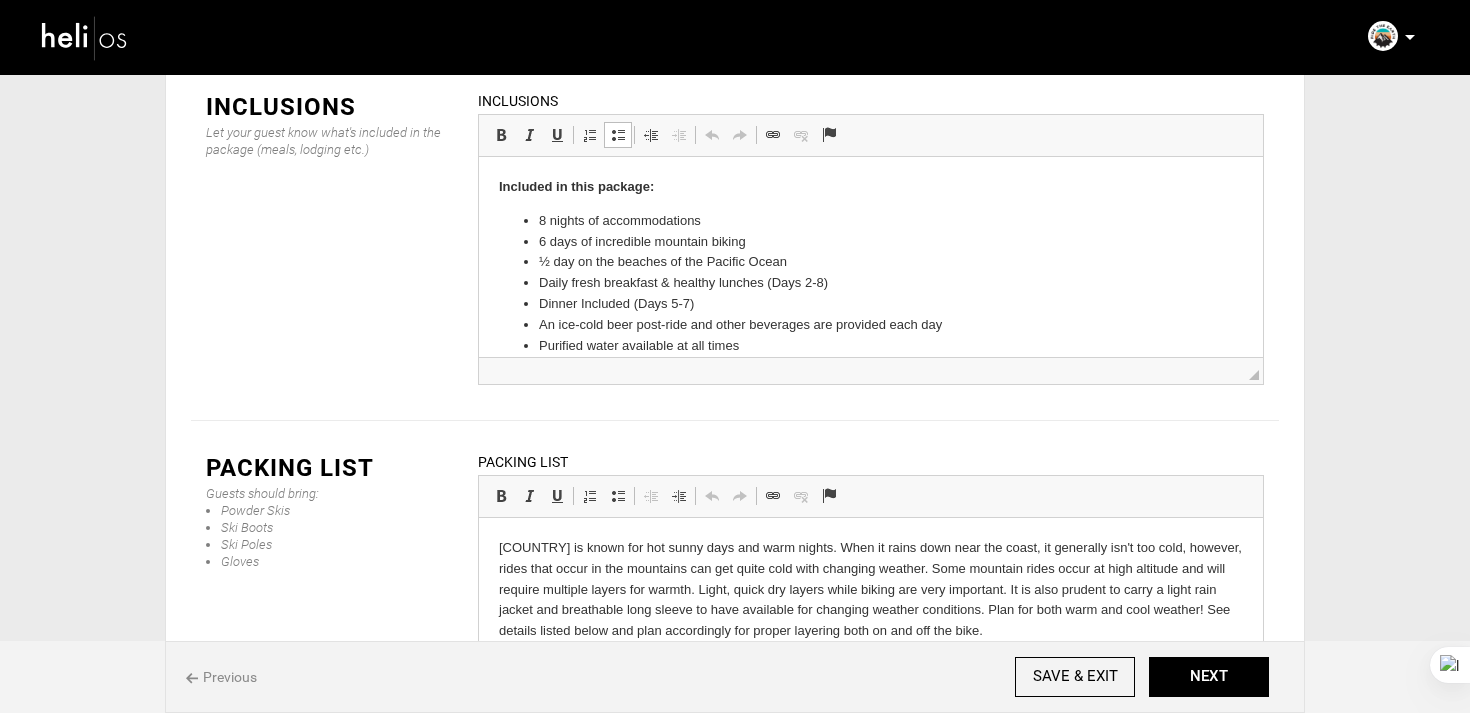 type 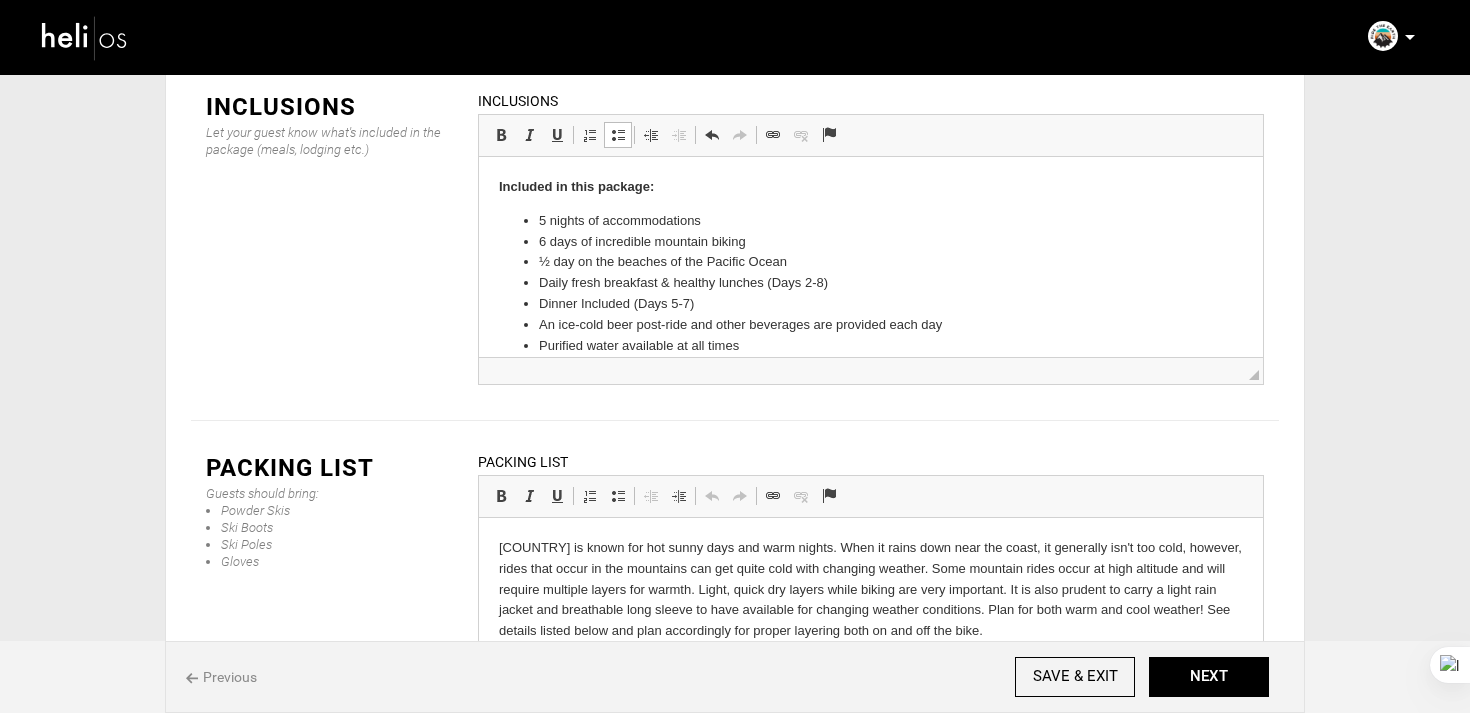 click on "6 days of incredible mountain biking" at bounding box center [871, 242] 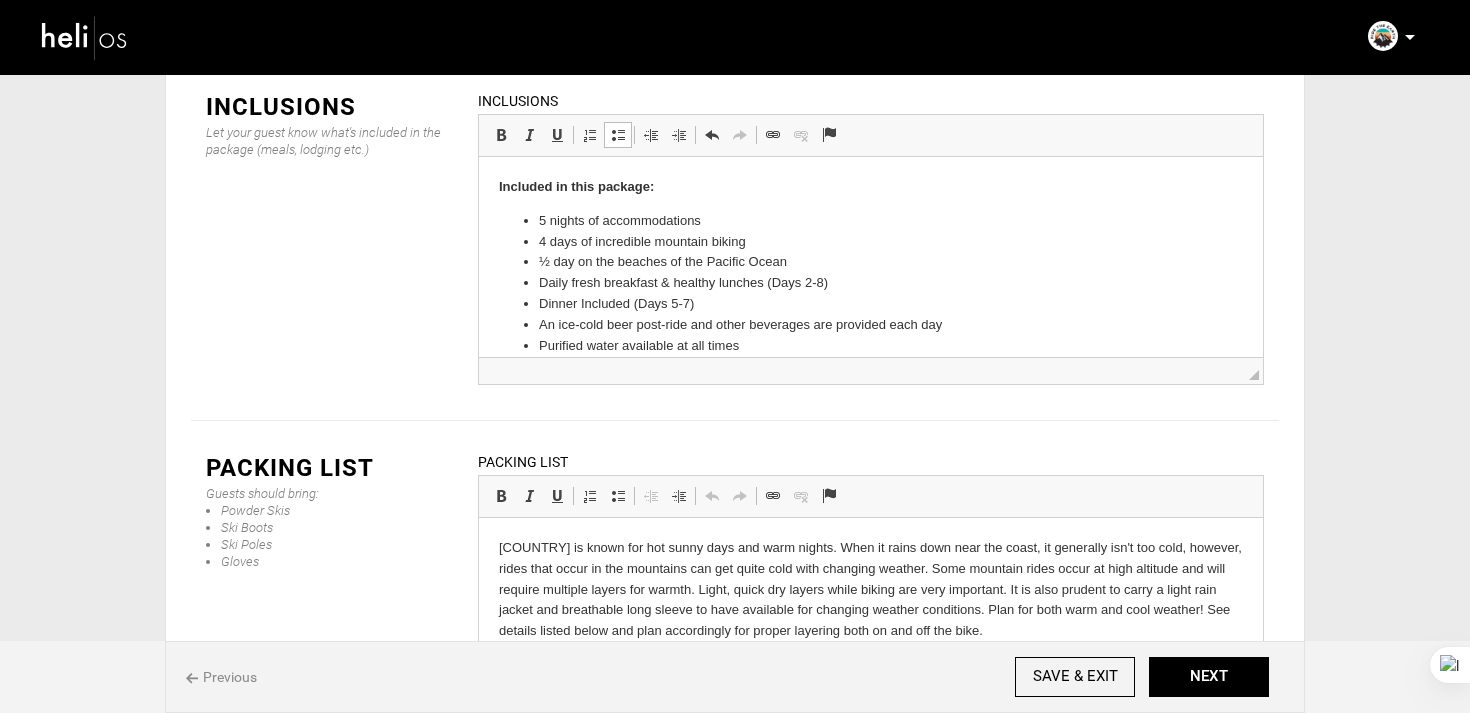 click on "½ day on the beaches of the Pacific Ocean" at bounding box center (871, 262) 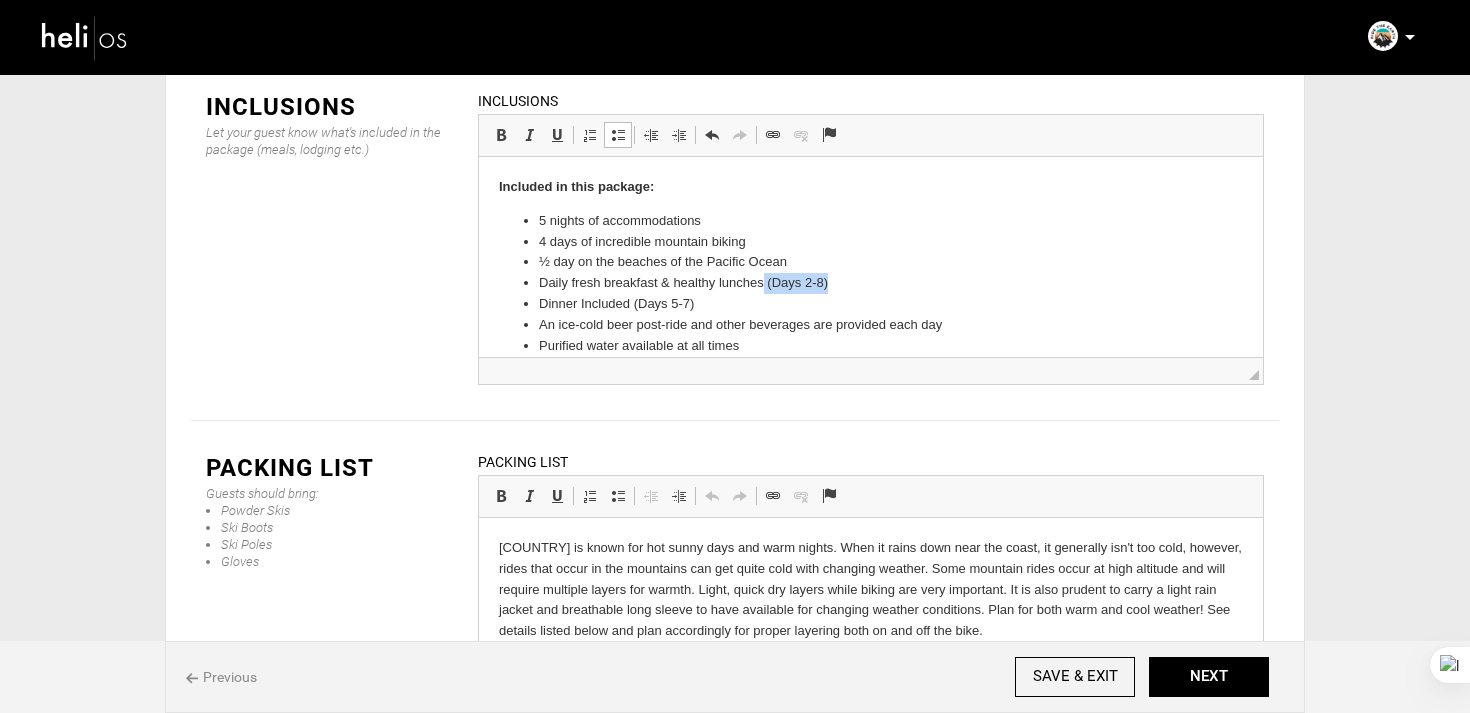 drag, startPoint x: 762, startPoint y: 287, endPoint x: 886, endPoint y: 285, distance: 124.01613 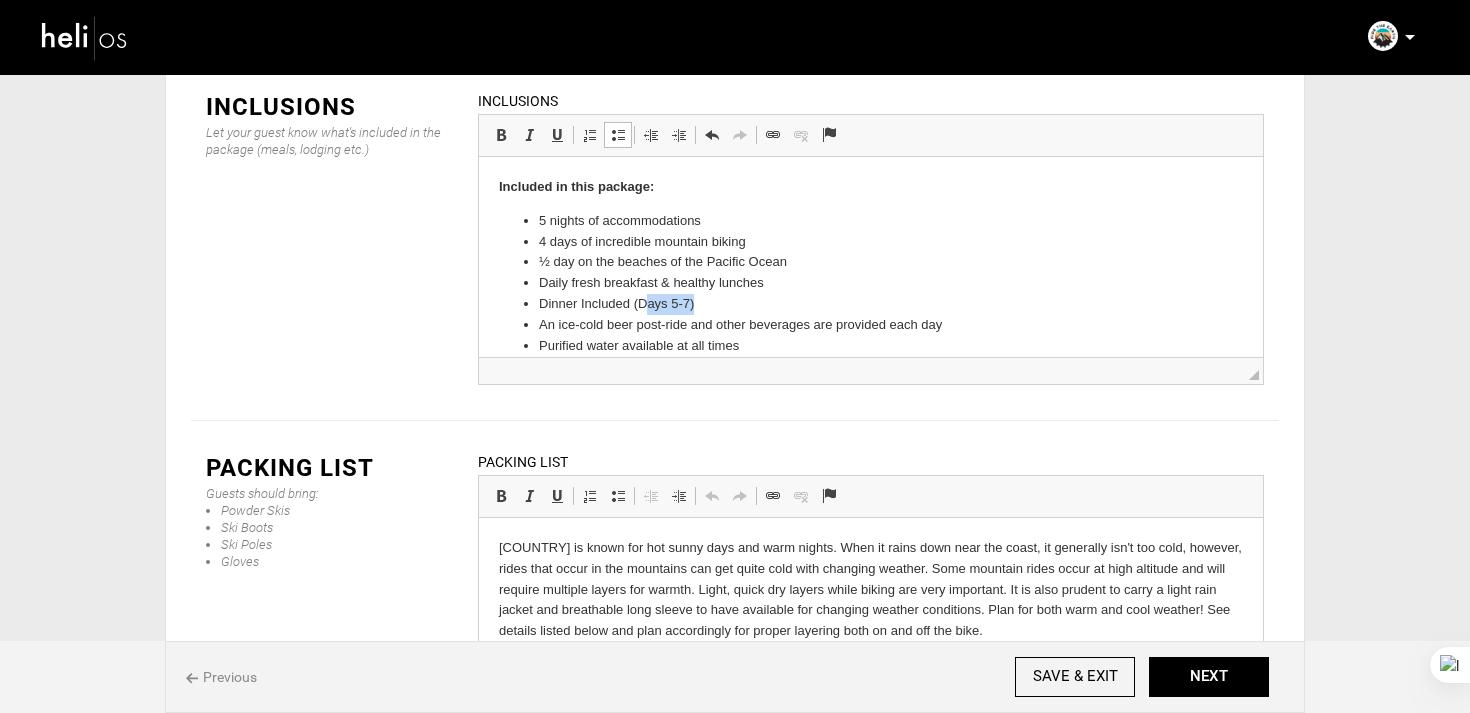drag, startPoint x: 739, startPoint y: 304, endPoint x: 648, endPoint y: 302, distance: 91.02197 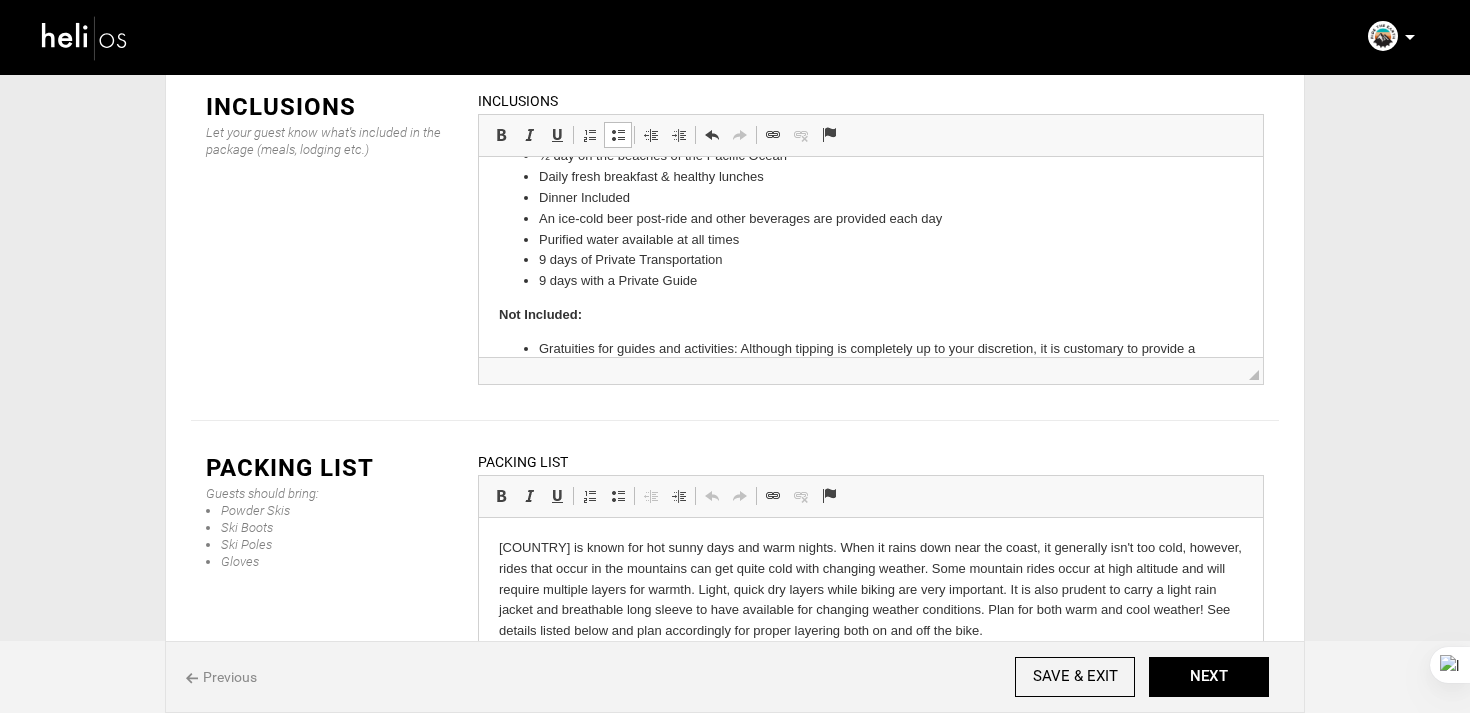 scroll, scrollTop: 93, scrollLeft: 0, axis: vertical 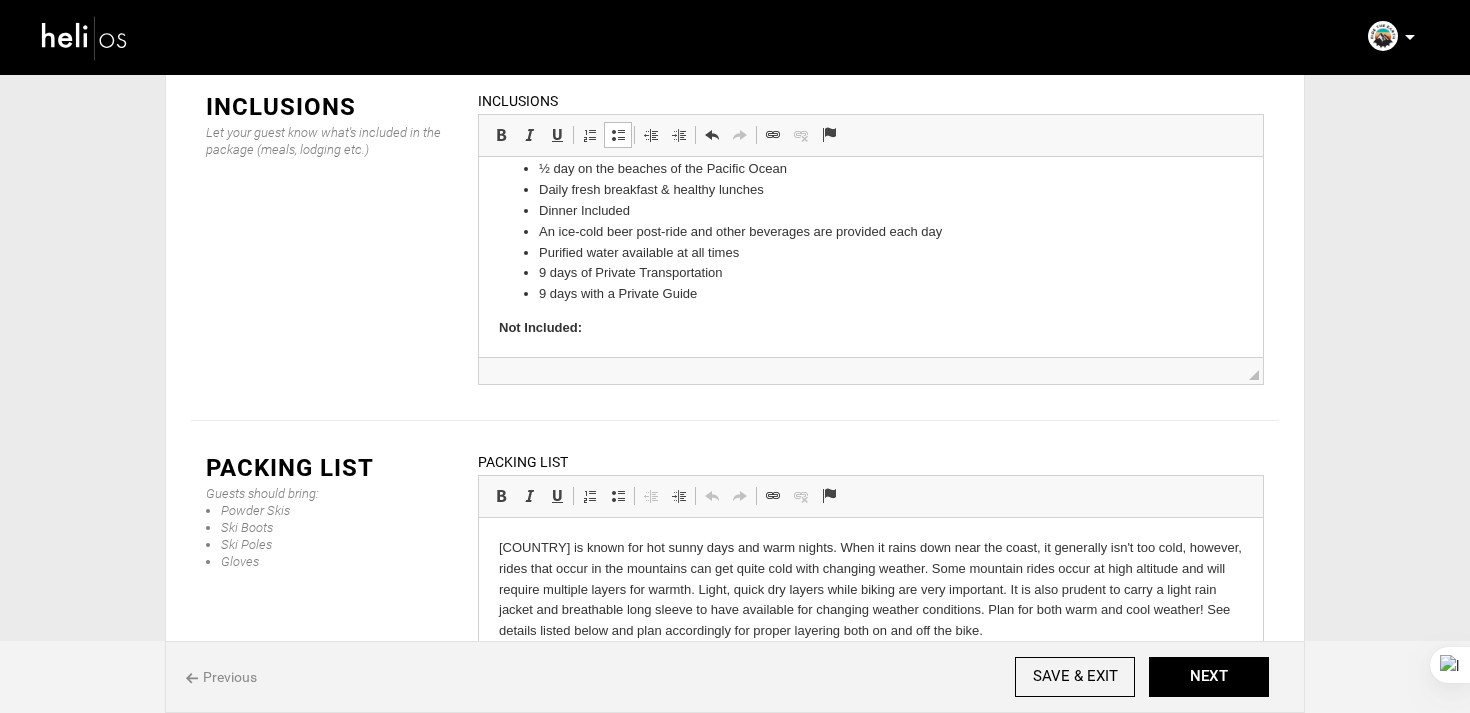 click on "9 days of Private Transportation" at bounding box center (871, 273) 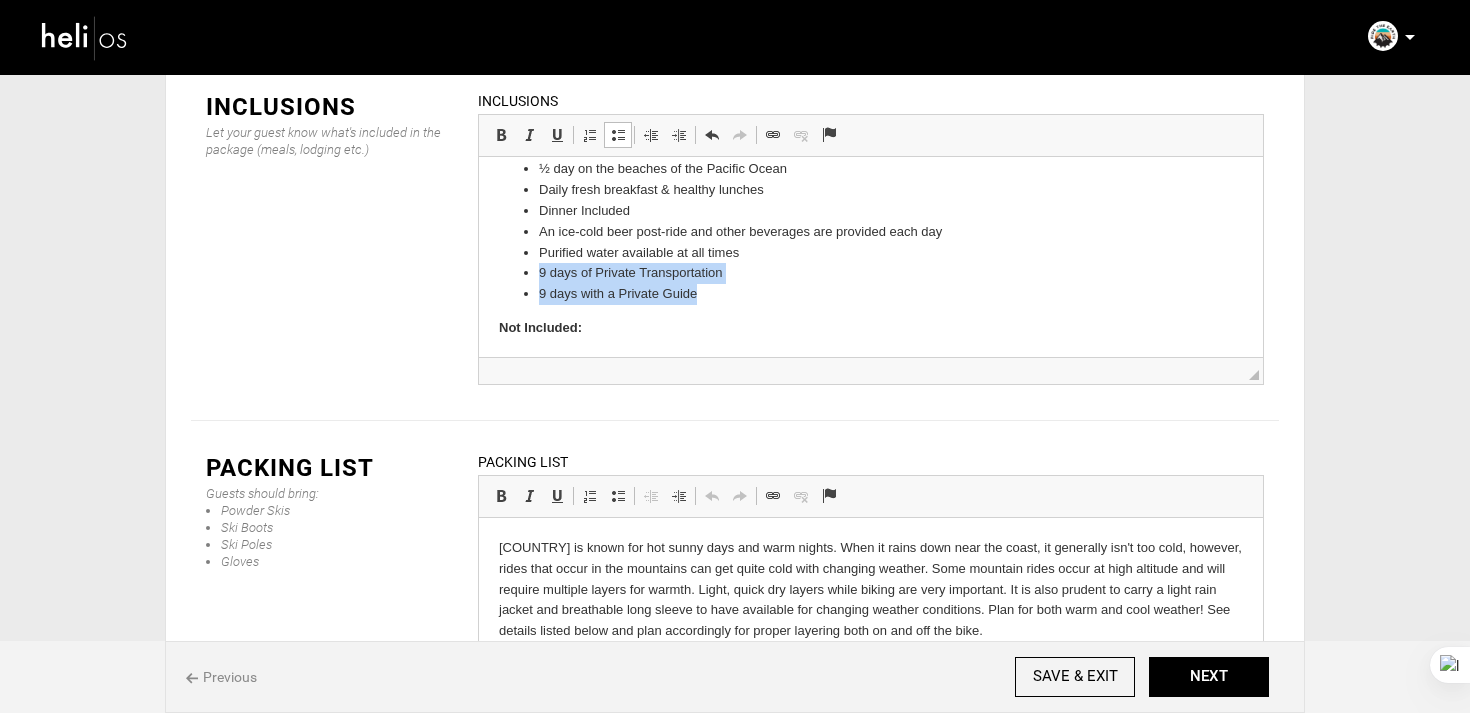 drag, startPoint x: 532, startPoint y: 277, endPoint x: 720, endPoint y: 290, distance: 188.44893 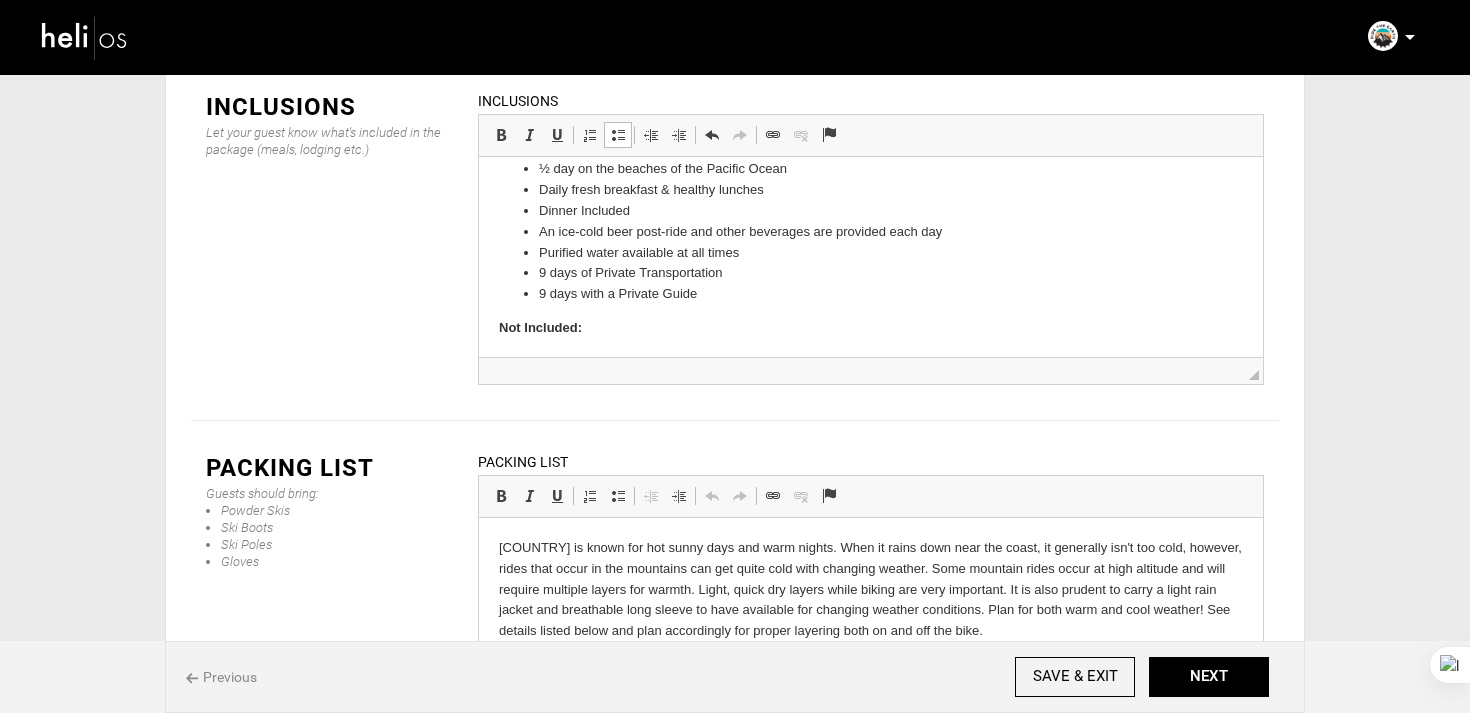 click on "9 days with a Private Guide" at bounding box center (871, 294) 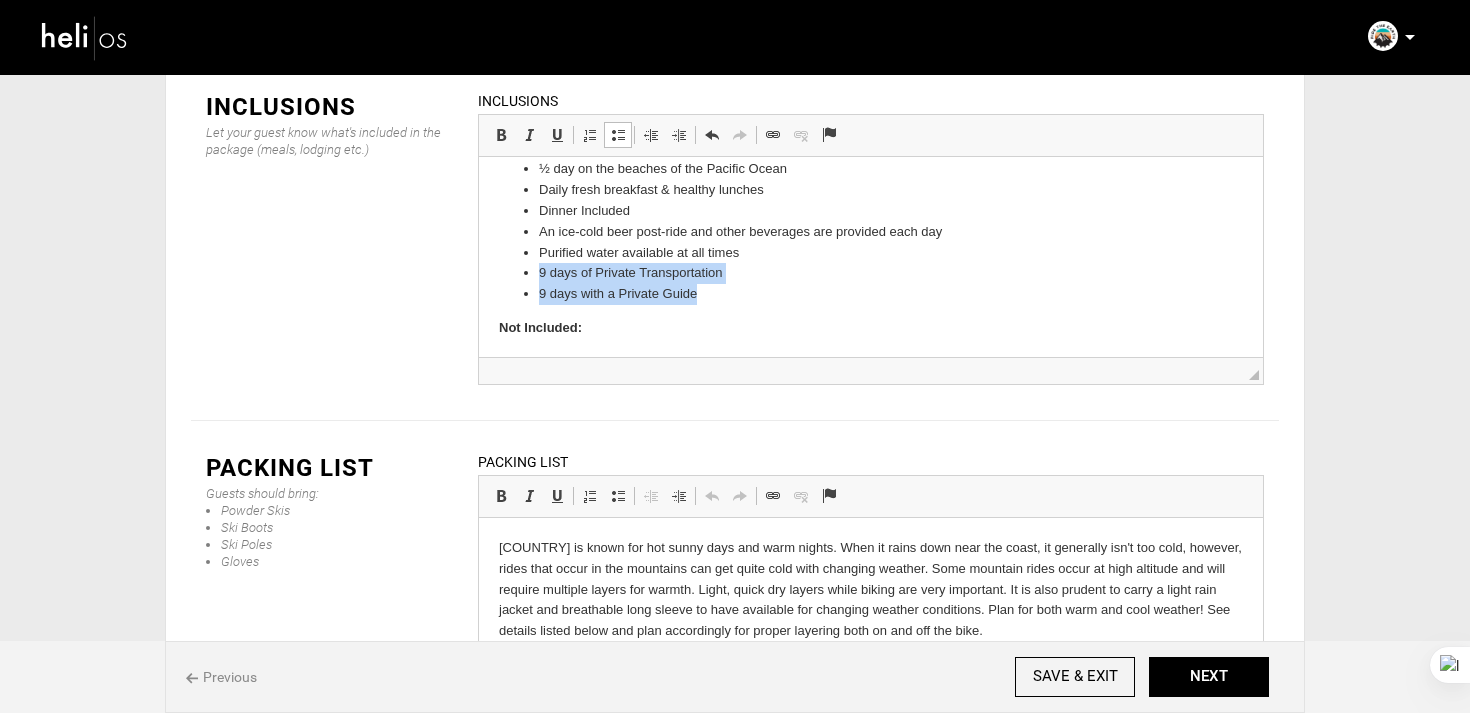 drag, startPoint x: 538, startPoint y: 282, endPoint x: 717, endPoint y: 289, distance: 179.13683 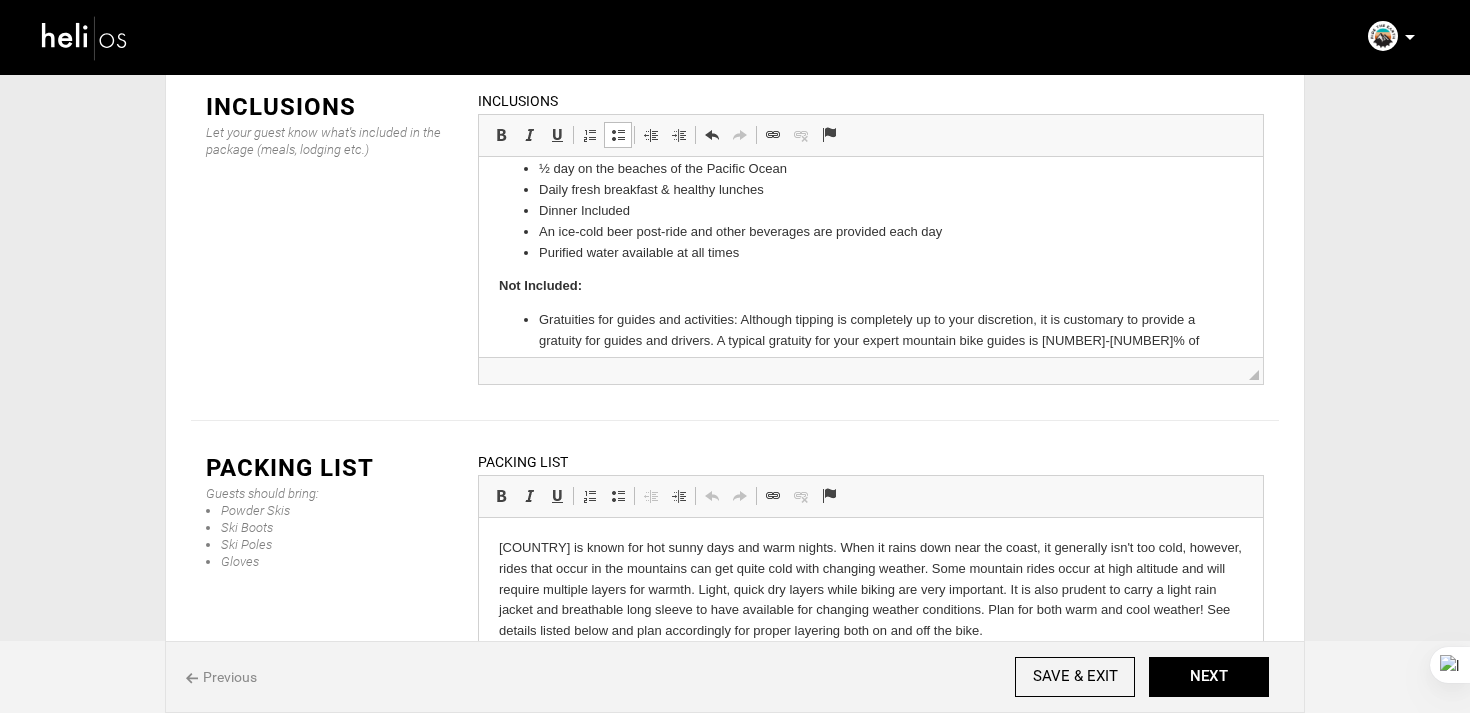 scroll, scrollTop: 536, scrollLeft: 0, axis: vertical 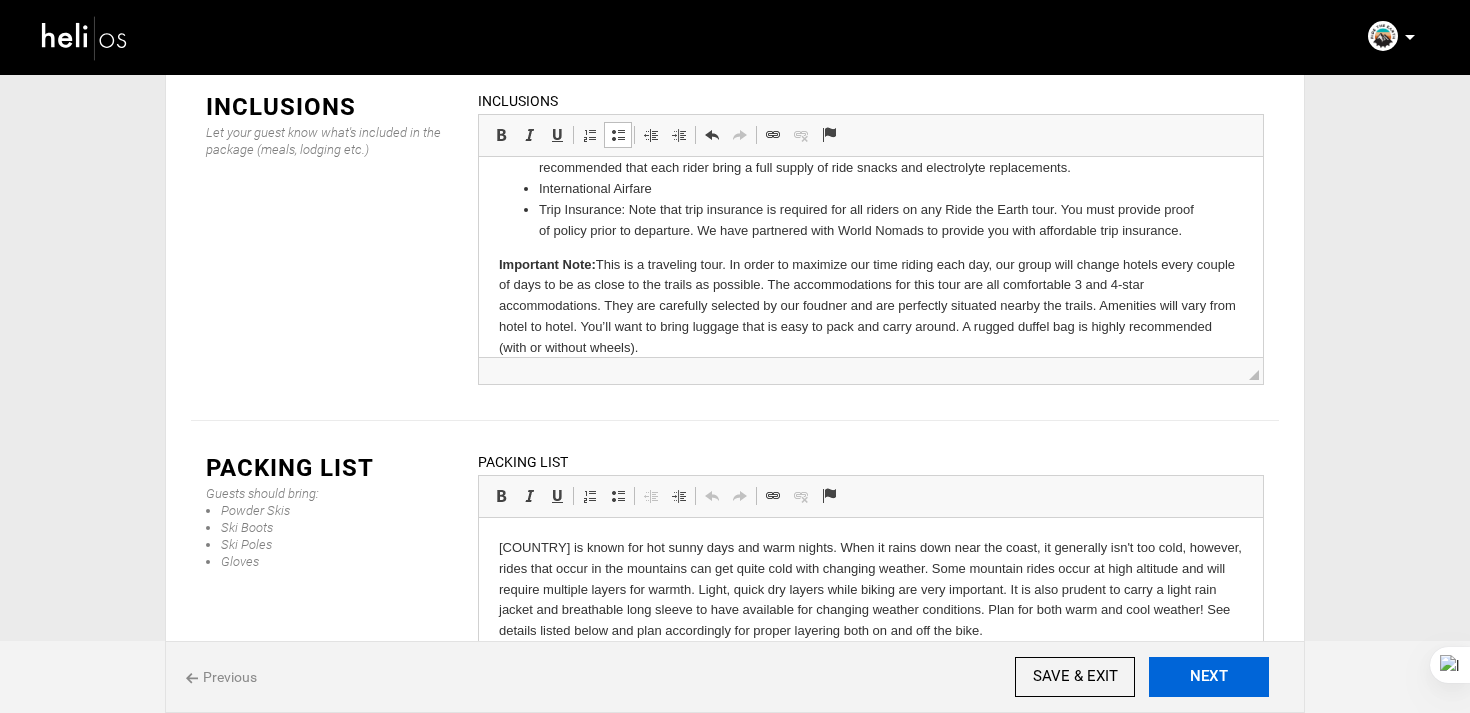 click on "NEXT" at bounding box center [1209, 677] 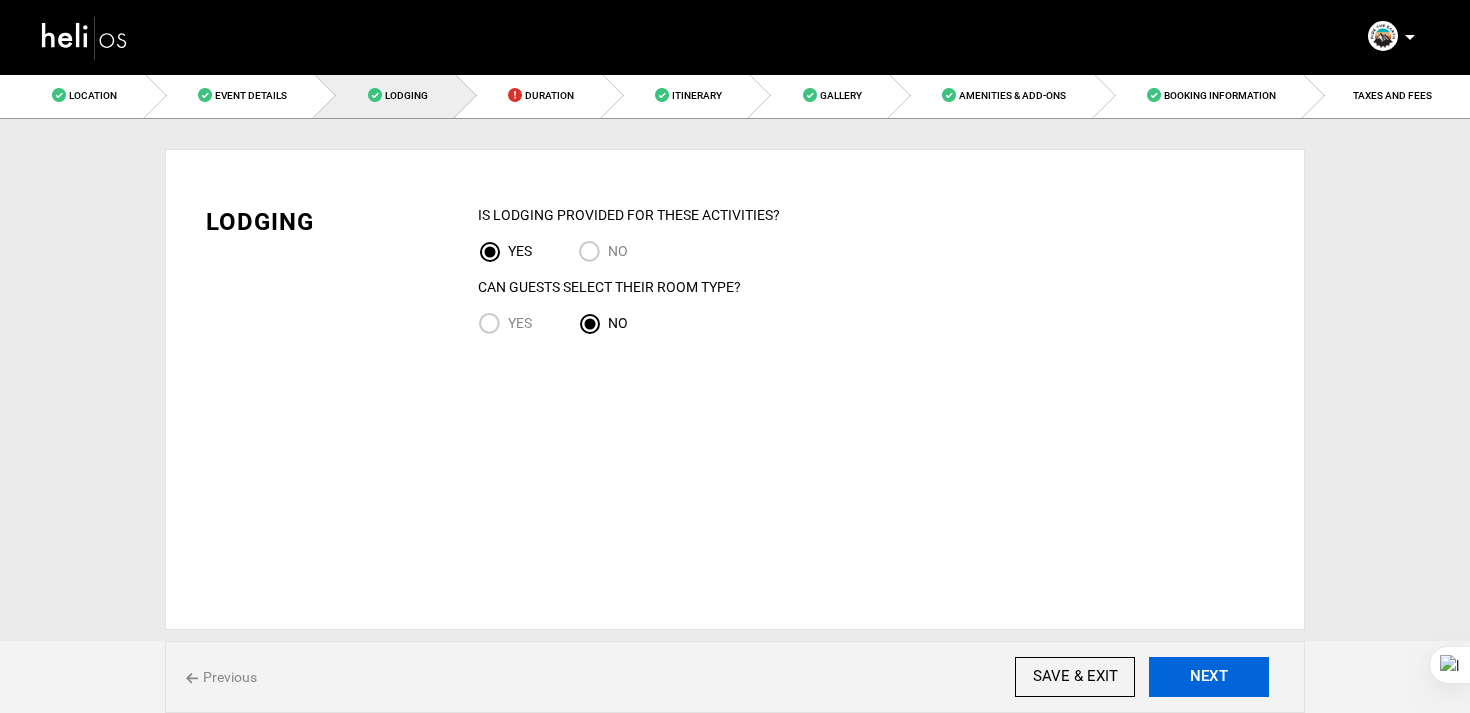 scroll, scrollTop: 0, scrollLeft: 0, axis: both 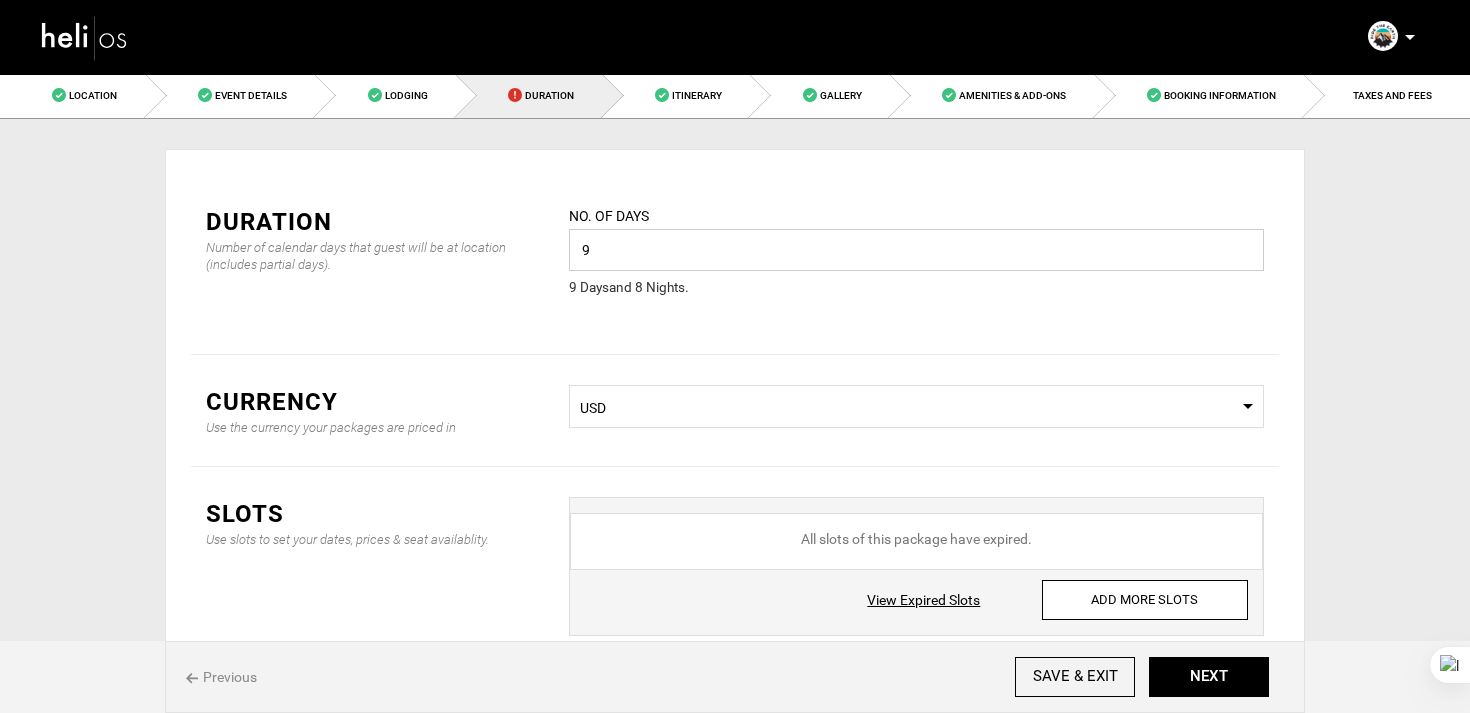 drag, startPoint x: 614, startPoint y: 245, endPoint x: 501, endPoint y: 245, distance: 113 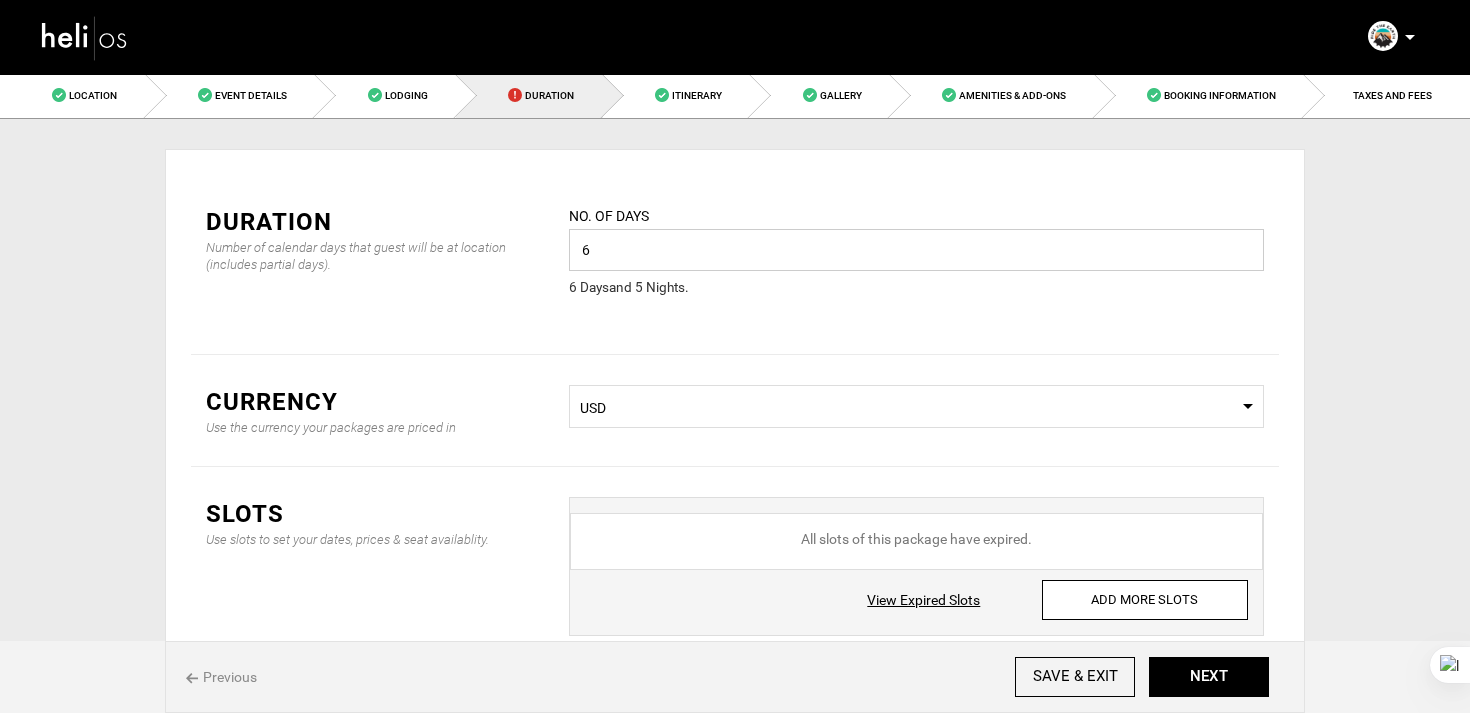 type on "6" 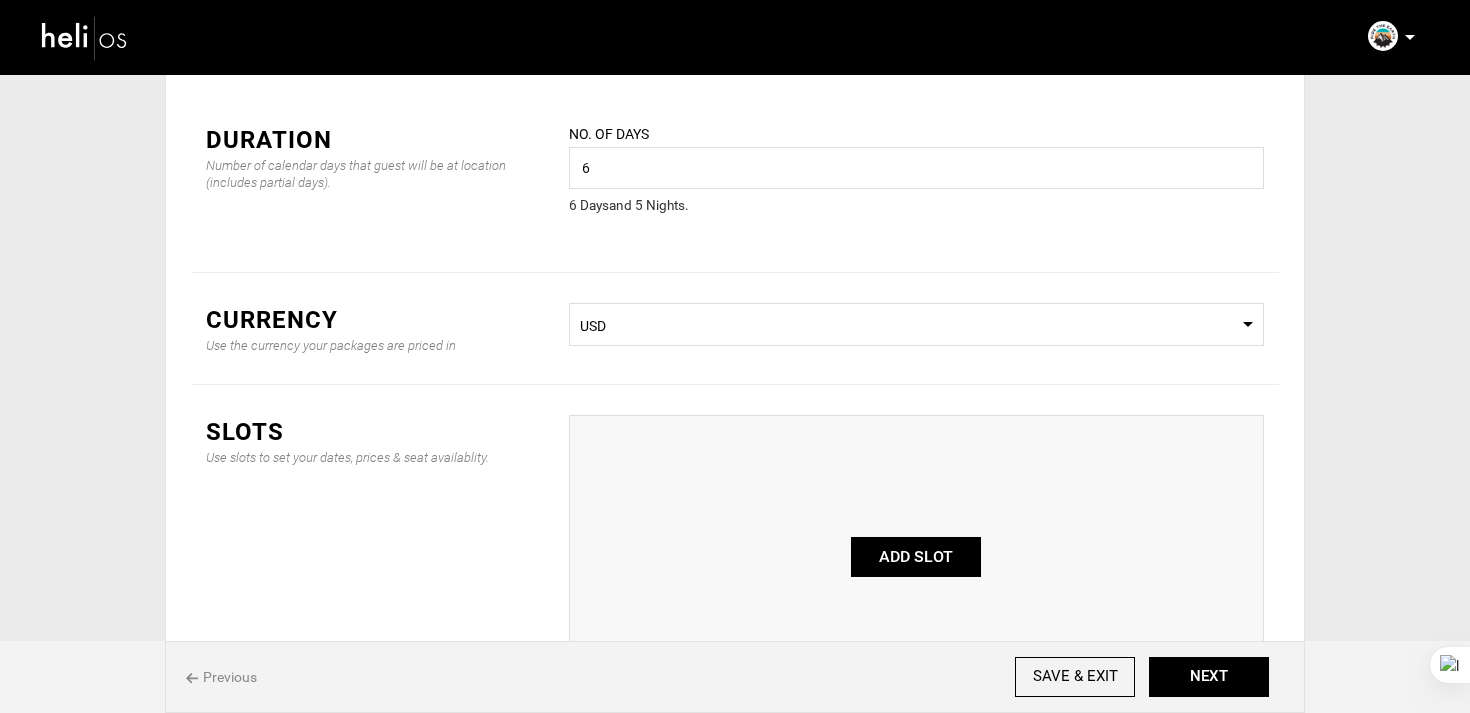 scroll, scrollTop: 67, scrollLeft: 0, axis: vertical 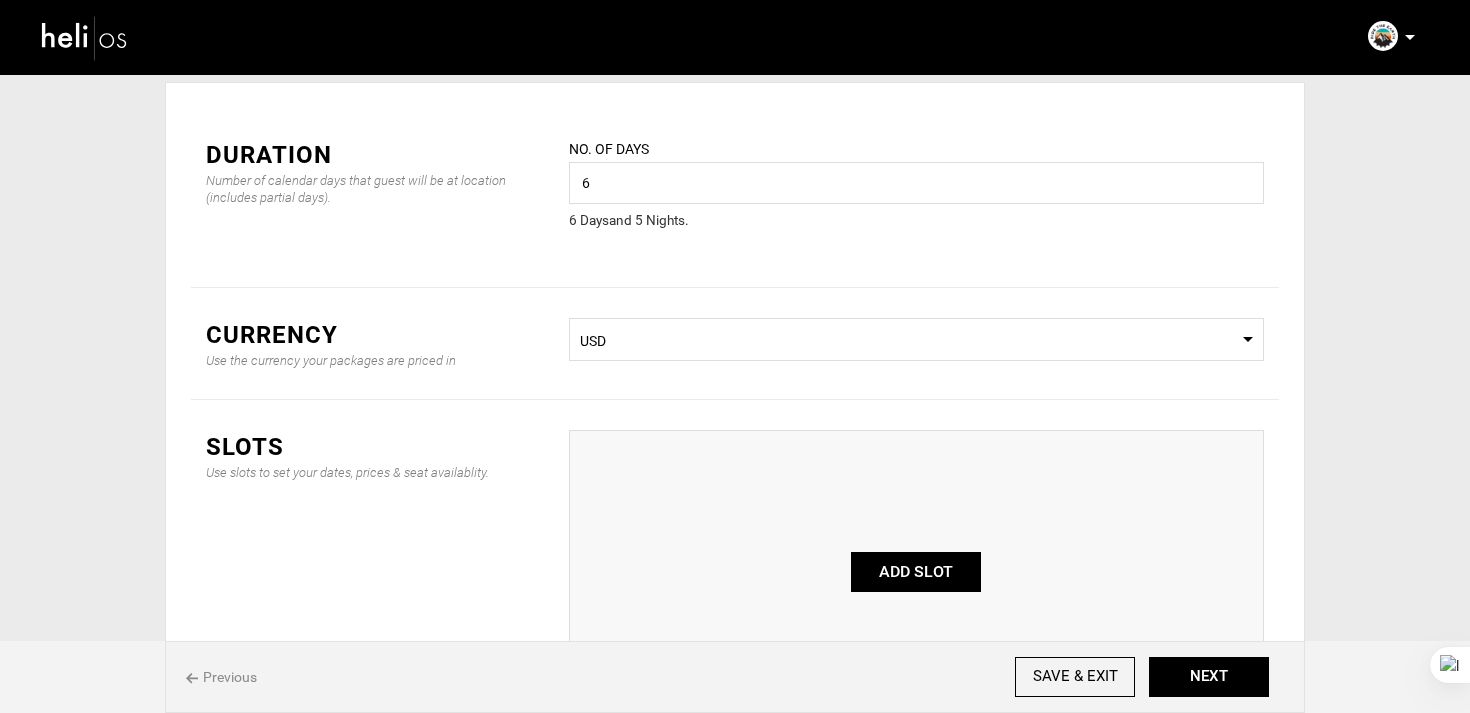 click on "ADD
SLOT" at bounding box center [916, 572] 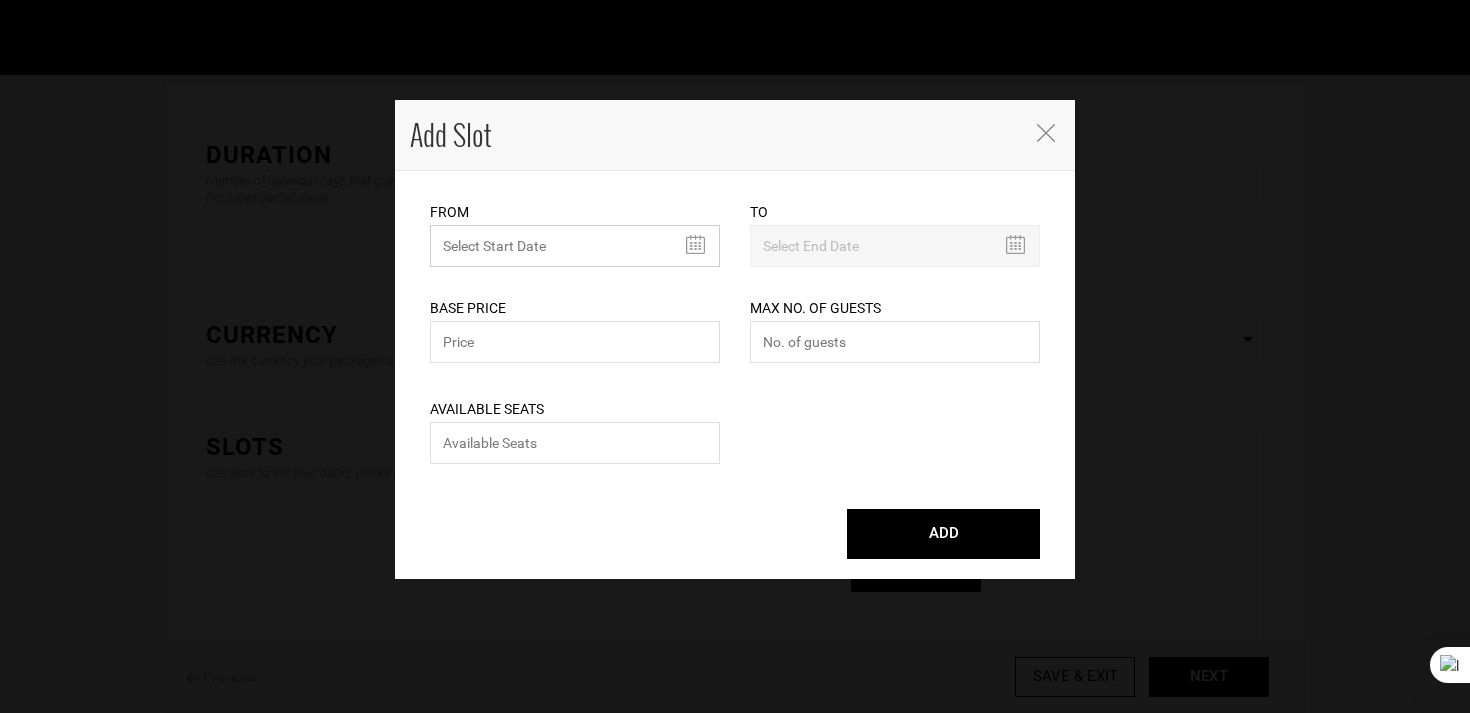 click at bounding box center [575, 246] 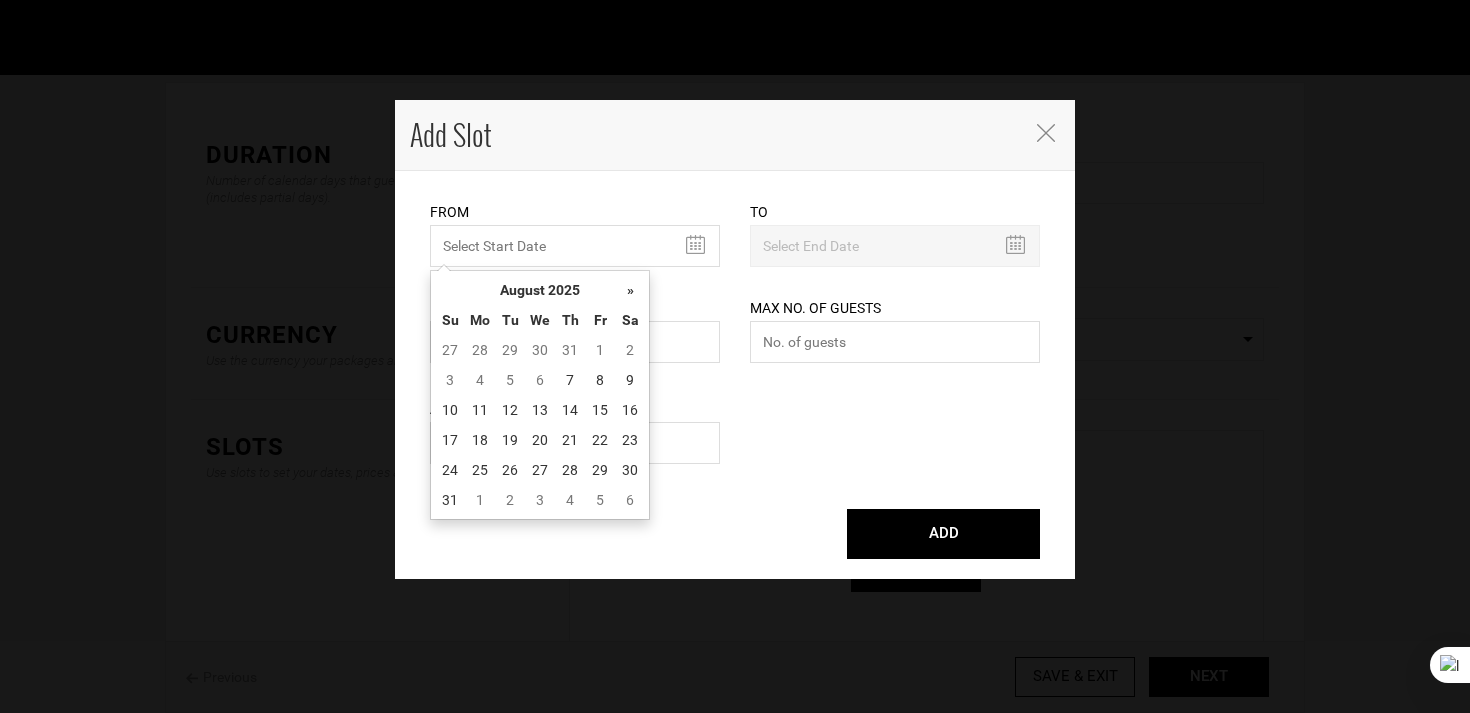 click on "« August 2025 » Su Mo Tu We Th Fr Sa 27 28 29 30 31 1 2 3 4 5 6 7 8 9 10 11 12 13 14 15 16 17 18 19 20 21 22 23 24 25 26 27 28 29 30 31 1 2 3 4 5 6 Today Clear « 2025 » Jan Feb Mar Apr May Jun Jul Aug Sep Oct Nov Dec Today Clear « 2020-2029 » 2019 2020 2021 2022 2023 2024 2025 2026 2027 2028 2029 2030 Today Clear « 2000-2090 » 1990 2000 2010 2020 2030 2040 2050 2060 2070 2080 2090 2100 Today Clear « 2000-2900 » 1900 2000 2100 2200 2300 2400 2500 2600 2700 2800 2900 3000 Today Clear" at bounding box center [540, 395] 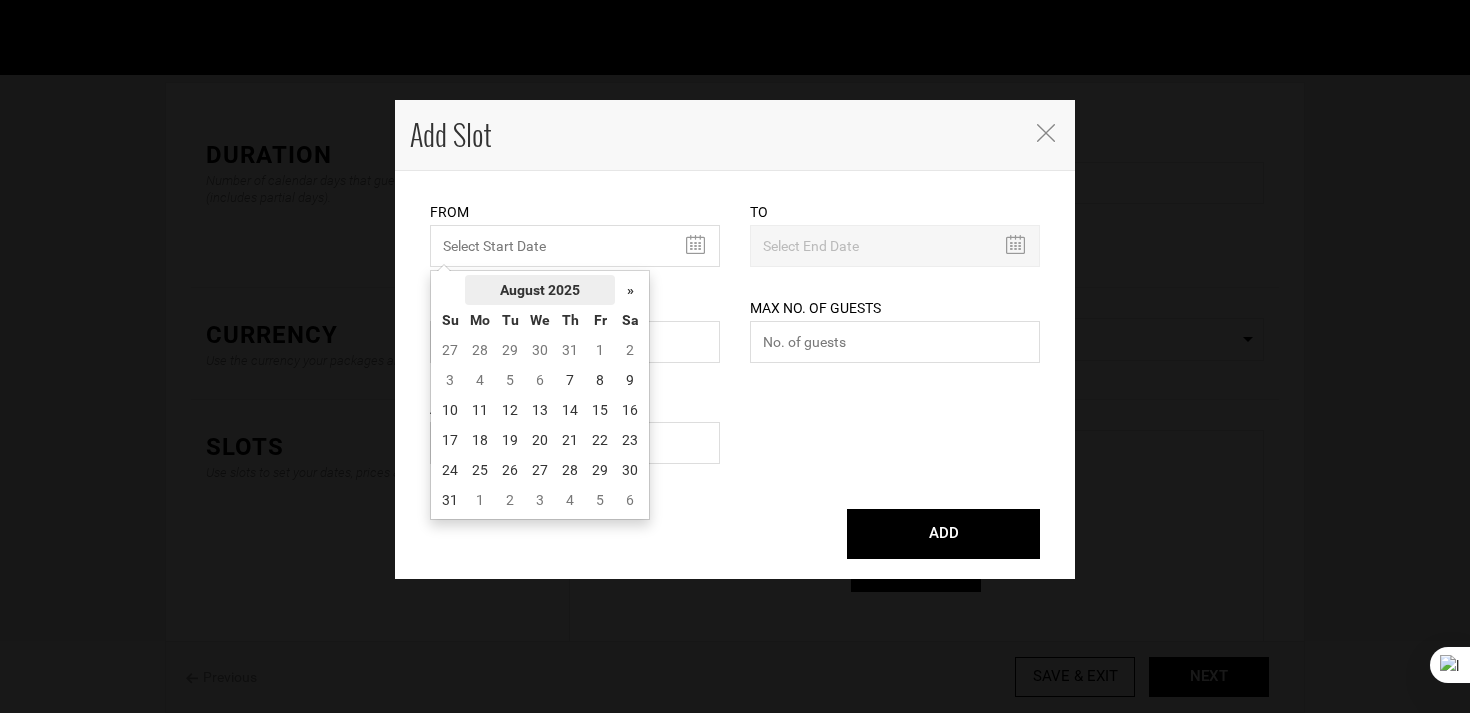 click on "August 2025" at bounding box center [540, 290] 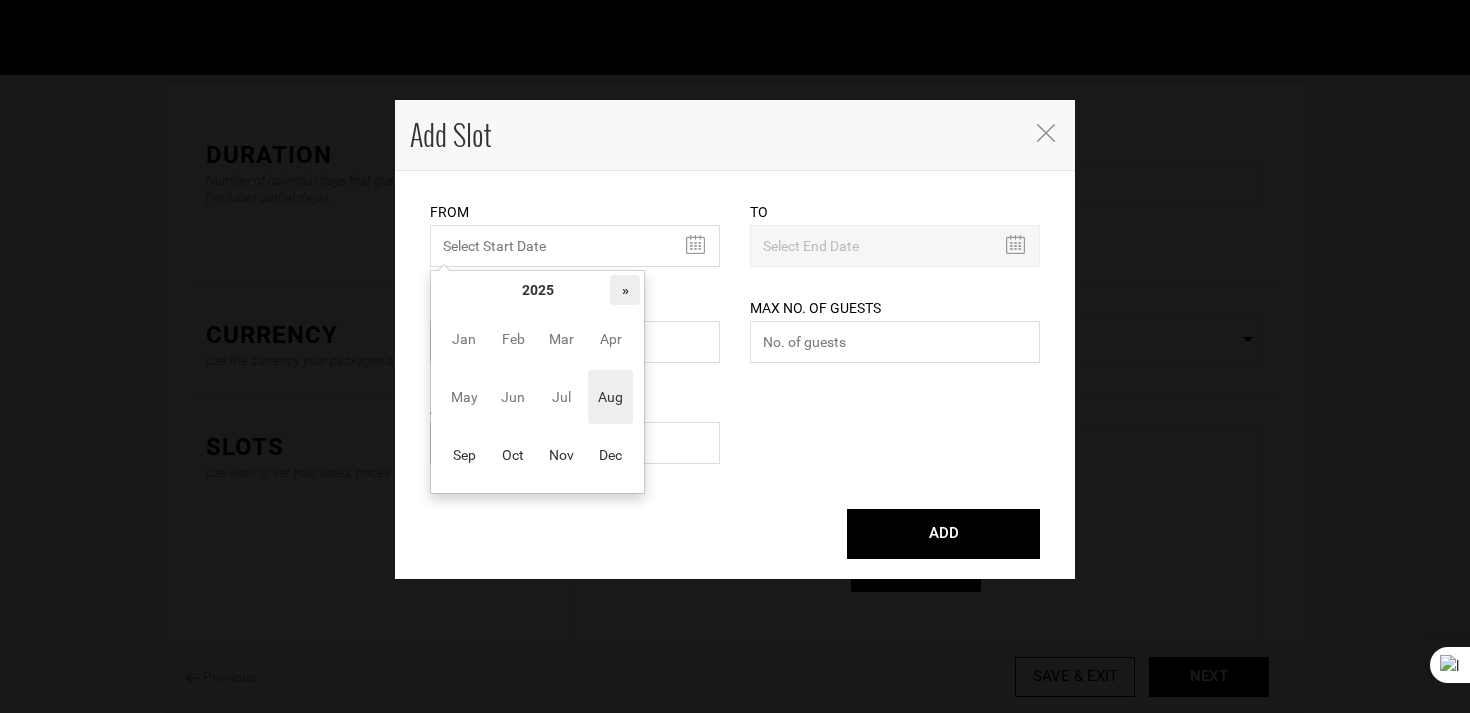 click on "»" at bounding box center (625, 290) 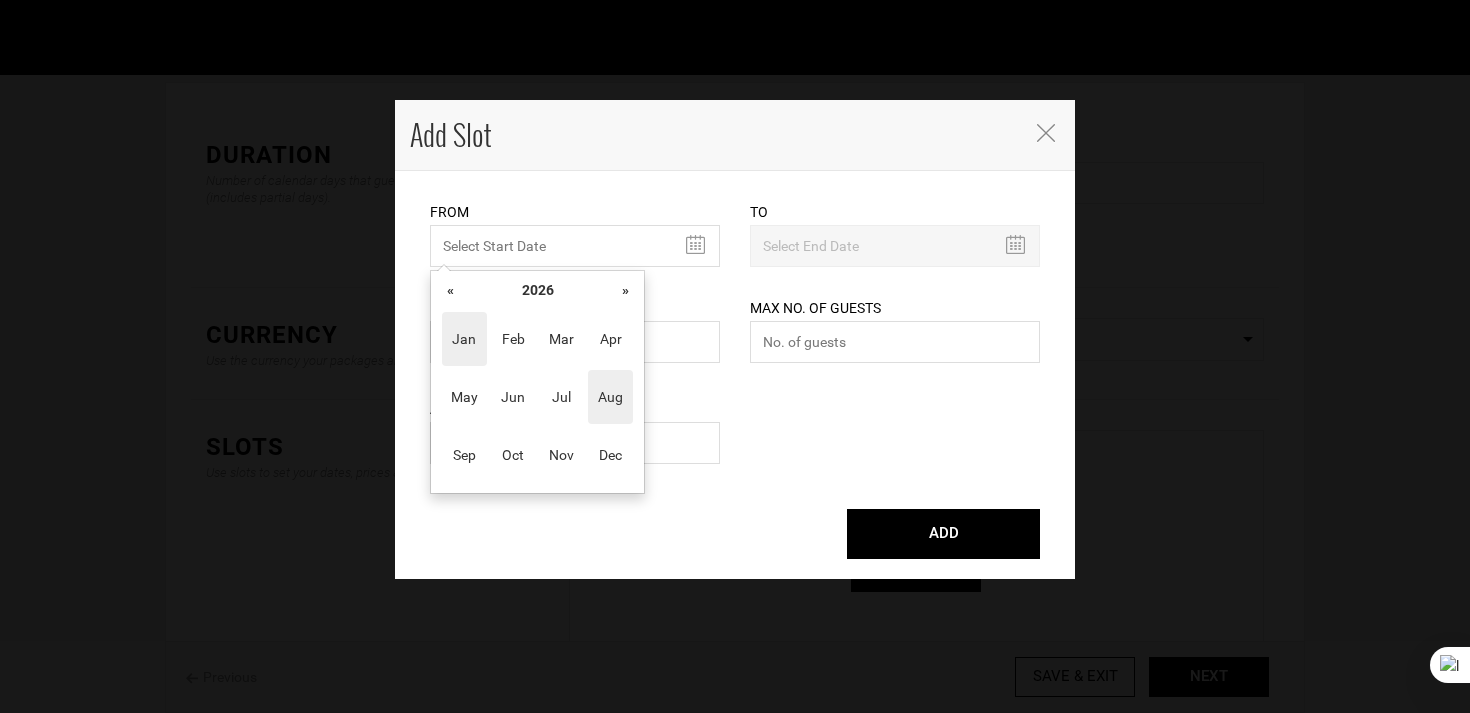 click on "Jan" at bounding box center [464, 339] 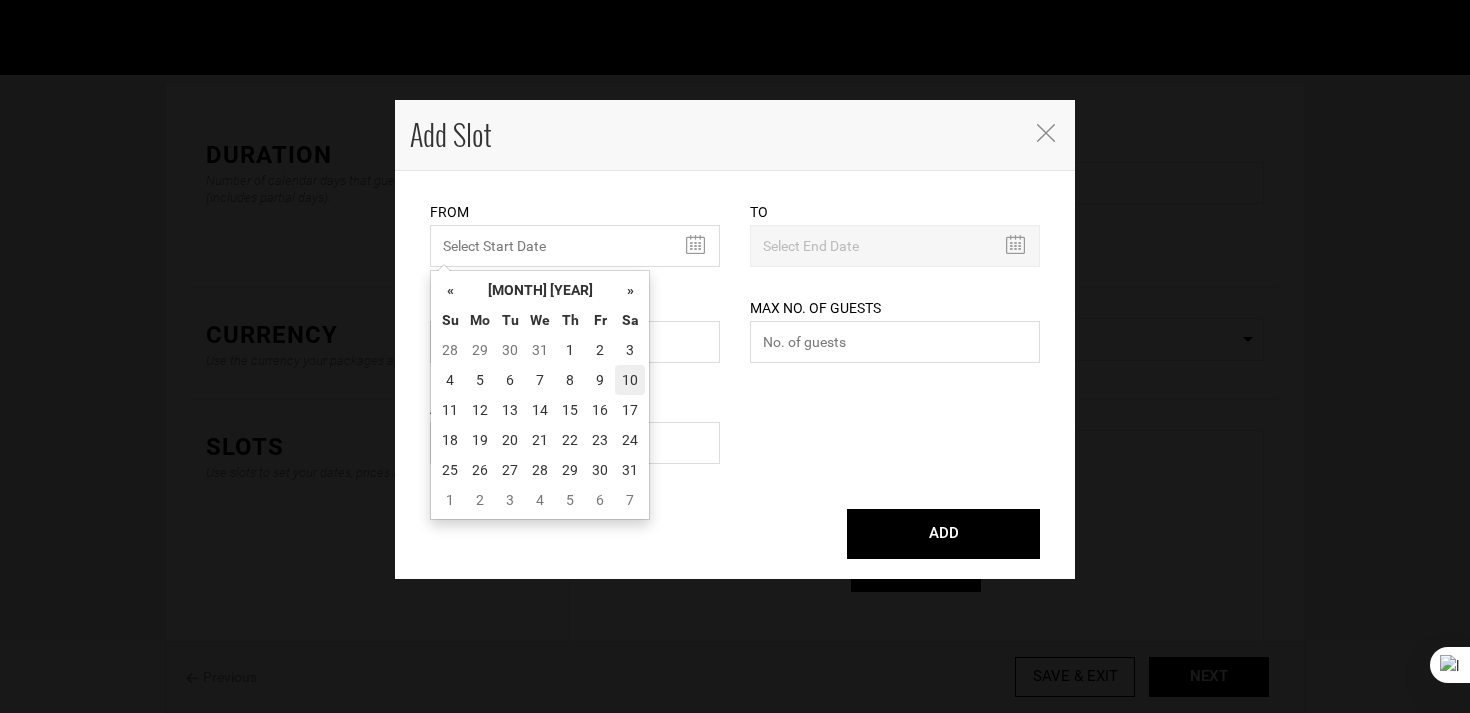 click on "10" at bounding box center (630, 380) 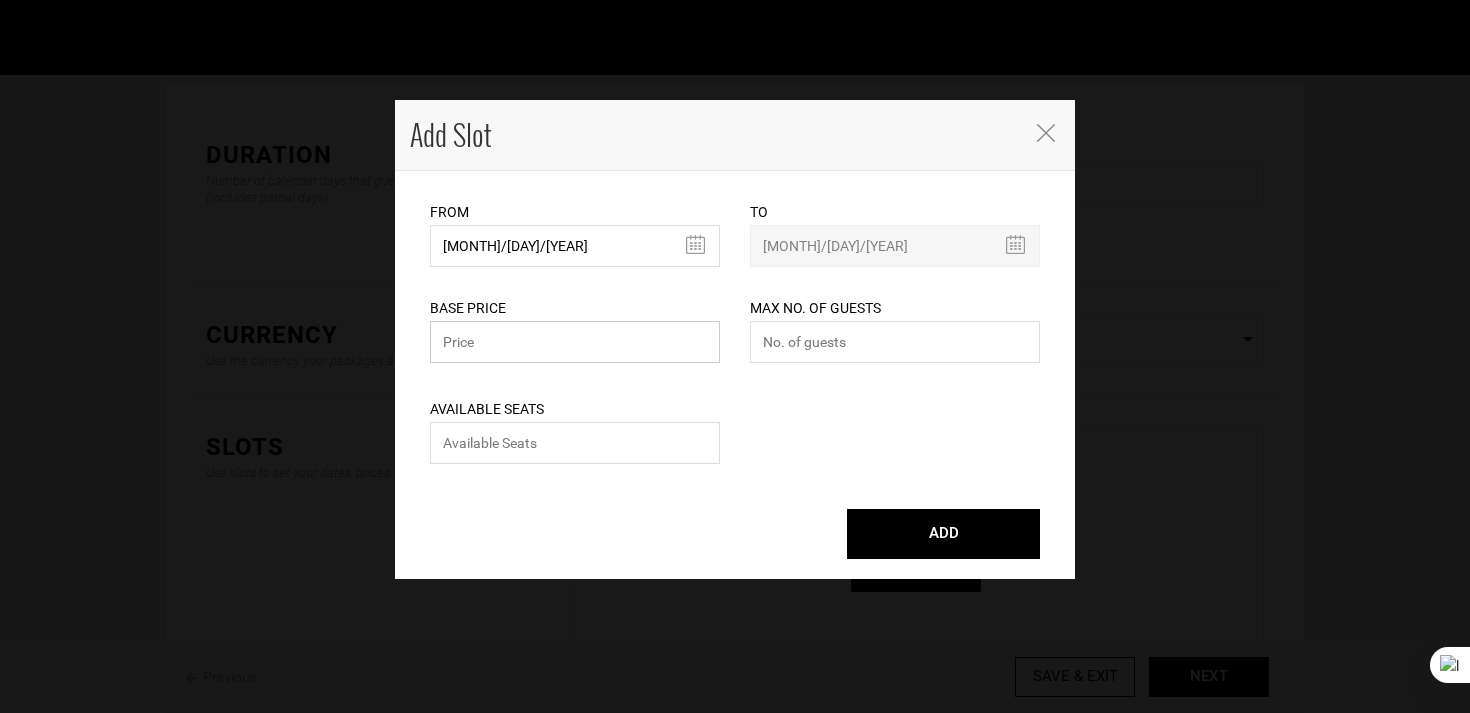 click at bounding box center (575, 342) 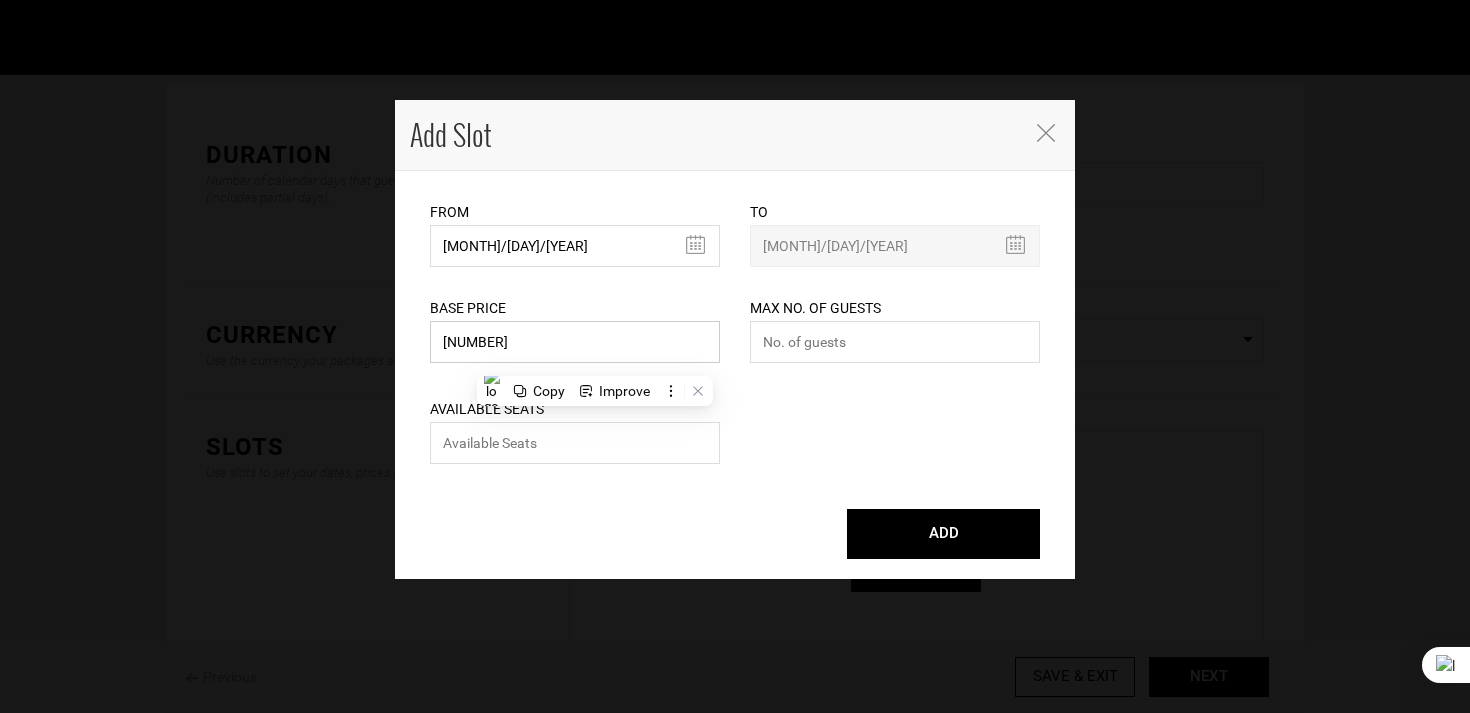 type on "[NUMBER]" 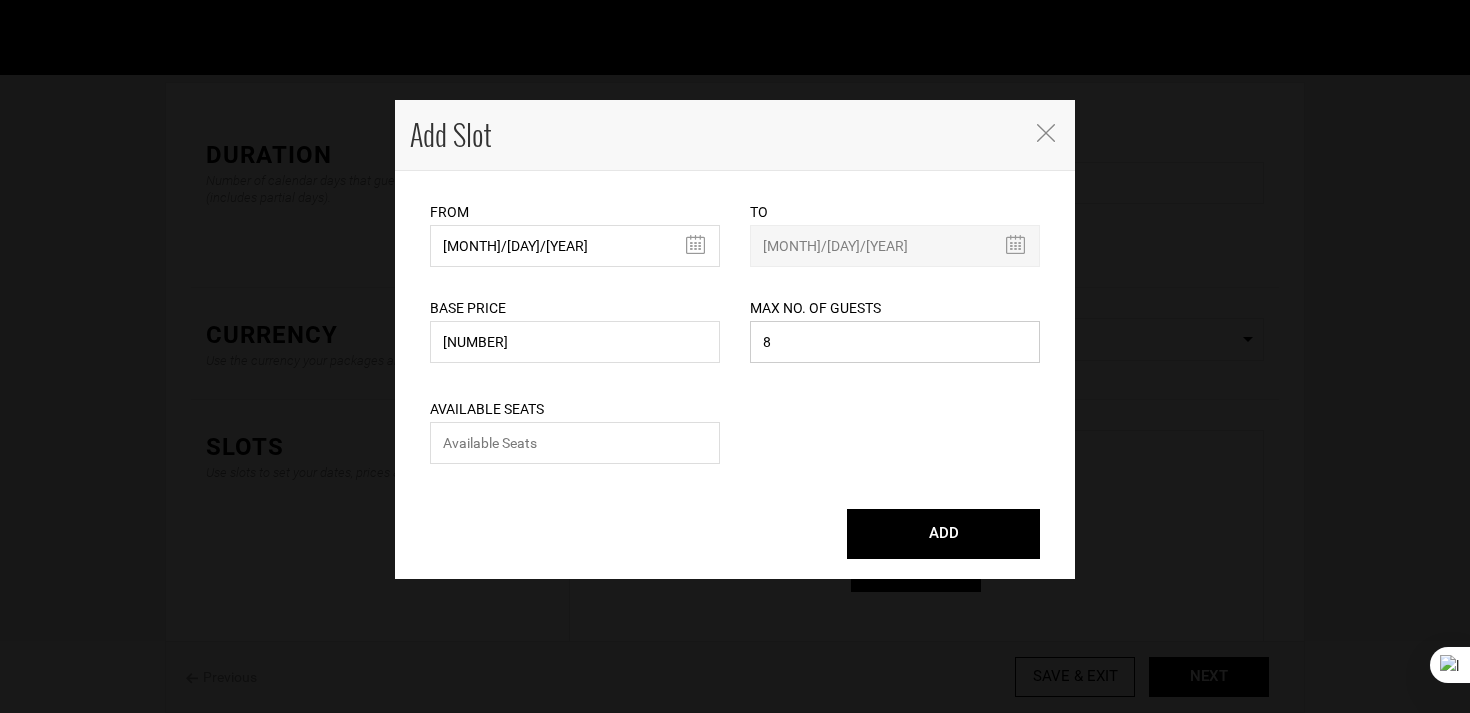 type on "8" 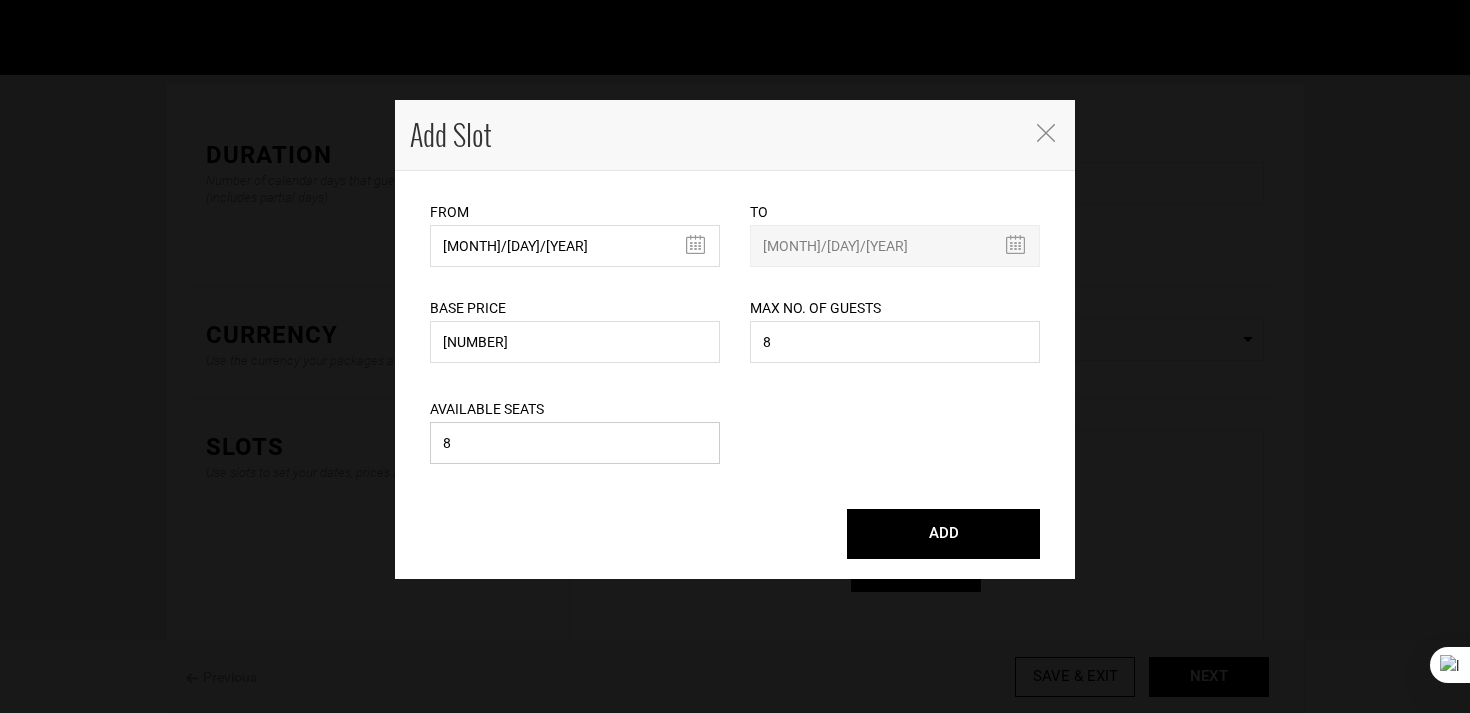 type on "8" 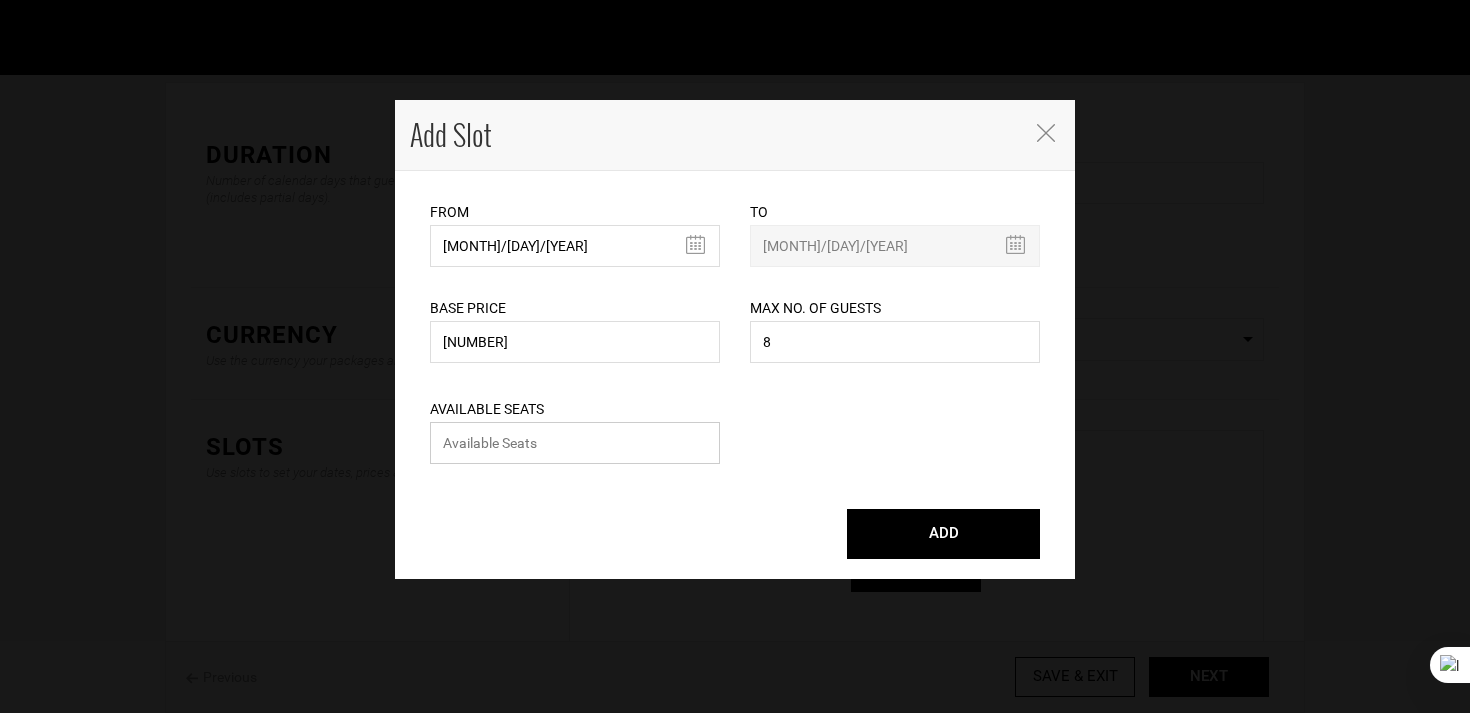 type 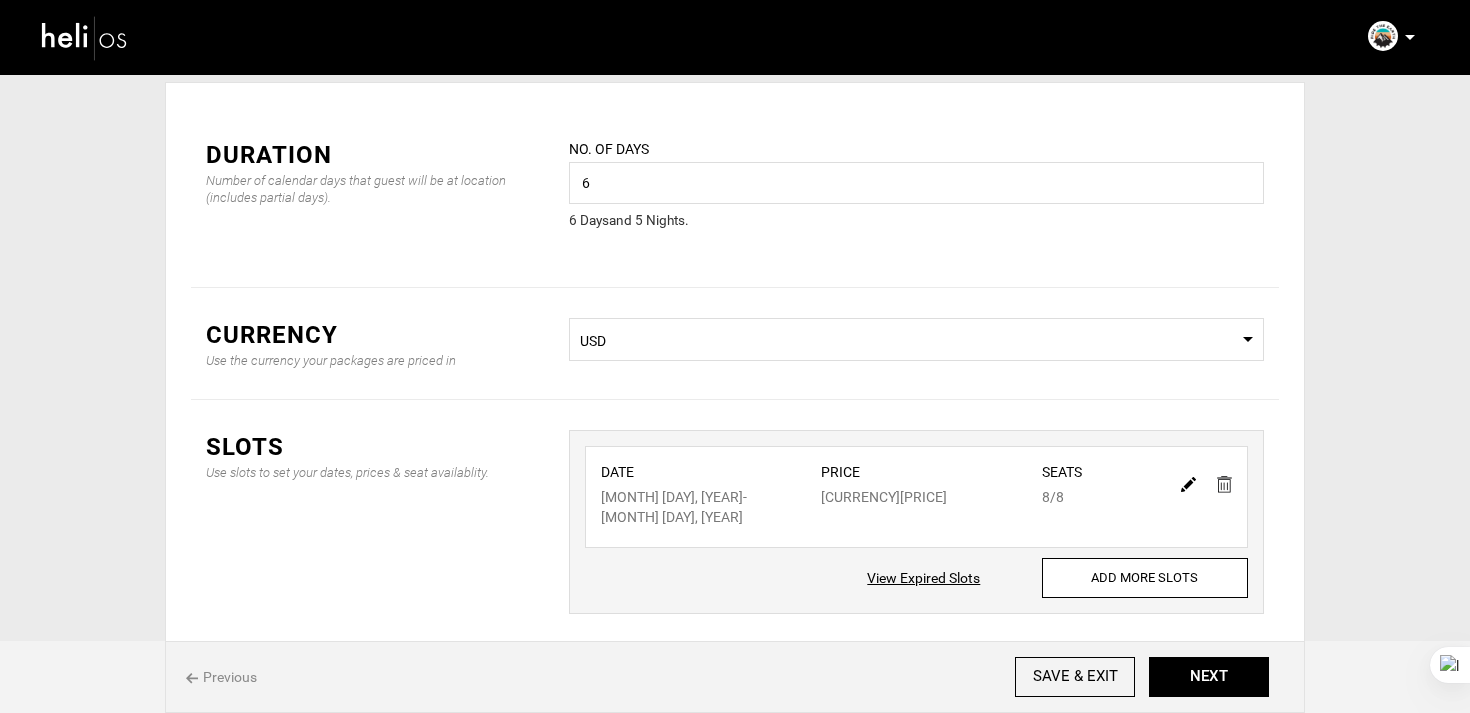 scroll, scrollTop: 151, scrollLeft: 0, axis: vertical 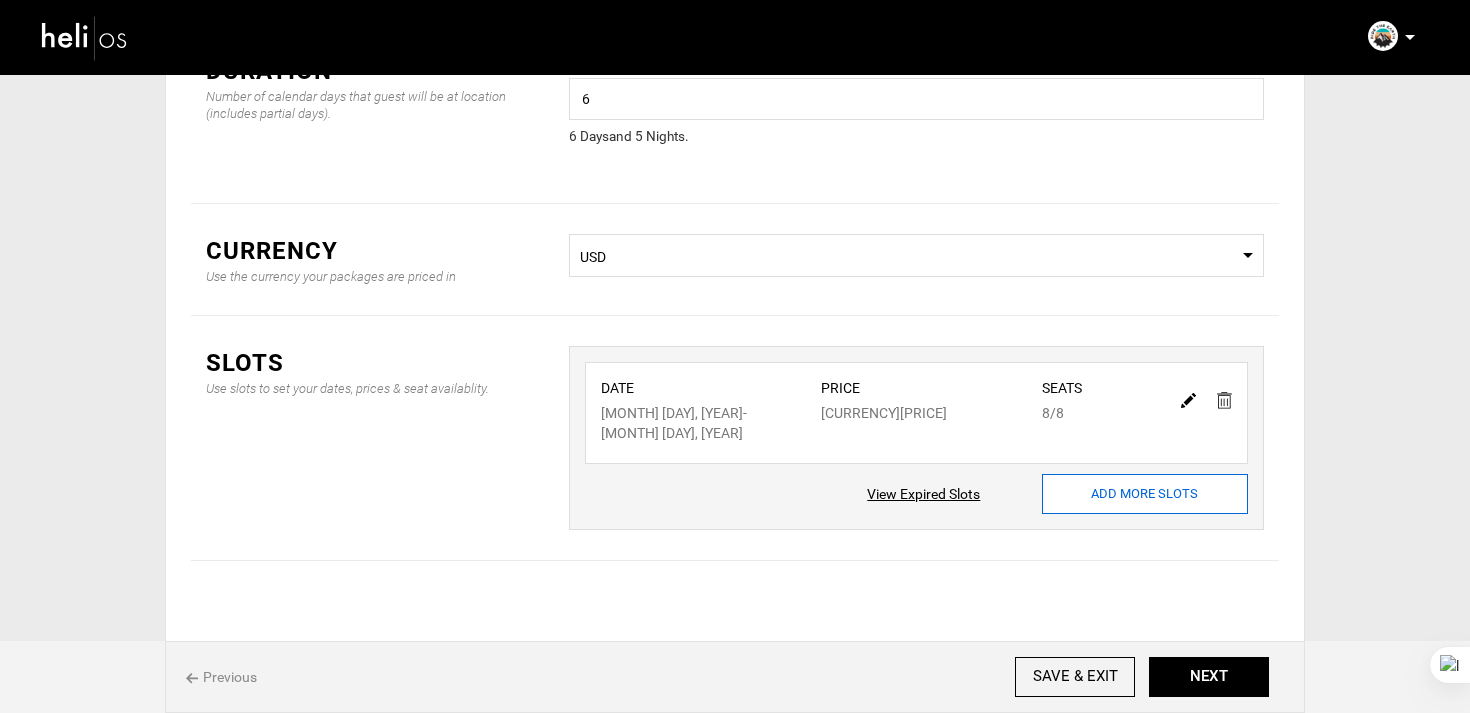click on "ADD MORE SLOTS" at bounding box center (1145, 494) 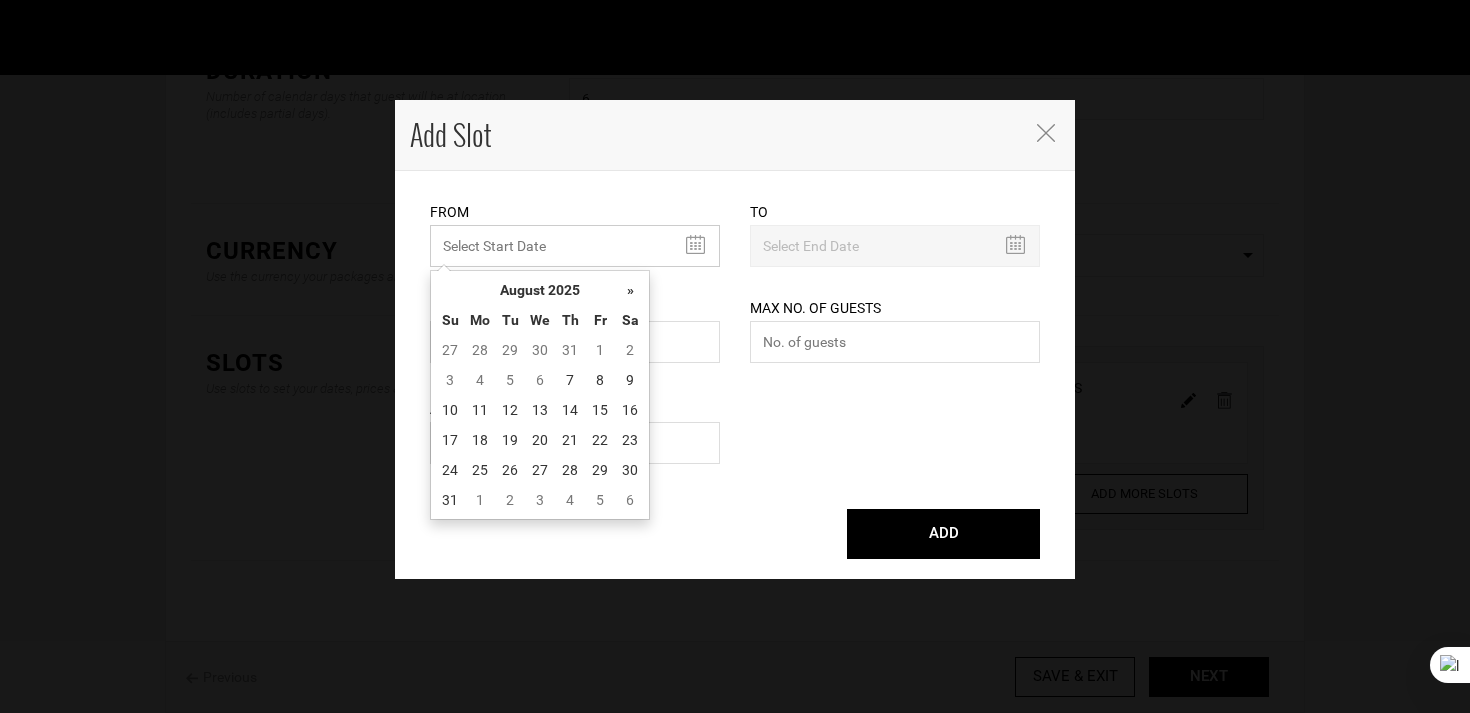click on "MINIMUM NUMBER OF
NIGHTS" at bounding box center [575, 246] 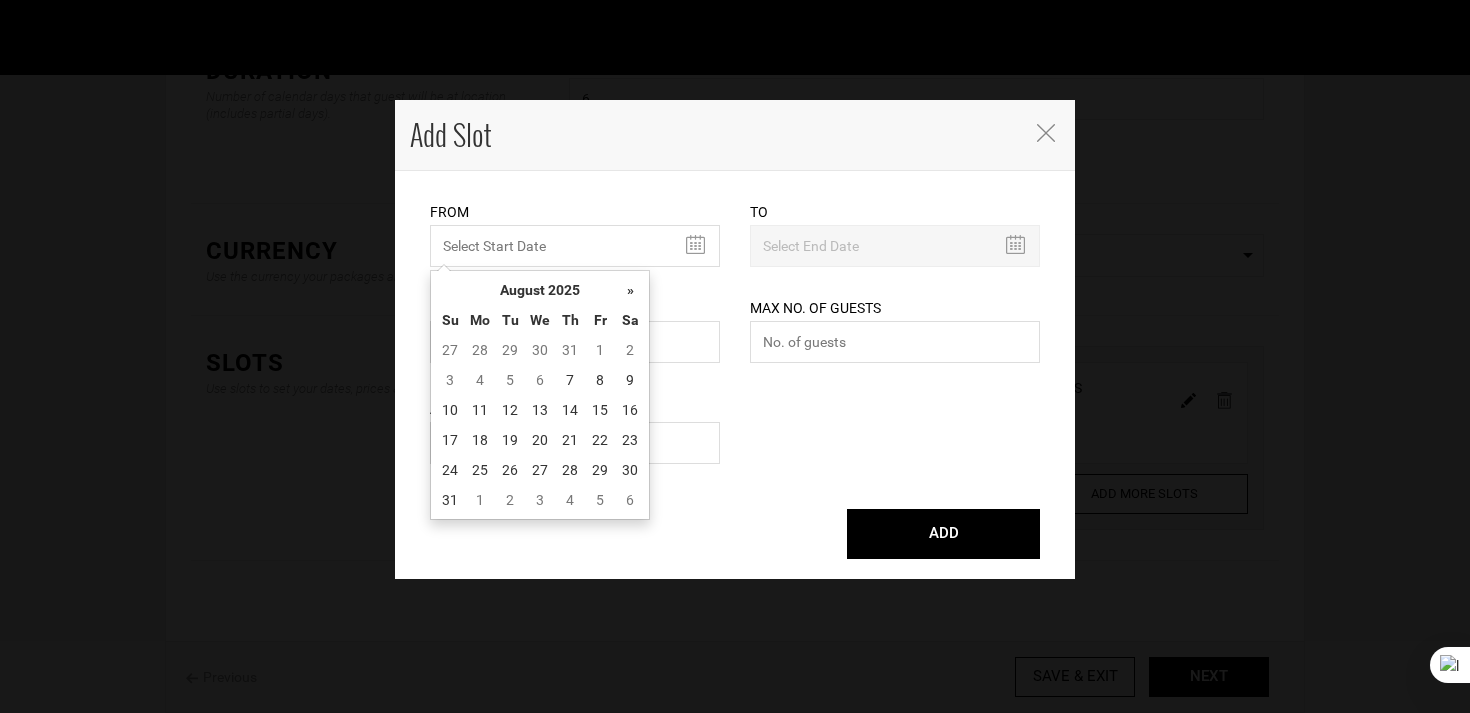 click on "Th" at bounding box center [570, 320] 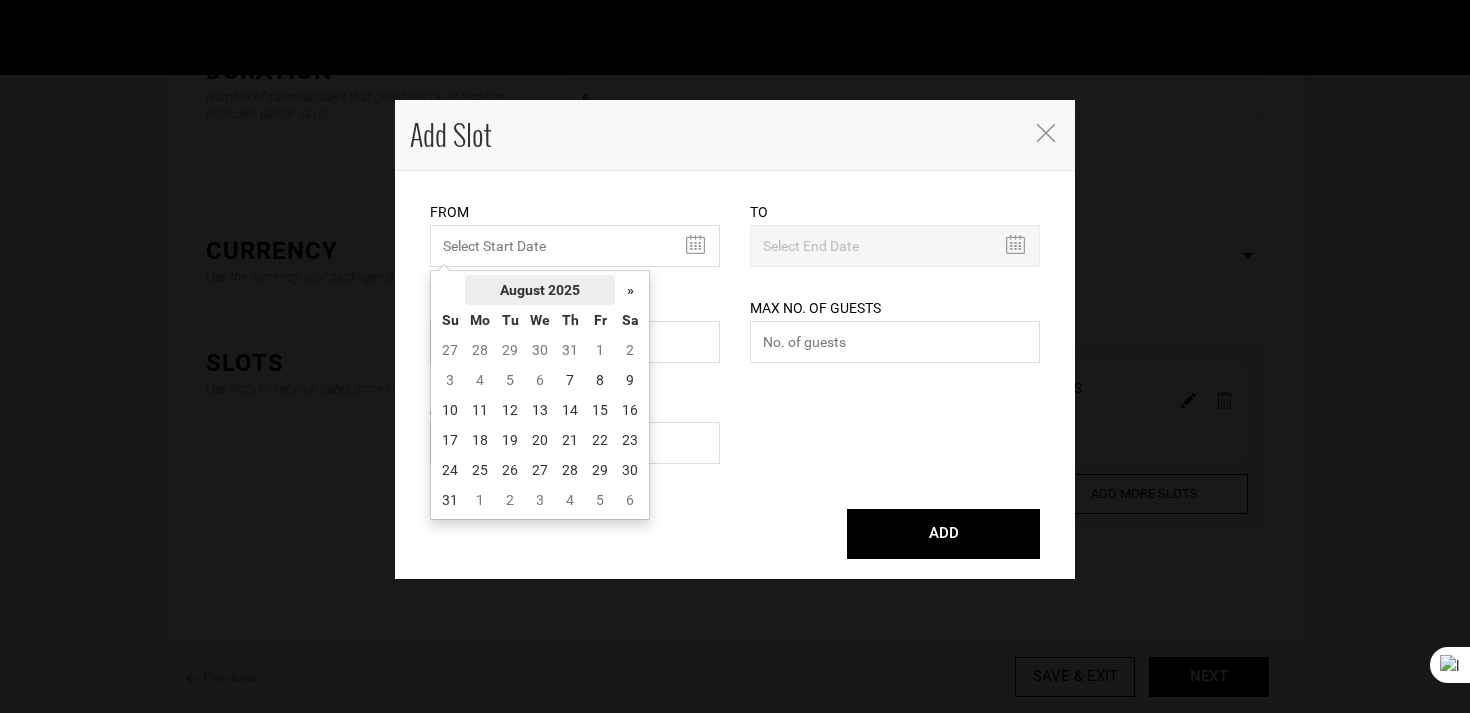 click on "August 2025" at bounding box center (540, 290) 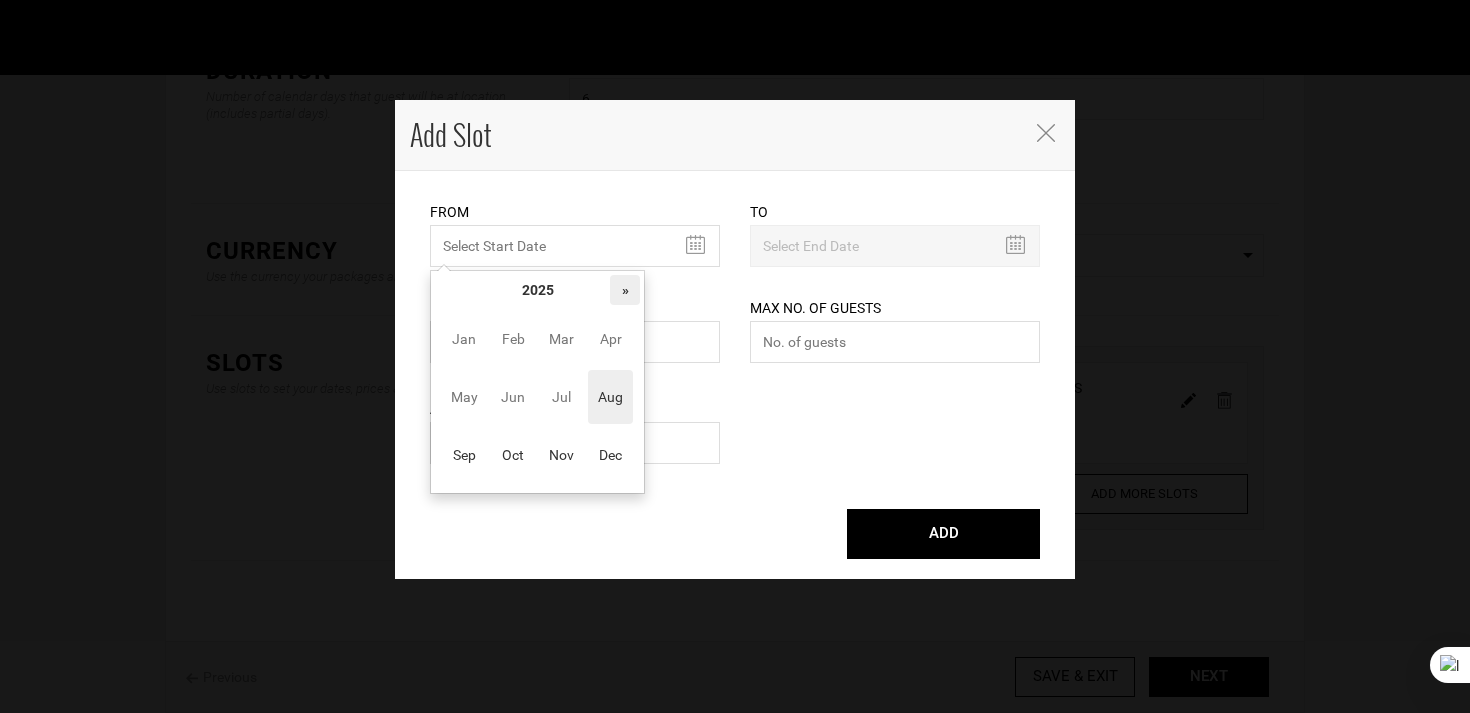 click on "»" at bounding box center (625, 290) 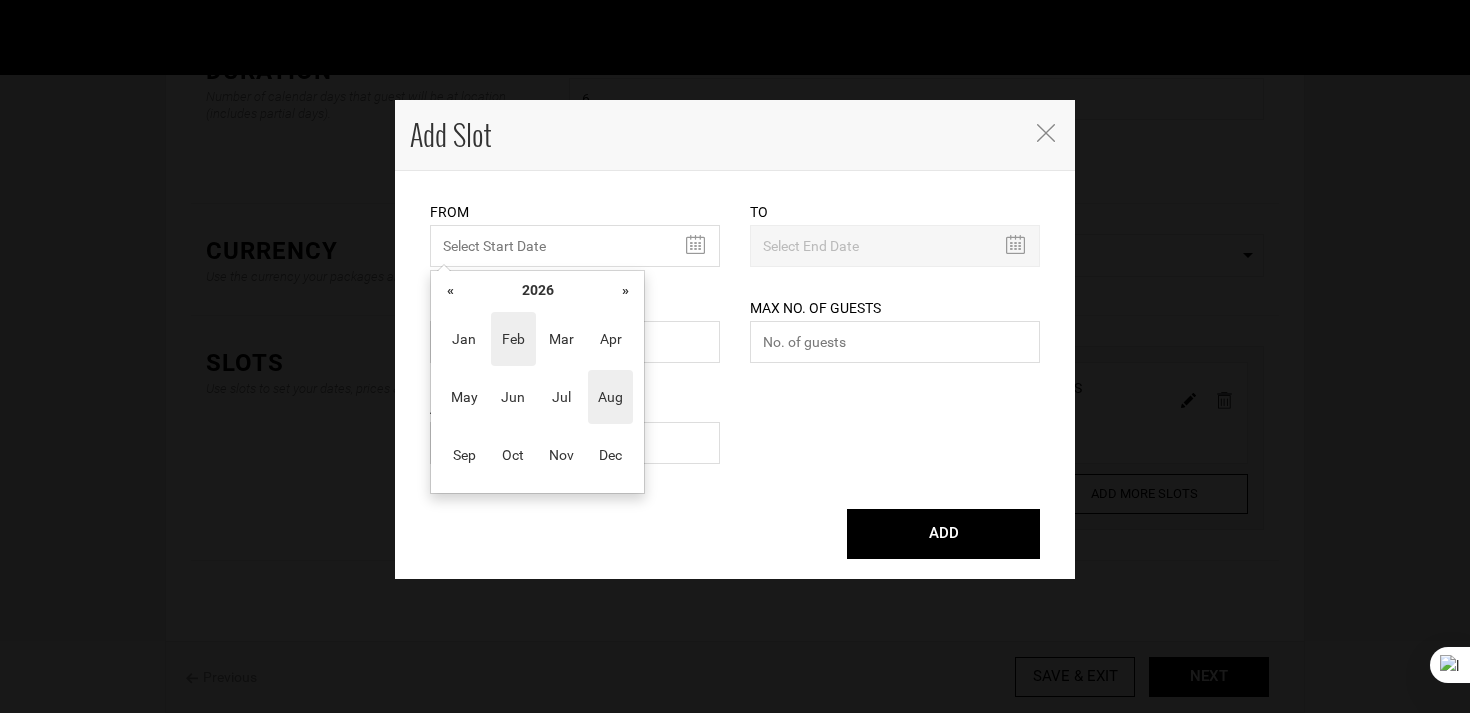 click on "Feb" at bounding box center [513, 339] 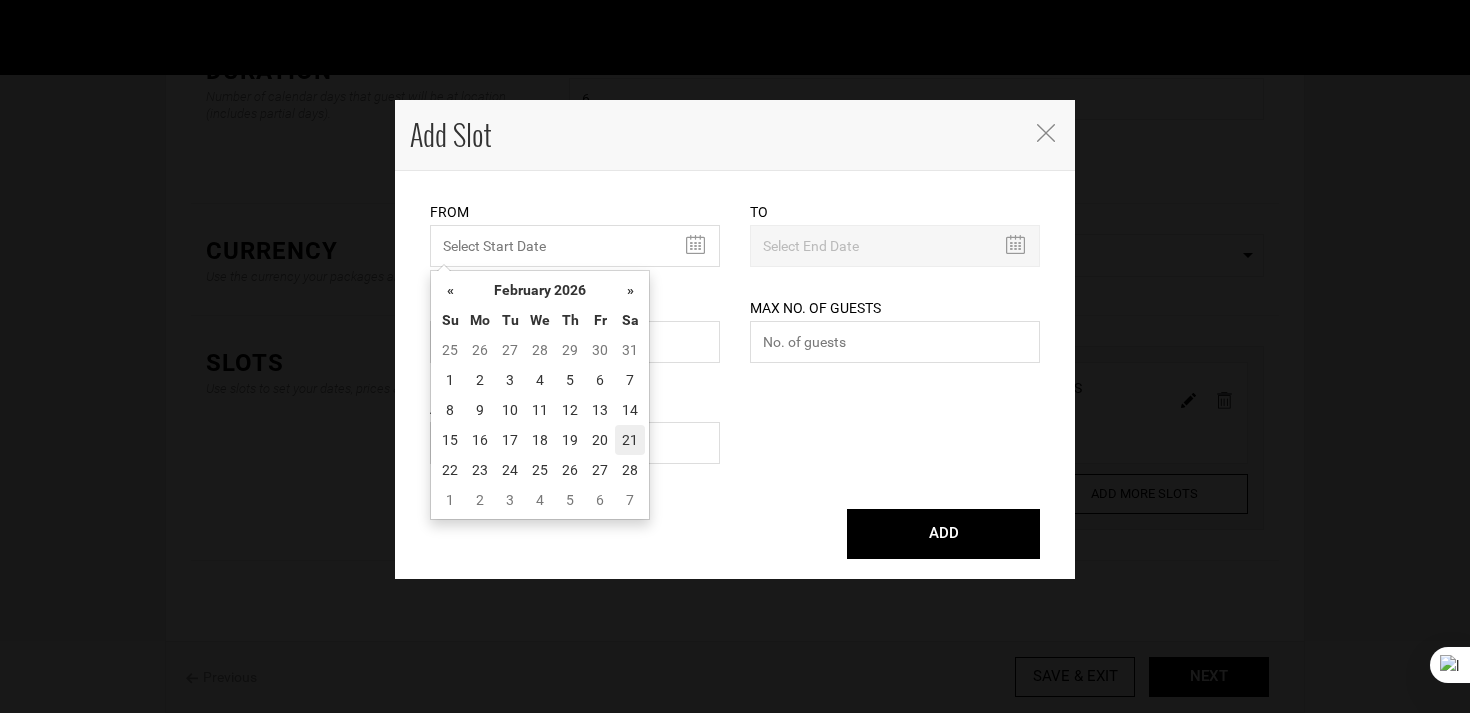 click on "21" at bounding box center (630, 440) 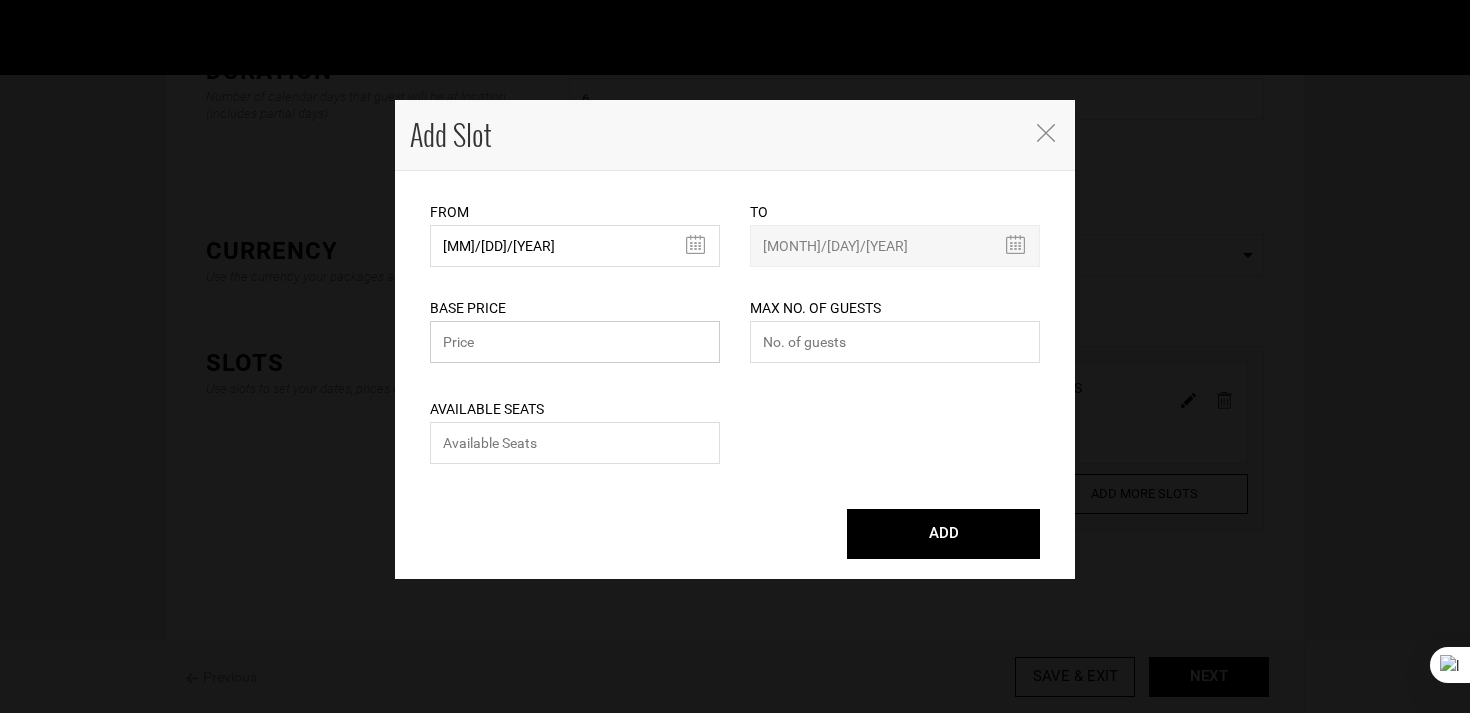click at bounding box center [575, 342] 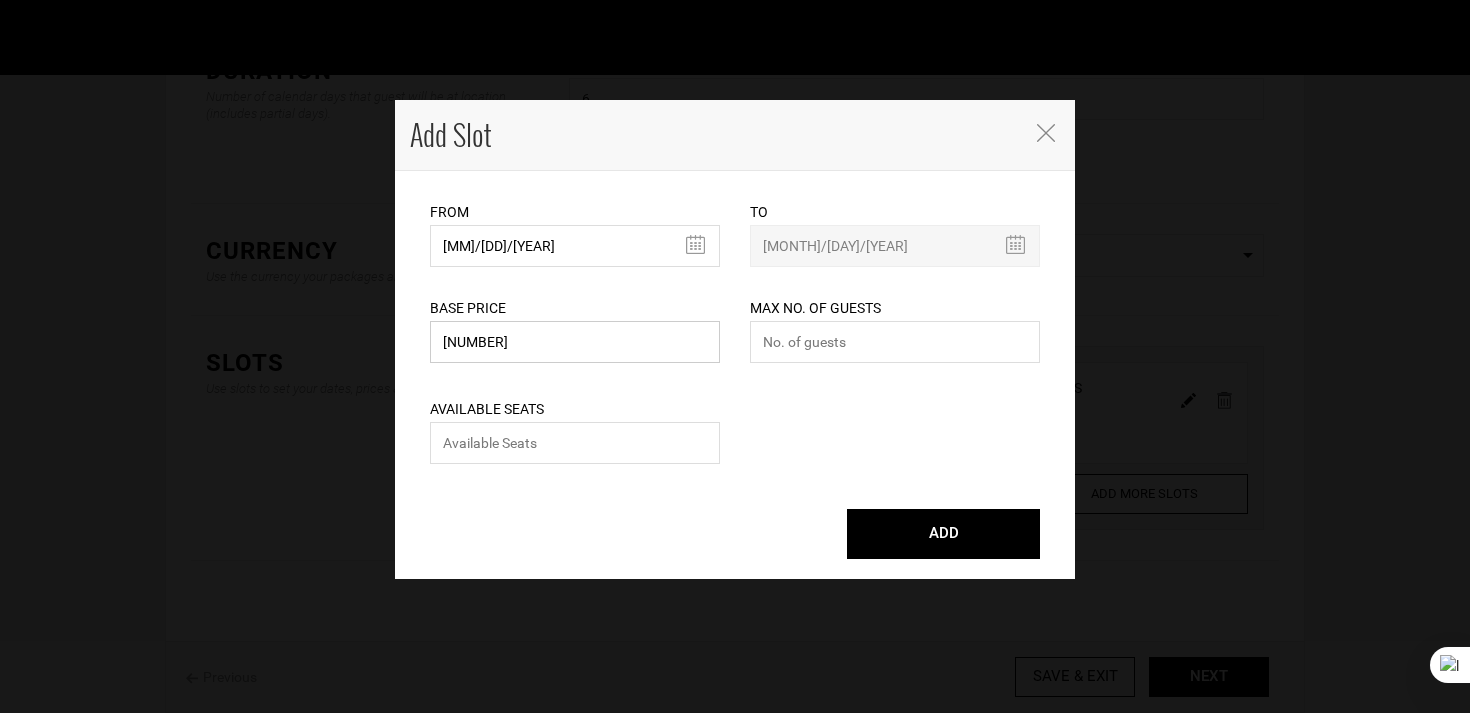 type on "[NUMBER]" 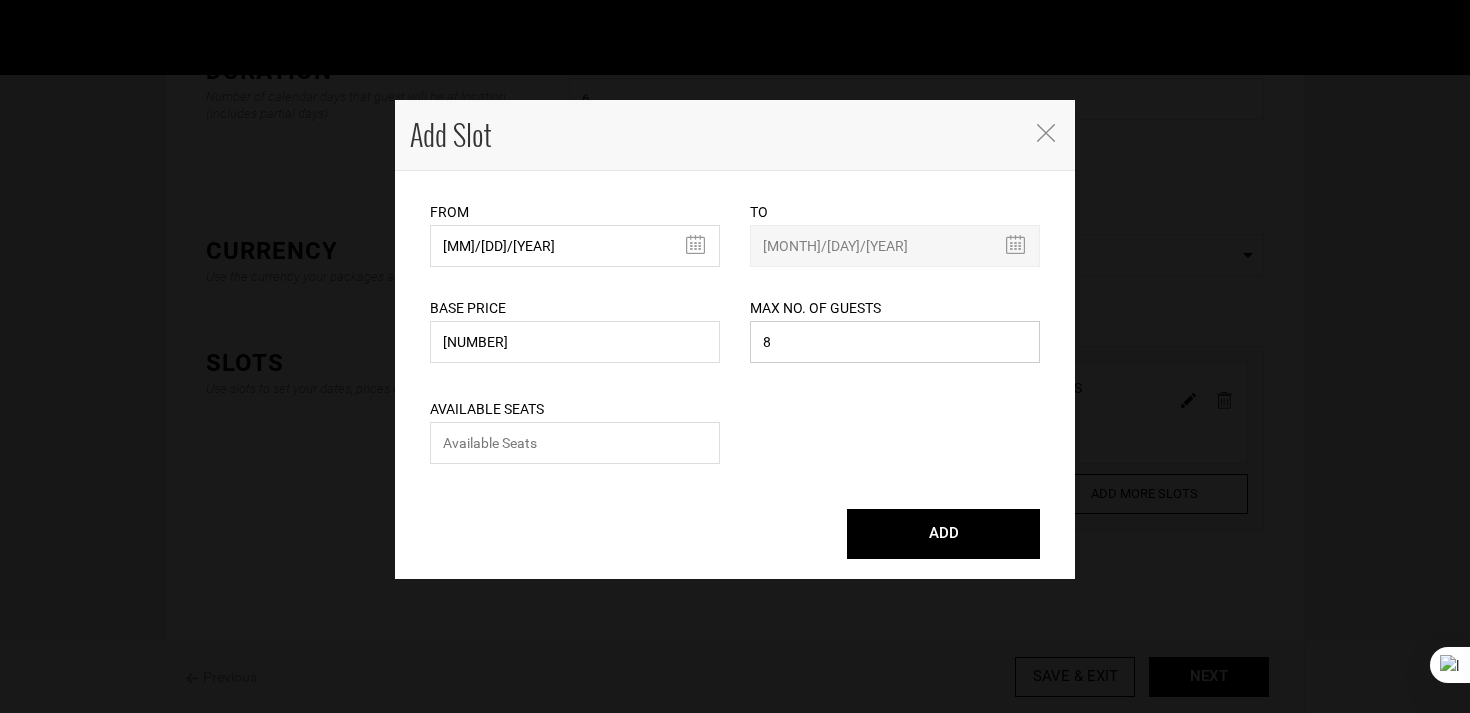 type on "8" 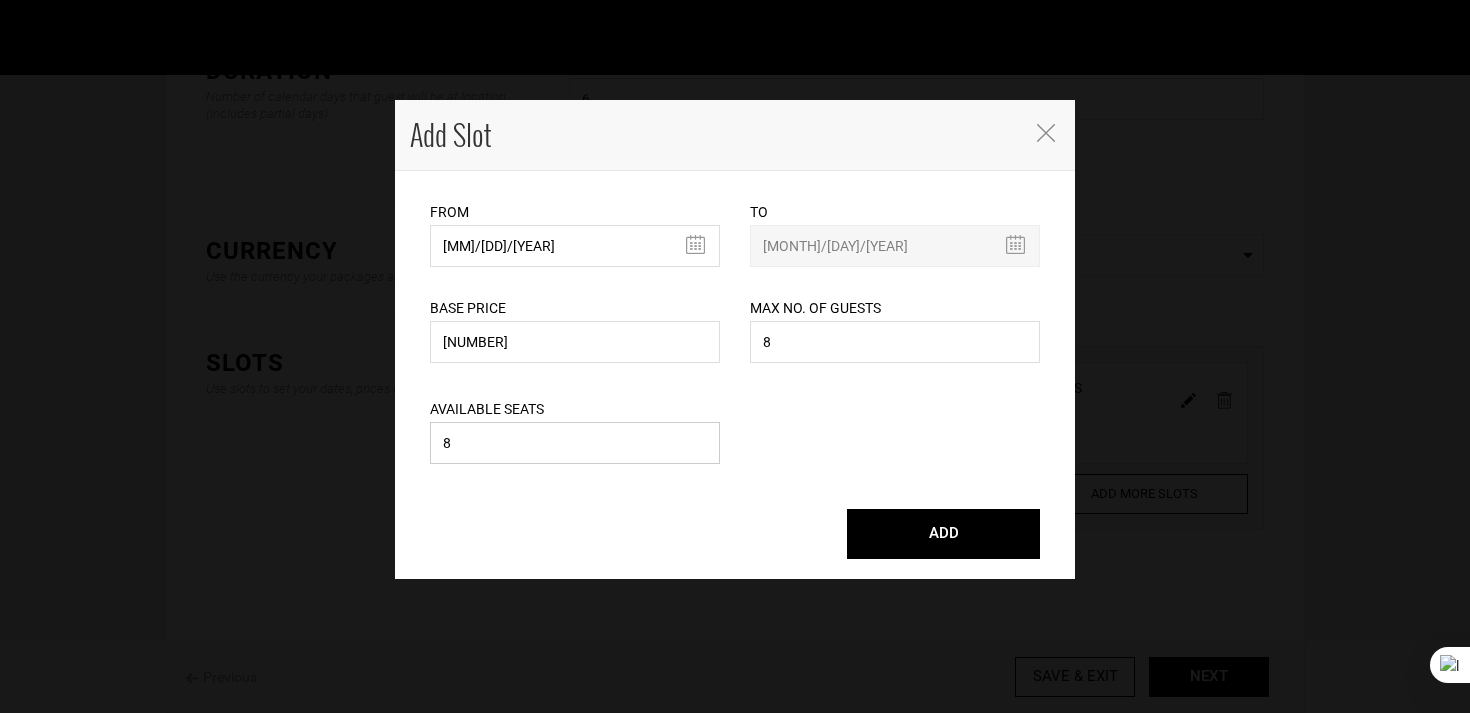 type on "8" 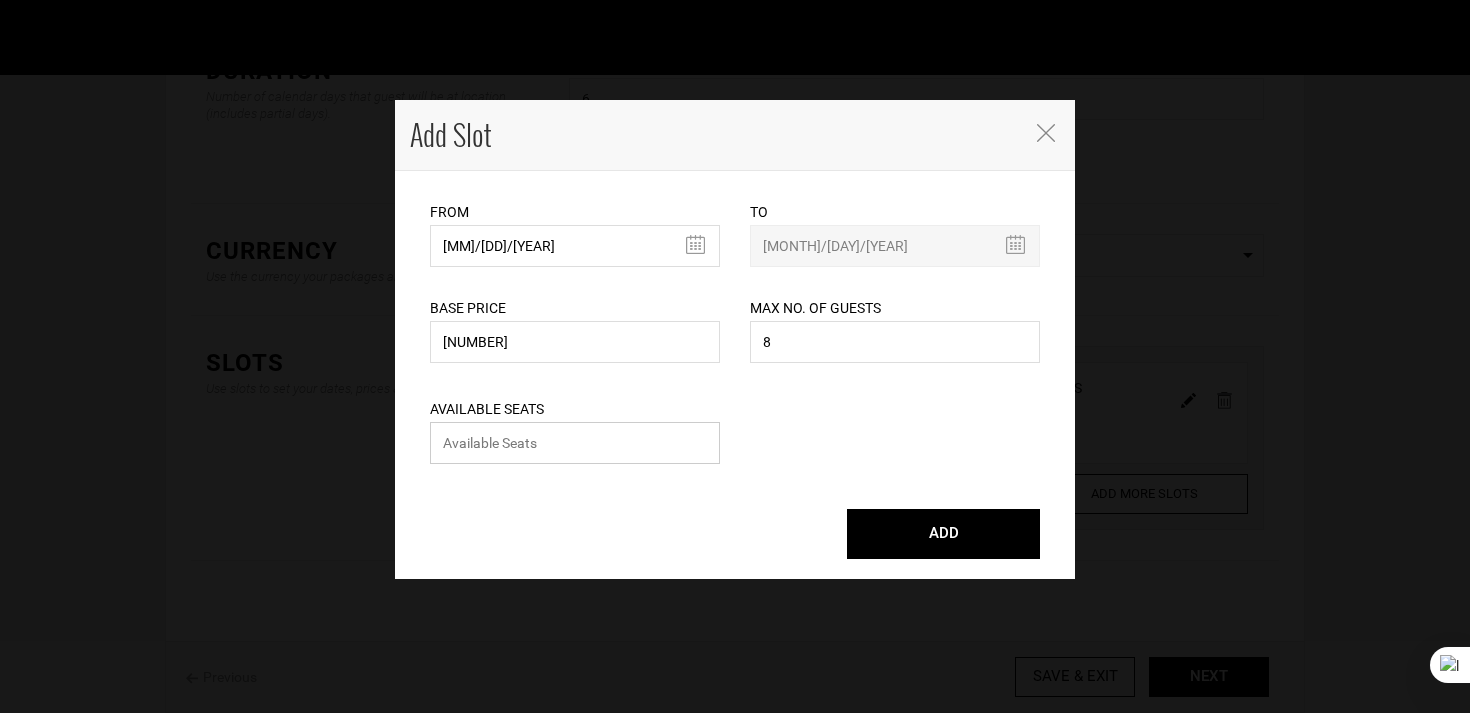 type 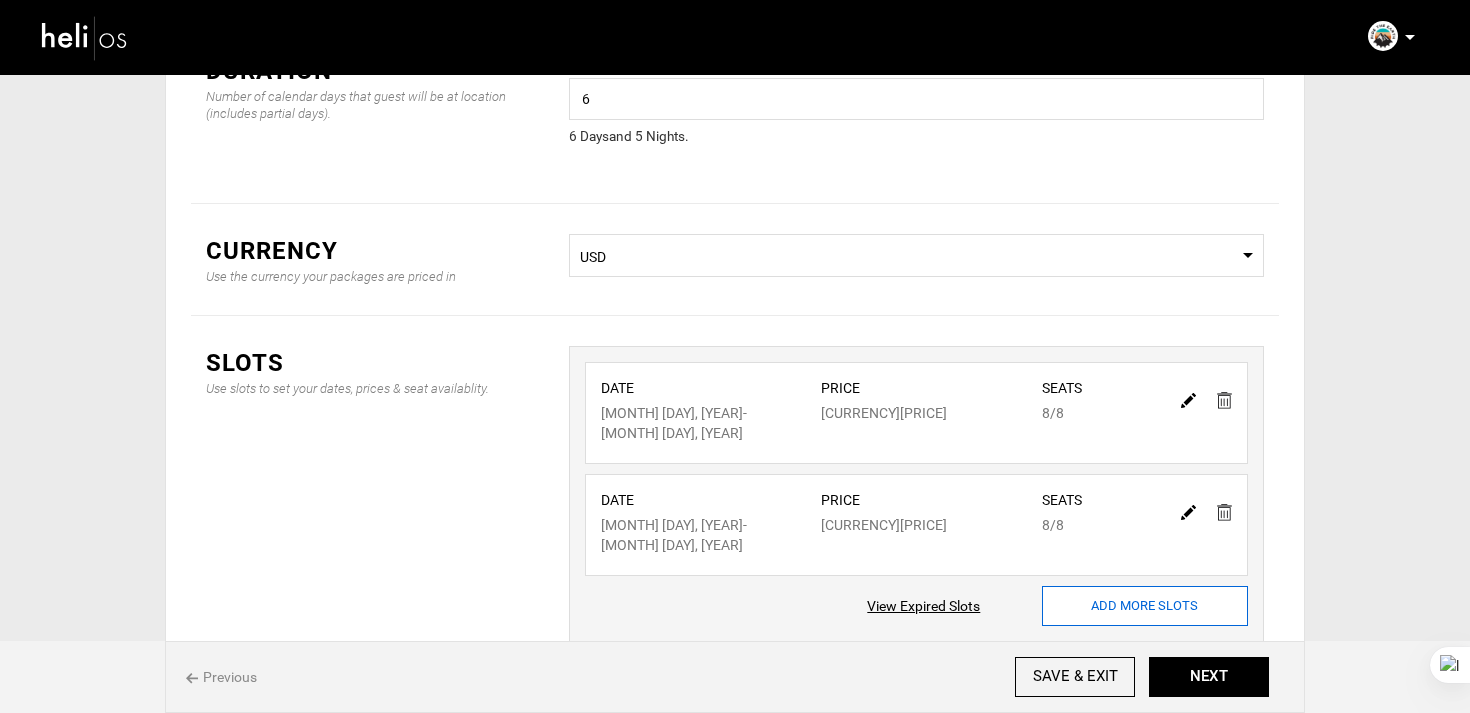 click on "ADD MORE SLOTS" at bounding box center [1145, 606] 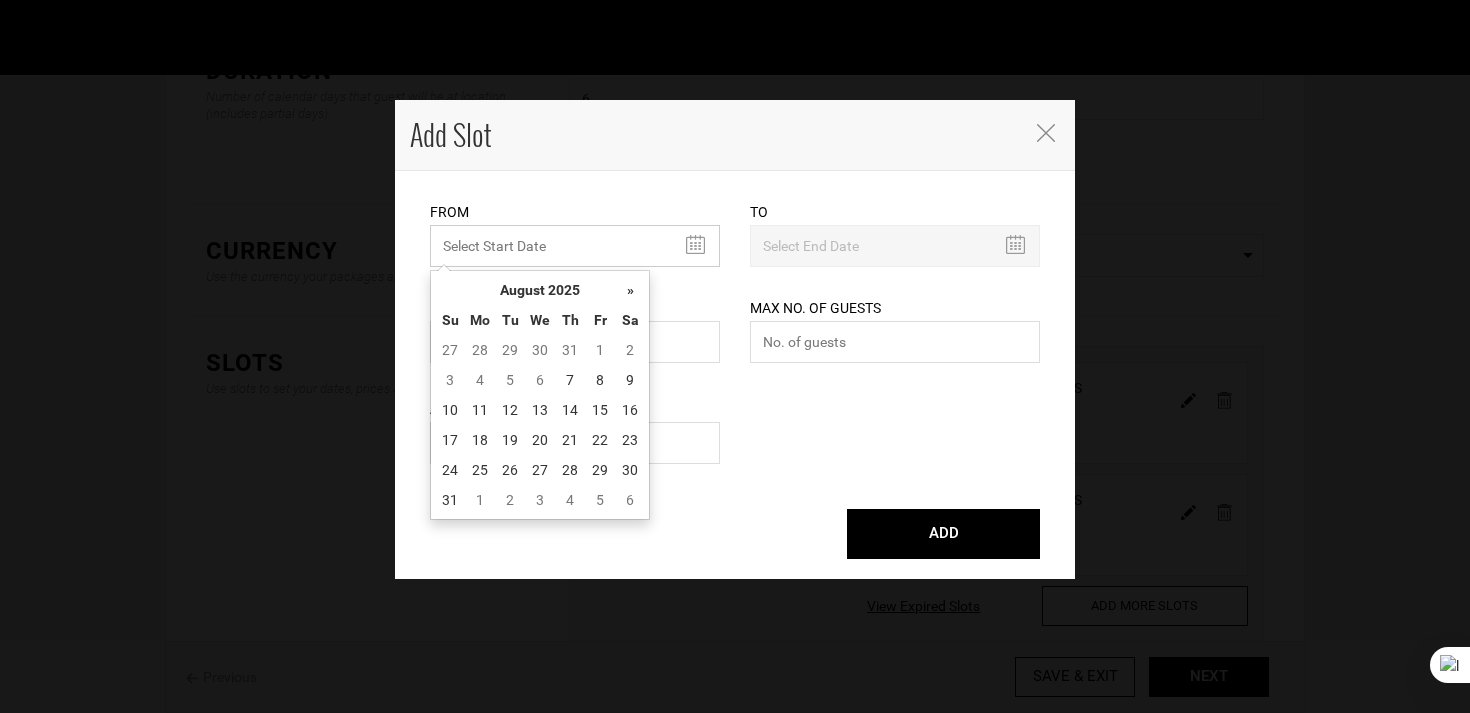 click on "MINIMUM NUMBER OF
NIGHTS" at bounding box center (575, 246) 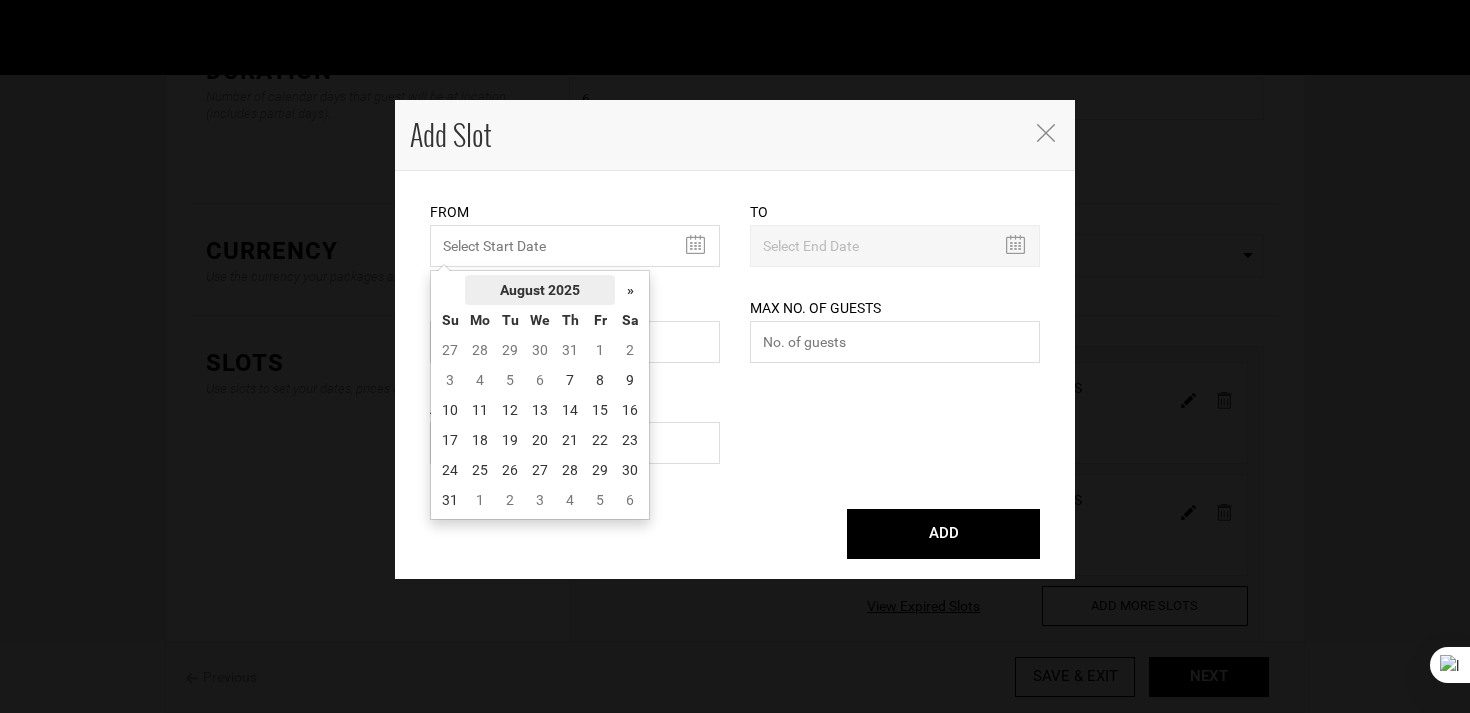 click on "August 2025" at bounding box center (540, 290) 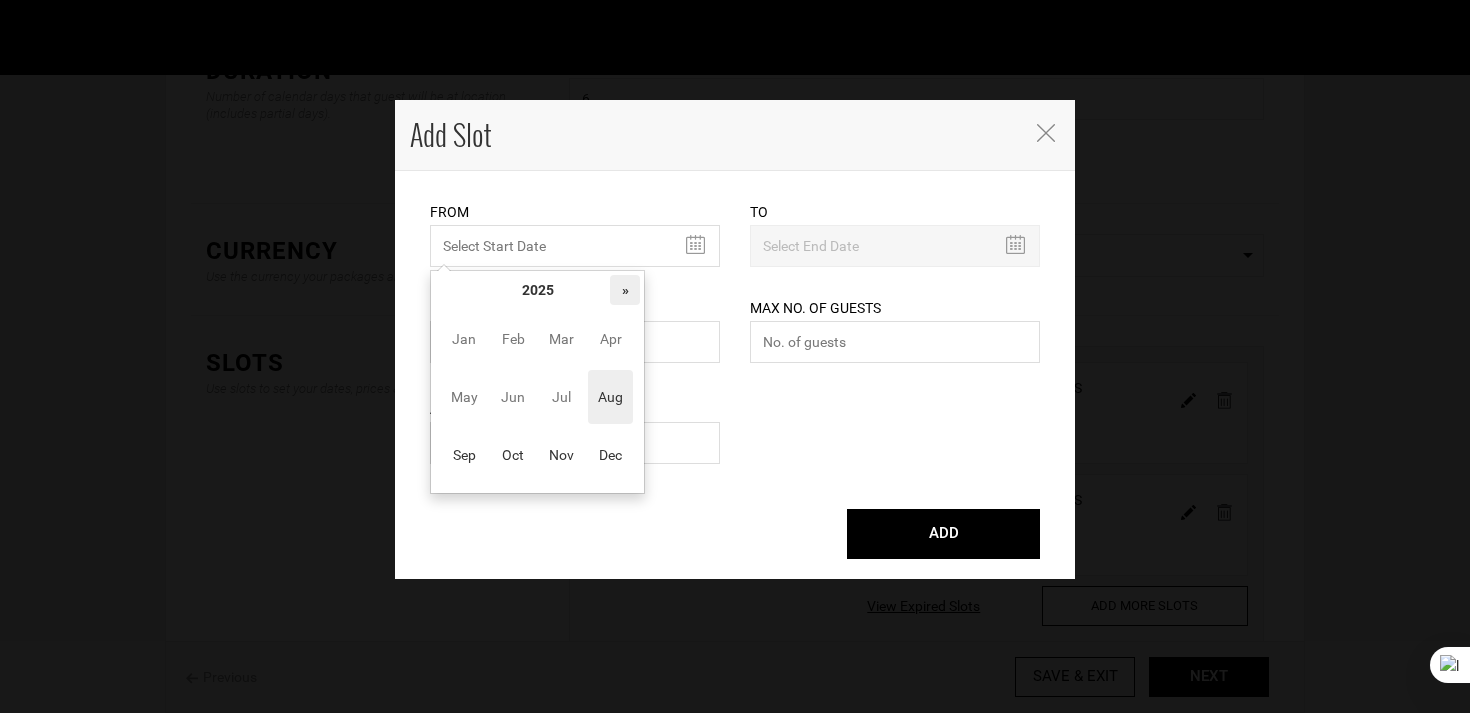 click on "»" at bounding box center (625, 290) 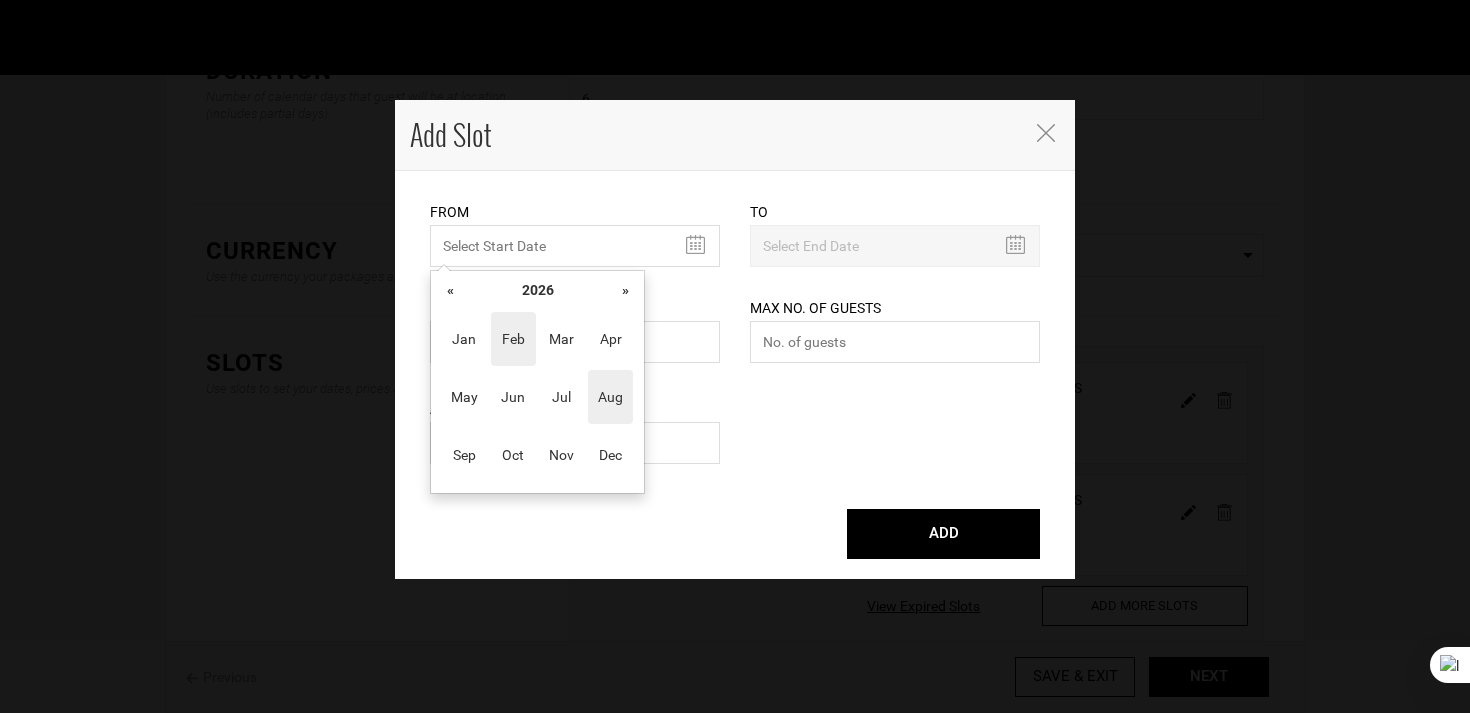 click on "Feb" at bounding box center [513, 339] 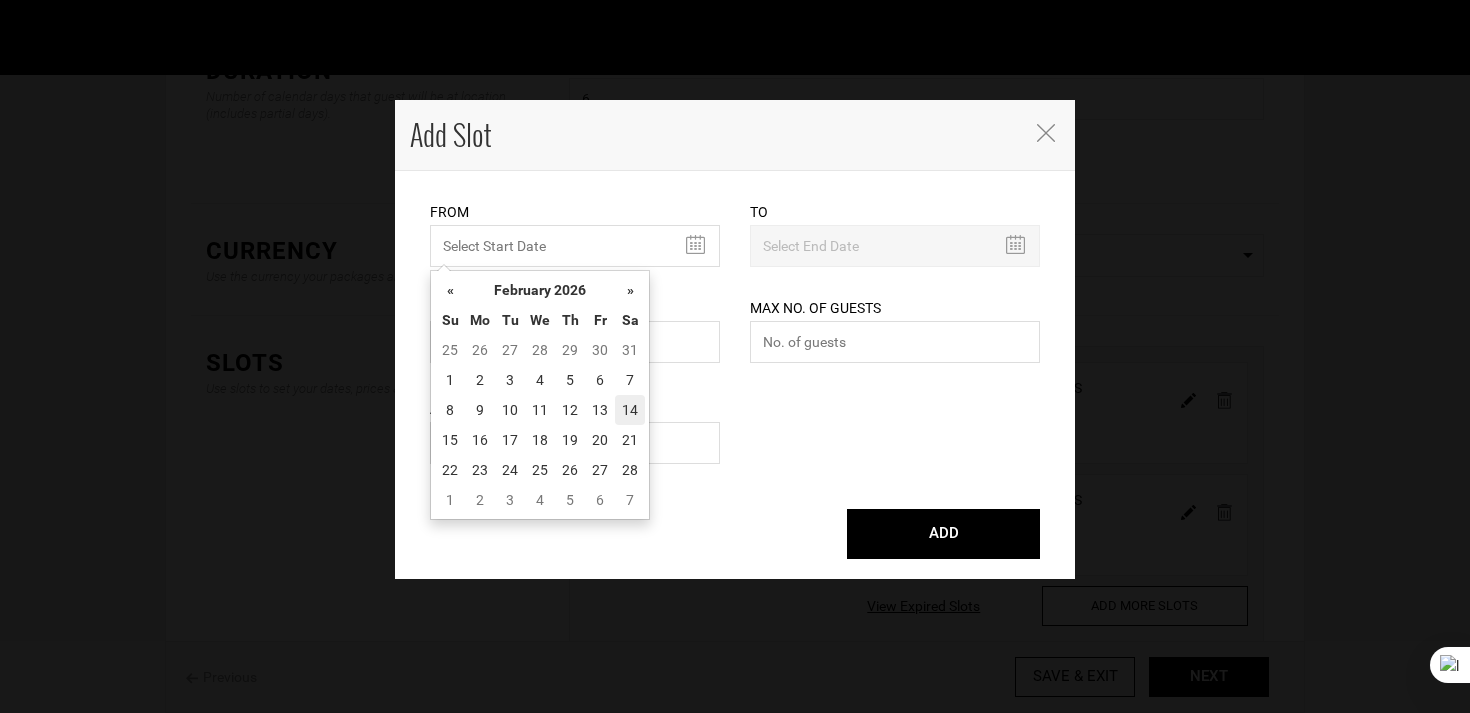 click on "14" at bounding box center (630, 410) 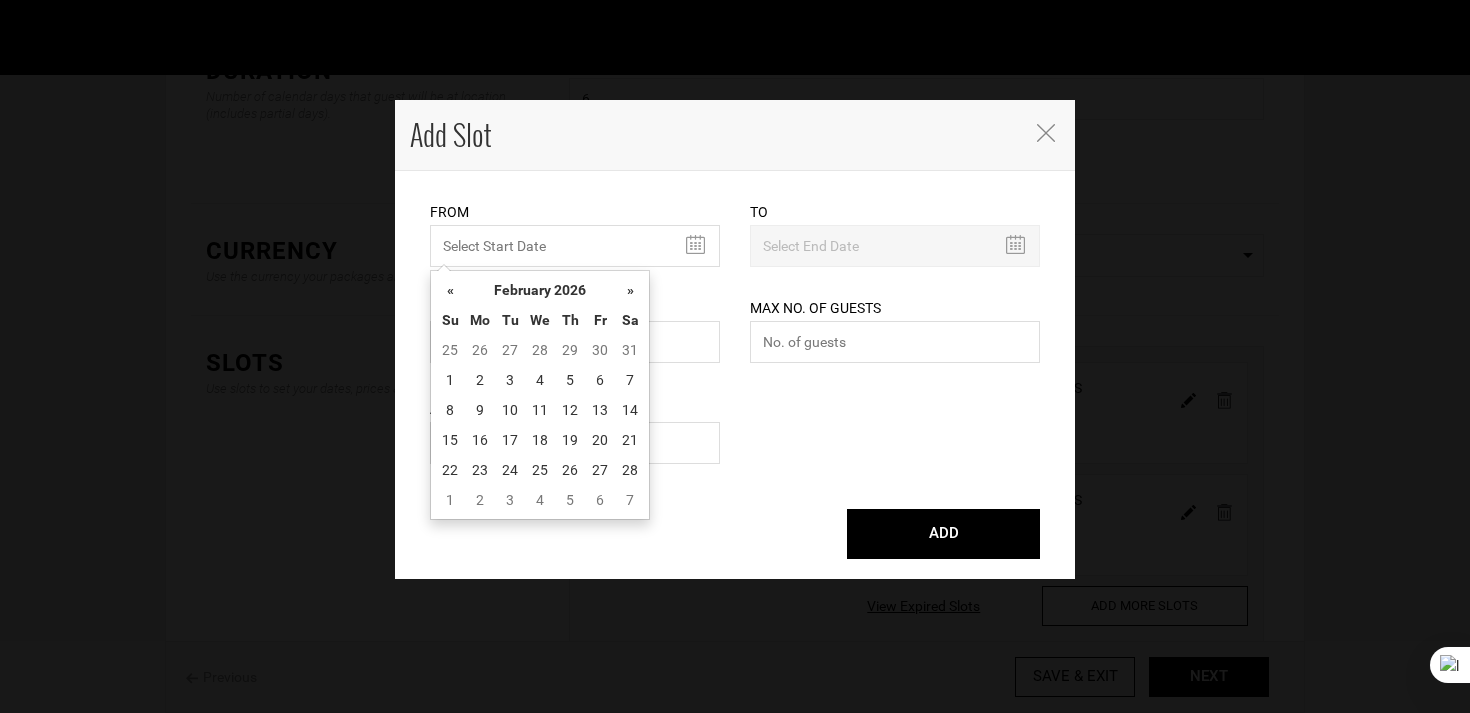type on "[MONTH]/[DAY]/[YEAR]" 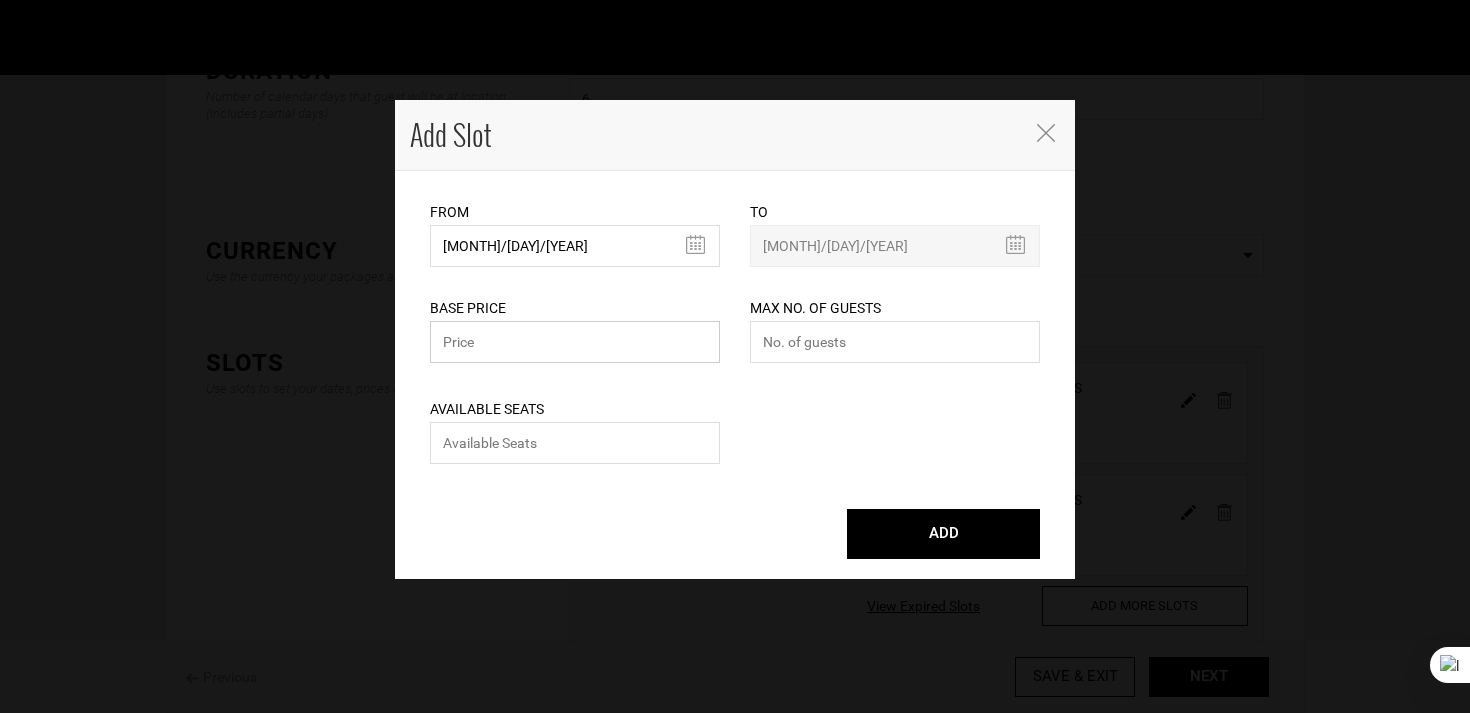 click at bounding box center (575, 342) 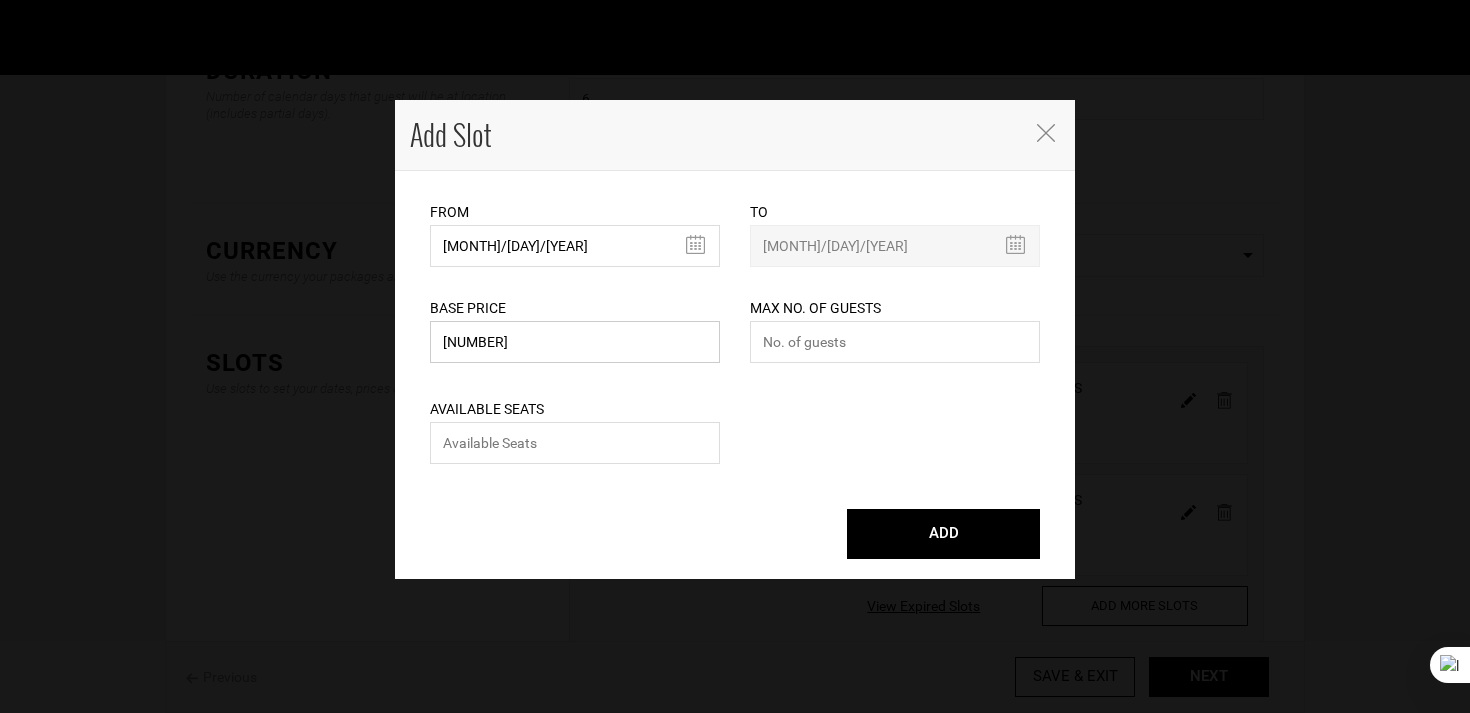 type on "[NUMBER]" 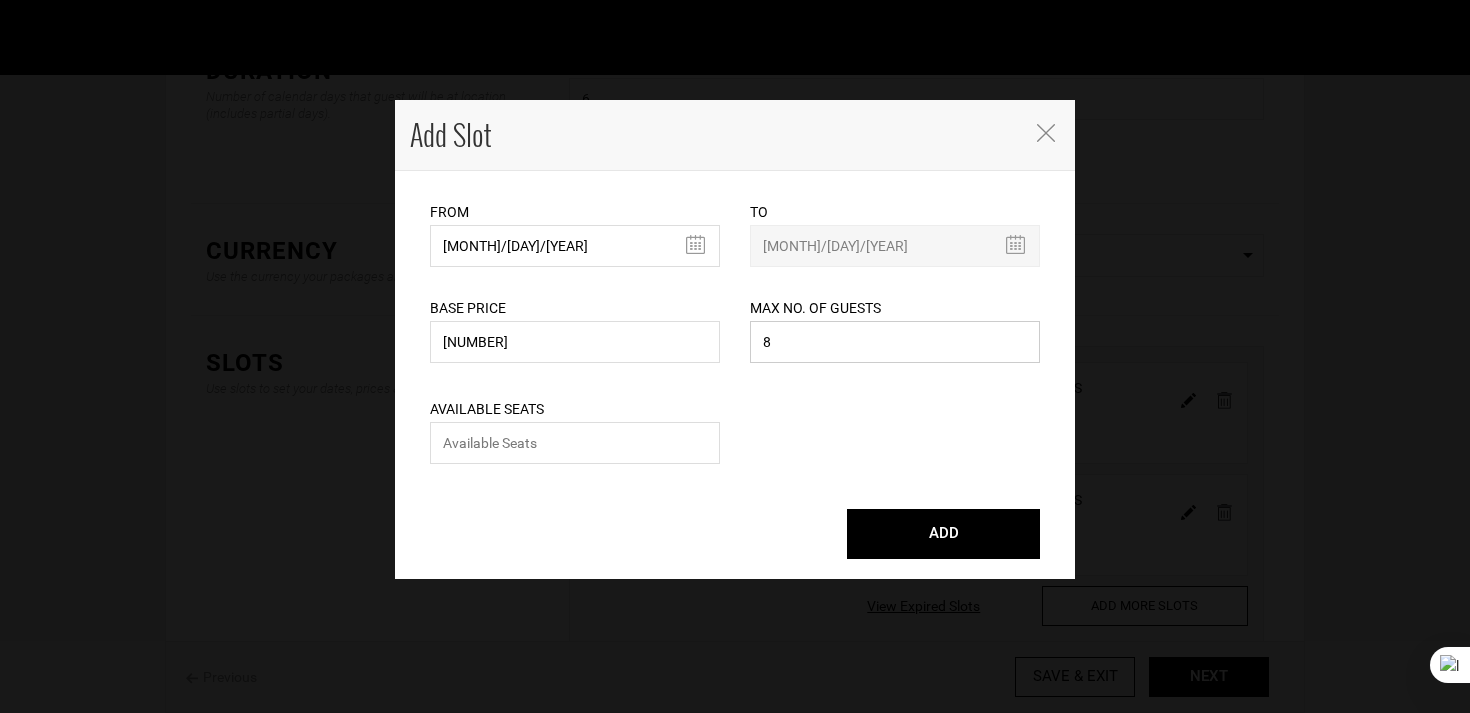 type on "8" 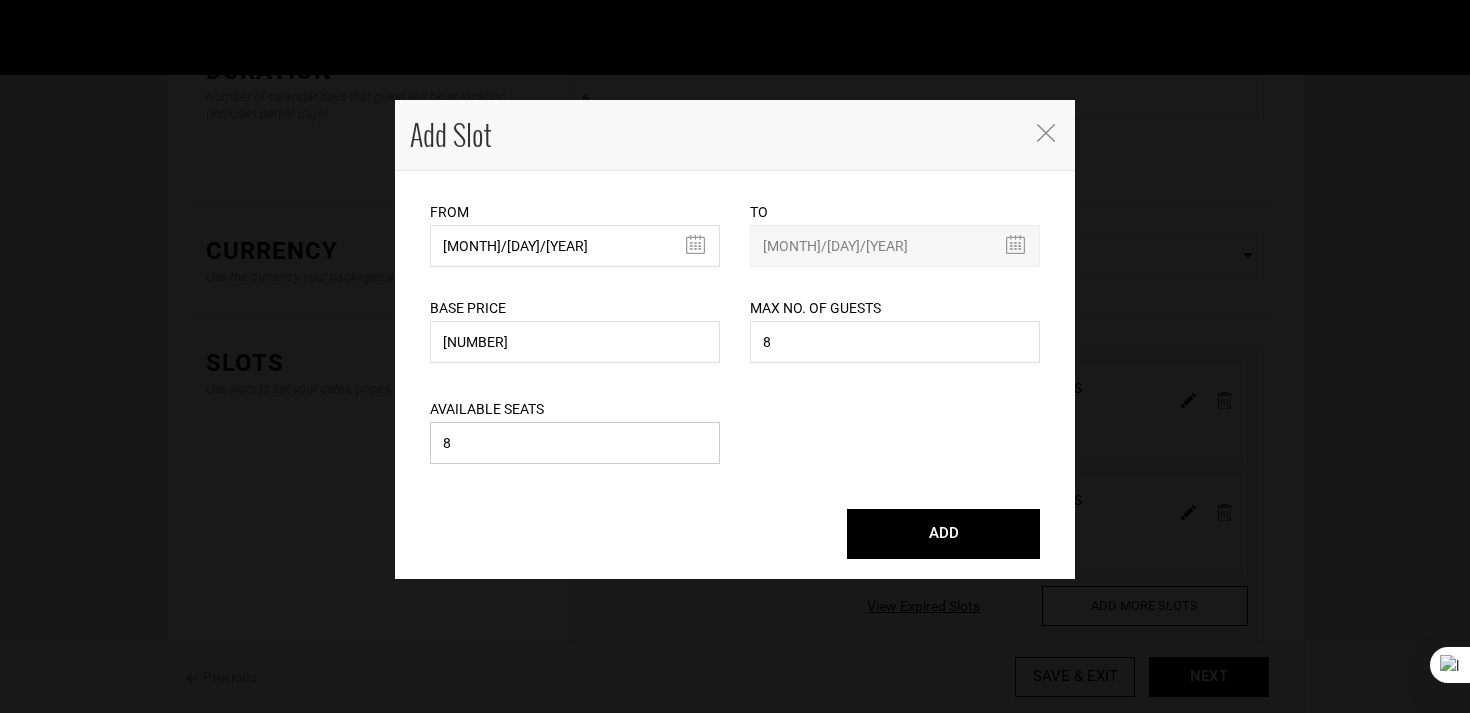 type on "8" 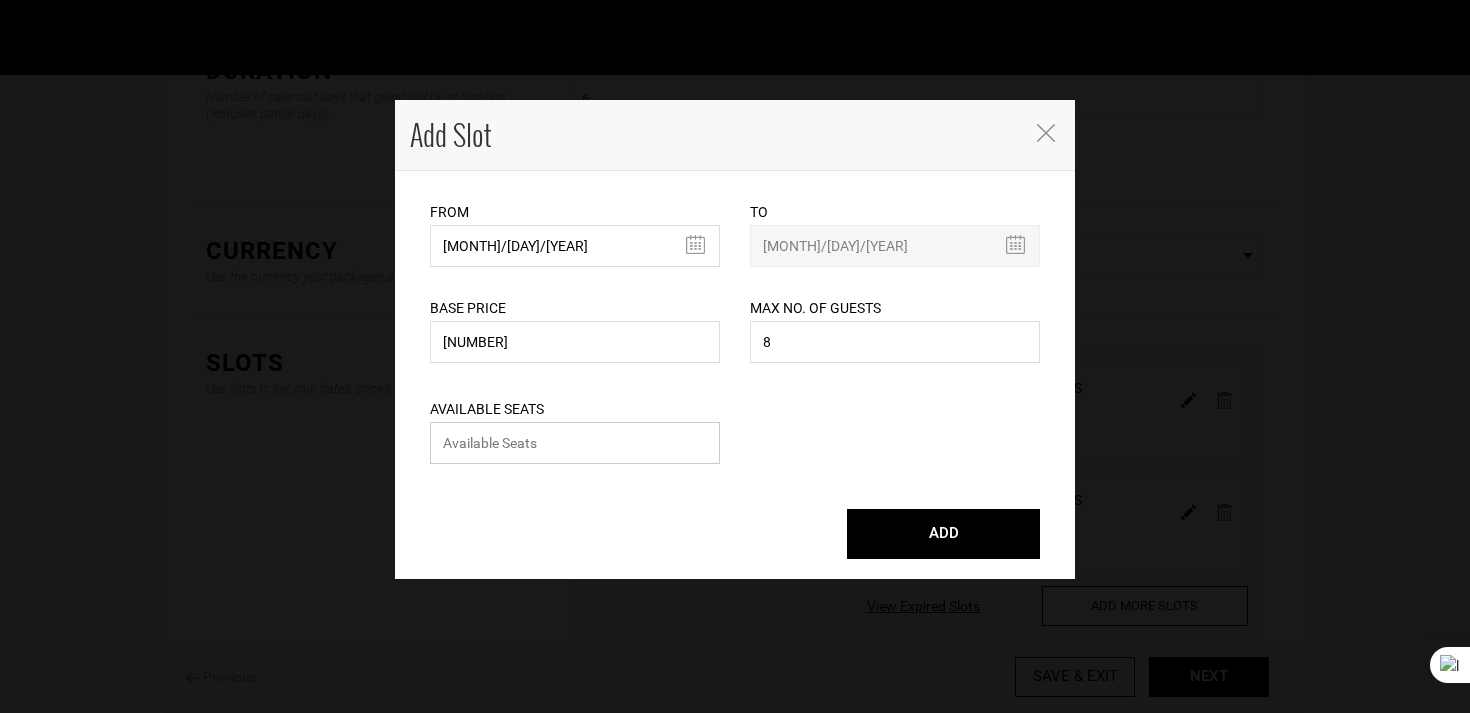 type 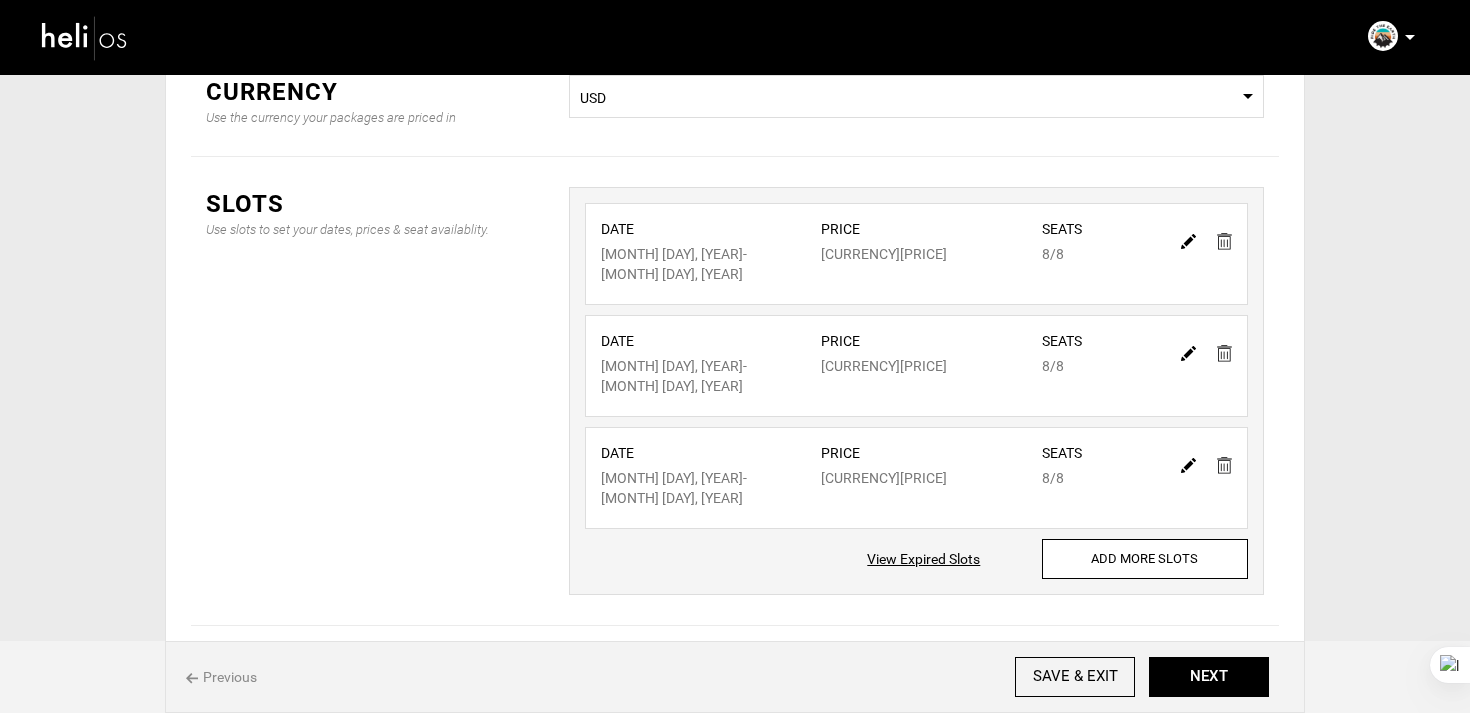 scroll, scrollTop: 335, scrollLeft: 0, axis: vertical 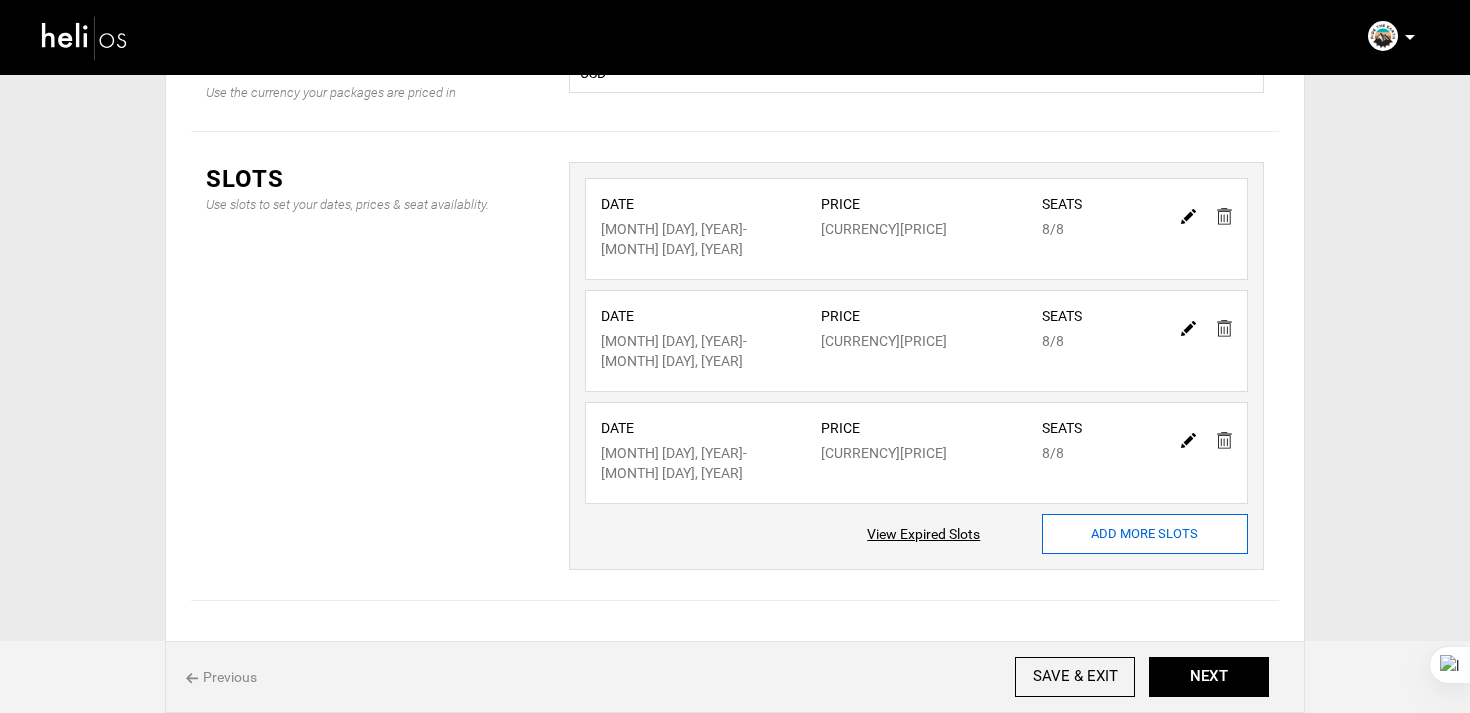 click on "ADD MORE SLOTS" at bounding box center [1145, 534] 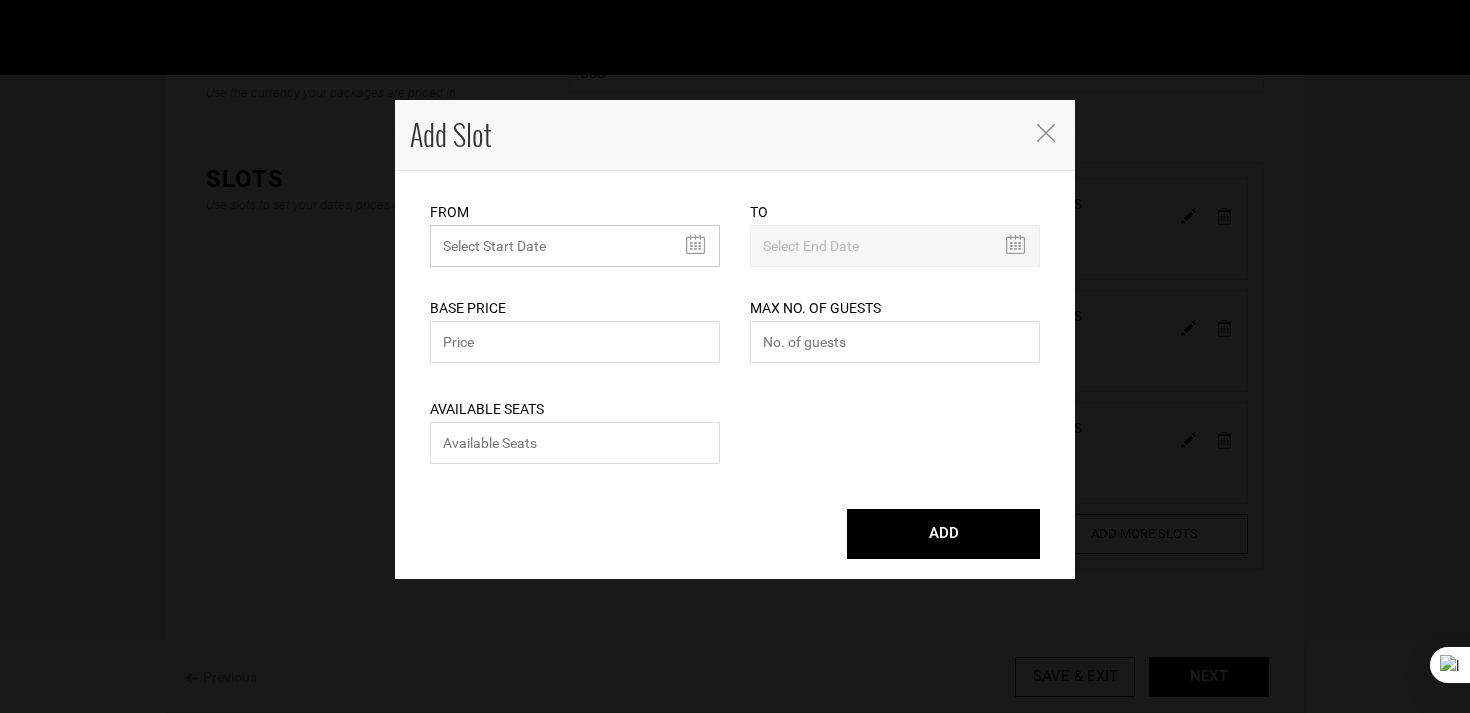 click on "MINIMUM NUMBER OF
NIGHTS" at bounding box center (575, 246) 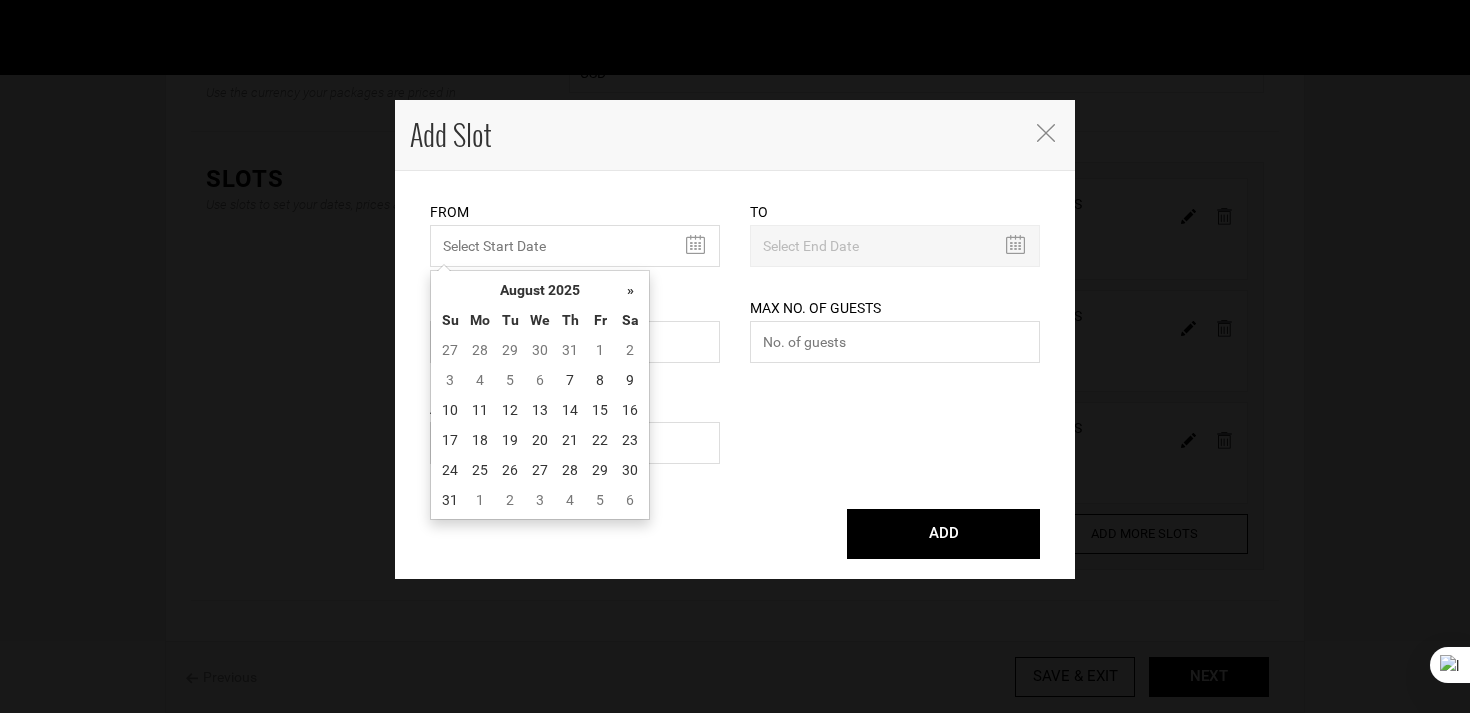 click on "« August 2025 » Su Mo Tu We Th Fr Sa 27 28 29 30 31 1 2 3 4 5 6 7 8 9 10 11 12 13 14 15 16 17 18 19 20 21 22 23 24 25 26 27 28 29 30 31 1 2 3 4 5 6 Today Clear « 2025 » Jan Feb Mar Apr May Jun Jul Aug Sep Oct Nov Dec Today Clear « 2020-2029 » 2019 2020 2021 2022 2023 2024 2025 2026 2027 2028 2029 2030 Today Clear « 2000-2090 » 1990 2000 2010 2020 2030 2040 2050 2060 2070 2080 2090 2100 Today Clear « 2000-2900 » 1900 2000 2100 2200 2300 2400 2500 2600 2700 2800 2900 3000 Today Clear" at bounding box center (540, 395) 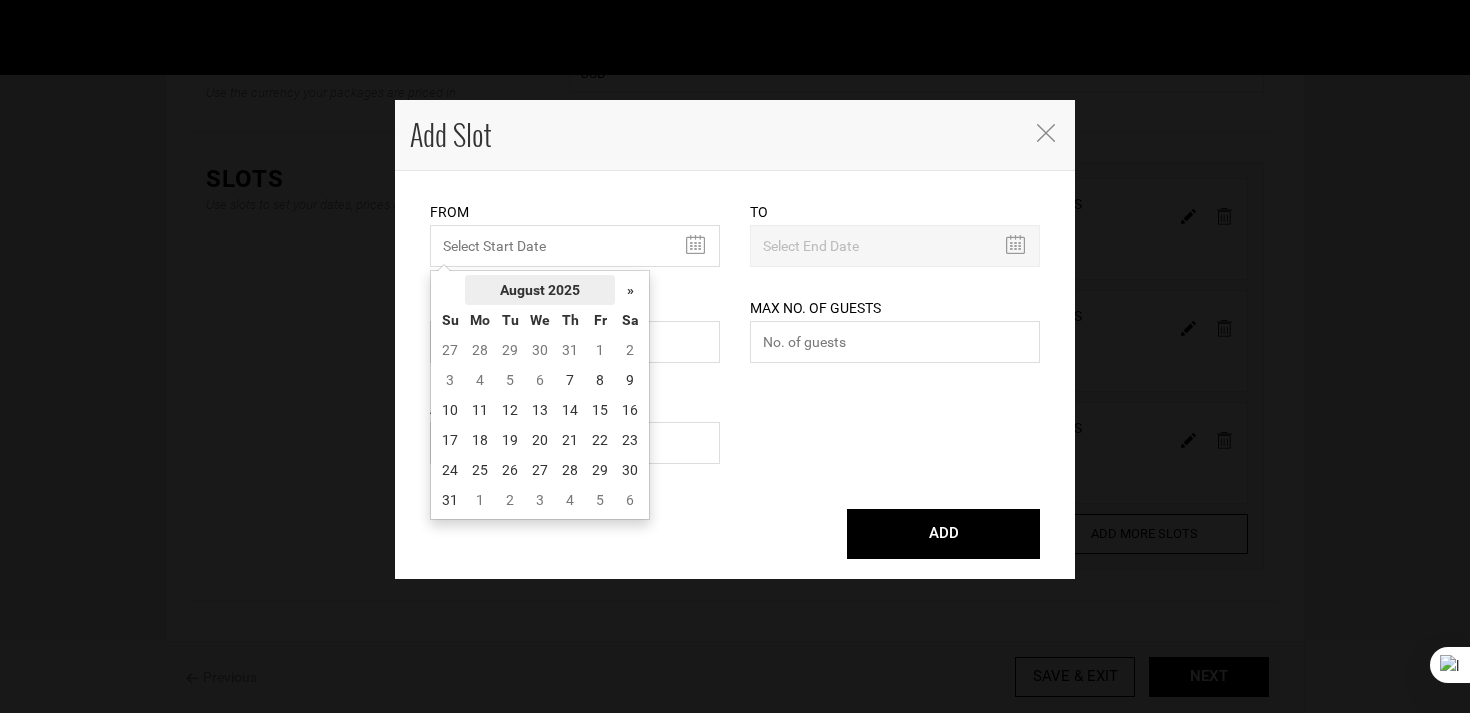 click on "August 2025" at bounding box center [540, 290] 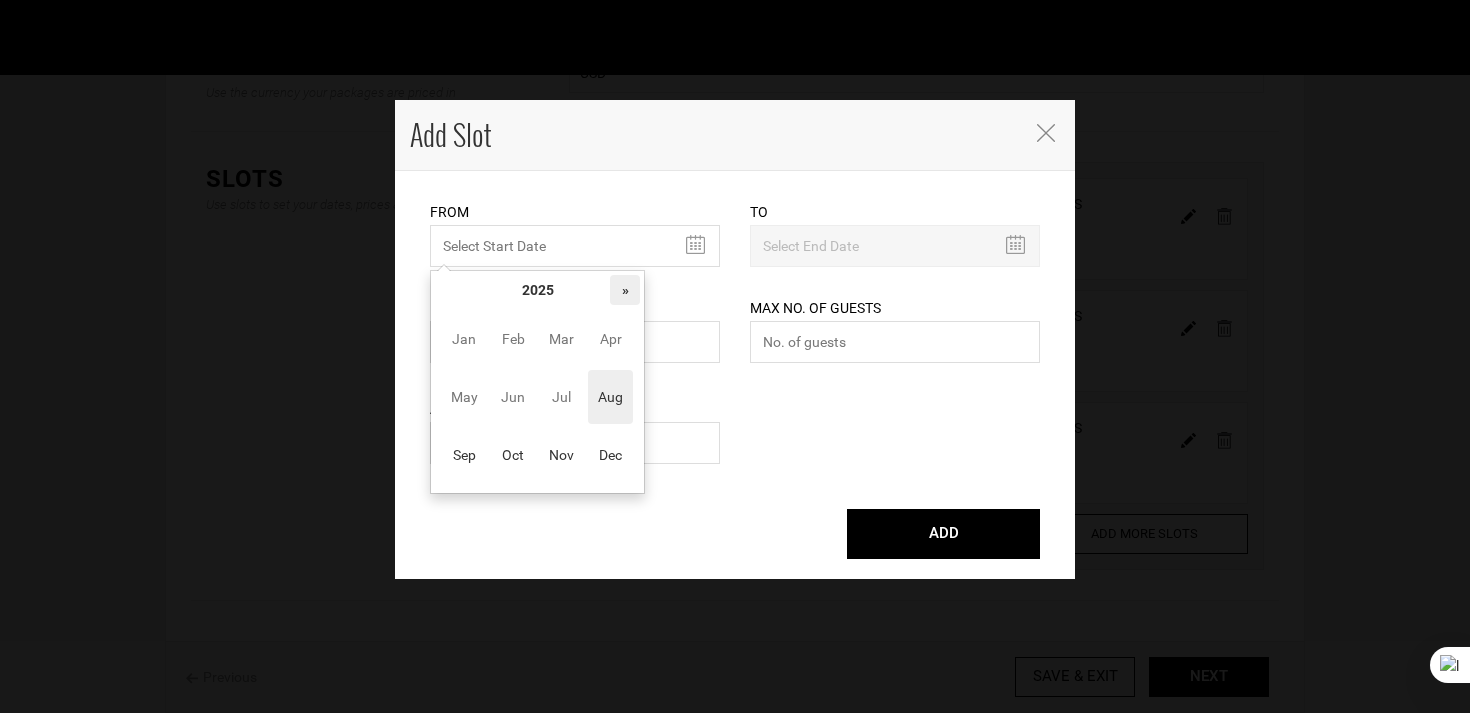 click on "»" at bounding box center (625, 290) 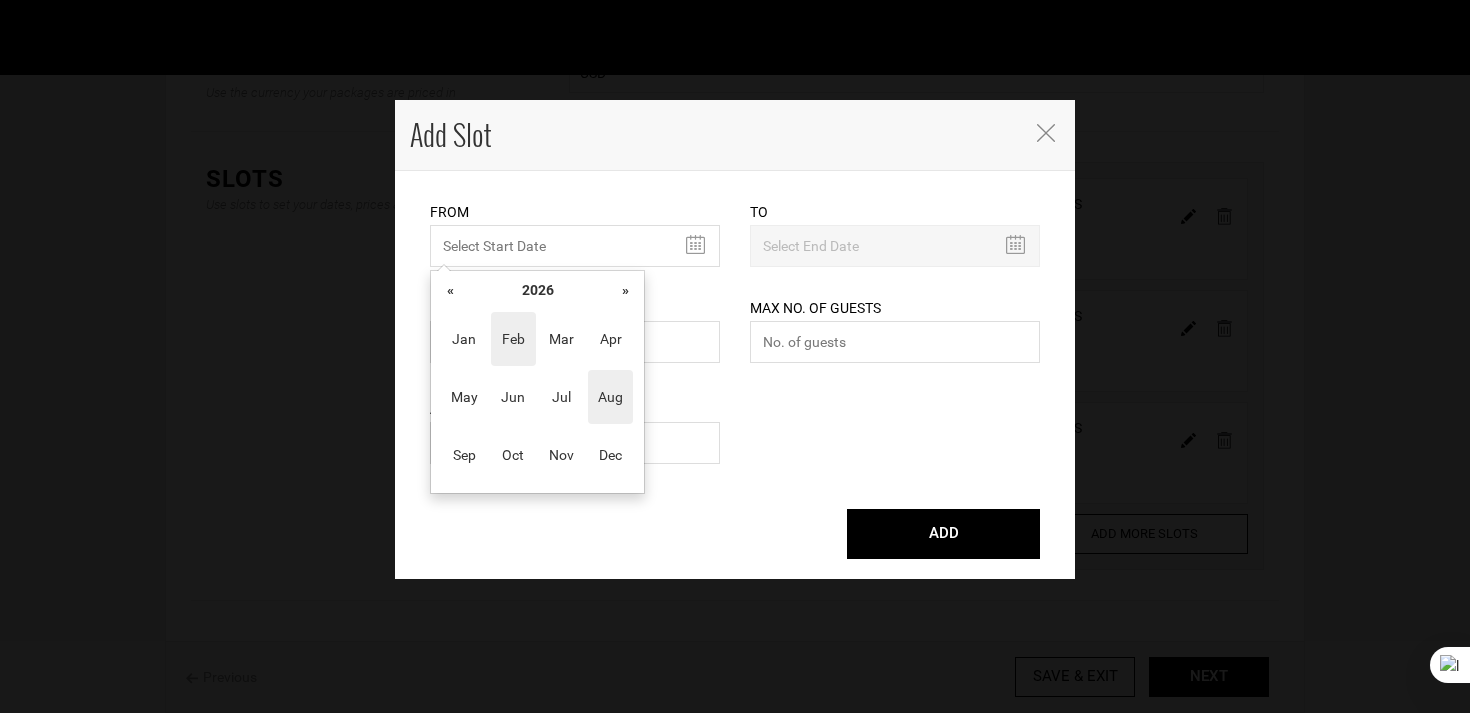 click on "Feb" at bounding box center [513, 339] 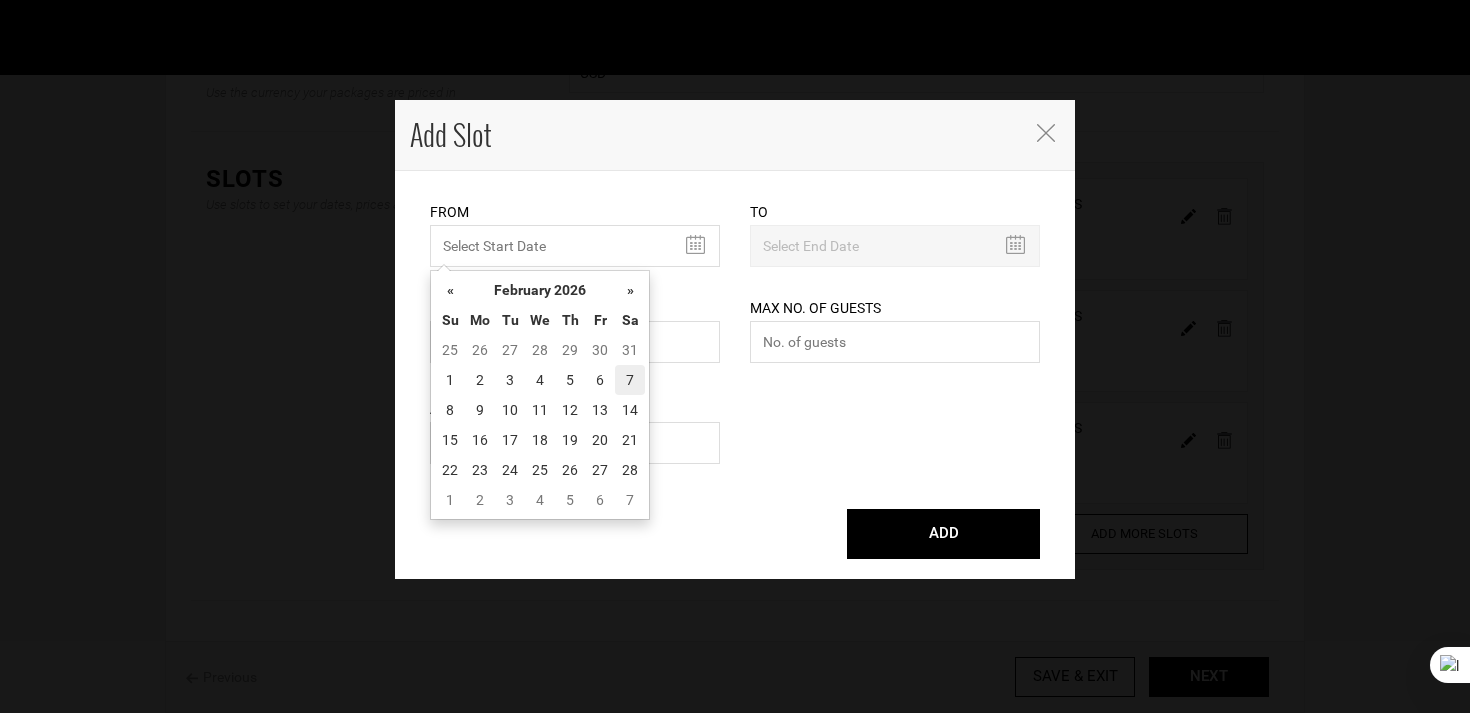click on "7" at bounding box center (630, 380) 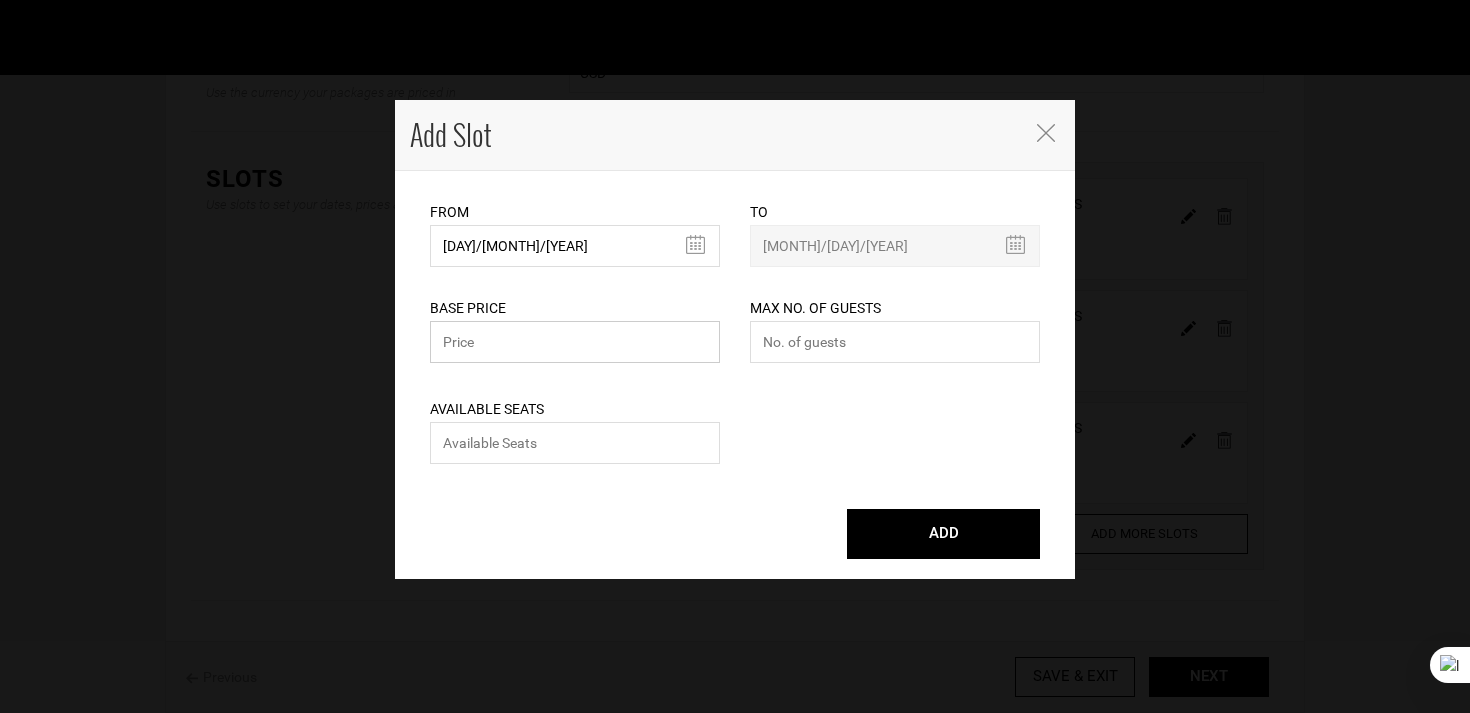 click at bounding box center [575, 342] 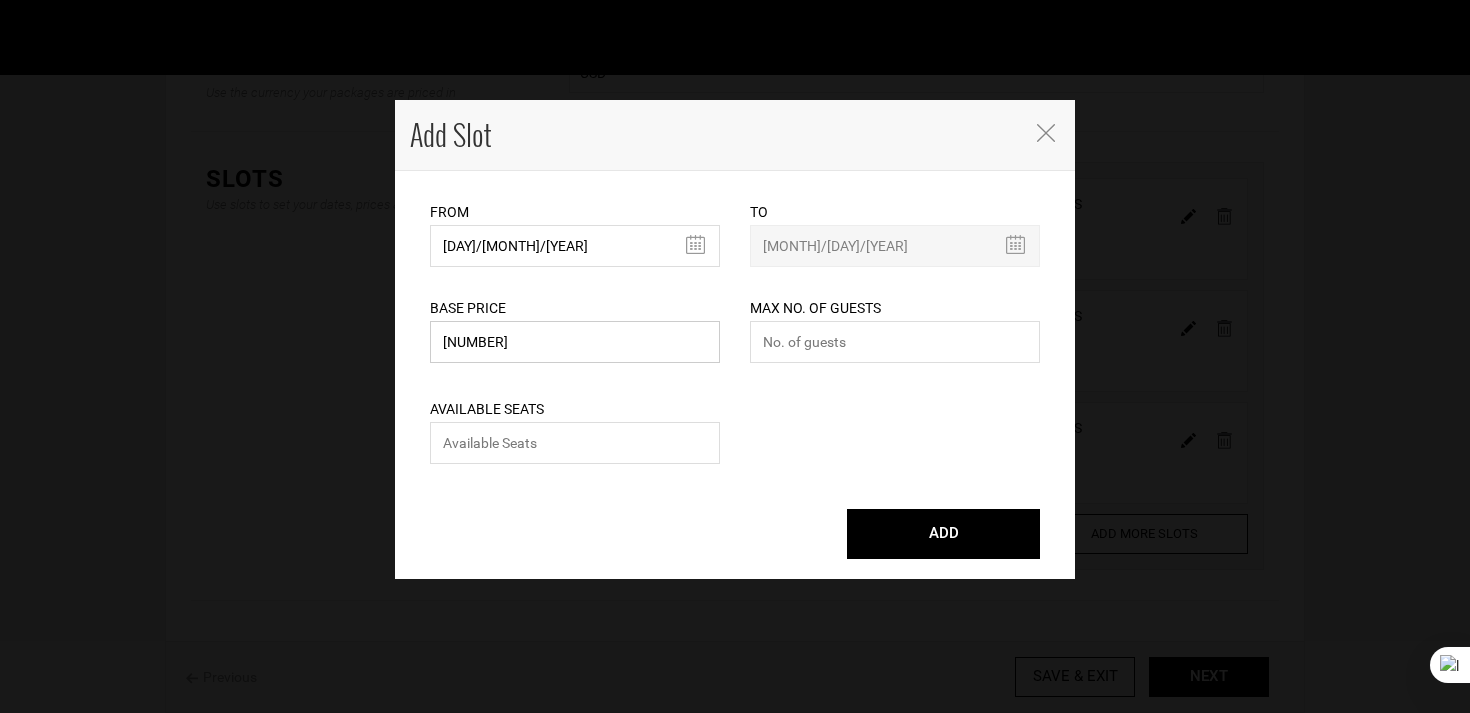 type on "[NUMBER]" 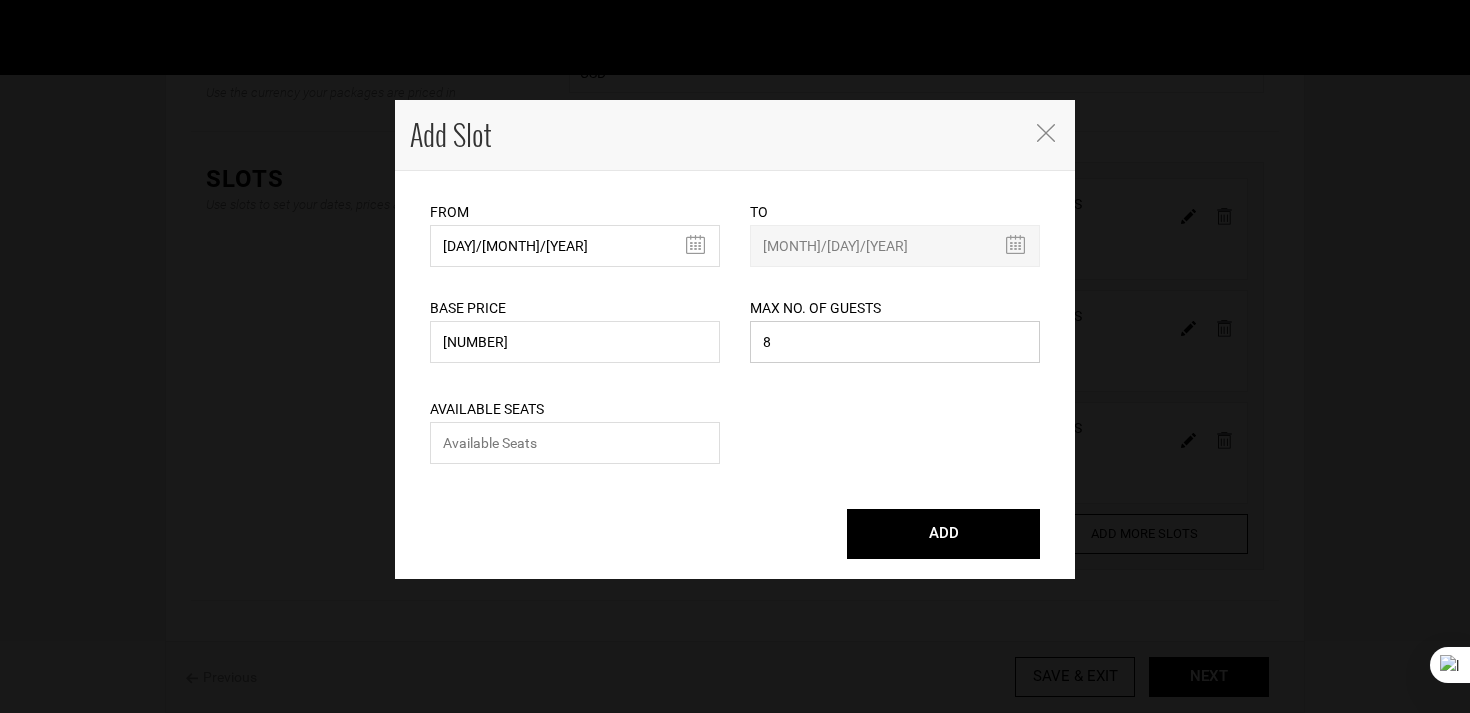 type on "8" 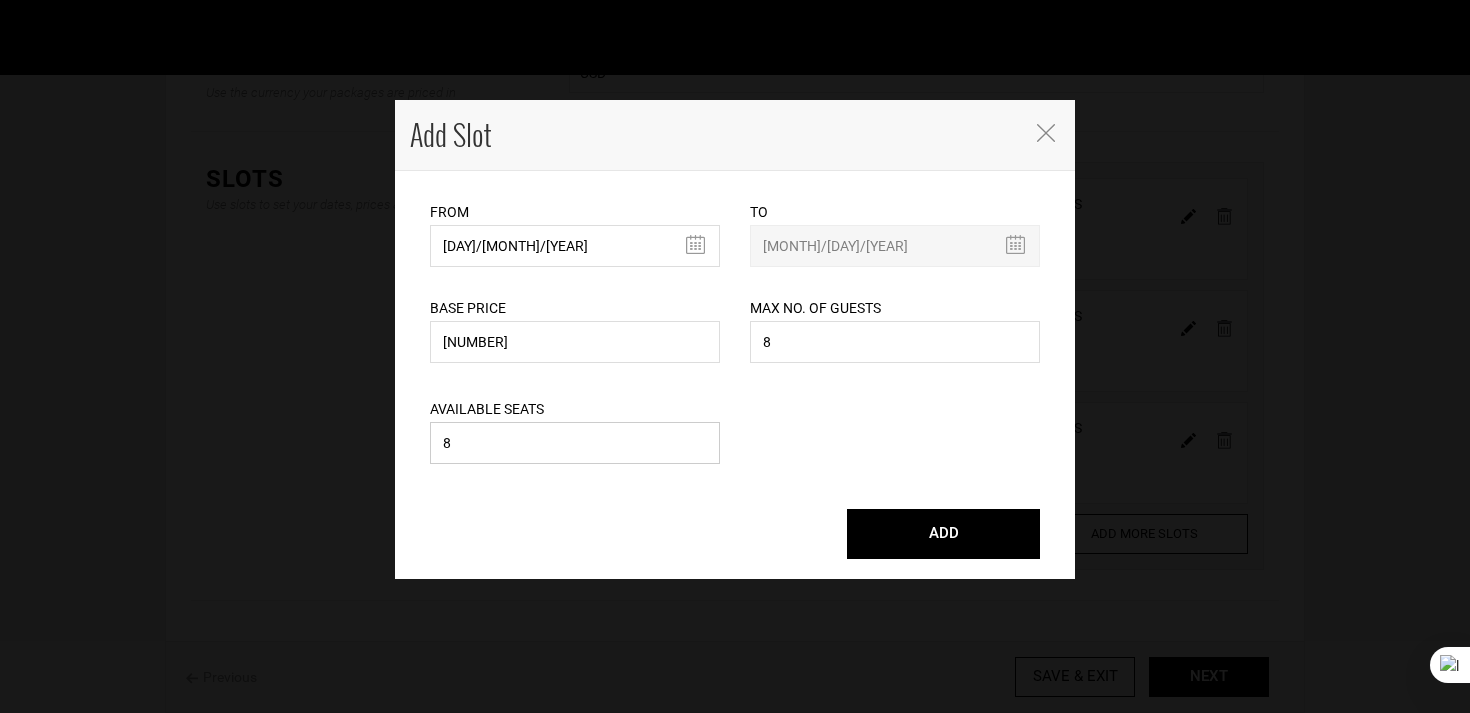 type on "8" 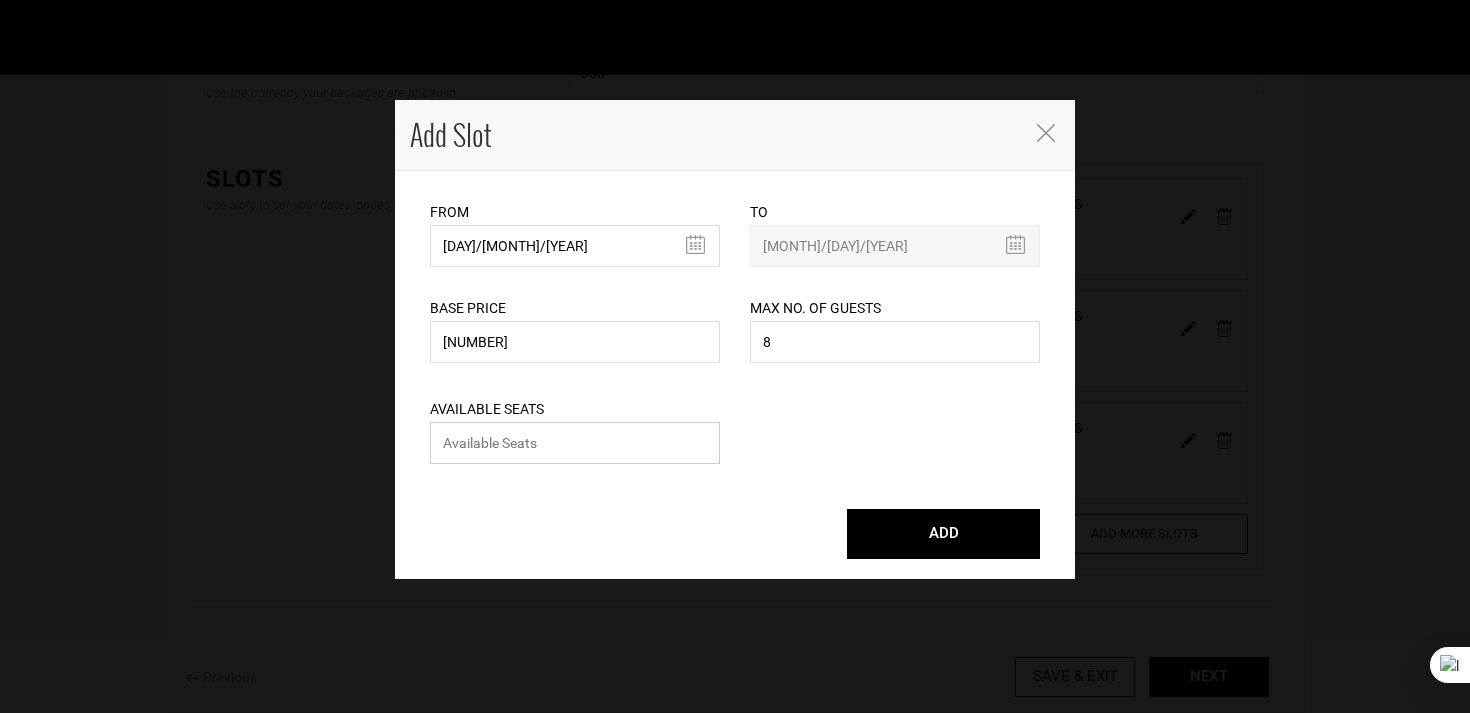 type 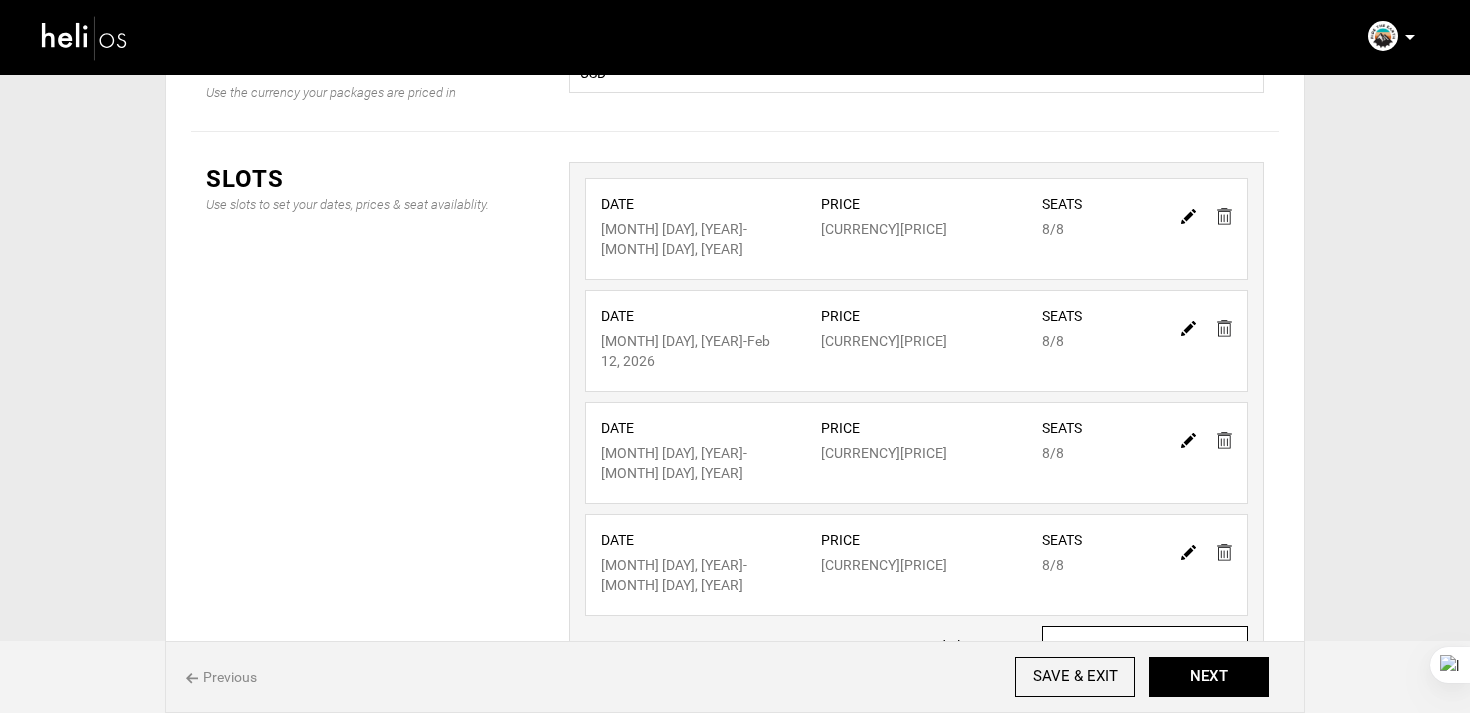 scroll, scrollTop: 427, scrollLeft: 0, axis: vertical 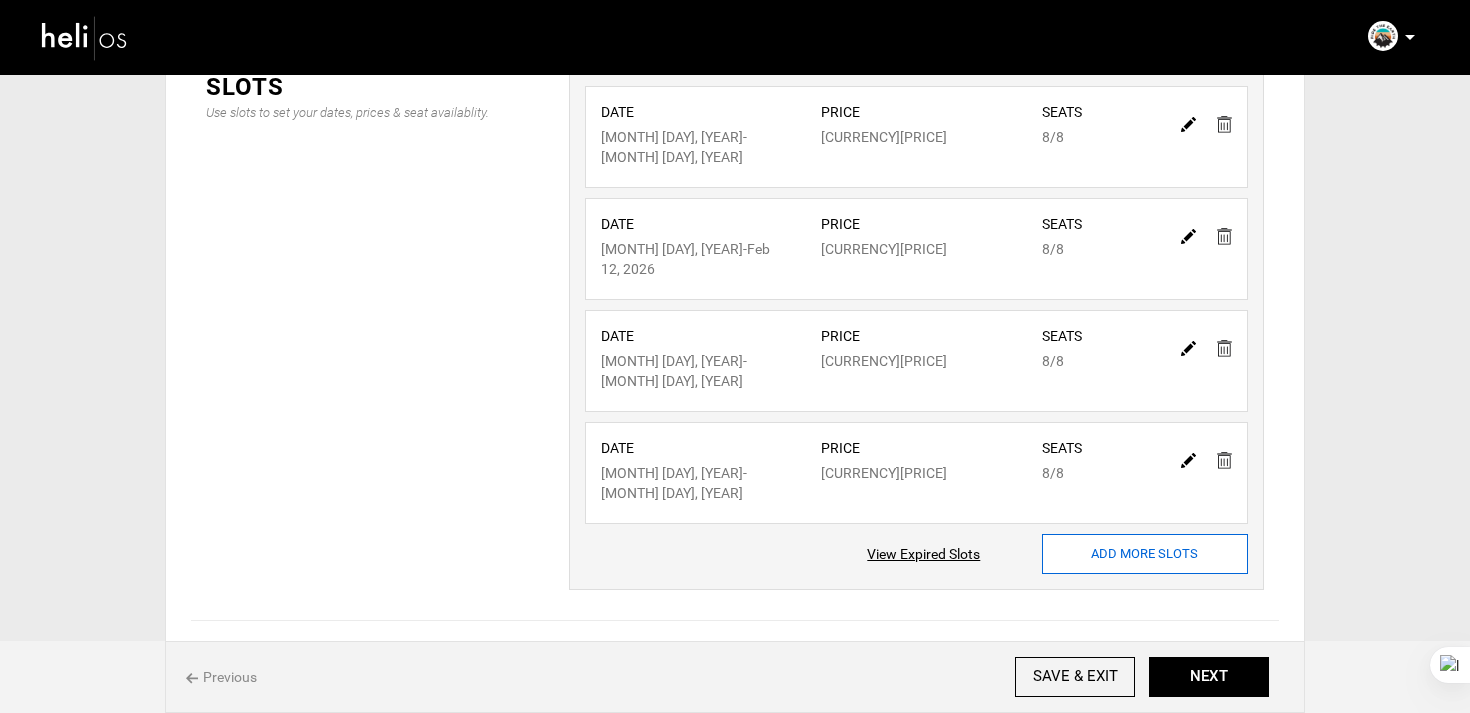click on "ADD MORE SLOTS" at bounding box center (1145, 554) 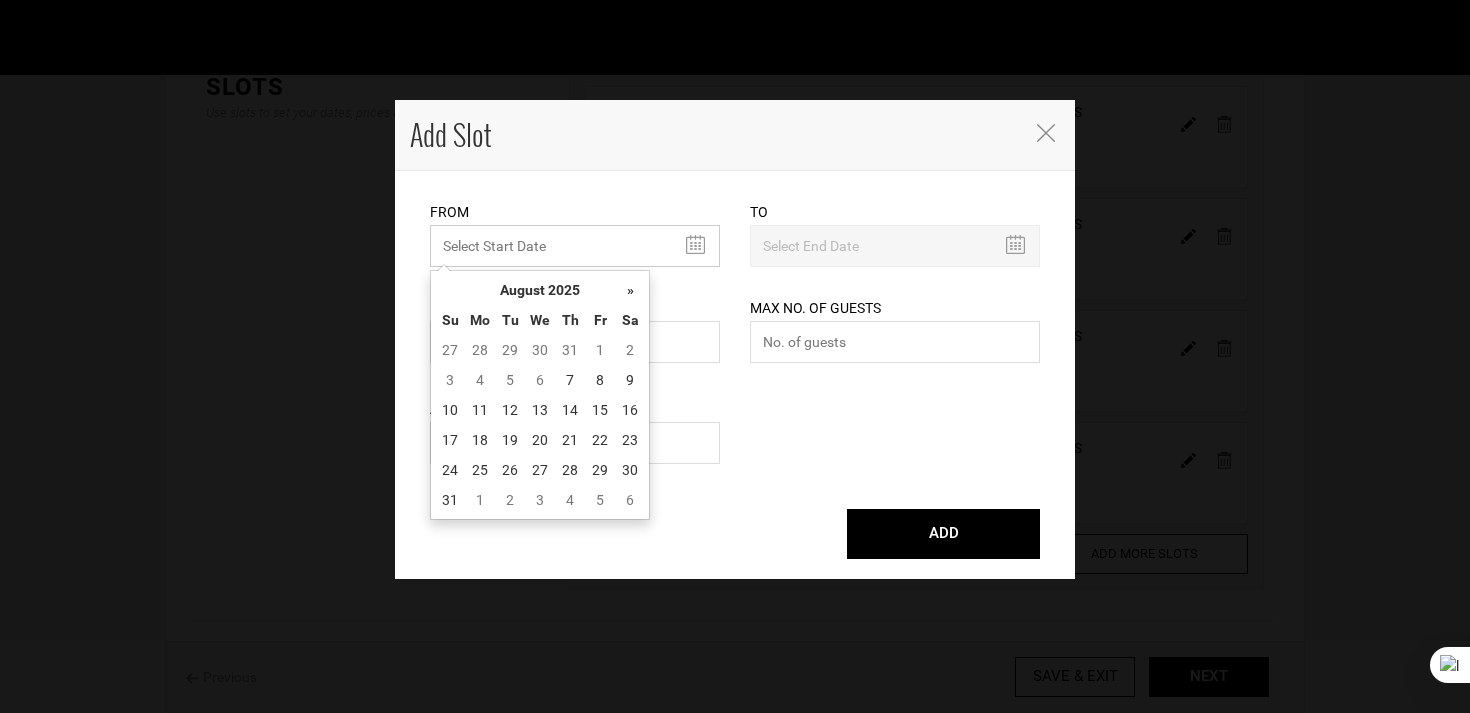 click on "MINIMUM NUMBER OF
NIGHTS" at bounding box center (575, 246) 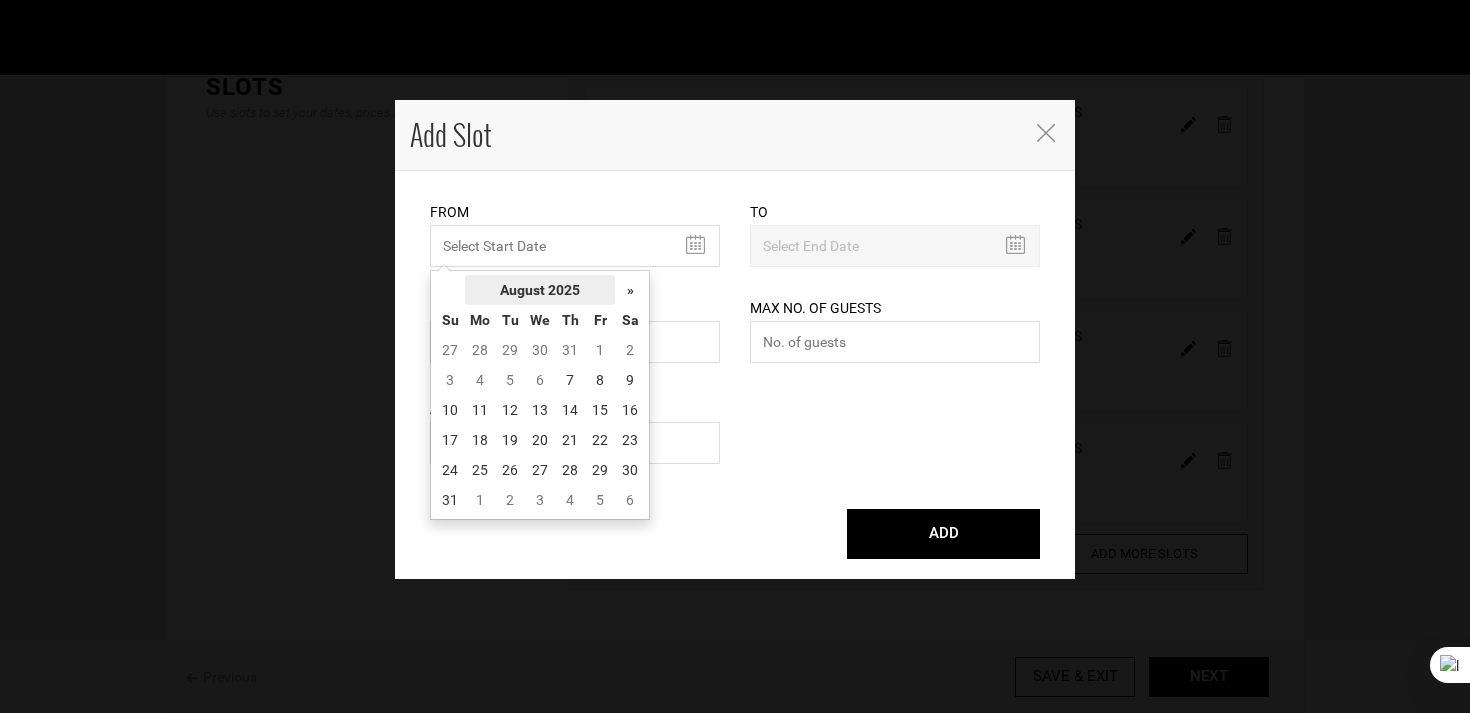 click on "August 2025" at bounding box center [540, 290] 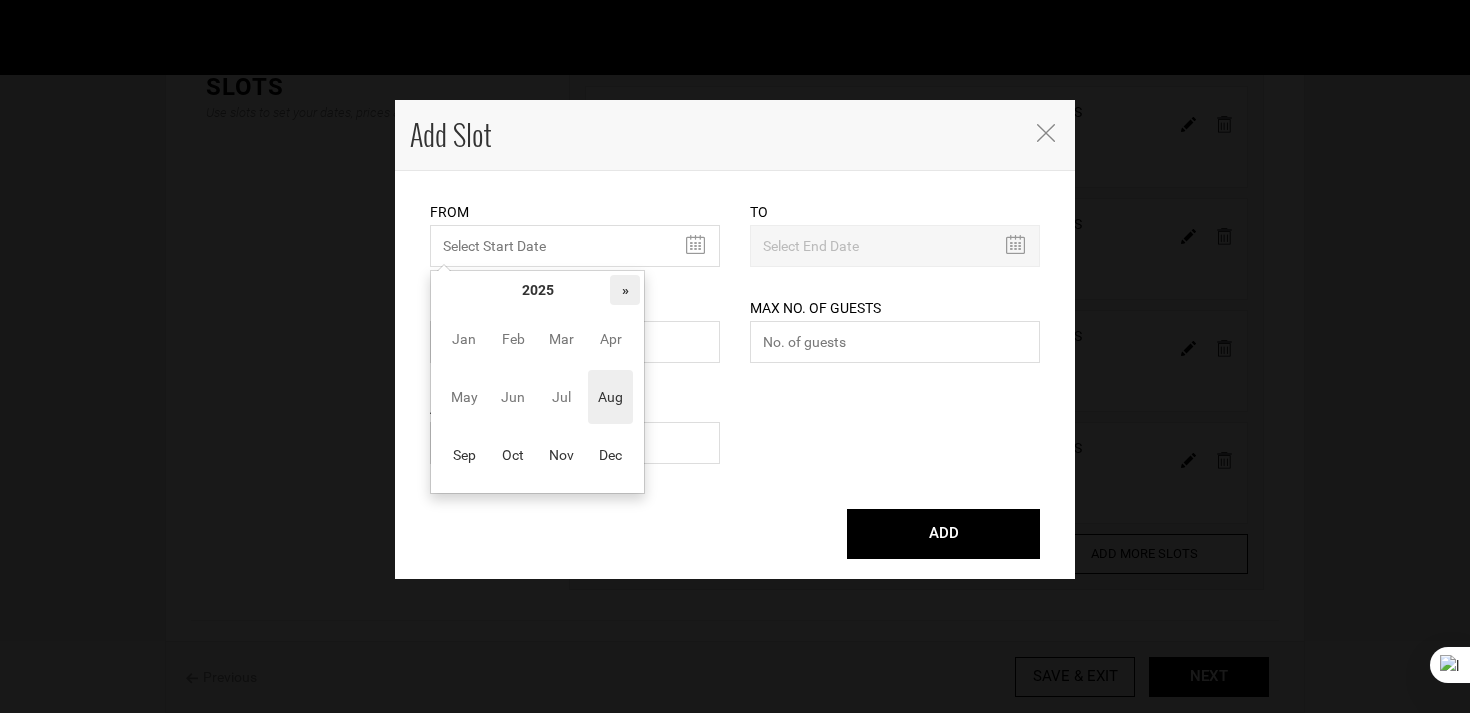 click on "»" at bounding box center [625, 290] 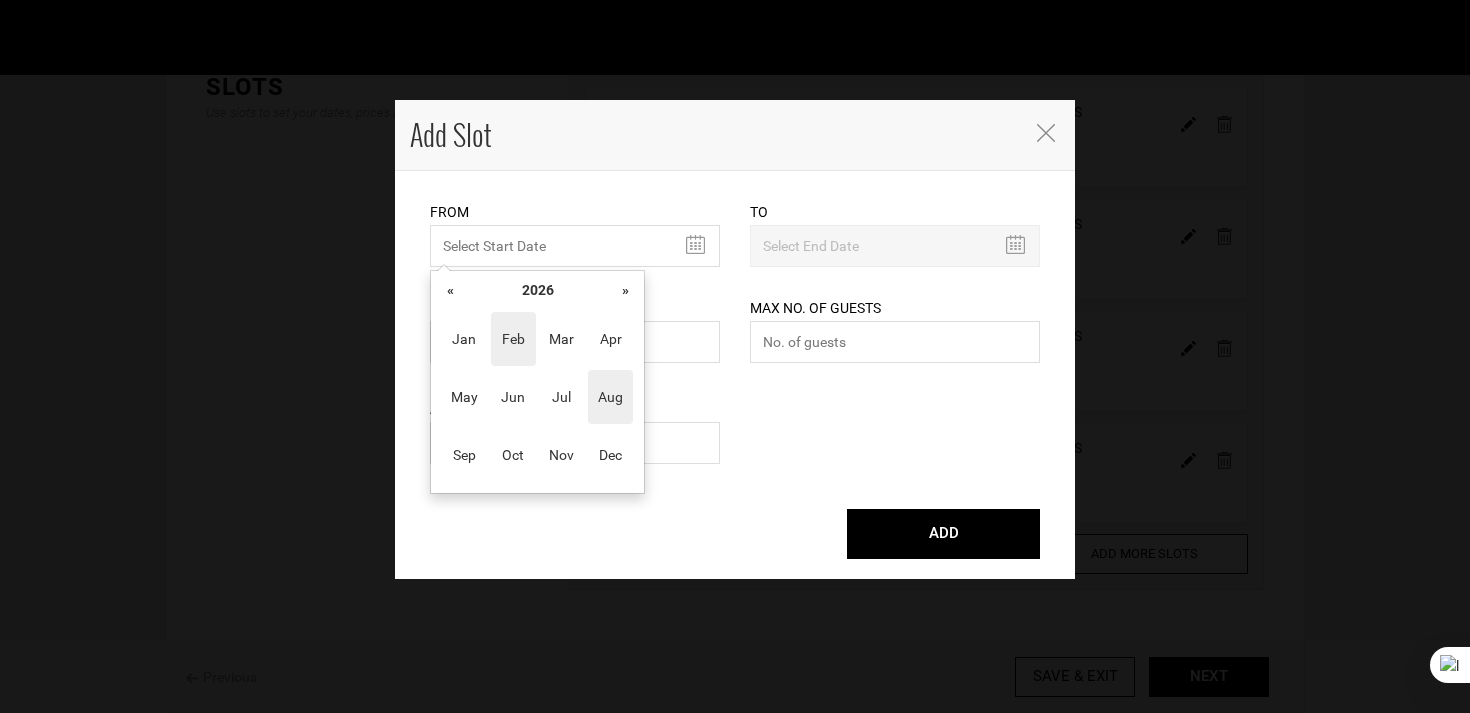 click on "Feb" at bounding box center [513, 339] 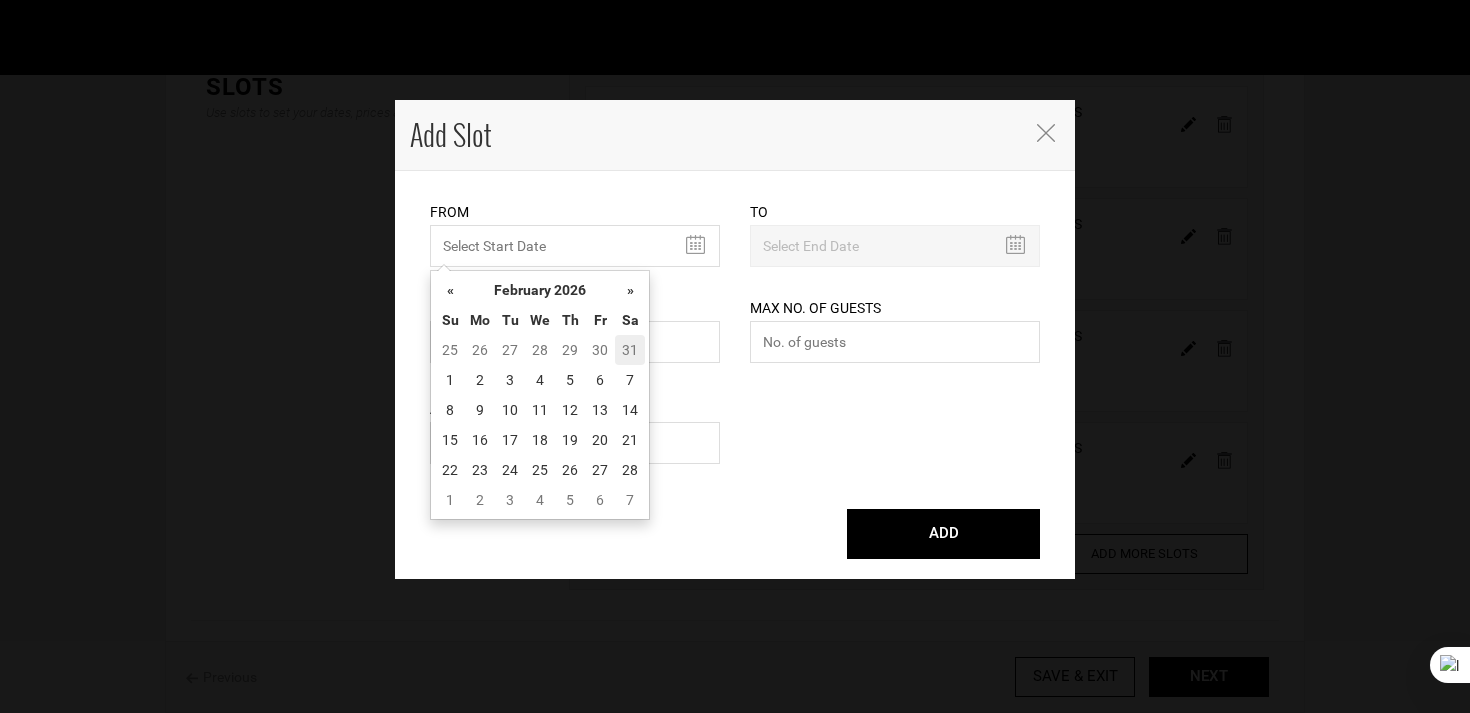 click on "31" at bounding box center (630, 350) 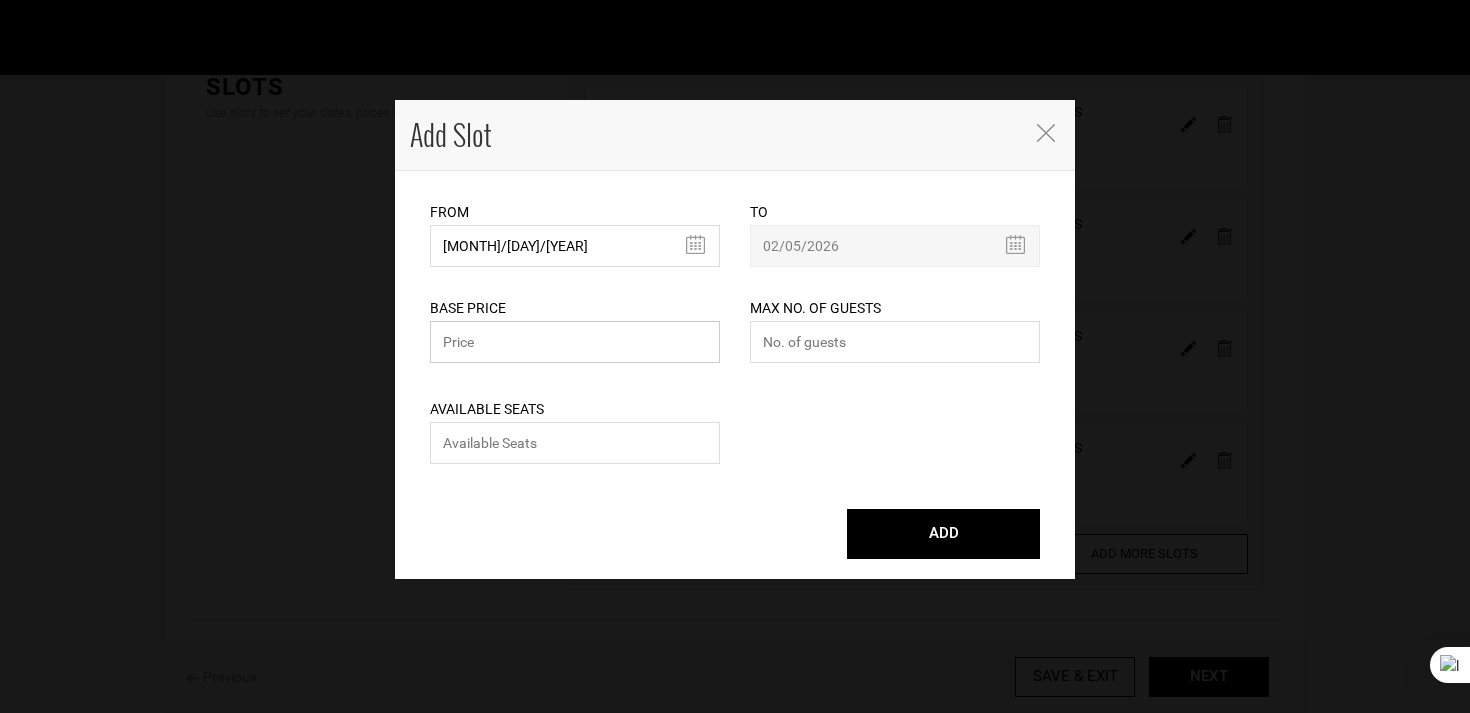 click at bounding box center (575, 342) 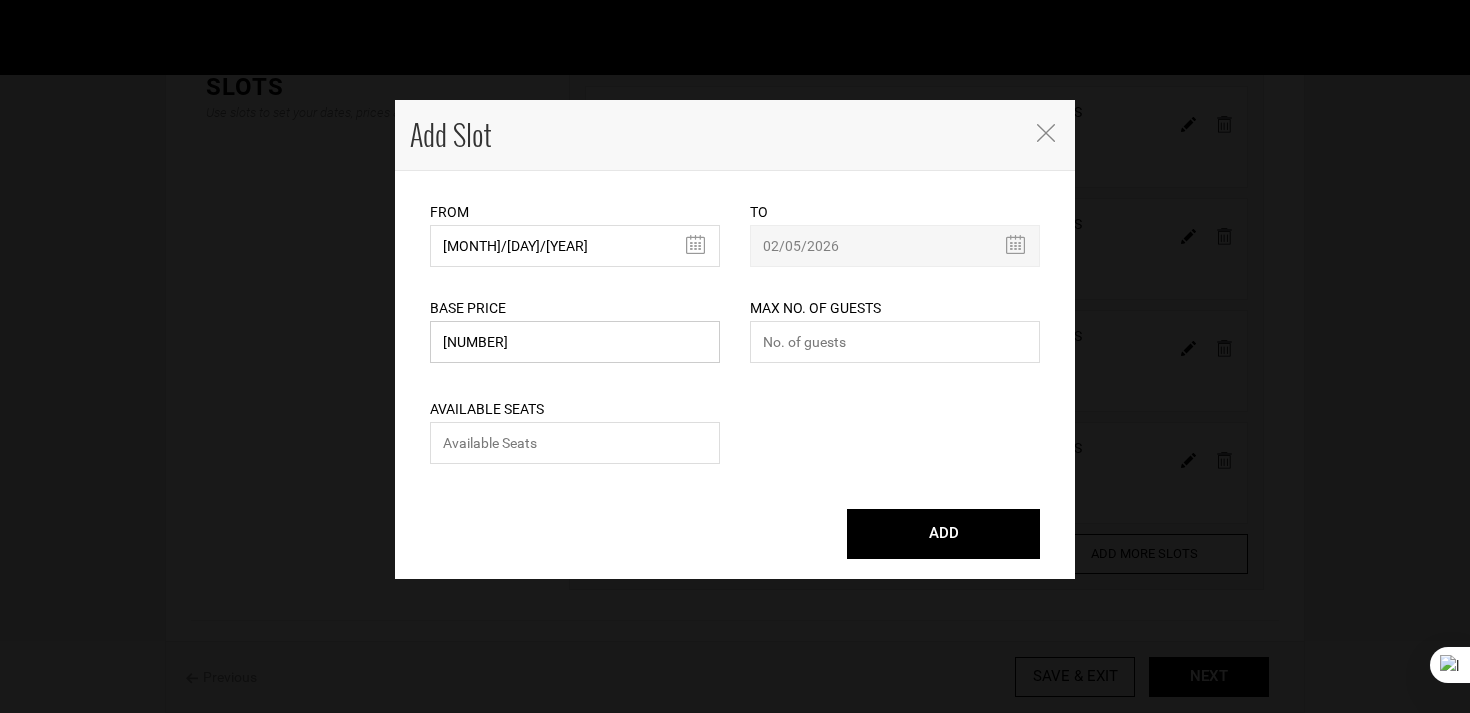 type on "[NUMBER]" 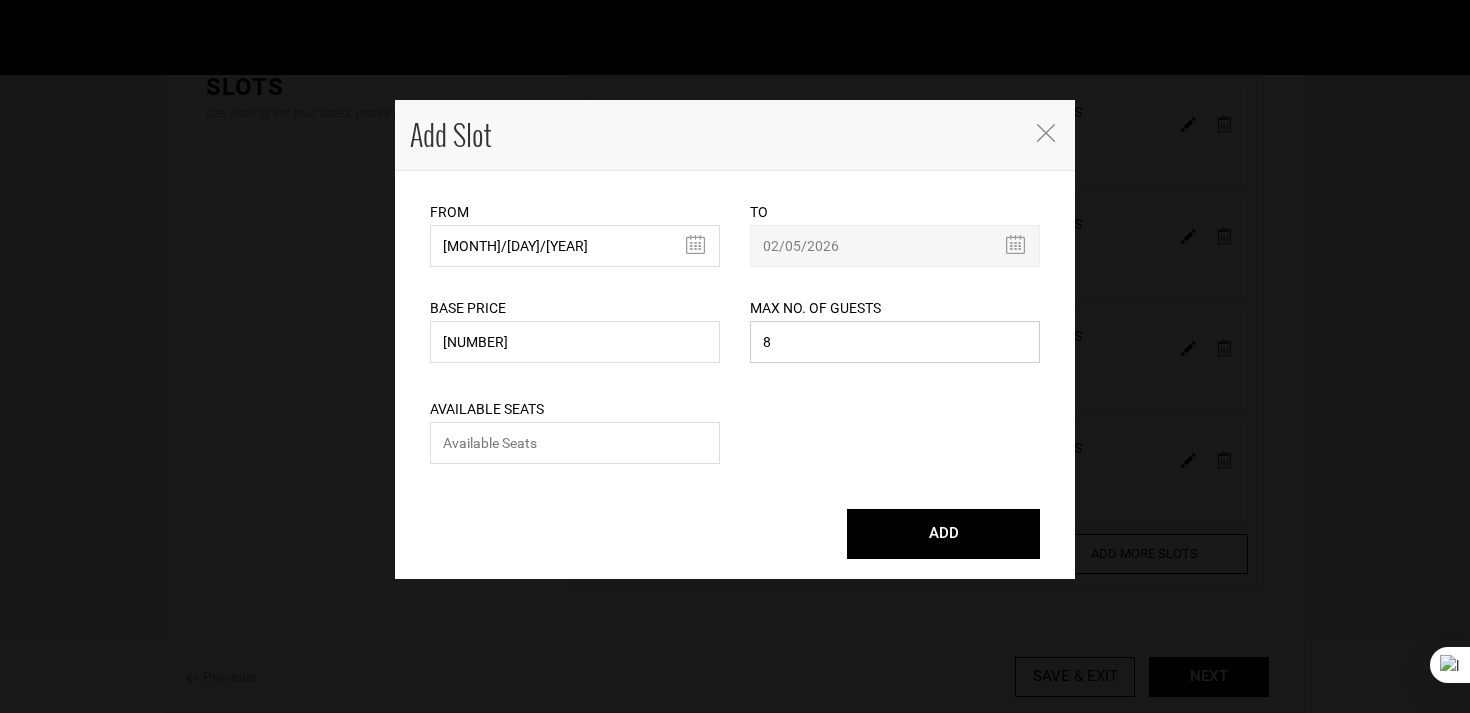 type on "8" 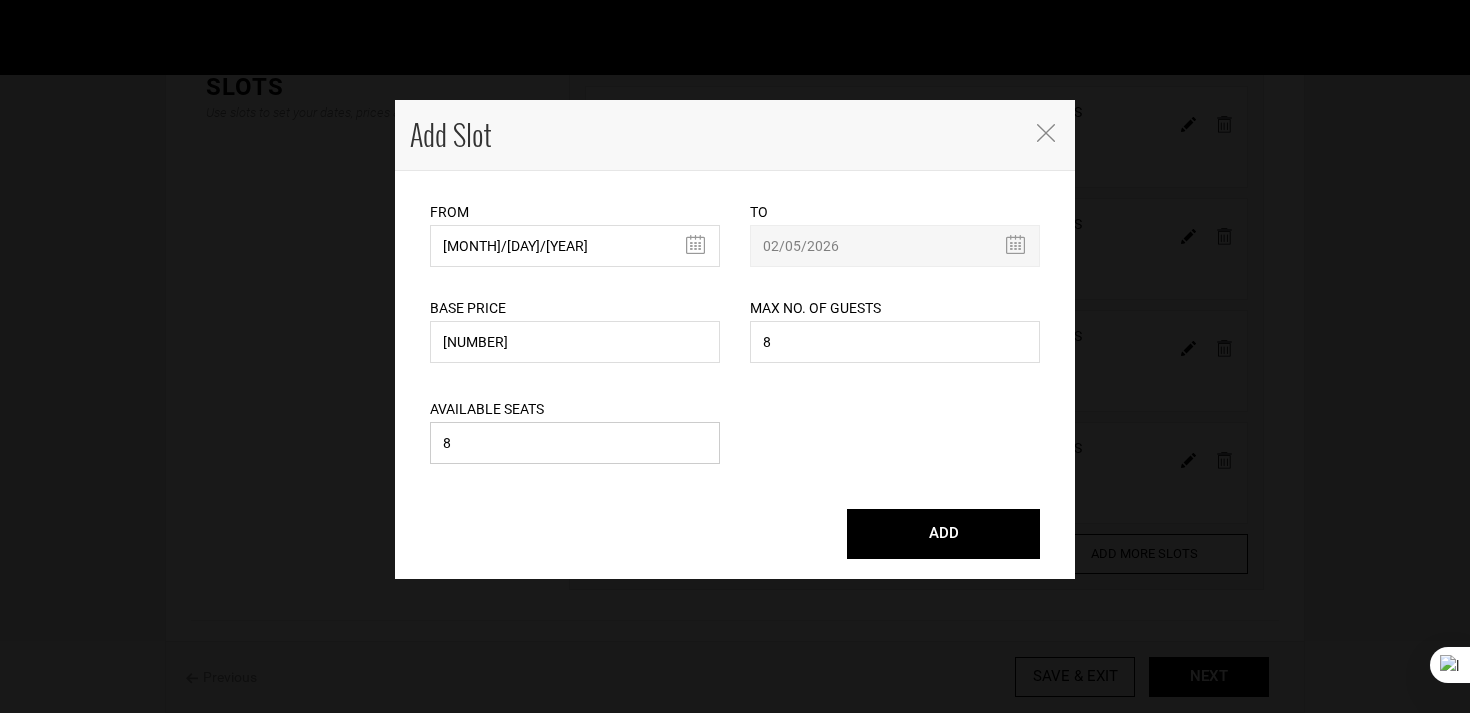 type on "8" 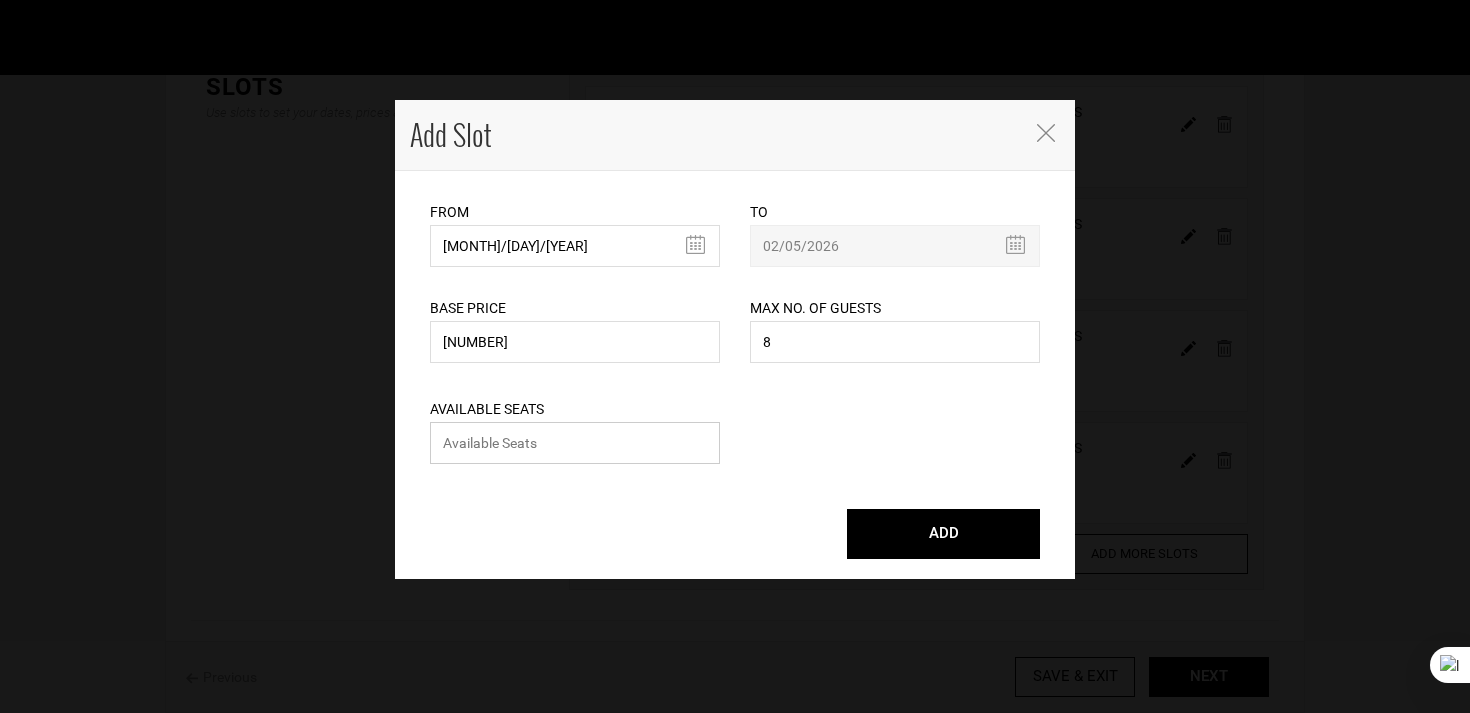 type 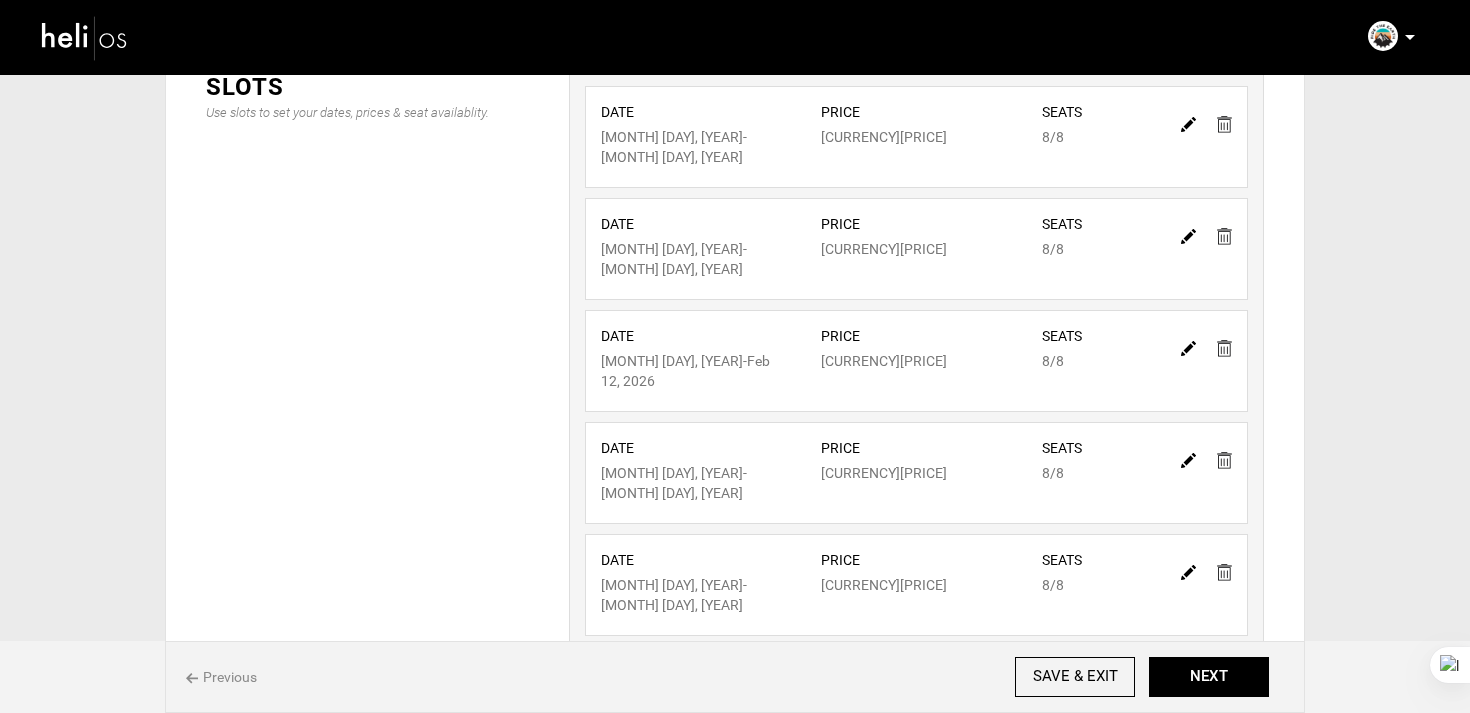 scroll, scrollTop: 519, scrollLeft: 0, axis: vertical 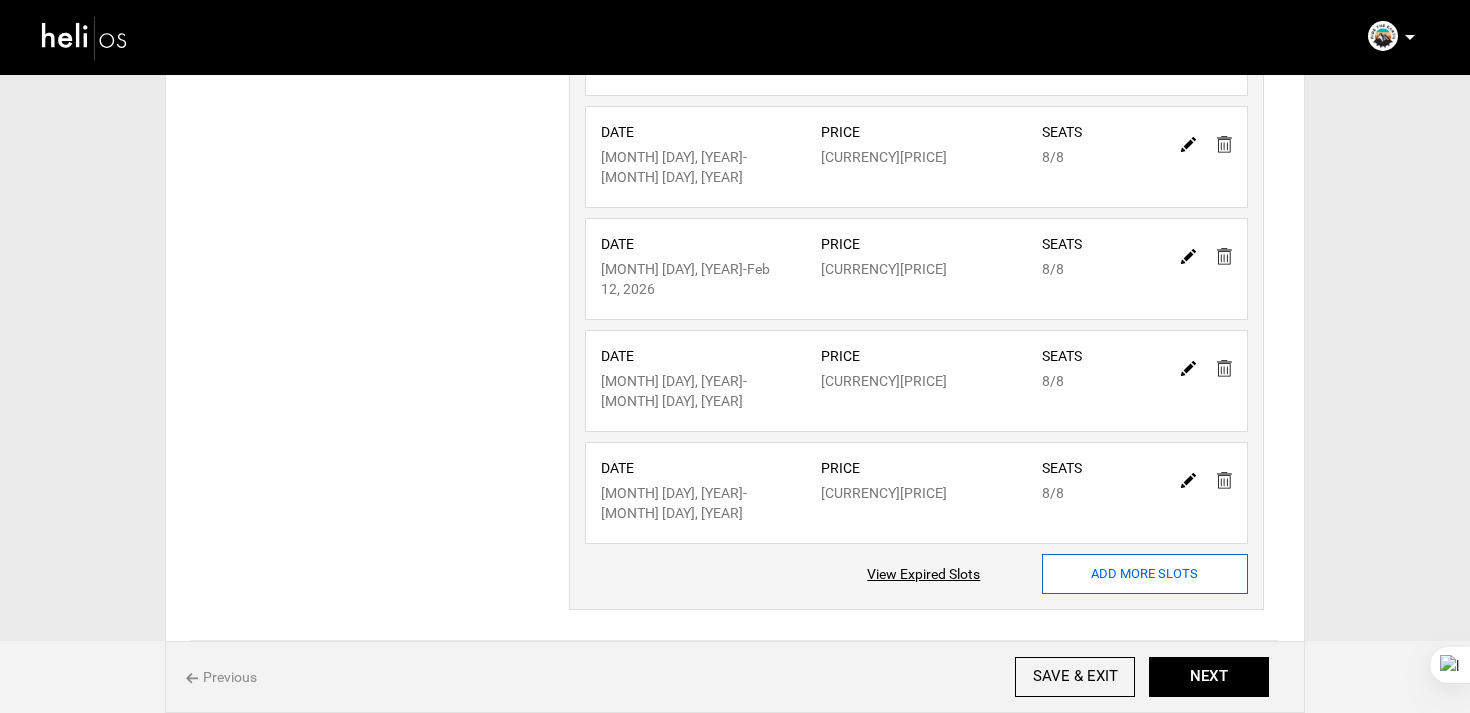click on "ADD MORE SLOTS" at bounding box center (1145, 574) 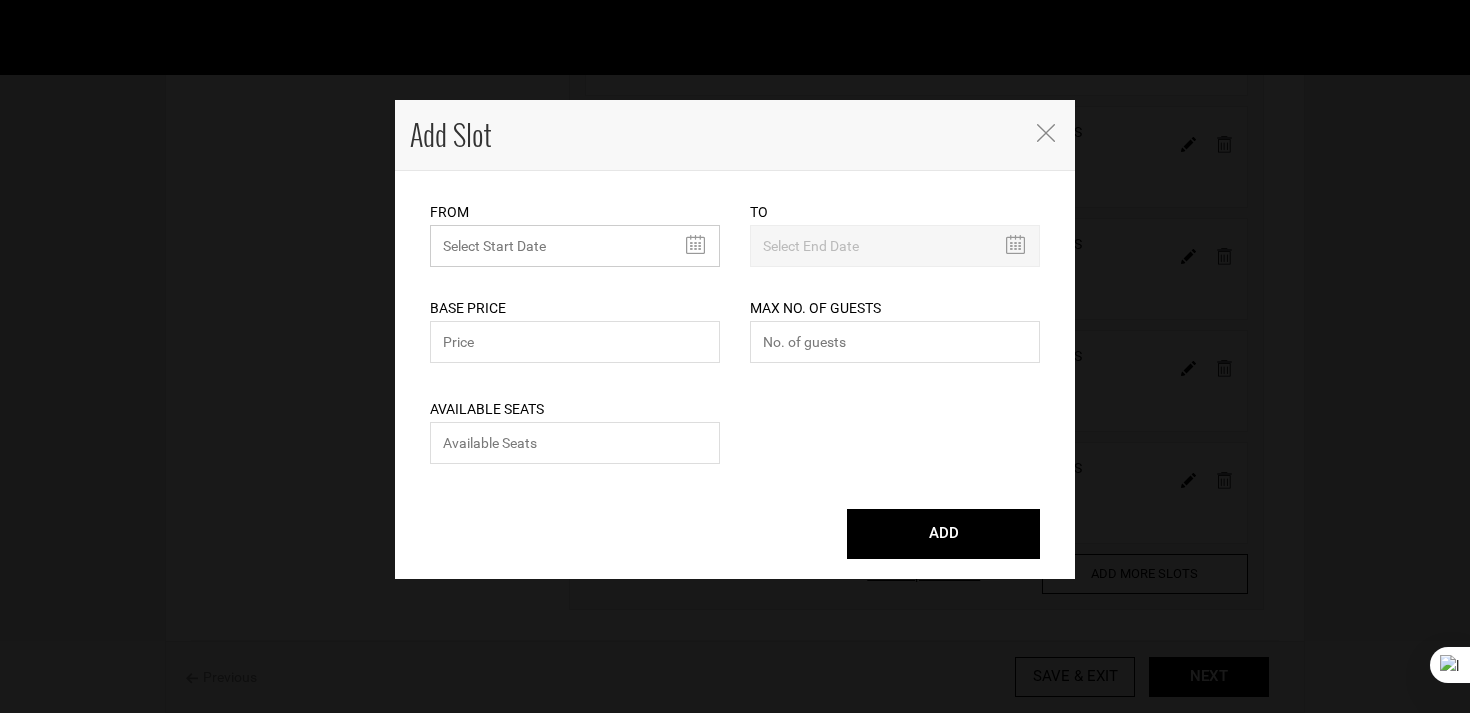 click on "MINIMUM NUMBER OF
NIGHTS" at bounding box center [575, 246] 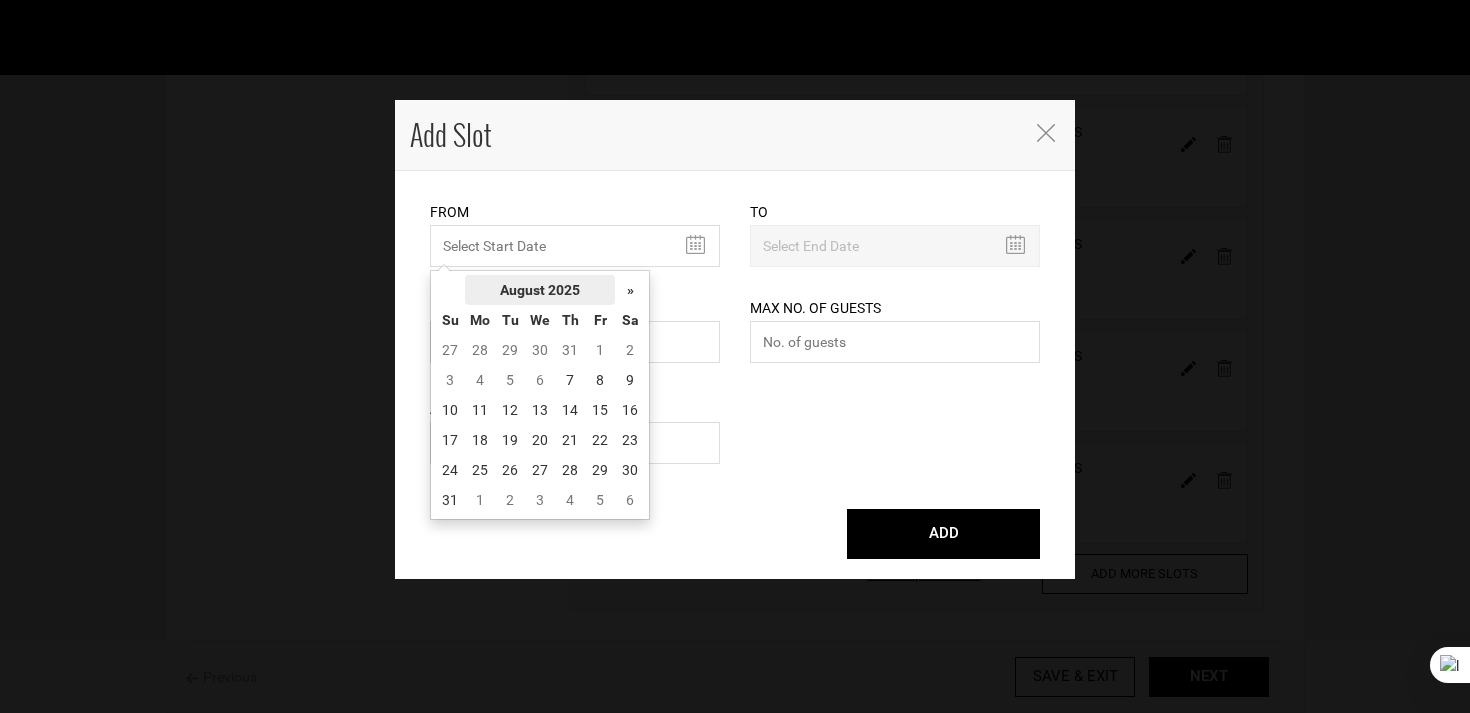 click on "August 2025" at bounding box center (540, 290) 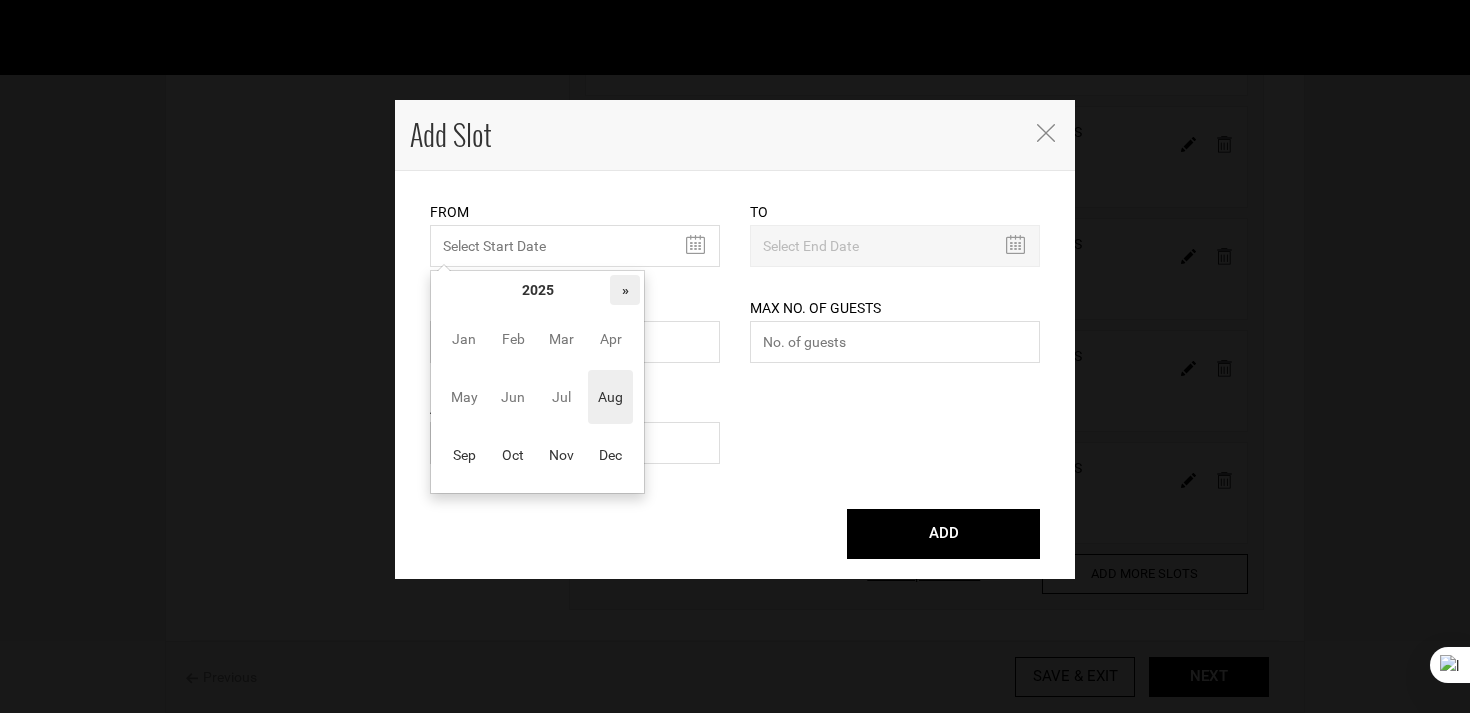 click on "»" at bounding box center [625, 290] 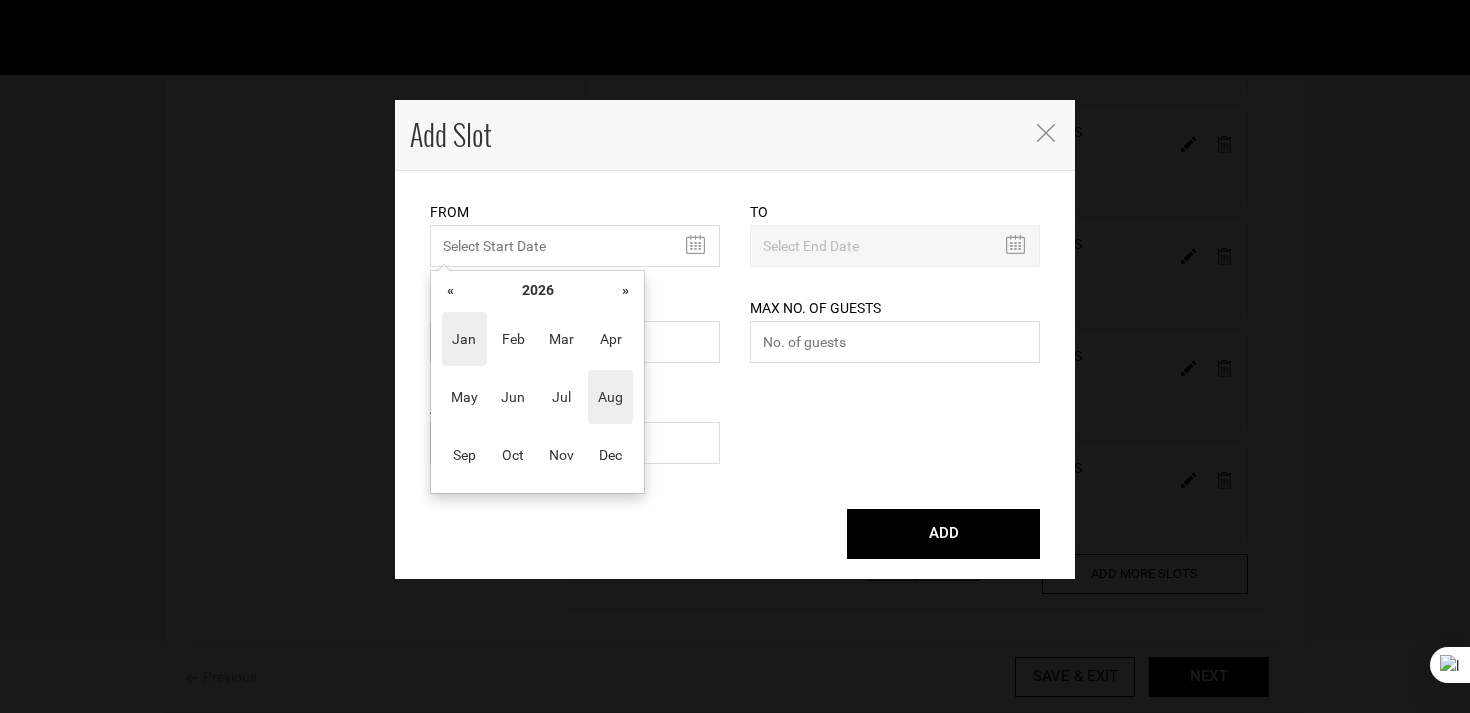 click on "Jan" at bounding box center [464, 339] 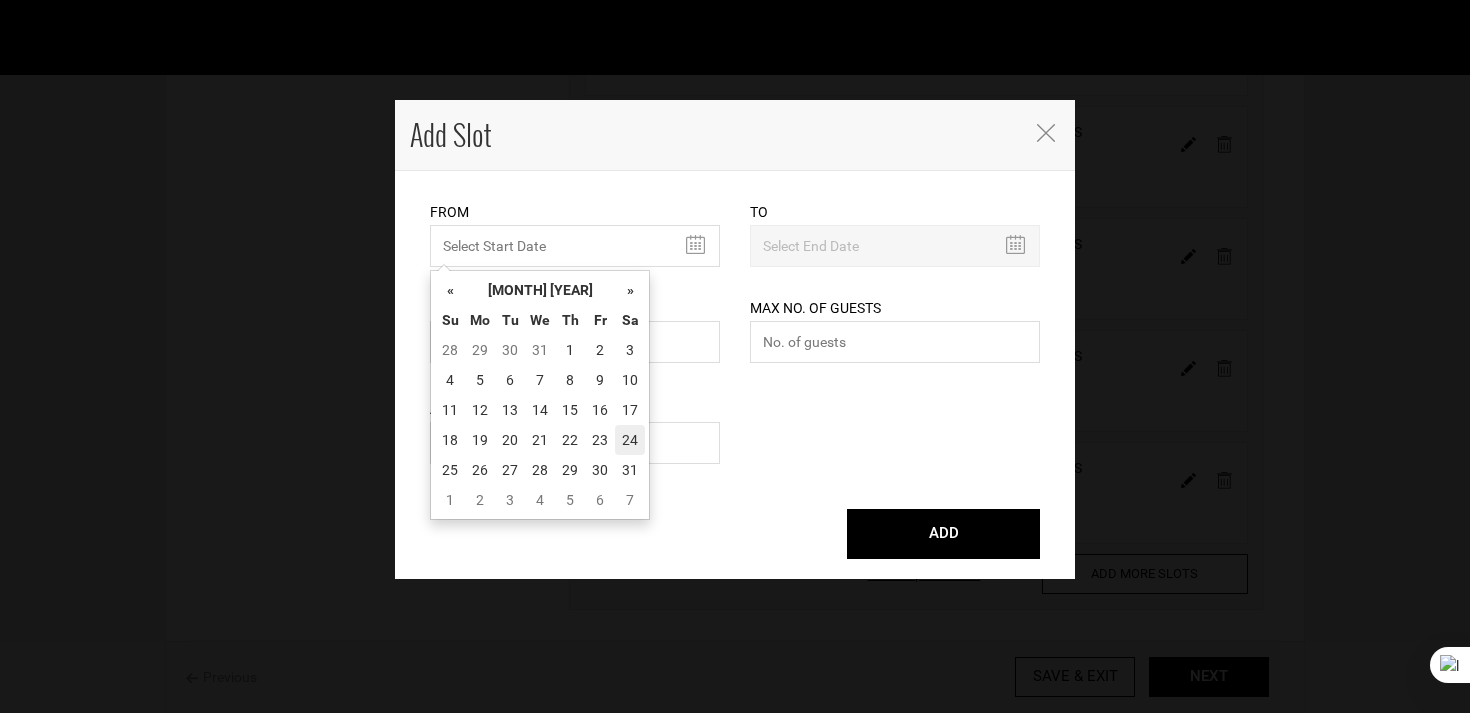 click on "24" at bounding box center (630, 440) 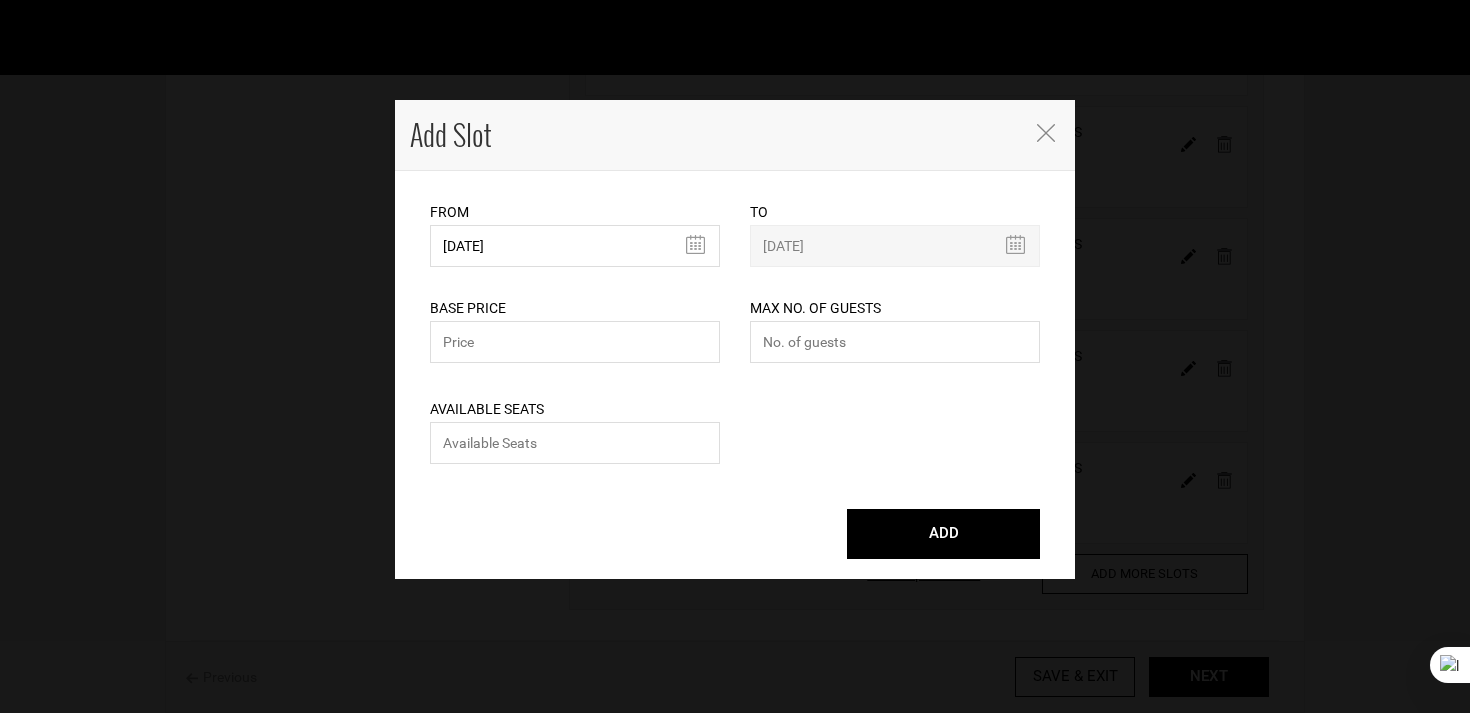 click on "Base
Price
Please enter a valid
total price." at bounding box center (575, 317) 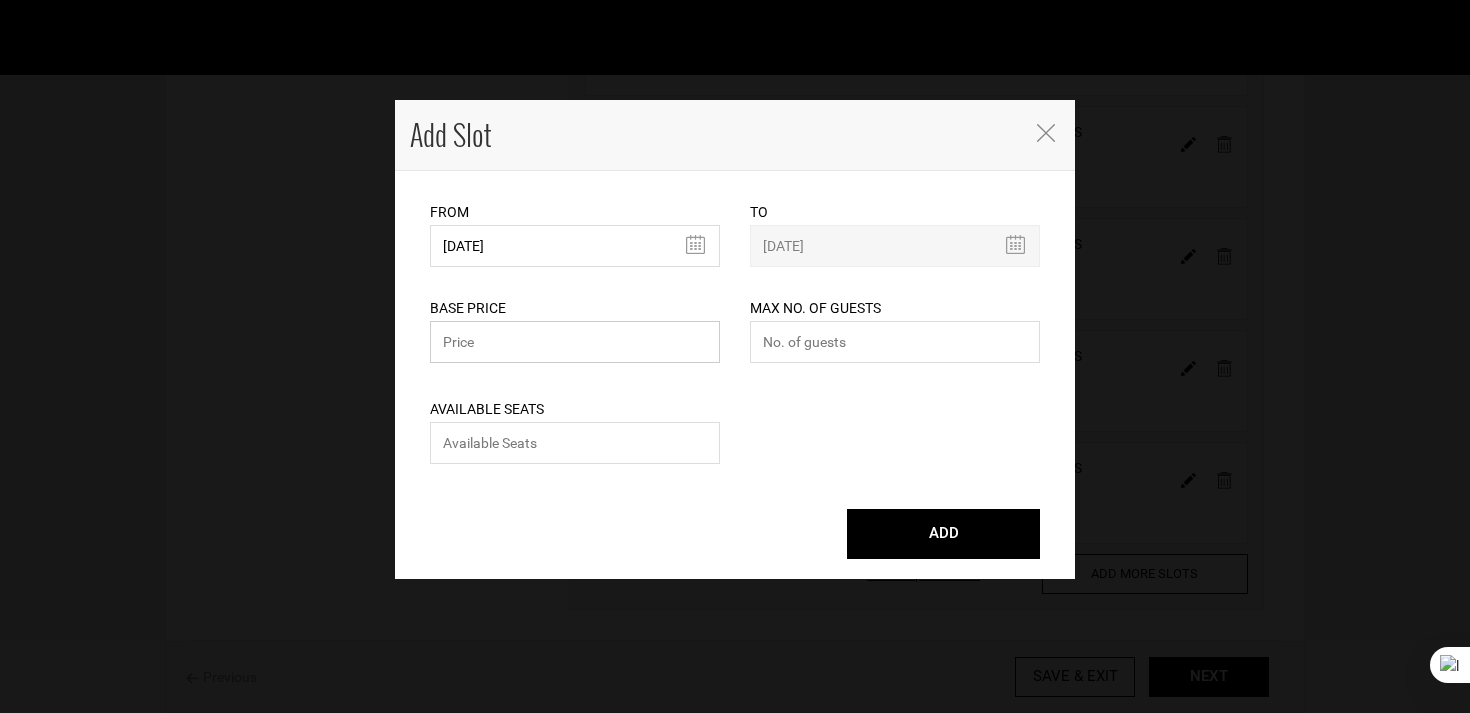 click at bounding box center [575, 342] 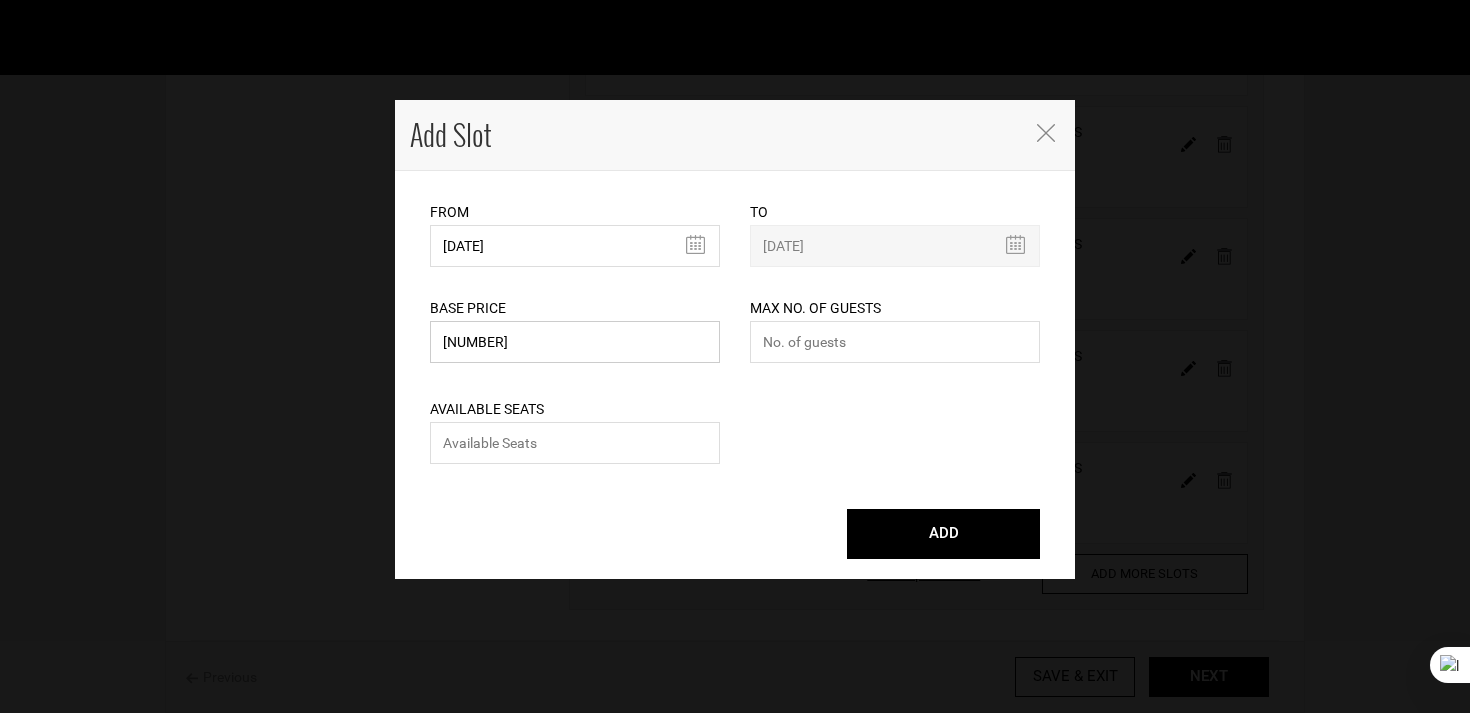 type on "[NUMBER]" 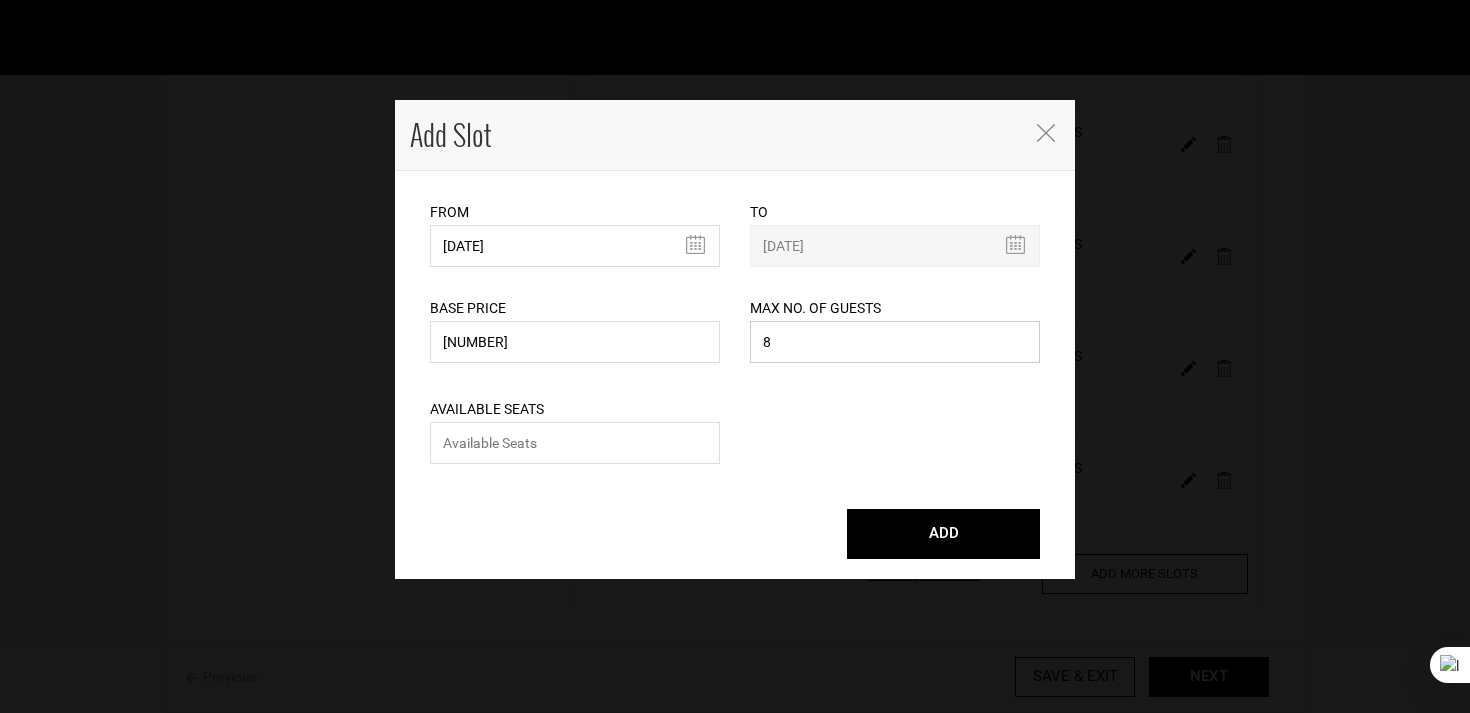 type on "8" 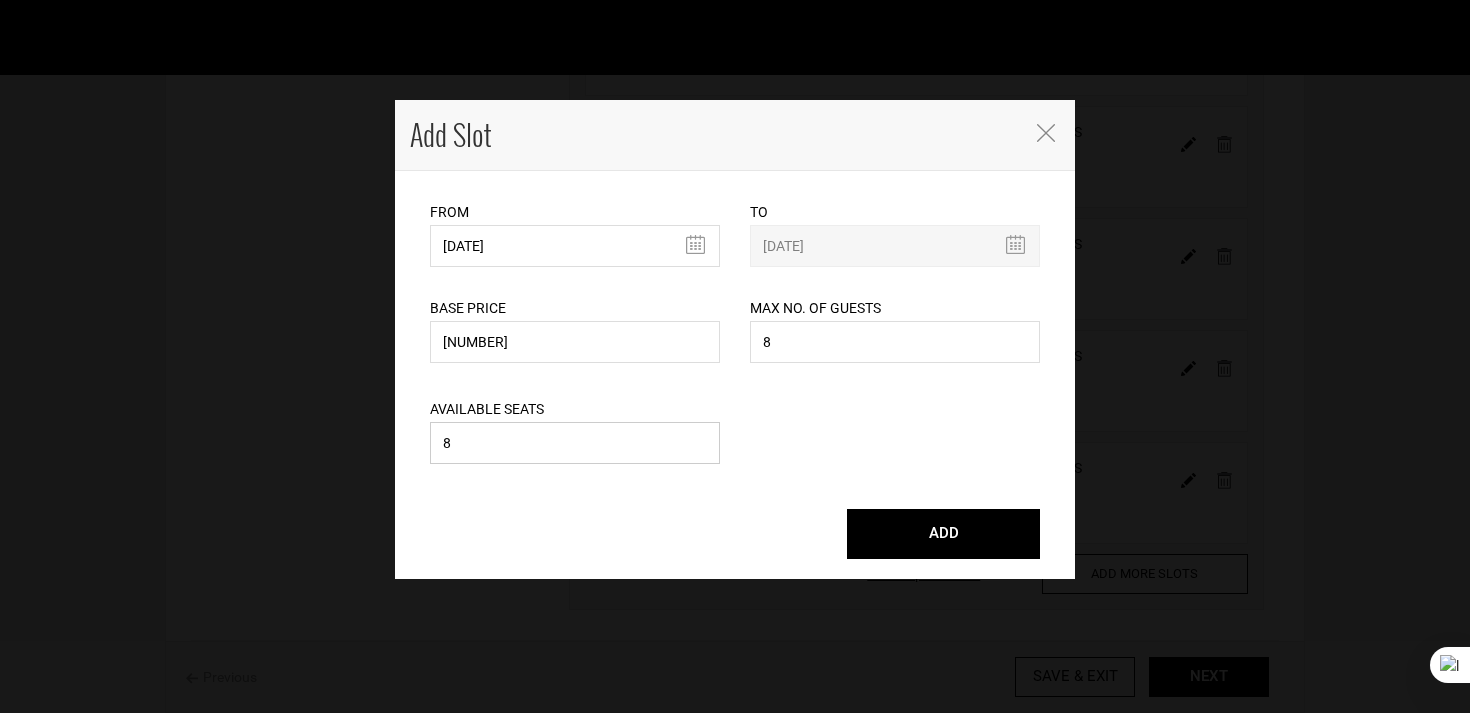 type on "8" 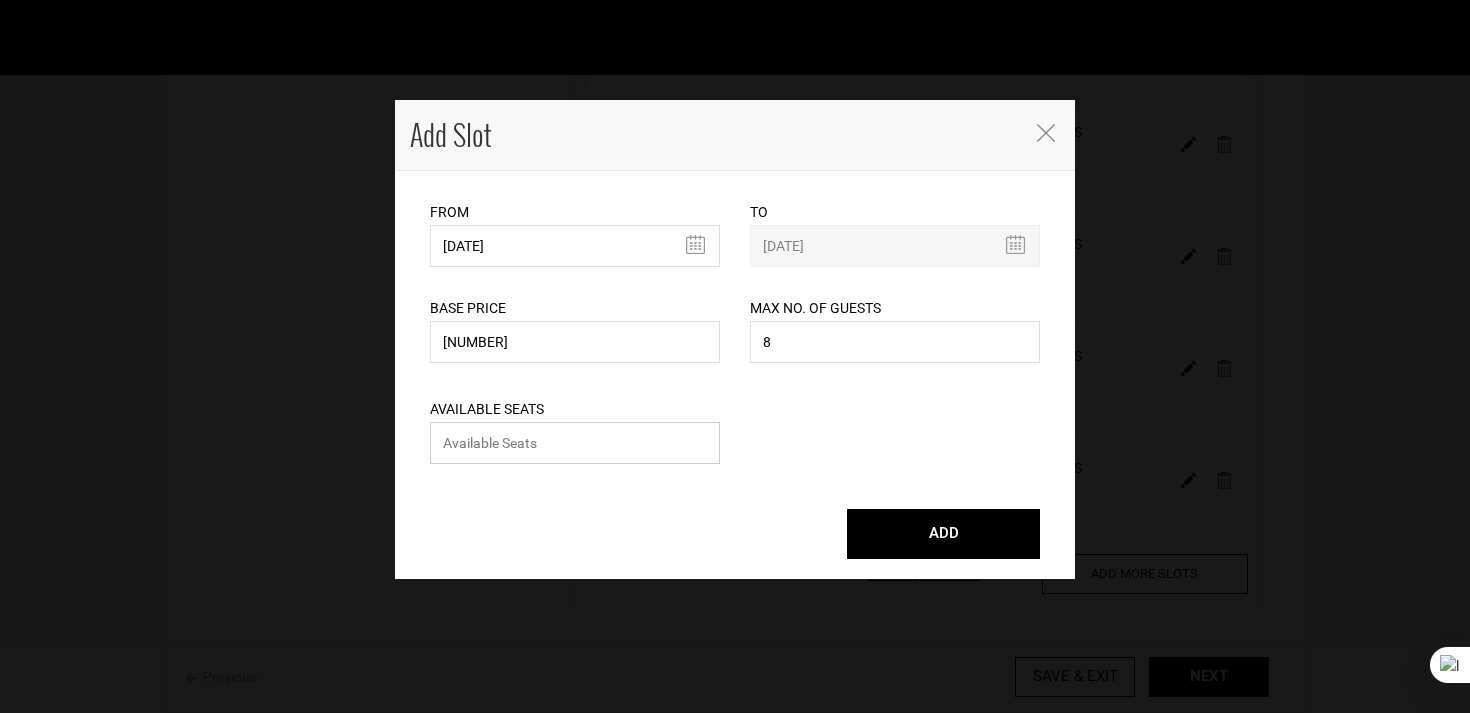type 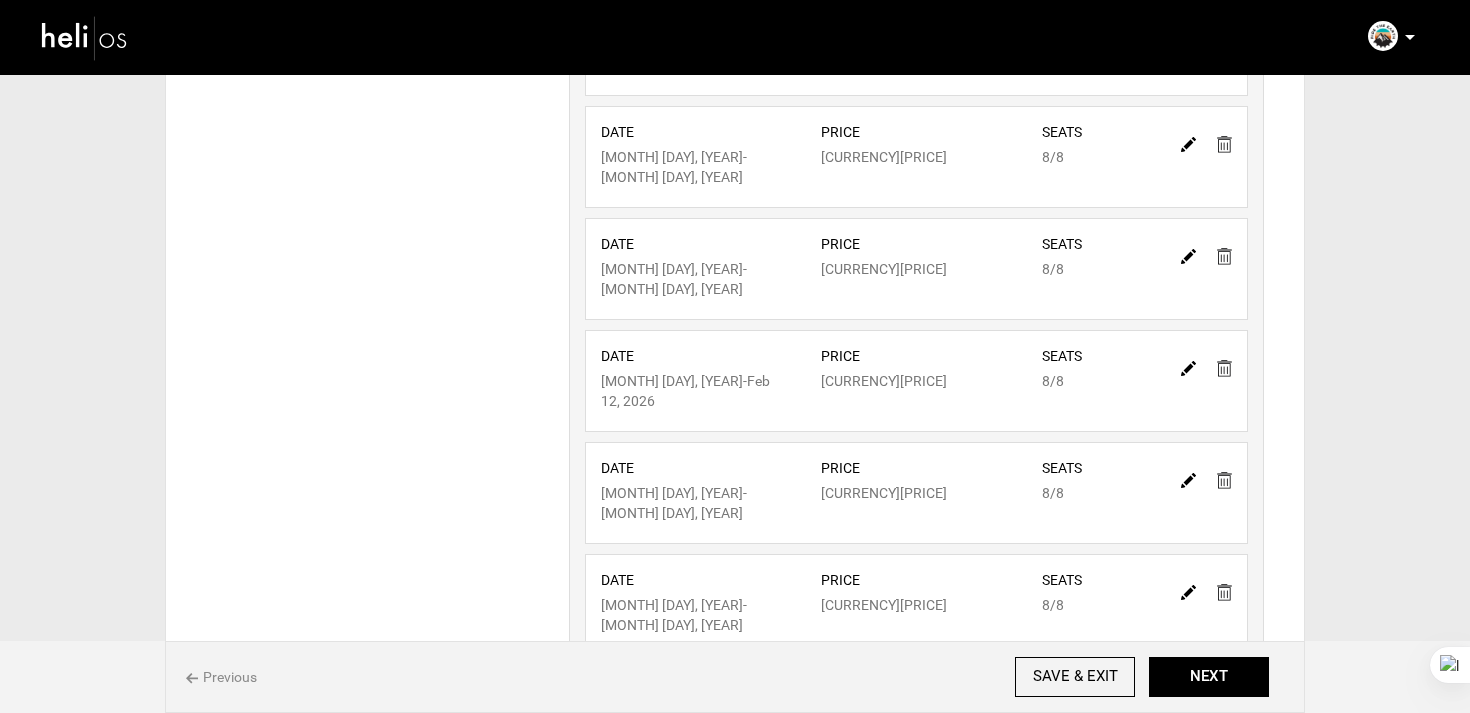 scroll, scrollTop: 611, scrollLeft: 0, axis: vertical 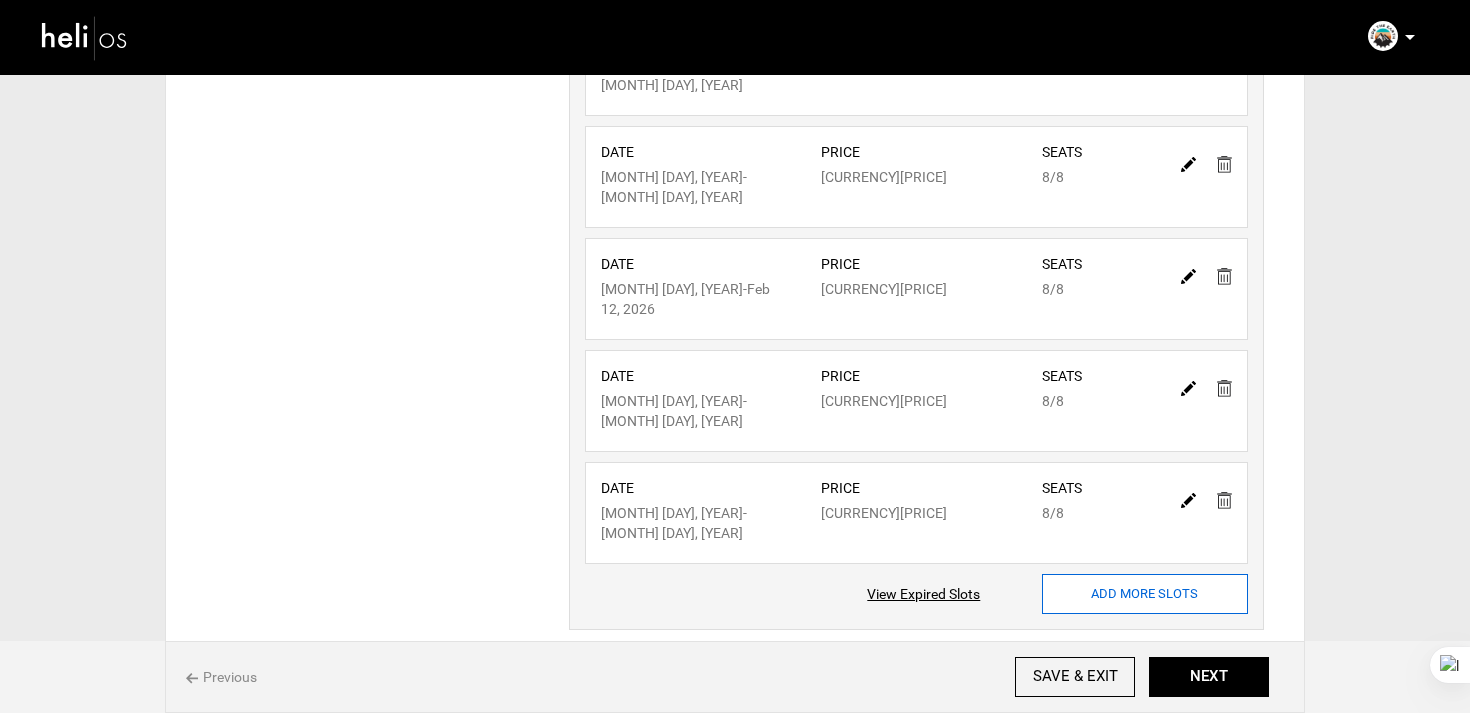 click on "ADD MORE SLOTS" at bounding box center [1145, 594] 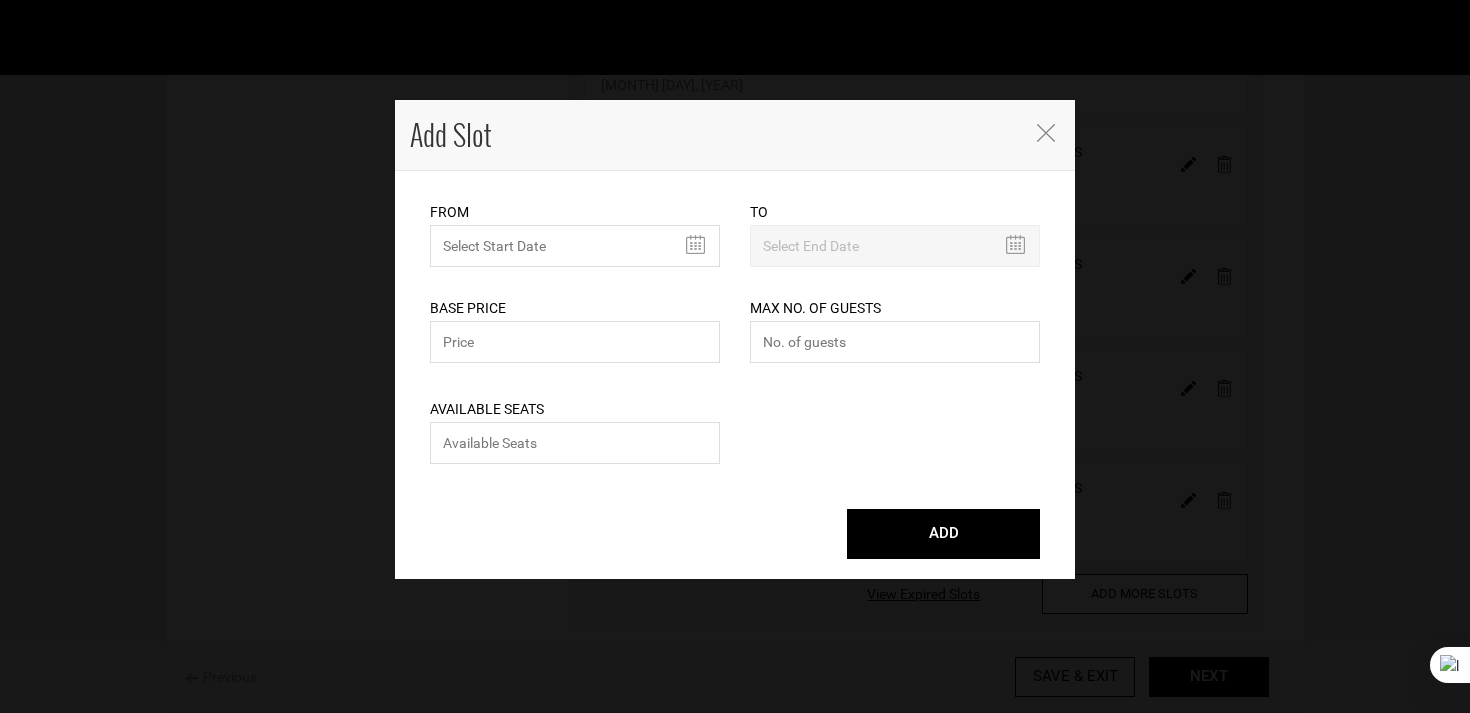 click on "Base
Price
Please enter a valid
total price." at bounding box center (575, 317) 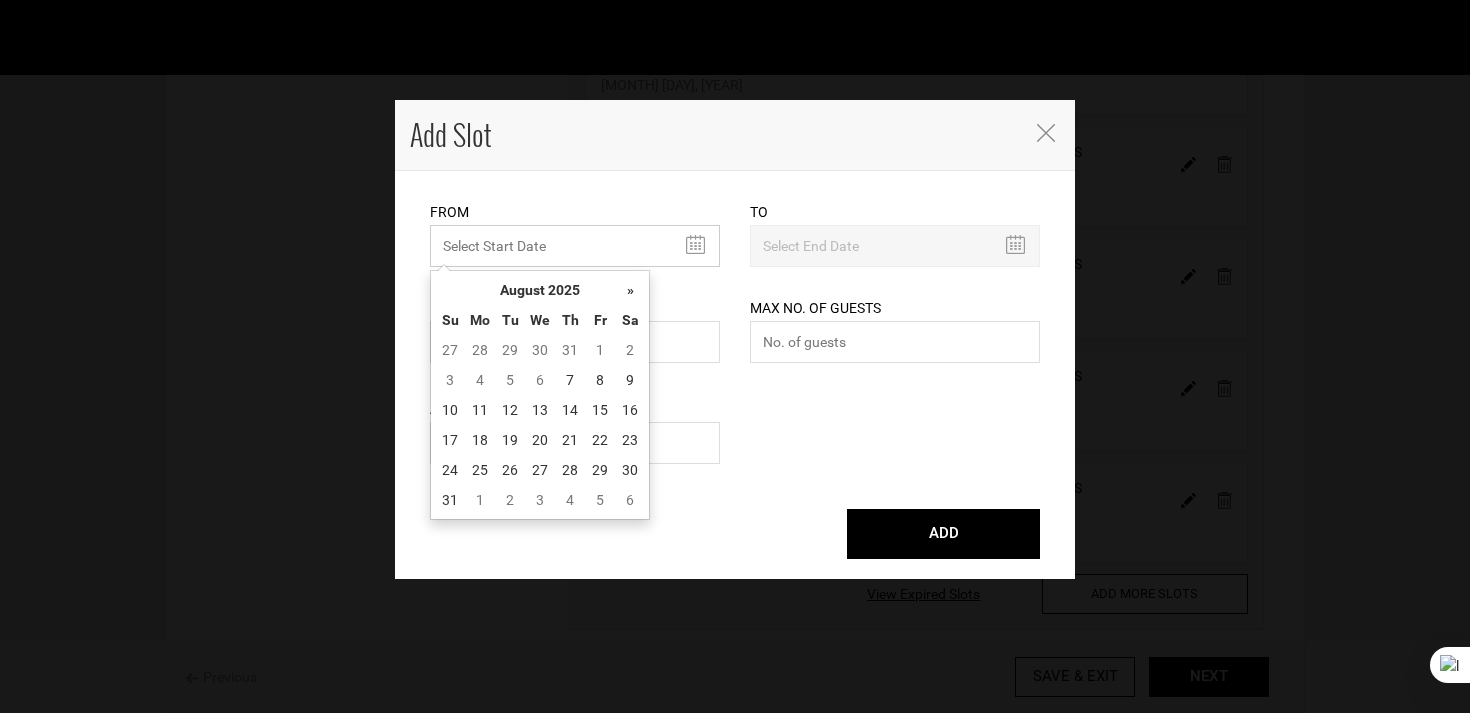click on "MINIMUM NUMBER OF
NIGHTS" at bounding box center (575, 246) 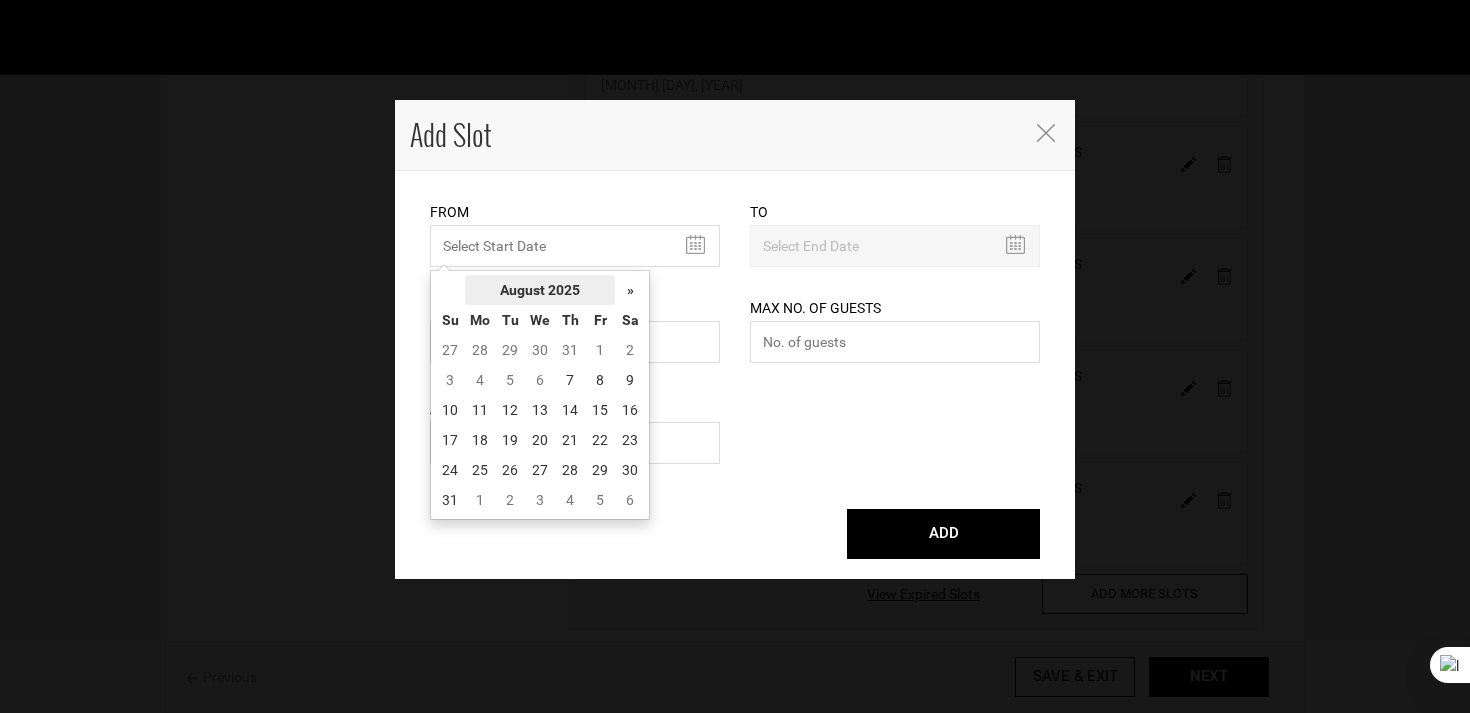 click on "August 2025" at bounding box center (540, 290) 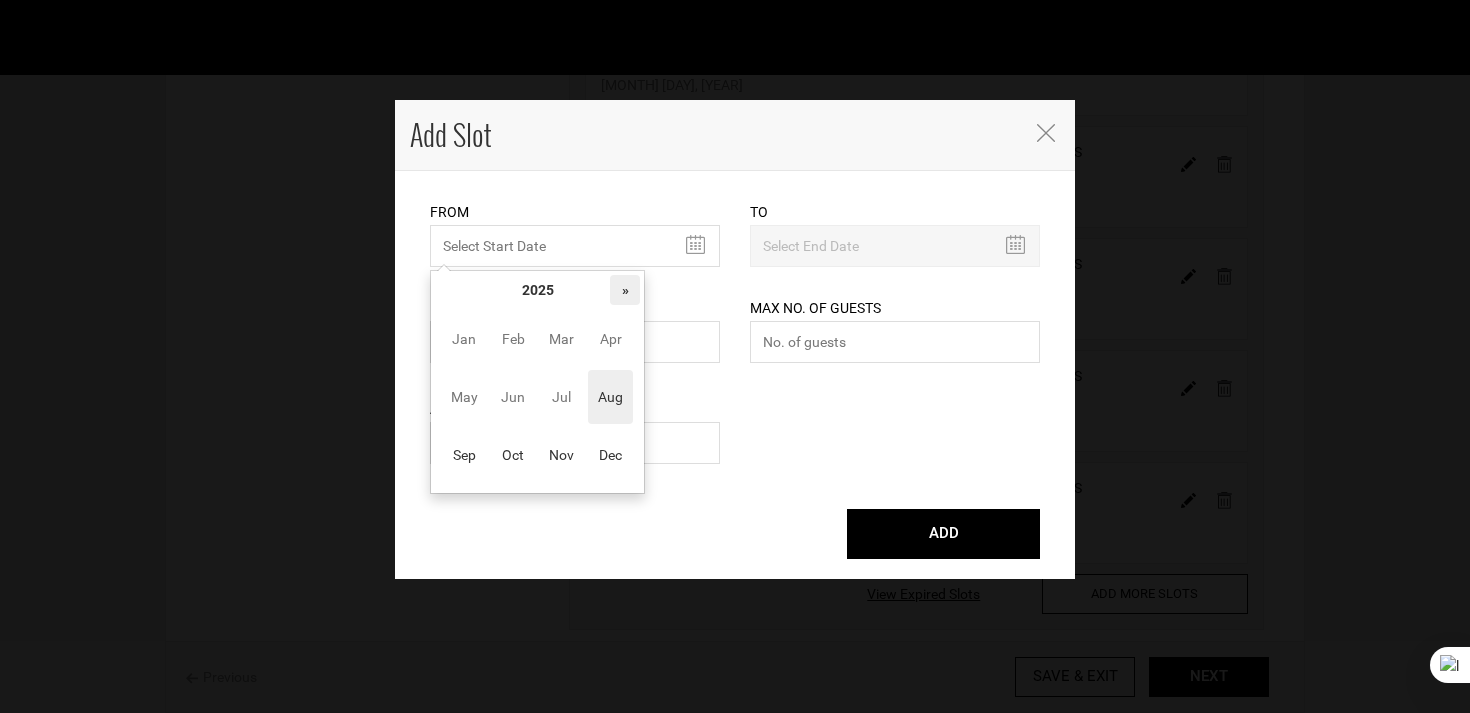 click on "»" at bounding box center (625, 290) 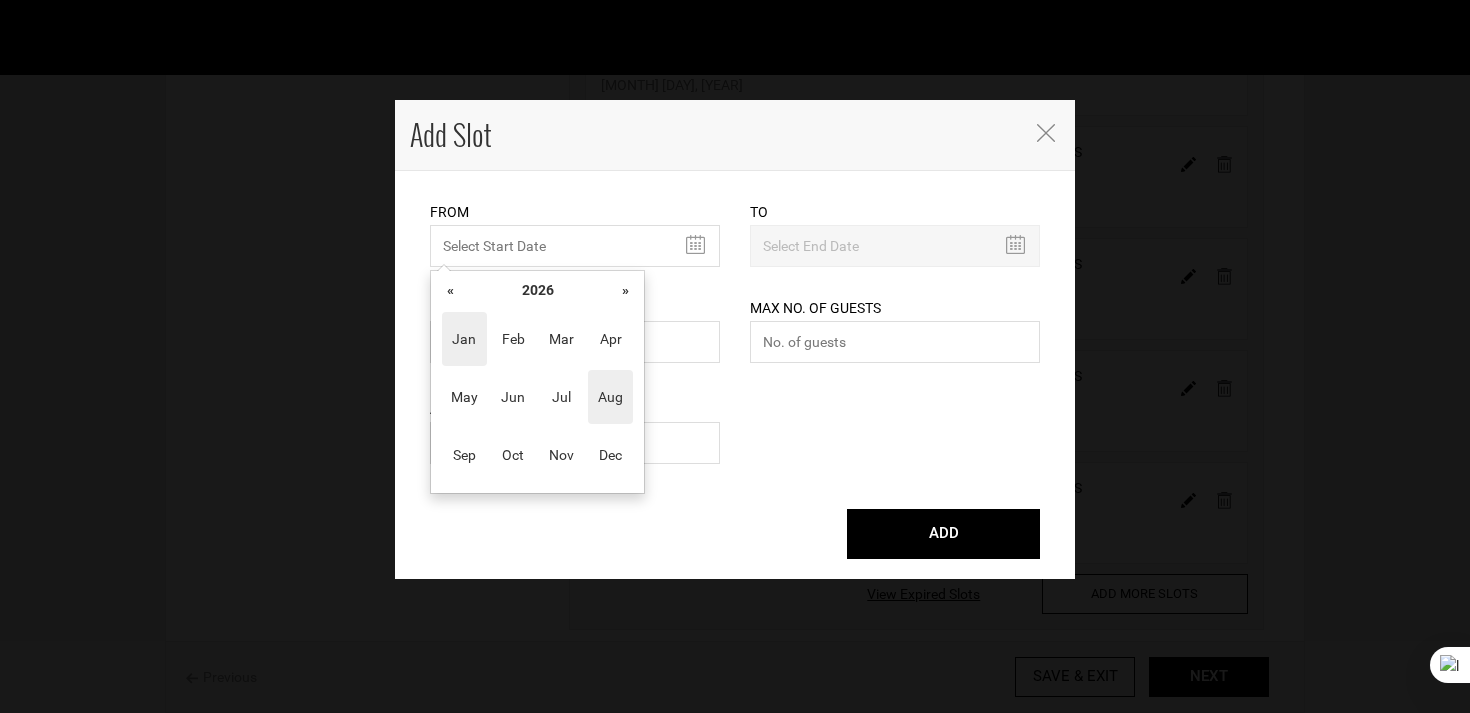 click on "Jan Feb Mar Apr May Jun Jul Aug Sep Oct Nov Dec" at bounding box center (537, 397) 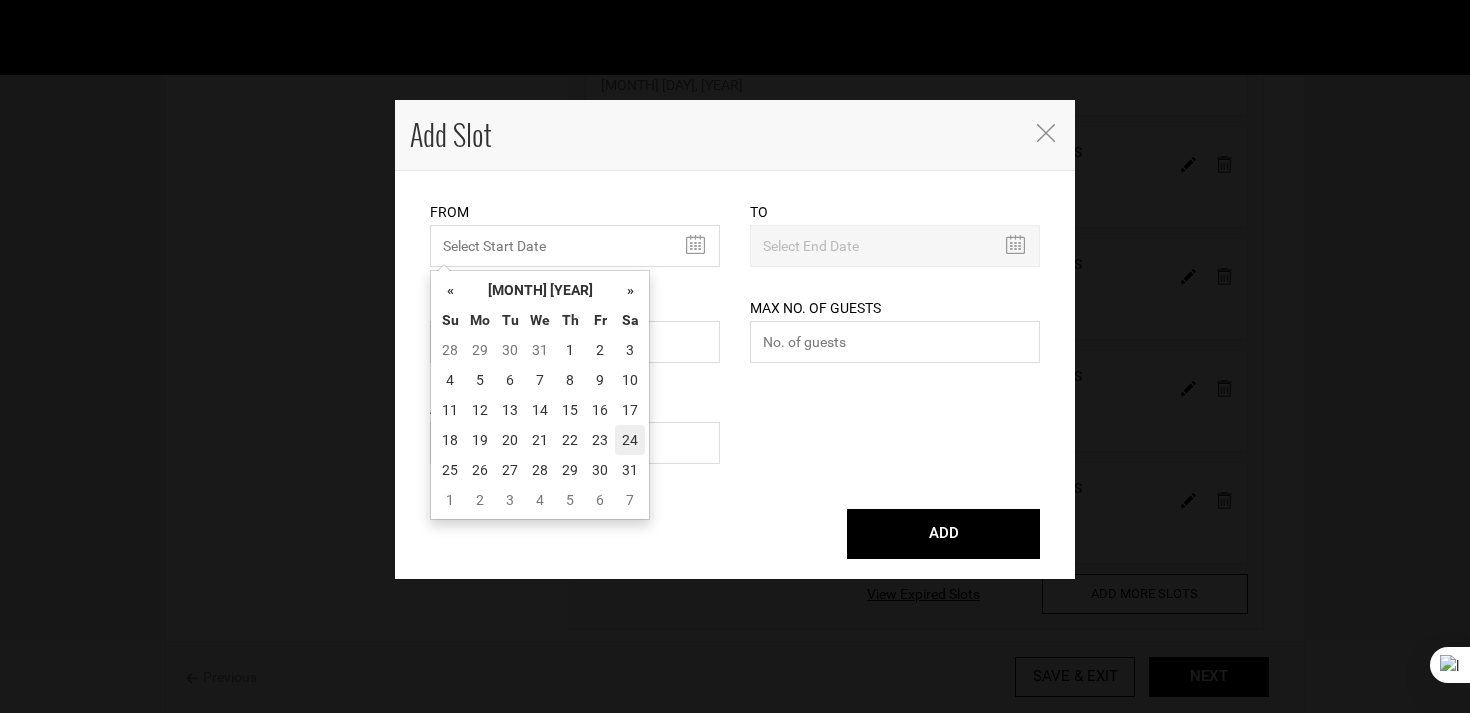 click on "24" at bounding box center (630, 440) 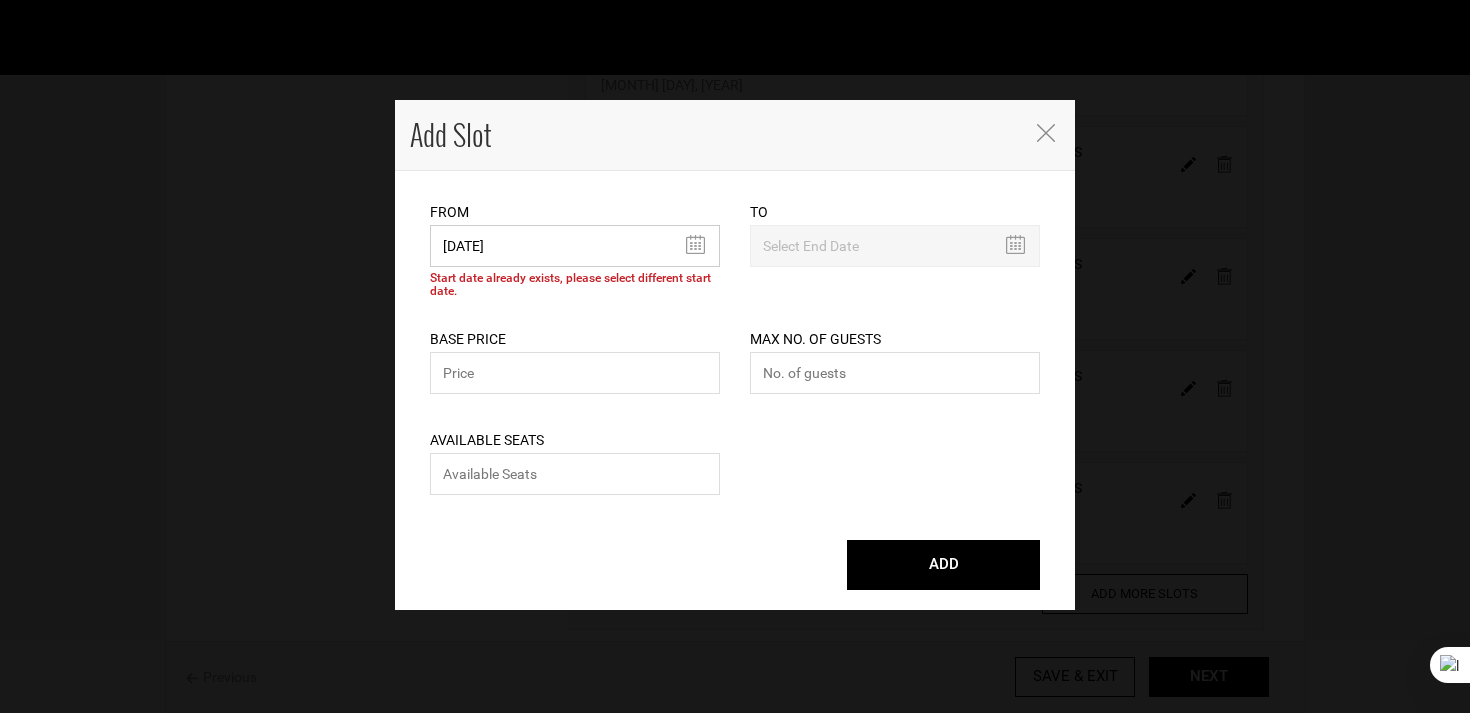 click on "[DATE]" at bounding box center [575, 246] 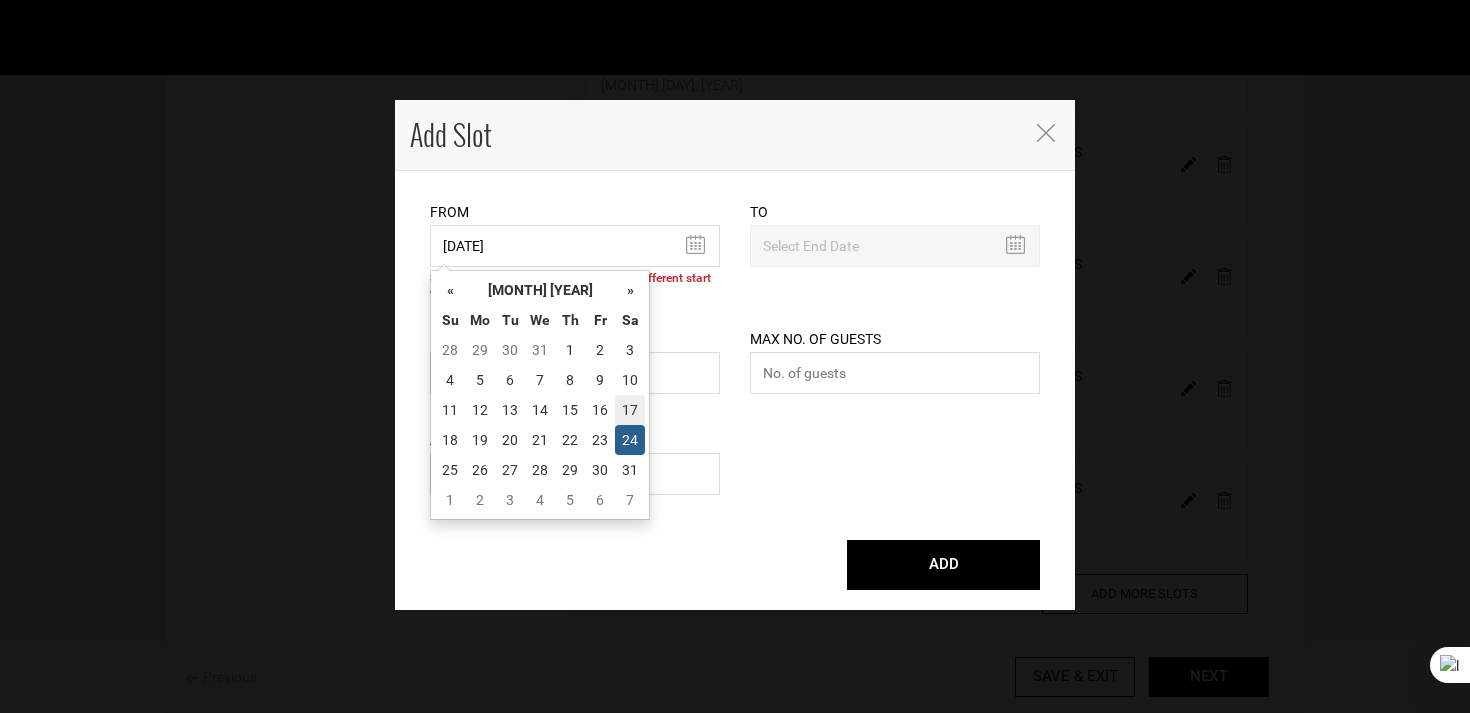 click on "17" at bounding box center (630, 410) 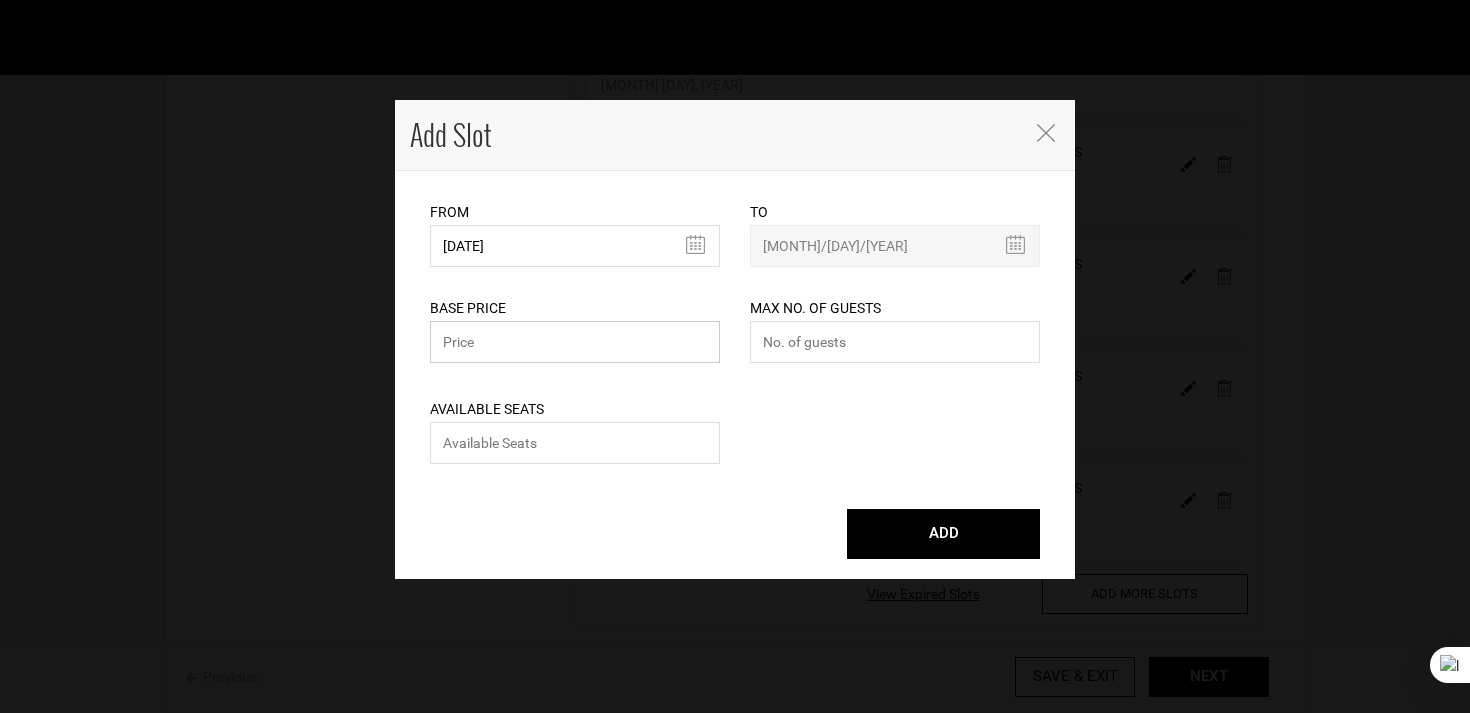 click at bounding box center [575, 342] 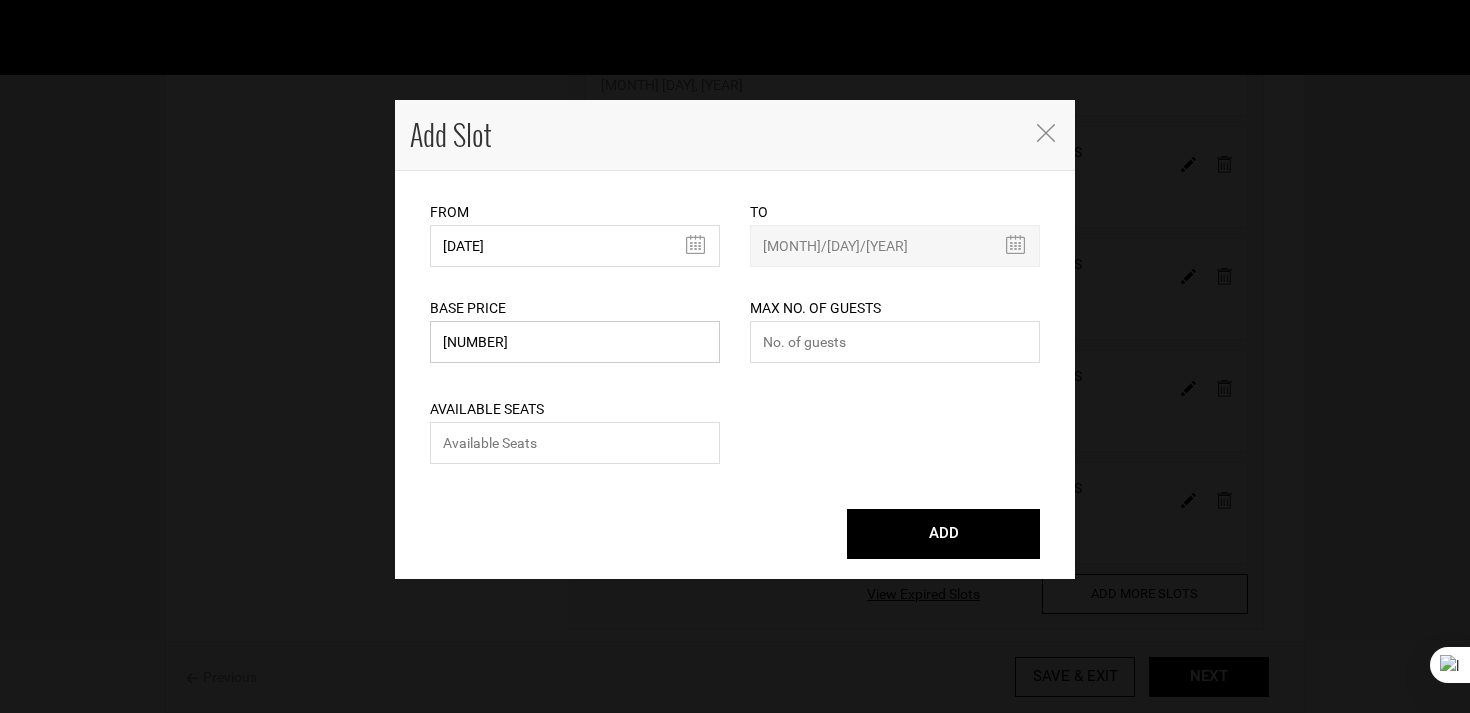 type on "[NUMBER]" 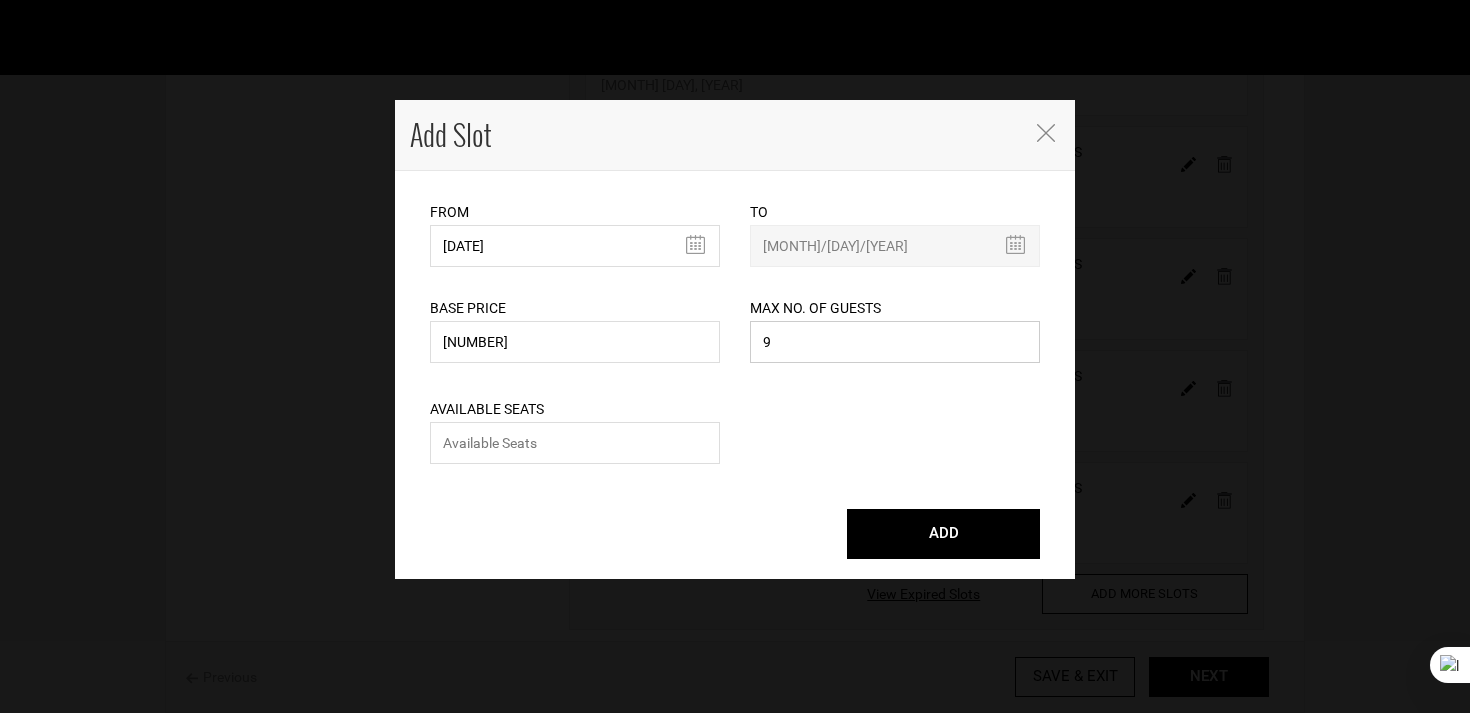 type on "9" 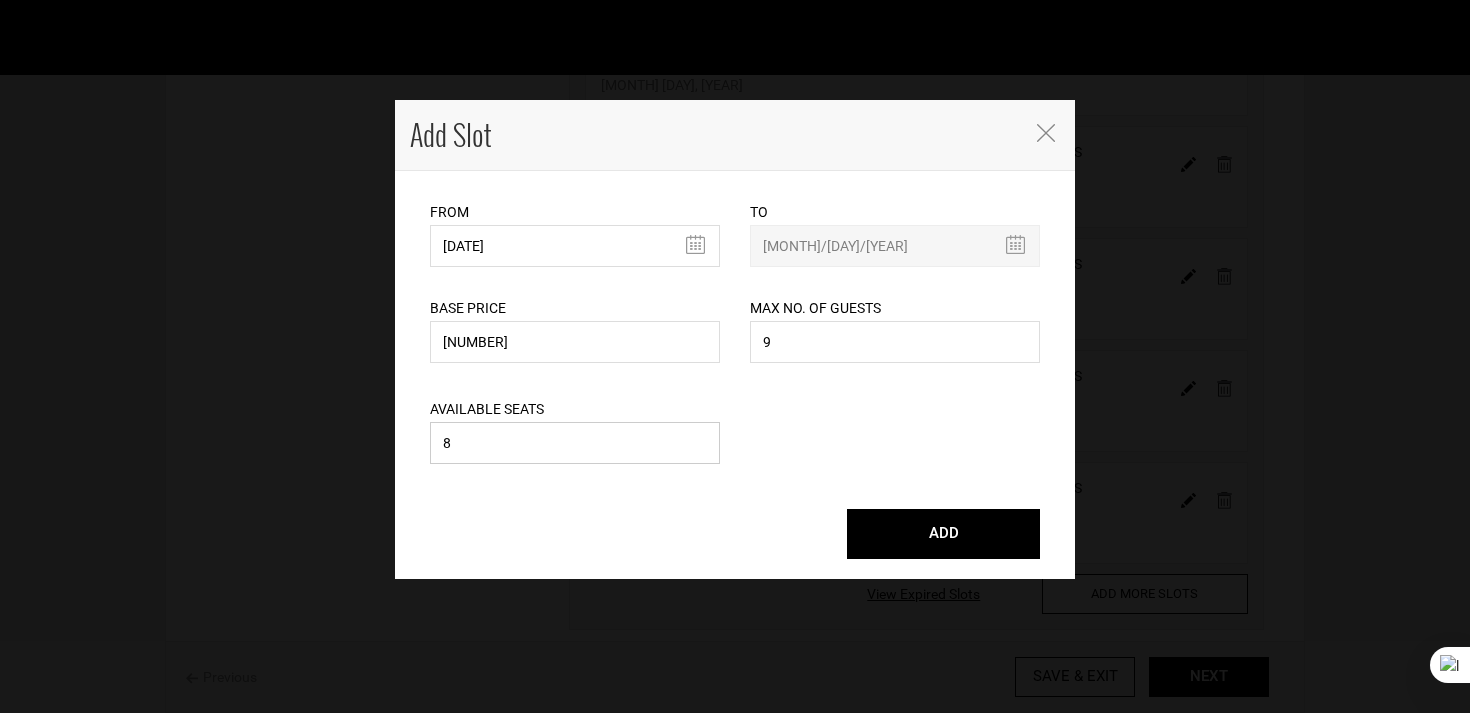 type on "8" 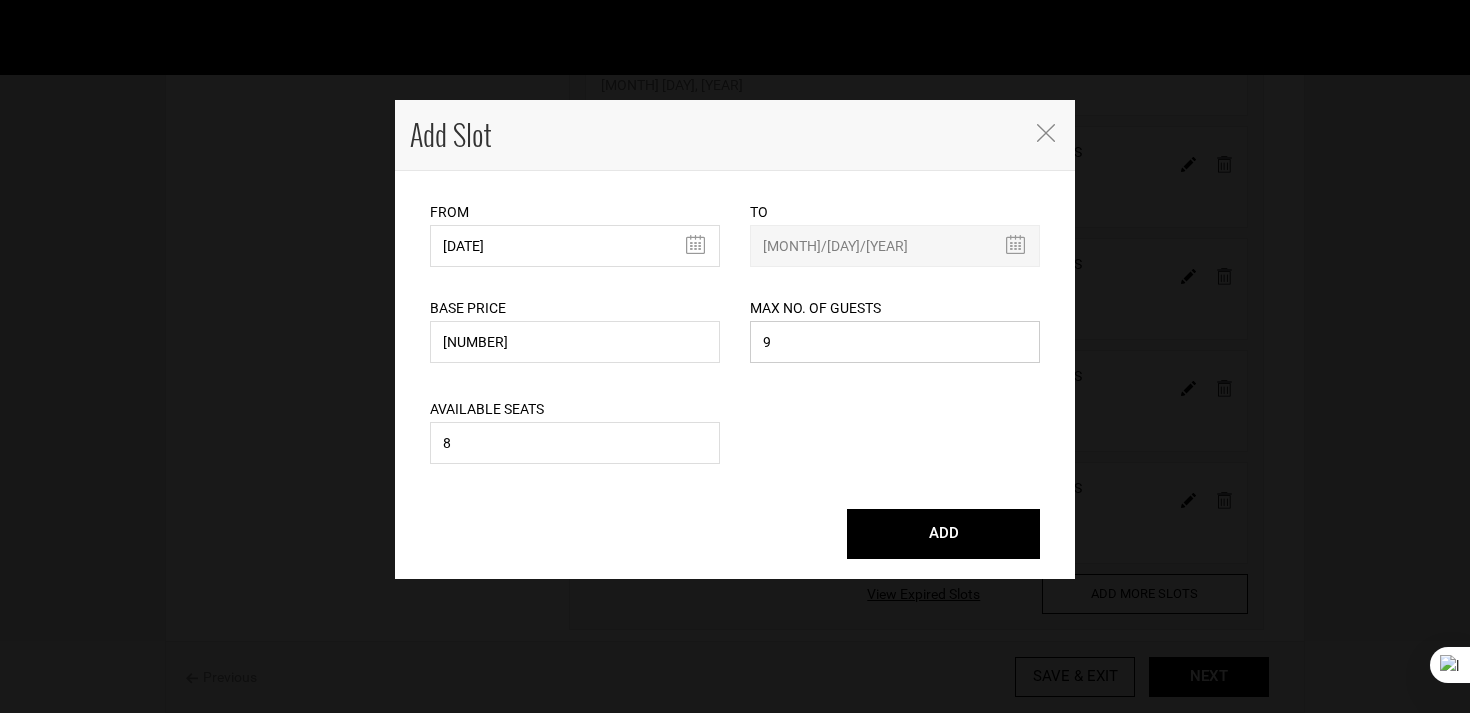 drag, startPoint x: 890, startPoint y: 336, endPoint x: 650, endPoint y: 337, distance: 240.00209 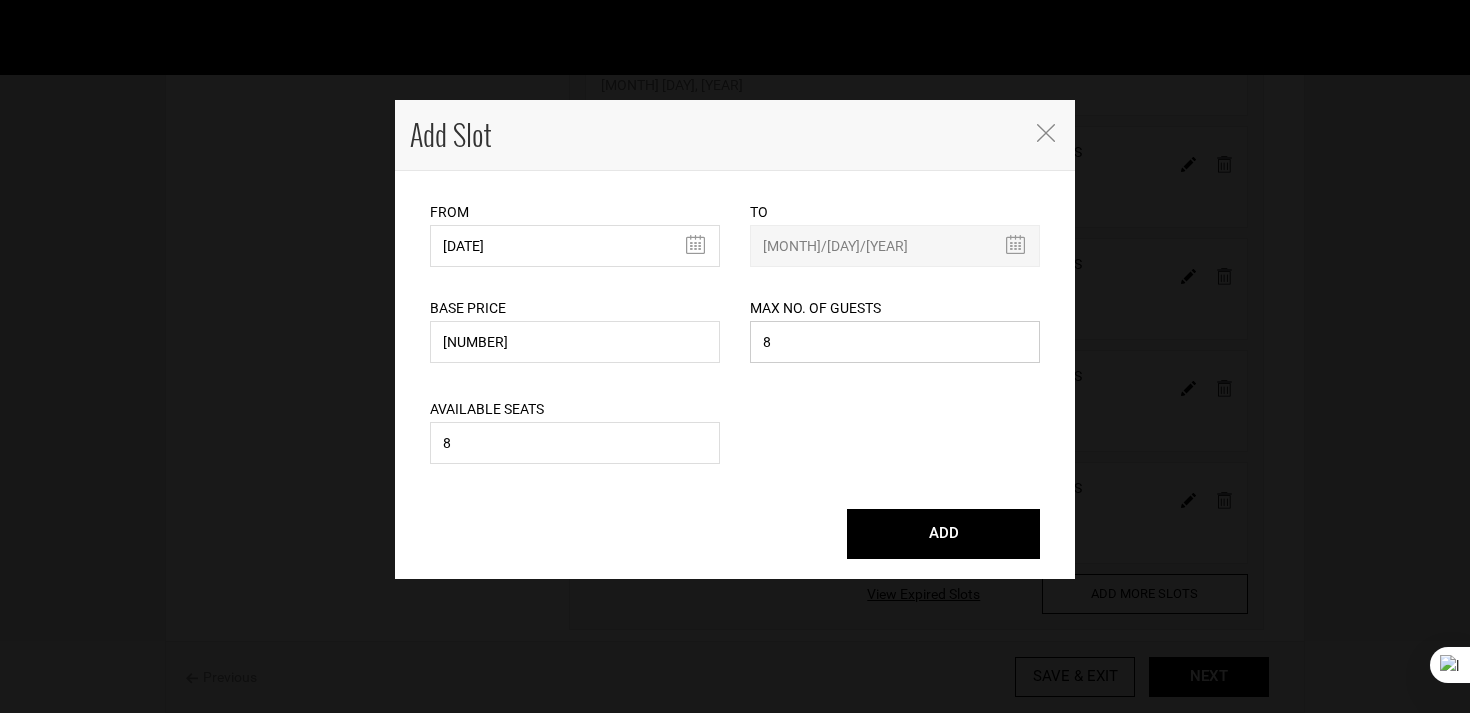 type on "8" 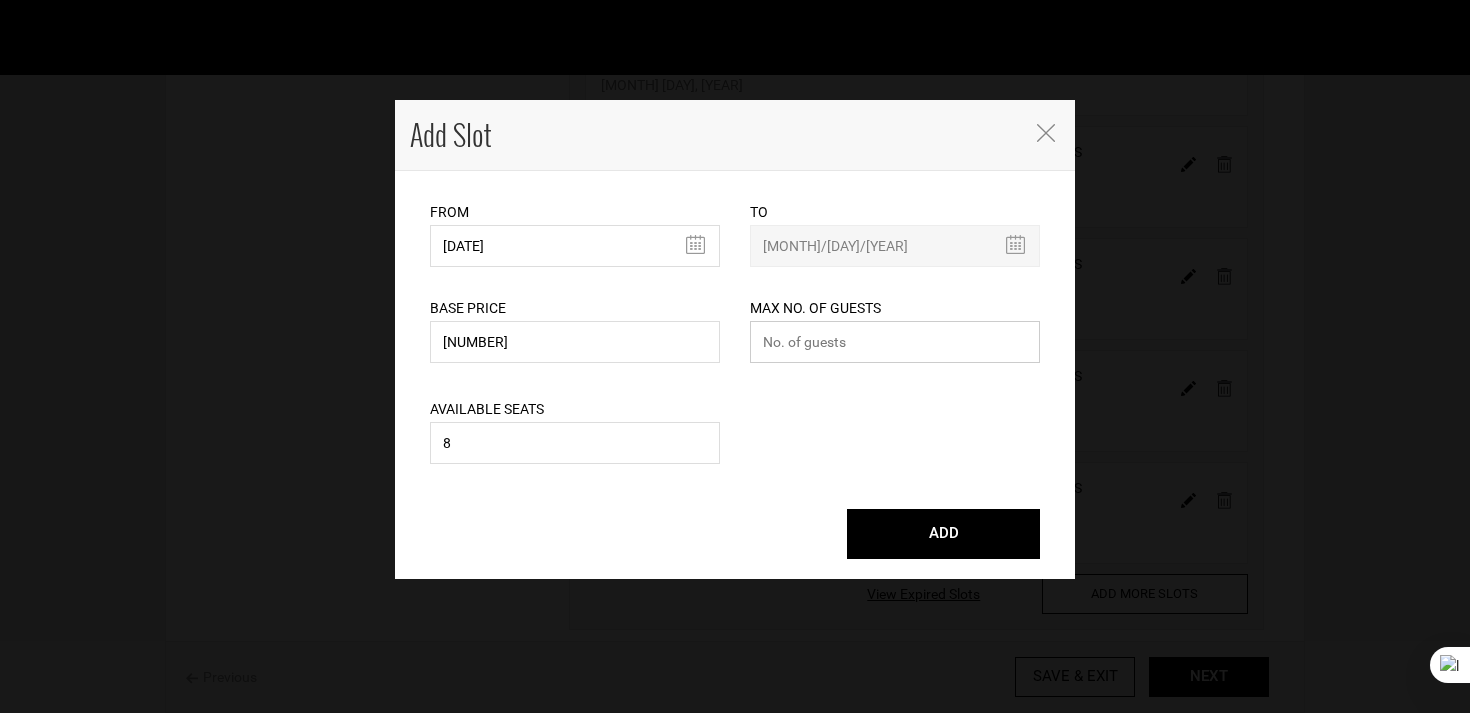 type 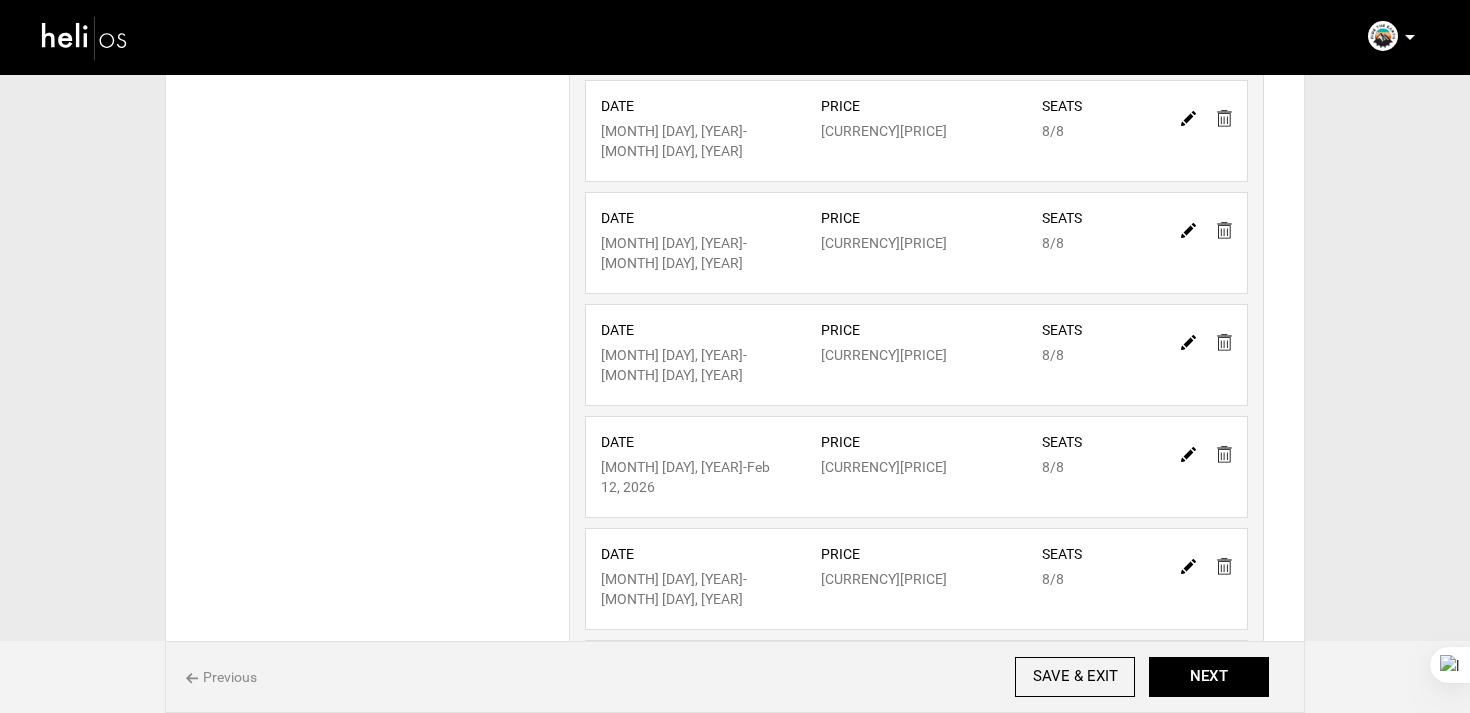 scroll, scrollTop: 524, scrollLeft: 0, axis: vertical 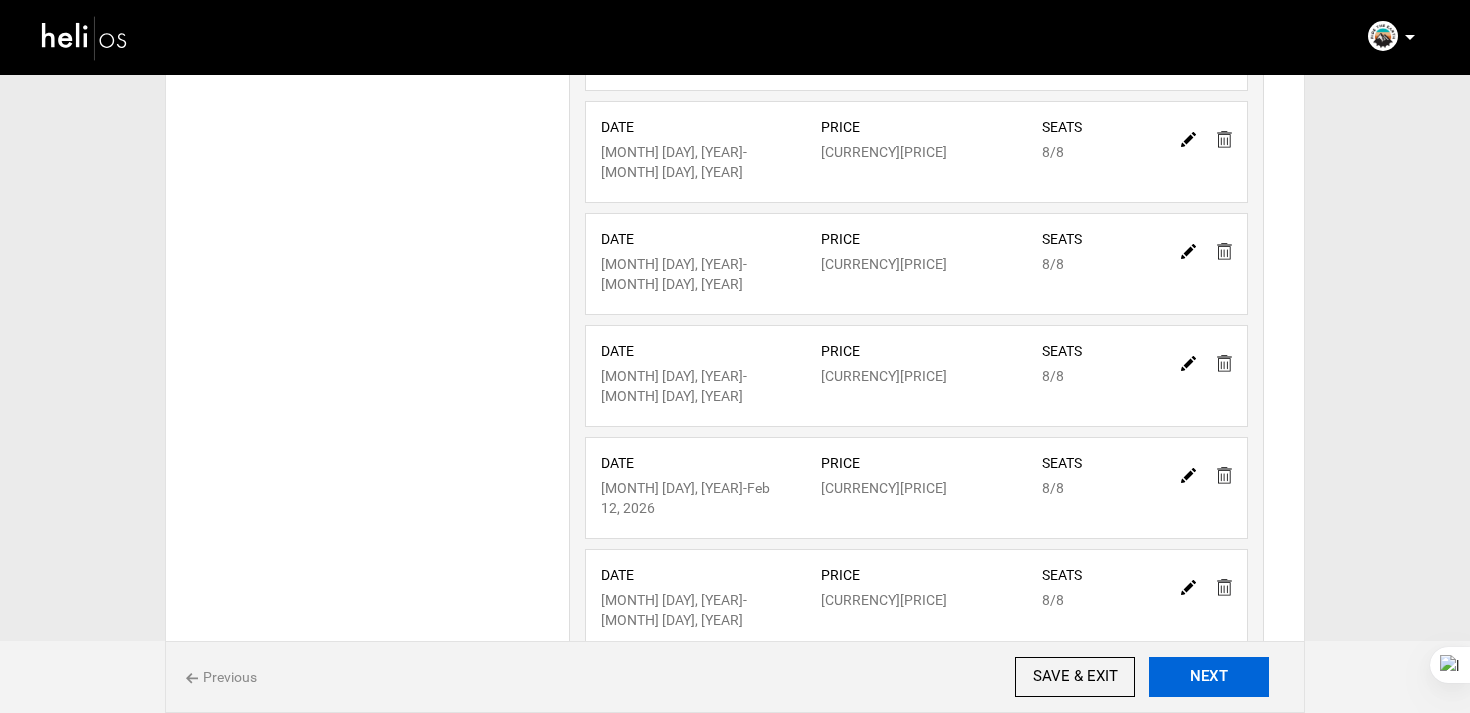 click on "NEXT" at bounding box center [1209, 677] 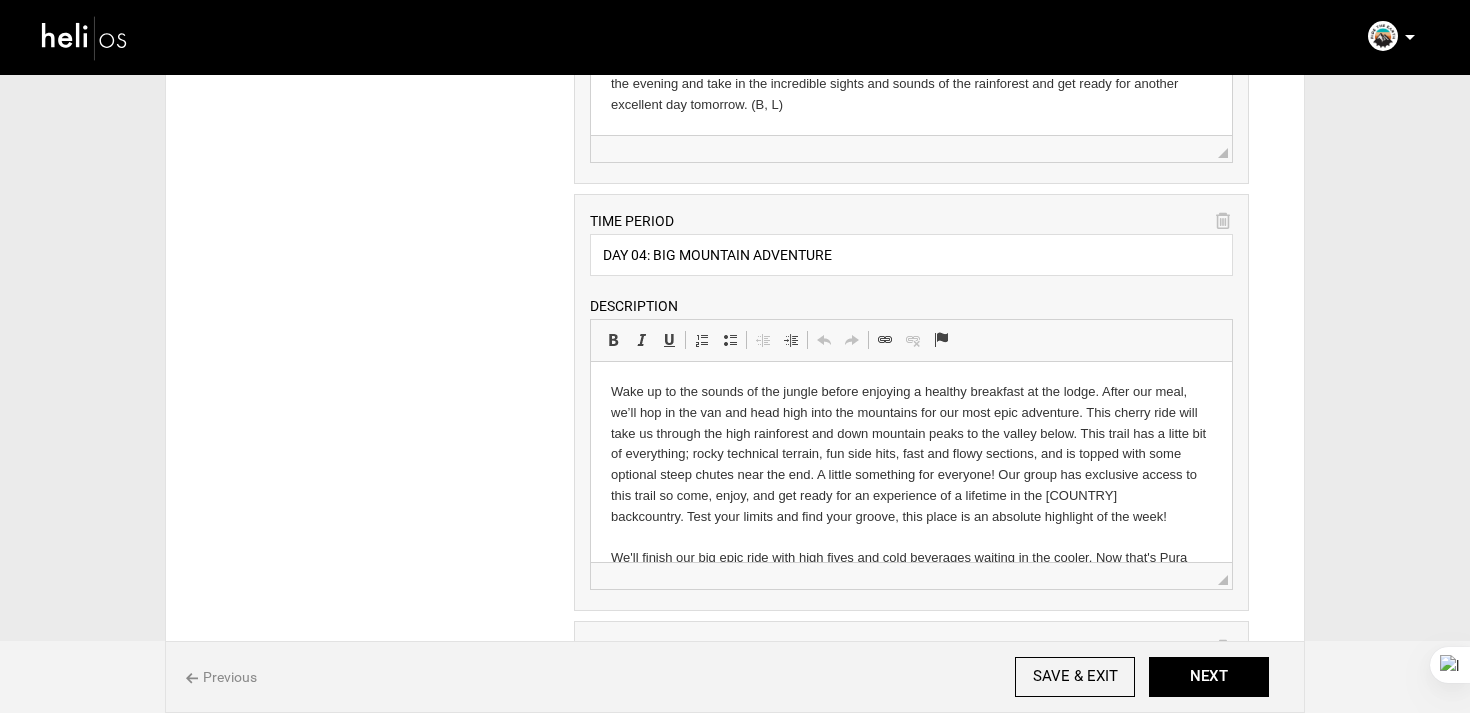 scroll, scrollTop: 1594, scrollLeft: 0, axis: vertical 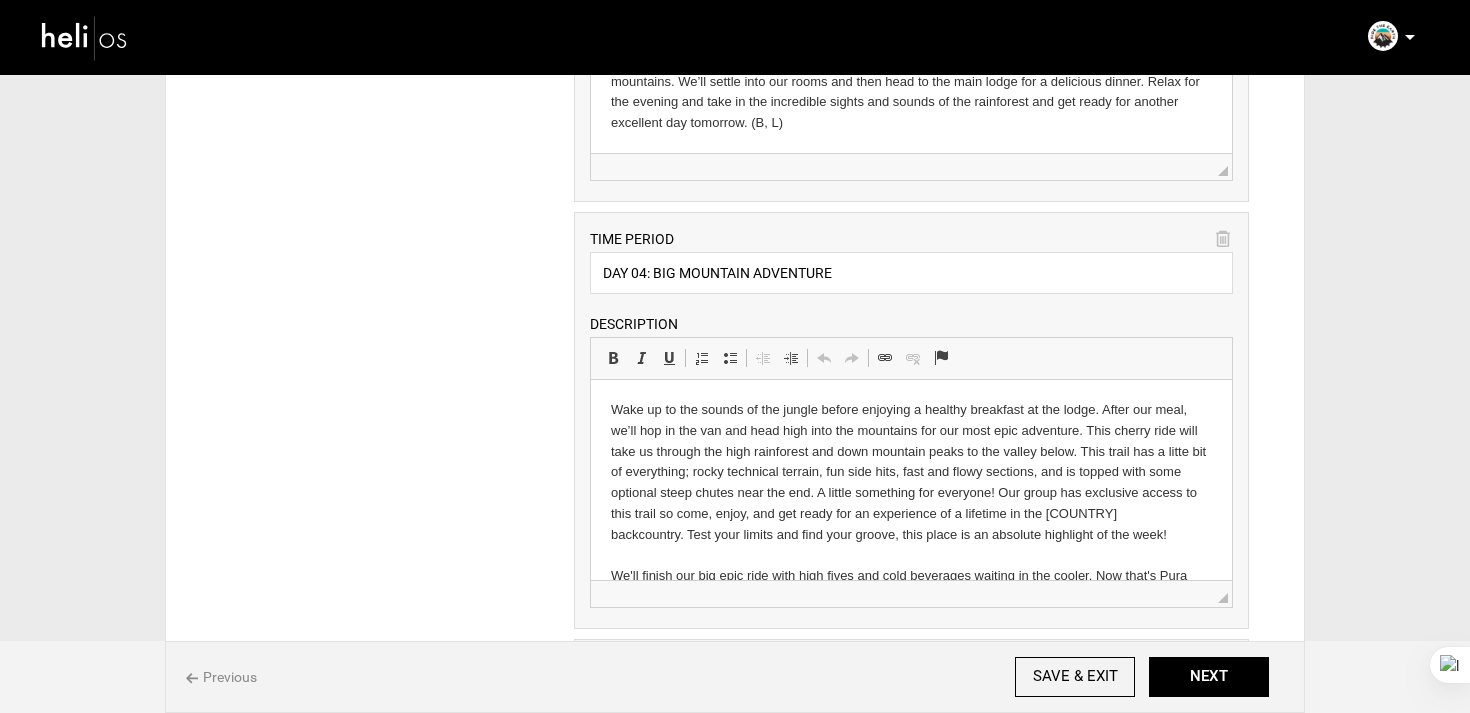 click at bounding box center [1223, 239] 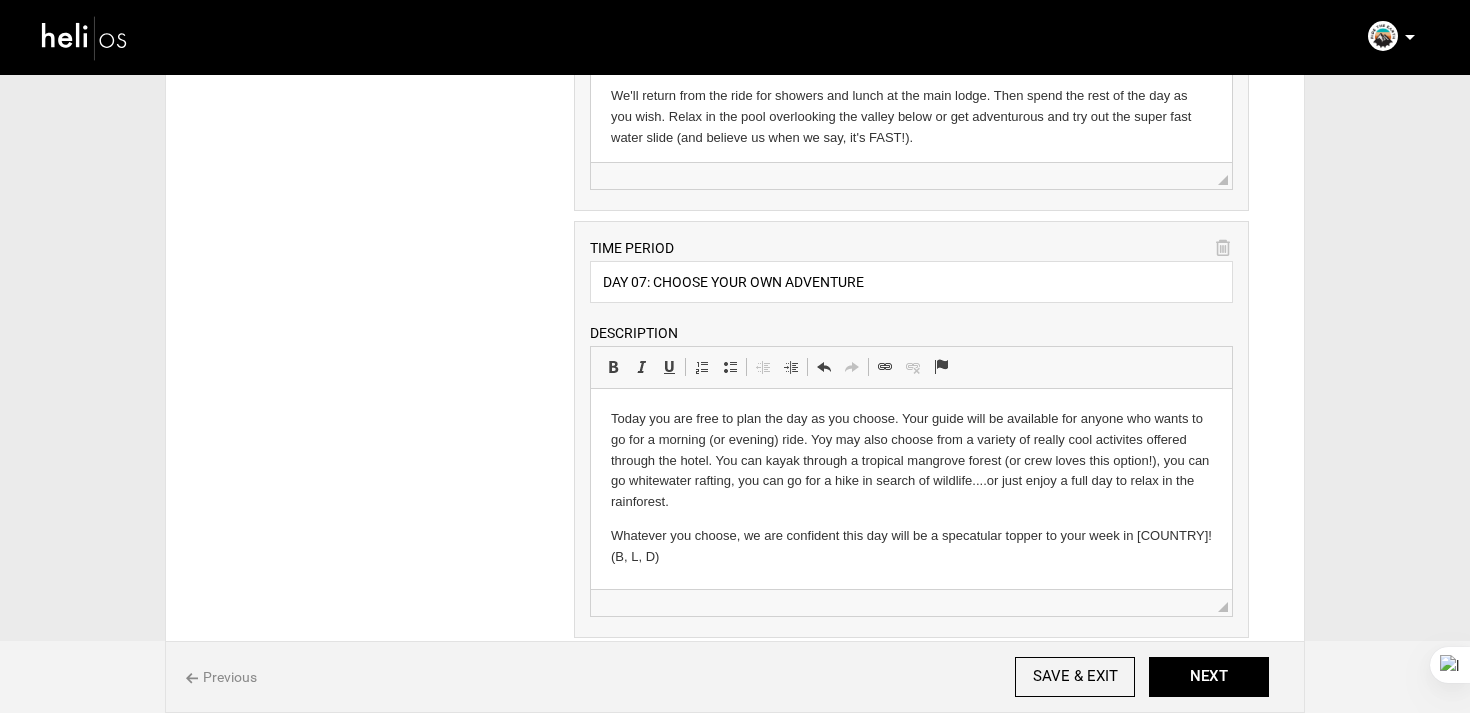 scroll, scrollTop: 2441, scrollLeft: 0, axis: vertical 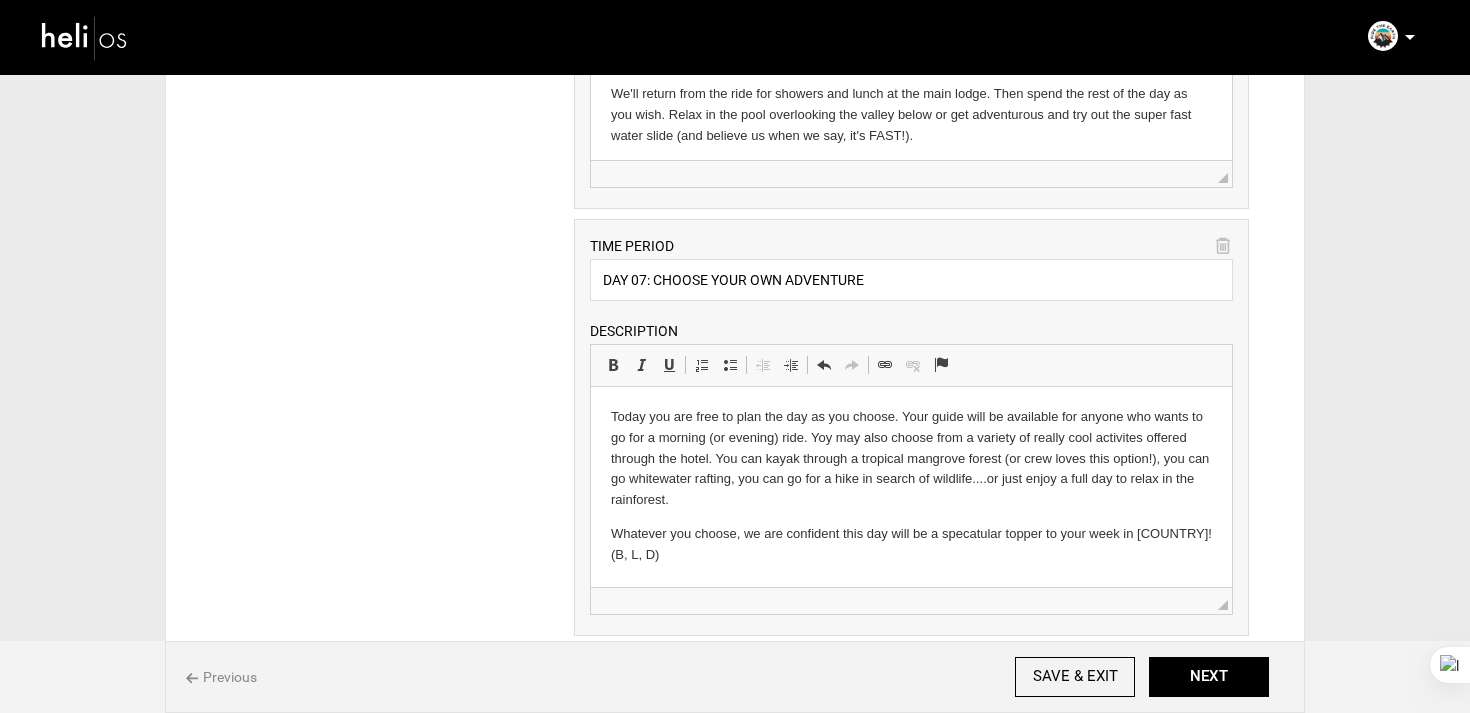 click on "TIME PERIOD
DAY 07: CHOOSE YOUR OWN ADVENTURE
DESCRIPTION
Rich Text Editor, editor95 Editor toolbars Basic Styles   Bold Keyboard shortcut Command+B   Italic Keyboard shortcut Command+I   Underline Keyboard shortcut Command+U Paragraph   Insert/Remove Numbered List   Insert/Remove Bulleted List   Decrease Indent   Increase Indent Clipboard/Undo   Undo Keyboard shortcut Command+Z   Redo Keyboard shortcut Command+Y Links   Link Keyboard shortcut Command+K   Unlink   Anchor Press ALT 0 for help ◢" at bounding box center (911, 427) 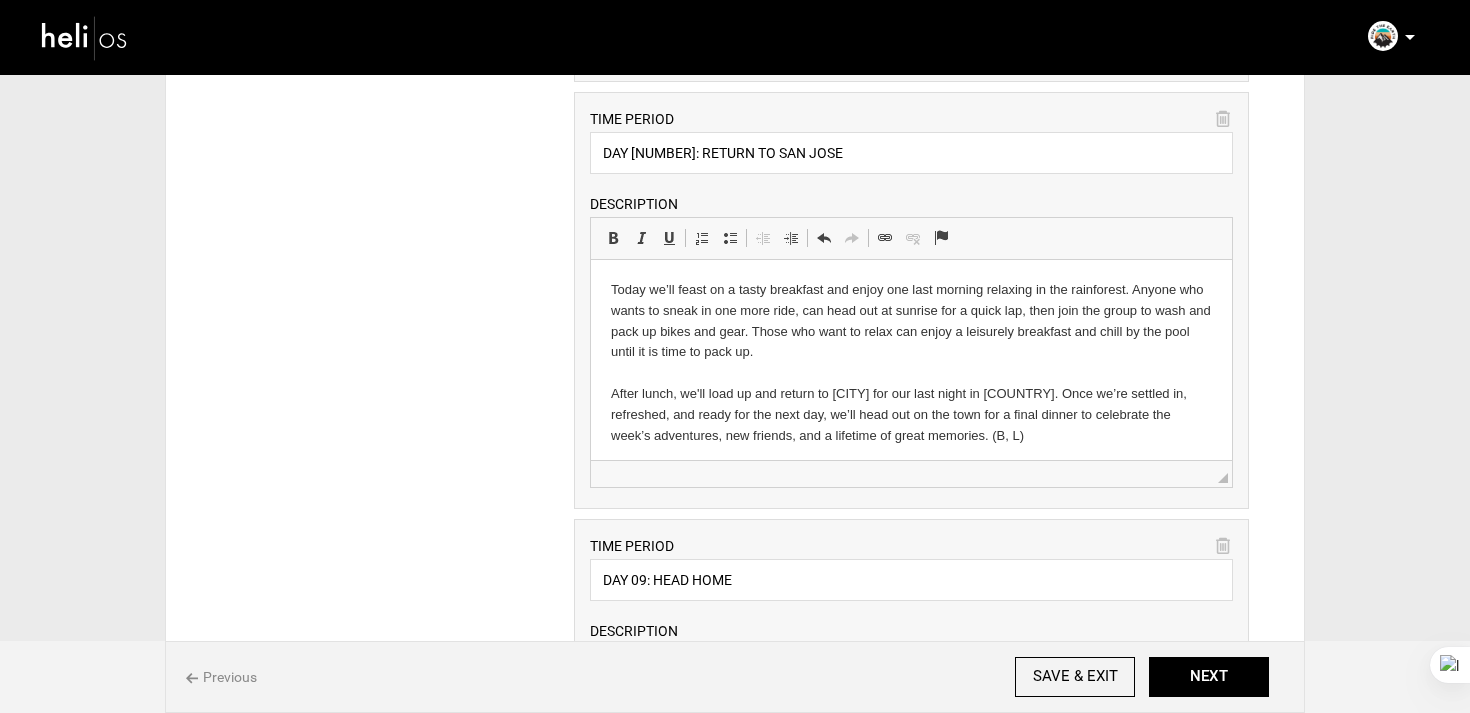 scroll, scrollTop: 2522, scrollLeft: 0, axis: vertical 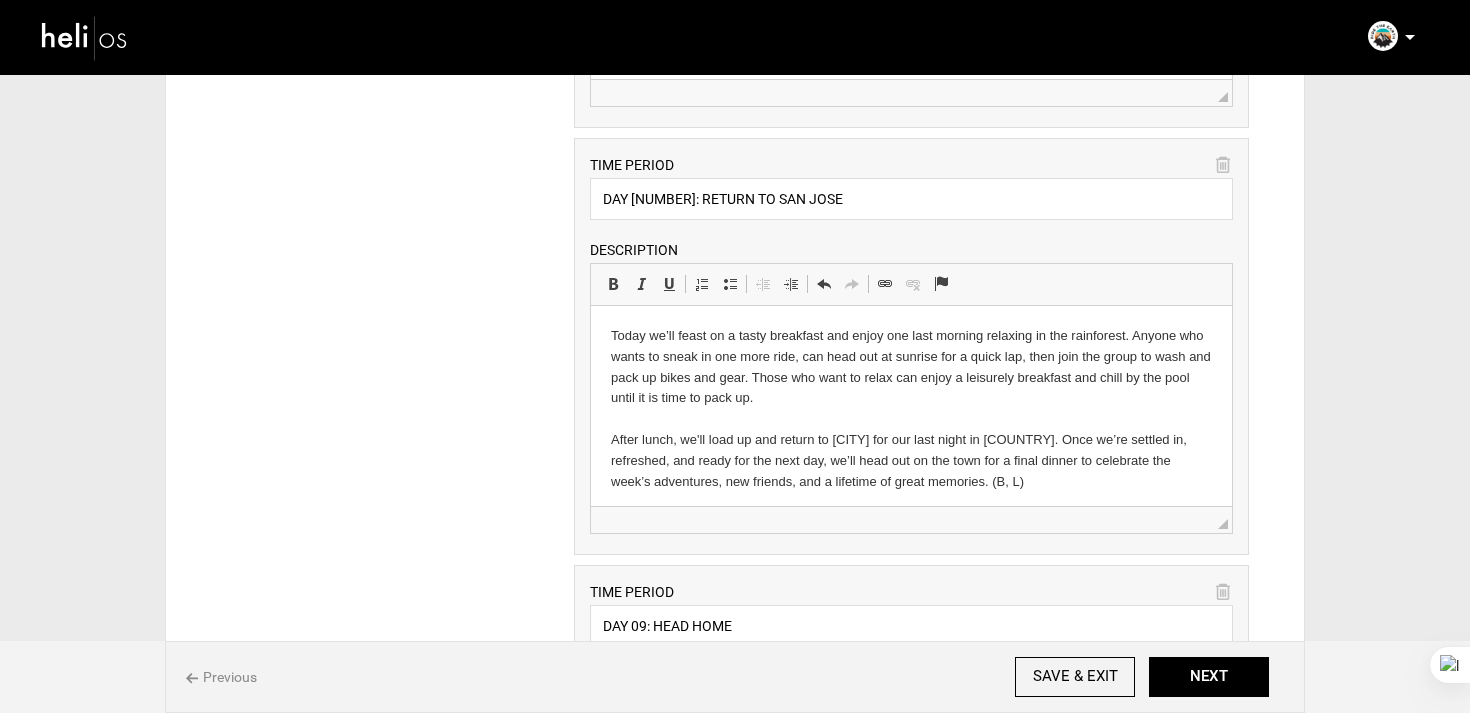 click at bounding box center [1223, 165] 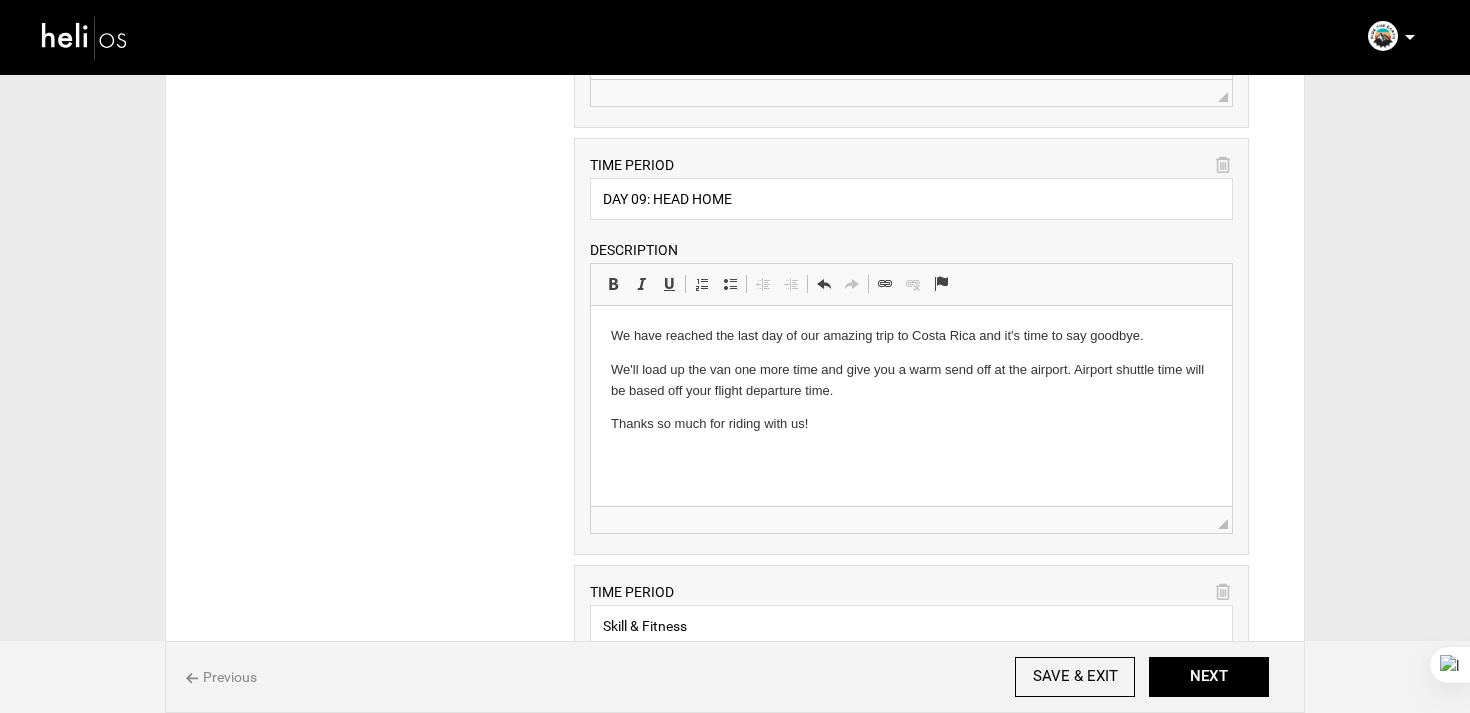 click on "Thanks so much for riding with us!" at bounding box center (910, 424) 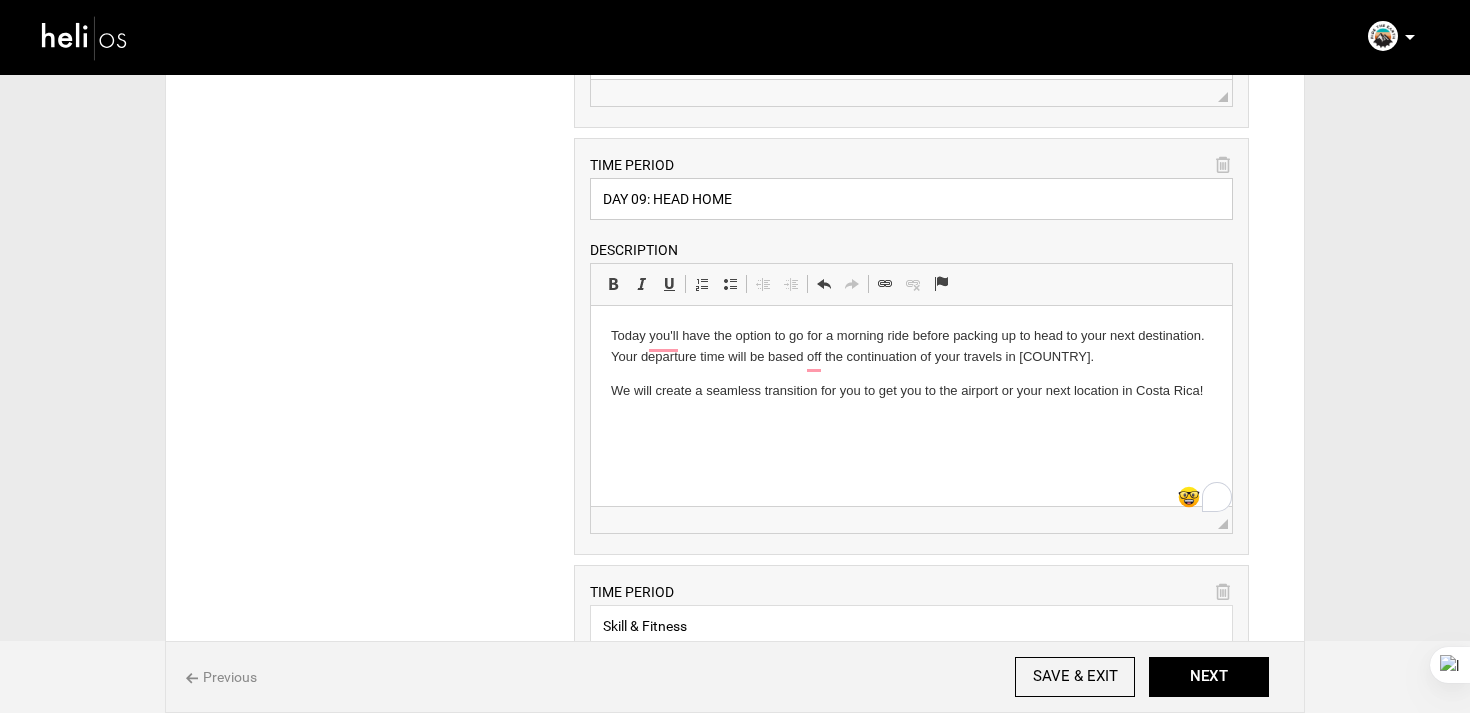 drag, startPoint x: 599, startPoint y: 206, endPoint x: 809, endPoint y: 204, distance: 210.00952 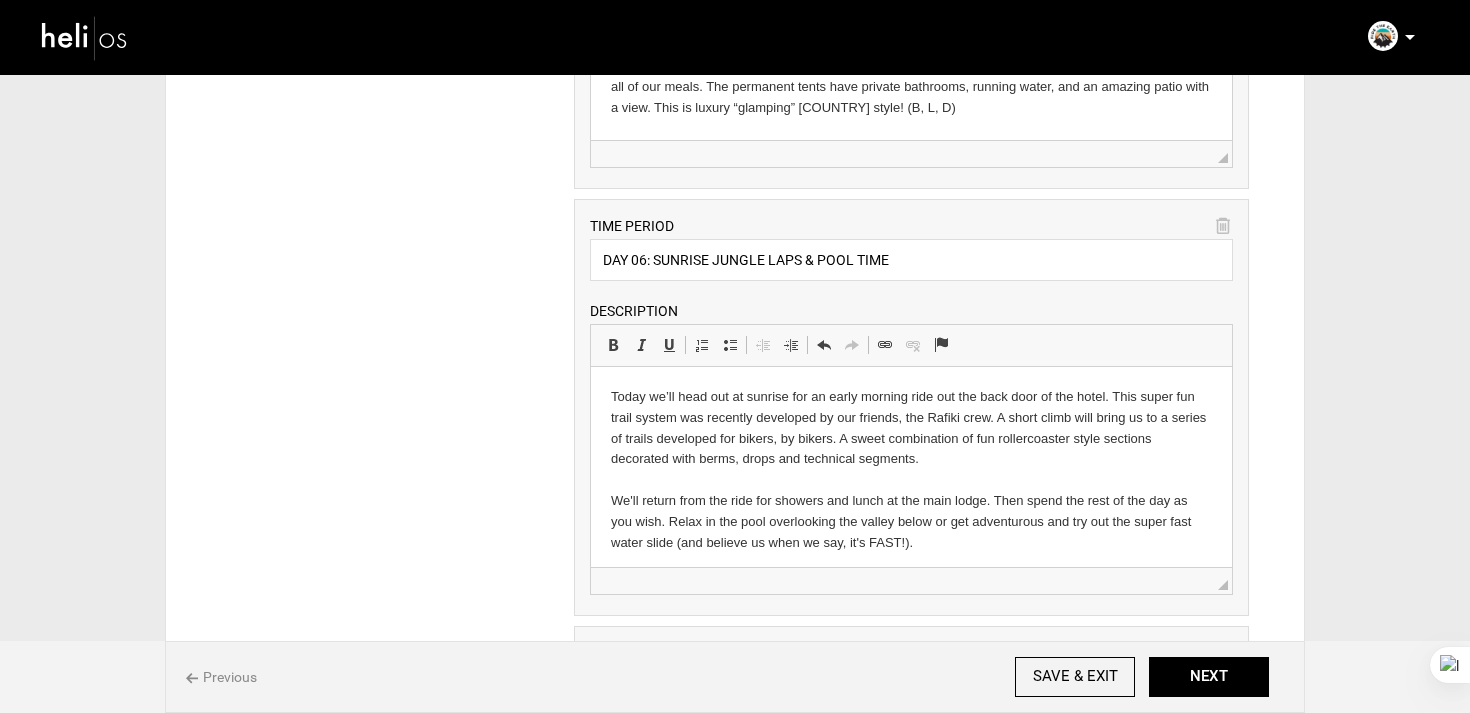 scroll, scrollTop: 2023, scrollLeft: 0, axis: vertical 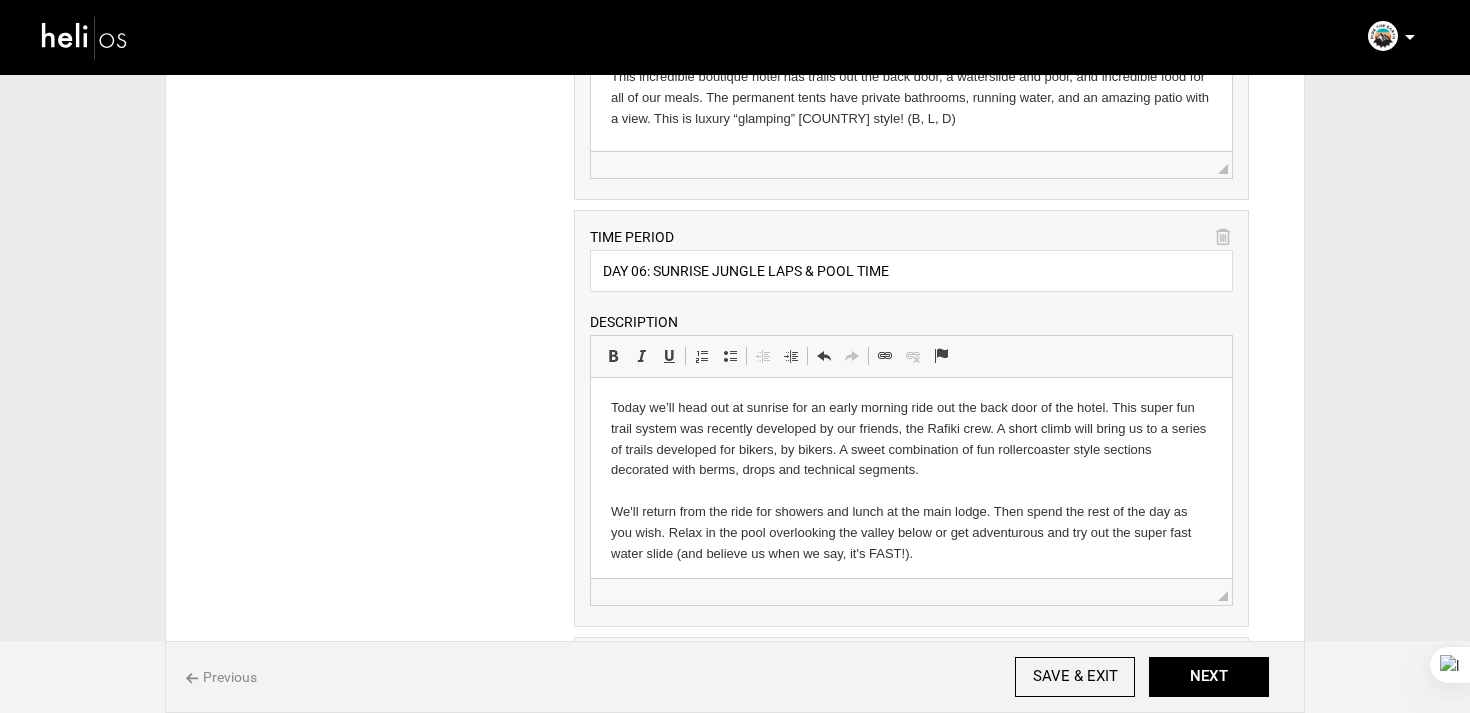 type on "Transfer to [AIRPORT] or other [COUNTRY] Destination" 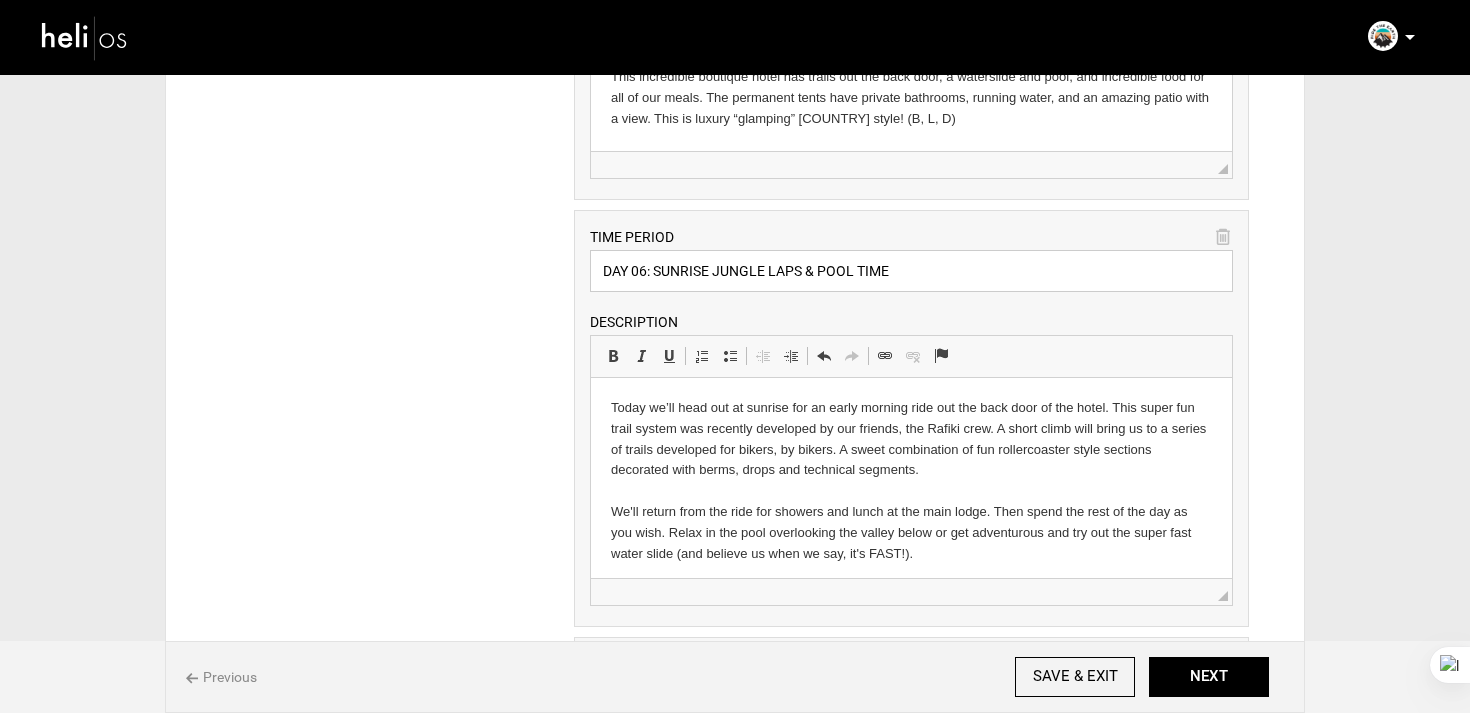 drag, startPoint x: 656, startPoint y: 280, endPoint x: 538, endPoint y: 280, distance: 118 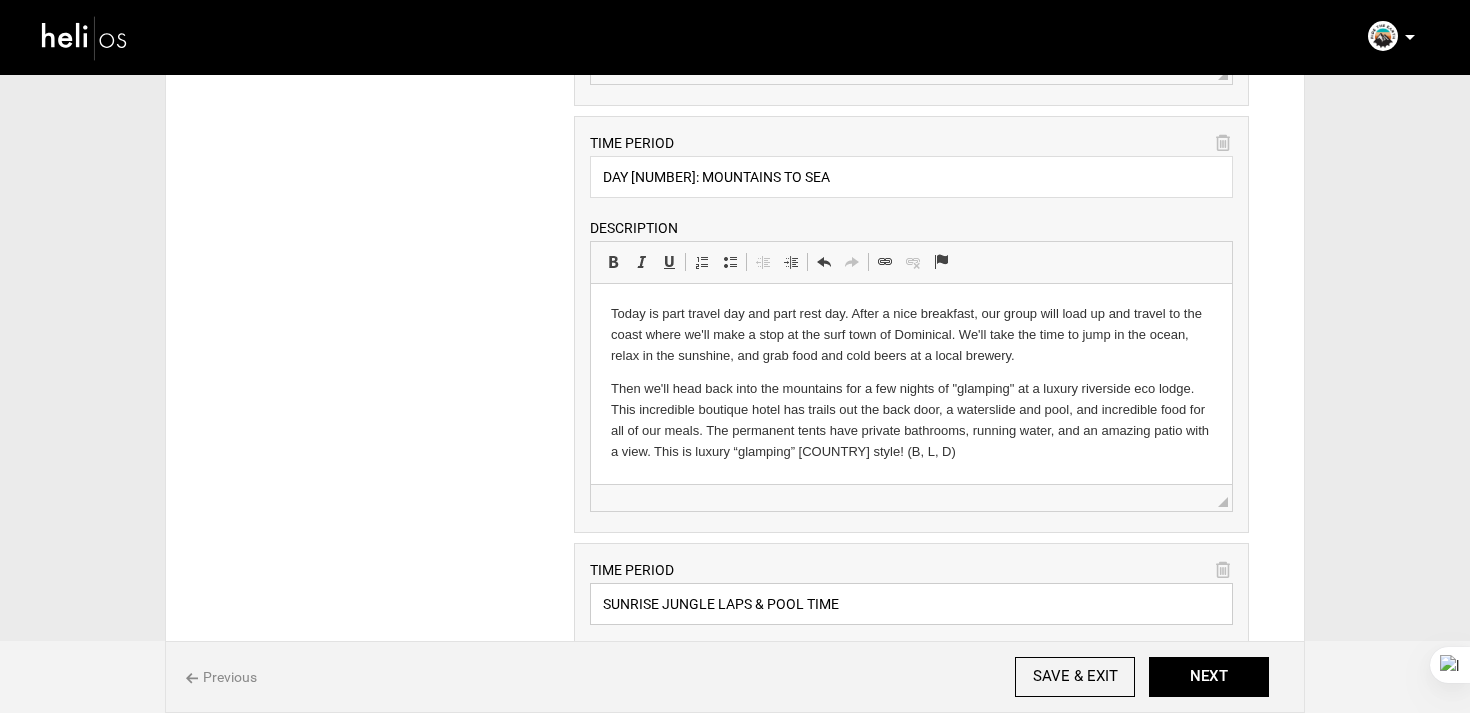 scroll, scrollTop: 1691, scrollLeft: 0, axis: vertical 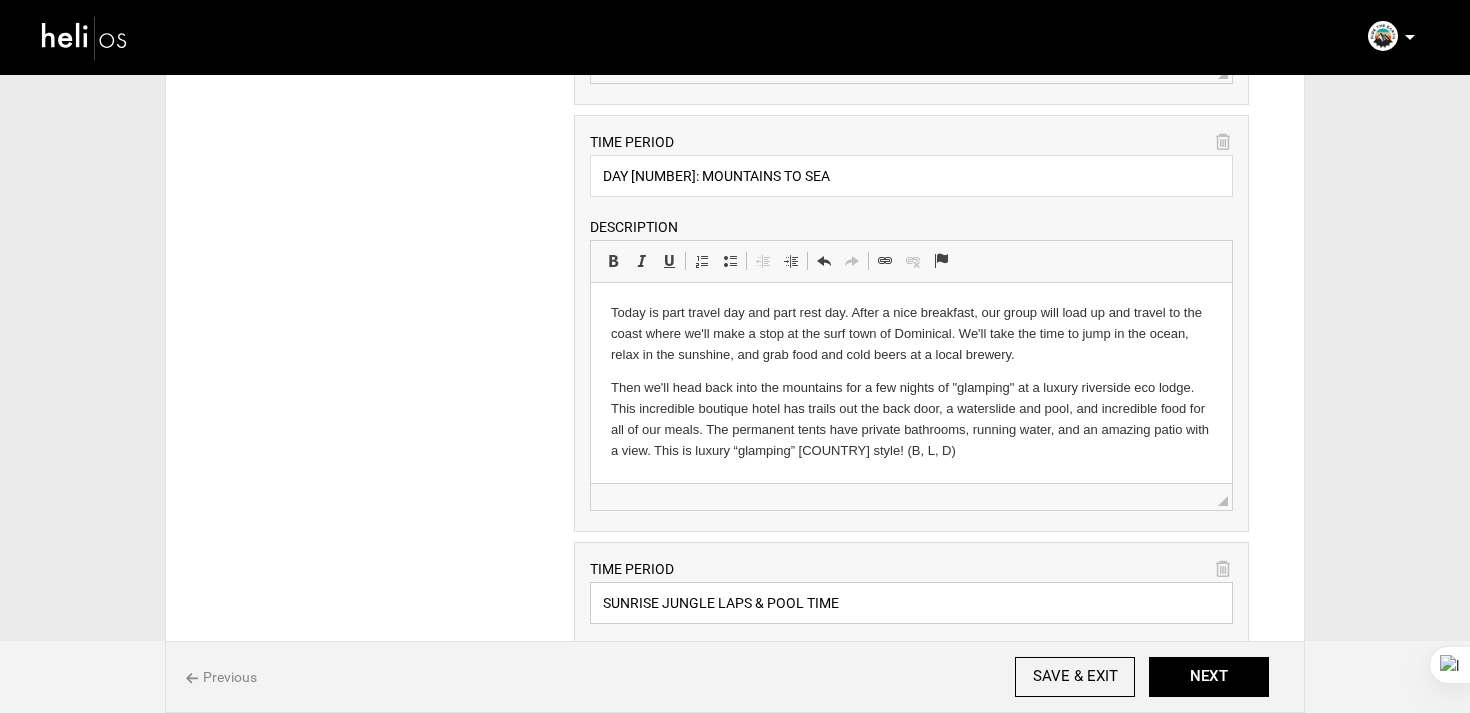 type on "SUNRISE JUNGLE LAPS & POOL TIME" 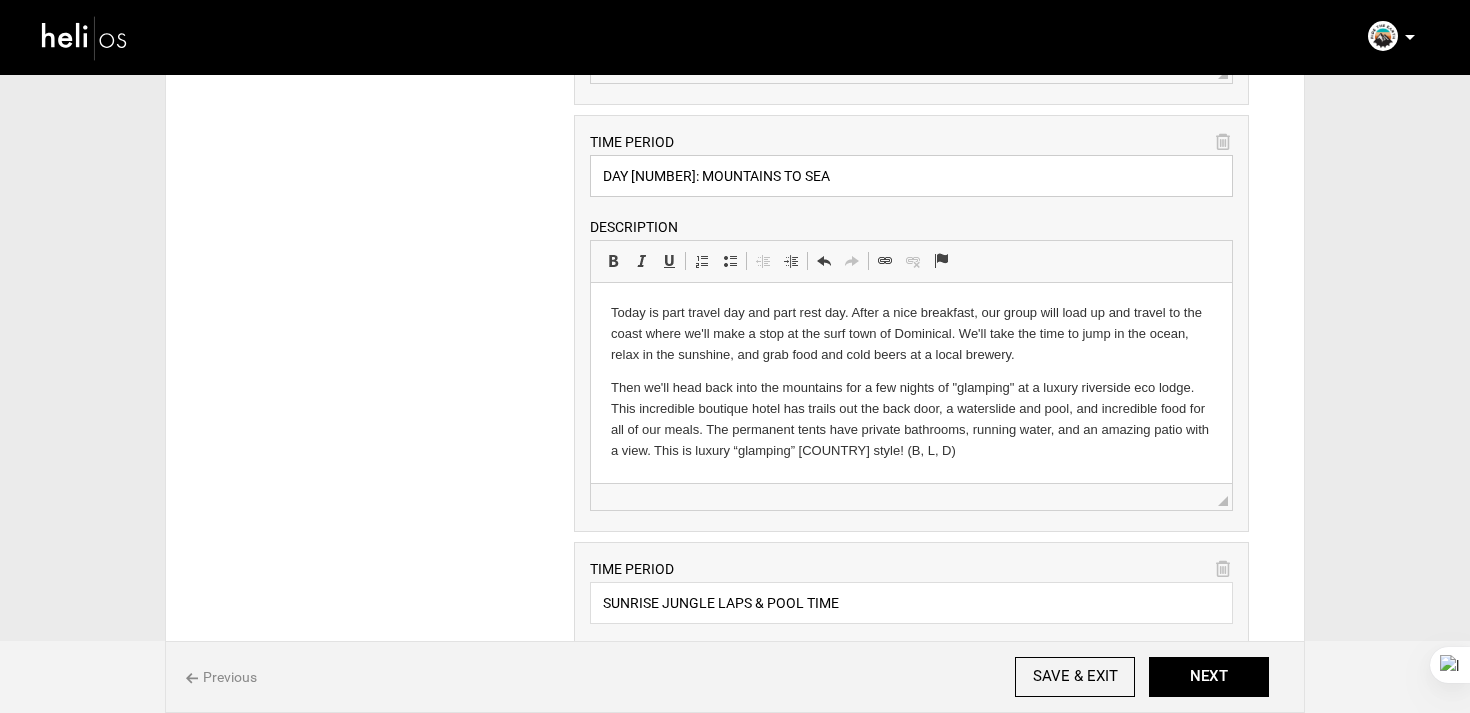 drag, startPoint x: 656, startPoint y: 182, endPoint x: 433, endPoint y: 182, distance: 223 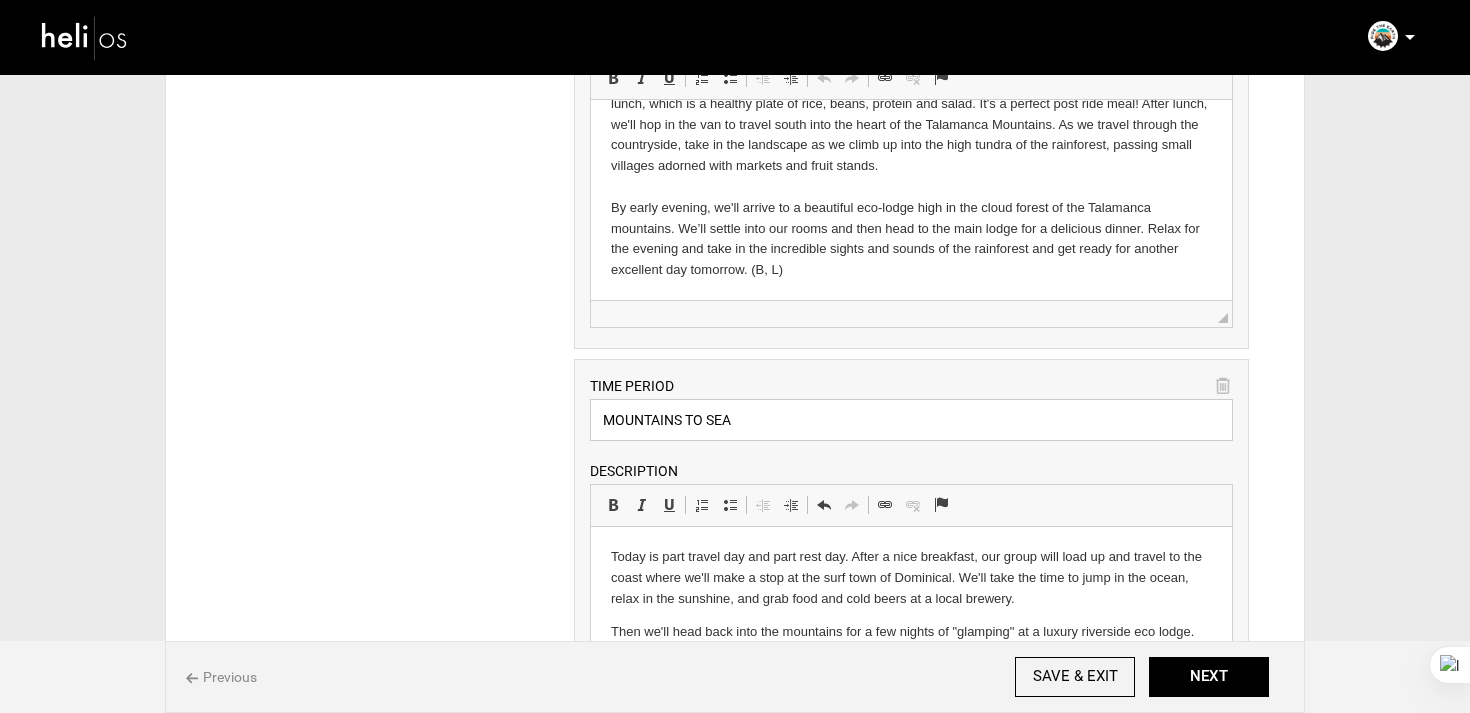 scroll, scrollTop: 1255, scrollLeft: 0, axis: vertical 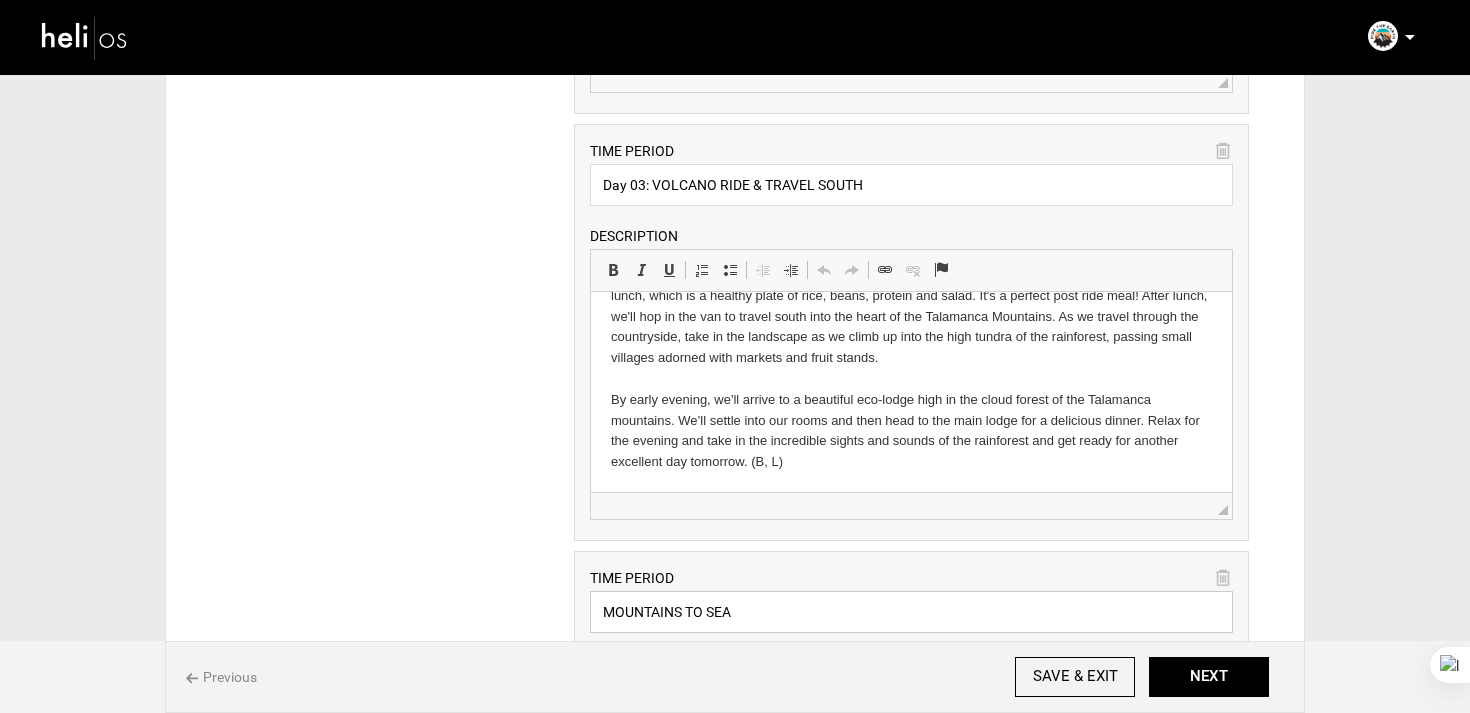 type on "MOUNTAINS TO SEA" 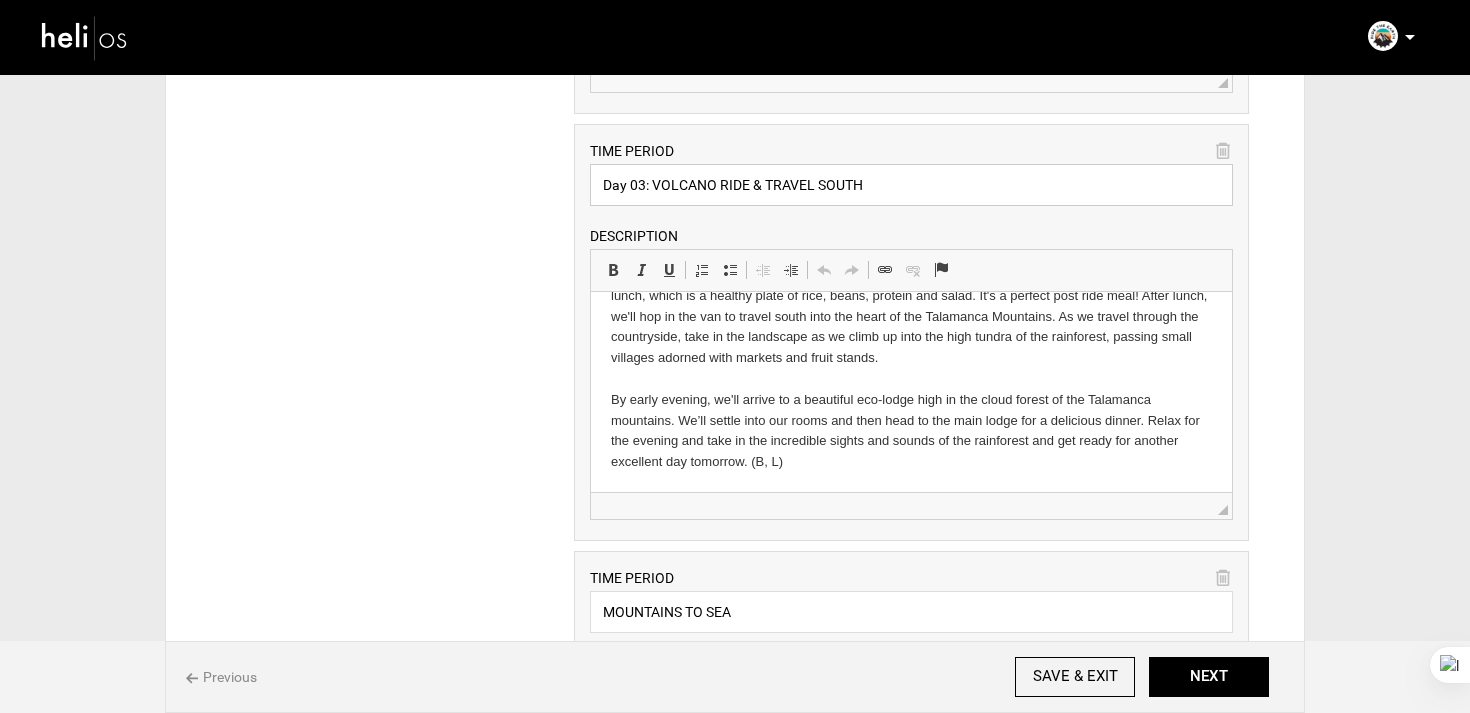 drag, startPoint x: 649, startPoint y: 193, endPoint x: 502, endPoint y: 193, distance: 147 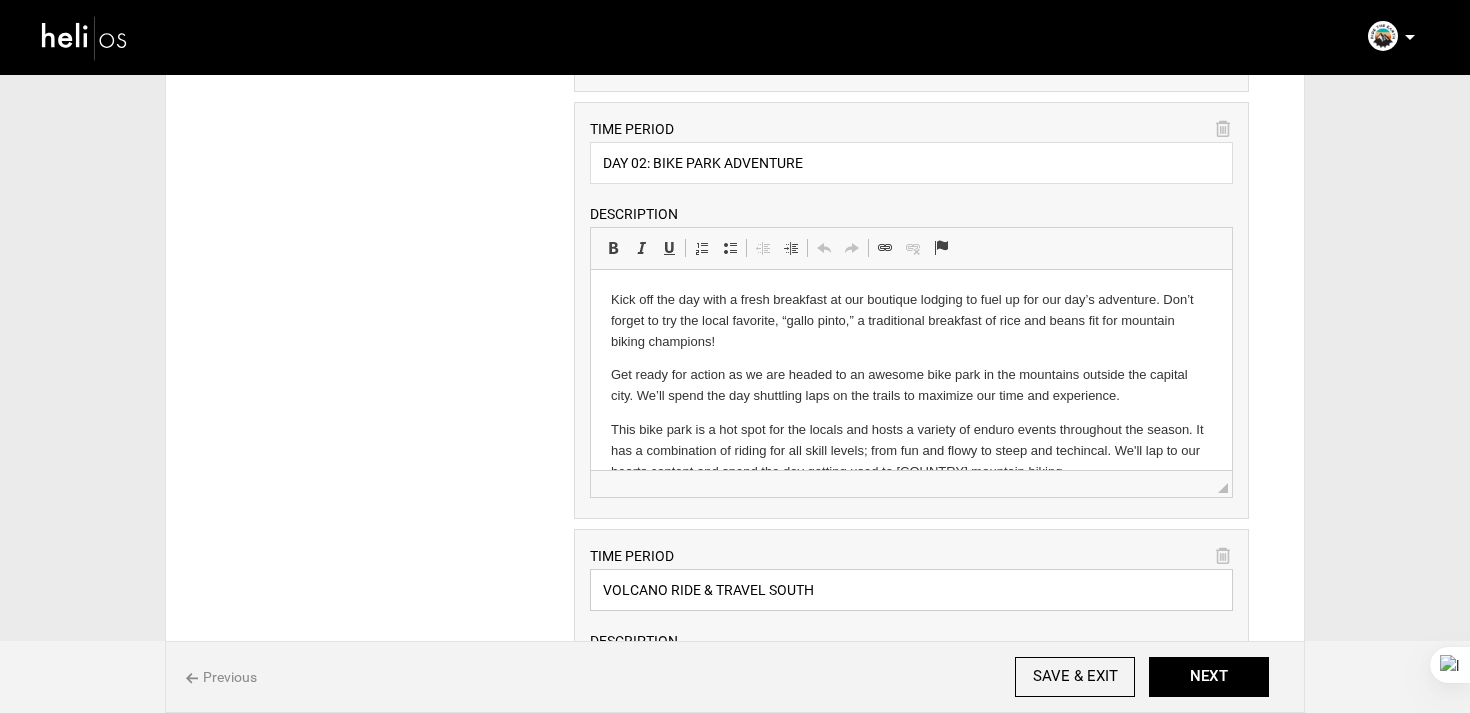 scroll, scrollTop: 847, scrollLeft: 0, axis: vertical 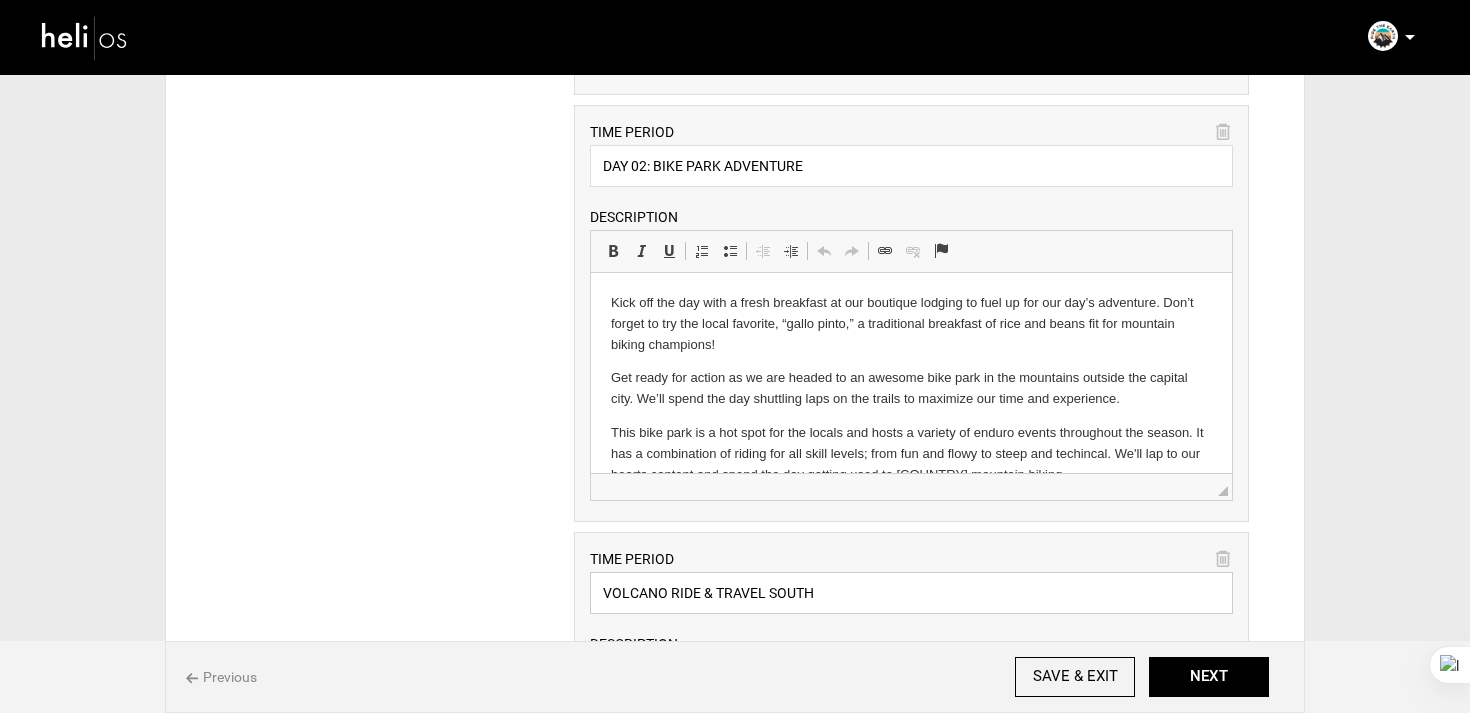 type on "VOLCANO RIDE & TRAVEL SOUTH" 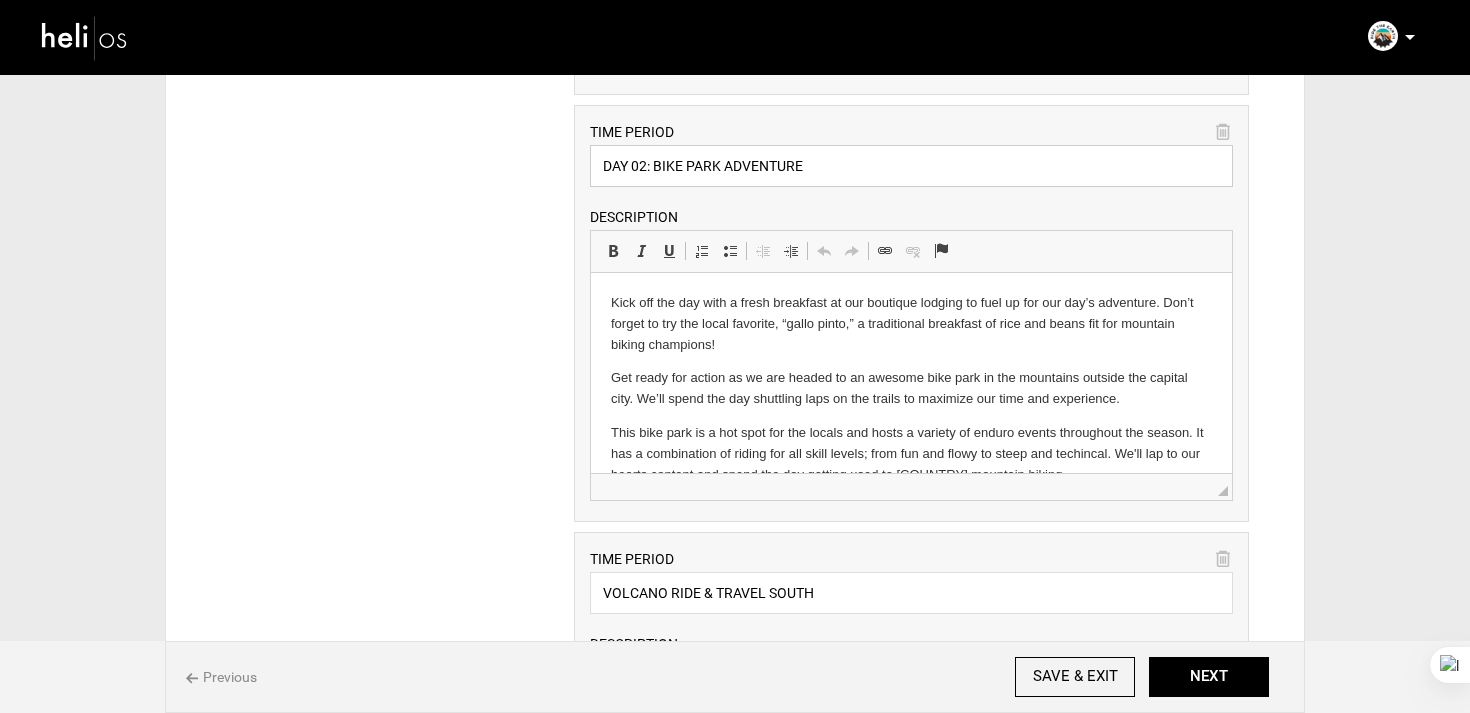 drag, startPoint x: 658, startPoint y: 163, endPoint x: 471, endPoint y: 163, distance: 187 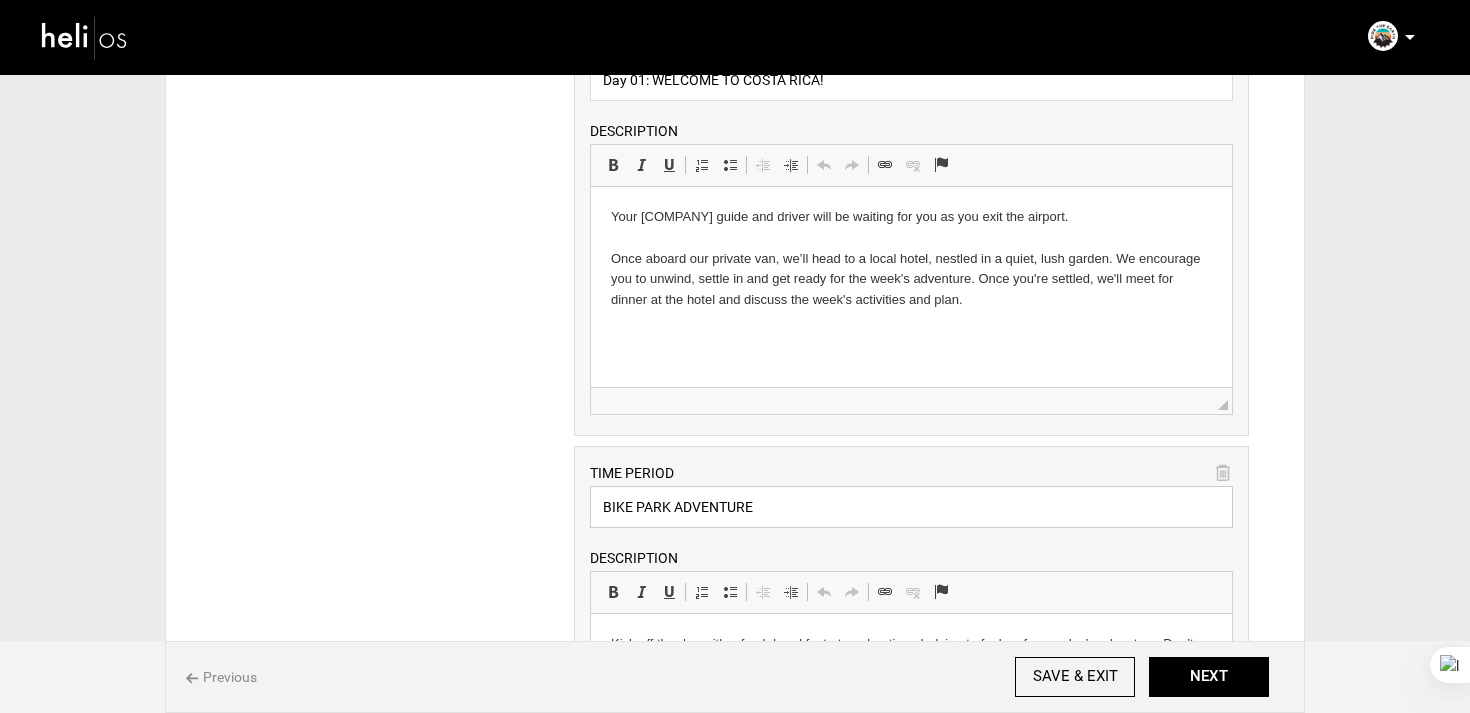 scroll, scrollTop: 452, scrollLeft: 0, axis: vertical 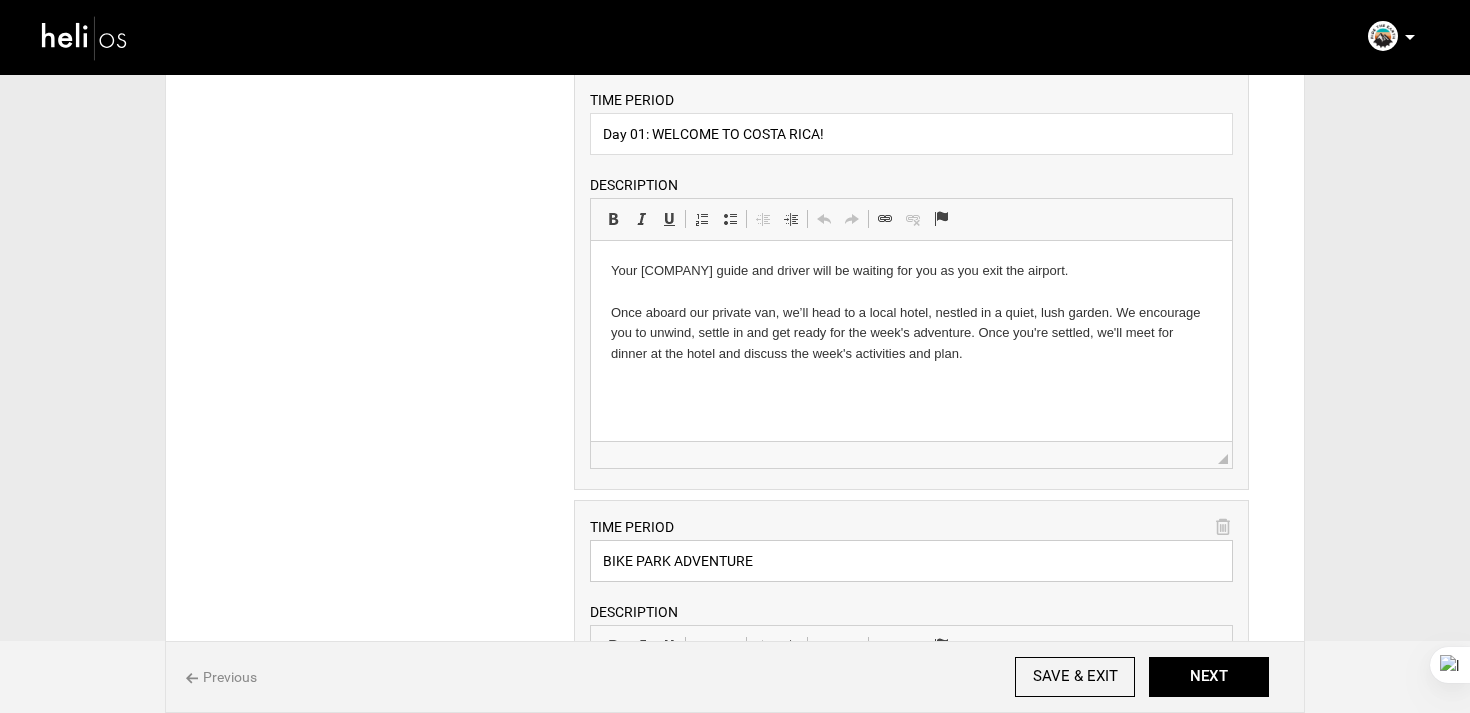 type on "BIKE PARK ADVENTURE" 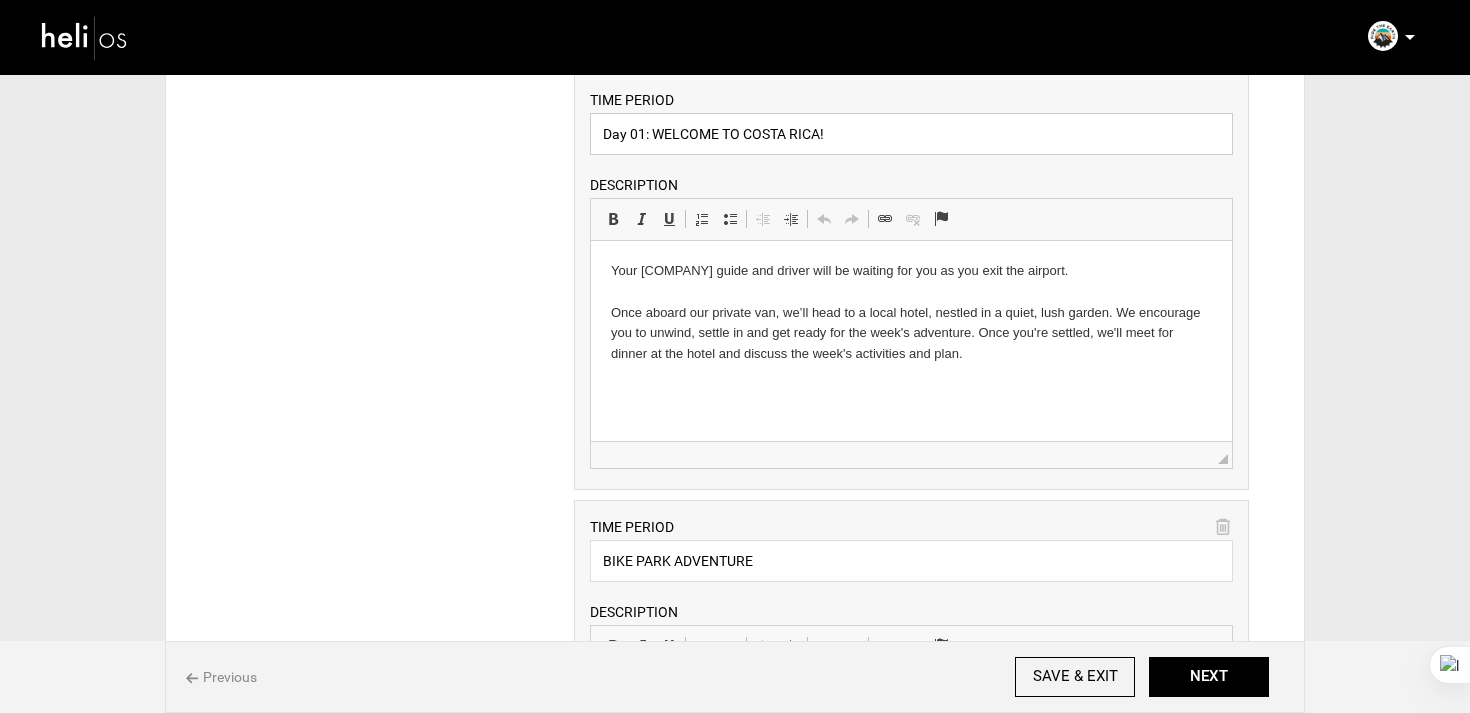 drag, startPoint x: 654, startPoint y: 137, endPoint x: 566, endPoint y: 137, distance: 88 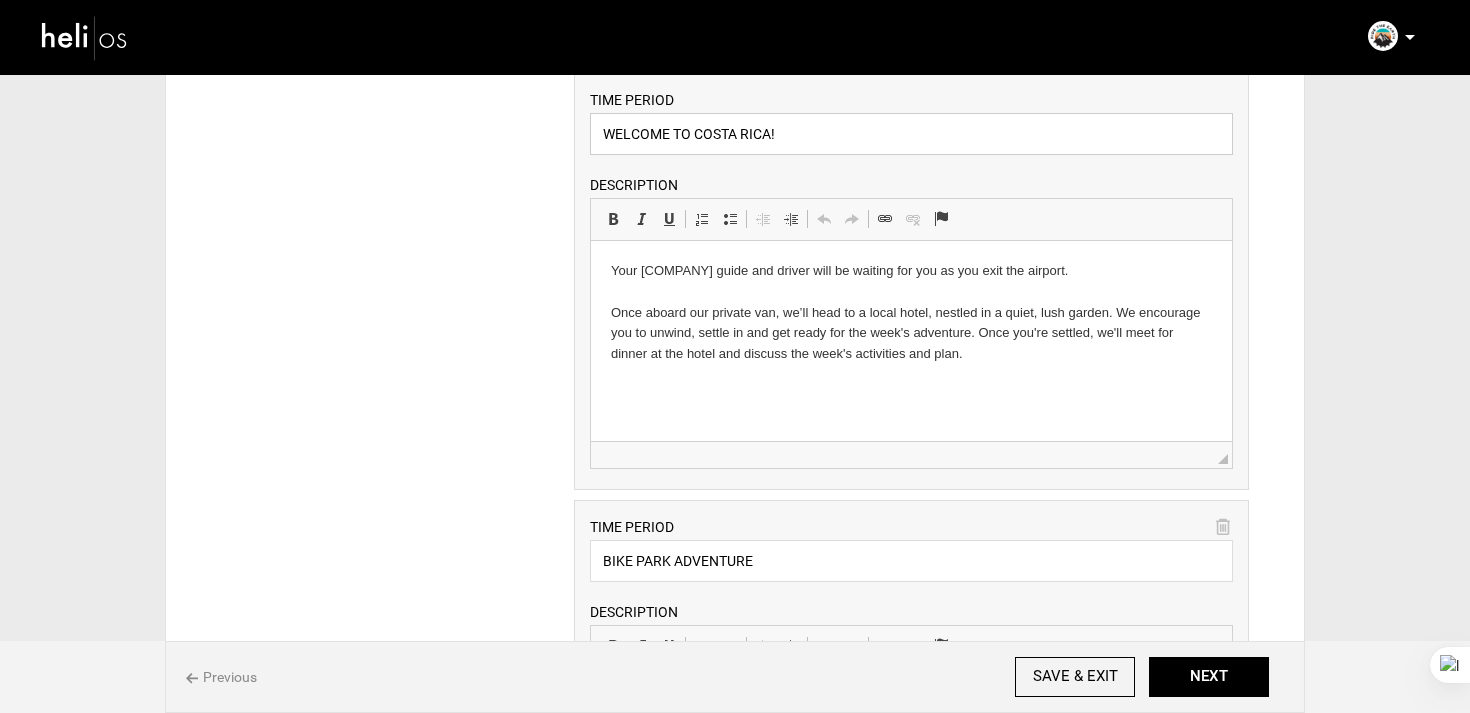type on "WELCOME TO COSTA RICA!" 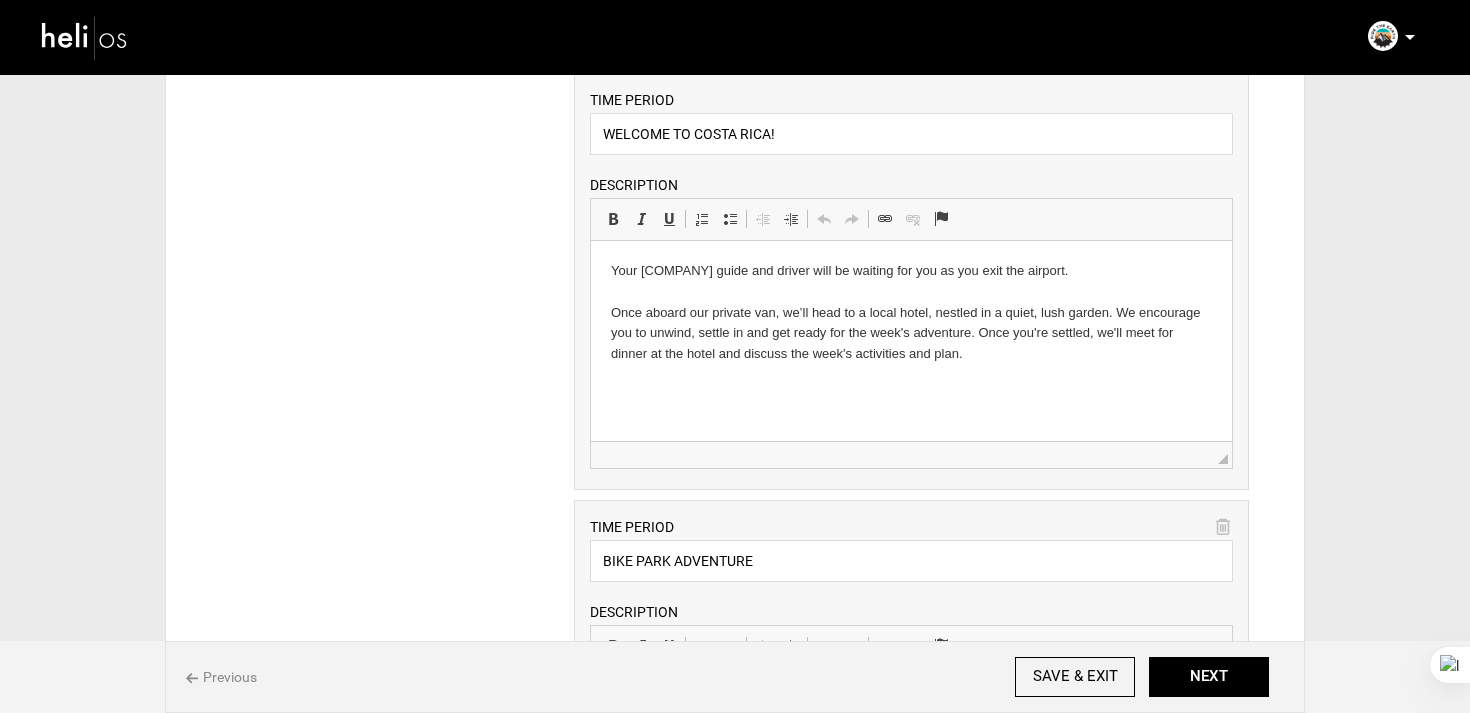 click on "Previous
SAVE & EXIT
NEXT" at bounding box center (735, 677) 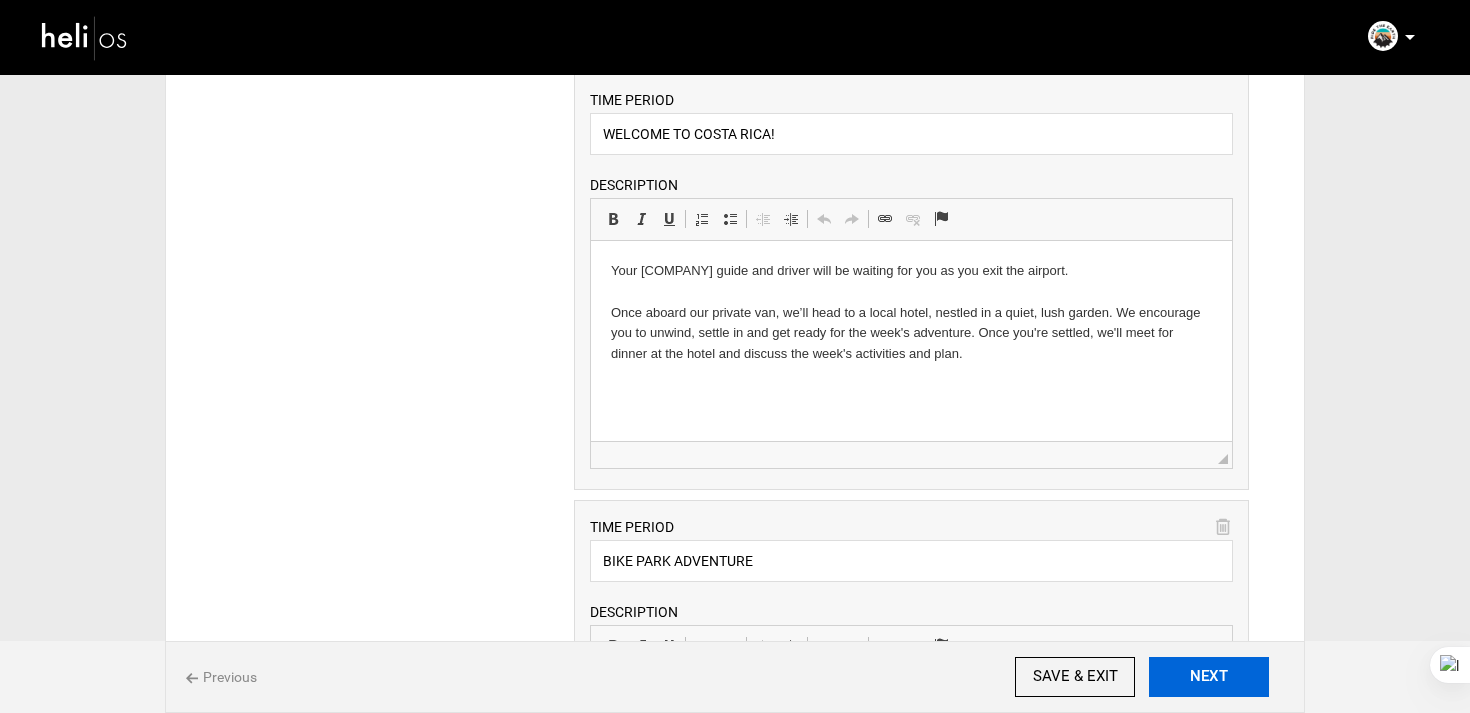 click on "NEXT" at bounding box center [1209, 677] 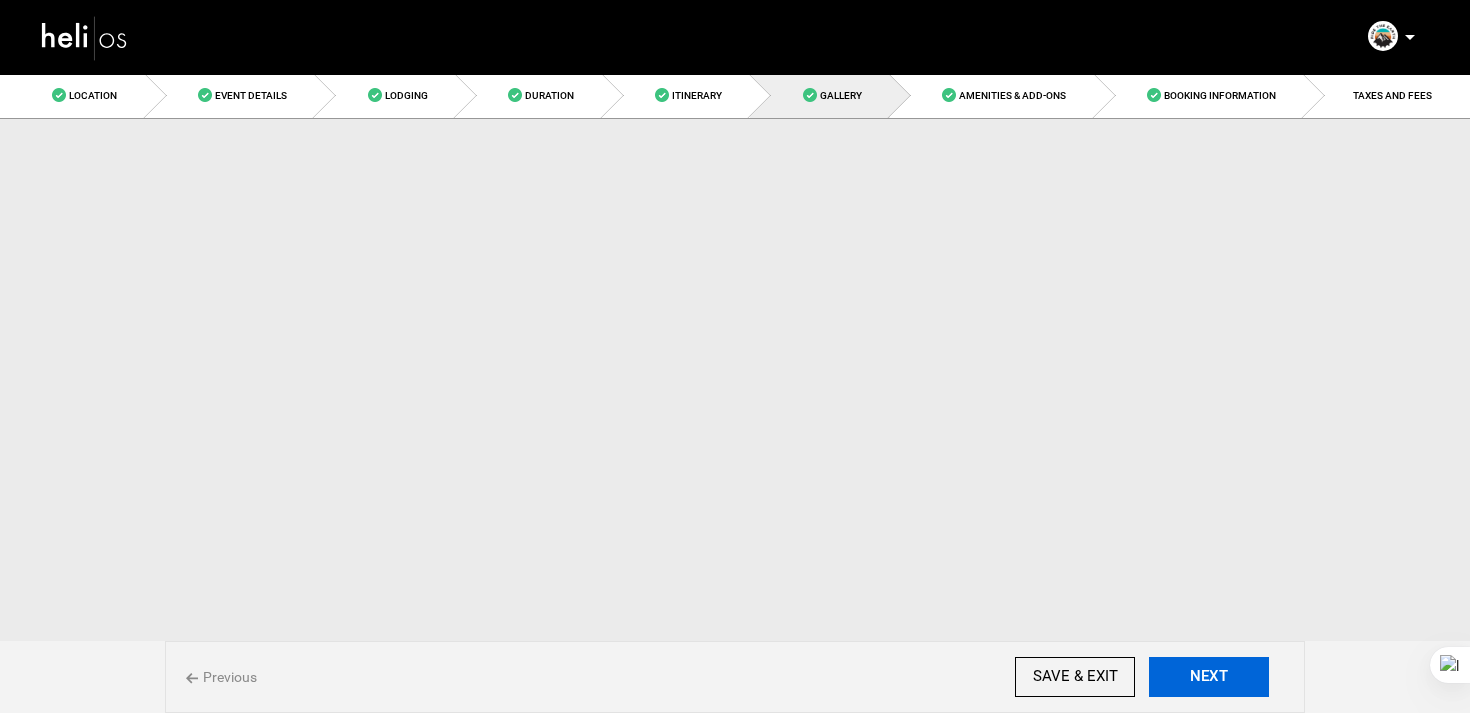 scroll, scrollTop: 0, scrollLeft: 0, axis: both 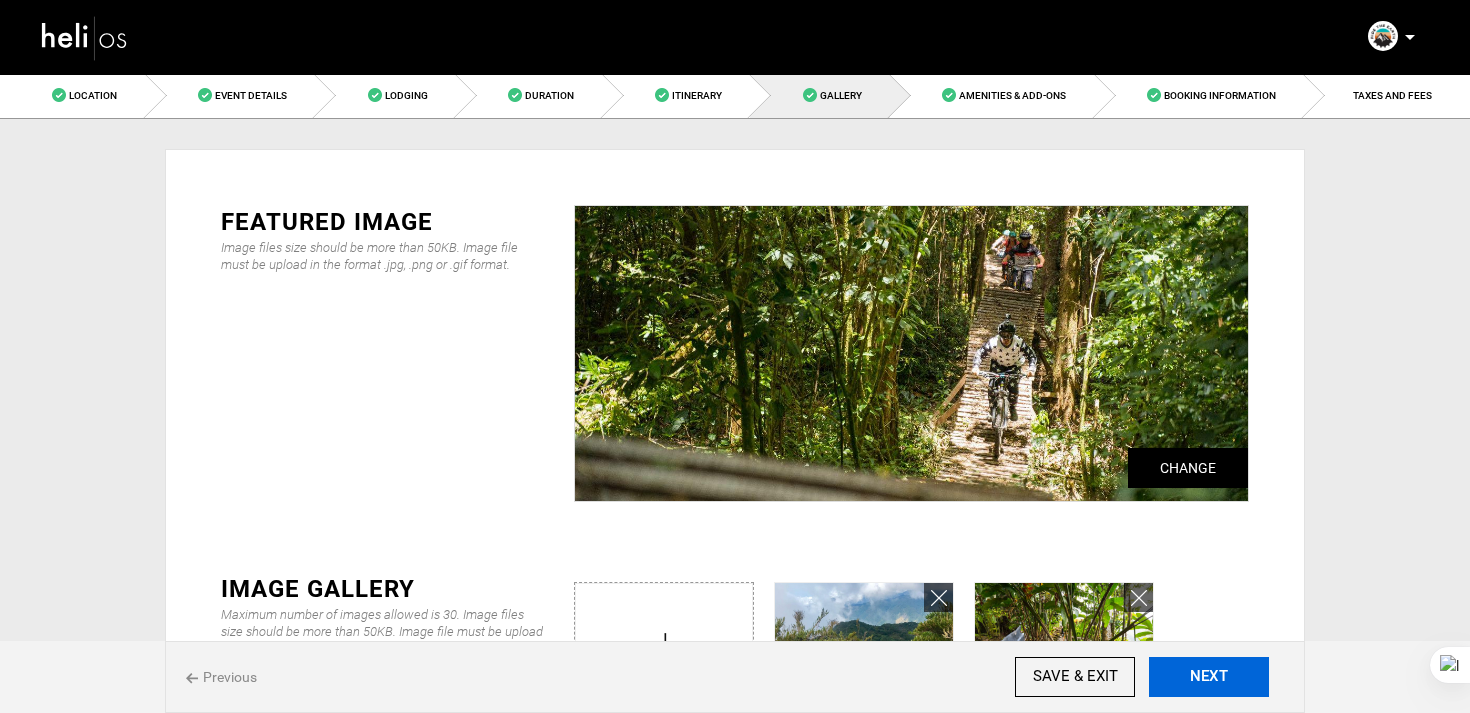 click on "NEXT" at bounding box center (1209, 677) 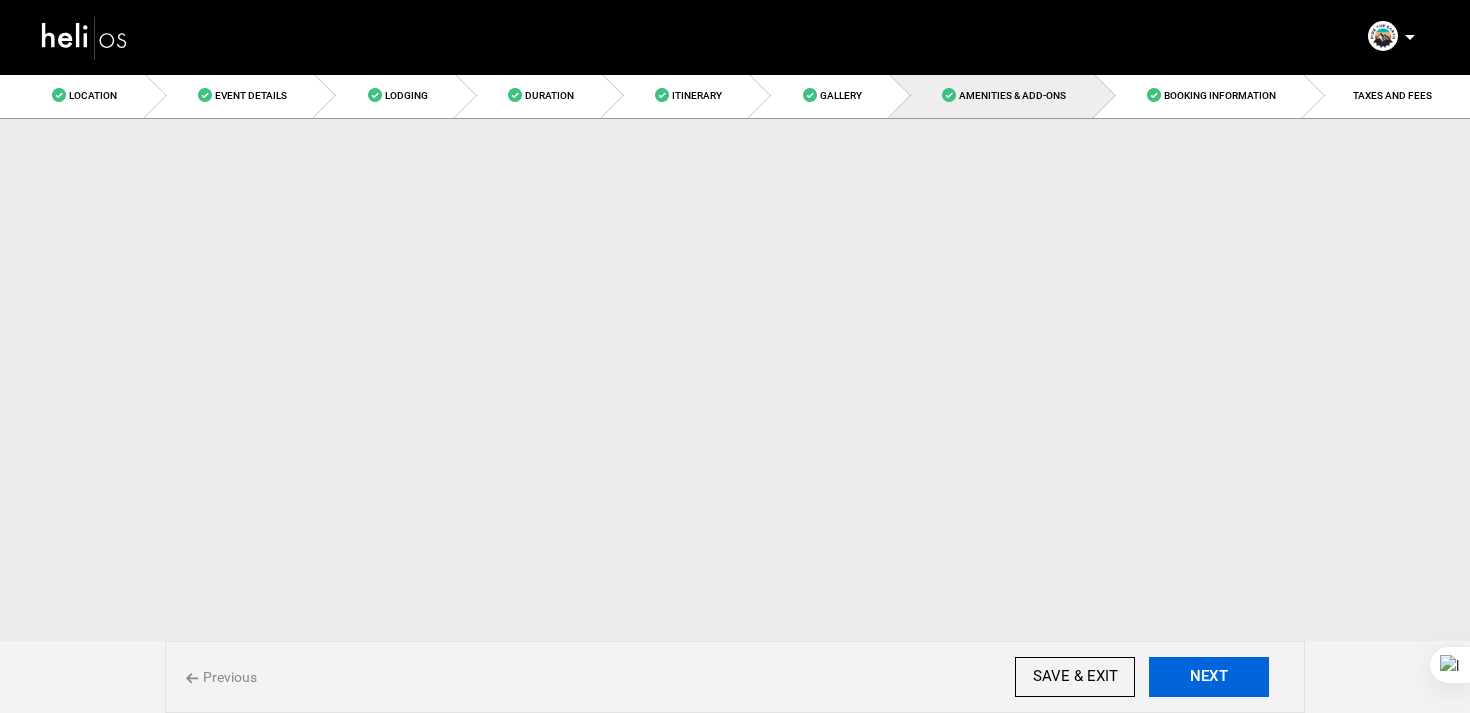 click on "NEXT" at bounding box center (1209, 677) 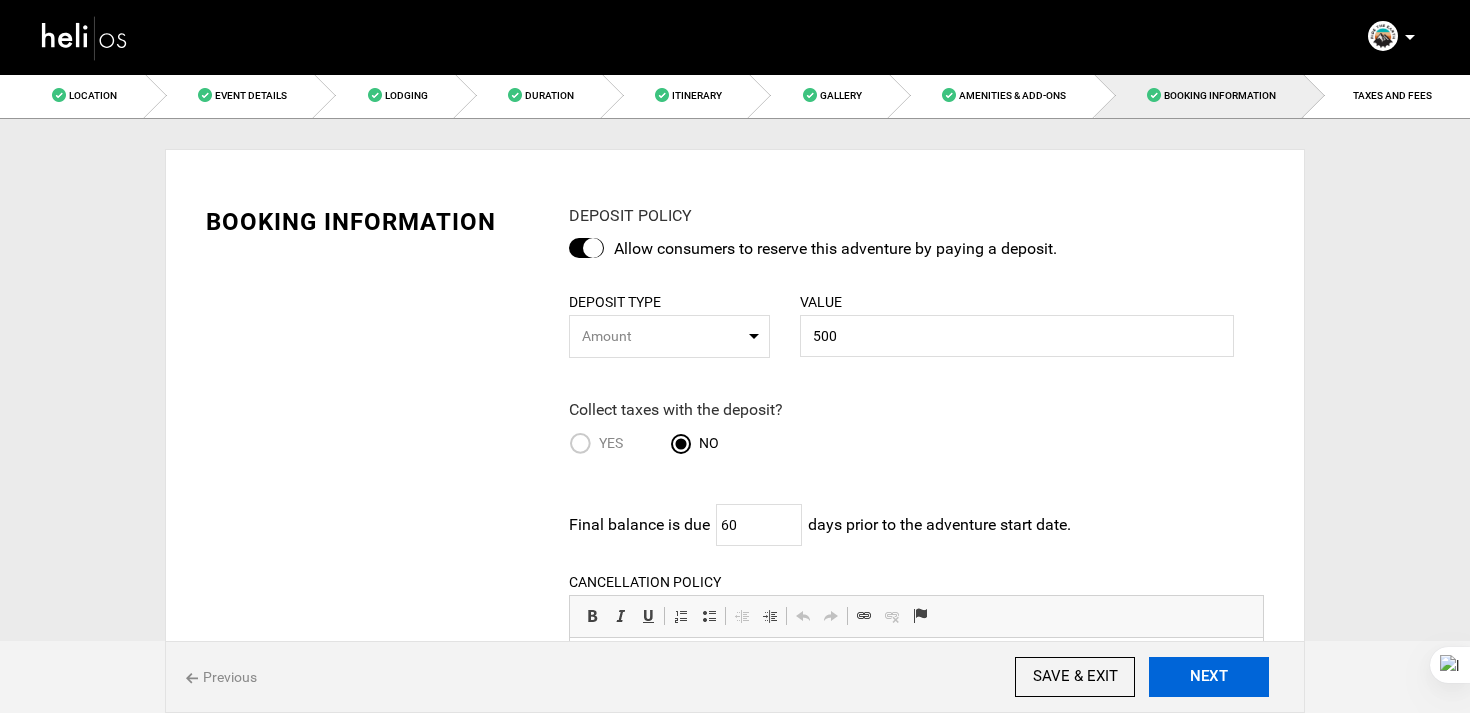 click on "NEXT" at bounding box center [1209, 677] 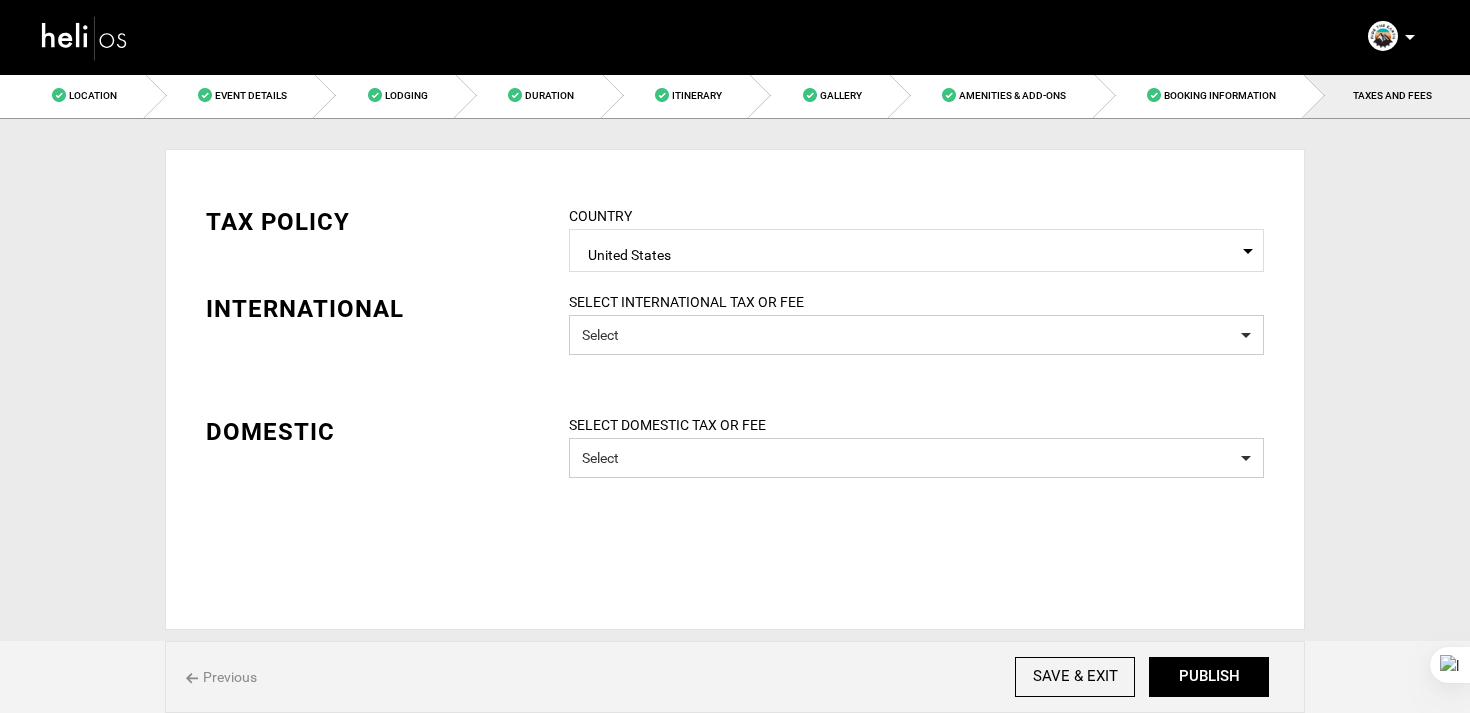 click on "PUBLISH" at bounding box center (1209, 677) 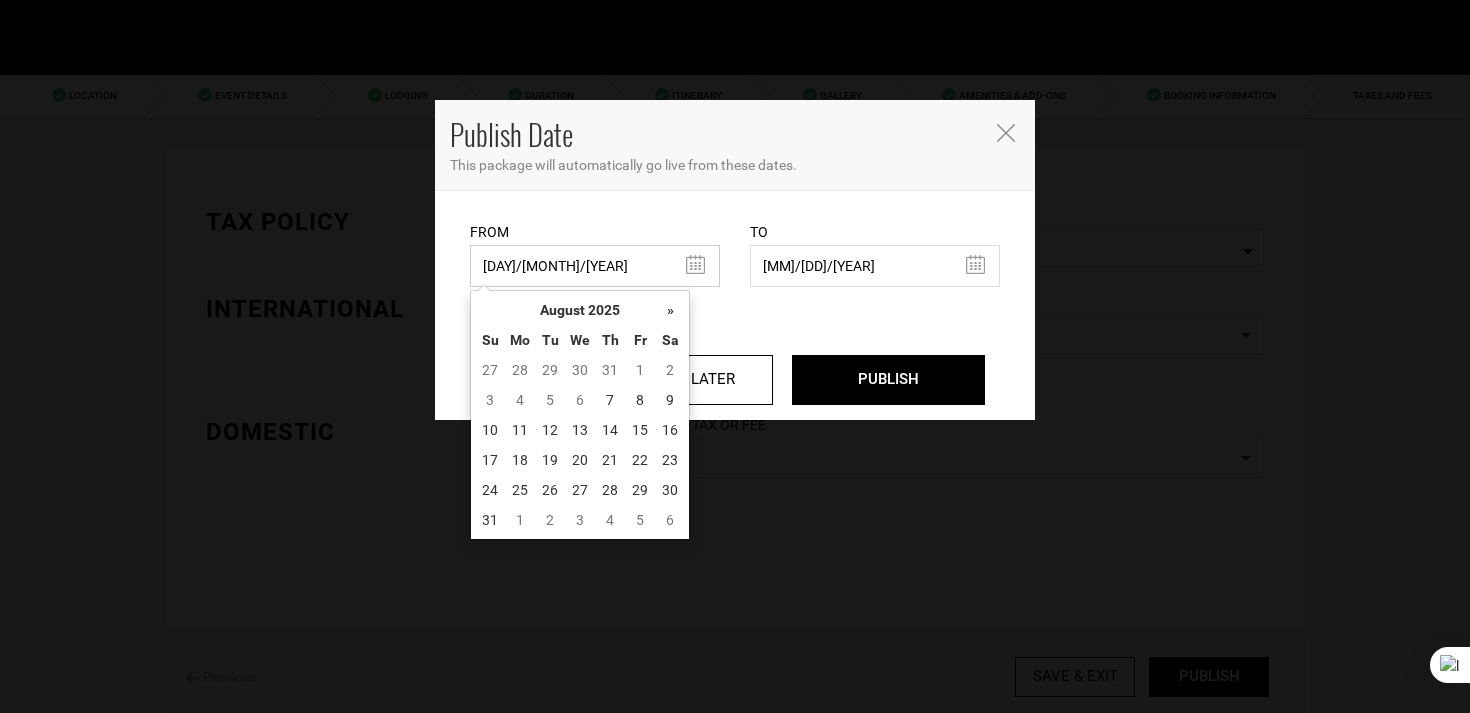 click on "[DAY]/[MONTH]/[YEAR]" at bounding box center [595, 266] 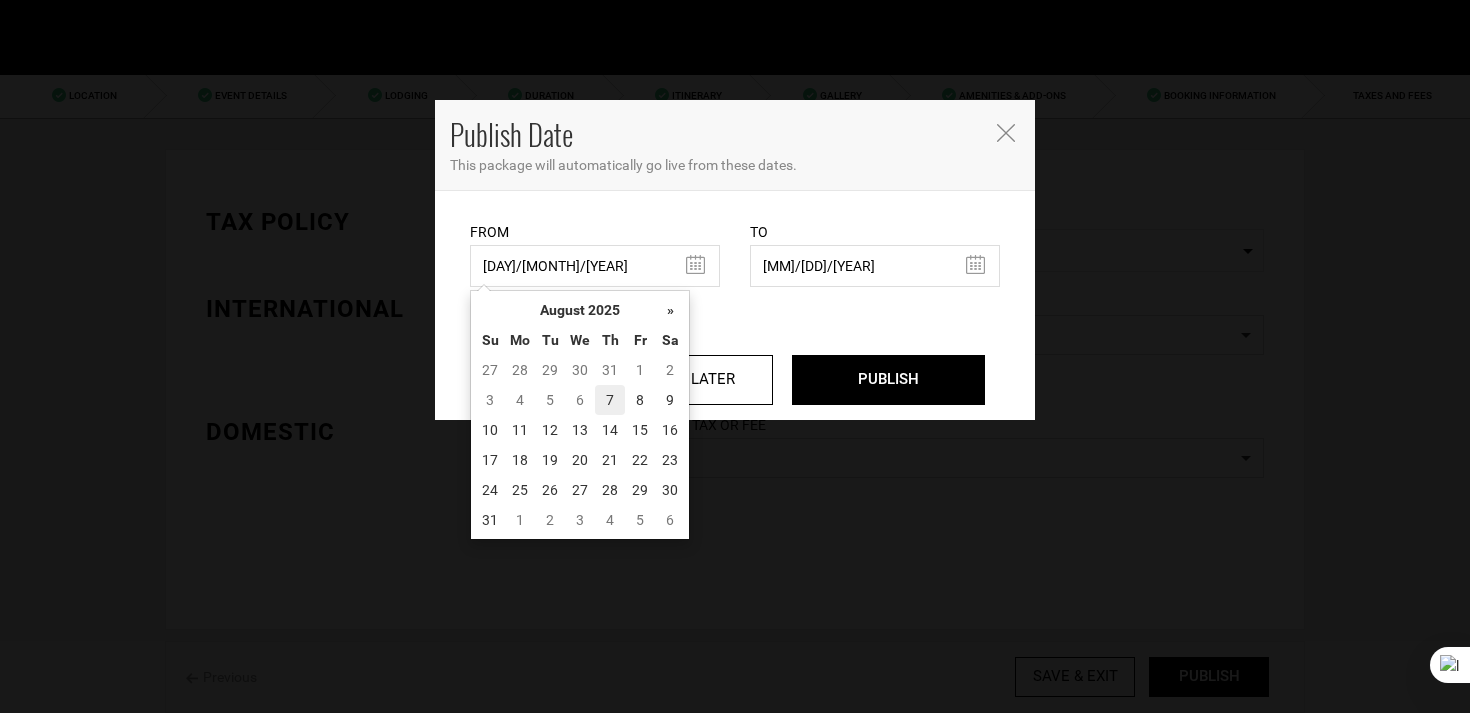 click on "7" at bounding box center [610, 400] 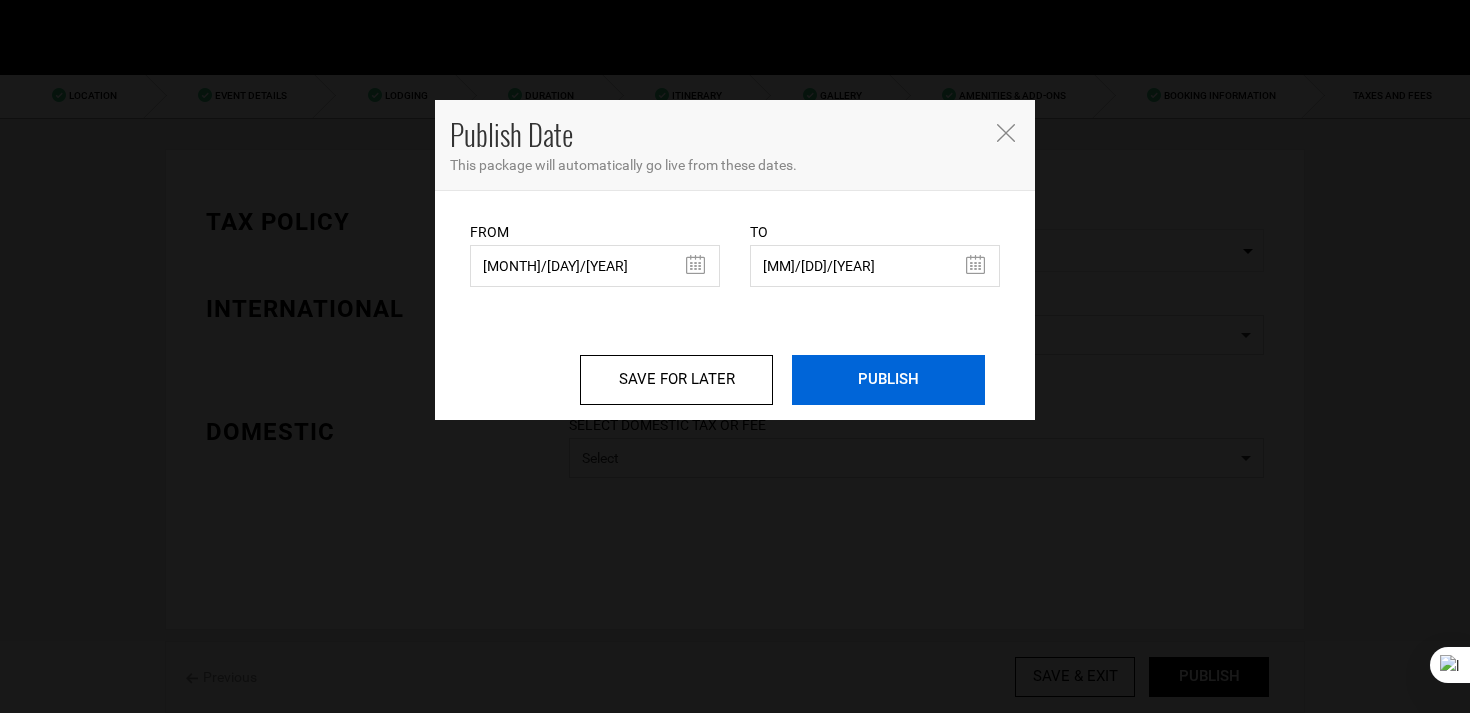 click on "PUBLISH" at bounding box center (888, 380) 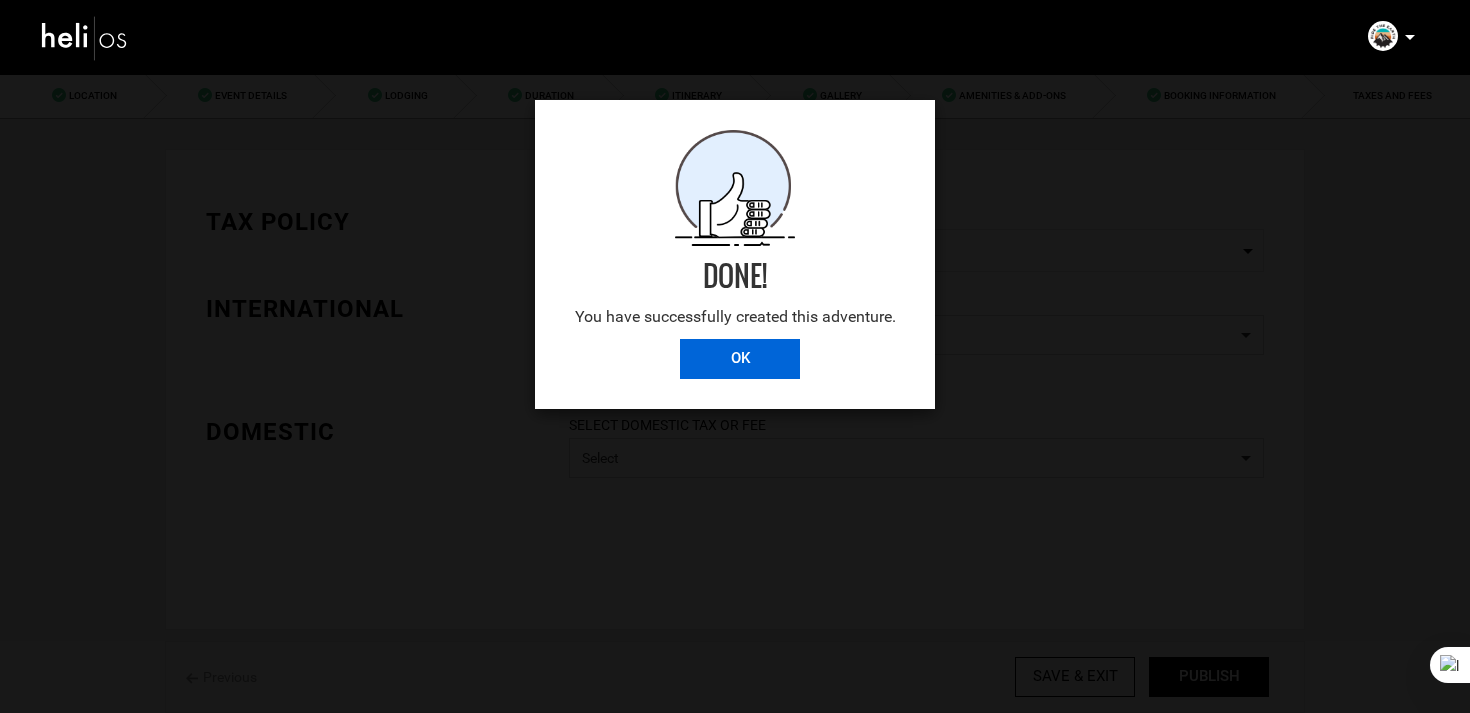 click on "OK" at bounding box center [740, 359] 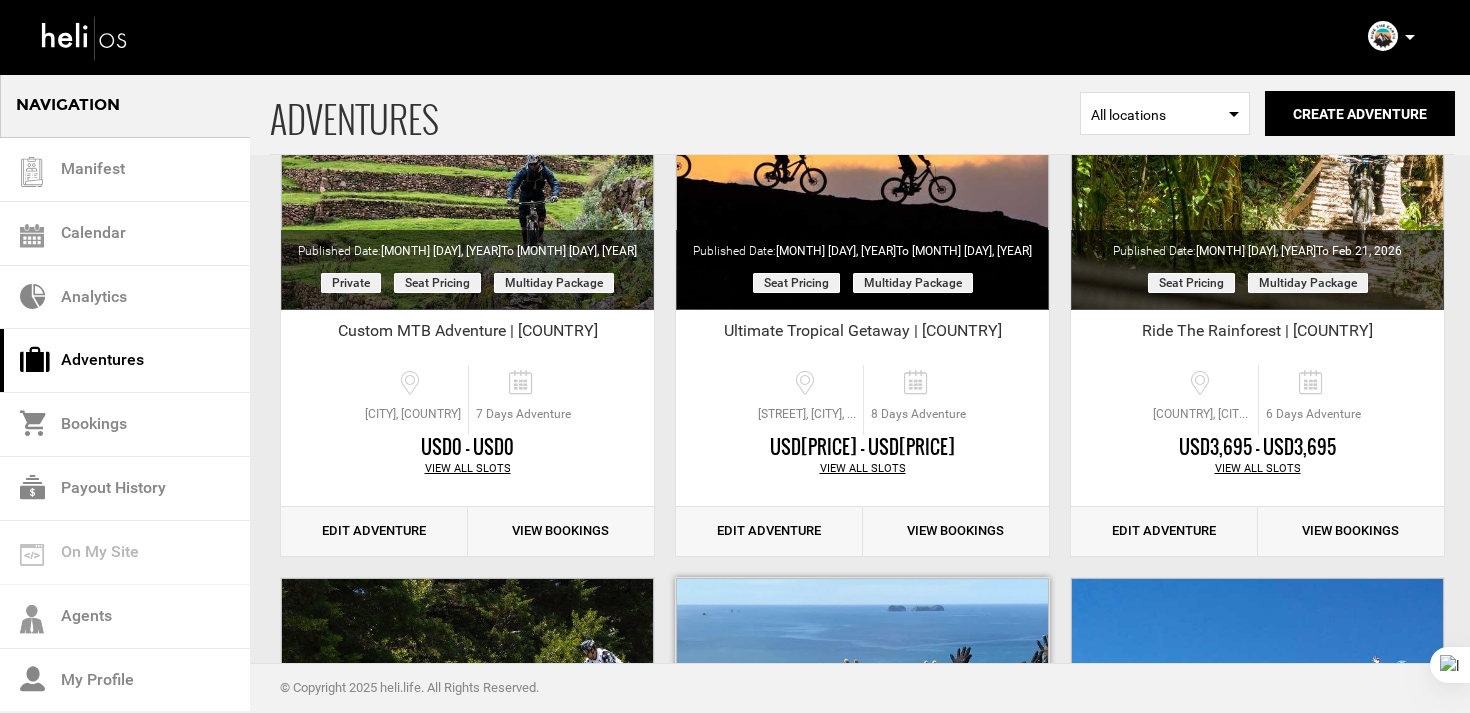 scroll, scrollTop: 0, scrollLeft: 0, axis: both 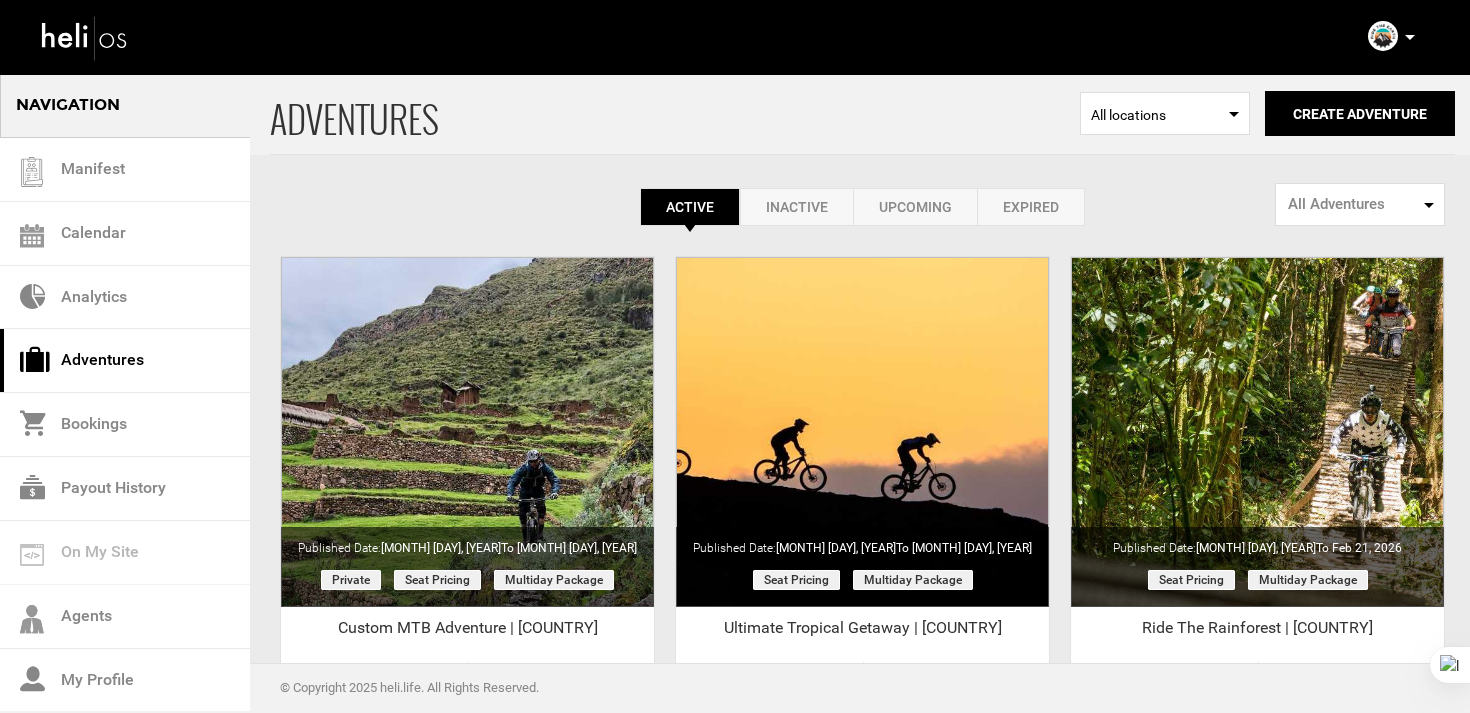 click on "Account Settings Change Password Logout" at bounding box center (1394, 36) 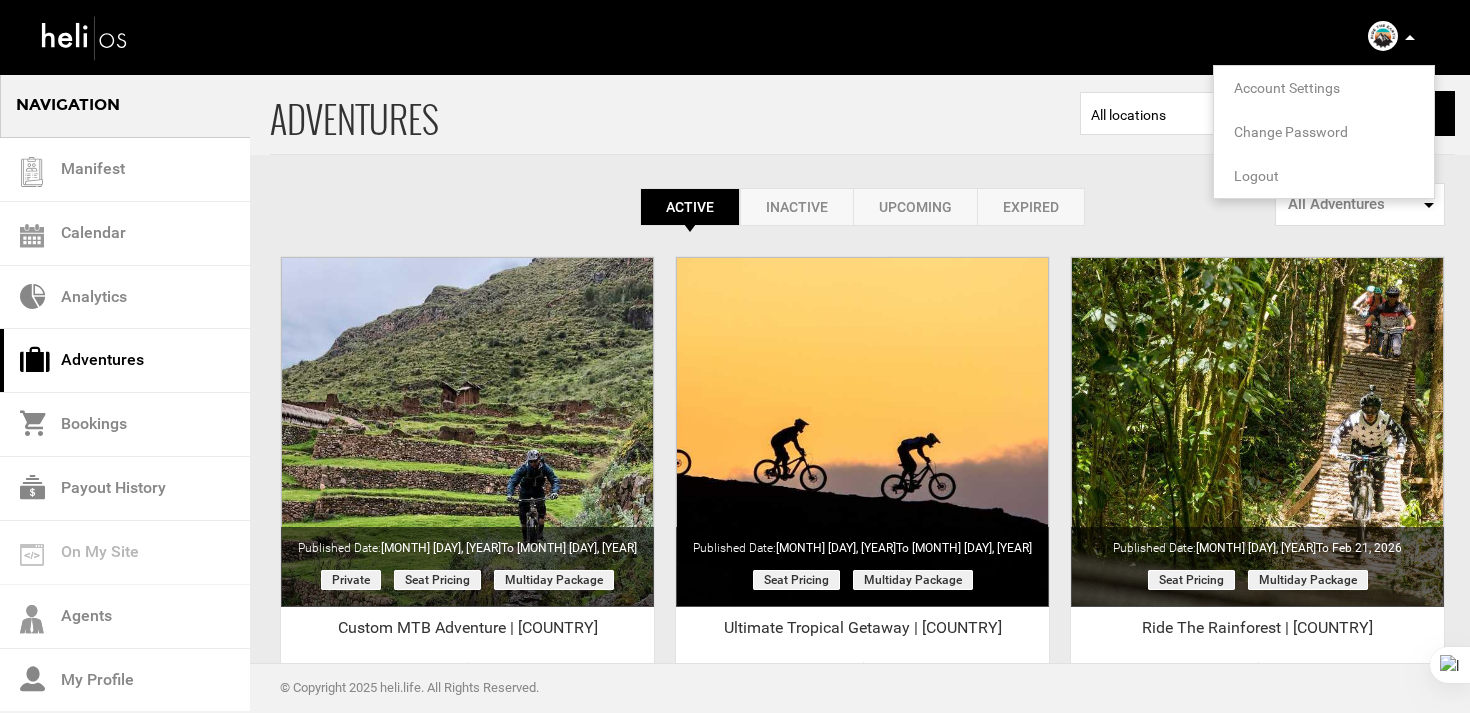 click on "Logout" at bounding box center [1256, 176] 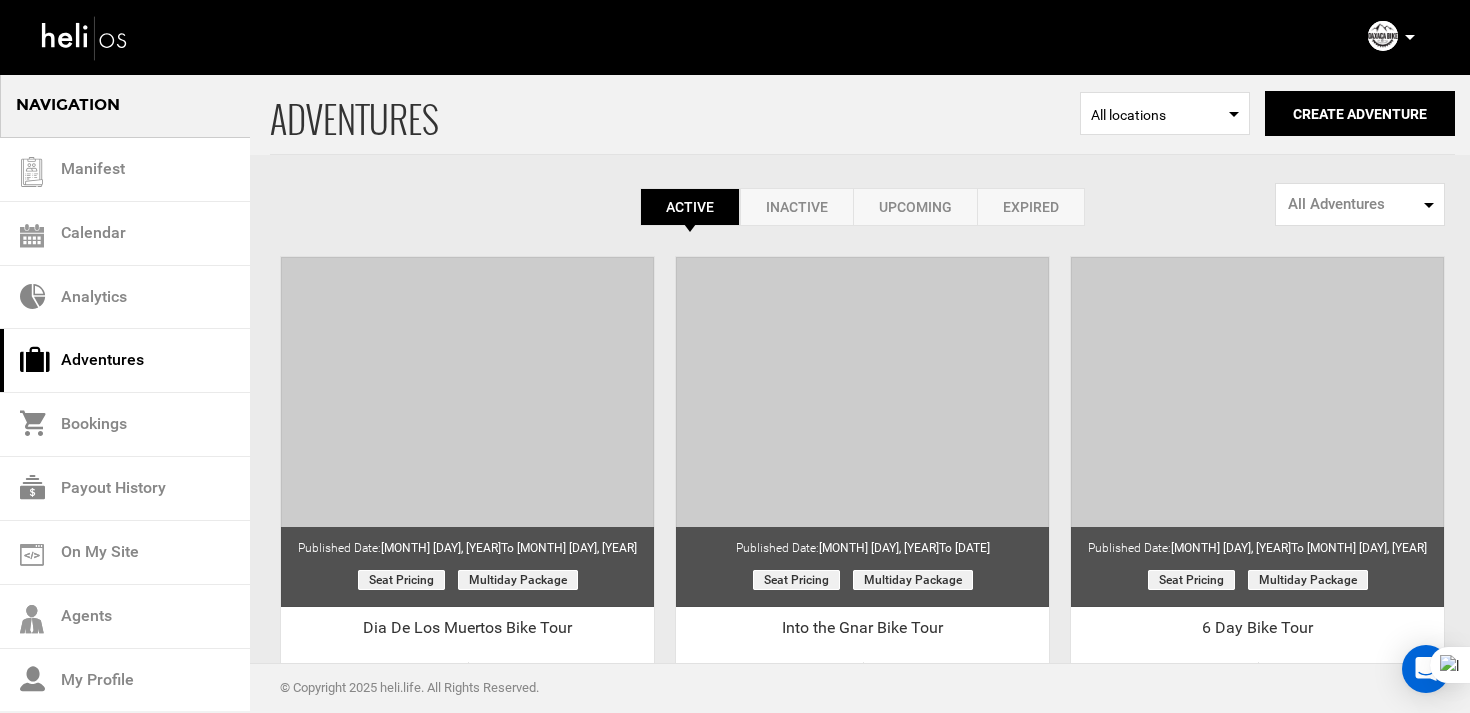 scroll, scrollTop: 0, scrollLeft: 0, axis: both 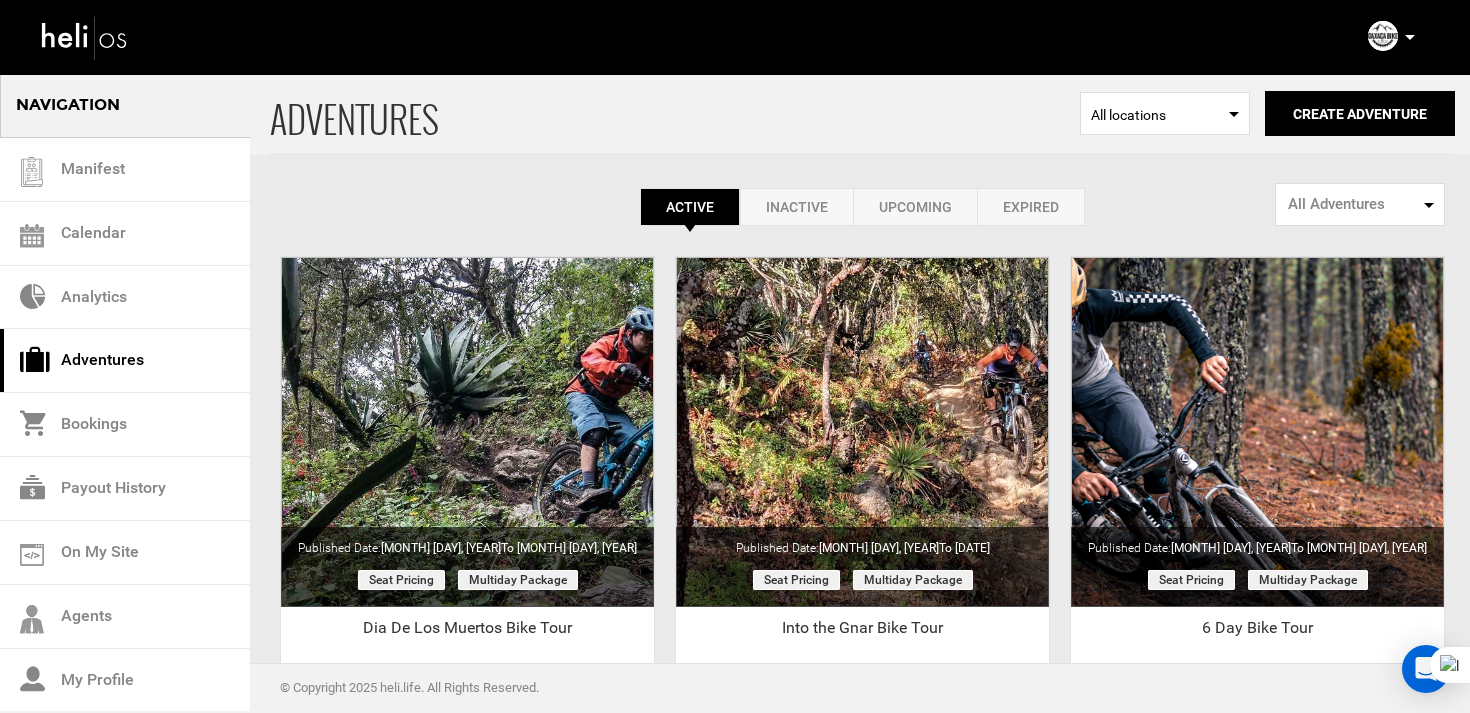 click on "Expired" at bounding box center (1031, 207) 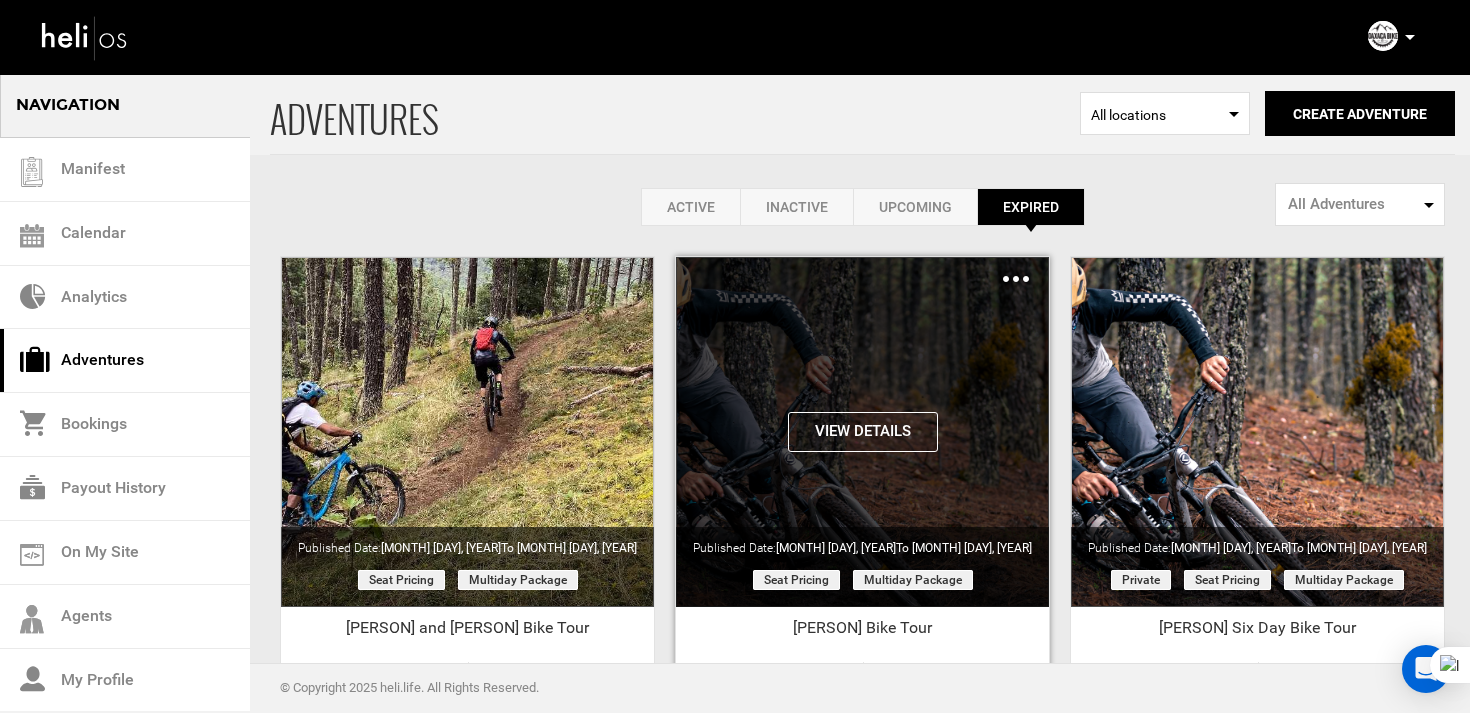 click at bounding box center [1016, 279] 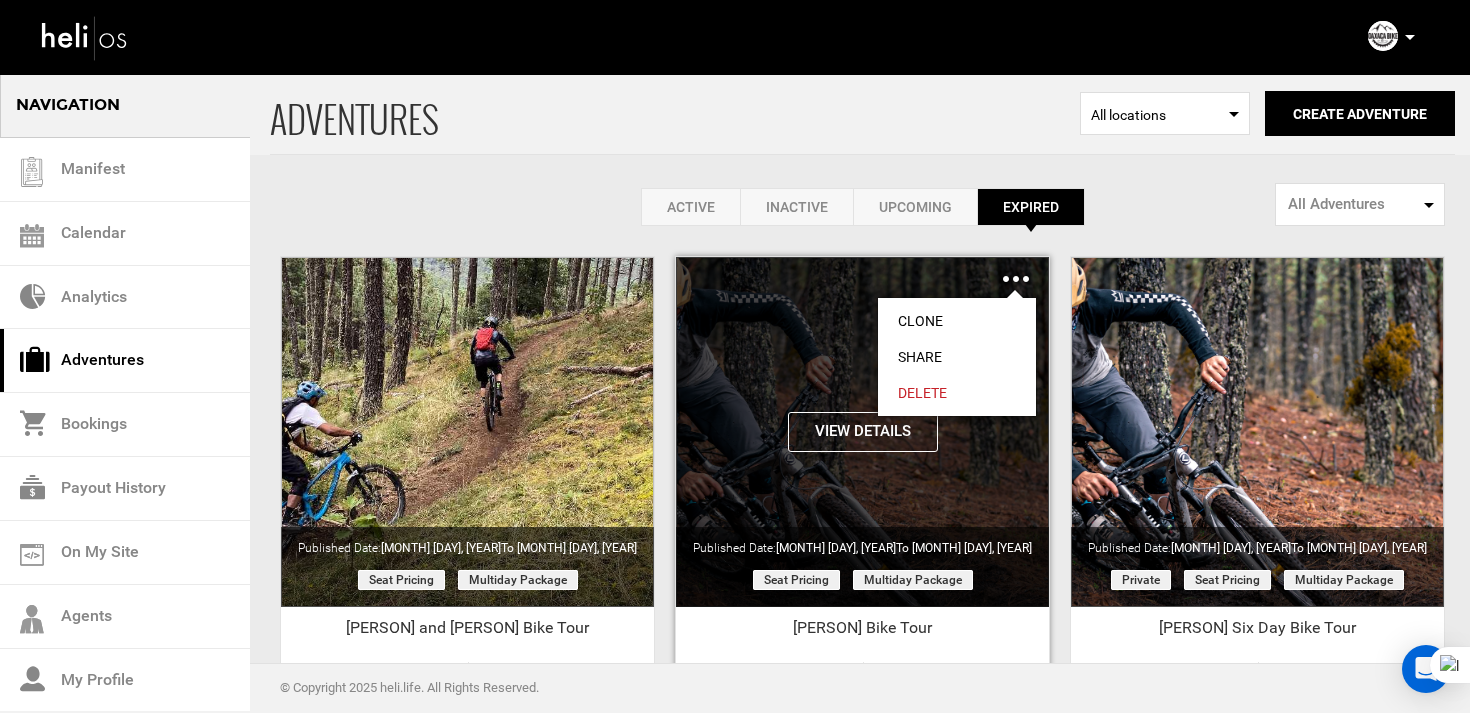 click on "Clone" at bounding box center [957, 321] 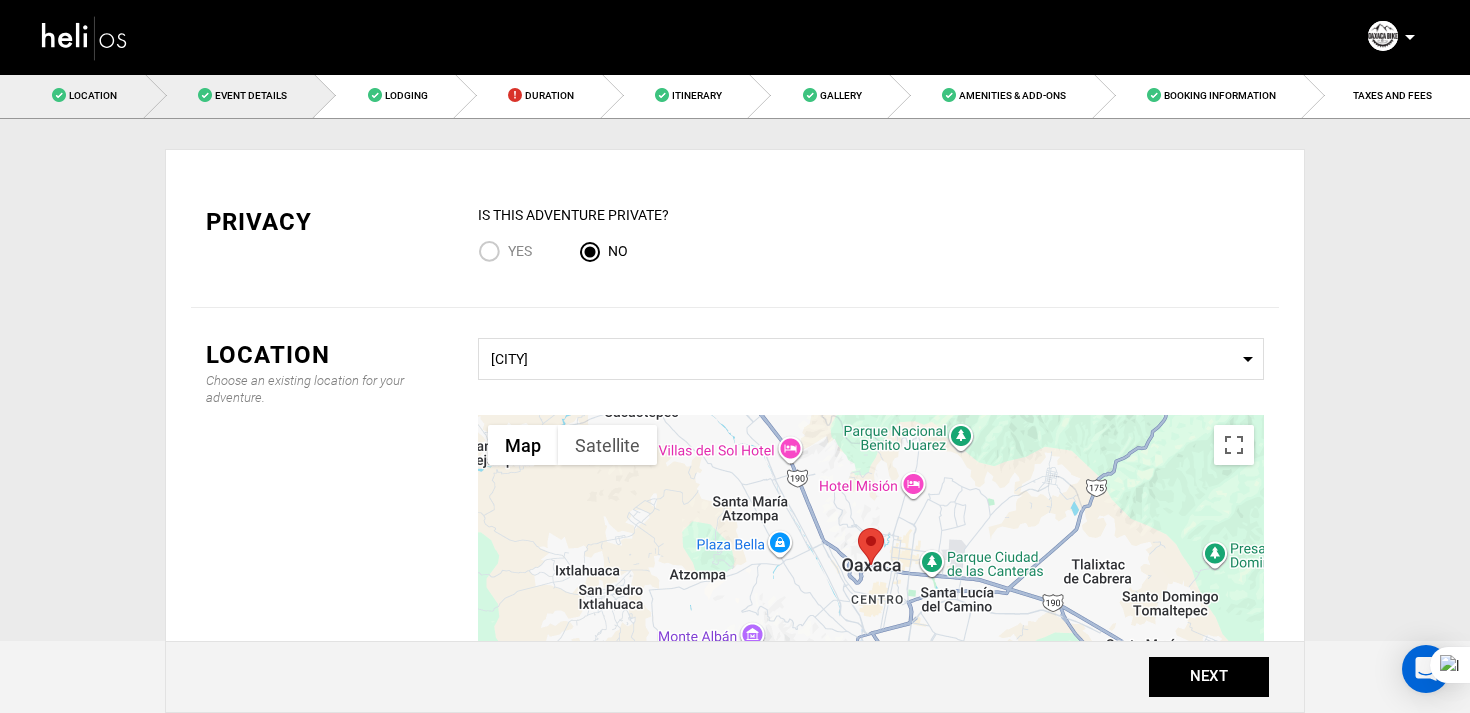 click on "Event Details" at bounding box center (251, 95) 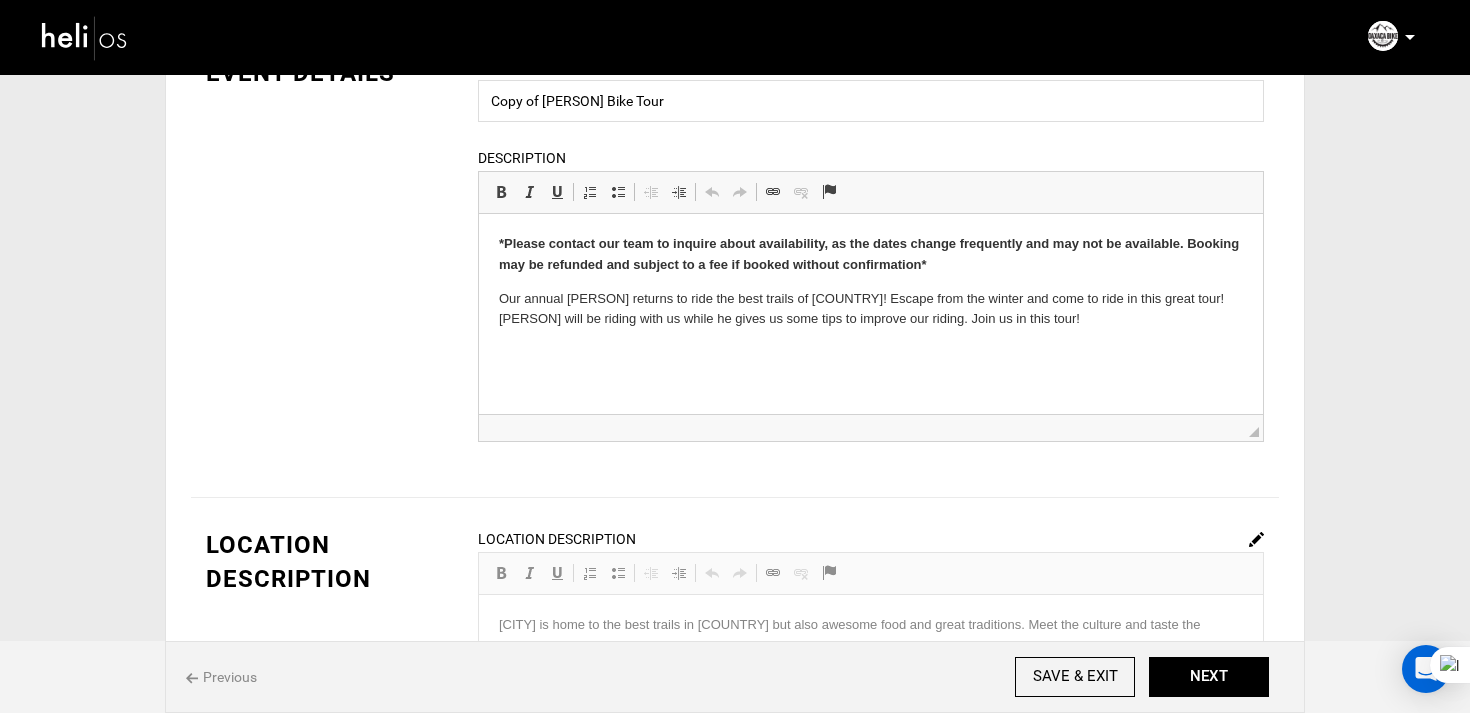 scroll, scrollTop: 0, scrollLeft: 0, axis: both 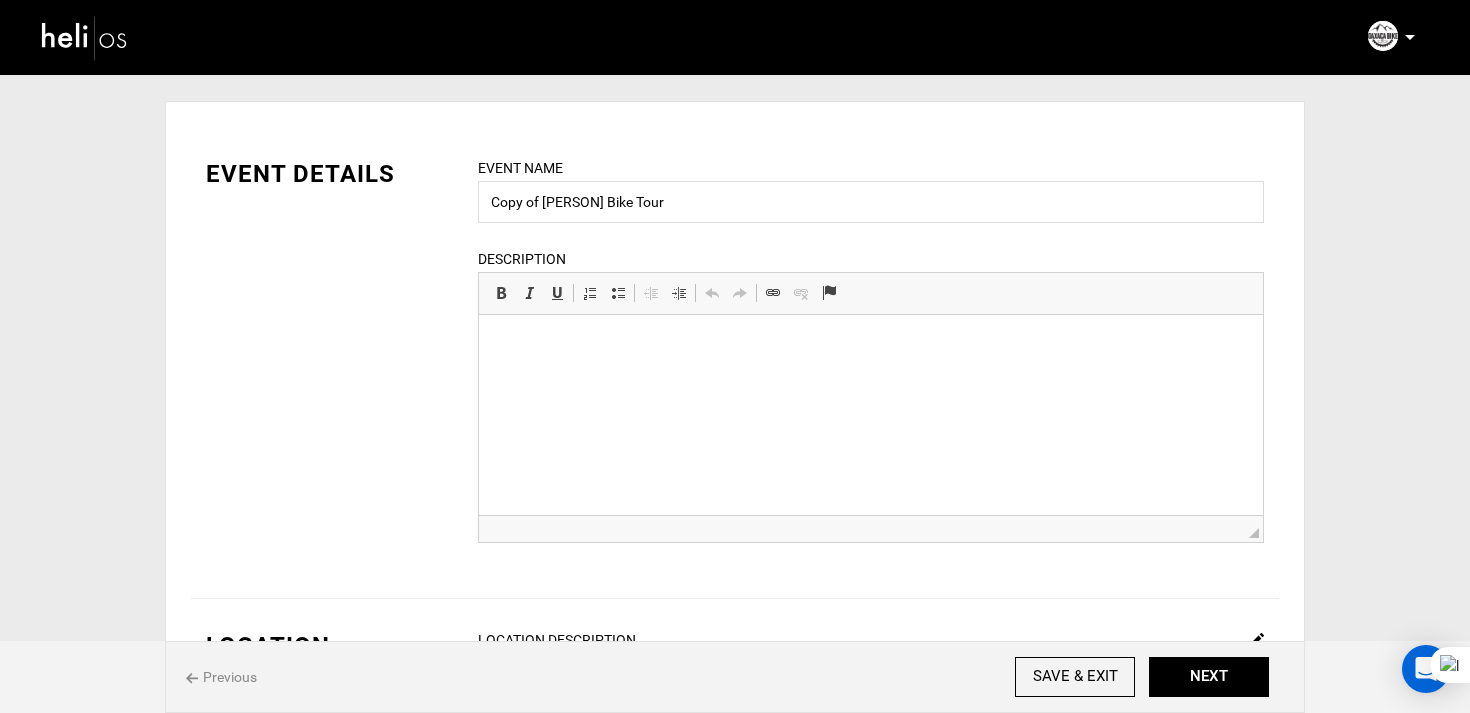 click at bounding box center (871, 315) 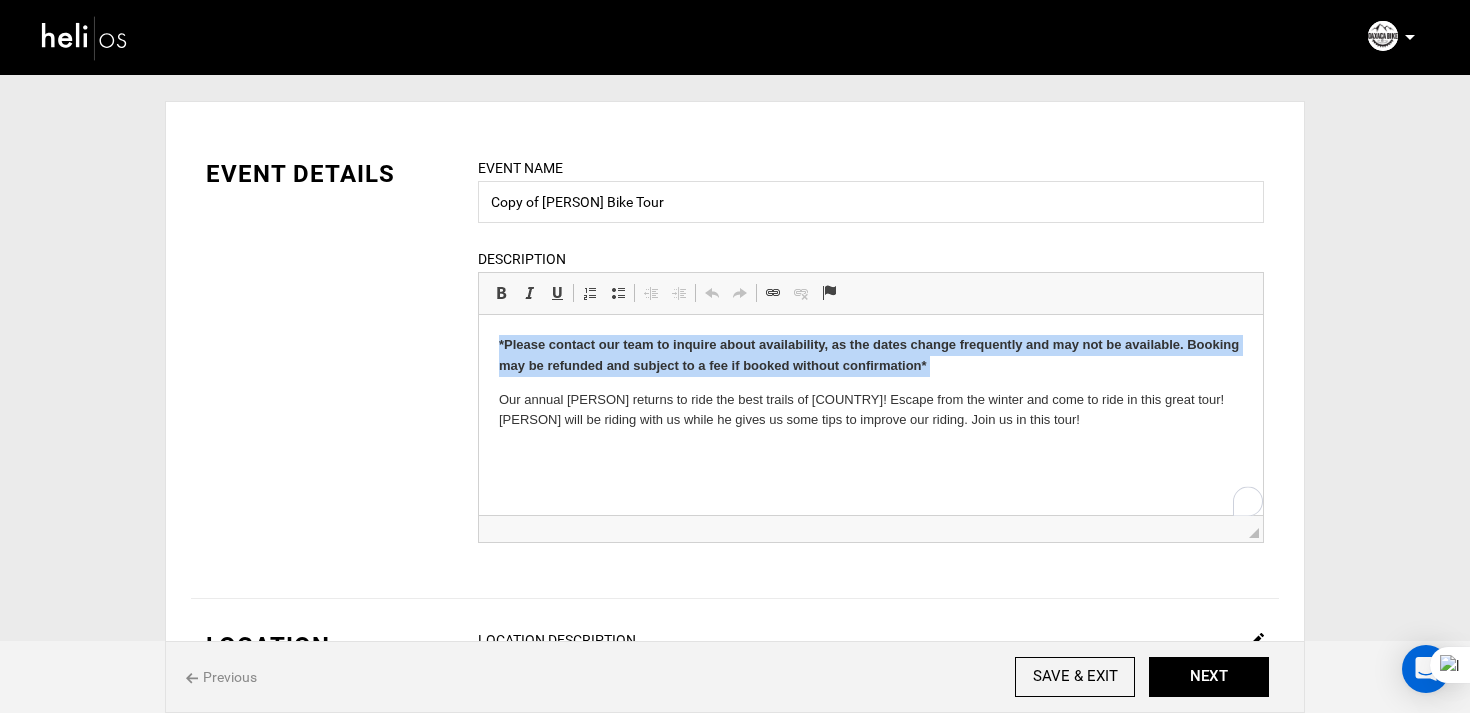 drag, startPoint x: 484, startPoint y: 391, endPoint x: 478, endPoint y: 292, distance: 99.18165 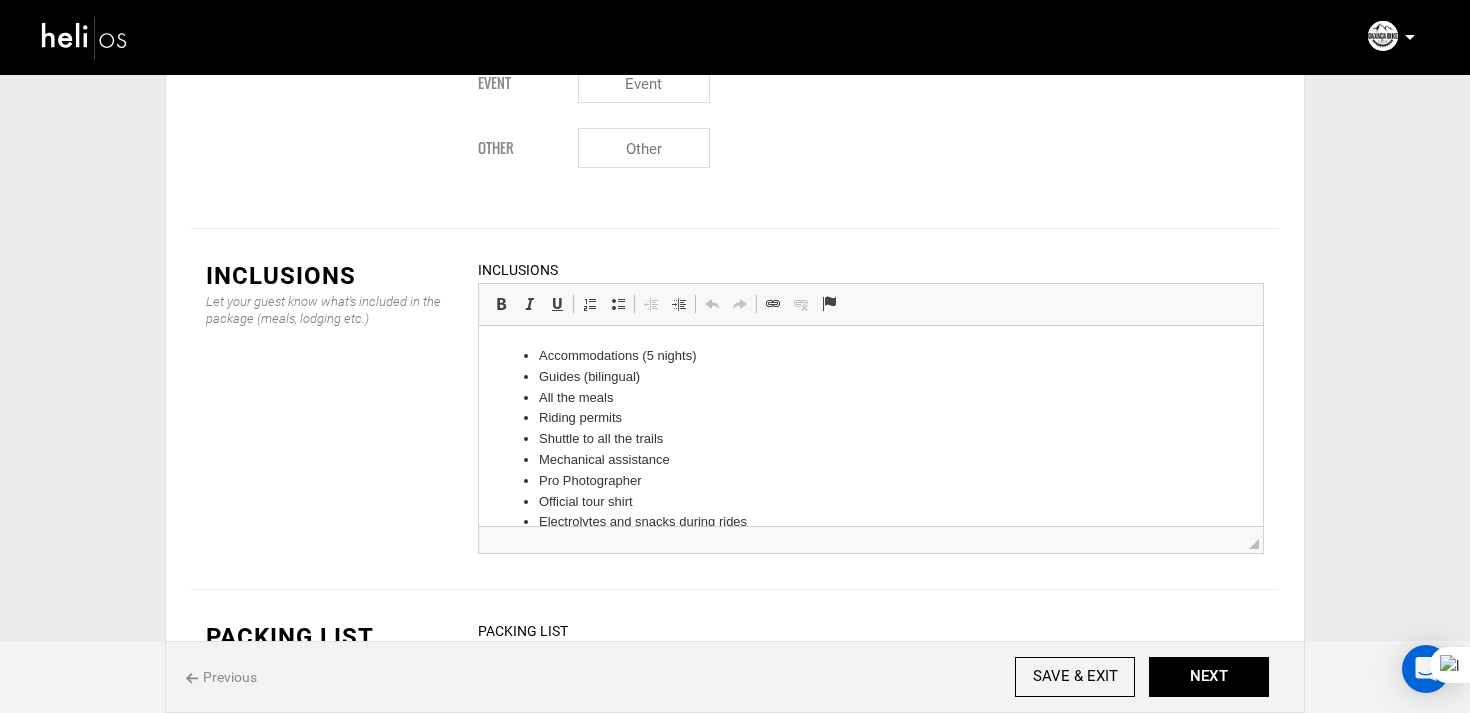 scroll, scrollTop: 2759, scrollLeft: 0, axis: vertical 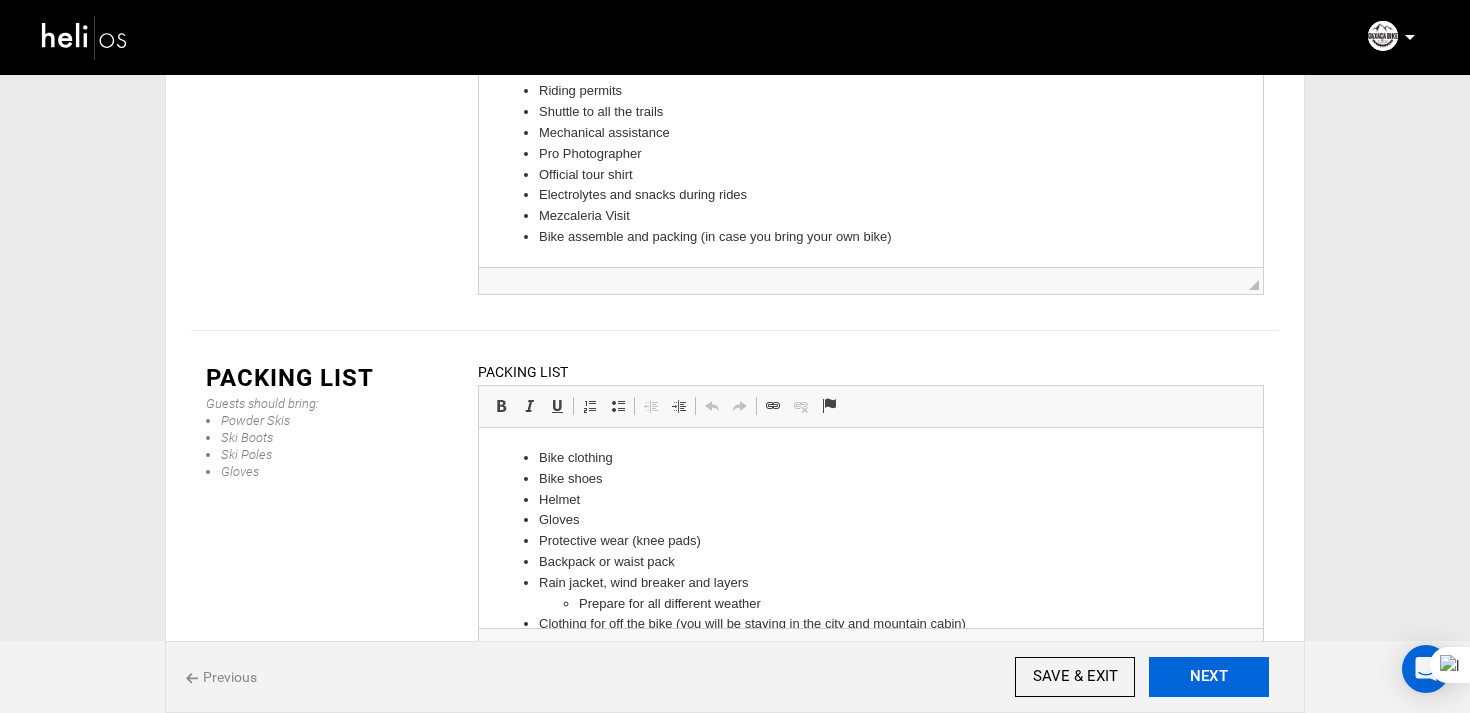 click on "NEXT" at bounding box center (1209, 677) 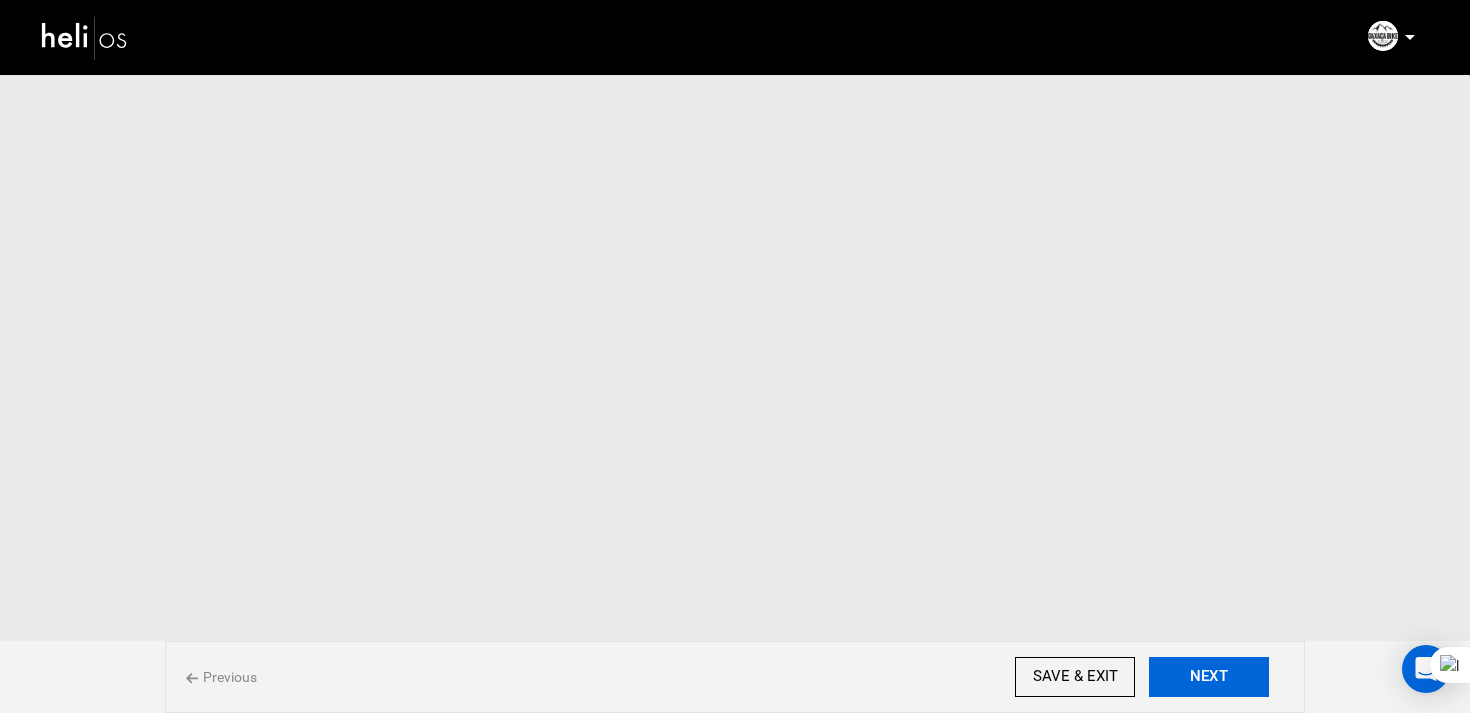 scroll, scrollTop: 0, scrollLeft: 0, axis: both 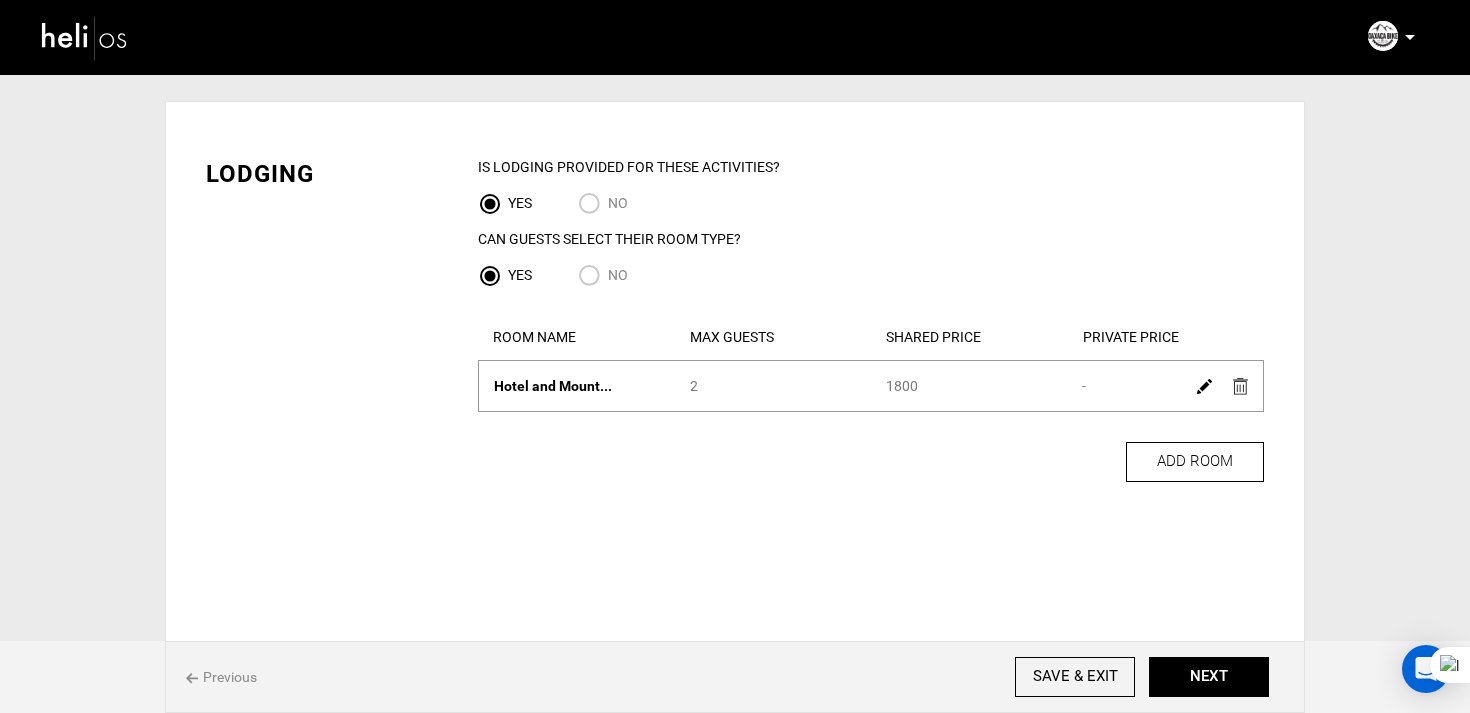 click at bounding box center [1222, 385] 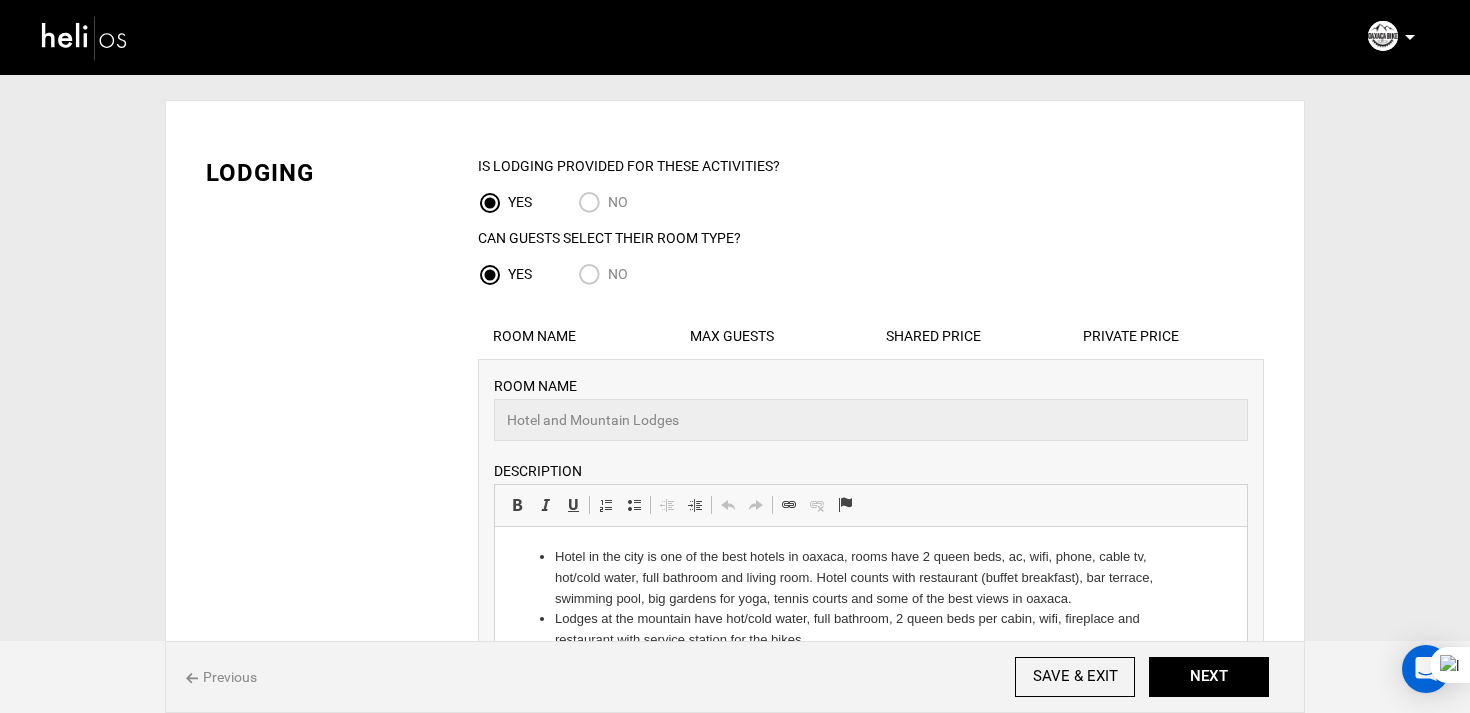 scroll, scrollTop: 323, scrollLeft: 0, axis: vertical 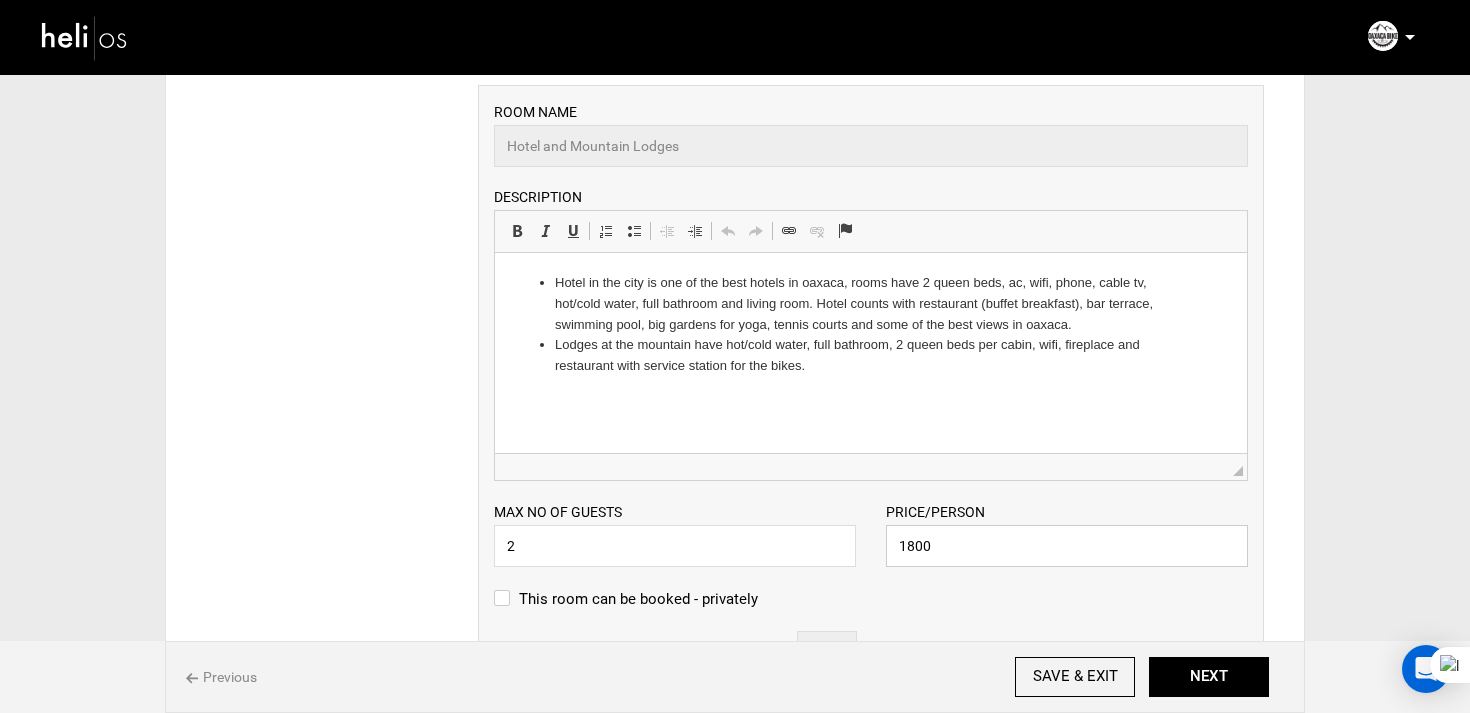 drag, startPoint x: 951, startPoint y: 547, endPoint x: 865, endPoint y: 547, distance: 86 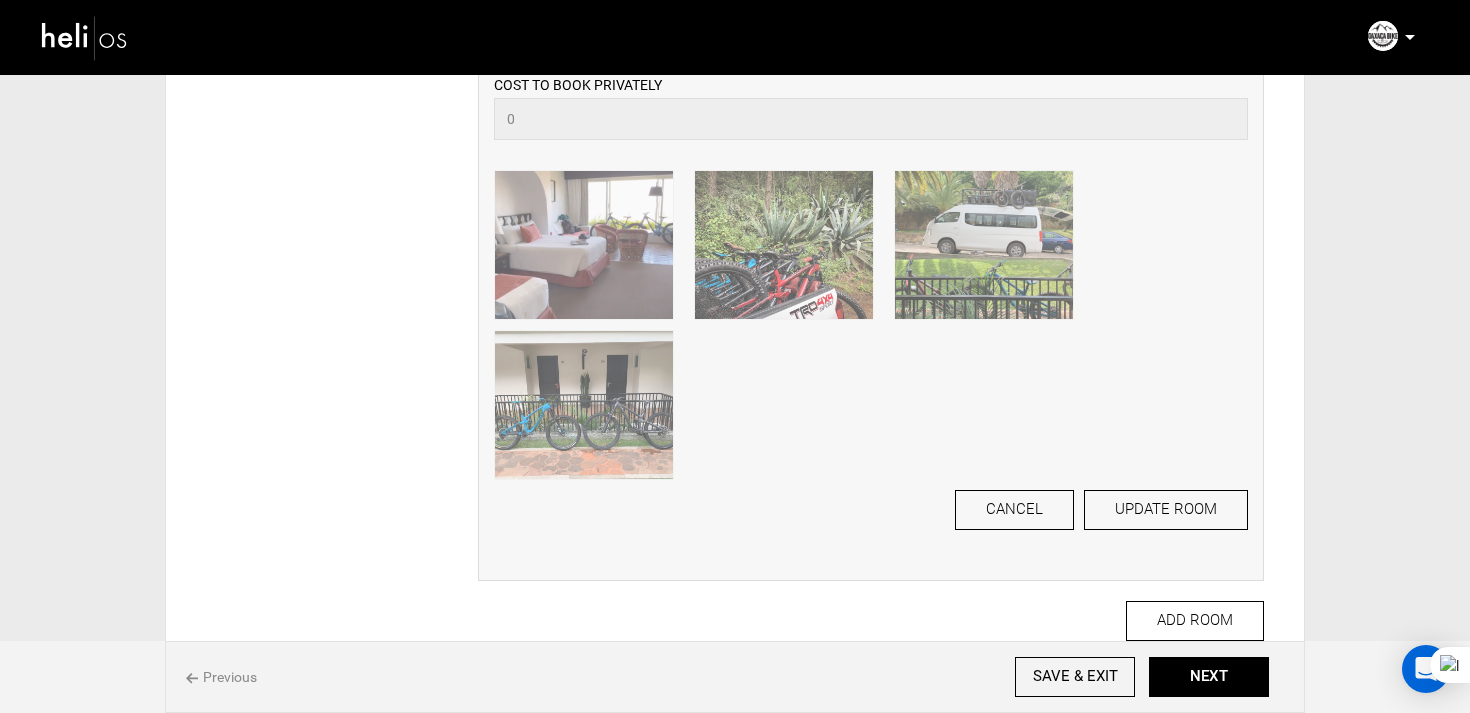 scroll, scrollTop: 980, scrollLeft: 0, axis: vertical 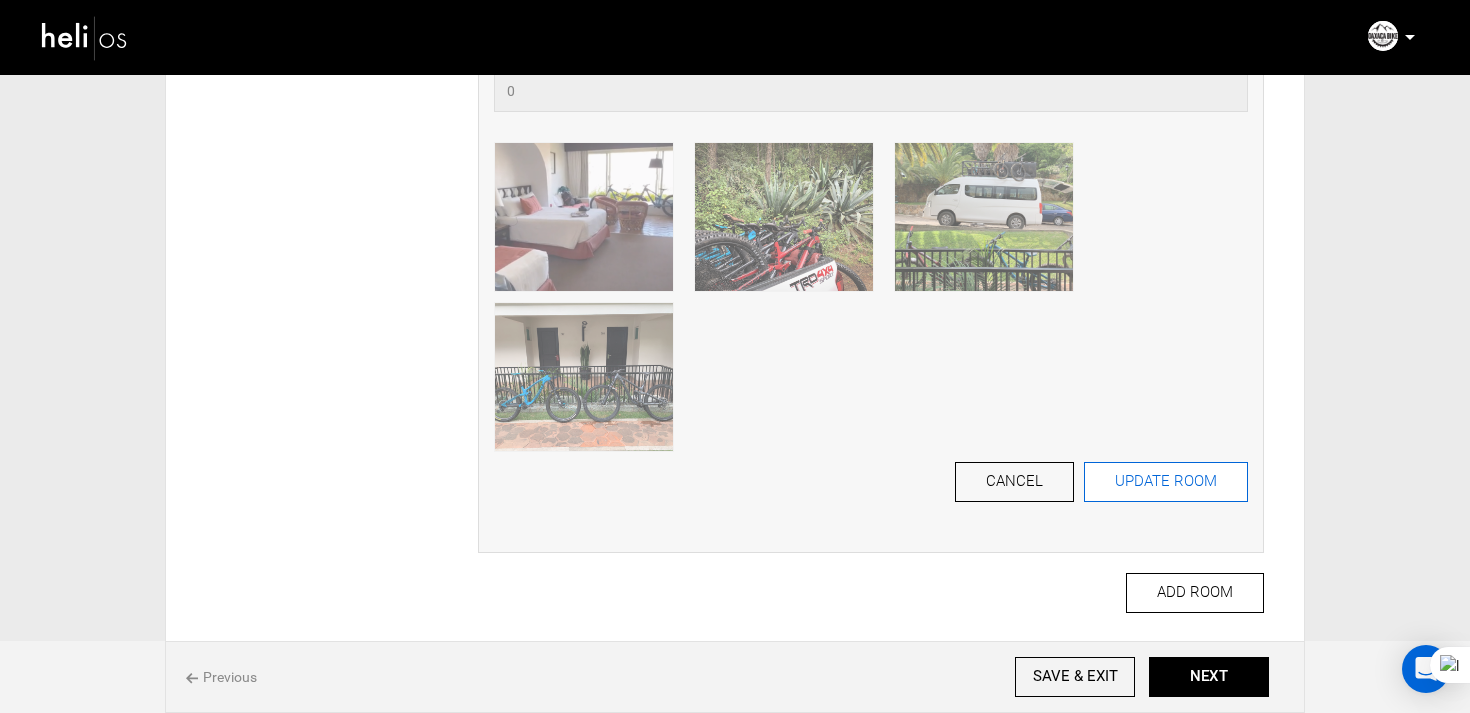 type on "2000" 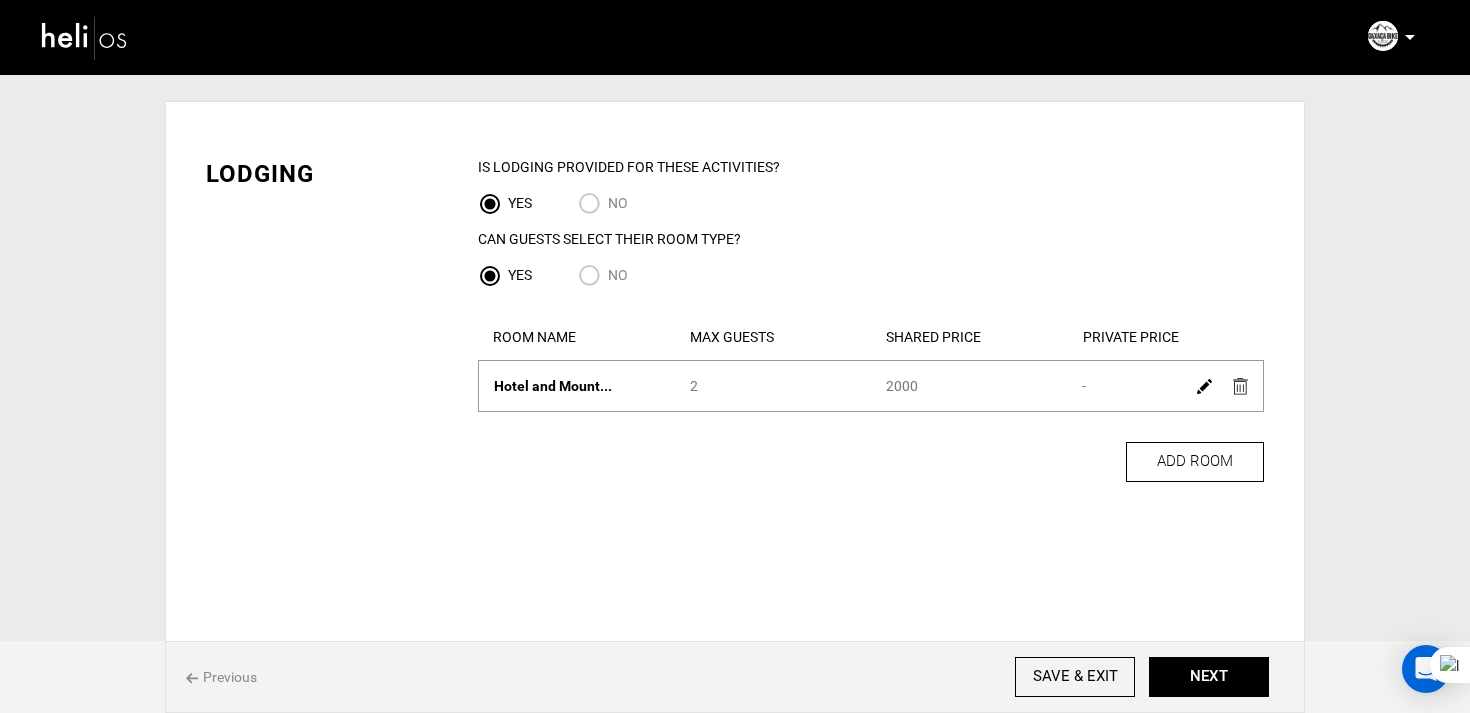 scroll, scrollTop: 0, scrollLeft: 0, axis: both 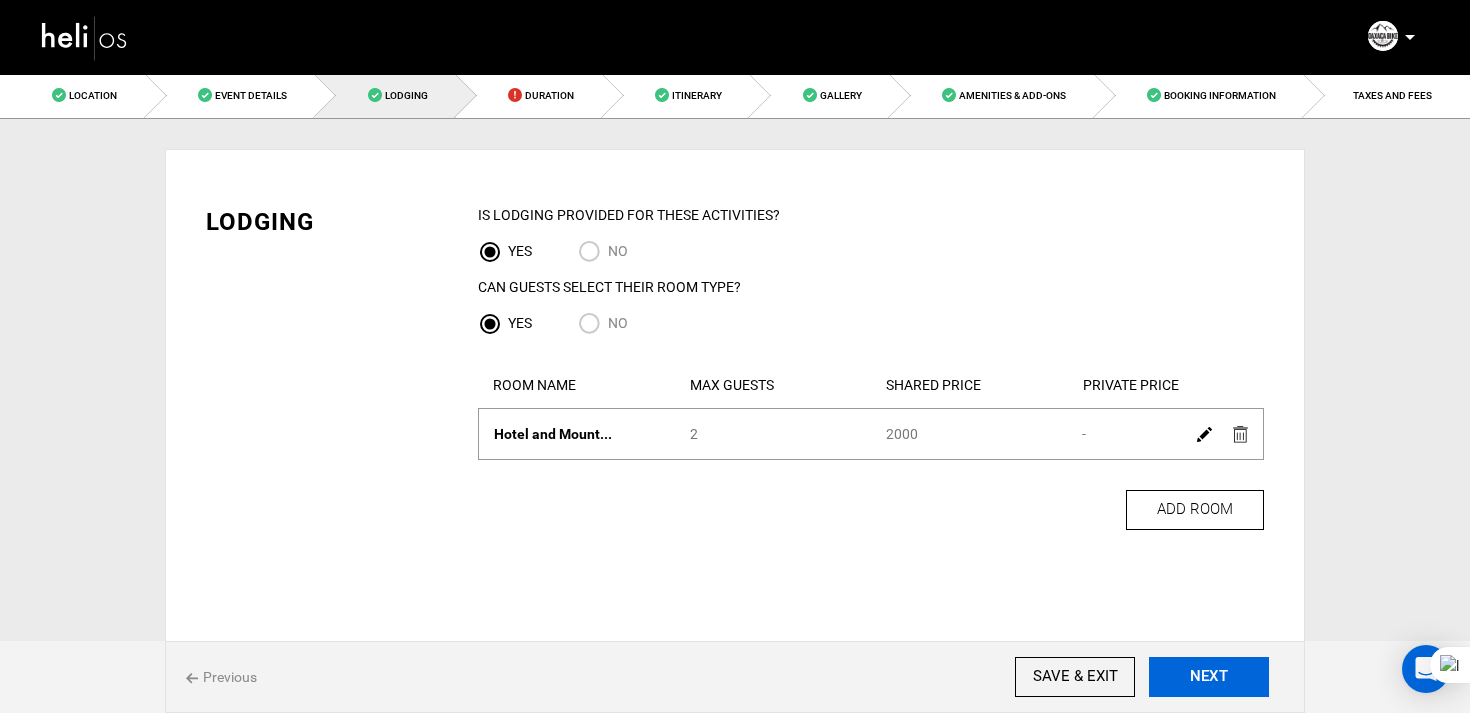 click on "NEXT" at bounding box center (1209, 677) 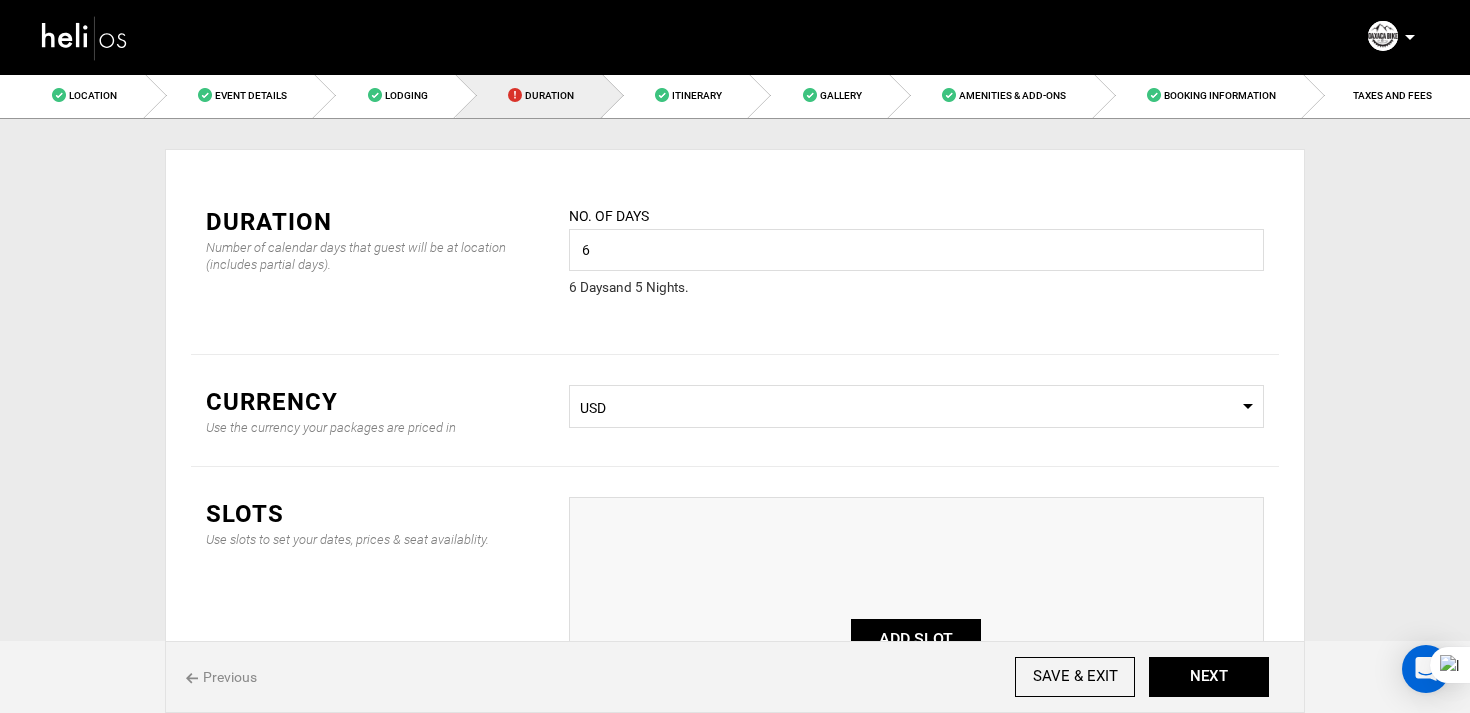 scroll, scrollTop: 269, scrollLeft: 0, axis: vertical 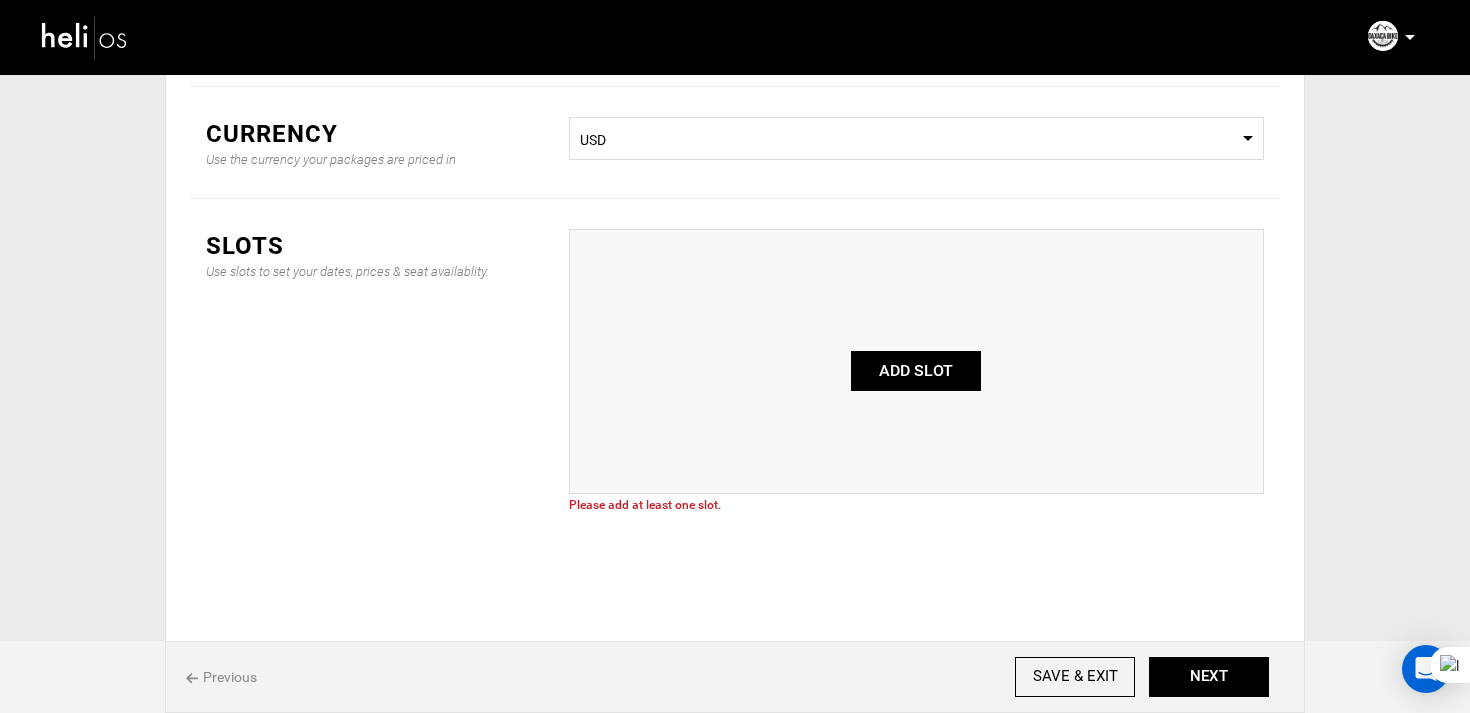 click on "ADD
SLOT" at bounding box center [916, 361] 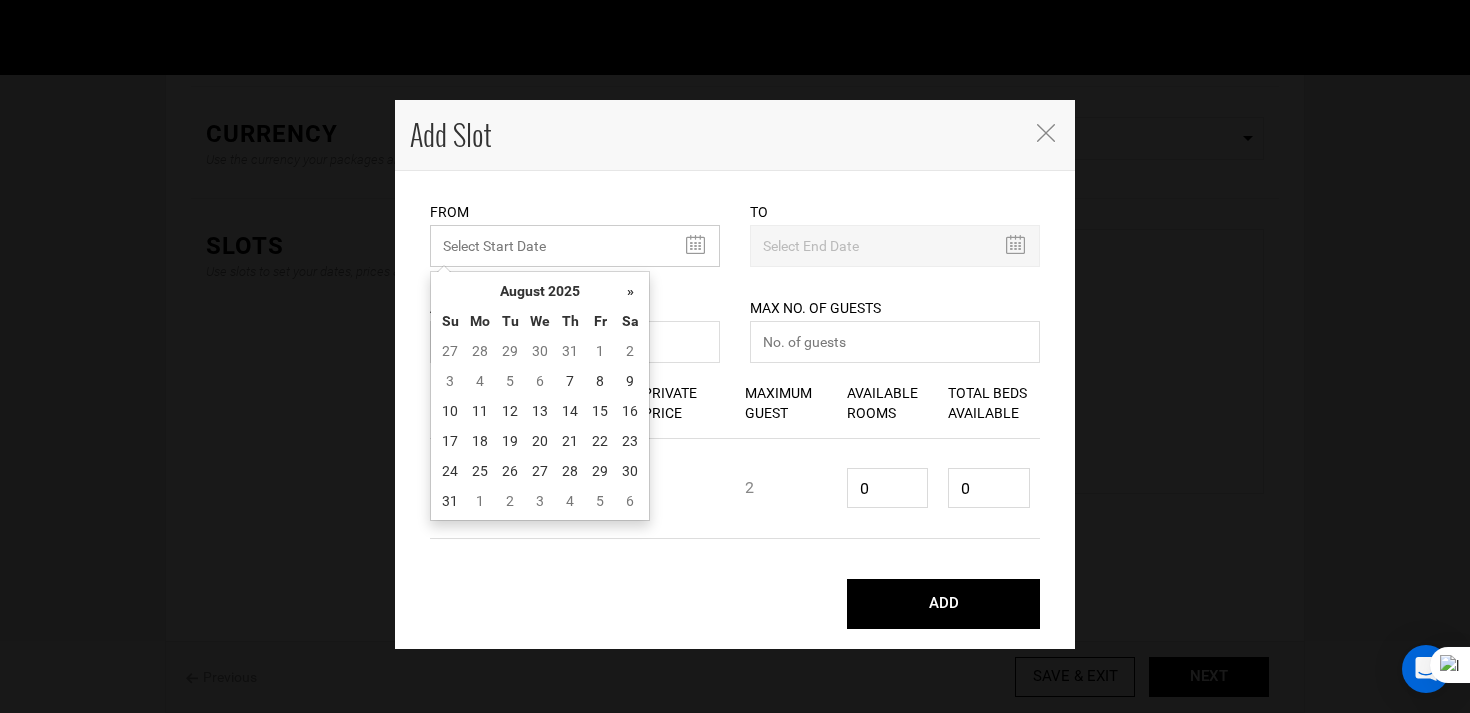 click on "MINIMUM NUMBER OF
NIGHTS" at bounding box center (575, 246) 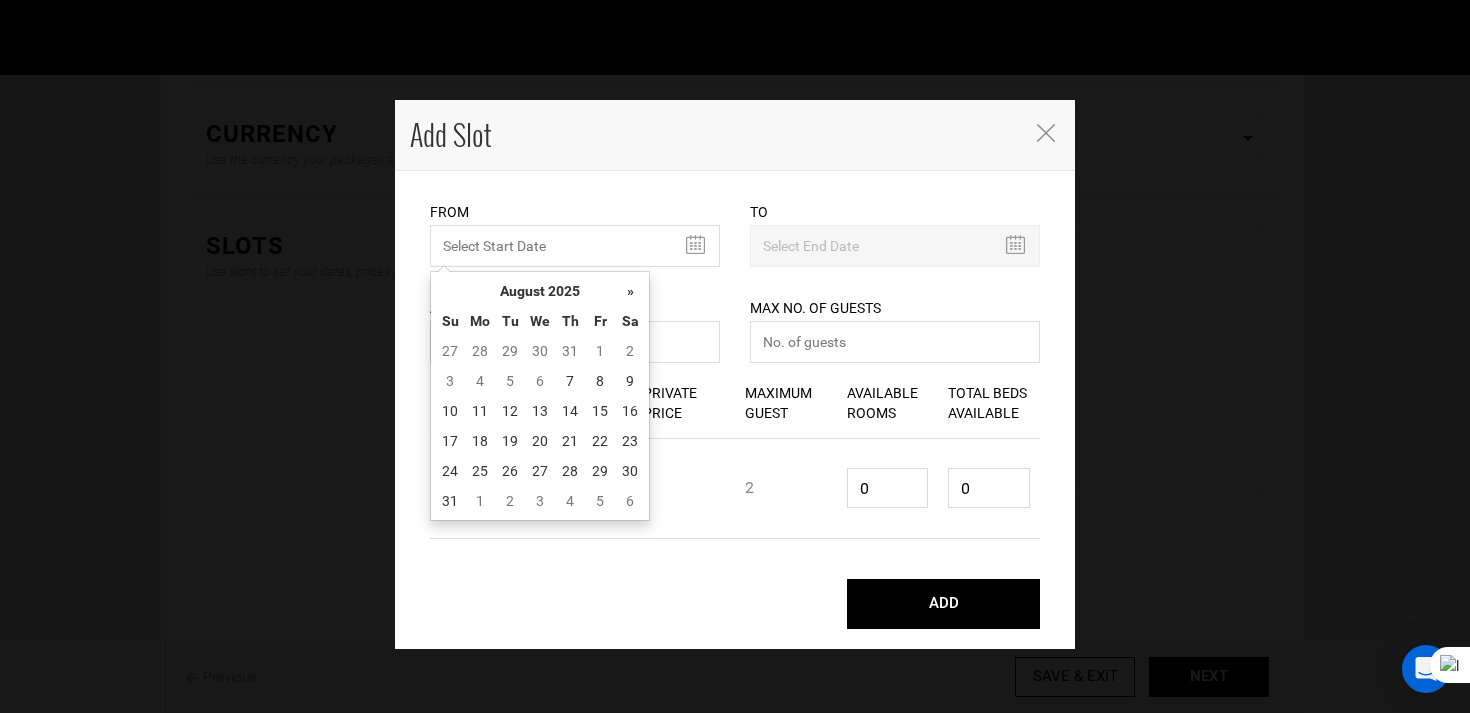 click on "« August 2025 » Su Mo Tu We Th Fr Sa 27 28 29 30 31 1 2 3 4 5 6 7 8 9 10 11 12 13 14 15 16 17 18 19 20 21 22 23 24 25 26 27 28 29 30 31 1 2 3 4 5 6 Today Clear « 2025 » Jan Feb Mar Apr May Jun Jul Aug Sep Oct Nov Dec Today Clear « 2020-2029 » 2019 2020 2021 2022 2023 2024 2025 2026 2027 2028 2029 2030 Today Clear « 2000-2090 » 1990 2000 2010 2020 2030 2040 2050 2060 2070 2080 2090 2100 Today Clear « 2000-2900 » 1900 2000 2100 2200 2300 2400 2500 2600 2700 2800 2900 3000 Today Clear" at bounding box center (540, 396) 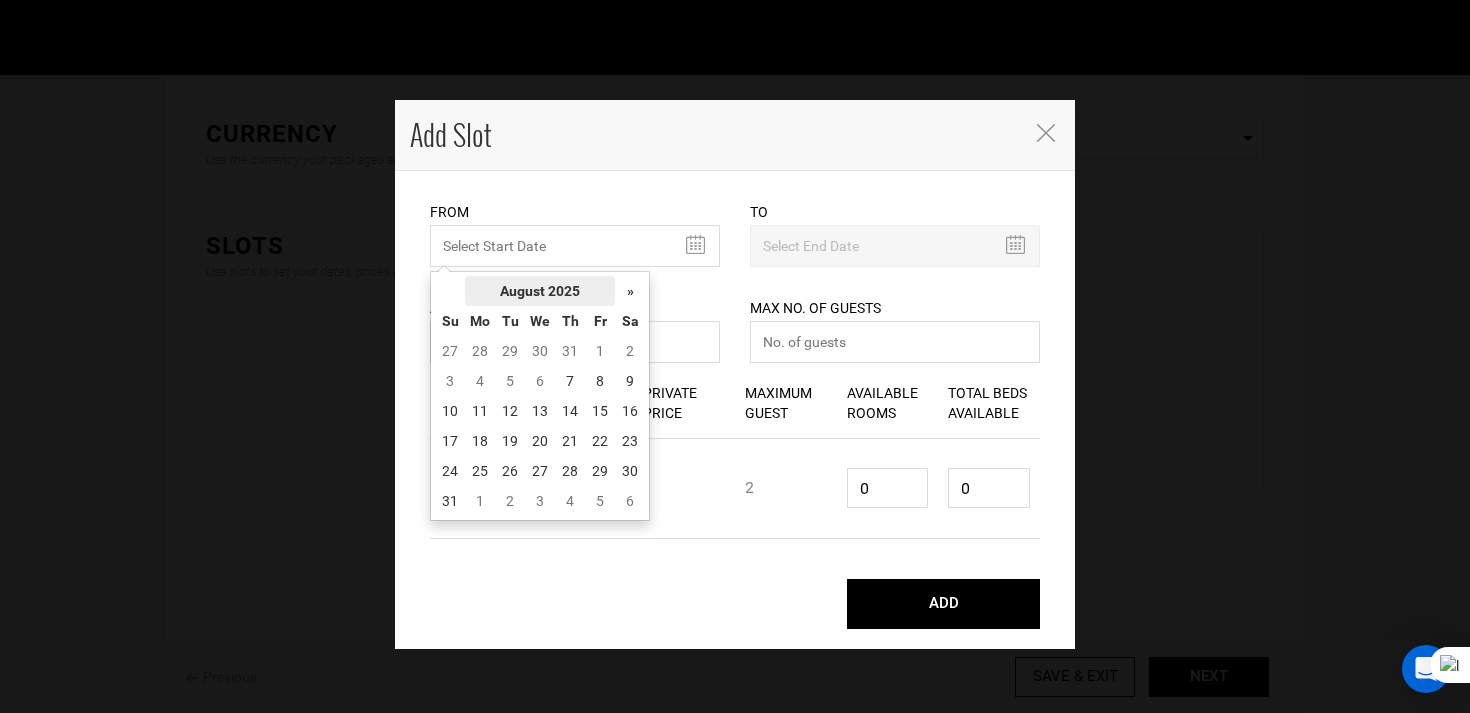 click on "August 2025" at bounding box center [540, 291] 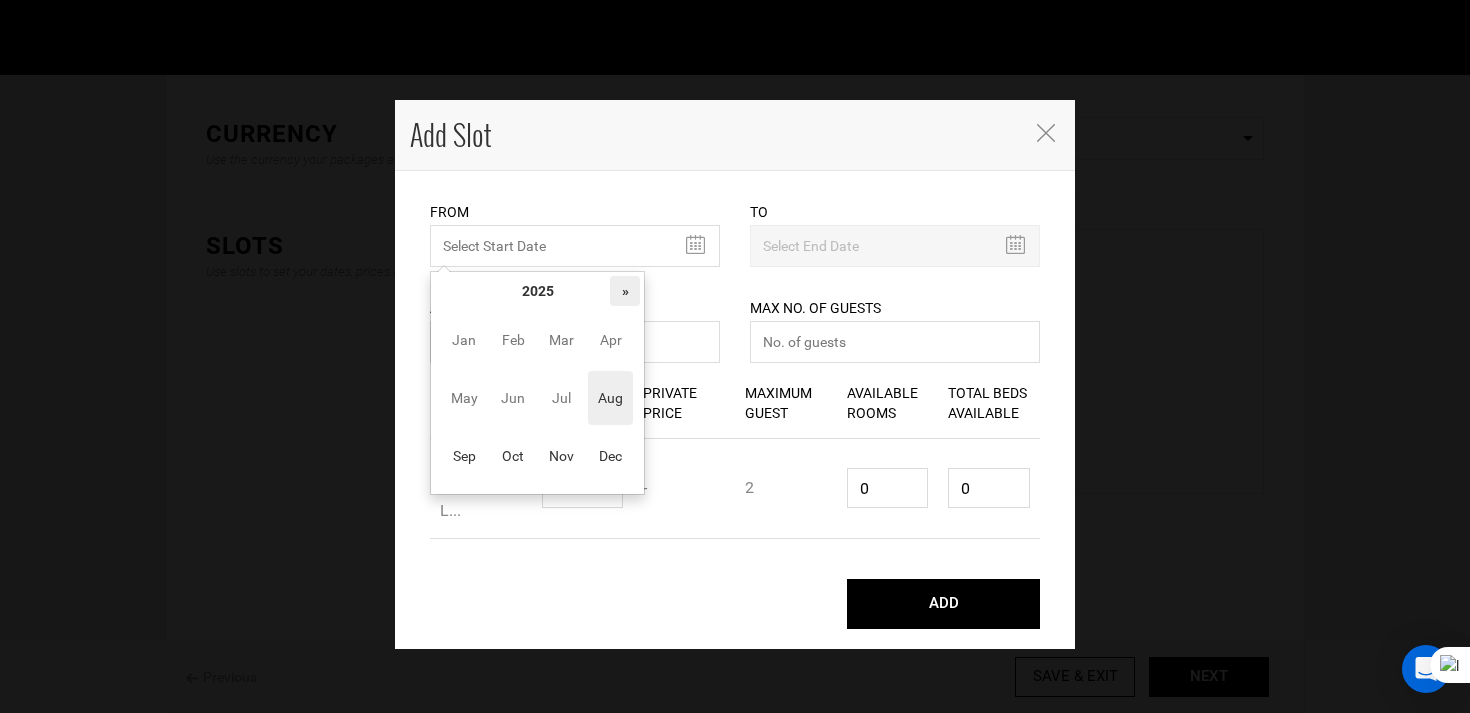 click on "»" at bounding box center [625, 291] 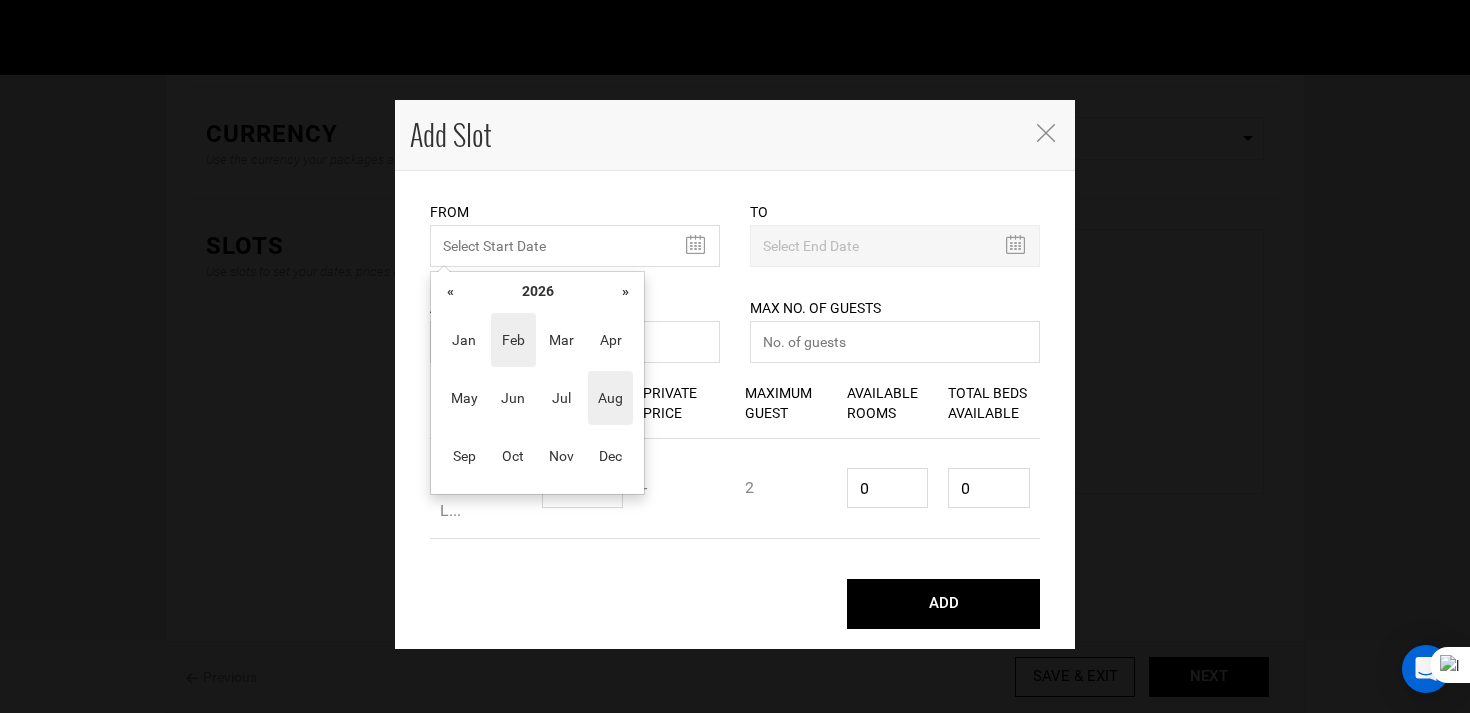 click on "Feb" at bounding box center (513, 340) 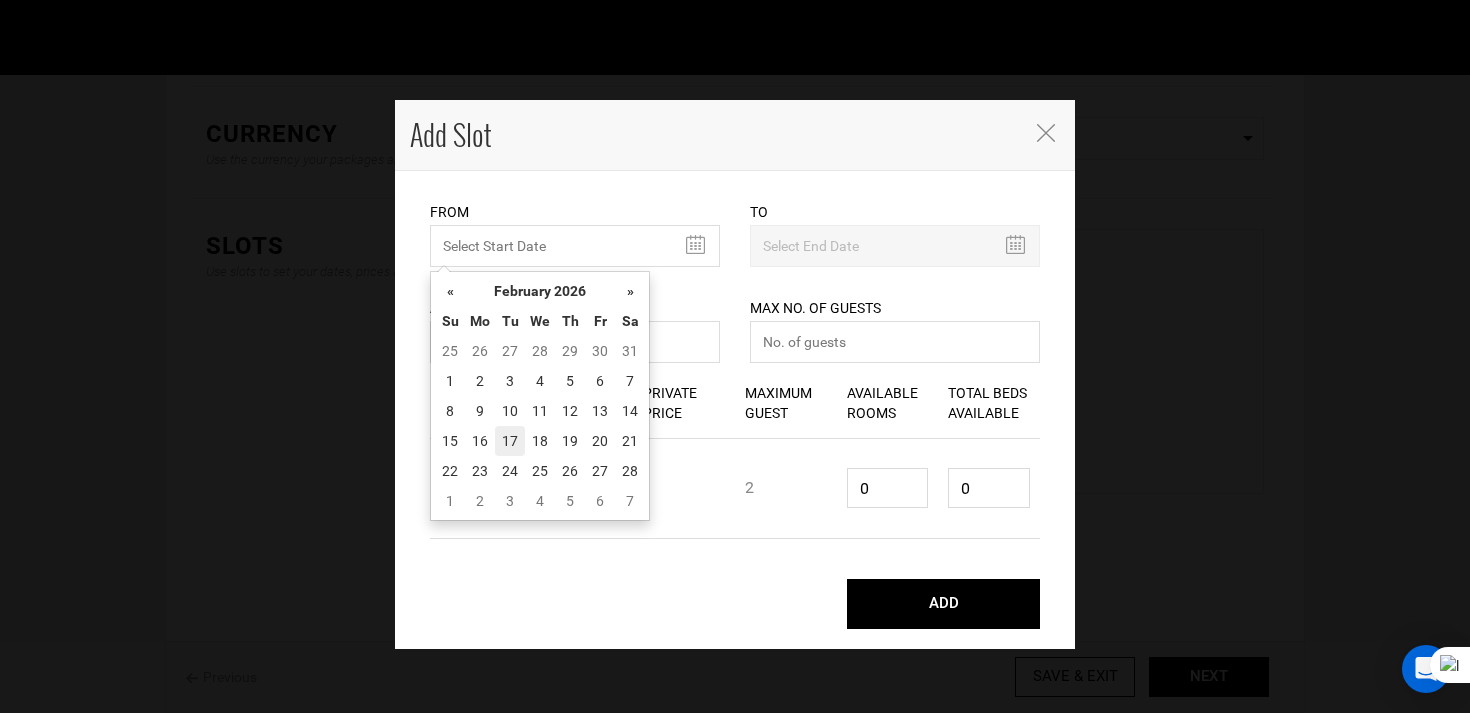 click on "17" at bounding box center [510, 441] 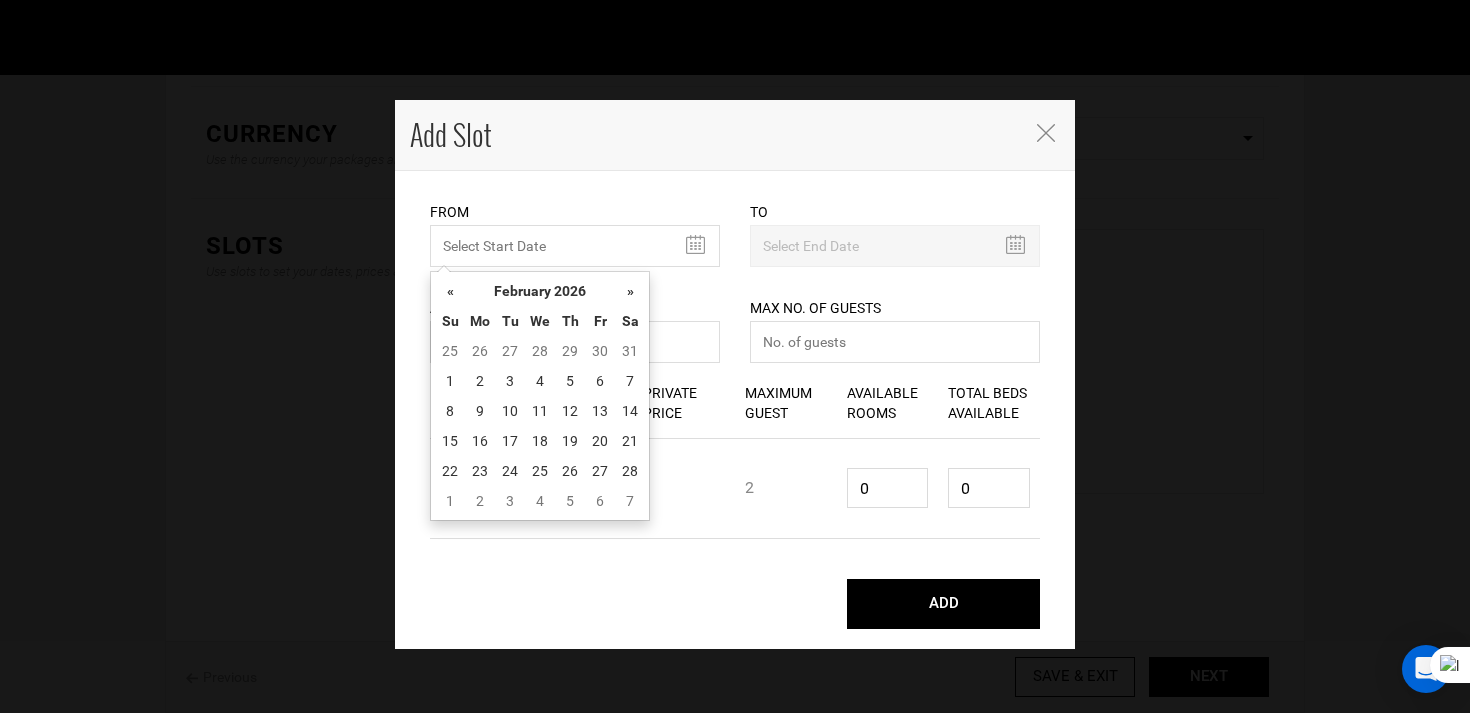 type on "02/17/2026" 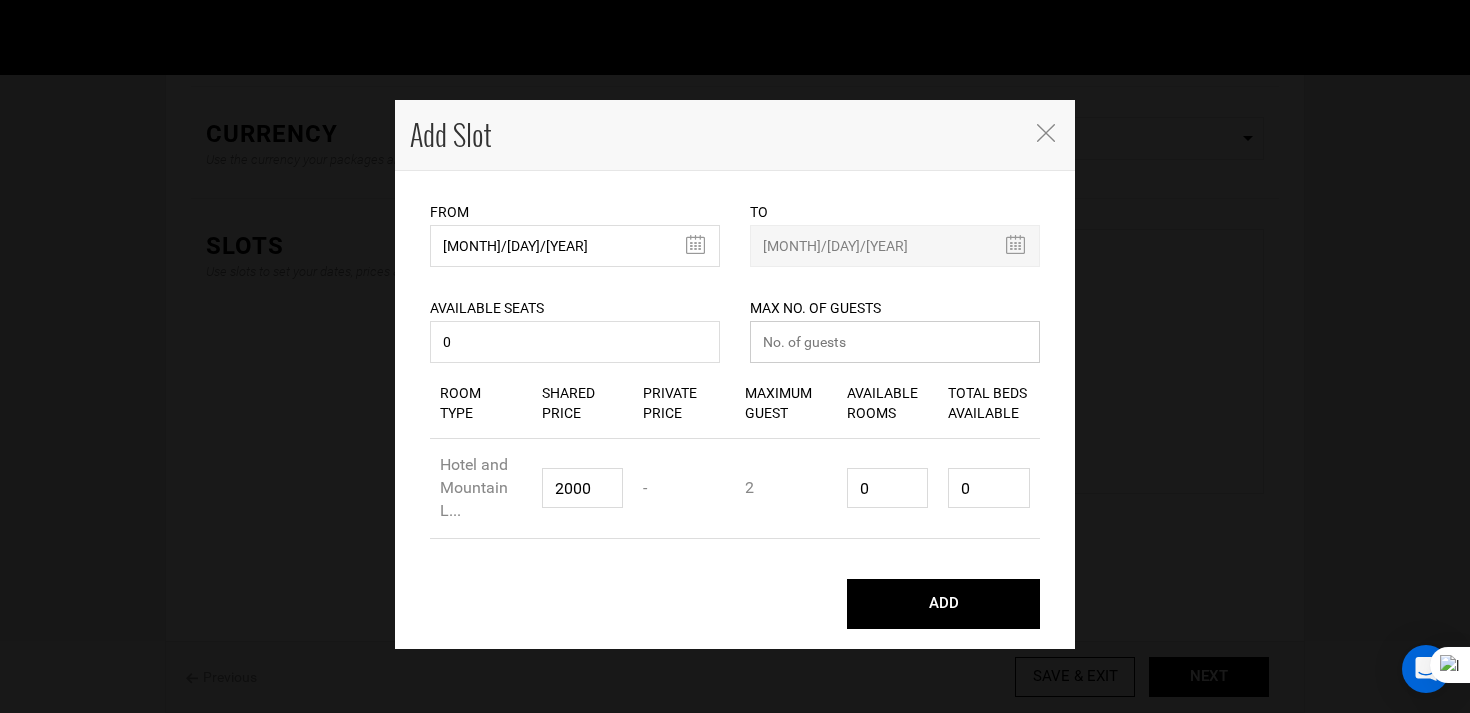 click at bounding box center [895, 342] 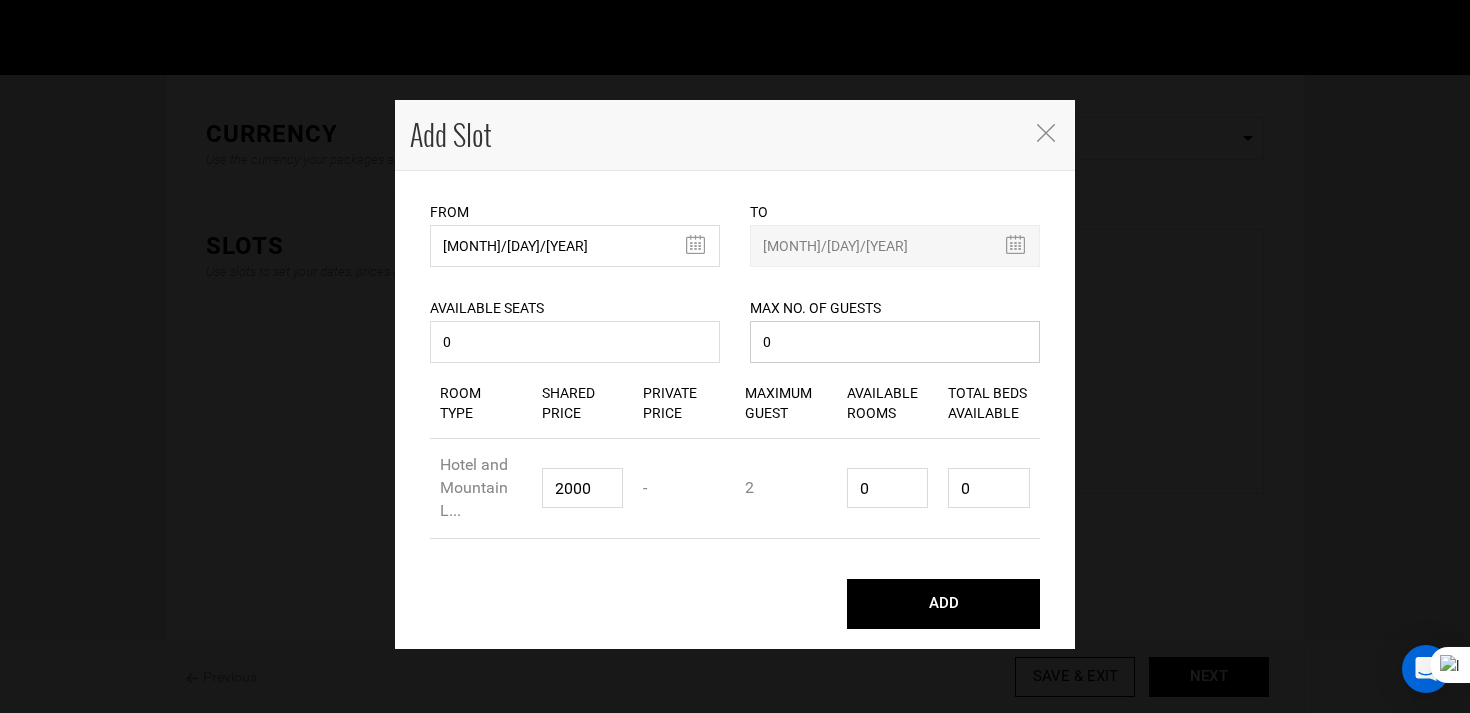 type on "0" 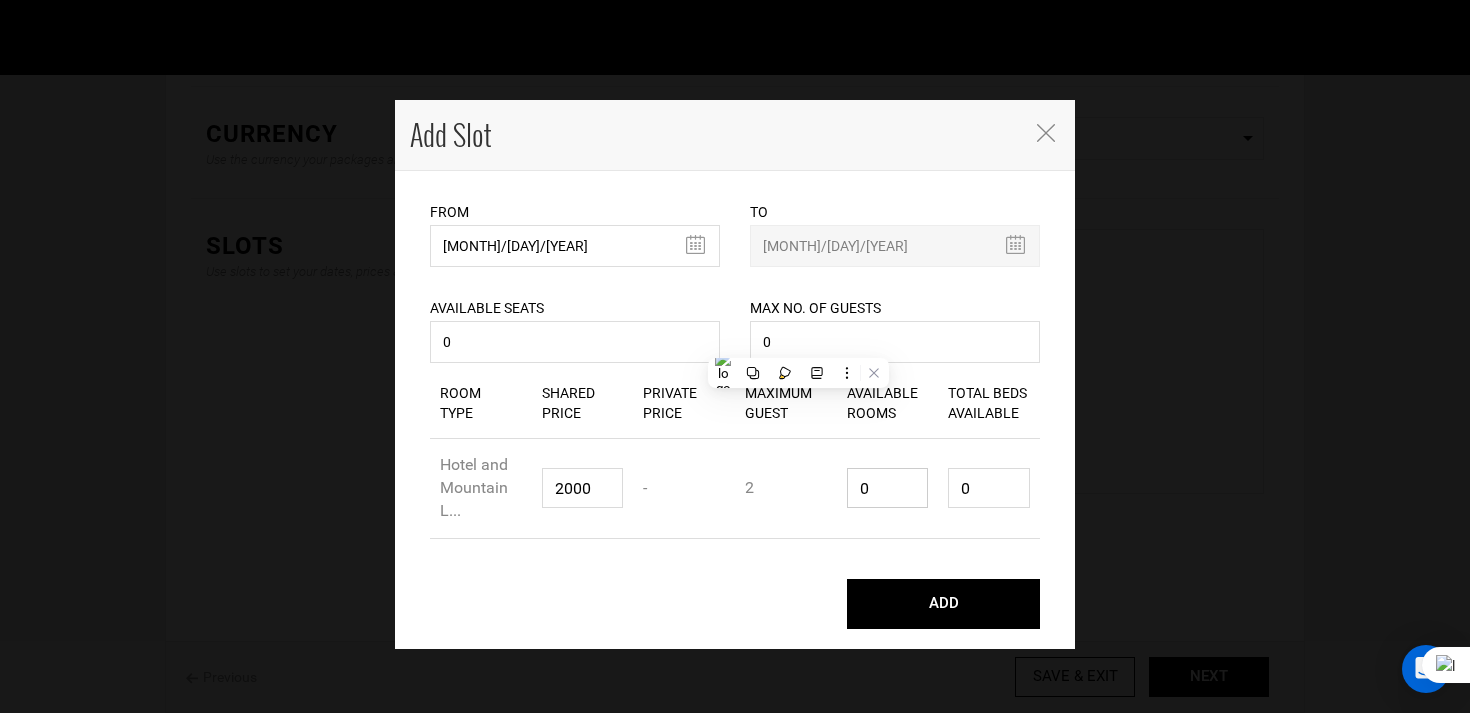 type on "1" 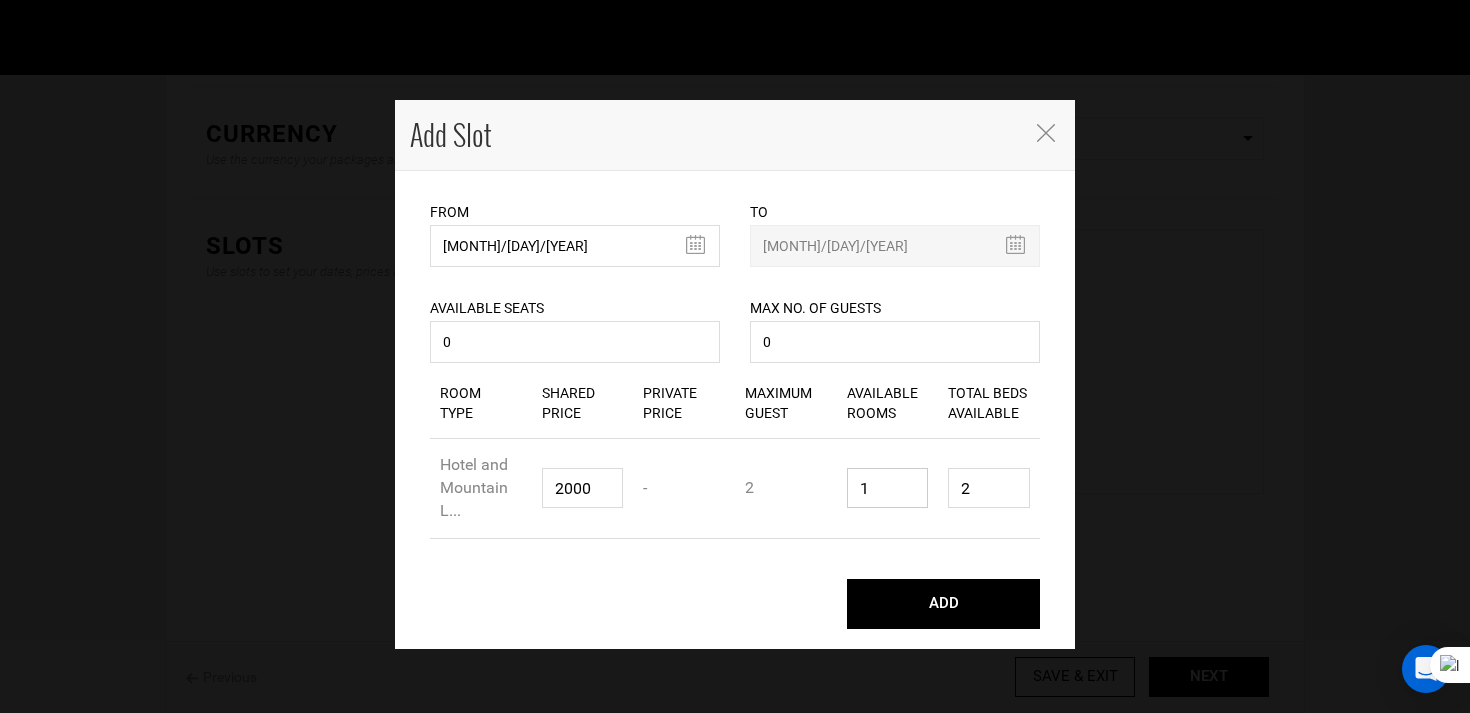 click on "ADD" at bounding box center [943, 604] 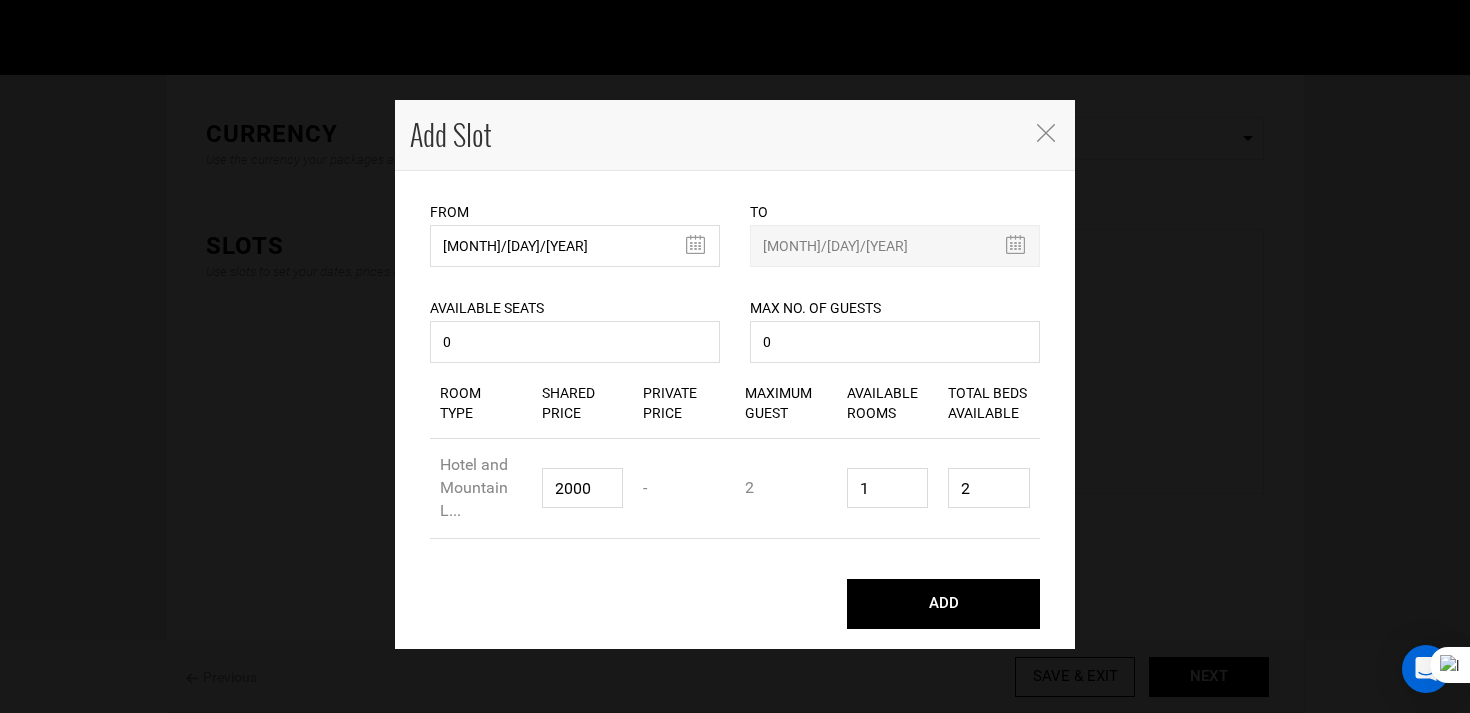 type 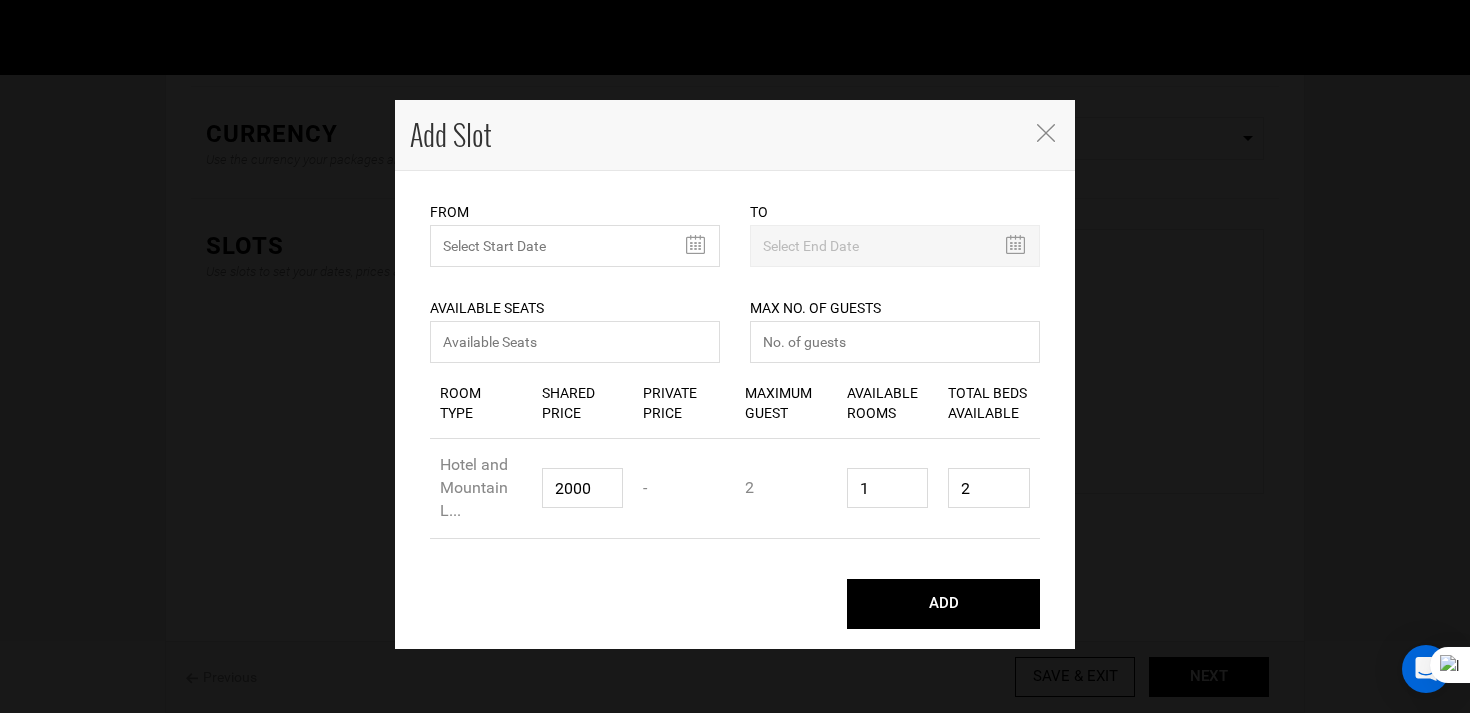 scroll, scrollTop: 151, scrollLeft: 0, axis: vertical 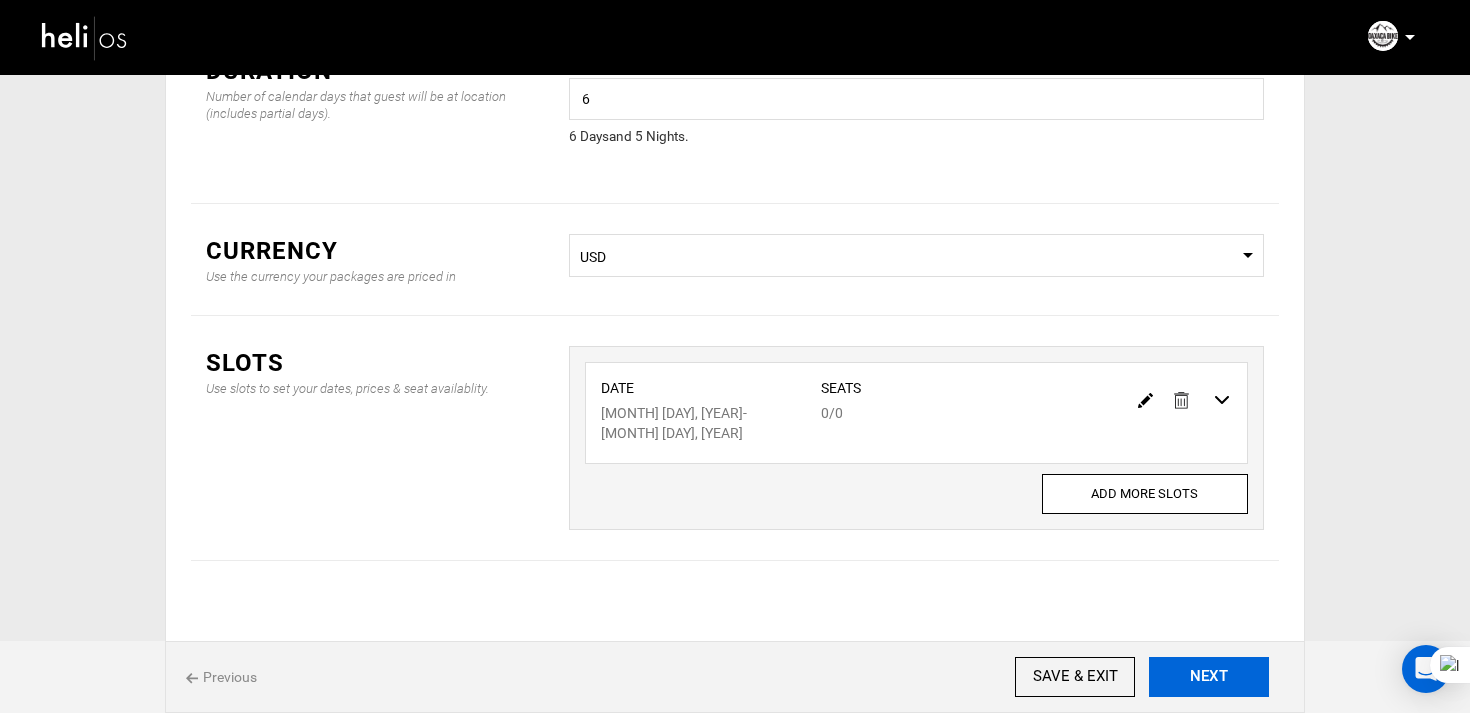 click on "NEXT" at bounding box center (1209, 677) 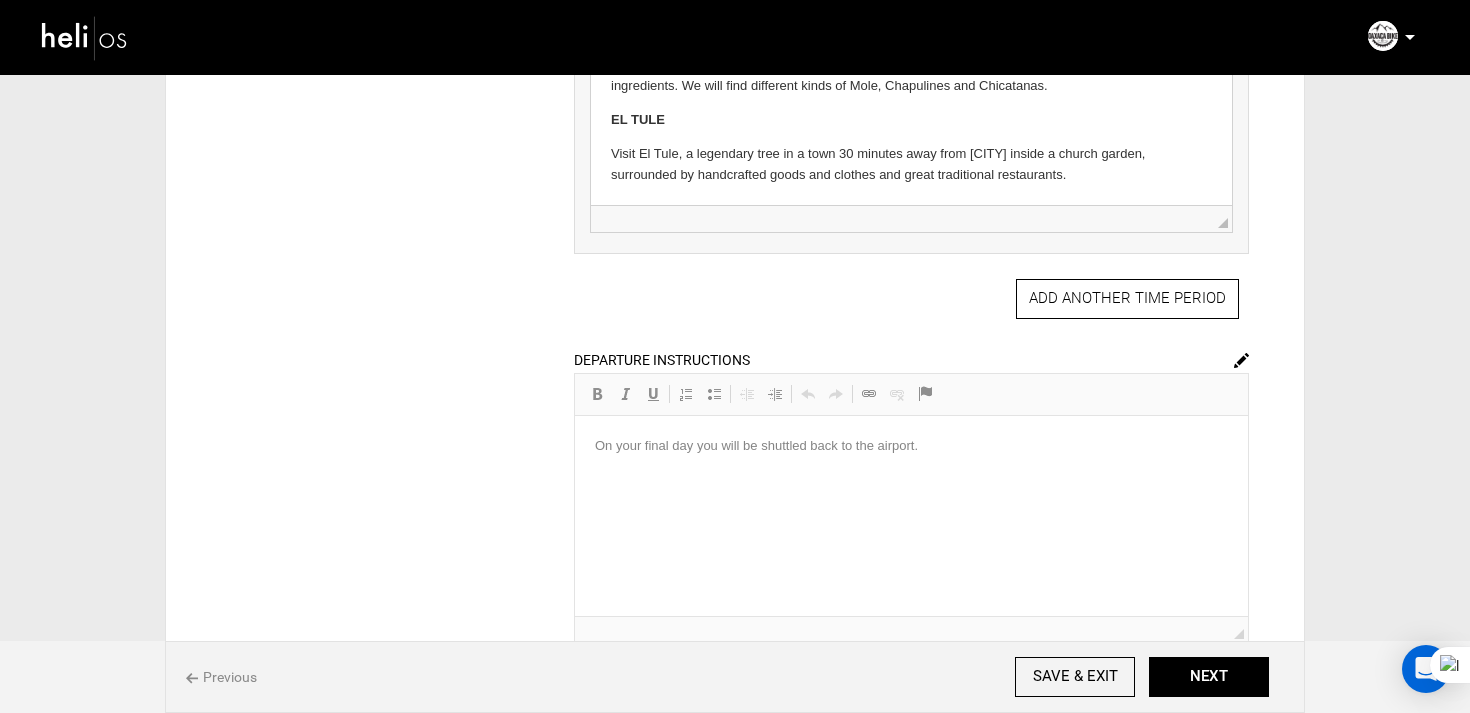 scroll, scrollTop: 819, scrollLeft: 0, axis: vertical 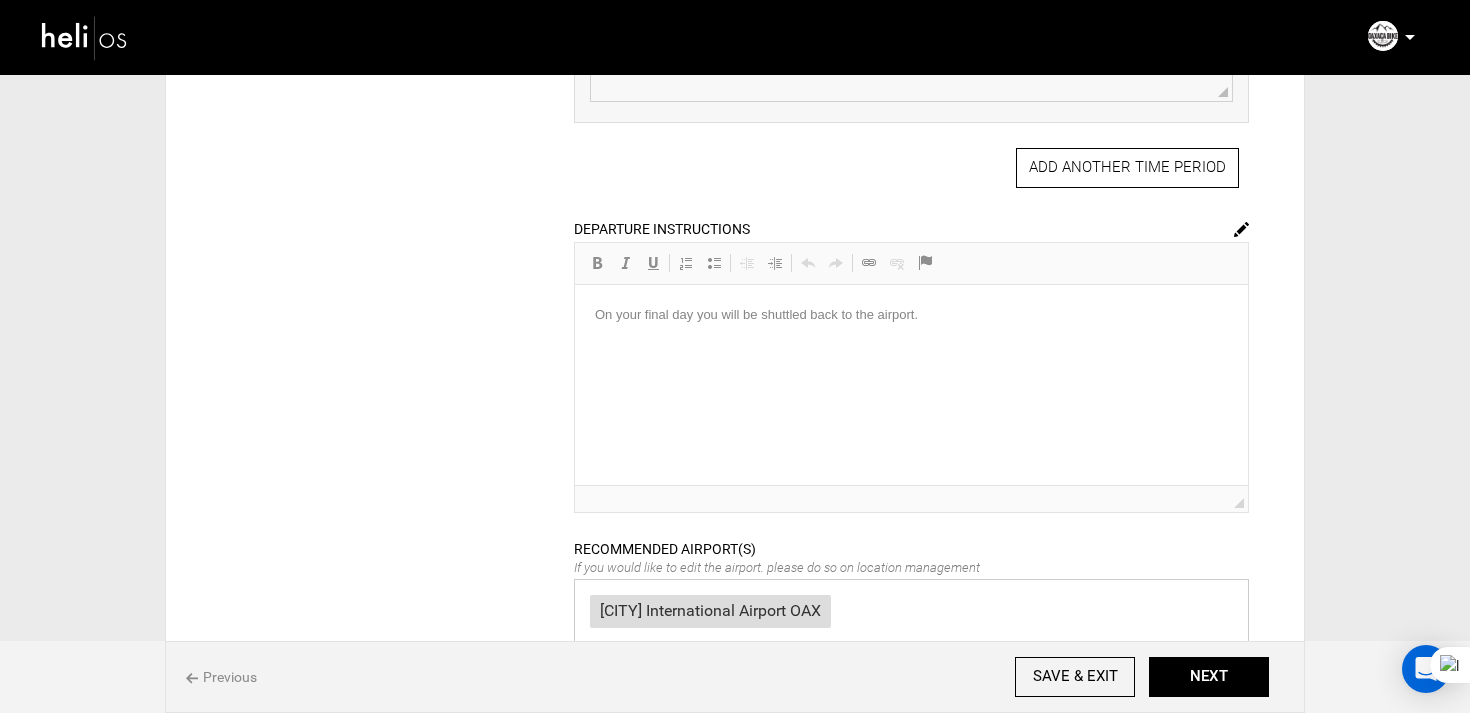 click on "Previous
SAVE & EXIT
NEXT" at bounding box center (735, 677) 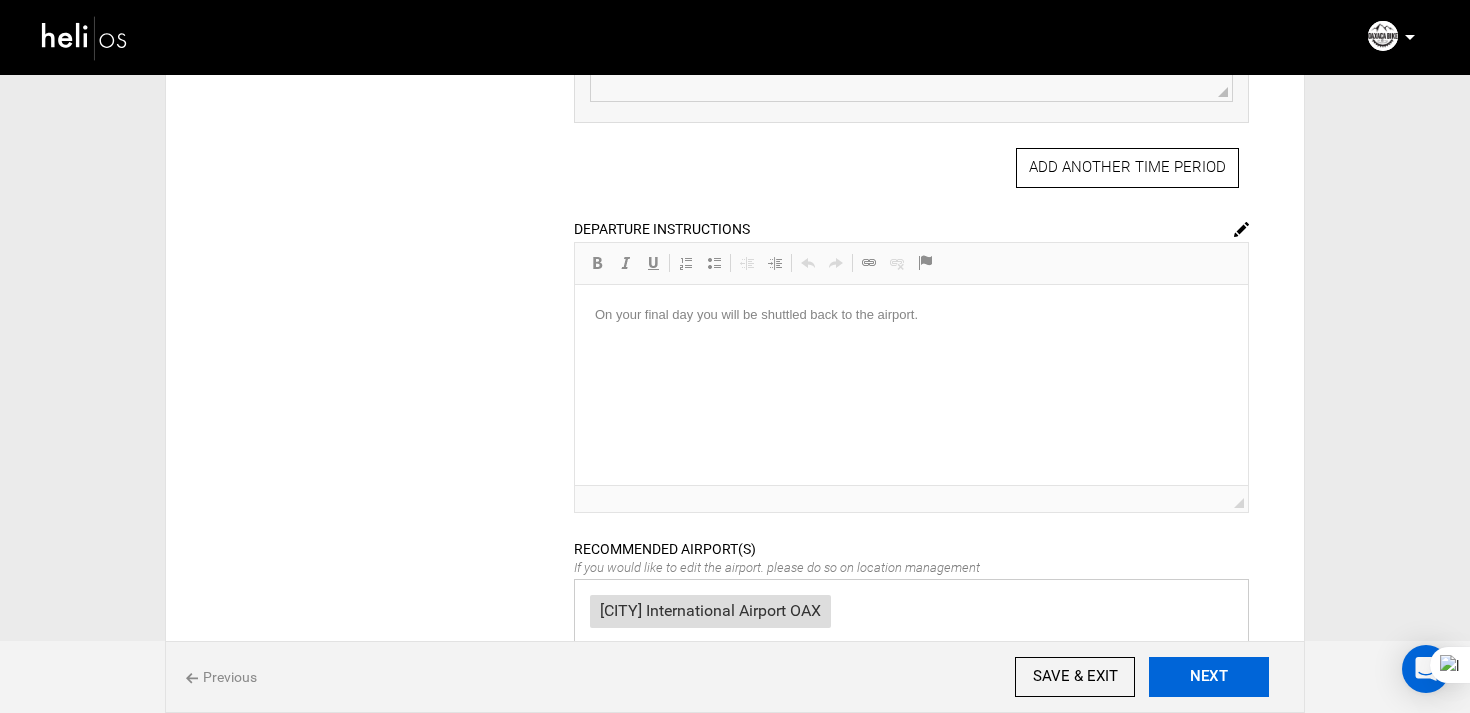 click on "NEXT" at bounding box center [1209, 677] 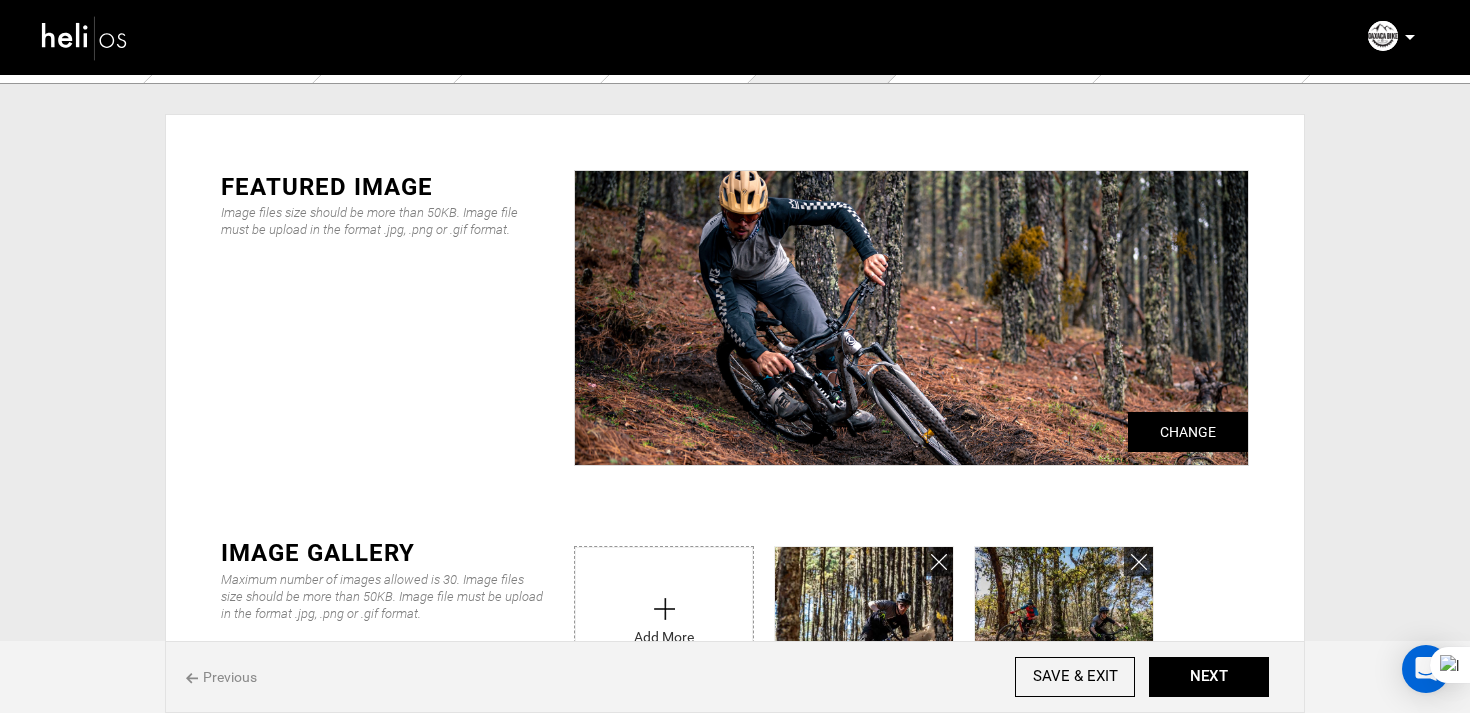scroll, scrollTop: 278, scrollLeft: 0, axis: vertical 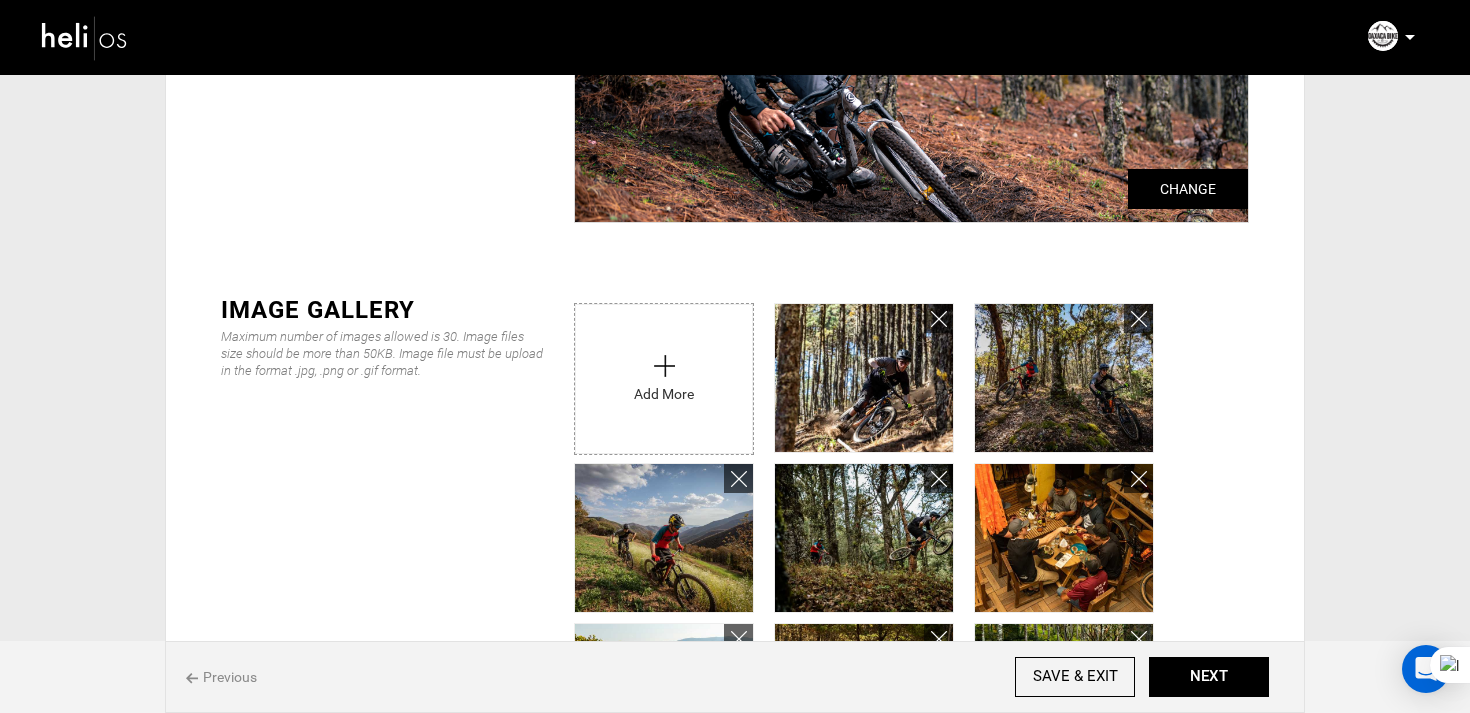 click at bounding box center (664, 538) 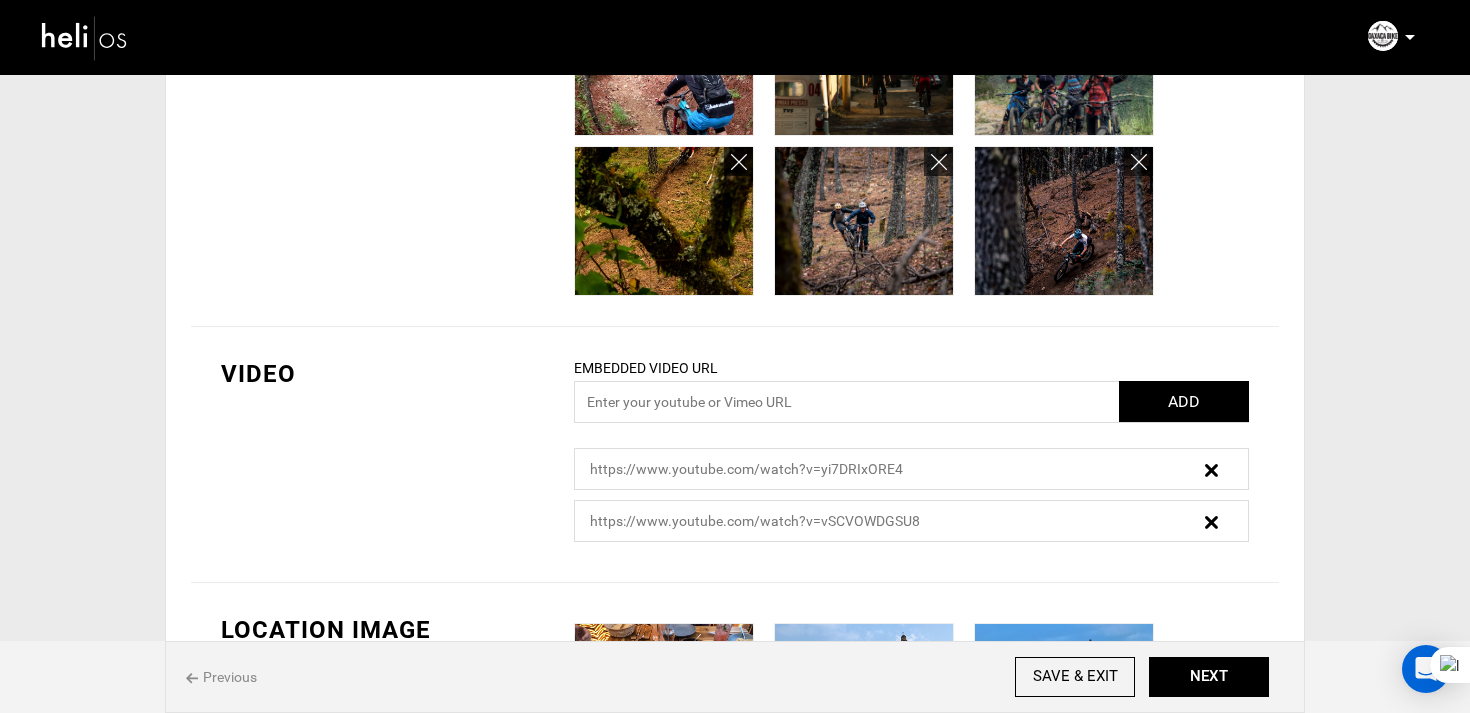 scroll, scrollTop: 1099, scrollLeft: 0, axis: vertical 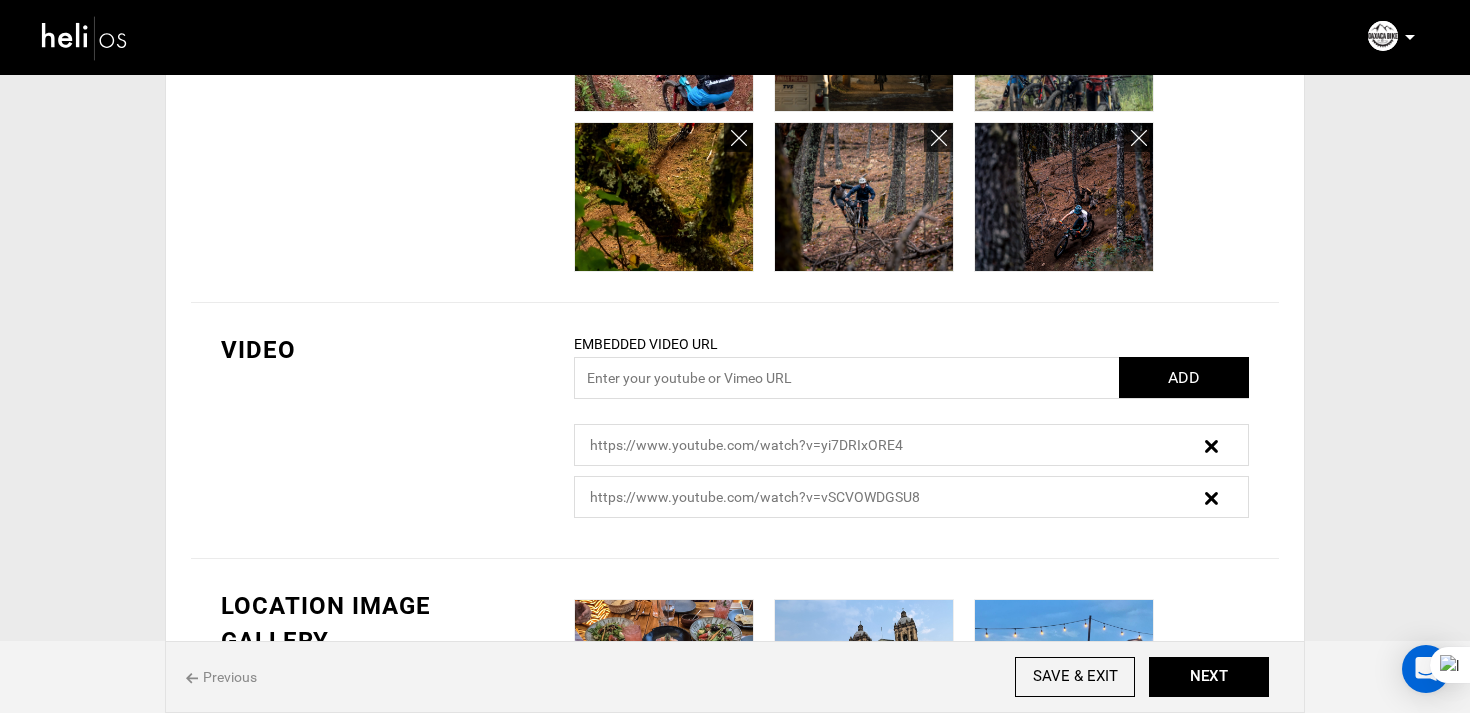 click at bounding box center [1211, 446] 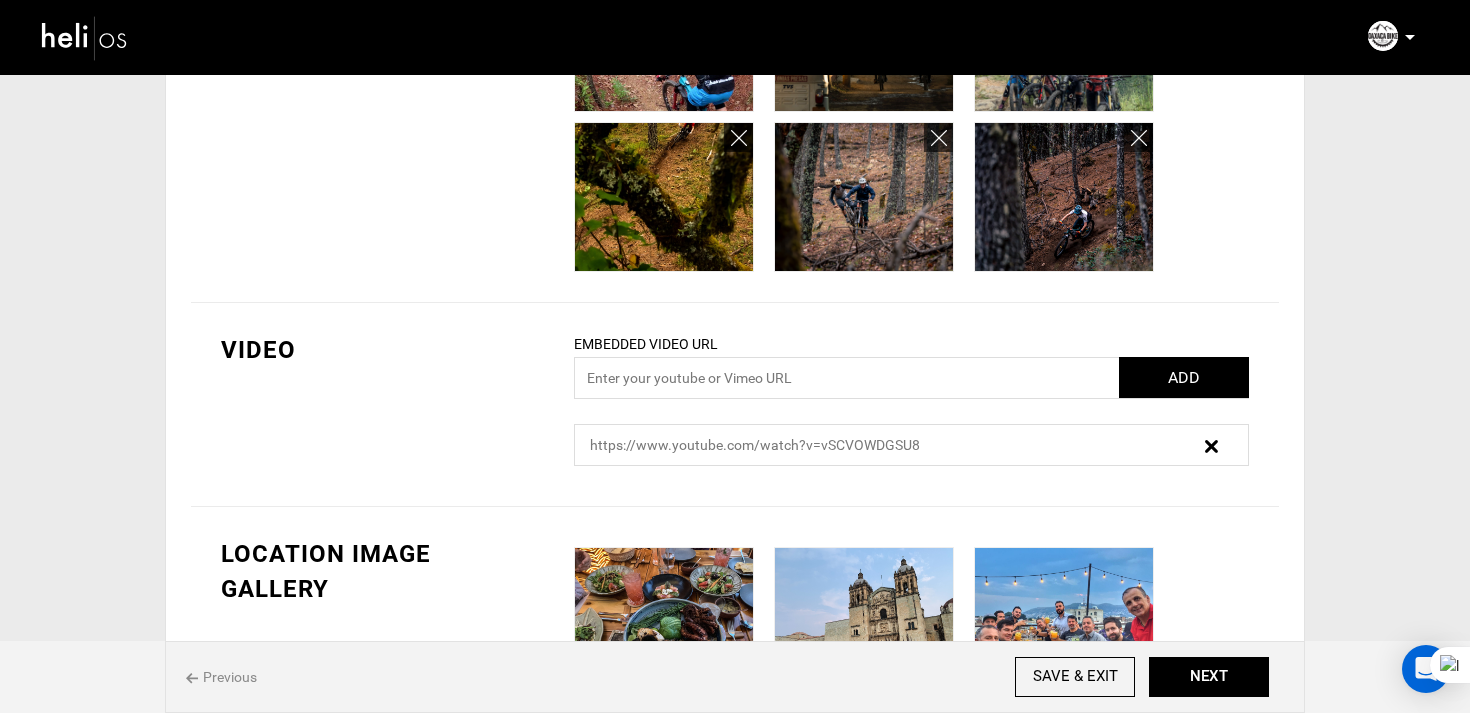 click at bounding box center [1211, 446] 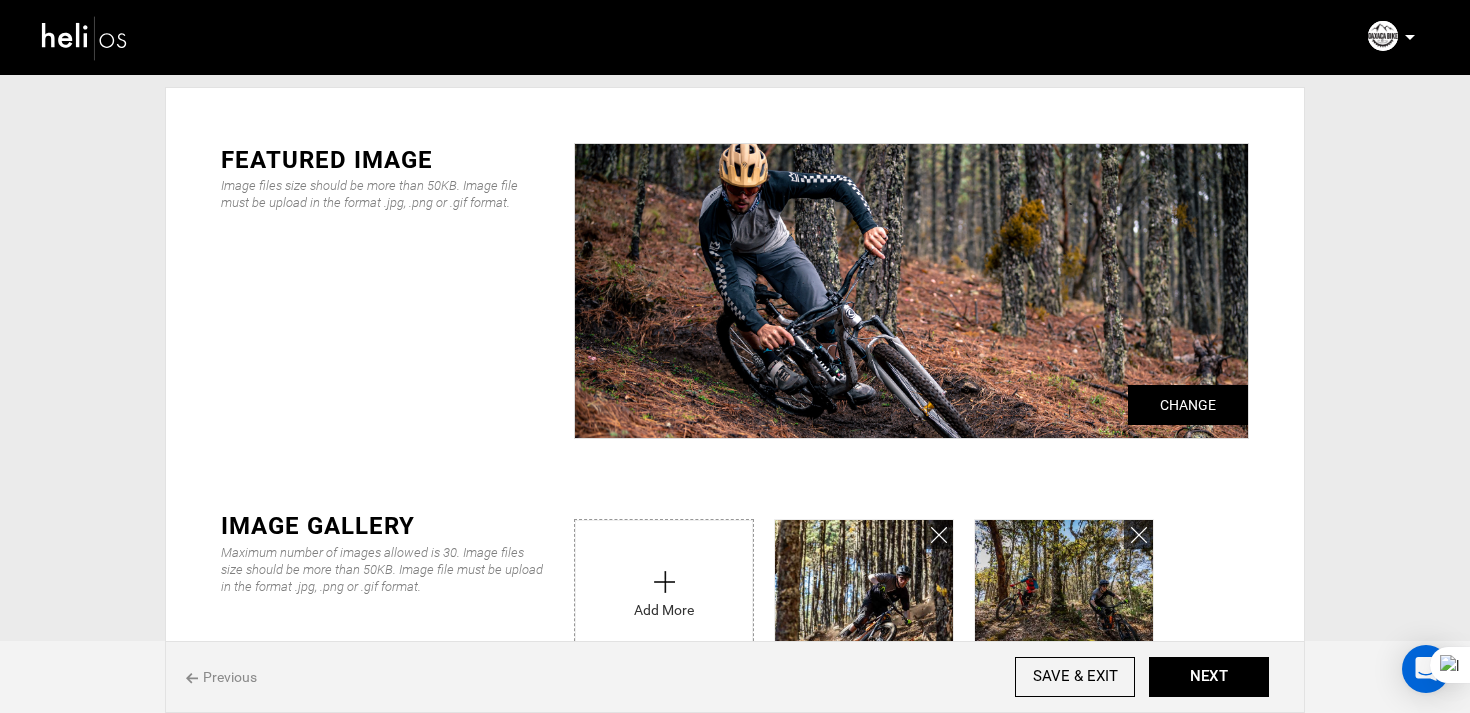 scroll, scrollTop: 0, scrollLeft: 0, axis: both 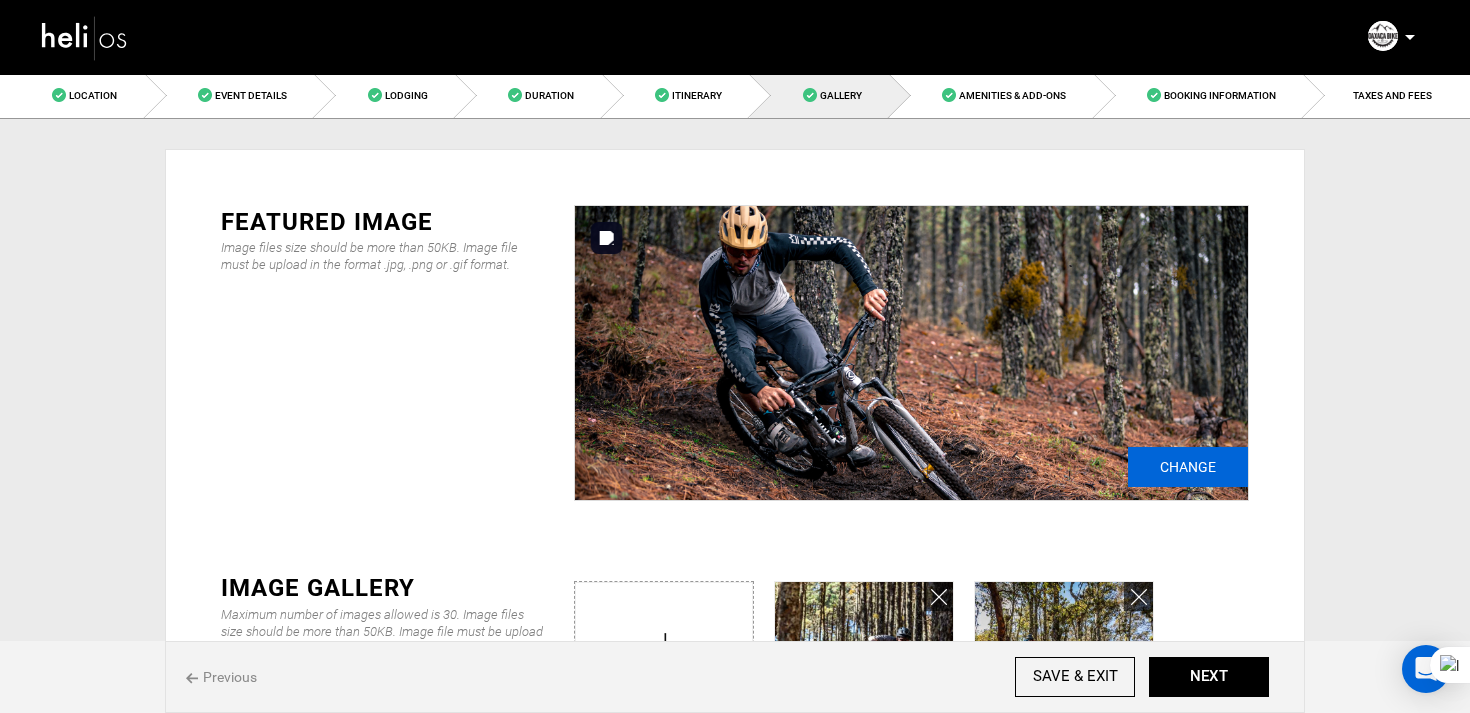 click on "Change" at bounding box center (1188, 467) 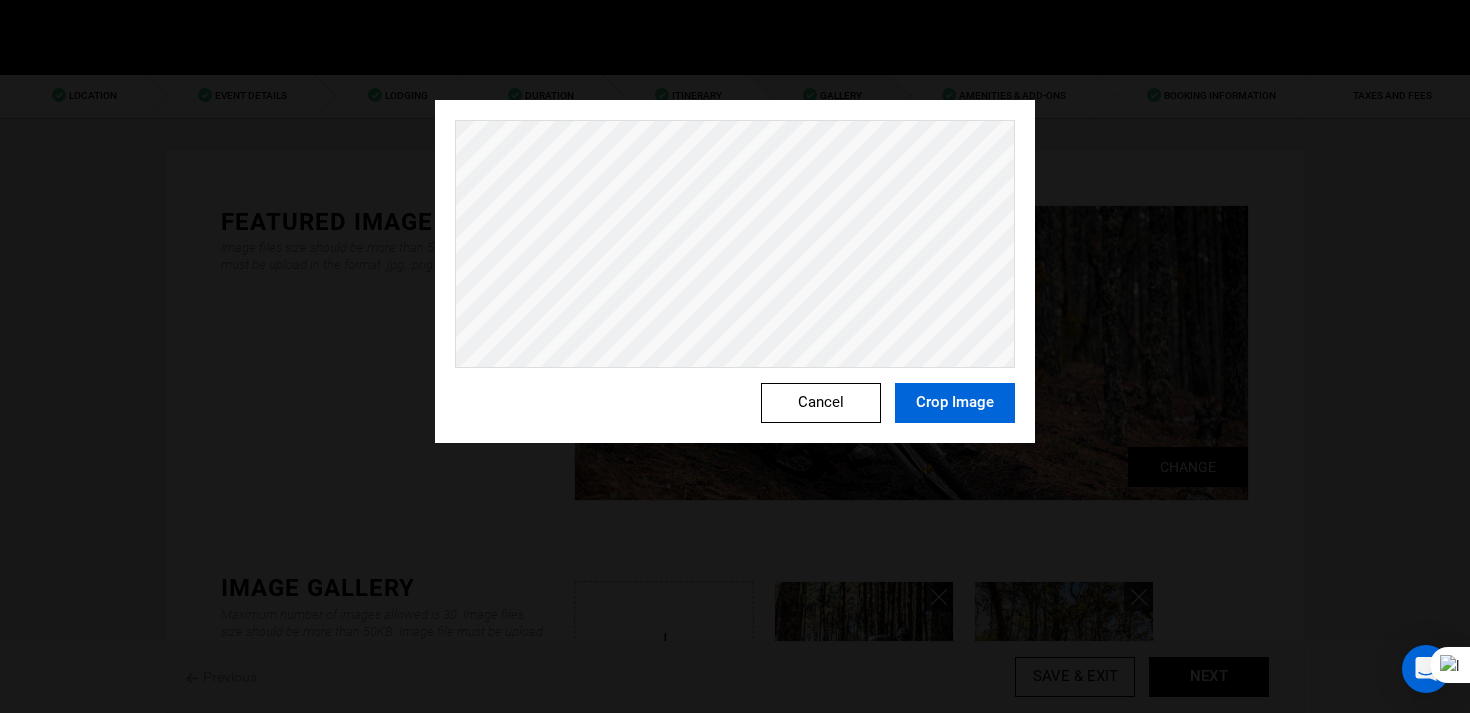 click on "Crop
Image" at bounding box center [955, 403] 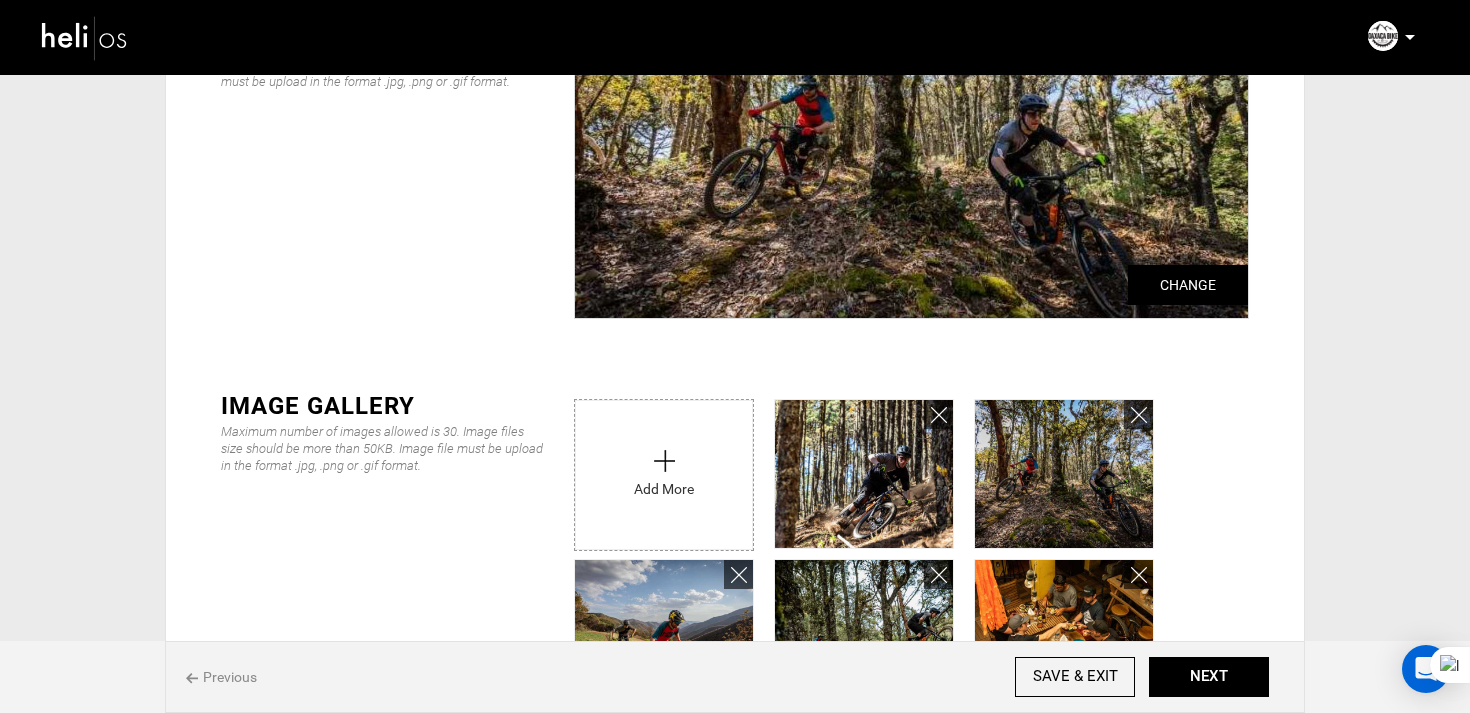 scroll, scrollTop: 181, scrollLeft: 0, axis: vertical 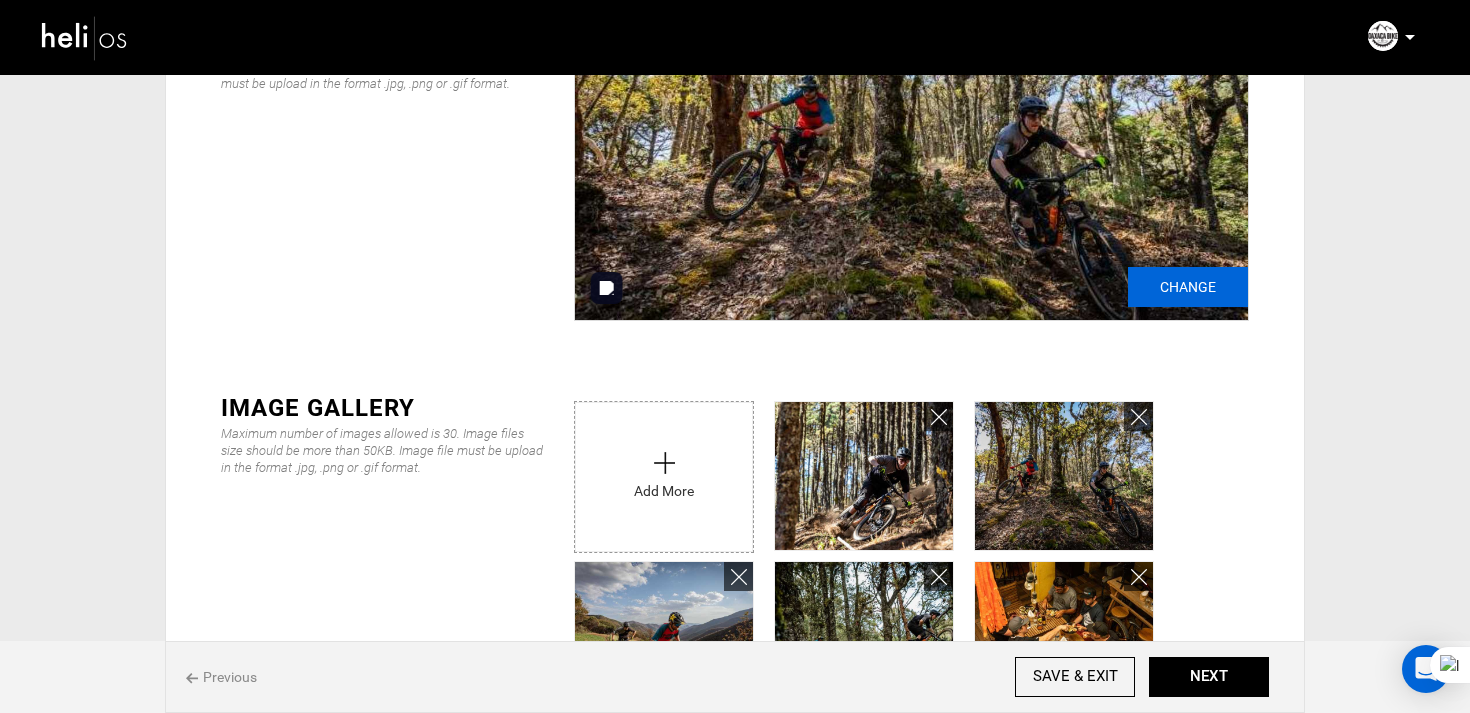 click on "Change" at bounding box center (1188, 287) 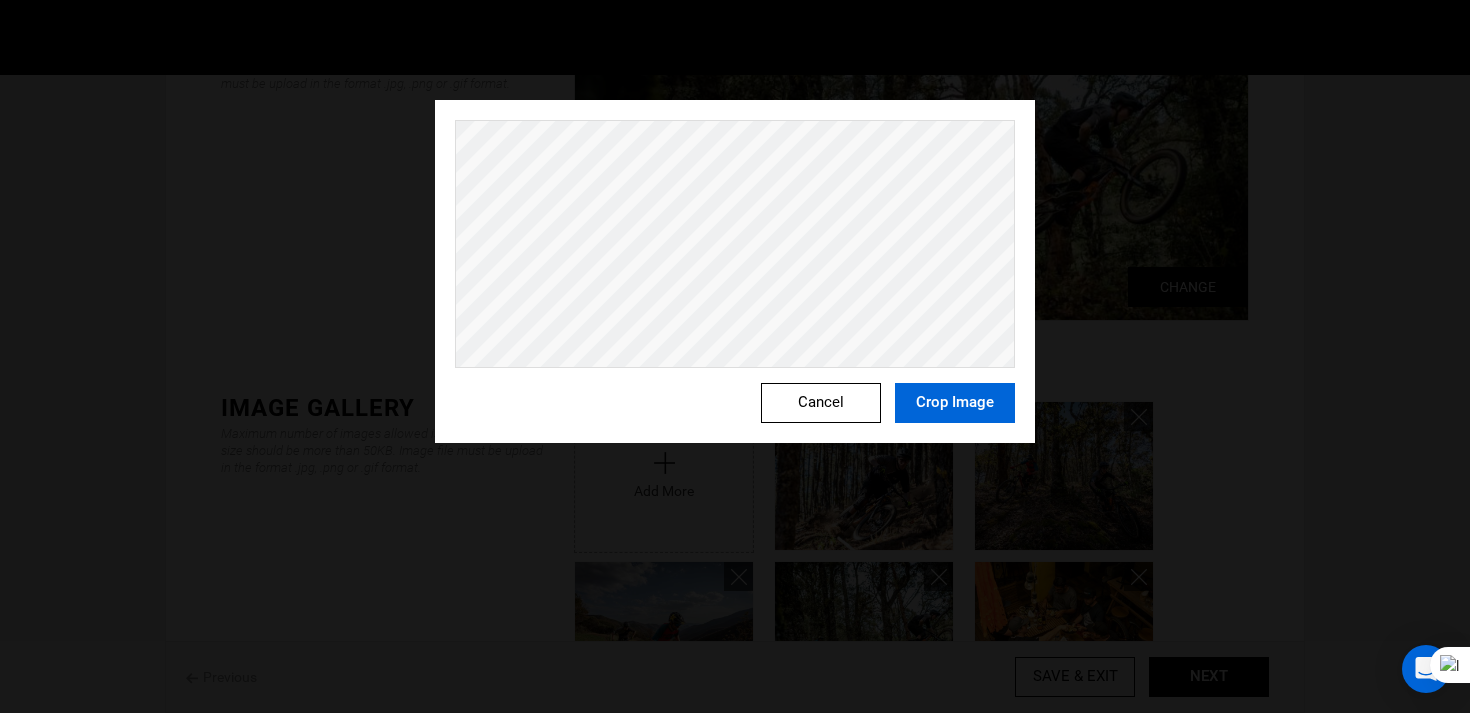 click on "Crop
Image" at bounding box center (955, 403) 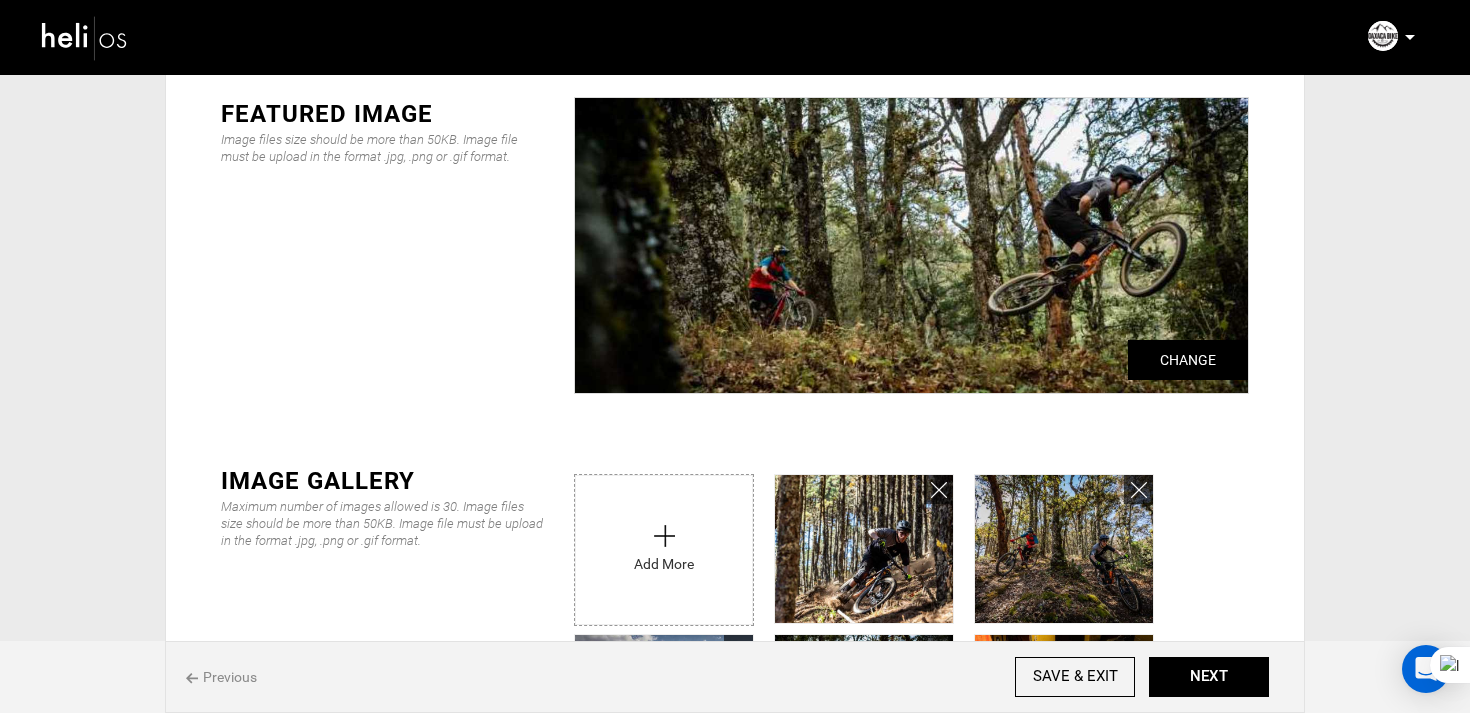 scroll, scrollTop: 101, scrollLeft: 0, axis: vertical 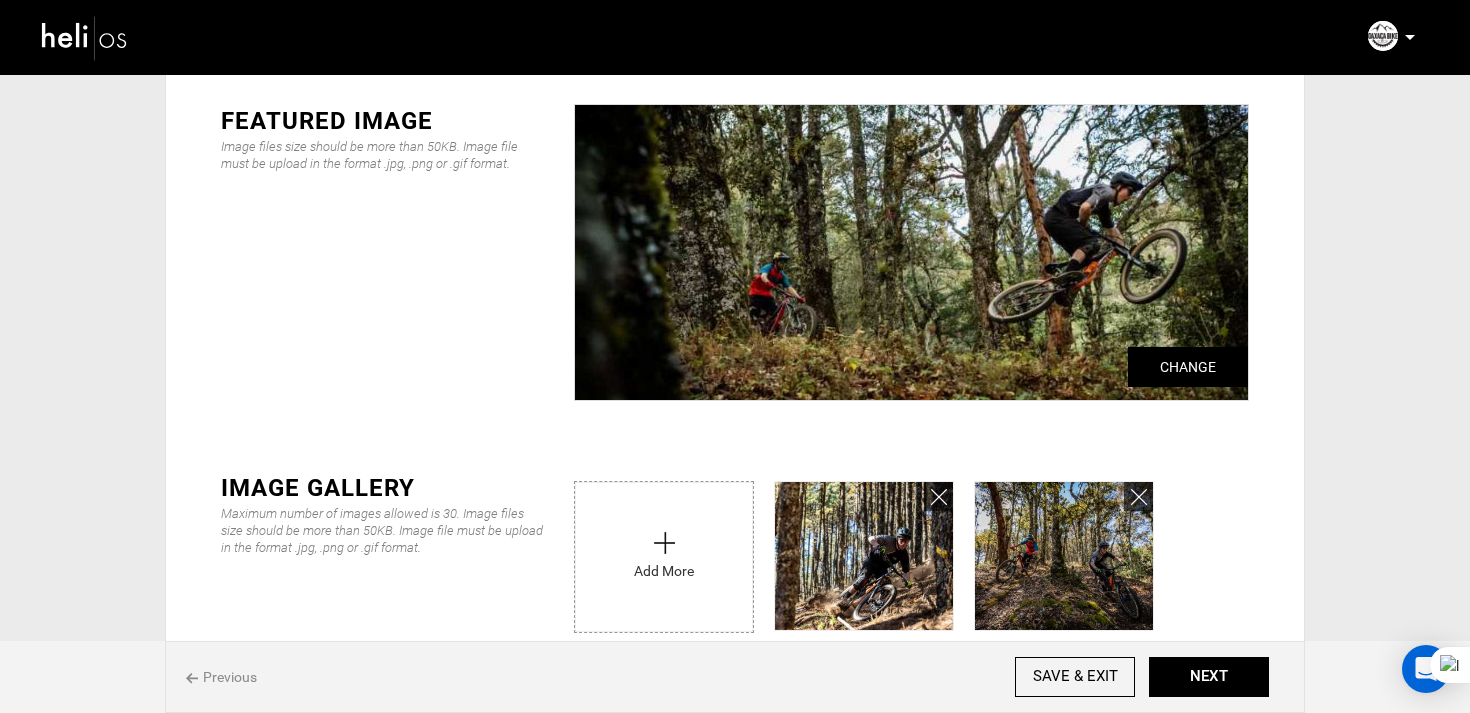 click at bounding box center [664, 552] 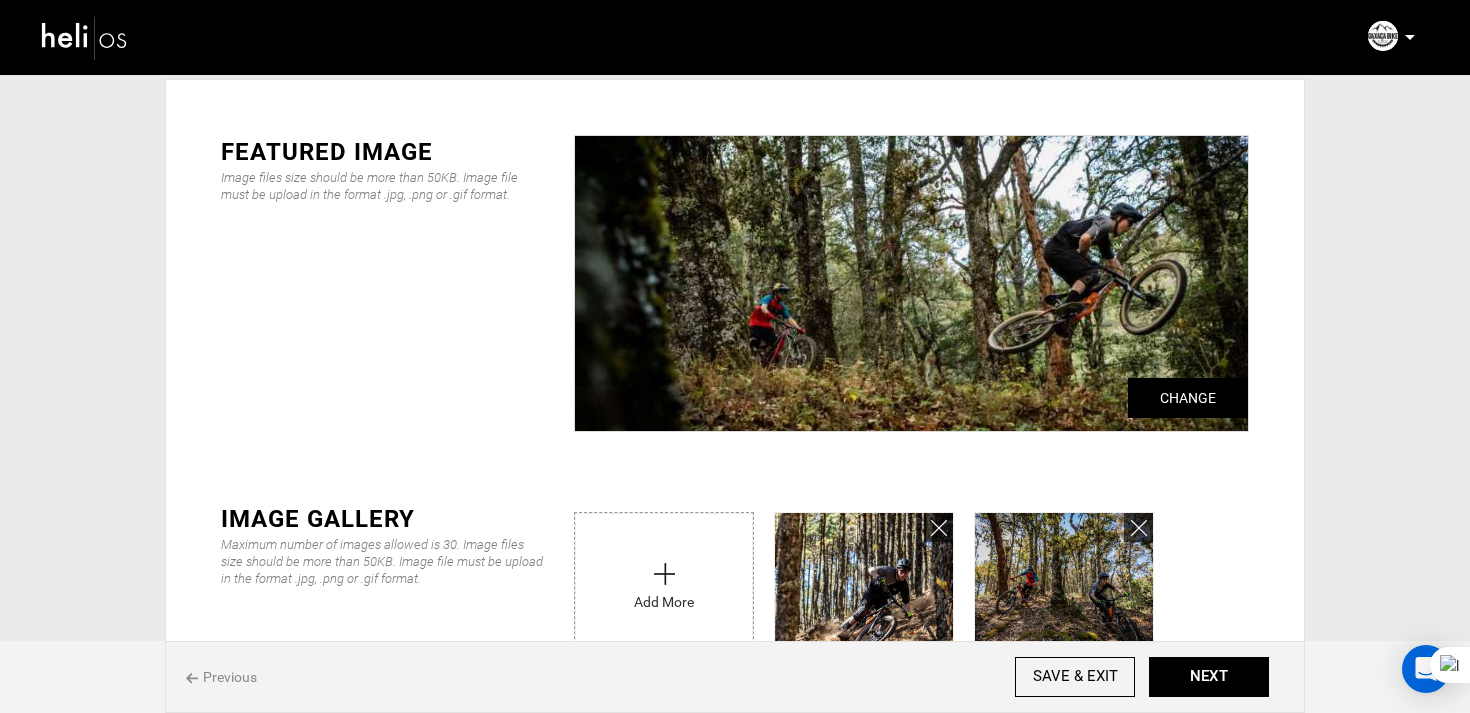 scroll, scrollTop: 0, scrollLeft: 0, axis: both 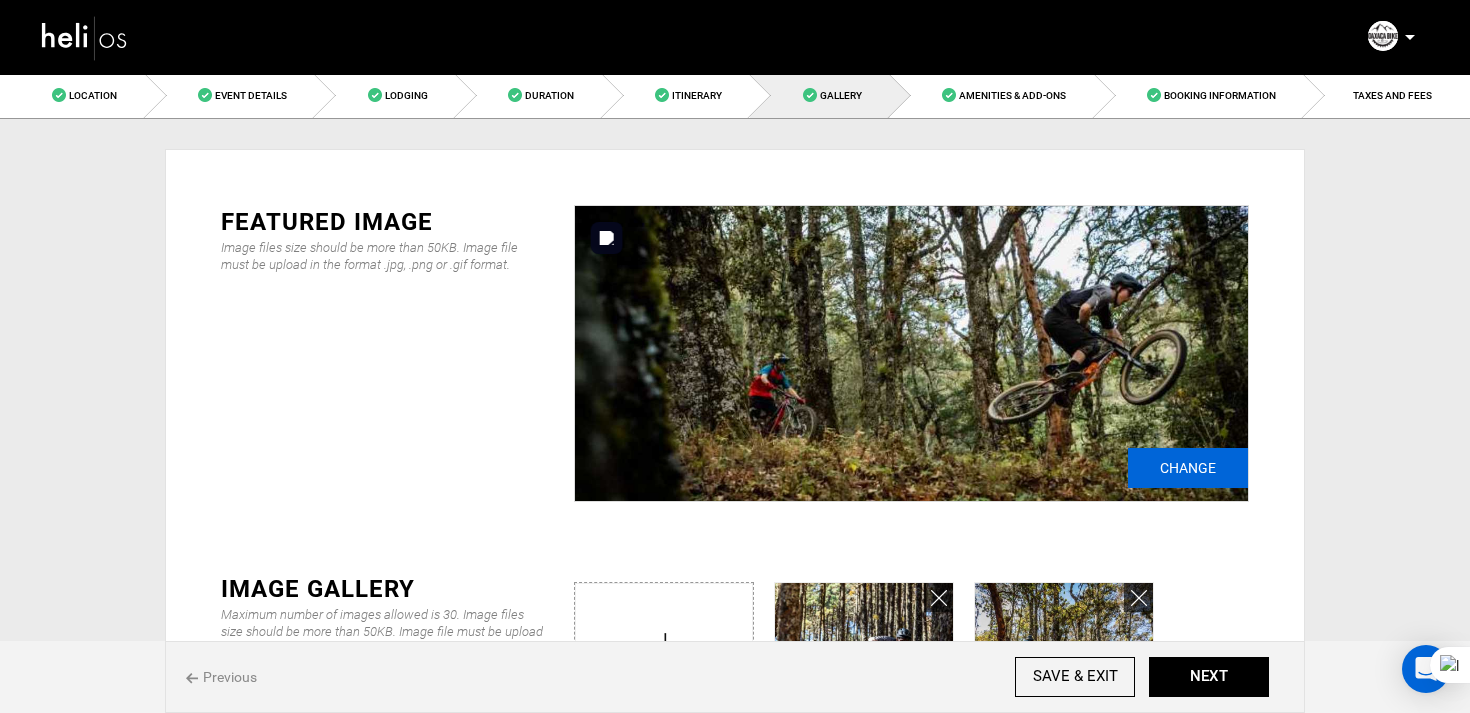 click on "Change" at bounding box center (1188, 468) 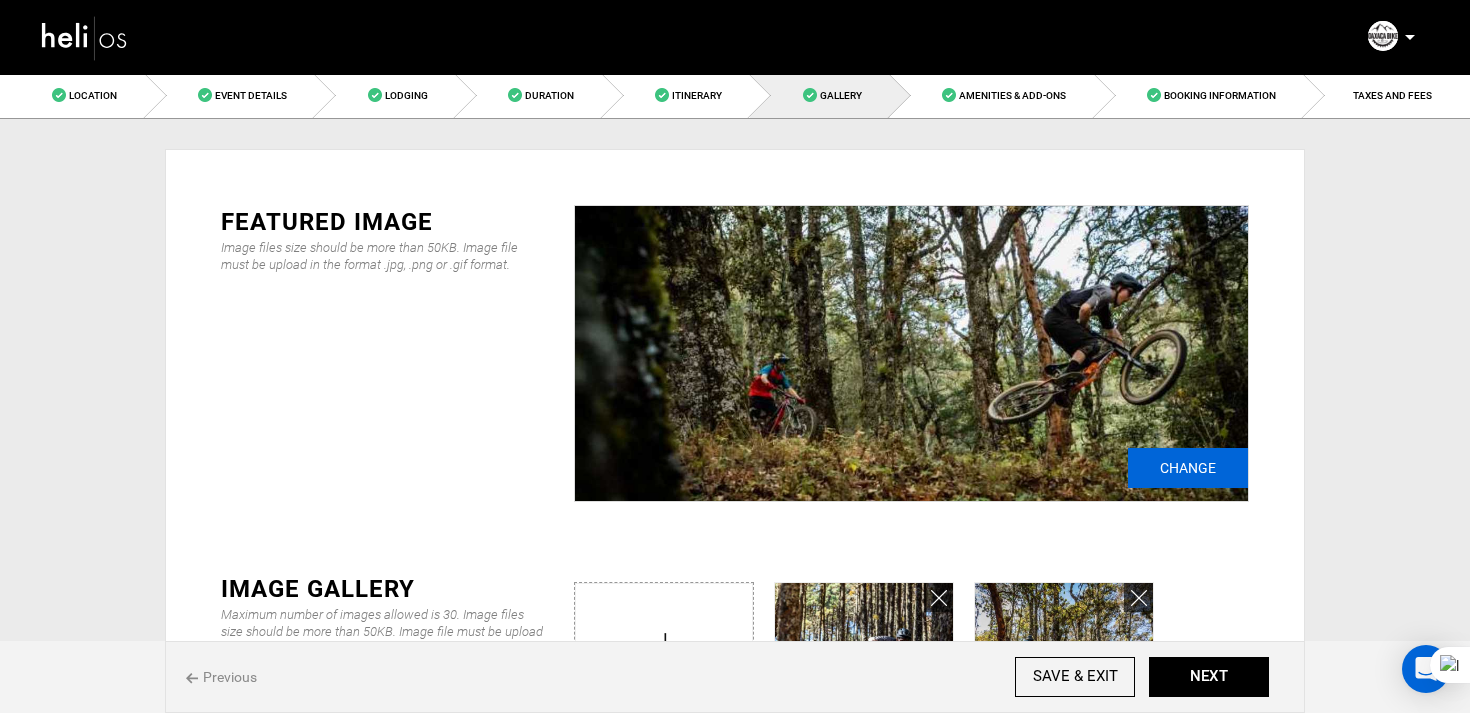 click on "Change" at bounding box center (1188, 468) 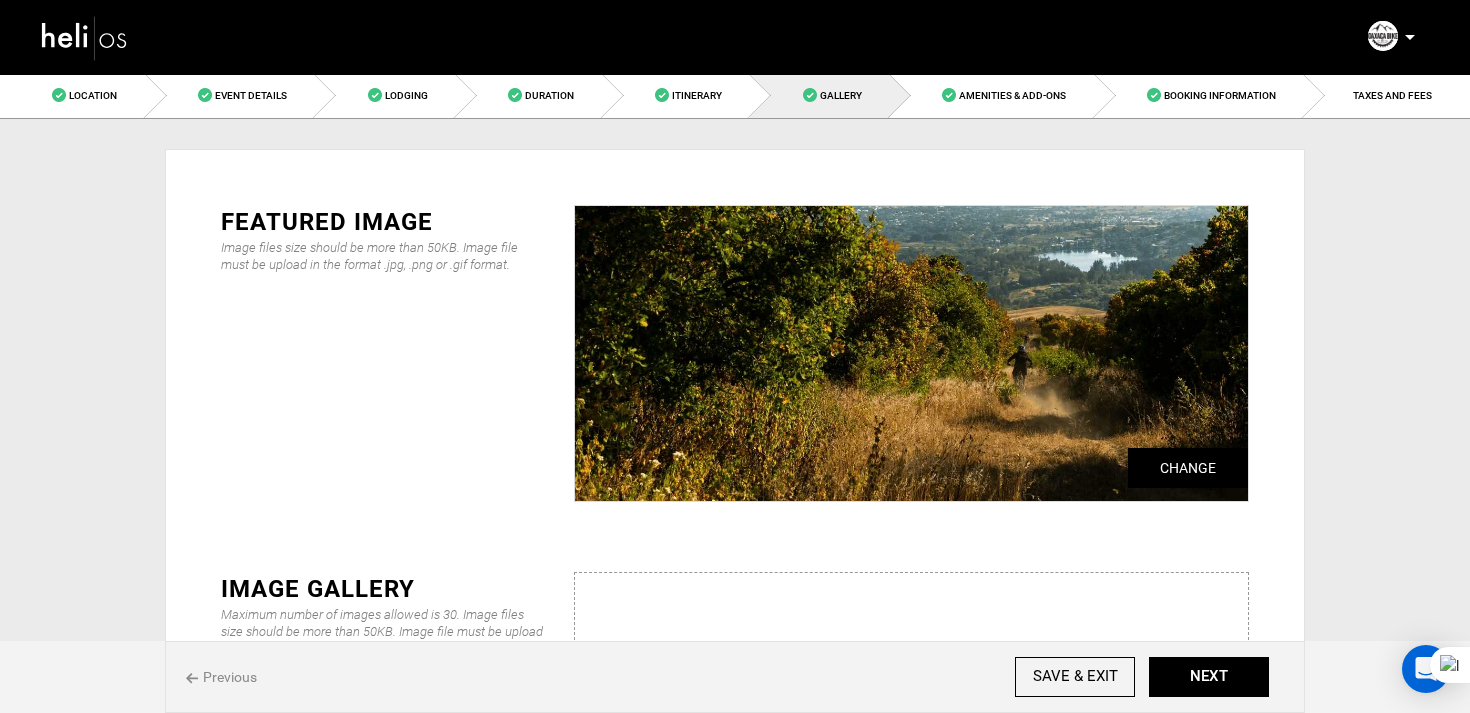 scroll, scrollTop: 71, scrollLeft: 0, axis: vertical 